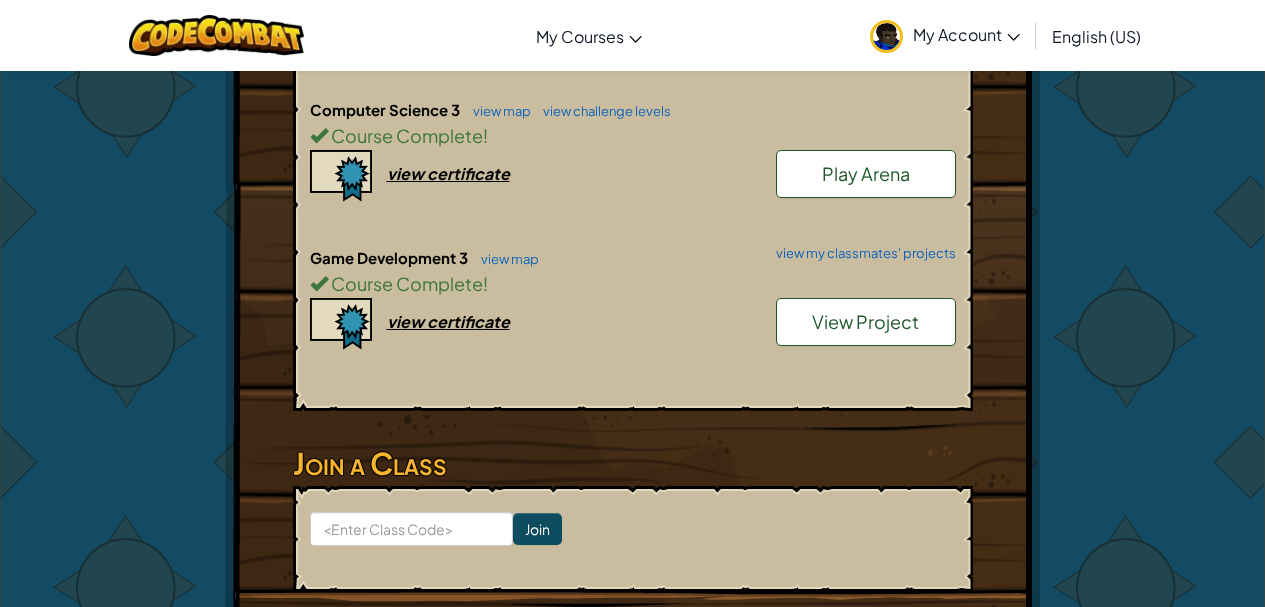 scroll, scrollTop: 1107, scrollLeft: 0, axis: vertical 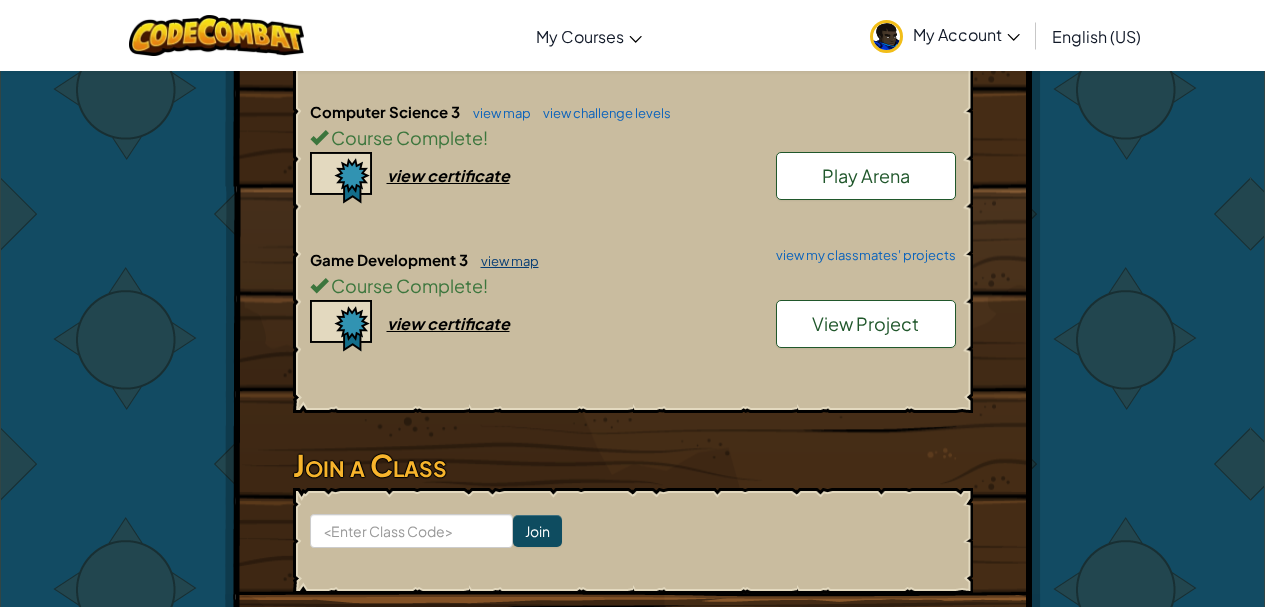 click on "view map" at bounding box center (505, 261) 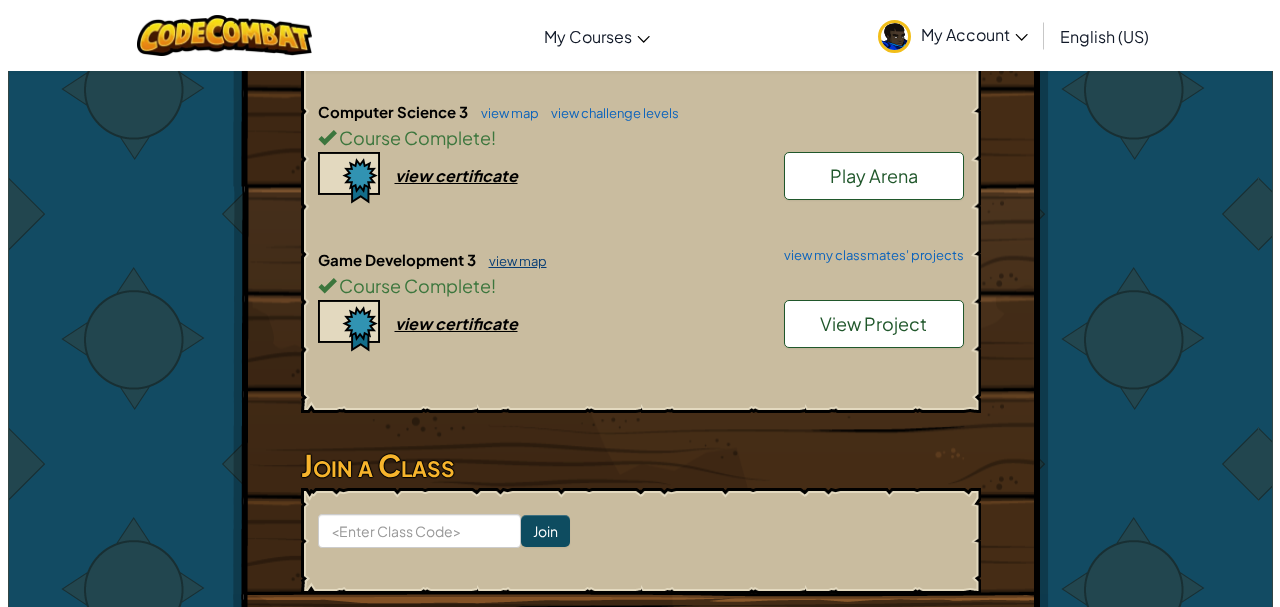 scroll, scrollTop: 0, scrollLeft: 0, axis: both 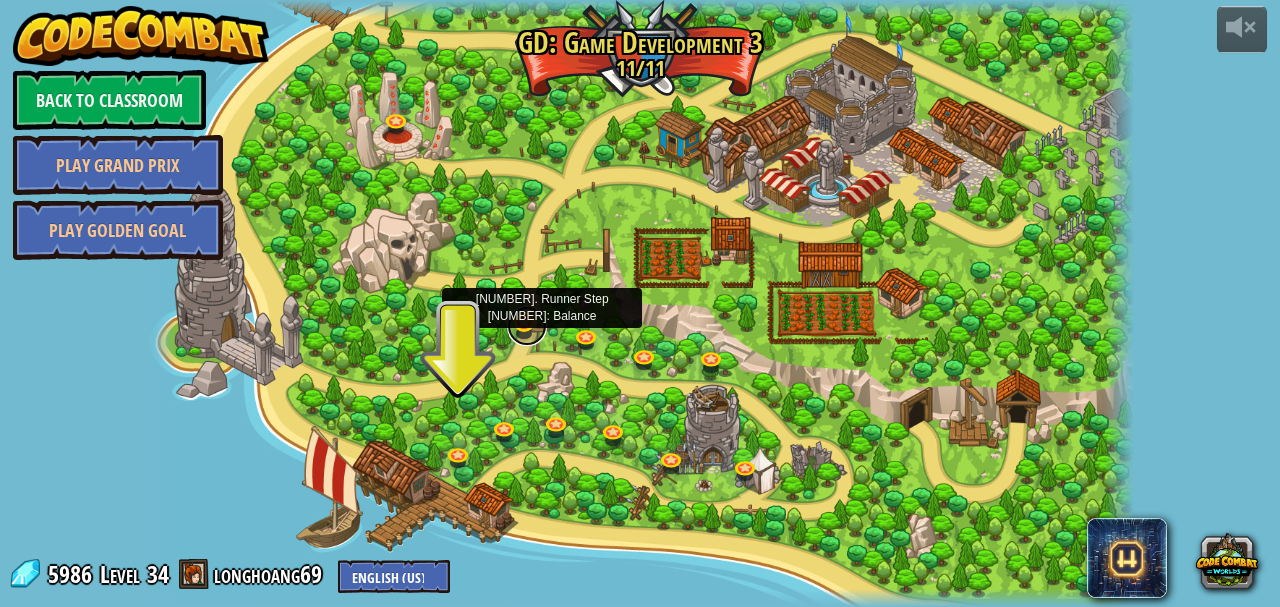 click at bounding box center (527, 326) 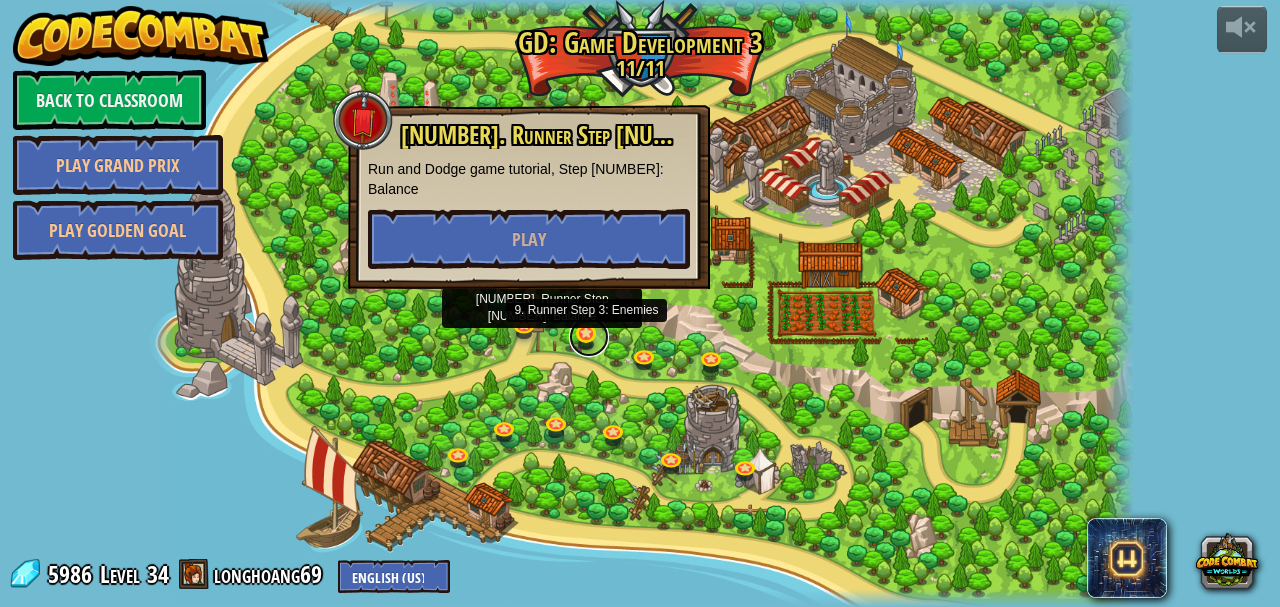 click at bounding box center (589, 337) 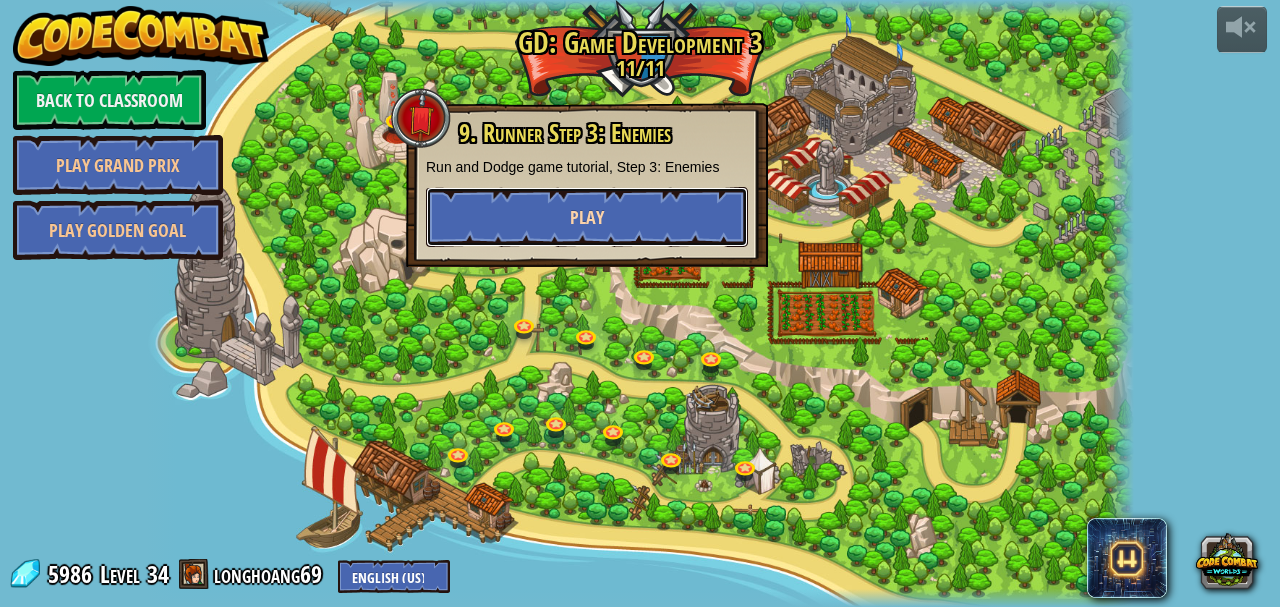click on "Play" at bounding box center (587, 217) 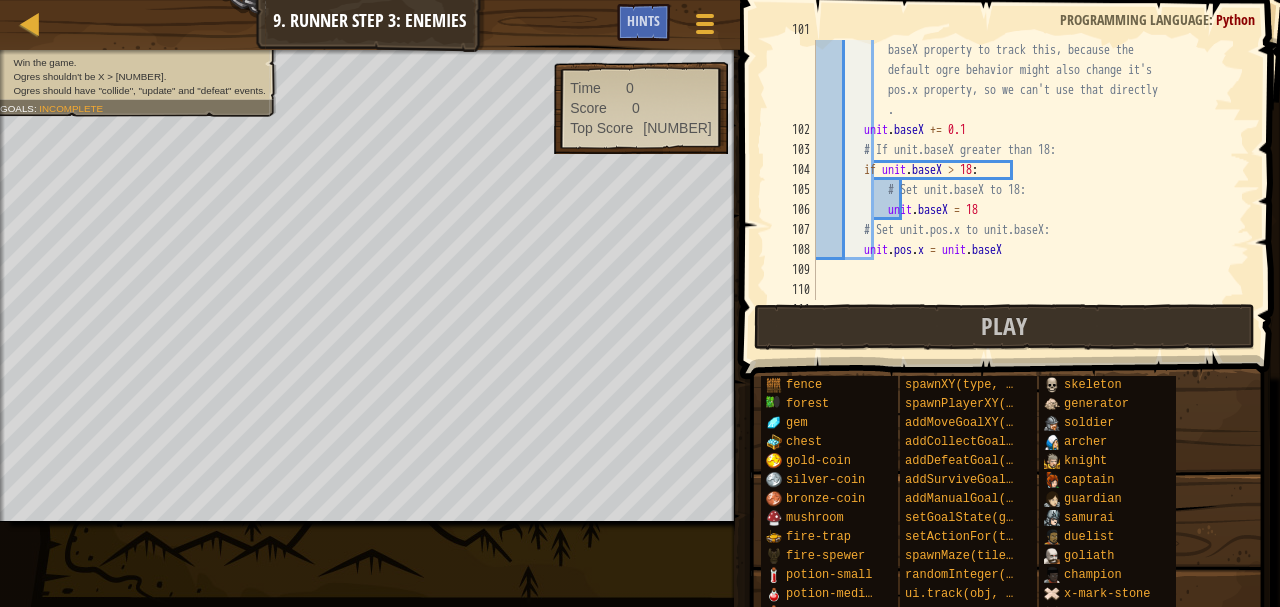 scroll, scrollTop: 2080, scrollLeft: 0, axis: vertical 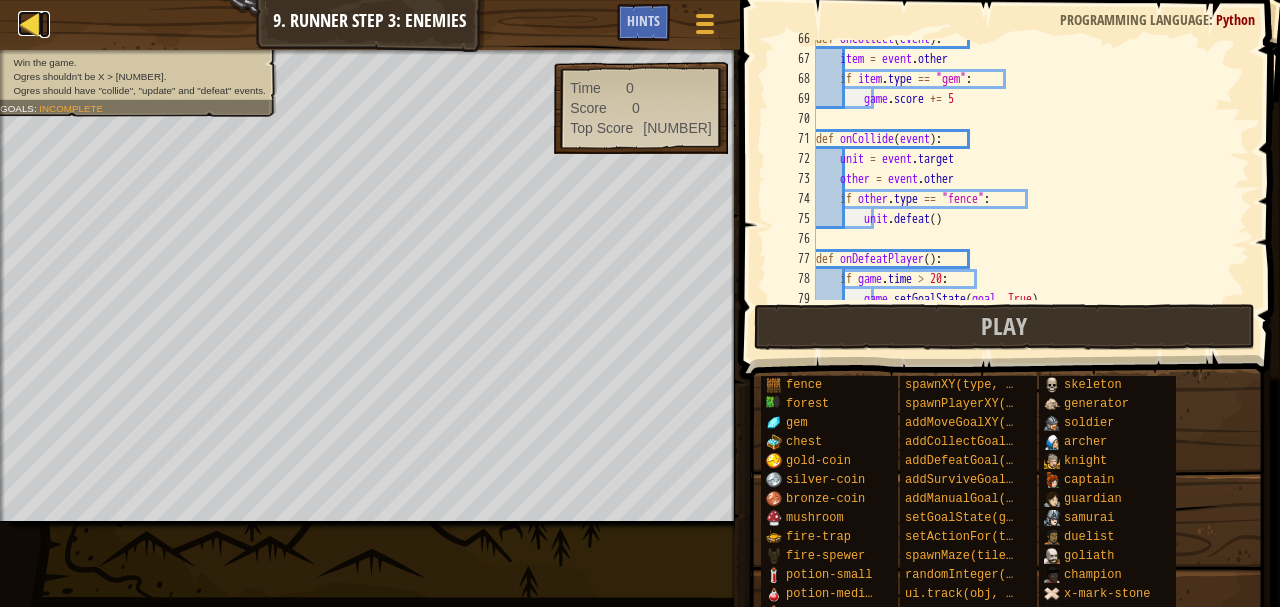 click at bounding box center [30, 23] 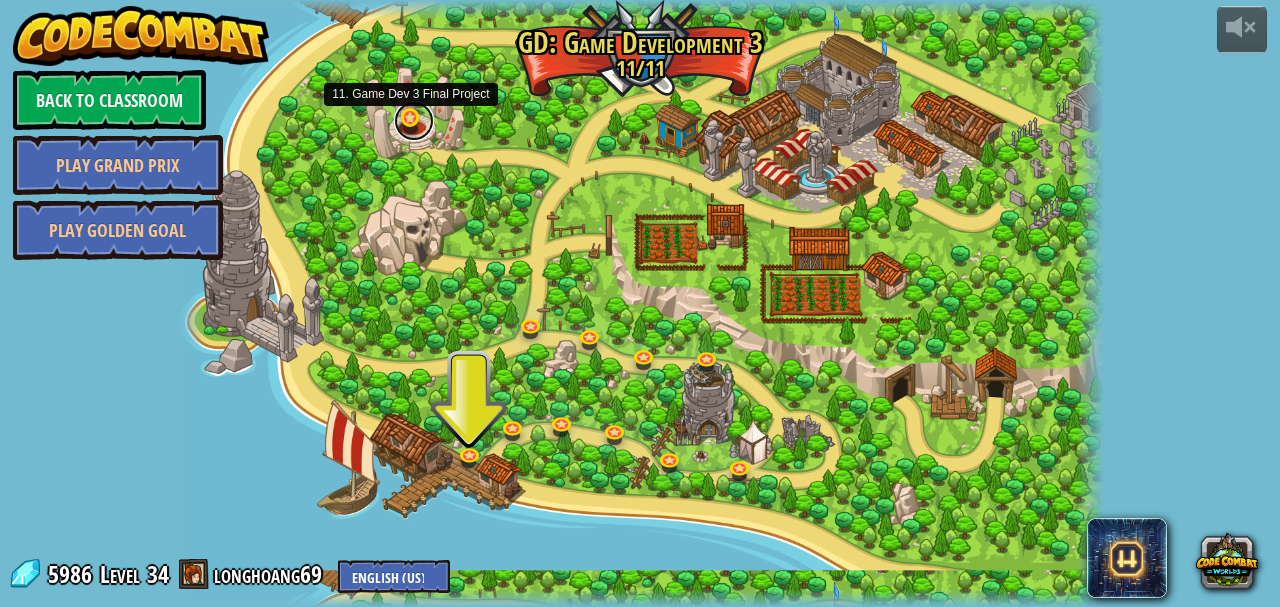 click at bounding box center [414, 121] 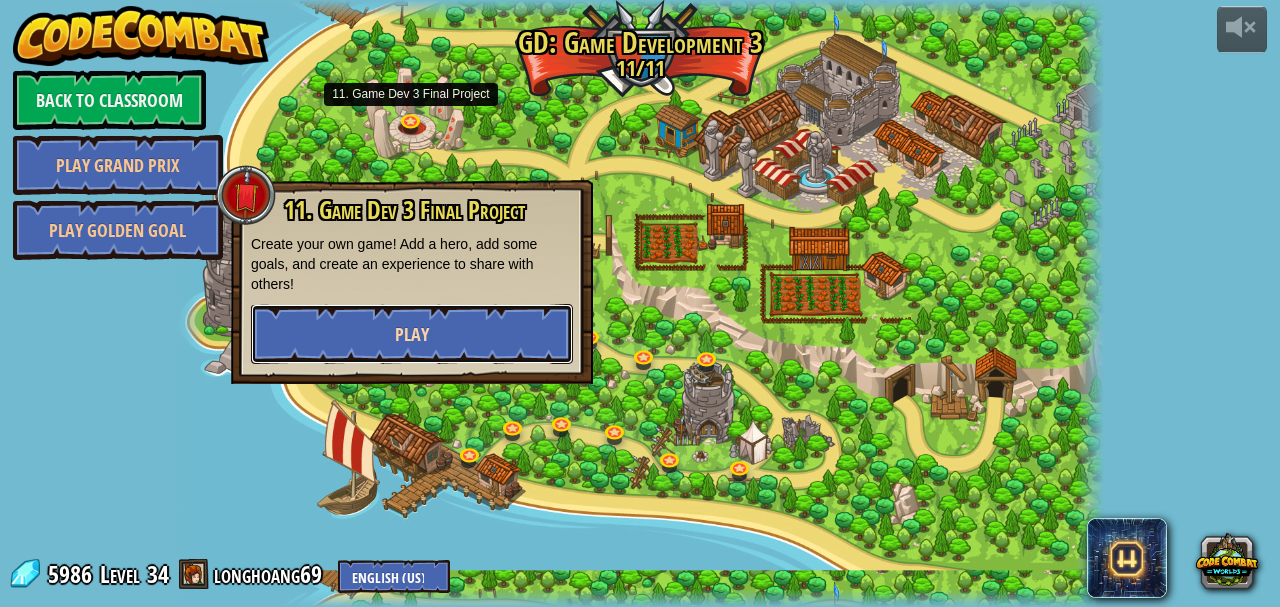 click on "Play" at bounding box center (412, 334) 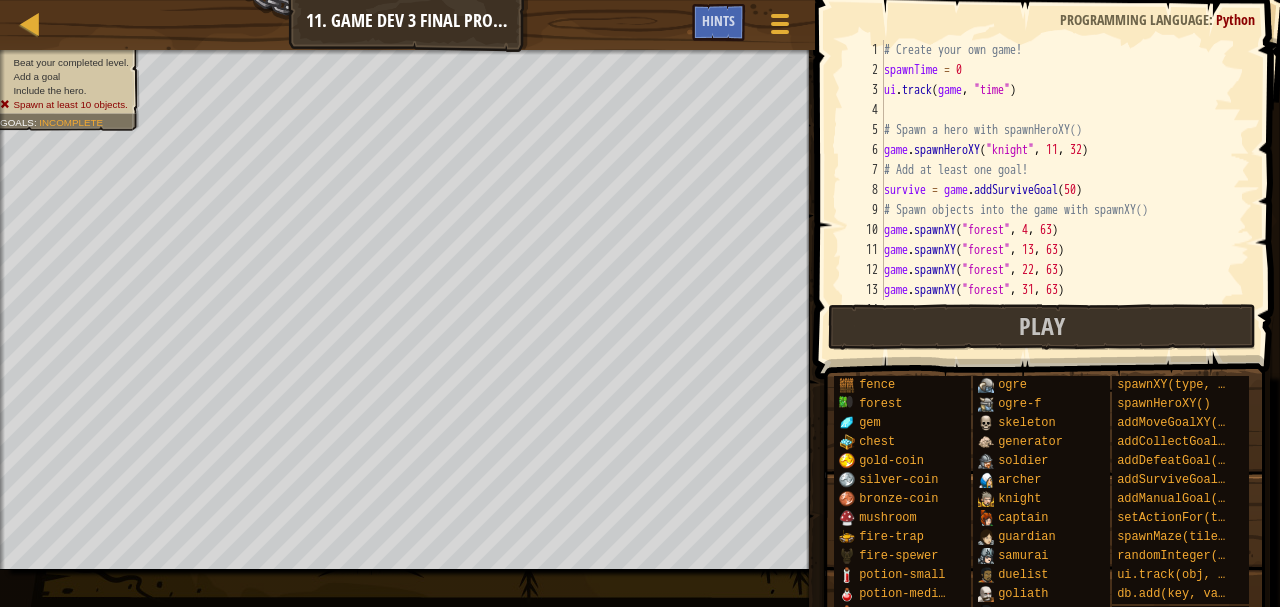 scroll, scrollTop: 9, scrollLeft: 0, axis: vertical 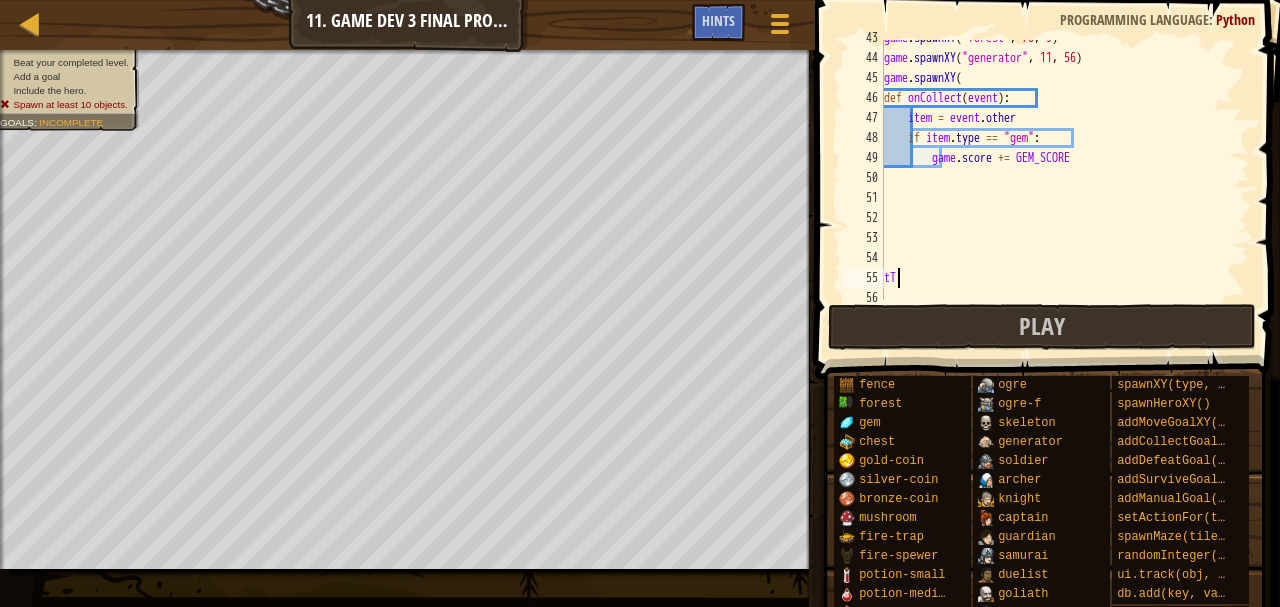 type on "t" 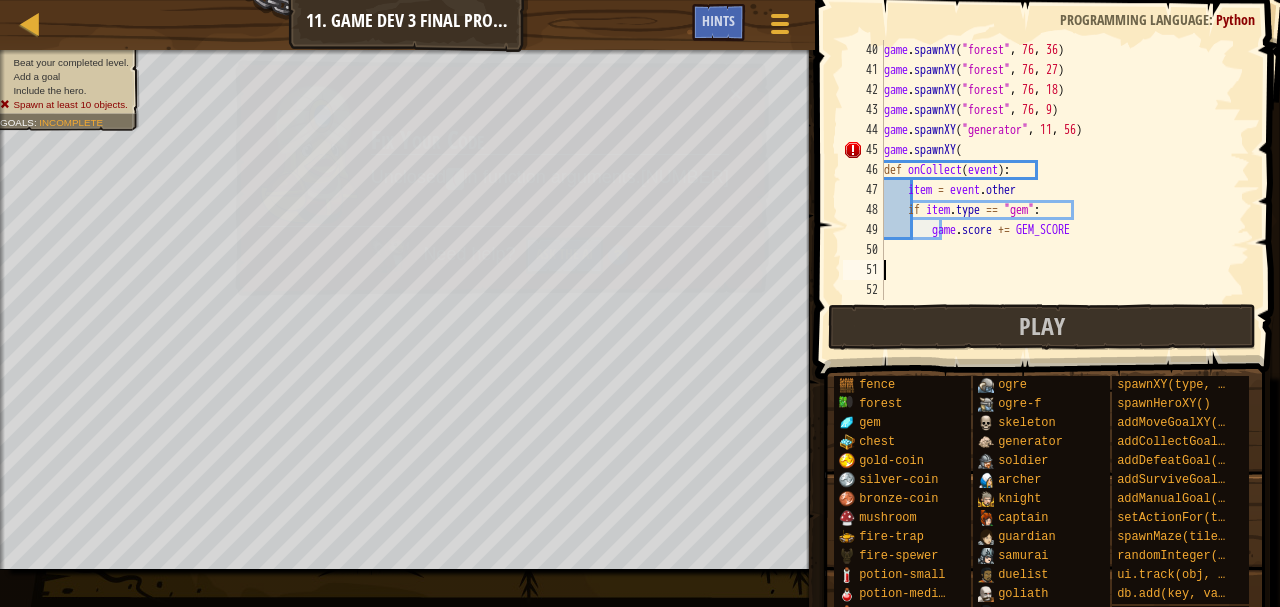 scroll, scrollTop: 760, scrollLeft: 0, axis: vertical 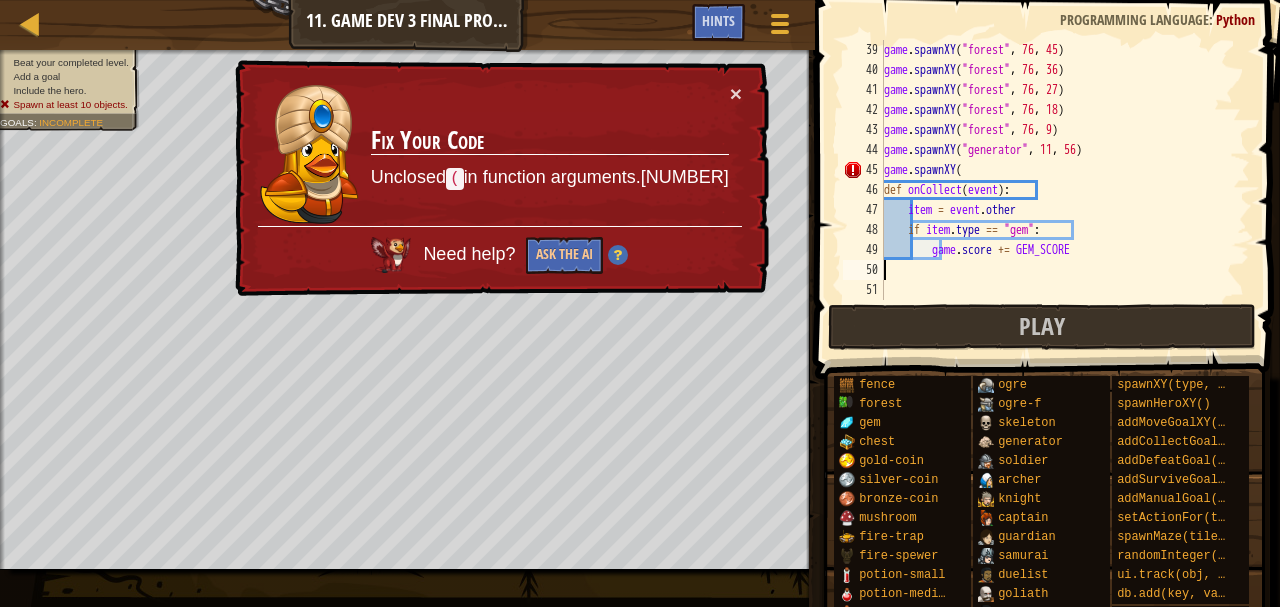 click on "game . spawnXY ( "forest" ,   76 ,   45 ) game . spawnXY ( "forest" ,   76 ,   36 ) game . spawnXY ( "forest" ,   76 ,   27 ) game . spawnXY ( "forest" ,   76 ,   18 ) game . spawnXY ( "forest" ,   76 ,   9 ) game . spawnXY ( "generator" ,   11 ,   56 ) game . spawnXY ( def   onCollect ( event ) :      item   =   event . other      if   item . type   ==   "gem" :          game . score   +=   GEM_SCORE" at bounding box center [1057, 190] 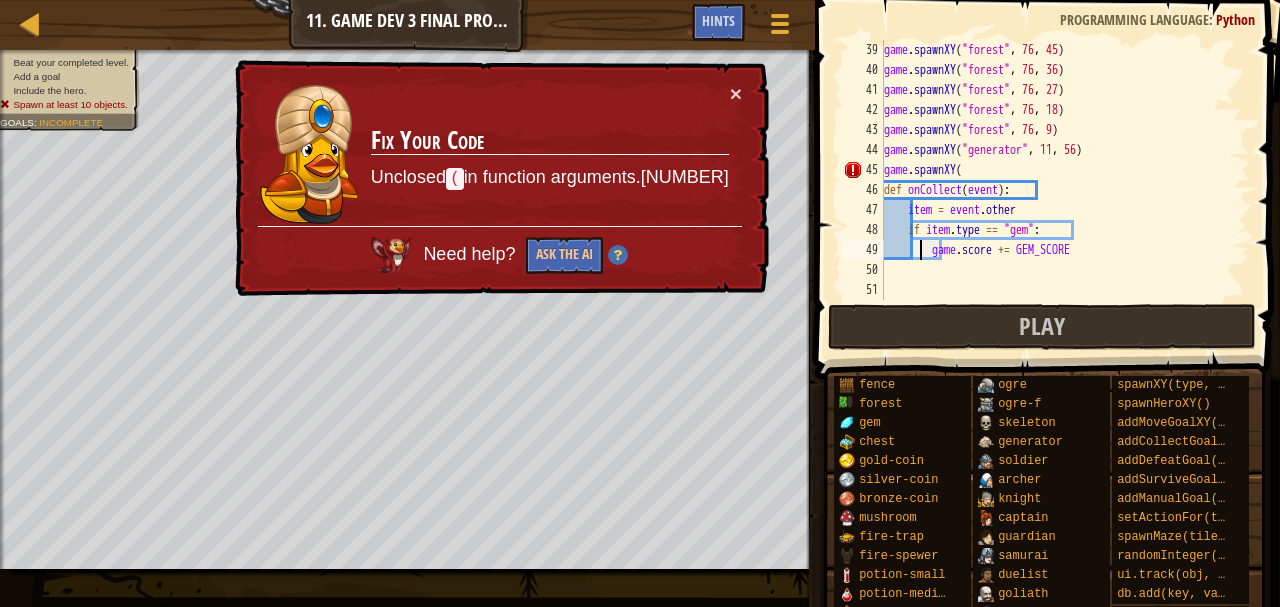 click on "game . spawnXY ( "forest" ,   76 ,   45 ) game . spawnXY ( "forest" ,   76 ,   36 ) game . spawnXY ( "forest" ,   76 ,   27 ) game . spawnXY ( "forest" ,   76 ,   18 ) game . spawnXY ( "forest" ,   76 ,   9 ) game . spawnXY ( "generator" ,   11 ,   56 ) game . spawnXY ( def   onCollect ( event ) :      item   =   event . other      if   item . type   ==   "gem" :          game . score   +=   GEM_SCORE" at bounding box center (1057, 190) 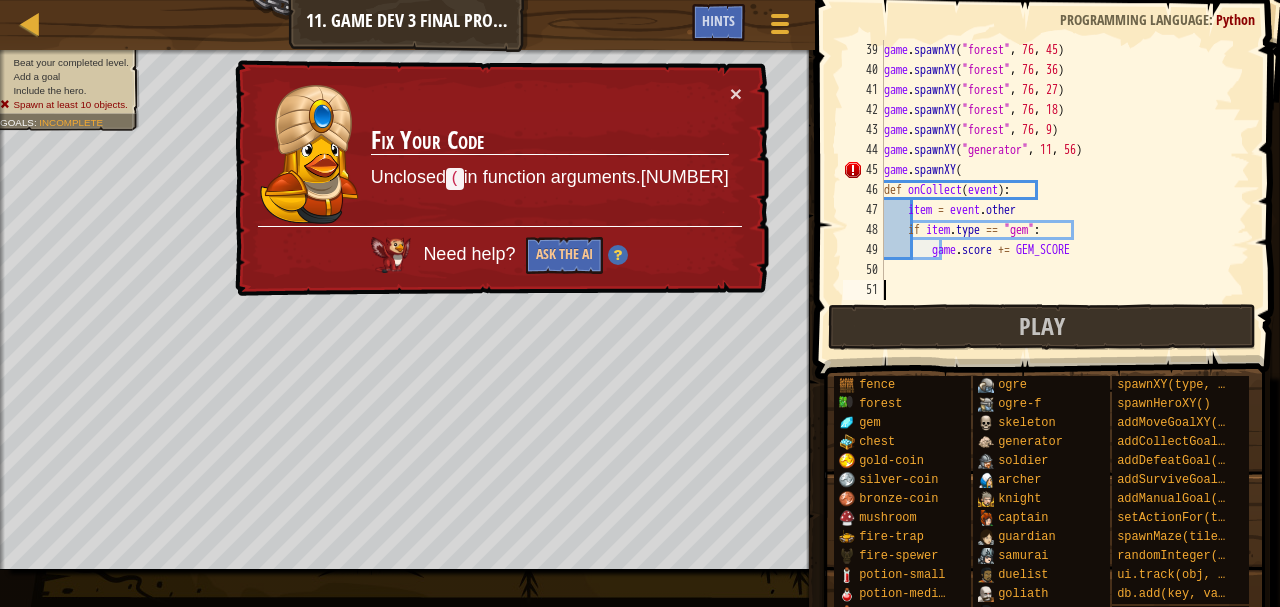 click on "game . spawnXY ( "forest" ,   76 ,   45 ) game . spawnXY ( "forest" ,   76 ,   36 ) game . spawnXY ( "forest" ,   76 ,   27 ) game . spawnXY ( "forest" ,   76 ,   18 ) game . spawnXY ( "forest" ,   76 ,   9 ) game . spawnXY ( "generator" ,   11 ,   56 ) game . spawnXY ( def   onCollect ( event ) :      item   =   event . other      if   item . type   ==   "gem" :          game . score   +=   GEM_SCORE" at bounding box center (1057, 190) 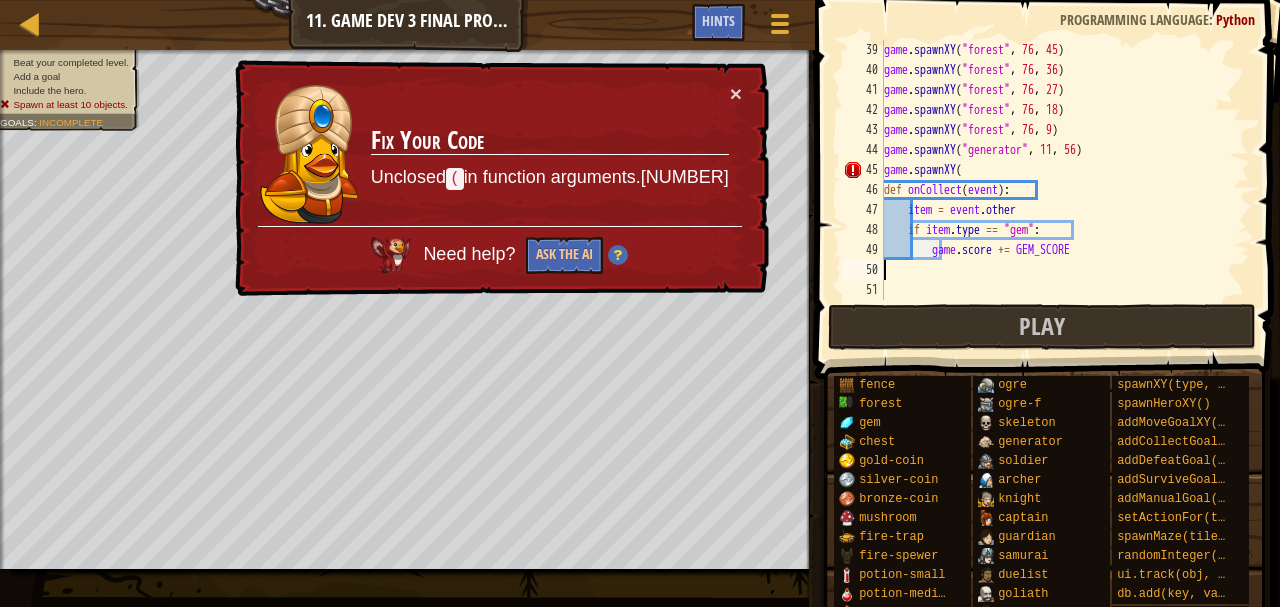 click on "game . spawnXY ( "forest" ,   76 ,   45 ) game . spawnXY ( "forest" ,   76 ,   36 ) game . spawnXY ( "forest" ,   76 ,   27 ) game . spawnXY ( "forest" ,   76 ,   18 ) game . spawnXY ( "forest" ,   76 ,   9 ) game . spawnXY ( "generator" ,   11 ,   56 ) game . spawnXY ( def   onCollect ( event ) :      item   =   event . other      if   item . type   ==   "gem" :          game . score   +=   GEM_SCORE" at bounding box center [1057, 190] 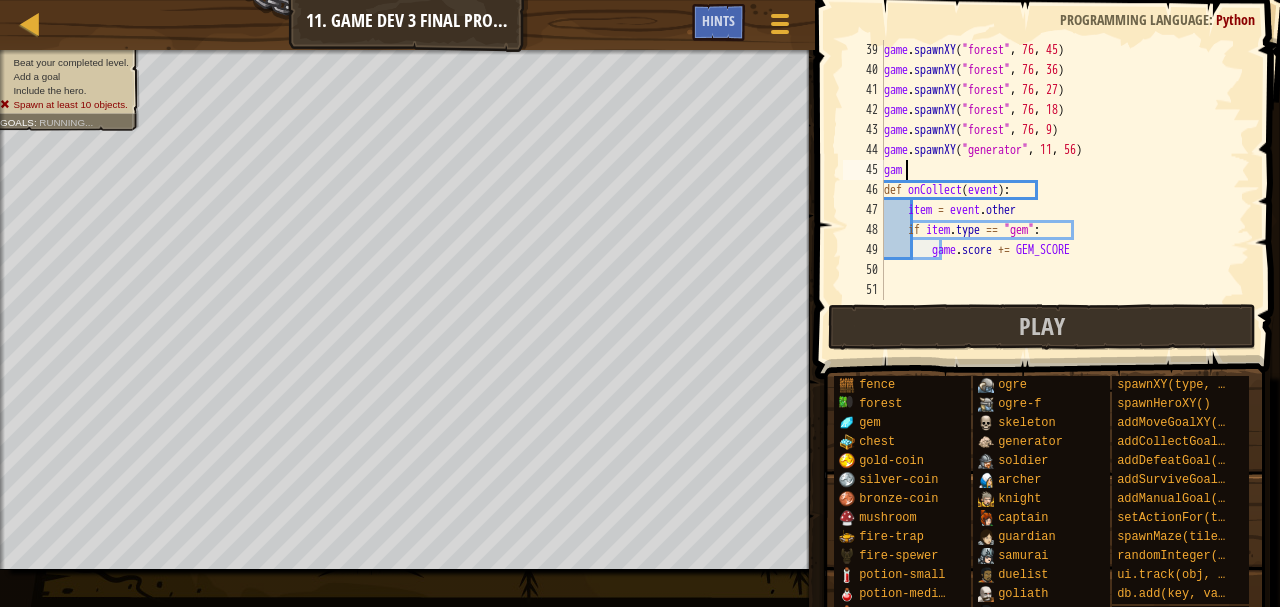scroll, scrollTop: 9, scrollLeft: 0, axis: vertical 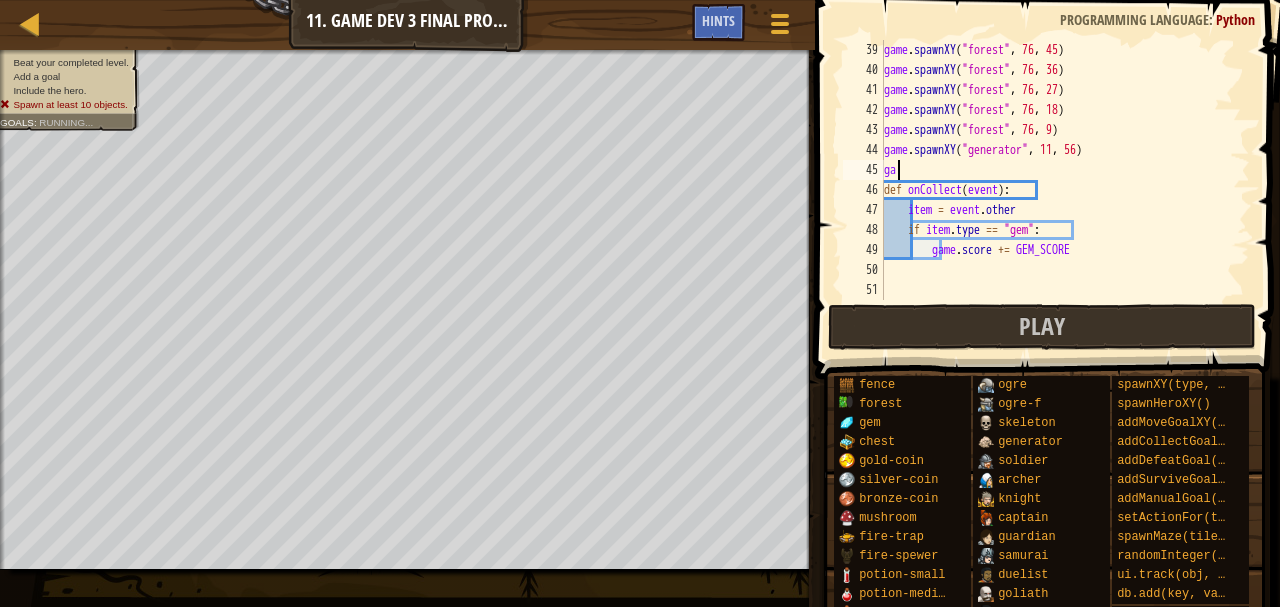 type on "g" 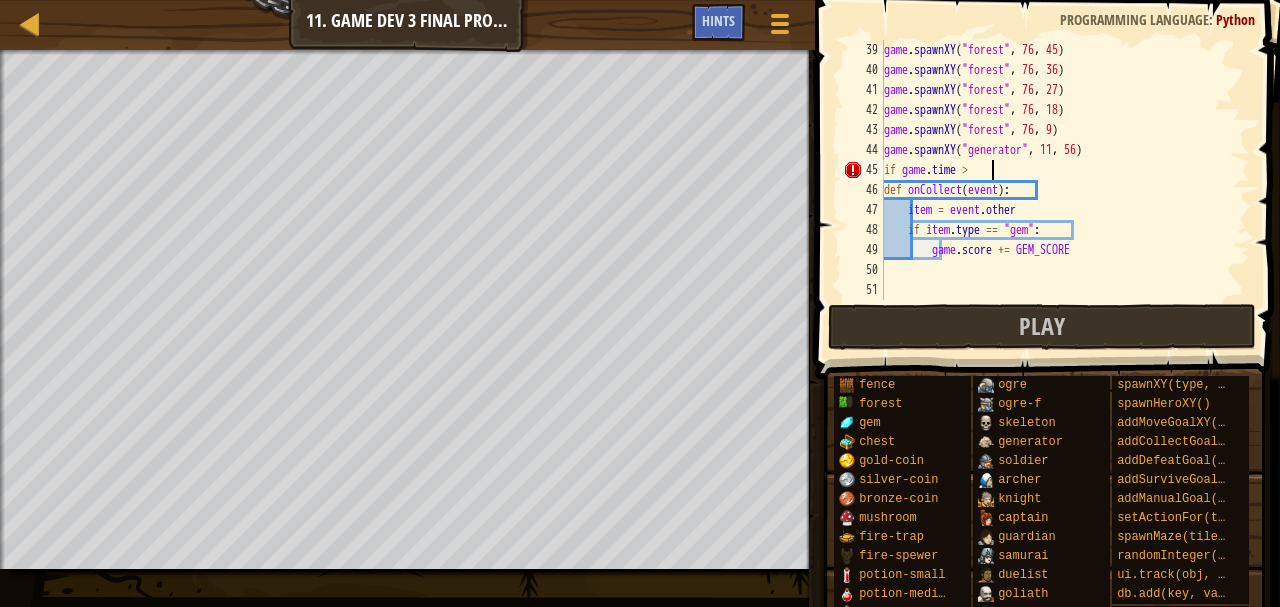 scroll, scrollTop: 9, scrollLeft: 9, axis: both 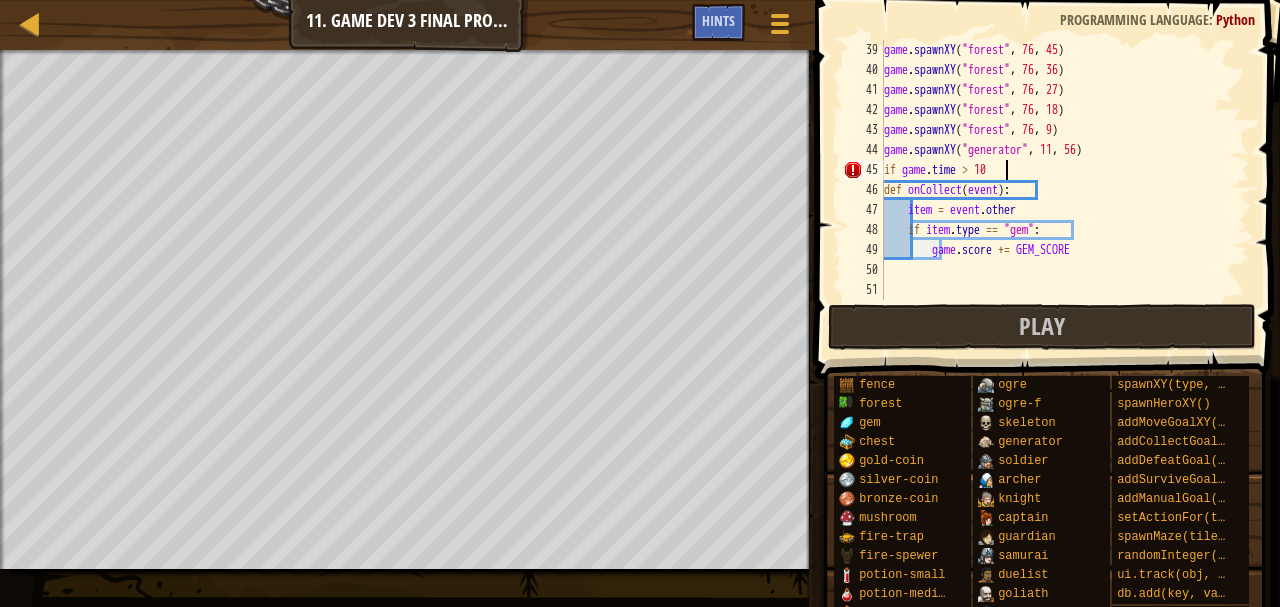 click on "game . spawnXY ( "forest" ,   [NUMBER] ,   [NUMBER] ) game . spawnXY ( "forest" ,   [NUMBER] ,   [NUMBER] ) game . spawnXY ( "forest" ,   [NUMBER] ,   [NUMBER] ) game . spawnXY ( "forest" ,   [NUMBER] ,   [NUMBER] ) game . spawnXY ( "forest" ,   [NUMBER] ,   [NUMBER] ) game . spawnXY ( "generator" ,   [NUMBER] ,   [NUMBER] ) if   game . time   >   [NUMBER] def   onCollect ( event ) :      item   =   event . other      if   item . type   ==   "gem" :          game . score   +=   GEM_SCORE" at bounding box center [1057, 190] 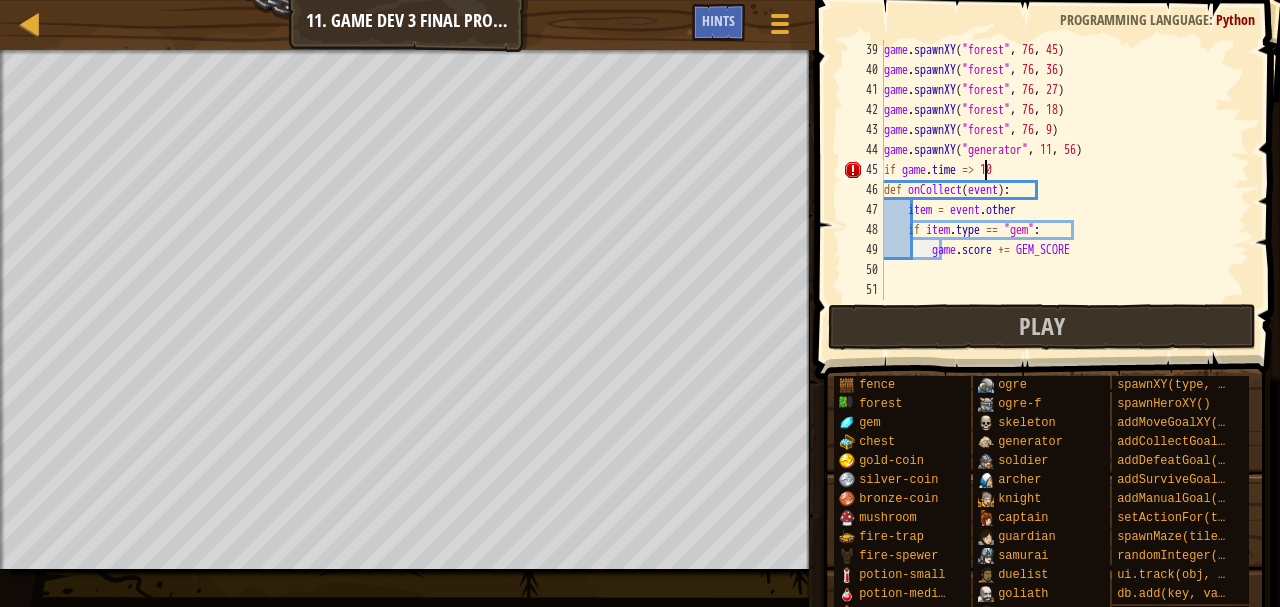 click on "game . spawnXY ( "forest" ,   [NUMBER] ,   [NUMBER] ) game . spawnXY ( "forest" ,   [NUMBER] ,   [NUMBER] ) game . spawnXY ( "forest" ,   [NUMBER] ,   [NUMBER] ) game . spawnXY ( "forest" ,   [NUMBER] ,   [NUMBER] ) game . spawnXY ( "forest" ,   [NUMBER] ,   [NUMBER] ) game . spawnXY ( "generator" ,   [NUMBER] ,   [NUMBER] ) if   game . time   =>   [NUMBER] def   onCollect ( event ) :      item   =   event . other      if   item . type   ==   "gem" :          game . score   +=   GEM_SCORE" at bounding box center (1057, 190) 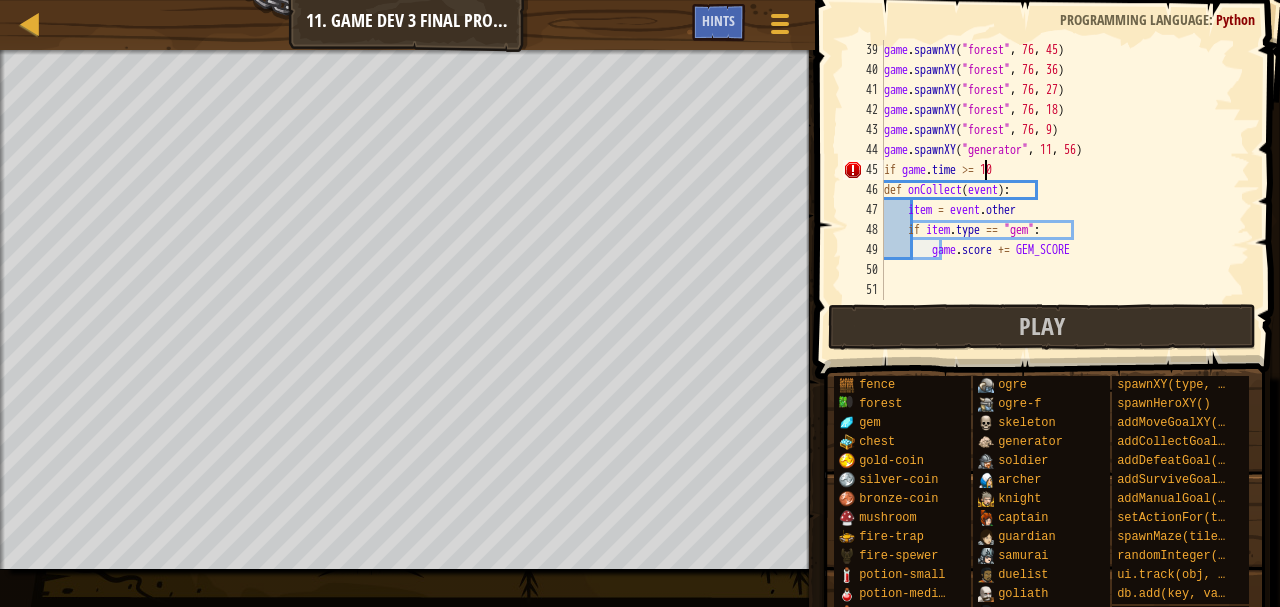 click on "game . spawnXY ( "forest" ,   [NUMBER] ,   [NUMBER] ) game . spawnXY ( "forest" ,   [NUMBER] ,   [NUMBER] ) game . spawnXY ( "forest" ,   [NUMBER] ,   [NUMBER] ) game . spawnXY ( "forest" ,   [NUMBER] ,   [NUMBER] ) game . spawnXY ( "forest" ,   [NUMBER] ,   [NUMBER] ) game . spawnXY ( "generator" ,   [NUMBER] ,   [NUMBER] ) if   game . time   >=   10 def   onCollect ( event ) :      item   =   event . other      if   item . type   ==   "gem" :          game . score   +=   GEM_SCORE" at bounding box center (1057, 190) 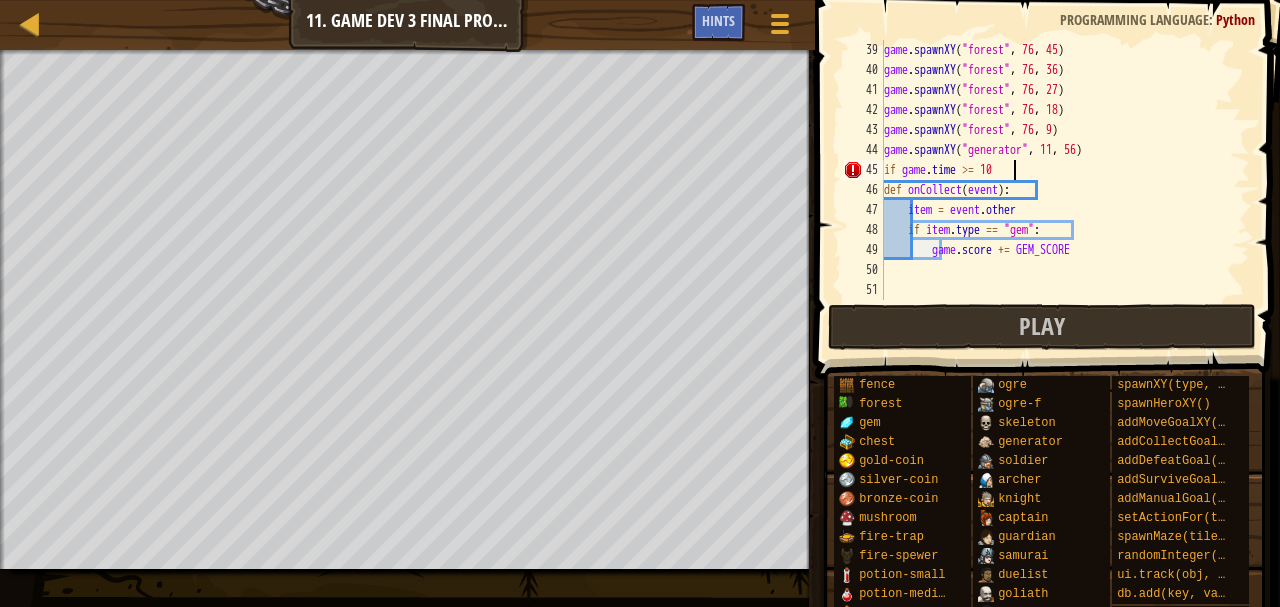 type on "if game.time >= 10:" 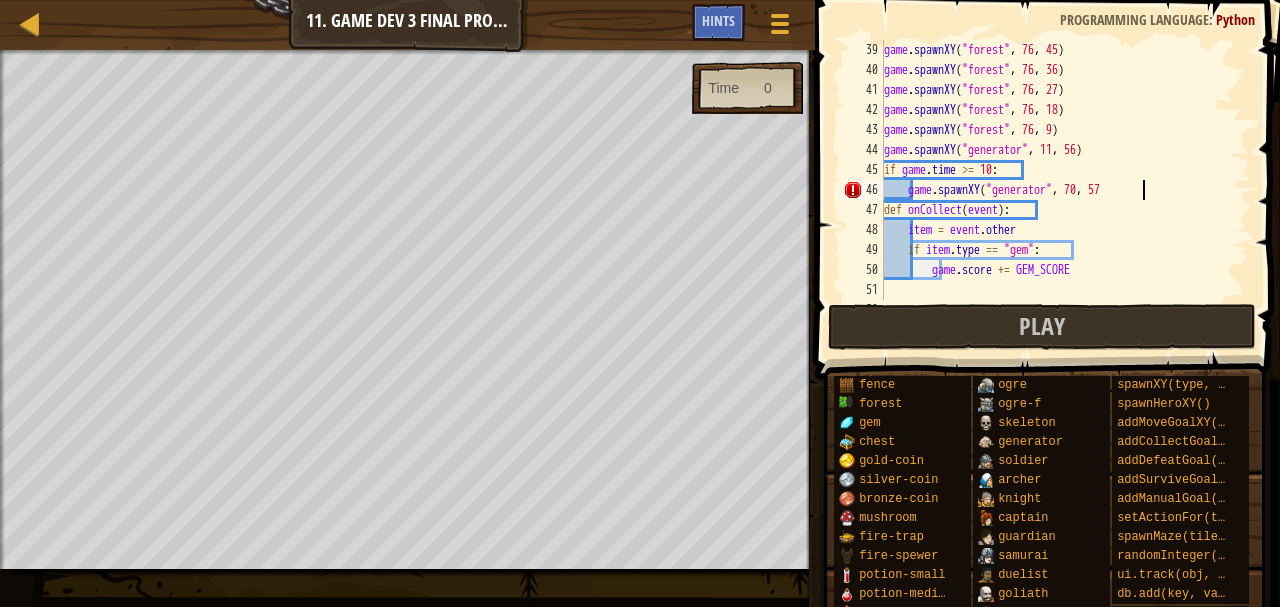 scroll, scrollTop: 9, scrollLeft: 21, axis: both 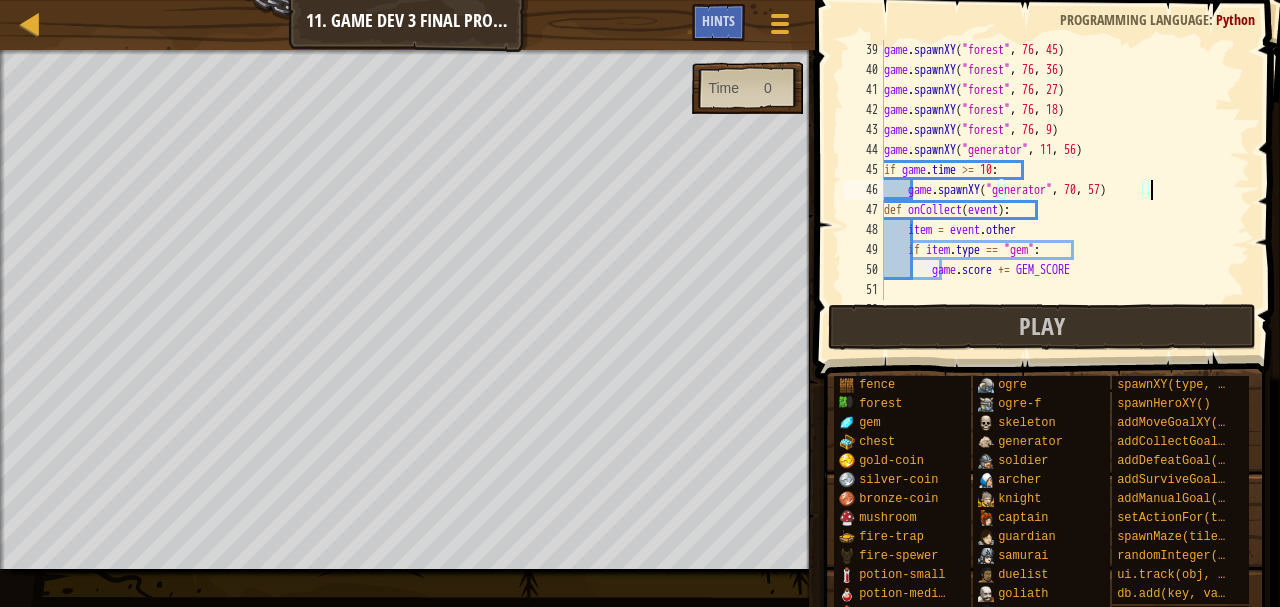 click on "game . spawnXY ( "forest" ,   76 ,   45 ) game . spawnXY ( "forest" ,   76 ,   36 ) game . spawnXY ( "forest" ,   76 ,   27 ) game . spawnXY ( "forest" ,   76 ,   18 ) game . spawnXY ( "forest" ,   76 ,   9 ) game . spawnXY ( "generator" ,   11 ,   56 ) game . spawnXY ( "generator" ,   70 ,   57 ) def   onCollect ( event ) :      item   =   event . other      if   item . type   ==   "gem" :          game . score   +=   GEM_SCORE" at bounding box center [1057, 190] 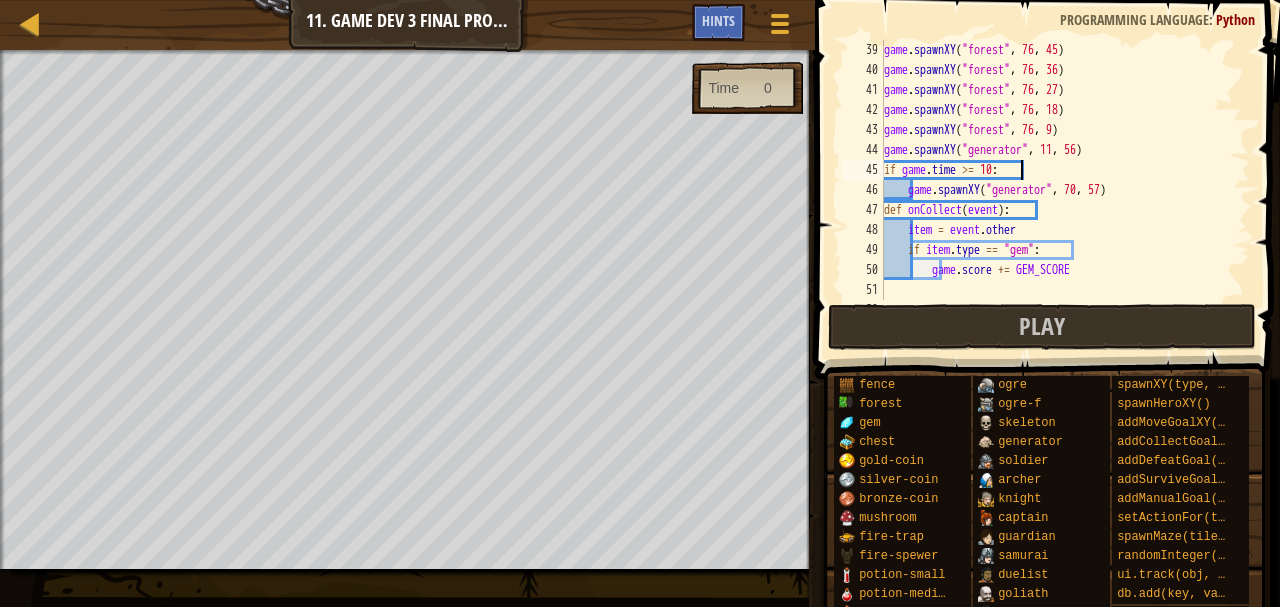 scroll, scrollTop: 9, scrollLeft: 10, axis: both 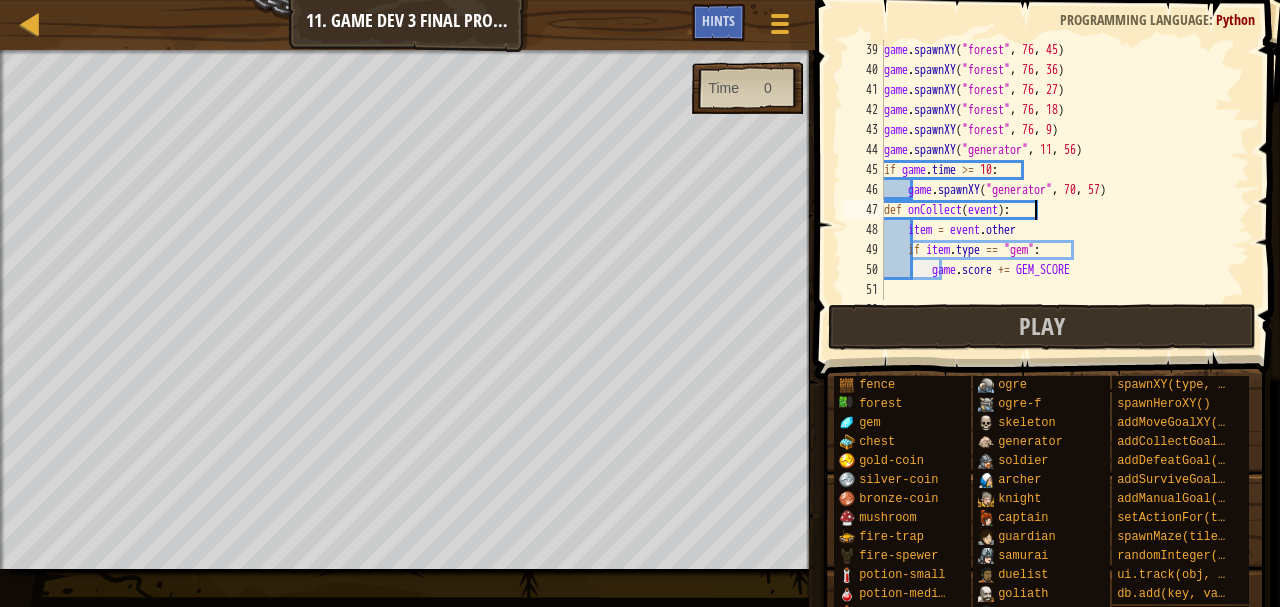 click on "game . spawnXY ( "forest" ,   76 ,   45 ) game . spawnXY ( "forest" ,   76 ,   36 ) game . spawnXY ( "forest" ,   76 ,   27 ) game . spawnXY ( "forest" ,   76 ,   18 ) game . spawnXY ( "forest" ,   76 ,   9 ) game . spawnXY ( "generator" ,   11 ,   56 ) game . spawnXY ( "generator" ,   70 ,   57 ) def   onCollect ( event ) :      item   =   event . other      if   item . type   ==   "gem" :          game . score   +=   GEM_SCORE" at bounding box center [1057, 190] 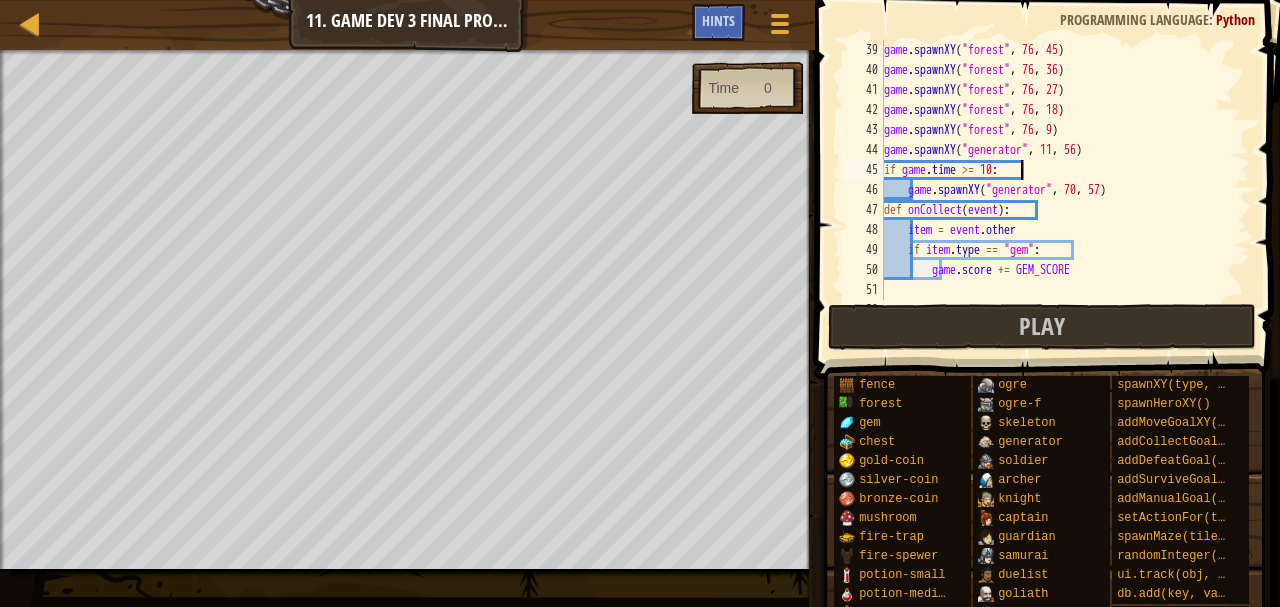 click on "game . spawnXY ( "forest" ,   76 ,   45 ) game . spawnXY ( "forest" ,   76 ,   36 ) game . spawnXY ( "forest" ,   76 ,   27 ) game . spawnXY ( "forest" ,   76 ,   18 ) game . spawnXY ( "forest" ,   76 ,   9 ) game . spawnXY ( "generator" ,   11 ,   56 ) game . spawnXY ( "generator" ,   70 ,   57 ) def   onCollect ( event ) :      item   =   event . other      if   item . type   ==   "gem" :          game . score   +=   GEM_SCORE" at bounding box center (1057, 190) 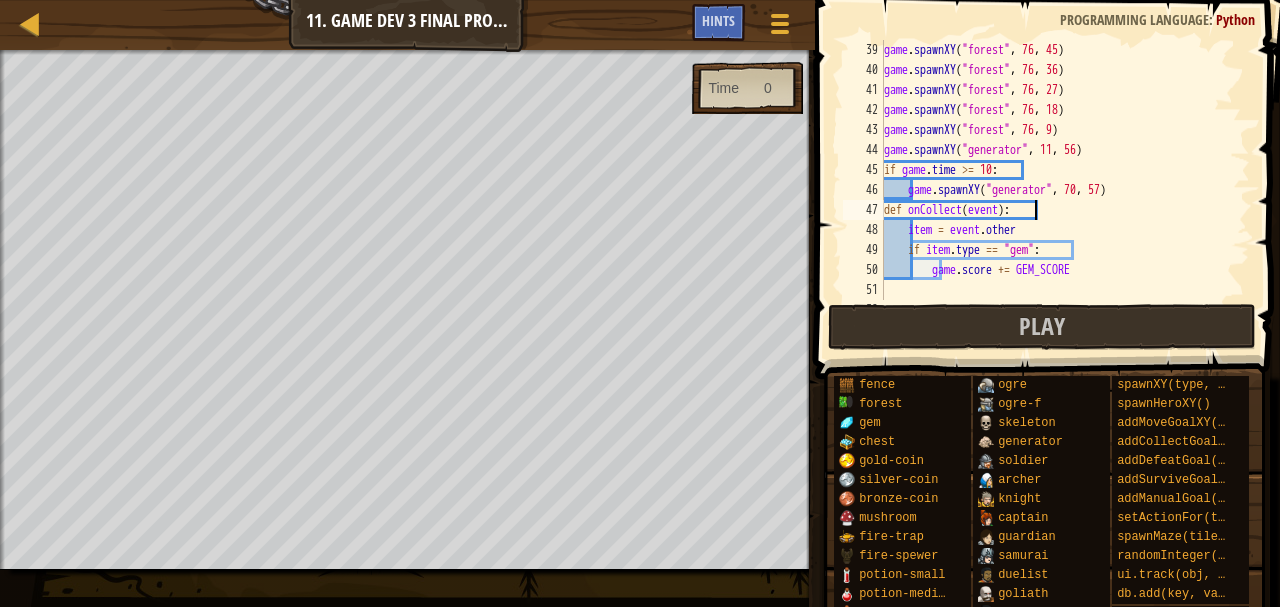 click on "game . spawnXY ( "forest" ,   76 ,   45 ) game . spawnXY ( "forest" ,   76 ,   36 ) game . spawnXY ( "forest" ,   76 ,   27 ) game . spawnXY ( "forest" ,   76 ,   18 ) game . spawnXY ( "forest" ,   76 ,   9 ) game . spawnXY ( "generator" ,   11 ,   56 ) game . spawnXY ( "generator" ,   70 ,   57 ) def   onCollect ( event ) :      item   =   event . other      if   item . type   ==   "gem" :          game . score   +=   GEM_SCORE" at bounding box center [1057, 190] 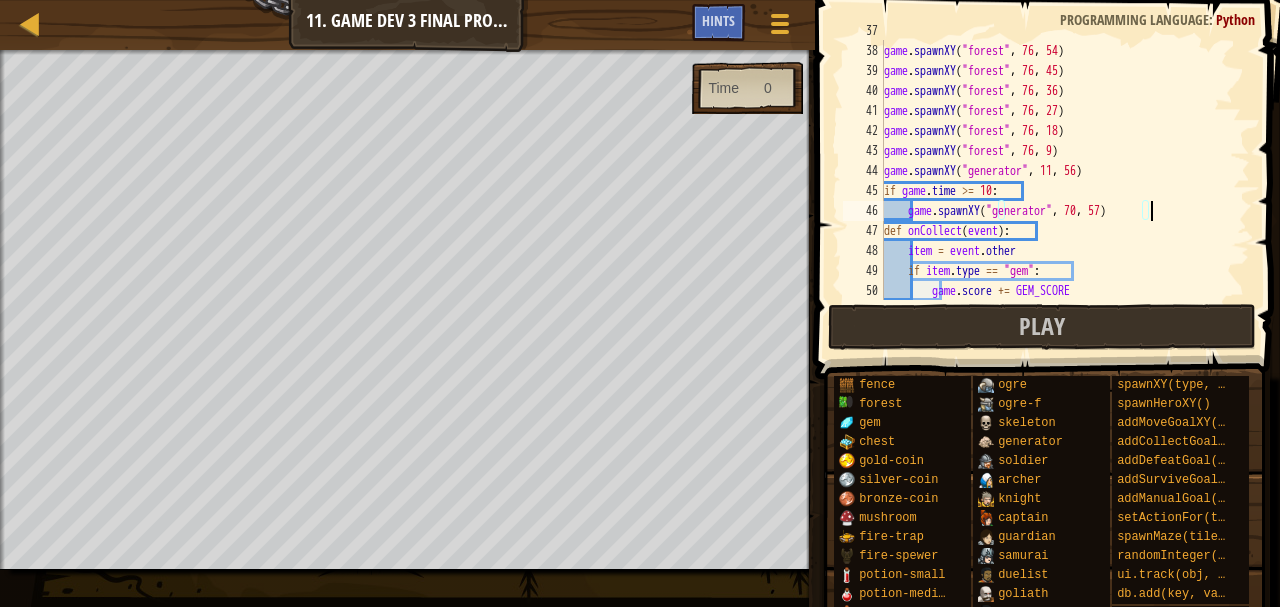 scroll, scrollTop: 739, scrollLeft: 0, axis: vertical 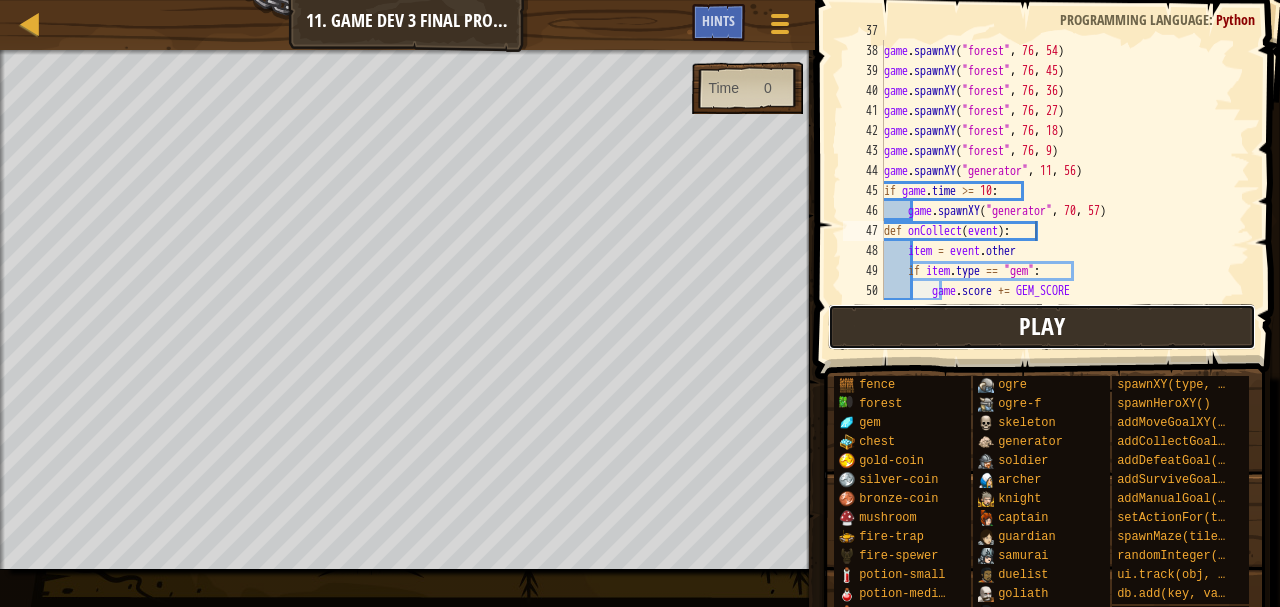 click on "Play" at bounding box center (1042, 327) 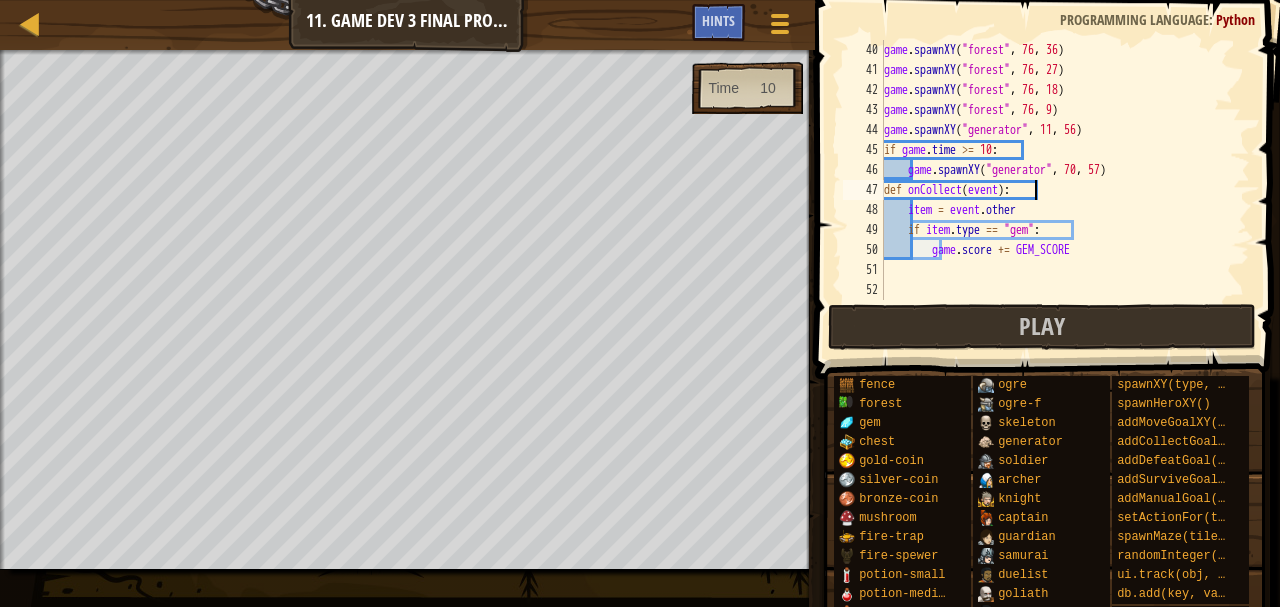 scroll, scrollTop: 780, scrollLeft: 0, axis: vertical 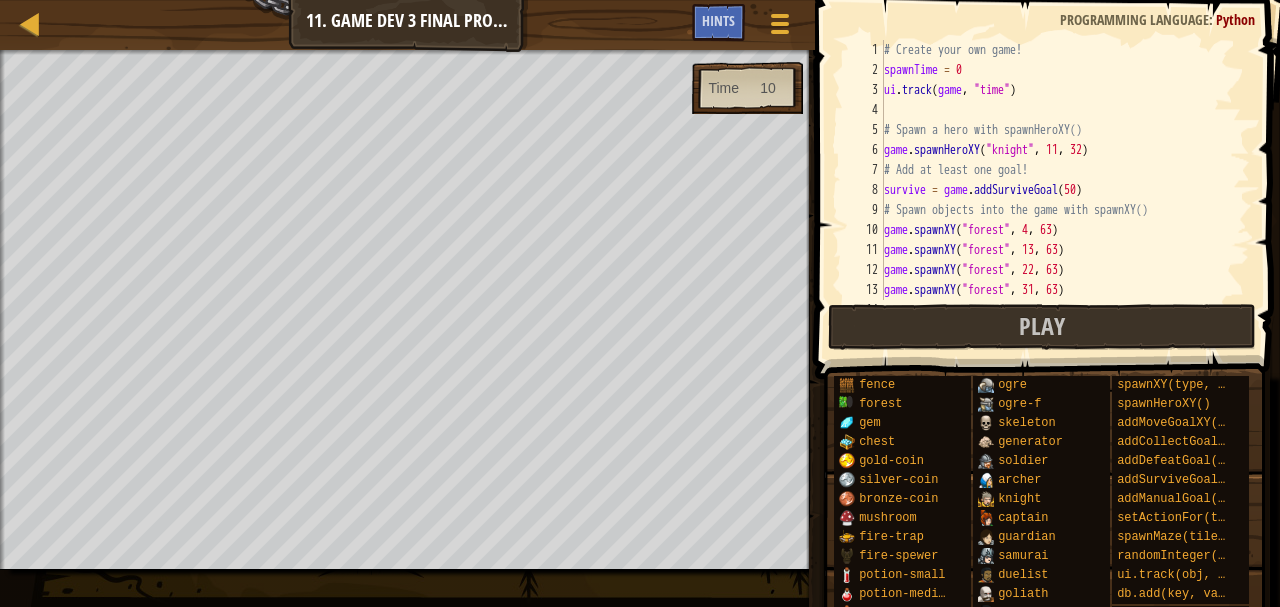 click on "# Create your own game! spawnTime = 0 ui . track ( game , "time" ) # Spawn a hero with spawnHeroXY() game . spawnHeroXY ( "knight" , 11 , 32 ) # Add at least one goal! survive = game . addSurviveGoal ( 50 ) # Spawn objects into the game with spawnXY() game . spawnXY ( "forest" , 4 , 63 ) game . spawnXY ( "forest" , 13 , 63 ) game . spawnXY ( "forest" , 22 , 63 ) game . spawnXY ( "forest" , 31 , 63 ) game . spawnXY ( "forest" , 40 , 63 )" at bounding box center [1057, 190] 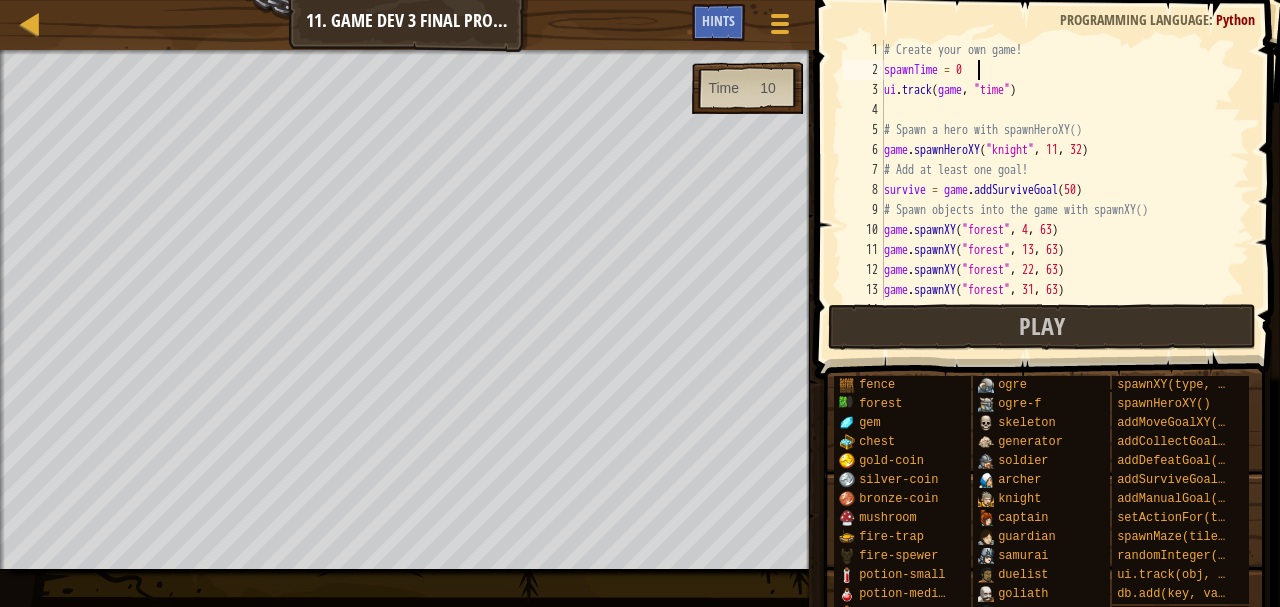 click on "# Create your own game! spawnTime = 0 ui . track ( game , "time" ) # Spawn a hero with spawnHeroXY() game . spawnHeroXY ( "knight" , 11 , 32 ) # Add at least one goal! survive = game . addSurviveGoal ( 50 ) # Spawn objects into the game with spawnXY() game . spawnXY ( "forest" , 4 , 63 ) game . spawnXY ( "forest" , 13 , 63 ) game . spawnXY ( "forest" , 22 , 63 ) game . spawnXY ( "forest" , 31 , 63 ) game . spawnXY ( "forest" , 40 , 63 )" at bounding box center [1057, 190] 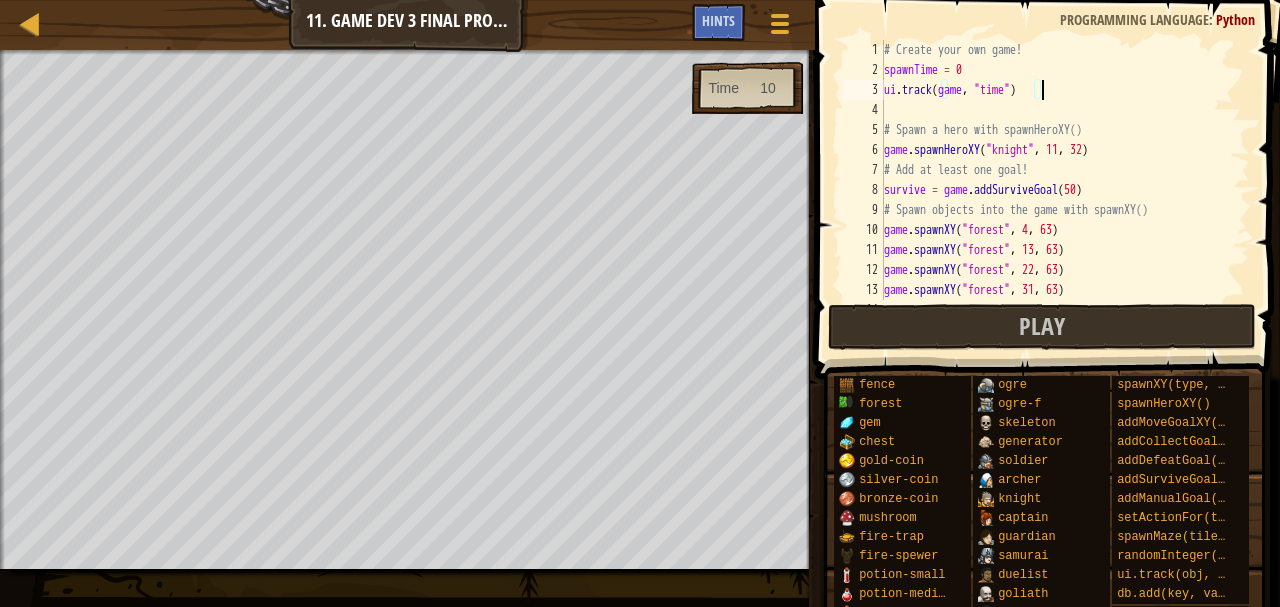 click on "# Create your own game! spawnTime = 0 ui . track ( game , "time" ) # Spawn a hero with spawnHeroXY() game . spawnHeroXY ( "knight" , 11 , 32 ) # Add at least one goal! survive = game . addSurviveGoal ( 50 ) # Spawn objects into the game with spawnXY() game . spawnXY ( "forest" , 4 , 63 ) game . spawnXY ( "forest" , 13 , 63 ) game . spawnXY ( "forest" , 22 , 63 ) game . spawnXY ( "forest" , 31 , 63 ) game . spawnXY ( "forest" , 40 , 63 )" at bounding box center (1057, 190) 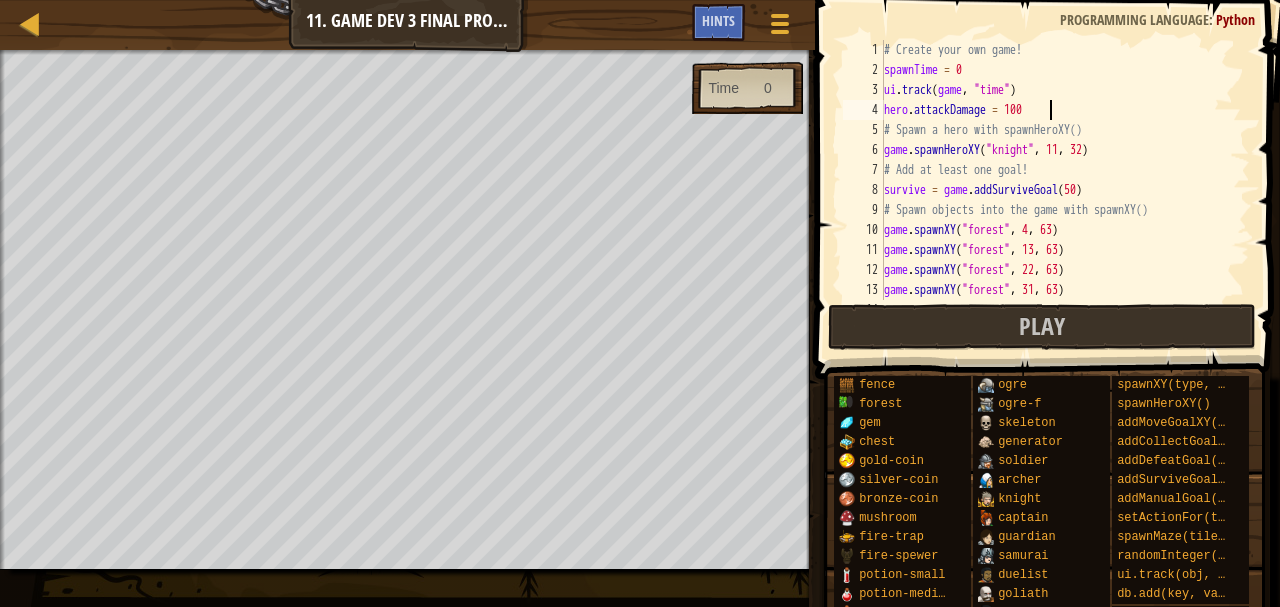 scroll, scrollTop: 9, scrollLeft: 12, axis: both 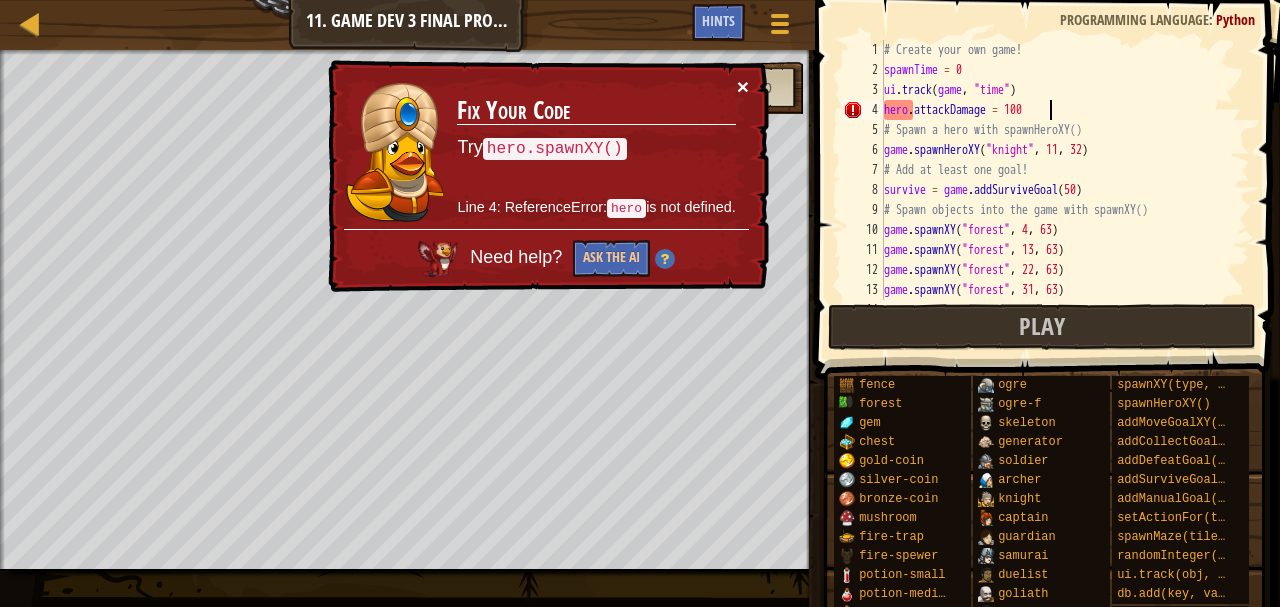 click on "×" at bounding box center [743, 86] 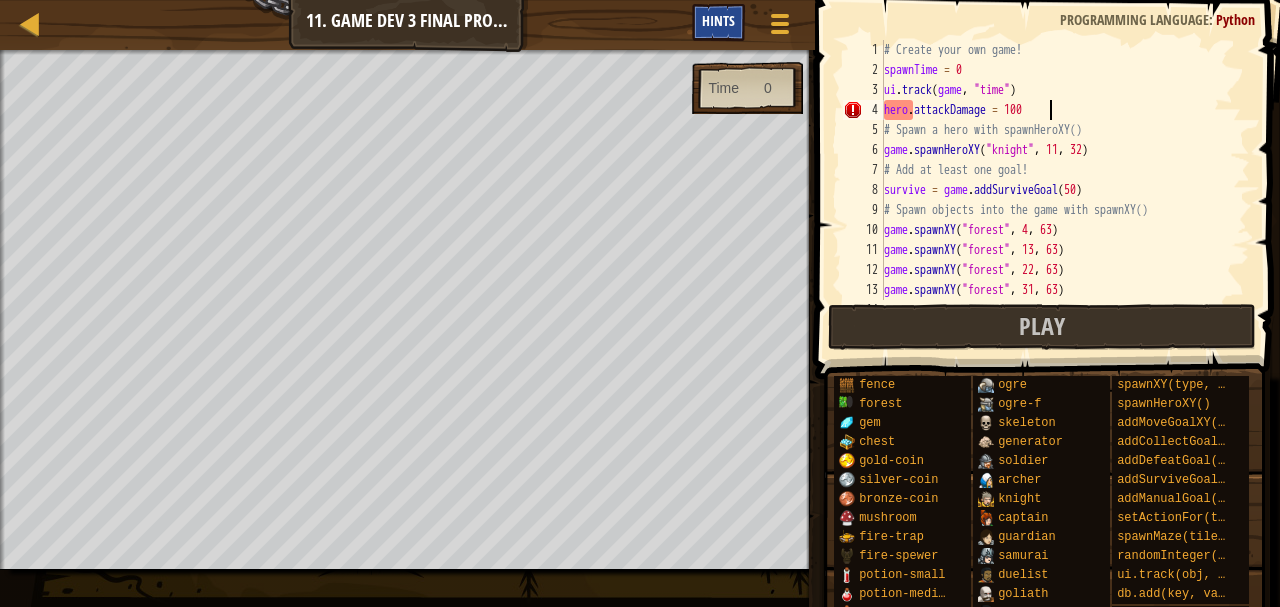 click on "Hints" at bounding box center [718, 20] 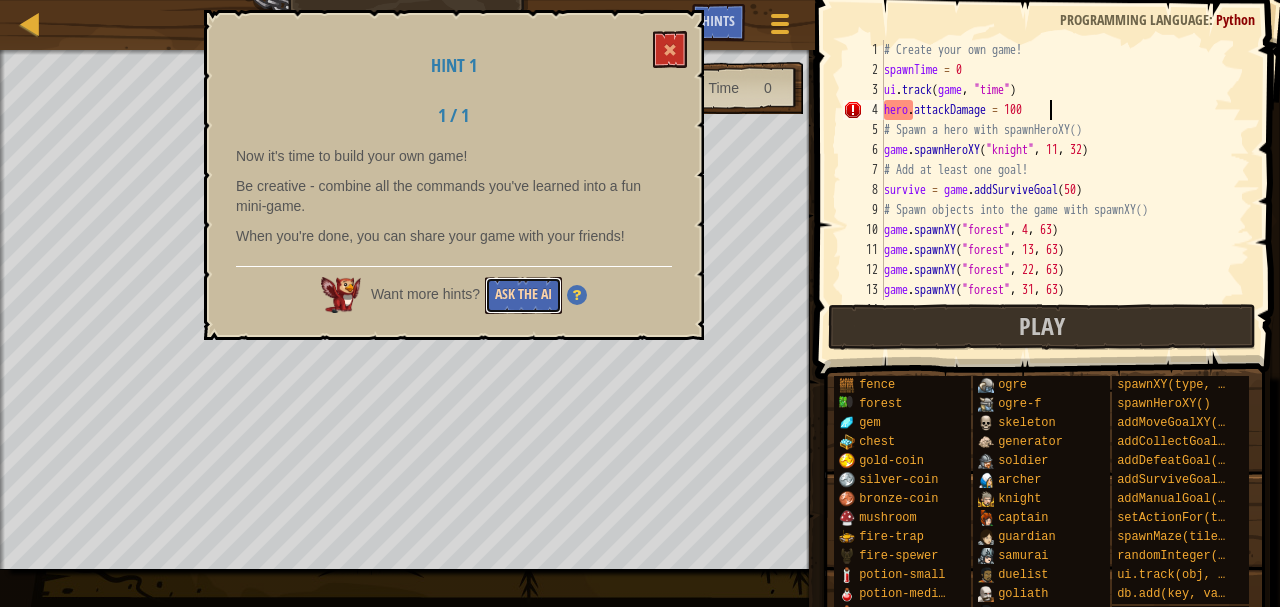 click on "Ask the AI" at bounding box center (523, 295) 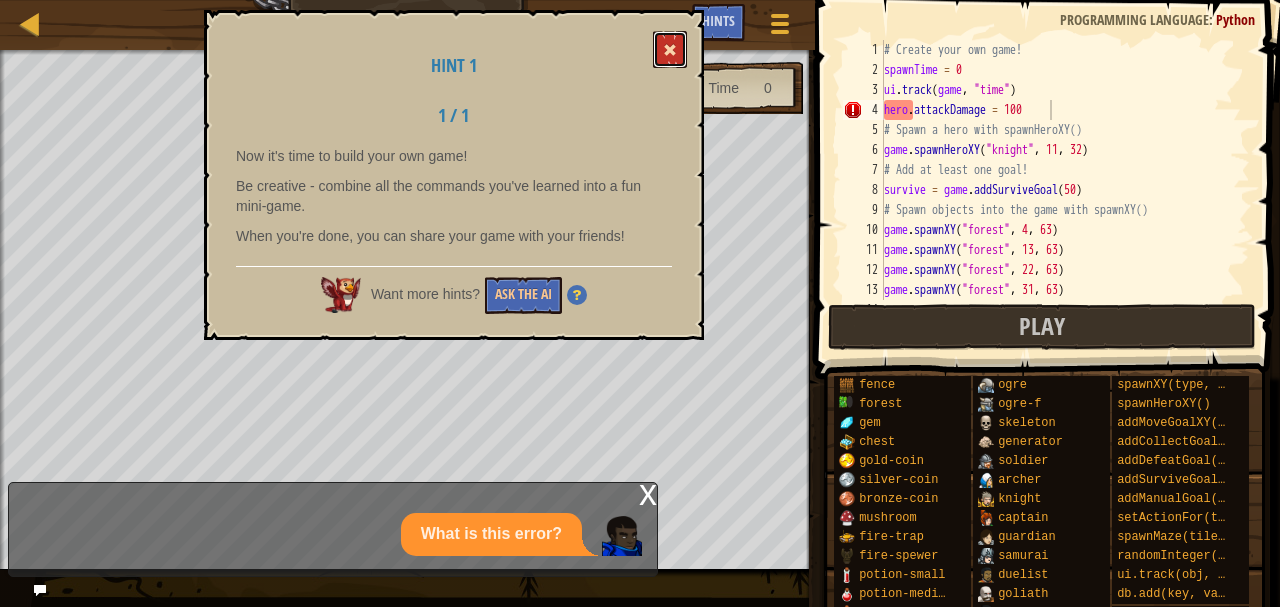 click at bounding box center [670, 50] 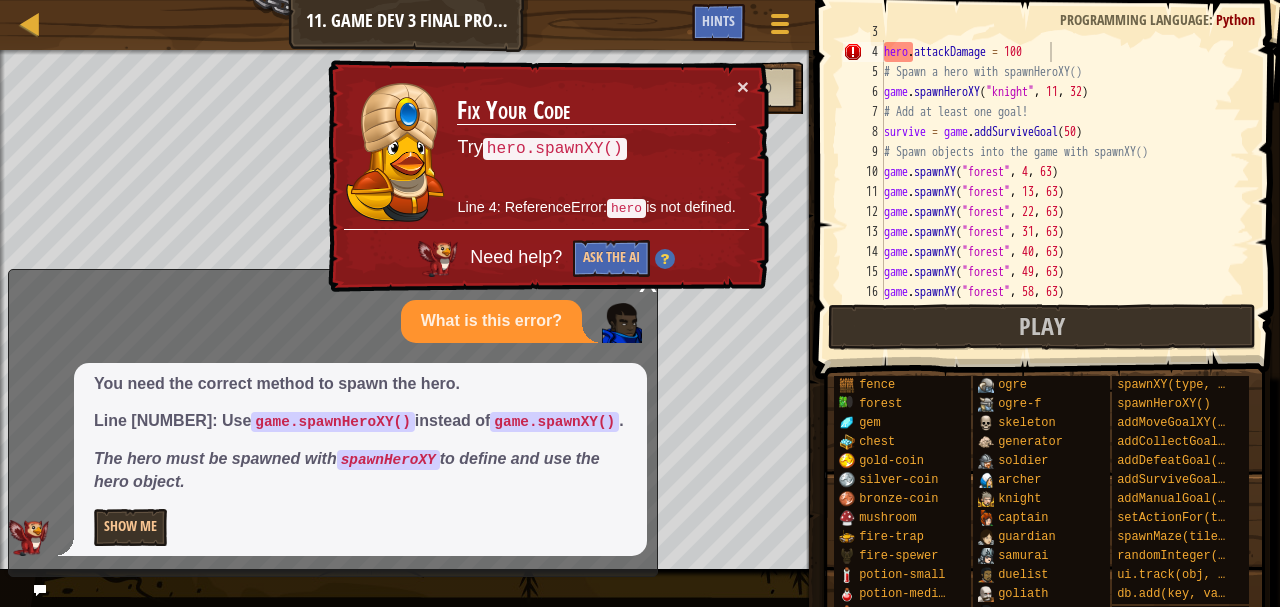 scroll, scrollTop: 58, scrollLeft: 0, axis: vertical 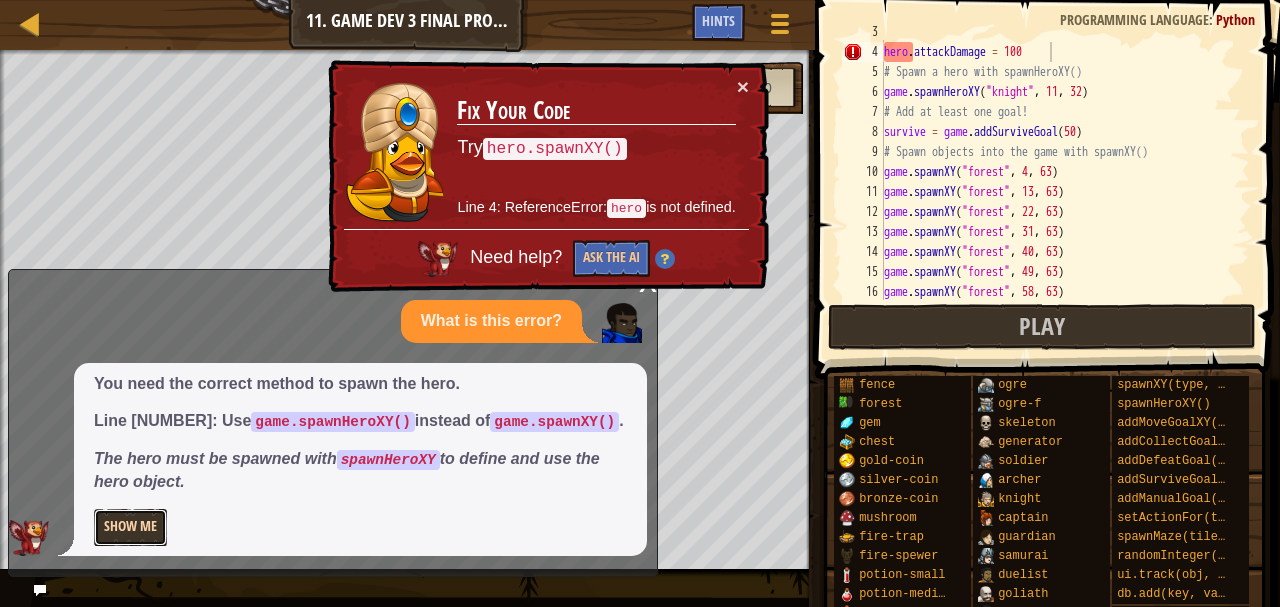 click on "Show Me" at bounding box center (130, 527) 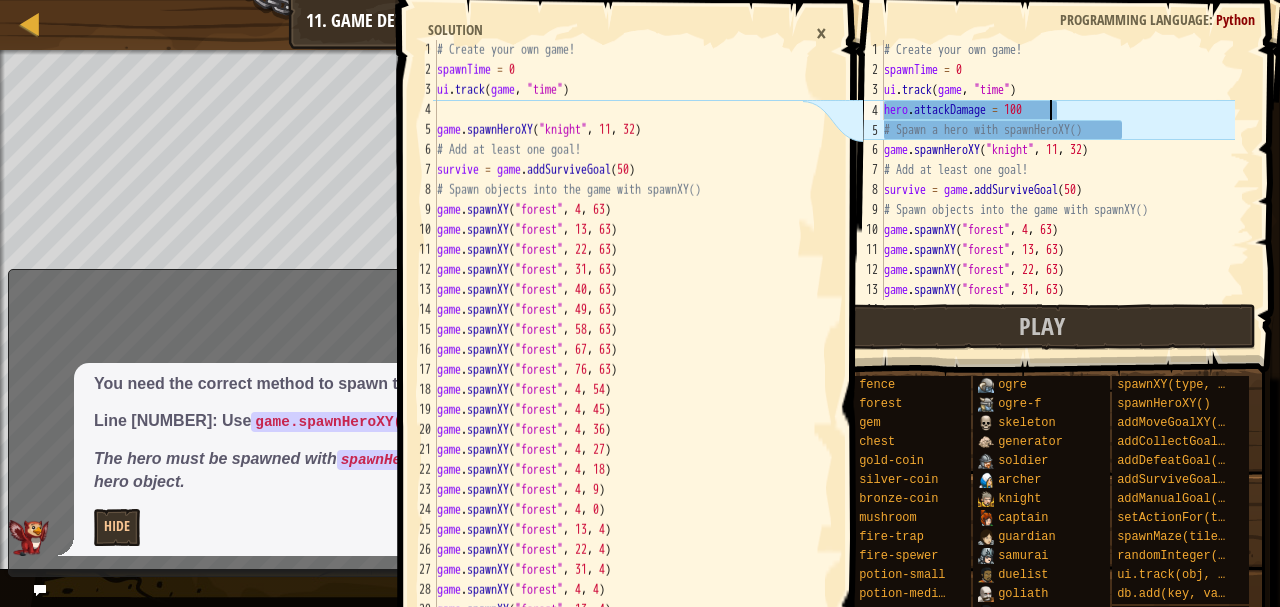 scroll, scrollTop: 0, scrollLeft: 0, axis: both 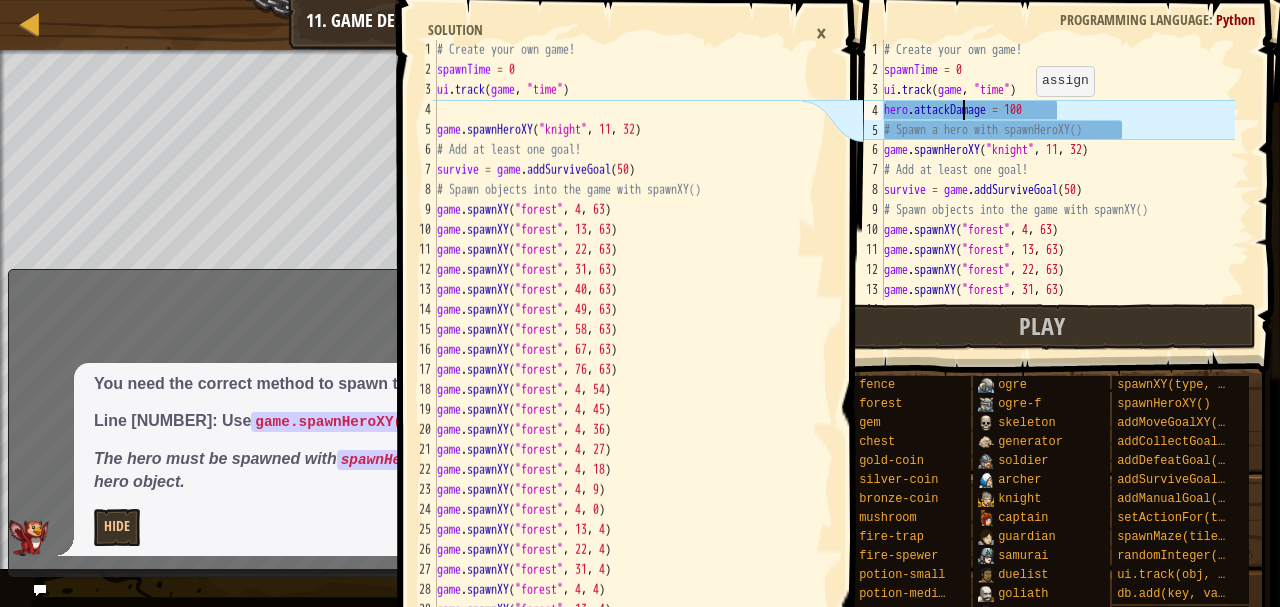 click on "# Create your own game! spawnTime   =   0 ui . track ( game ,   "time" ) hero . attackDamage   =   100 # Spawn a hero with spawnHeroXY() game . spawnHeroXY ( "knight" ,   [COORD] ,   [COORD] ) # Add at least one goal! survive   =   game . addSurviveGoal ( 50 ) # Spawn objects into the game with spawnXY() game . spawnXY ( "forest" ,   [COORD] ,   [COORD] ) game . spawnXY ( "forest" ,   [COORD] ,   [COORD] ) game . spawnXY ( "forest" ,   [COORD] ,   [COORD] ) game . spawnXY ( "forest" ,   [COORD] ,   [COORD] ) game . spawnXY ( "forest" ,   [COORD] ,   [COORD] )" at bounding box center [1057, 190] 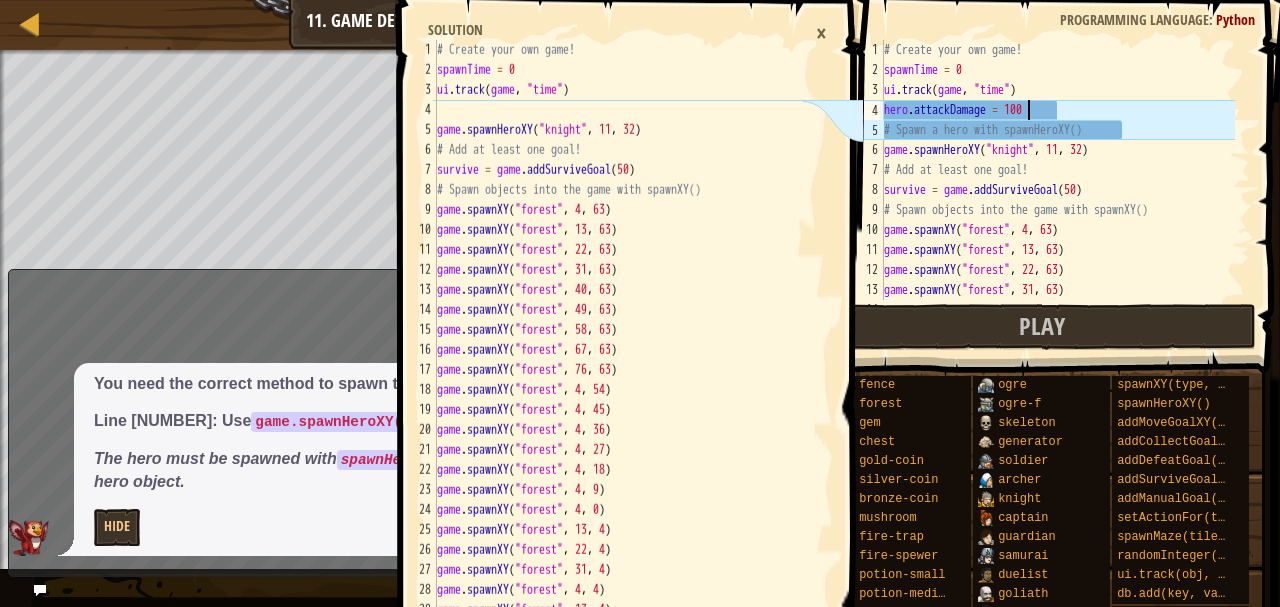 click on "# Create your own game! spawnTime   =   0 ui . track ( game ,   "time" ) hero . attackDamage   =   100 # Spawn a hero with spawnHeroXY() game . spawnHeroXY ( "knight" ,   [COORD] ,   [COORD] ) # Add at least one goal! survive   =   game . addSurviveGoal ( 50 ) # Spawn objects into the game with spawnXY() game . spawnXY ( "forest" ,   [COORD] ,   [COORD] ) game . spawnXY ( "forest" ,   [COORD] ,   [COORD] ) game . spawnXY ( "forest" ,   [COORD] ,   [COORD] ) game . spawnXY ( "forest" ,   [COORD] ,   [COORD] ) game . spawnXY ( "forest" ,   [COORD] ,   [COORD] )" at bounding box center [1057, 190] 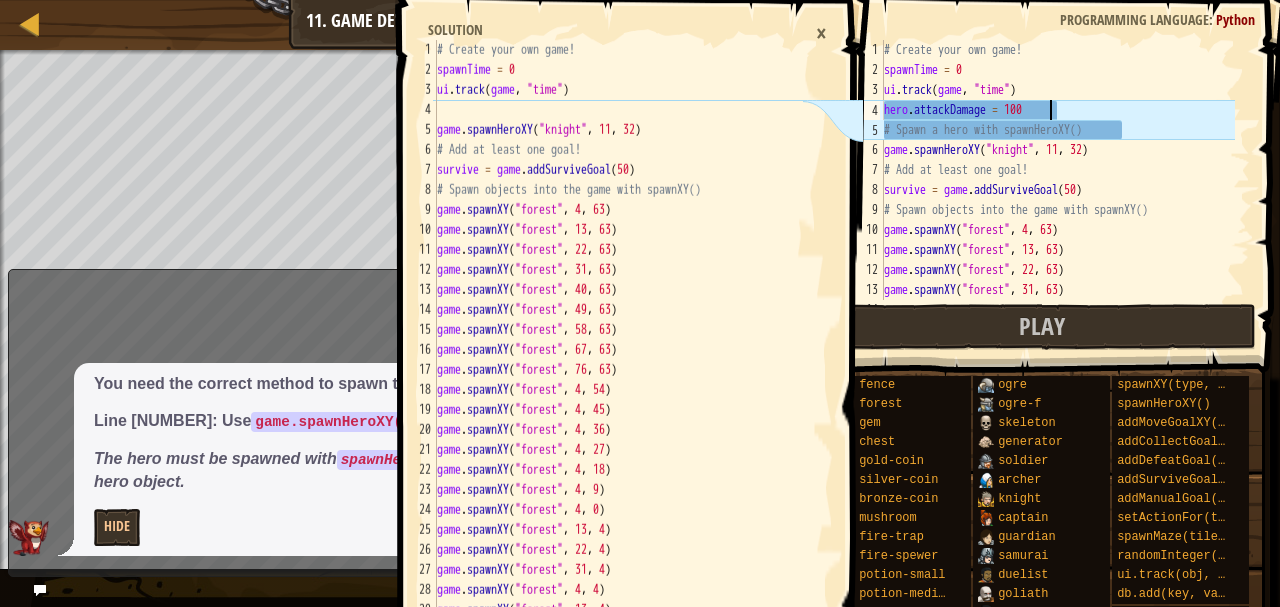click on "# Create your own game! spawnTime   =   0 ui . track ( game ,   "time" ) hero . attackDamage   =   100 # Spawn a hero with spawnHeroXY() game . spawnHeroXY ( "knight" ,   [COORD] ,   [COORD] ) # Add at least one goal! survive   =   game . addSurviveGoal ( 50 ) # Spawn objects into the game with spawnXY() game . spawnXY ( "forest" ,   [COORD] ,   [COORD] ) game . spawnXY ( "forest" ,   [COORD] ,   [COORD] ) game . spawnXY ( "forest" ,   [COORD] ,   [COORD] ) game . spawnXY ( "forest" ,   [COORD] ,   [COORD] ) game . spawnXY ( "forest" ,   [COORD] ,   [COORD] )" at bounding box center [1057, 190] 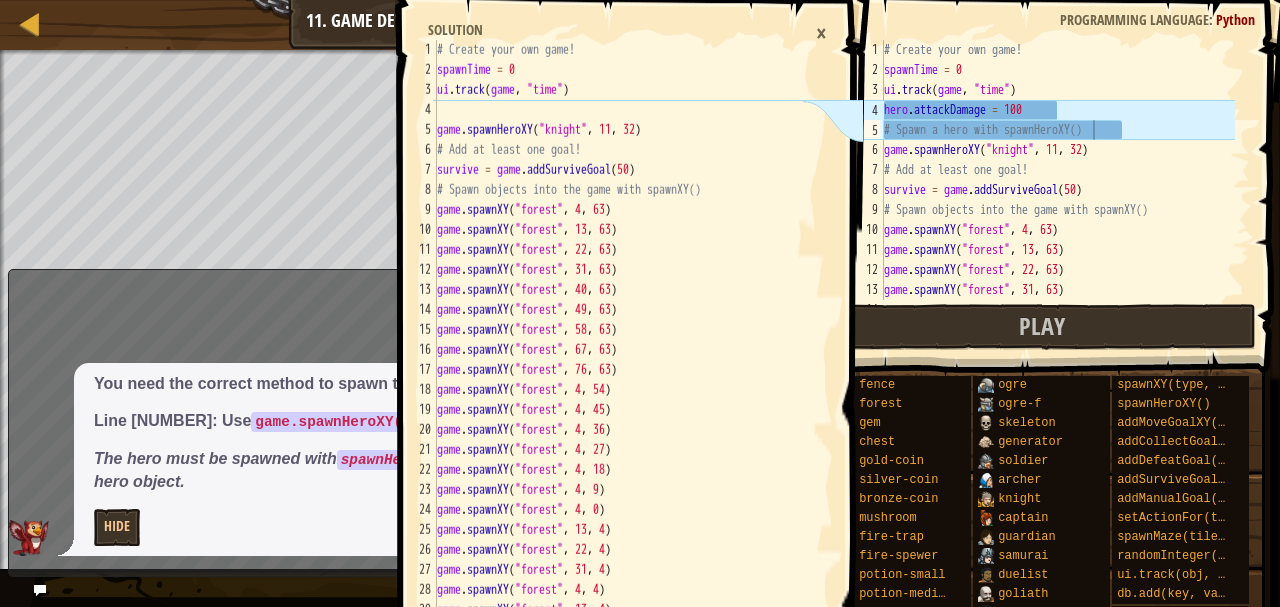 click on "×" at bounding box center (821, 33) 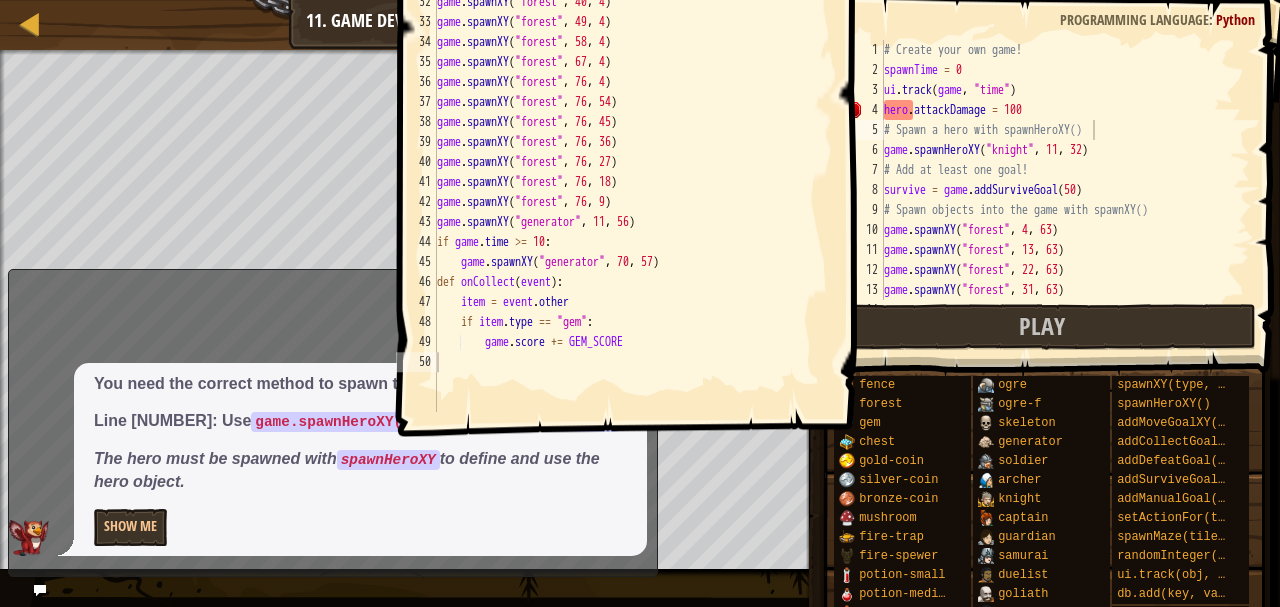 type on "hero.attackDamage = 100" 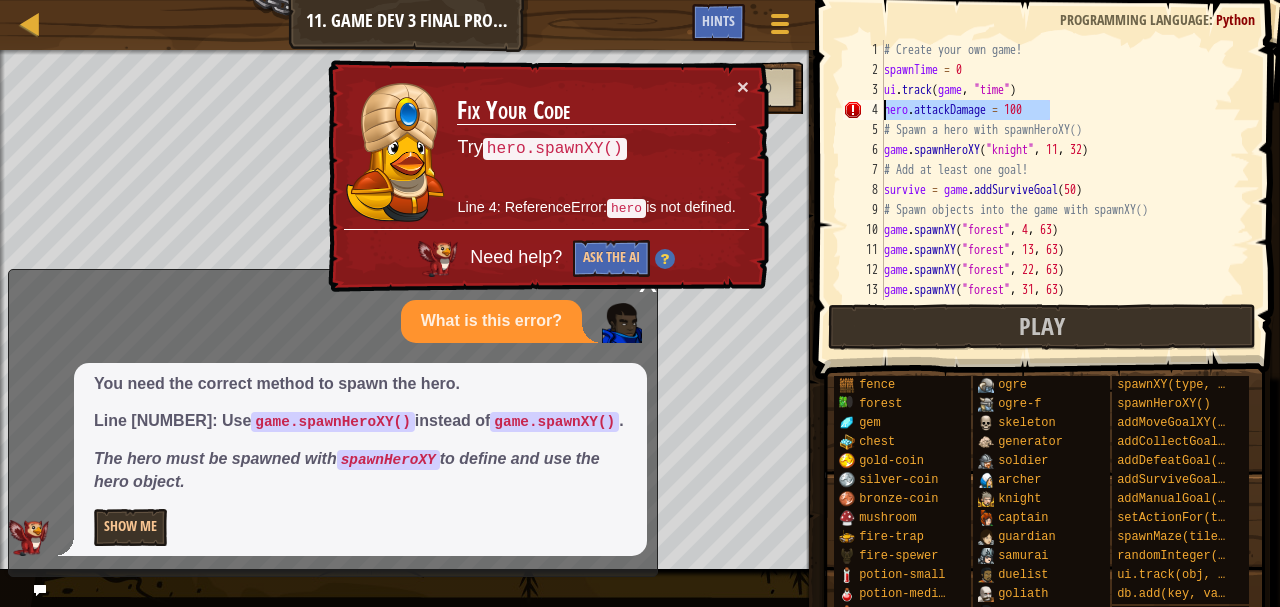 drag, startPoint x: 1058, startPoint y: 107, endPoint x: 880, endPoint y: 108, distance: 178.0028 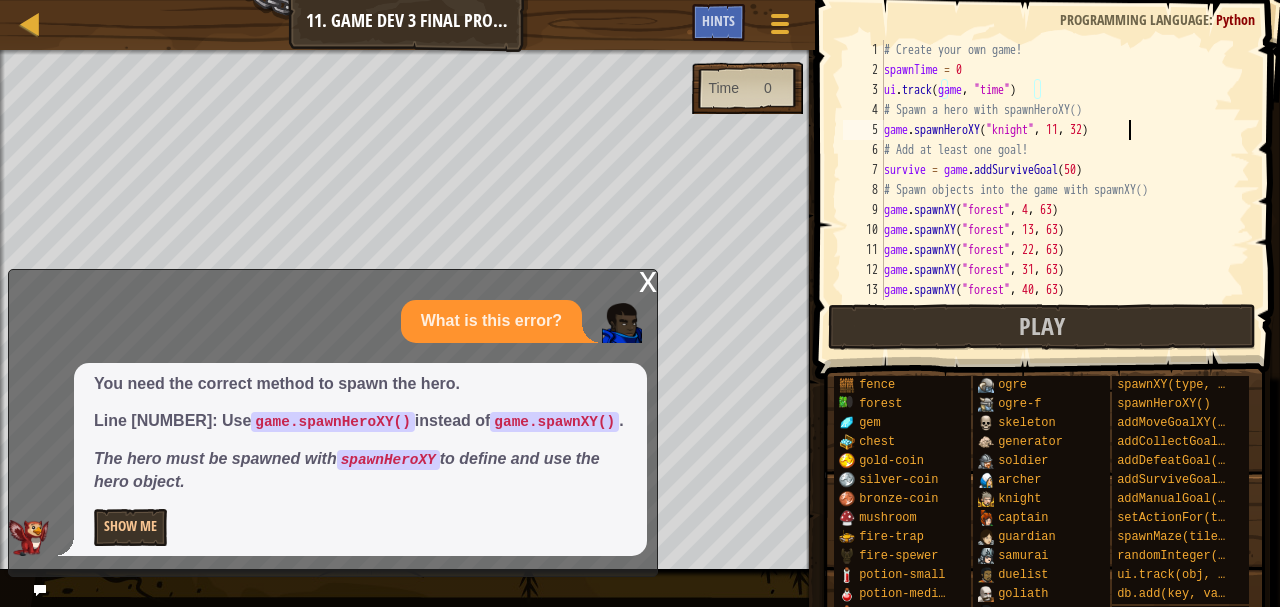 click on "# Create your own game! spawnTime = 0 ui . track ( game , "time" ) # Spawn a hero with spawnHeroXY() game . spawnHeroXY ( "knight" , 11 , 32 ) # Add at least one goal! survive = game . addSurviveGoal ( 50 ) # Spawn objects into the game with spawnXY() game . spawnXY ( "forest" , 4 , 63 ) game . spawnXY ( "forest" , 13 , 63 ) game . spawnXY ( "forest" , 22 , 63 ) game . spawnXY ( "forest" , 31 , 63 ) game . spawnXY ( "forest" , 40 , 63 ) game . spawnXY ( "forest" , 49 , 63 )" at bounding box center (1057, 190) 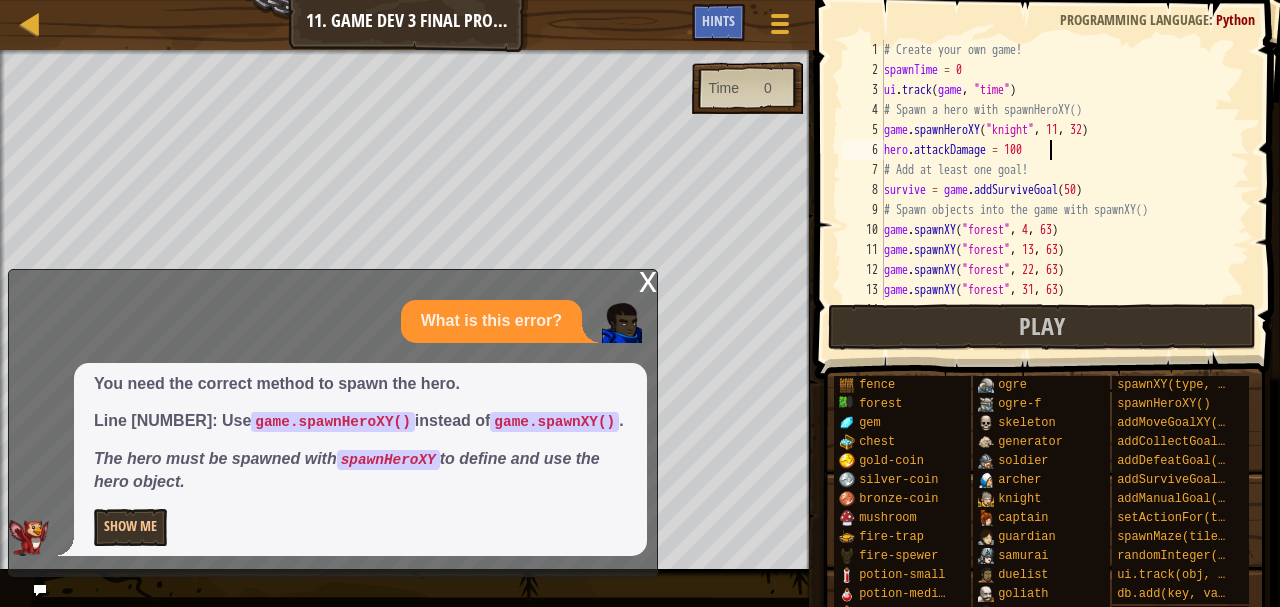 scroll, scrollTop: 9, scrollLeft: 12, axis: both 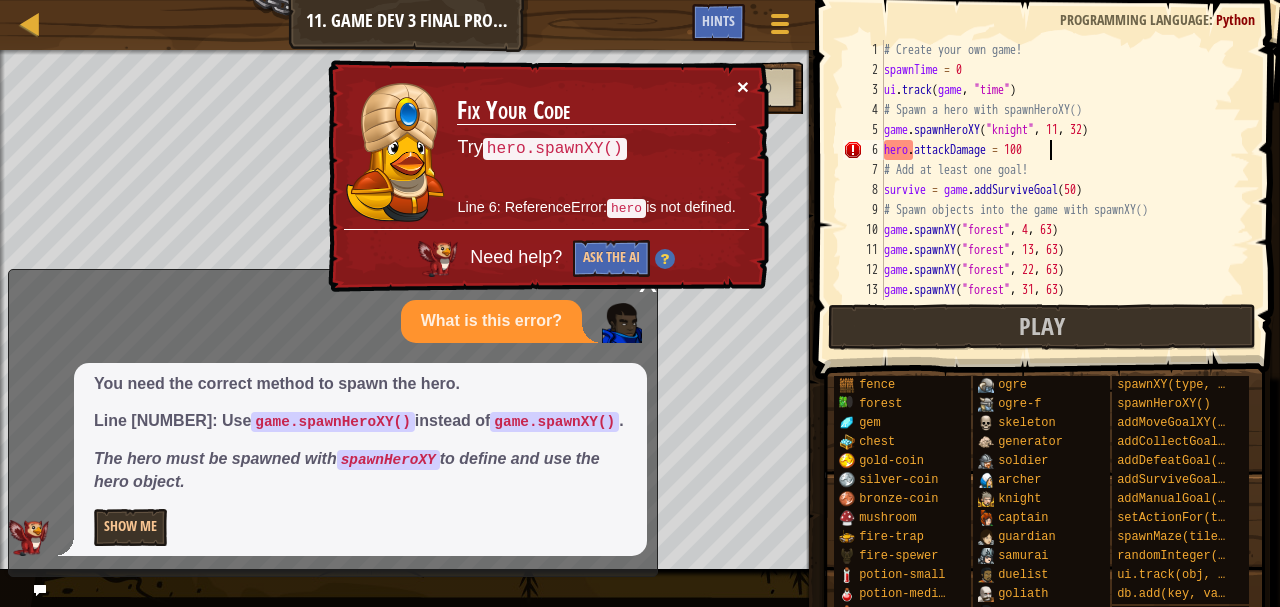 click on "×" at bounding box center (743, 86) 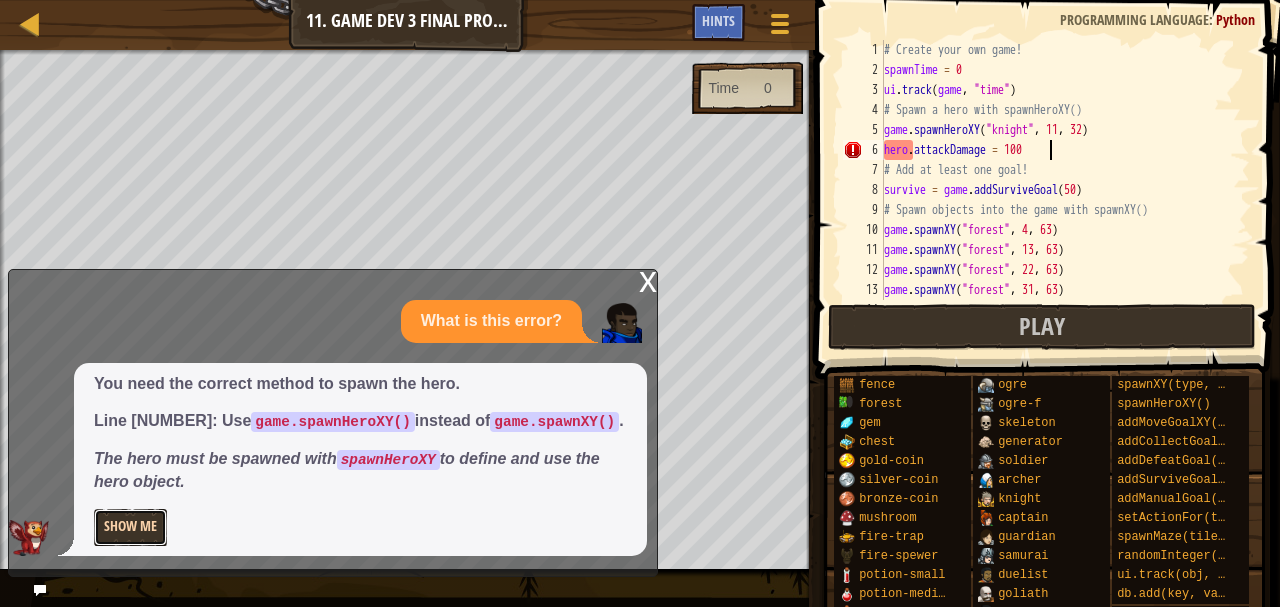click on "Show Me" at bounding box center [130, 527] 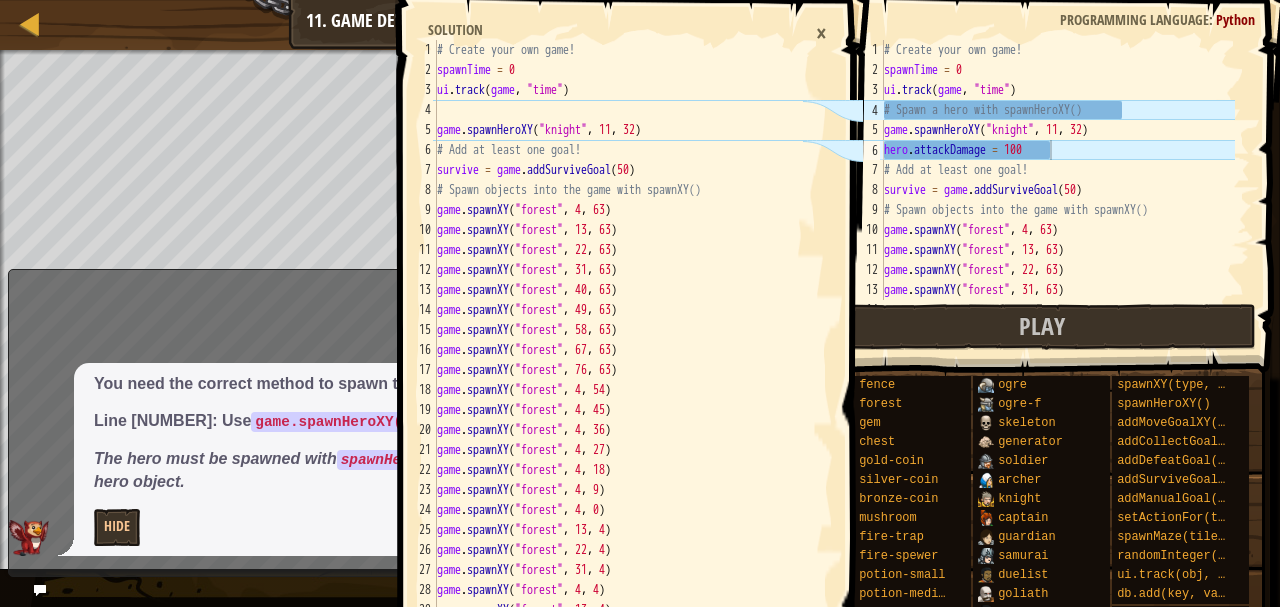 click on "×" at bounding box center [821, 33] 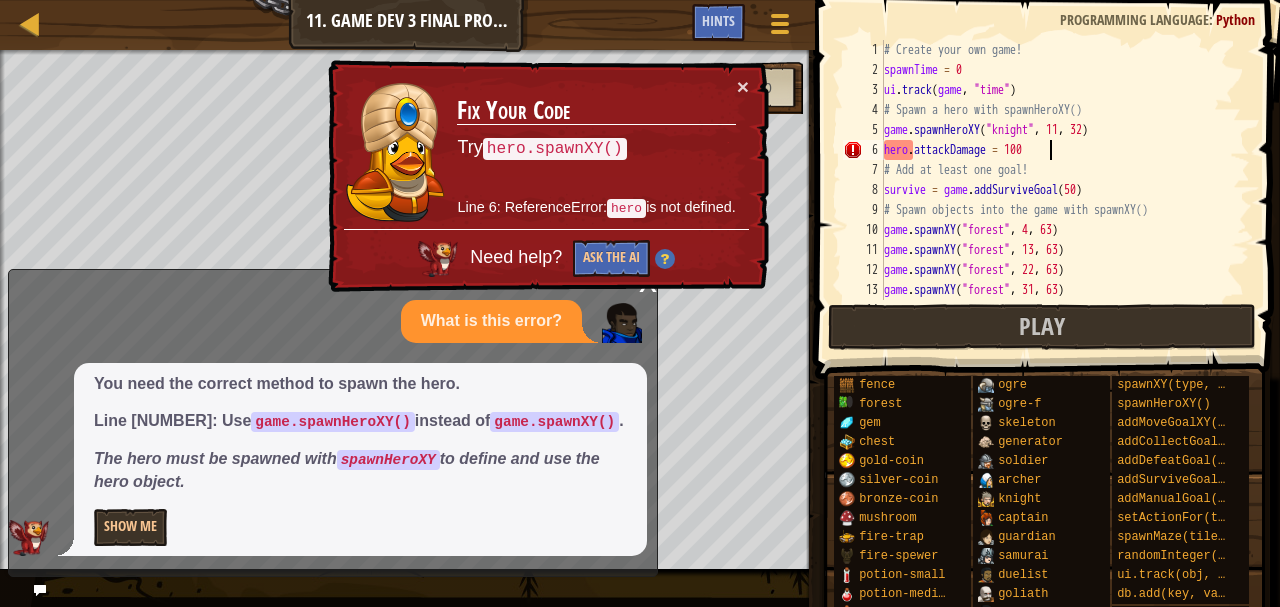 click on "5" at bounding box center (863, 130) 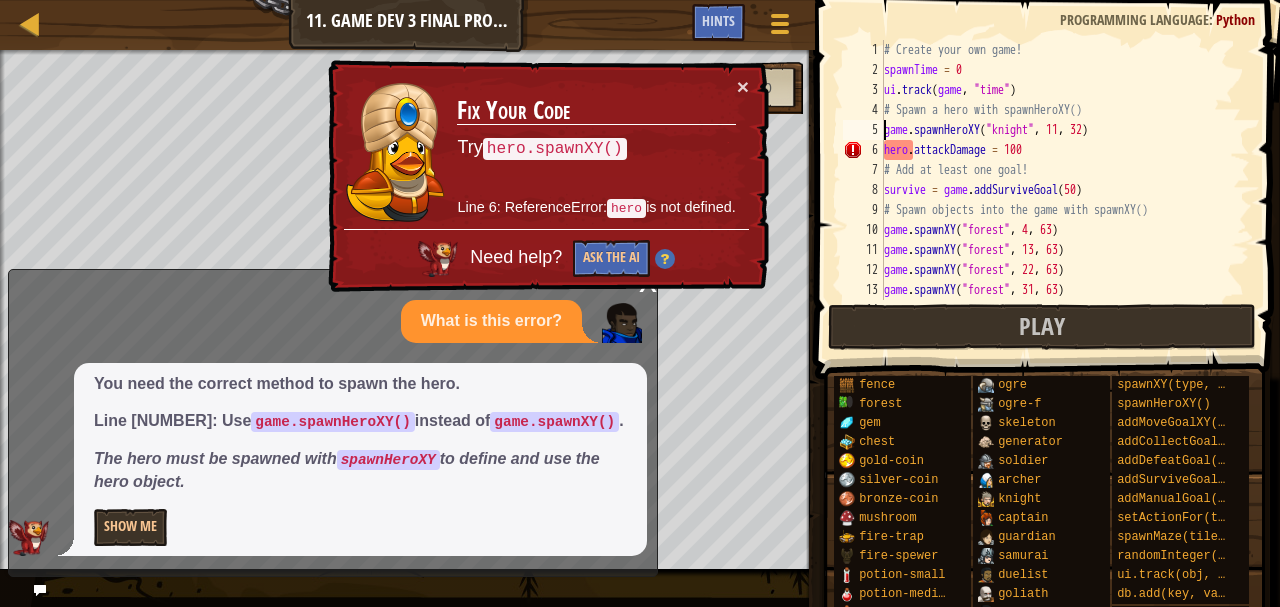 click on "# Create your own game! spawnTime   =   0 ui . track ( game ,   "time" ) # Spawn a hero with spawnHeroXY() game . spawnHeroXY ( "knight" ,   [COORD] ,   [COORD] ) hero . attackDamage   =   100 # Add at least one goal! survive   =   game . addSurviveGoal ( 50 ) # Spawn objects into the game with spawnXY() game . spawnXY ( "forest" ,   [COORD] ,   [COORD] ) game . spawnXY ( "forest" ,   [COORD] ,   [COORD] ) game . spawnXY ( "forest" ,   [COORD] ,   [COORD] ) game . spawnXY ( "forest" ,   [COORD] ,   [COORD] ) game . spawnXY ( "forest" ,   [COORD] ,   [COORD] )" at bounding box center (1057, 190) 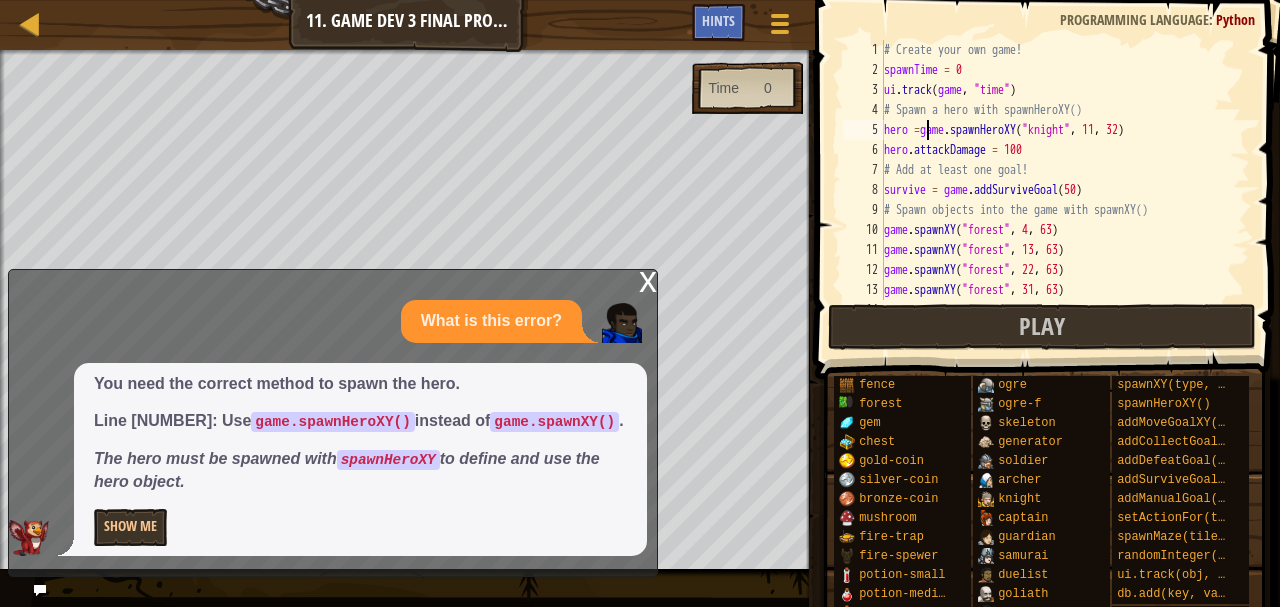 scroll, scrollTop: 9, scrollLeft: 3, axis: both 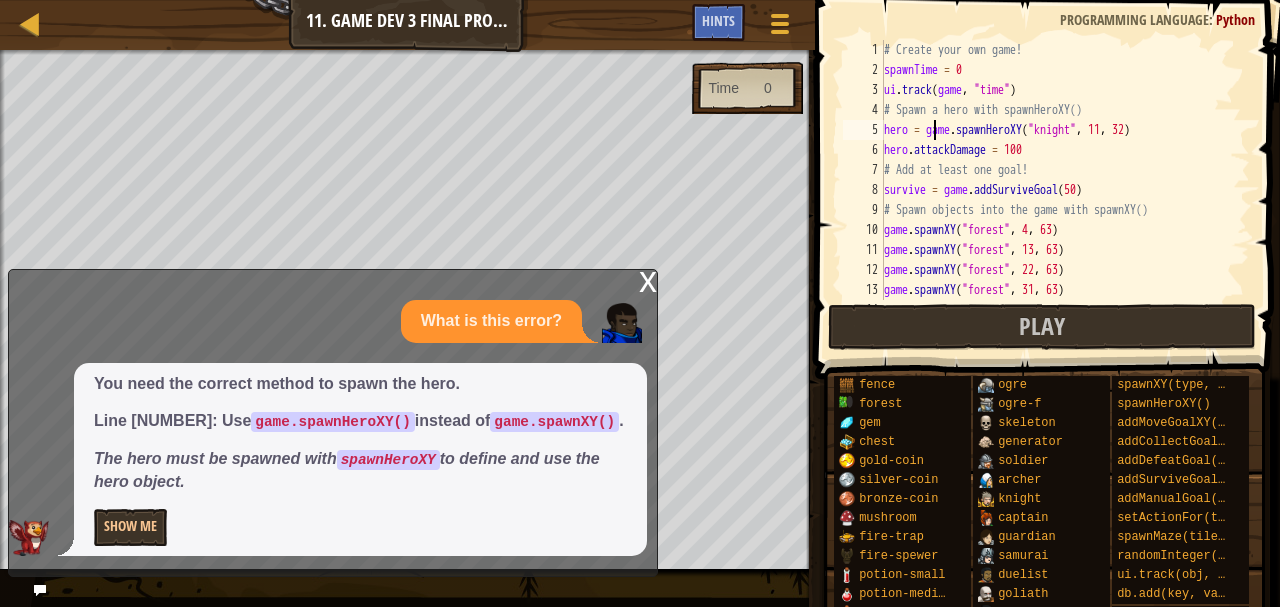 click on "x" at bounding box center [648, 280] 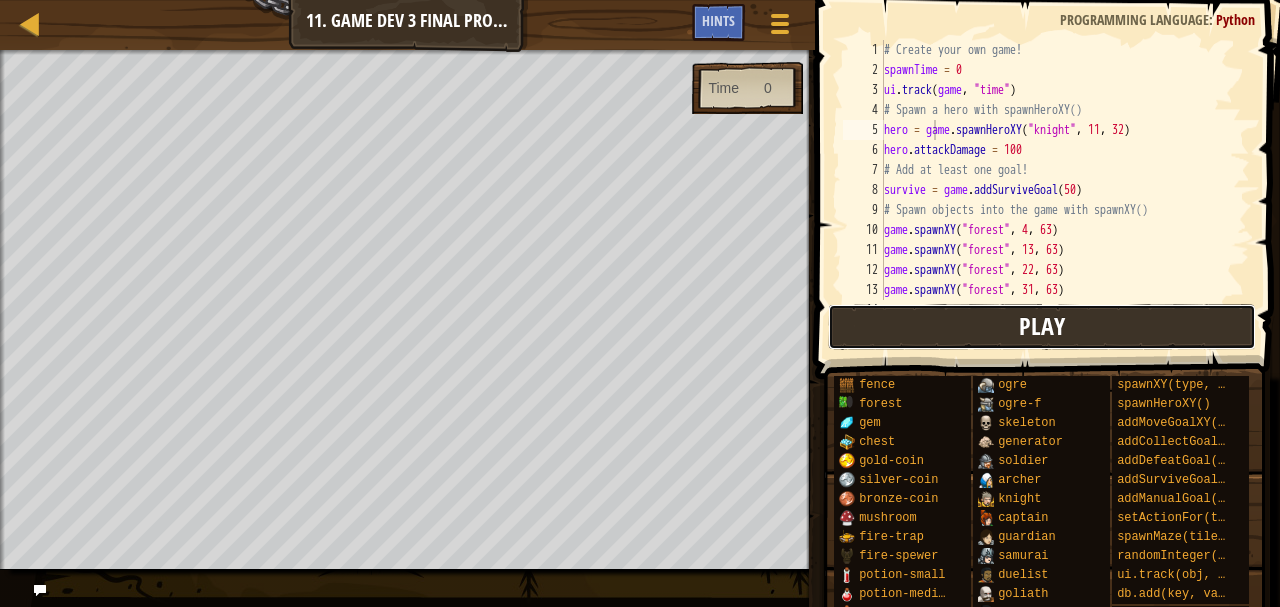 click on "Play" at bounding box center (1042, 327) 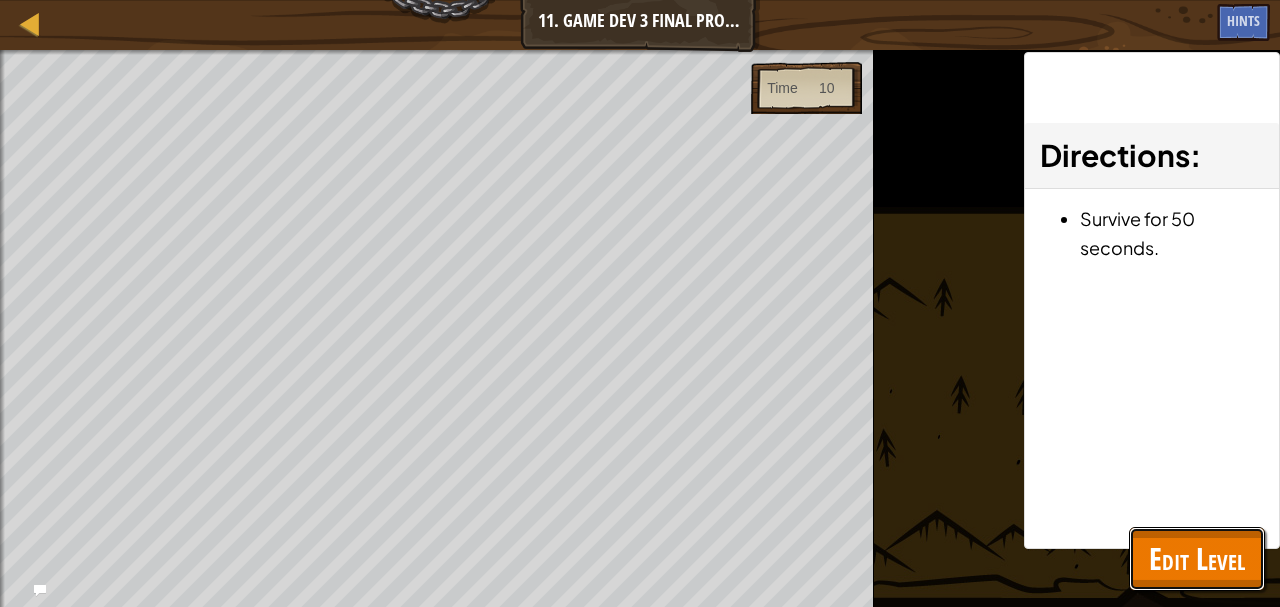 click on "Edit Level" at bounding box center [1197, 558] 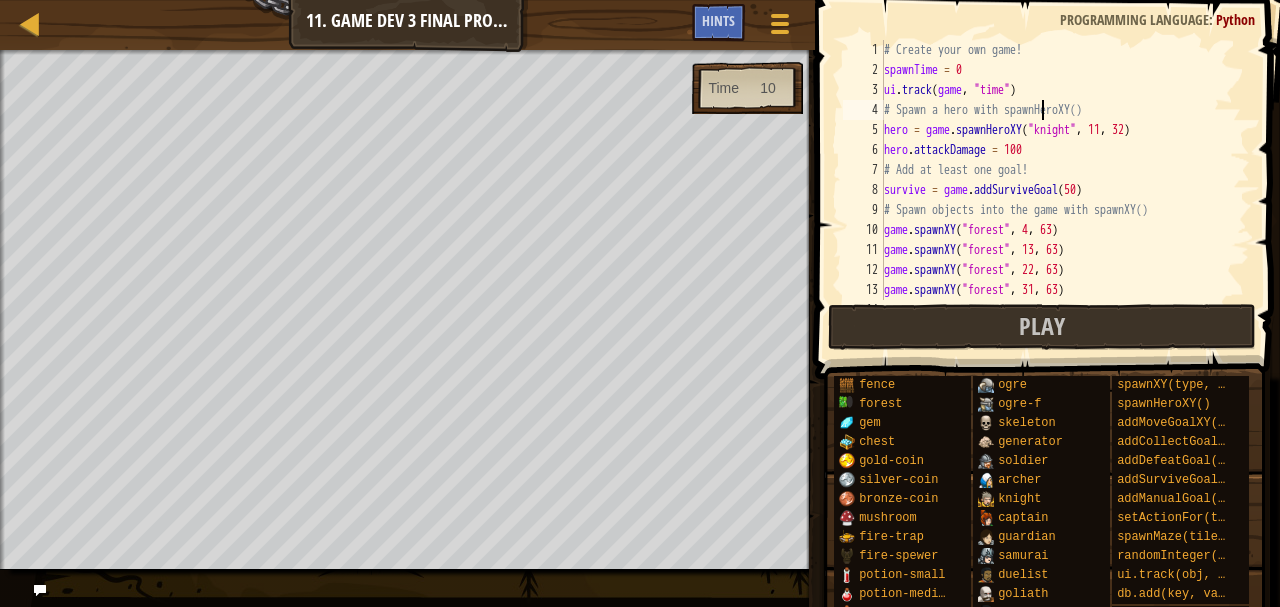 click on "# Create your own game! spawnTime   =   0 ui . track ( game ,   "time" ) # Spawn a hero with spawnHeroXY() hero   =   game . spawnHeroXY ( "knight" ,   [NUMBER] ,   [NUMBER] ) hero . attackDamage   =   100 # Add at least one goal! survive   =   game . addSurviveGoal ( 50 ) # Spawn objects into the game with spawnXY() game . spawnXY ( "forest" ,   [NUMBER] ,   [NUMBER] ) game . spawnXY ( "forest" ,   [NUMBER] ,   [NUMBER] ) game . spawnXY ( "forest" ,   [NUMBER] ,   [NUMBER] ) game . spawnXY ( "forest" ,   [NUMBER] ,   [NUMBER] ) game . spawnXY ( "forest" ,   [NUMBER] ,   [NUMBER] )" at bounding box center (1057, 190) 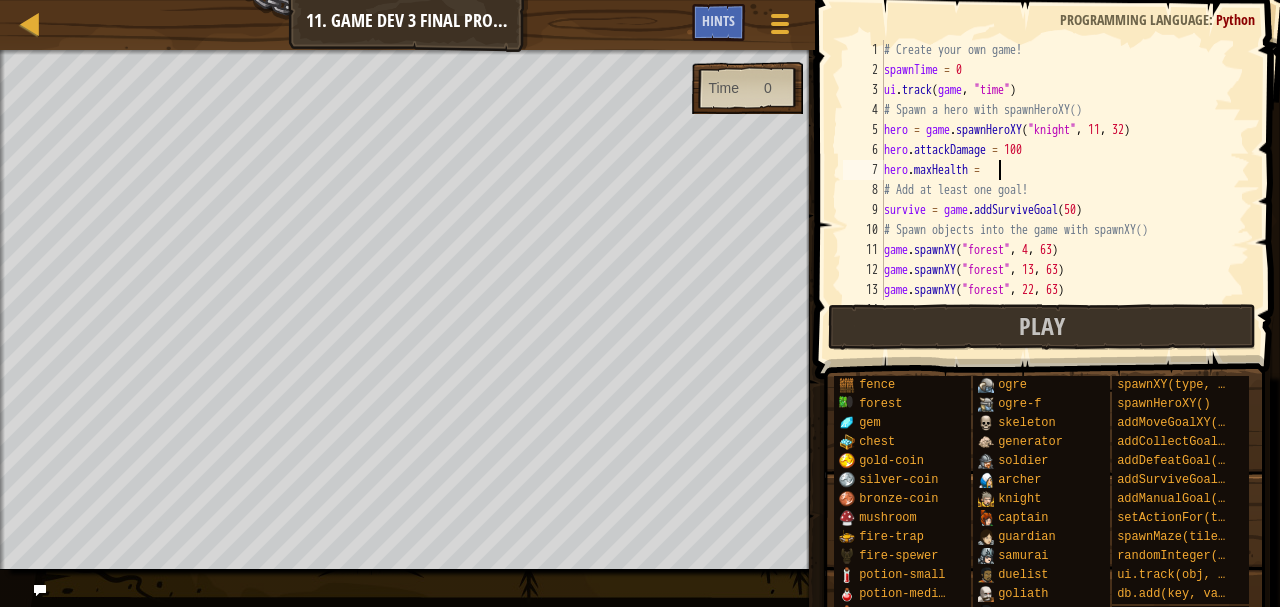 scroll, scrollTop: 9, scrollLeft: 8, axis: both 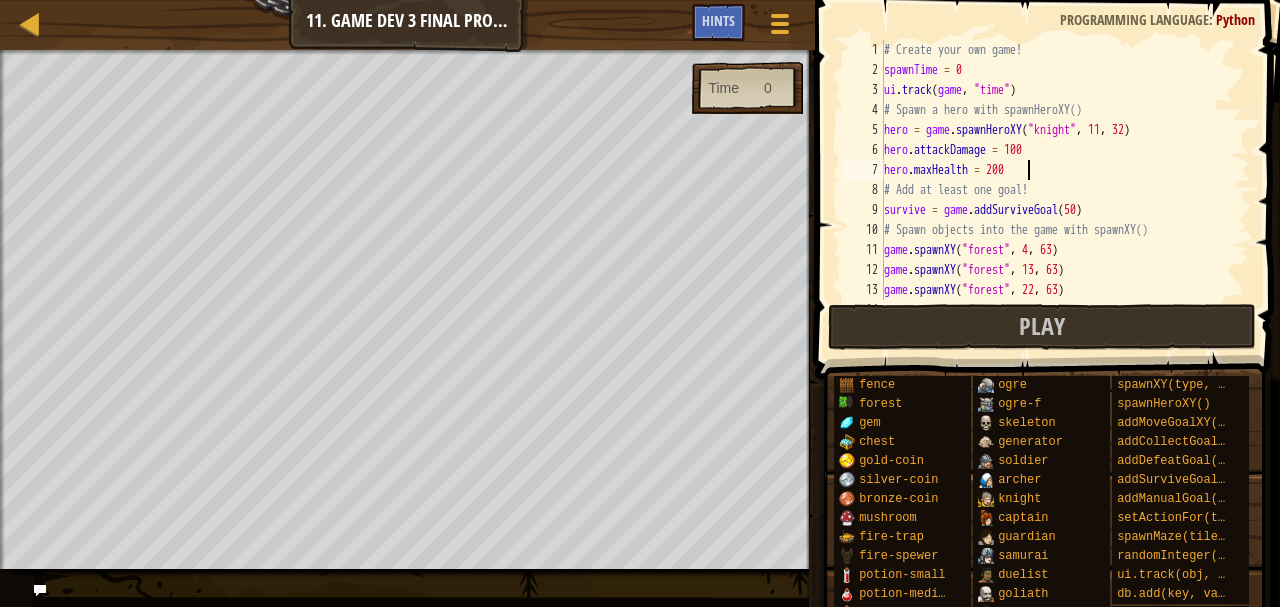 type on "hero.maxHealth = [NUMBER]" 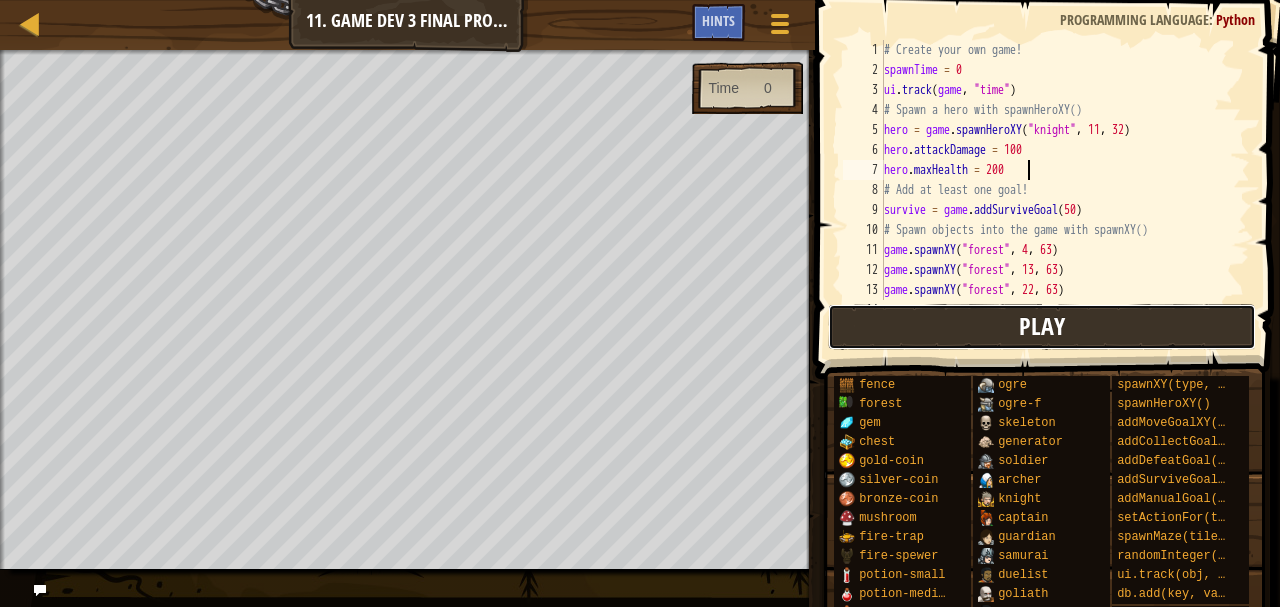 click on "Play" at bounding box center (1042, 326) 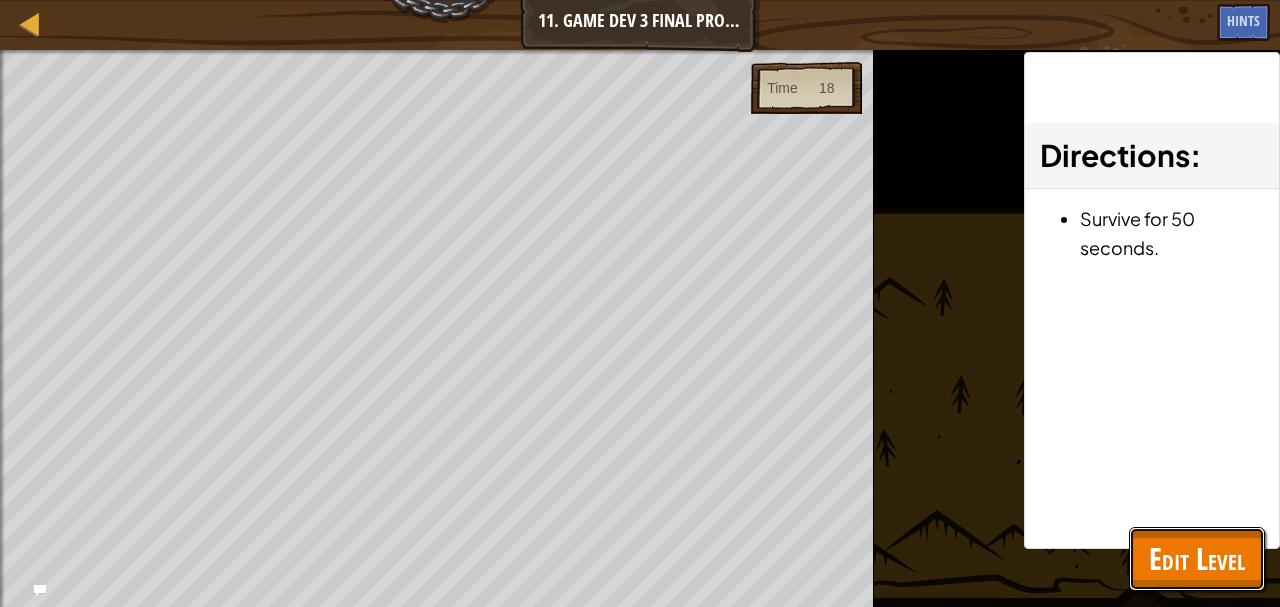 click on "Edit Level" at bounding box center (1197, 558) 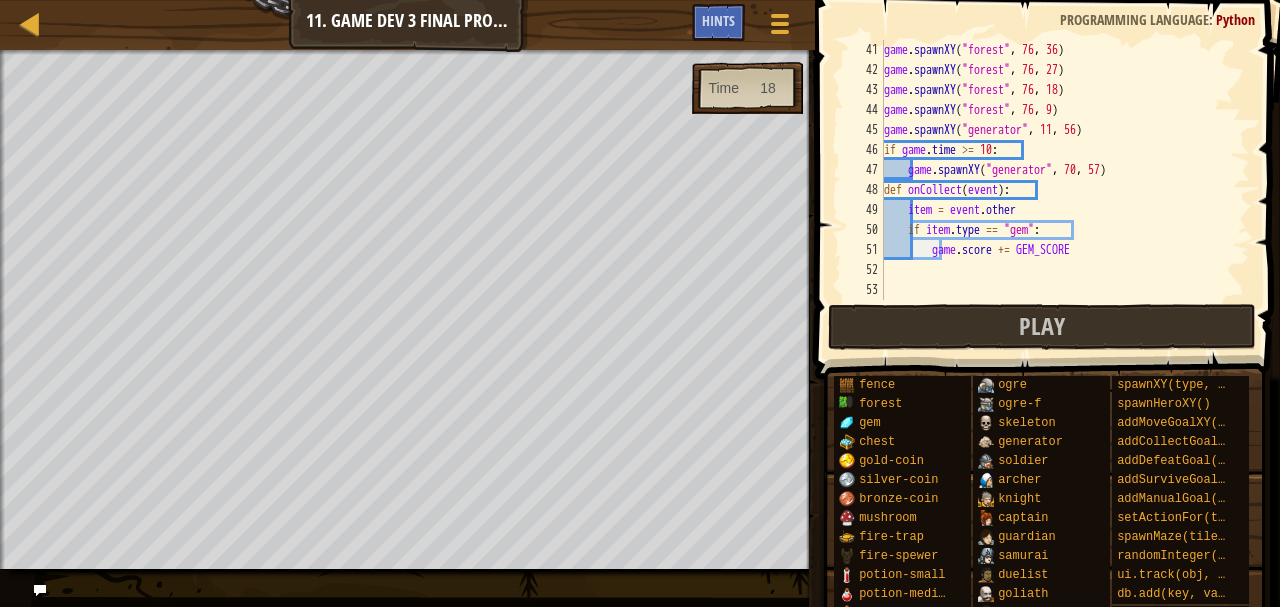 scroll, scrollTop: 800, scrollLeft: 0, axis: vertical 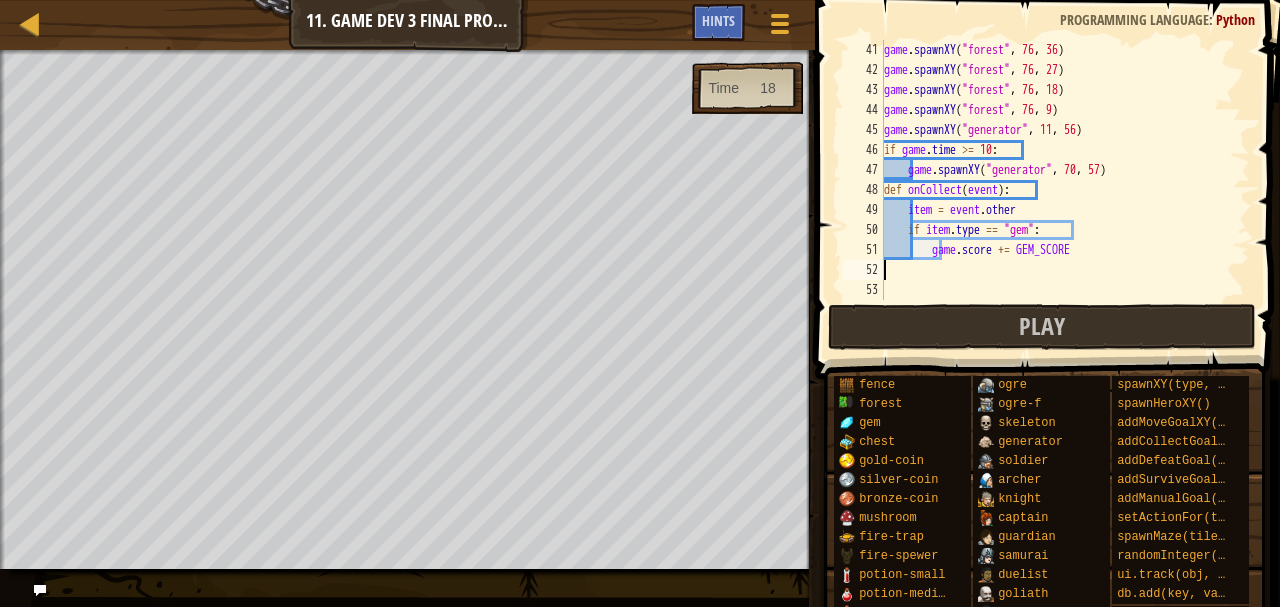 click on "game . spawnXY ( "forest" ,   76 ,   36 ) game . spawnXY ( "forest" ,   76 ,   27 ) game . spawnXY ( "forest" ,   76 ,   18 ) game . spawnXY ( "forest" ,   76 ,   9 ) game . spawnXY ( "generator" ,   11 ,   56 ) if   game . time   >=   10 :      game . spawnXY ( "generator" ,   70 ,   57 ) def   onCollect ( event ) :      item   =   event . other      if   item . type   ==   "gem" :          game . score   +=   GEM_SCORE" at bounding box center [1057, 190] 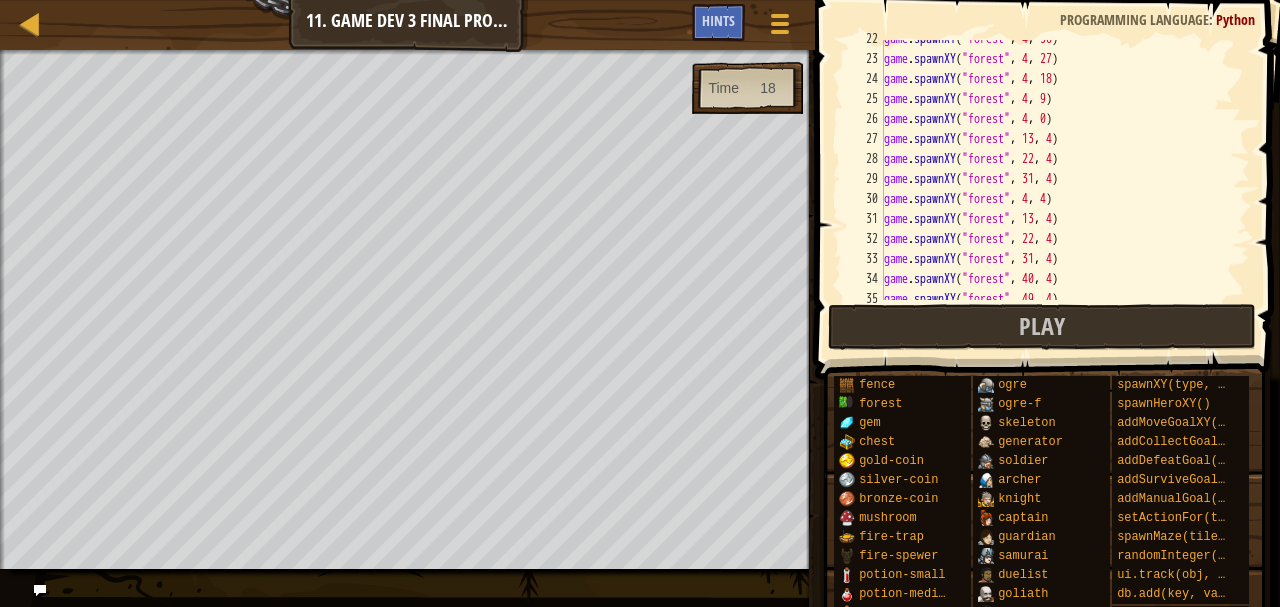 scroll, scrollTop: 0, scrollLeft: 0, axis: both 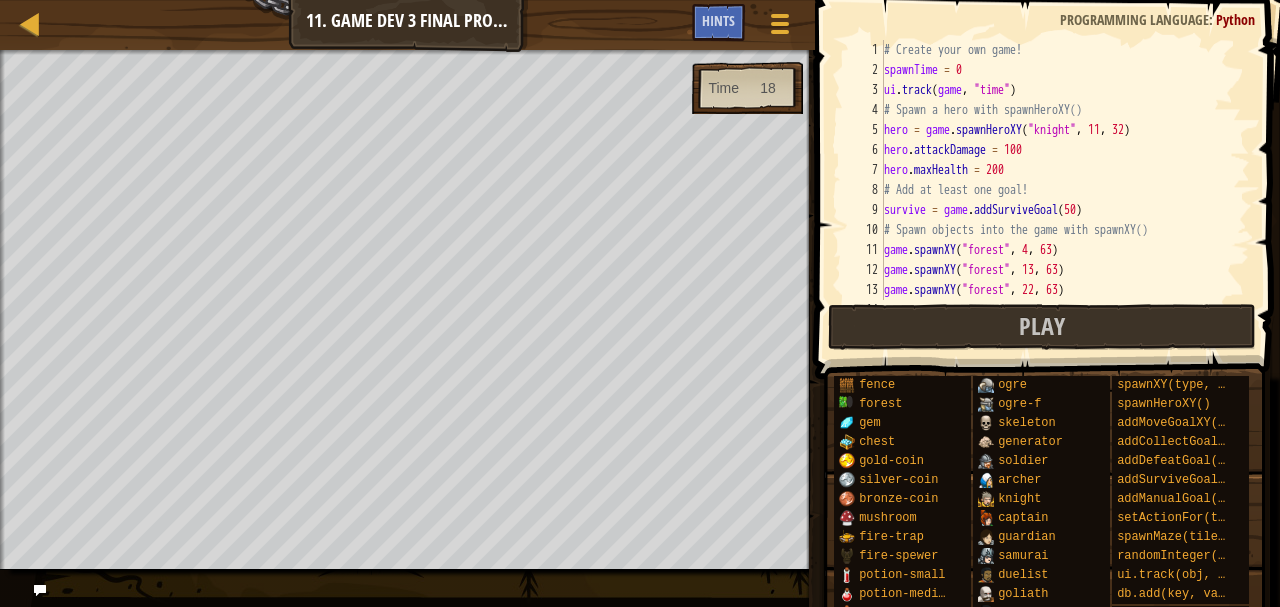 click on "# Create your own game! spawnTime   =   0 ui . track ( game ,   "time" ) # Spawn a hero with spawnHeroXY() hero   =   game . spawnHeroXY ( "knight" ,   [NUMBER] ,   [NUMBER] ) hero . attackDamage   =   100 hero . maxHealth   =   200 # Add at least one goal! survive   =   game . addSurviveGoal ( 50 ) # Spawn objects into the game with spawnXY() game . spawnXY ( "forest" ,   [NUMBER] ,   [NUMBER] ) game . spawnXY ( "forest" ,   [NUMBER] ,   [NUMBER] ) game . spawnXY ( "forest" ,   [NUMBER] ,   [NUMBER] ) game . spawnXY ( "forest" ,   [NUMBER] ,   [NUMBER] ) game . spawnXY ( "forest" ,   [NUMBER] ,   [NUMBER] )" at bounding box center (1057, 190) 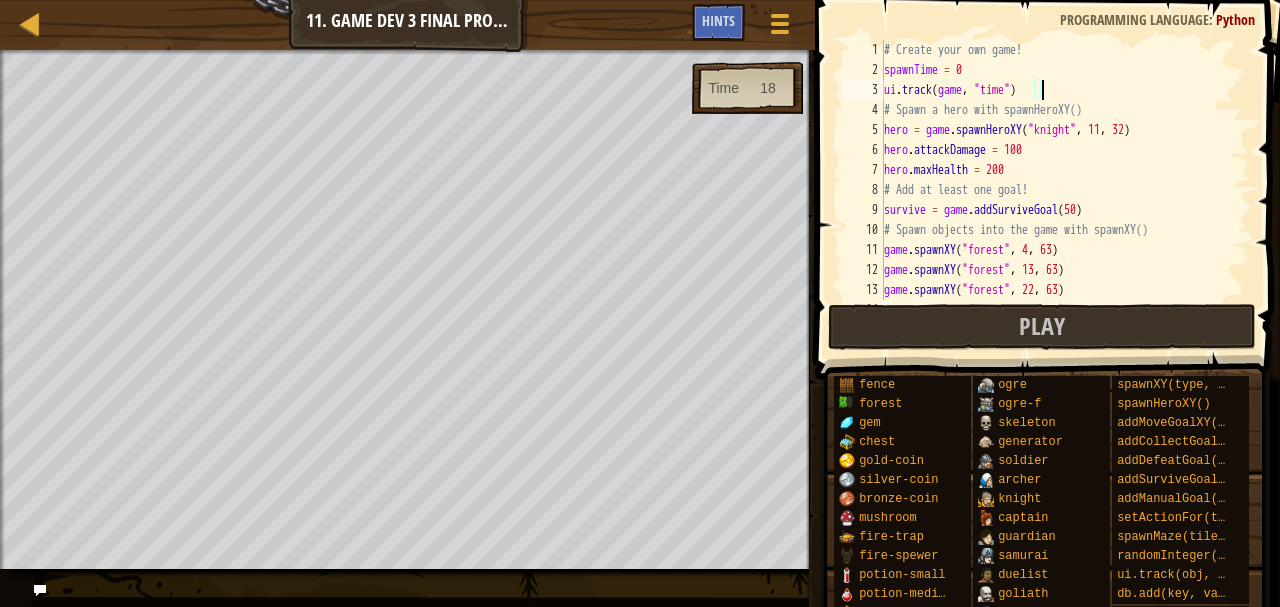 click on "# Create your own game! spawnTime   =   0 ui . track ( game ,   "time" ) # Spawn a hero with spawnHeroXY() hero   =   game . spawnHeroXY ( "knight" ,   [NUMBER] ,   [NUMBER] ) hero . attackDamage   =   100 hero . maxHealth   =   200 # Add at least one goal! survive   =   game . addSurviveGoal ( 50 ) # Spawn objects into the game with spawnXY() game . spawnXY ( "forest" ,   [NUMBER] ,   [NUMBER] ) game . spawnXY ( "forest" ,   [NUMBER] ,   [NUMBER] ) game . spawnXY ( "forest" ,   [NUMBER] ,   [NUMBER] ) game . spawnXY ( "forest" ,   [NUMBER] ,   [NUMBER] ) game . spawnXY ( "forest" ,   [NUMBER] ,   [NUMBER] )" at bounding box center [1057, 190] 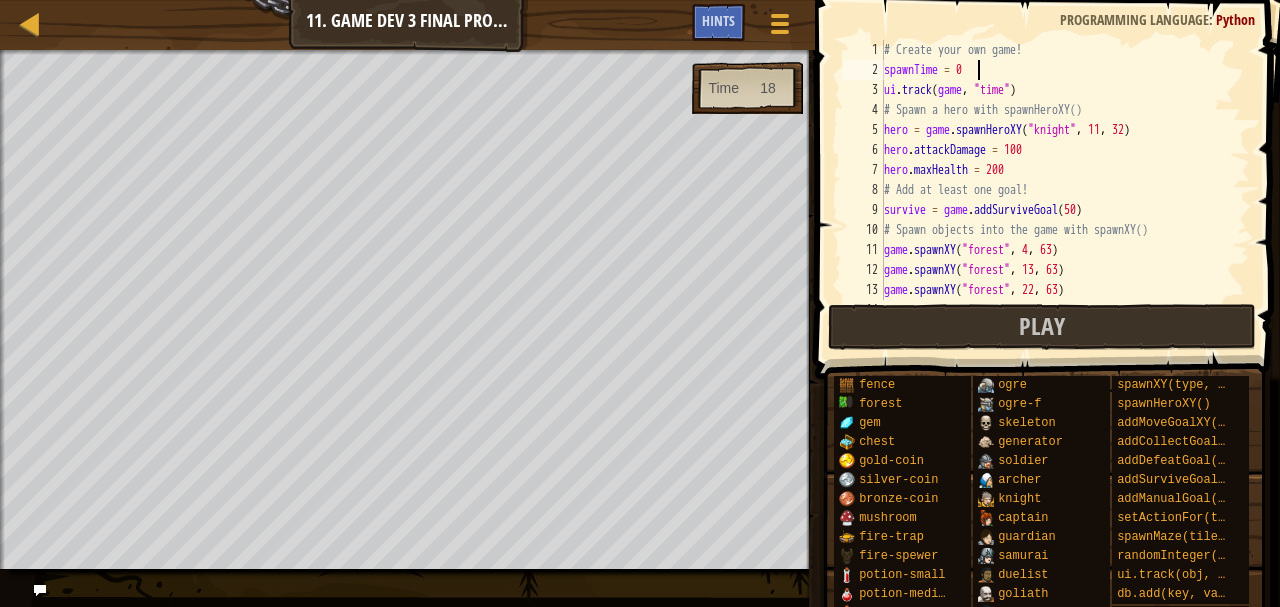 click on "# Create your own game! spawnTime   =   0 ui . track ( game ,   "time" ) # Spawn a hero with spawnHeroXY() hero   =   game . spawnHeroXY ( "knight" ,   [NUMBER] ,   [NUMBER] ) hero . attackDamage   =   100 hero . maxHealth   =   200 # Add at least one goal! survive   =   game . addSurviveGoal ( 50 ) # Spawn objects into the game with spawnXY() game . spawnXY ( "forest" ,   [NUMBER] ,   [NUMBER] ) game . spawnXY ( "forest" ,   [NUMBER] ,   [NUMBER] ) game . spawnXY ( "forest" ,   [NUMBER] ,   [NUMBER] ) game . spawnXY ( "forest" ,   [NUMBER] ,   [NUMBER] ) game . spawnXY ( "forest" ,   [NUMBER] ,   [NUMBER] )" at bounding box center [1057, 190] 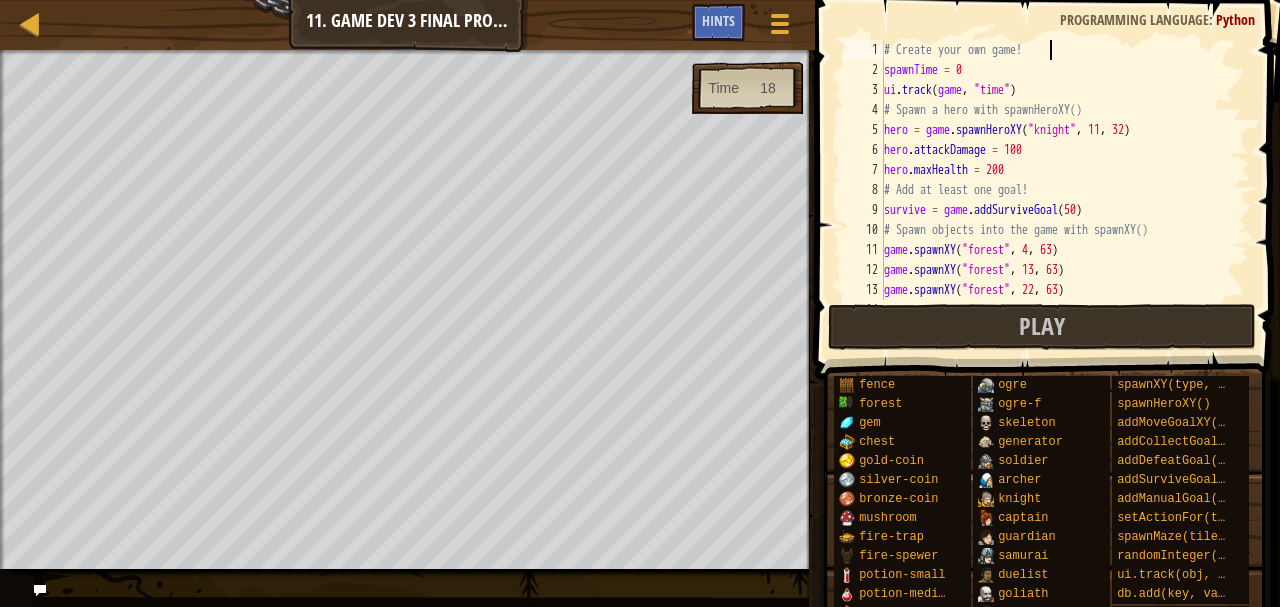 click on "# Create your own game! spawnTime   =   0 ui . track ( game ,   "time" ) # Spawn a hero with spawnHeroXY() hero   =   game . spawnHeroXY ( "knight" ,   [NUMBER] ,   [NUMBER] ) hero . attackDamage   =   100 hero . maxHealth   =   200 # Add at least one goal! survive   =   game . addSurviveGoal ( 50 ) # Spawn objects into the game with spawnXY() game . spawnXY ( "forest" ,   [NUMBER] ,   [NUMBER] ) game . spawnXY ( "forest" ,   [NUMBER] ,   [NUMBER] ) game . spawnXY ( "forest" ,   [NUMBER] ,   [NUMBER] ) game . spawnXY ( "forest" ,   [NUMBER] ,   [NUMBER] ) game . spawnXY ( "forest" ,   [NUMBER] ,   [NUMBER] )" at bounding box center (1057, 190) 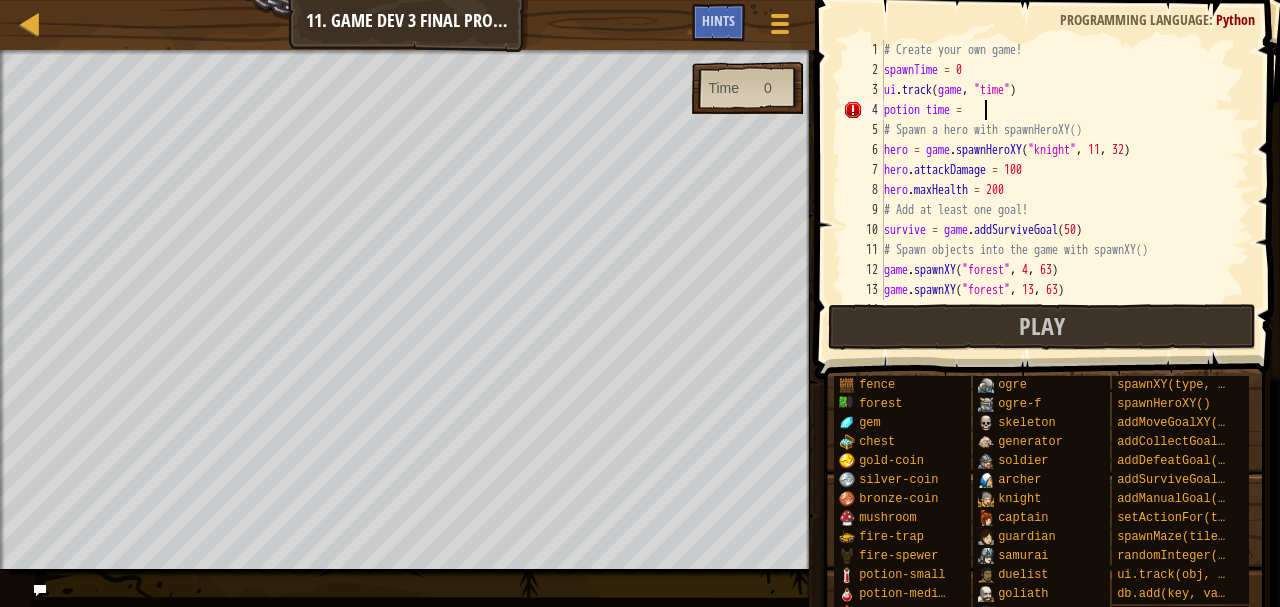 scroll, scrollTop: 9, scrollLeft: 8, axis: both 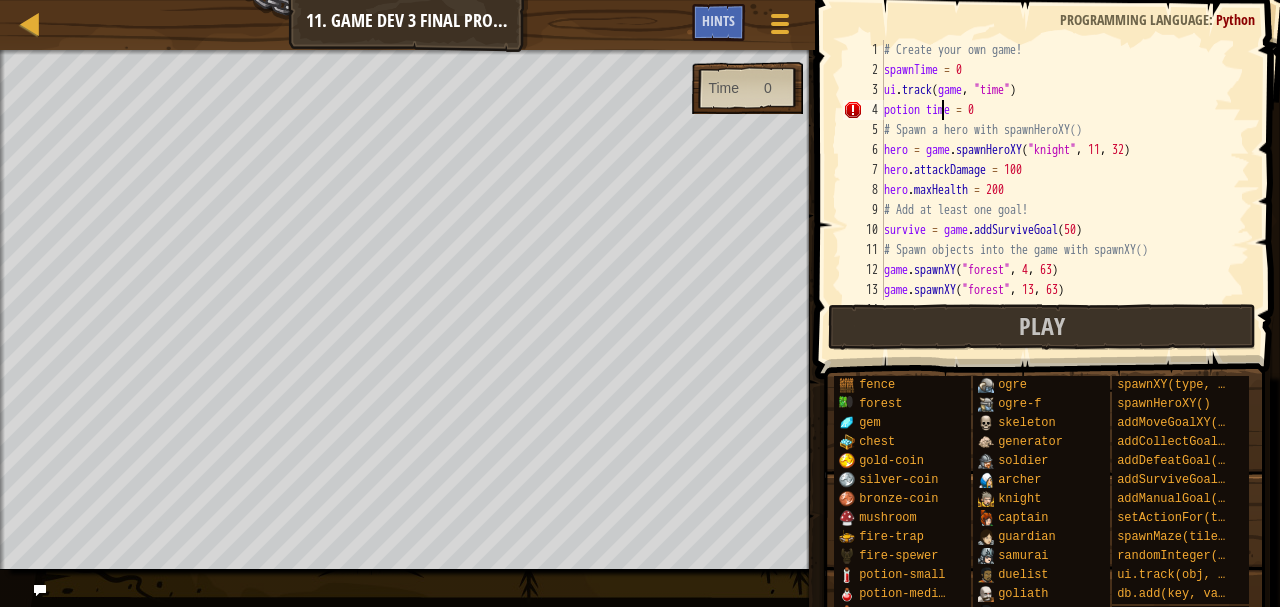 click on "# Create your own game! spawnTime   =   0 ui . track ( game ,   "time" ) potion   time   =   0 # Spawn a hero with spawnHeroXY() hero   =   game . spawnHeroXY ( "knight" ,   11 ,   32 ) hero . attackDamage   =   100 hero . maxHealth   =   200 # Add at least one goal! survive   =   game . addSurviveGoal ( 50 ) # Spawn objects into the game with spawnXY() game . spawnXY ( "forest" ,   4 ,   63 ) game . spawnXY ( "forest" ,   13 ,   63 ) game . spawnXY ( "forest" ,   22 ,   63 )" at bounding box center [1057, 190] 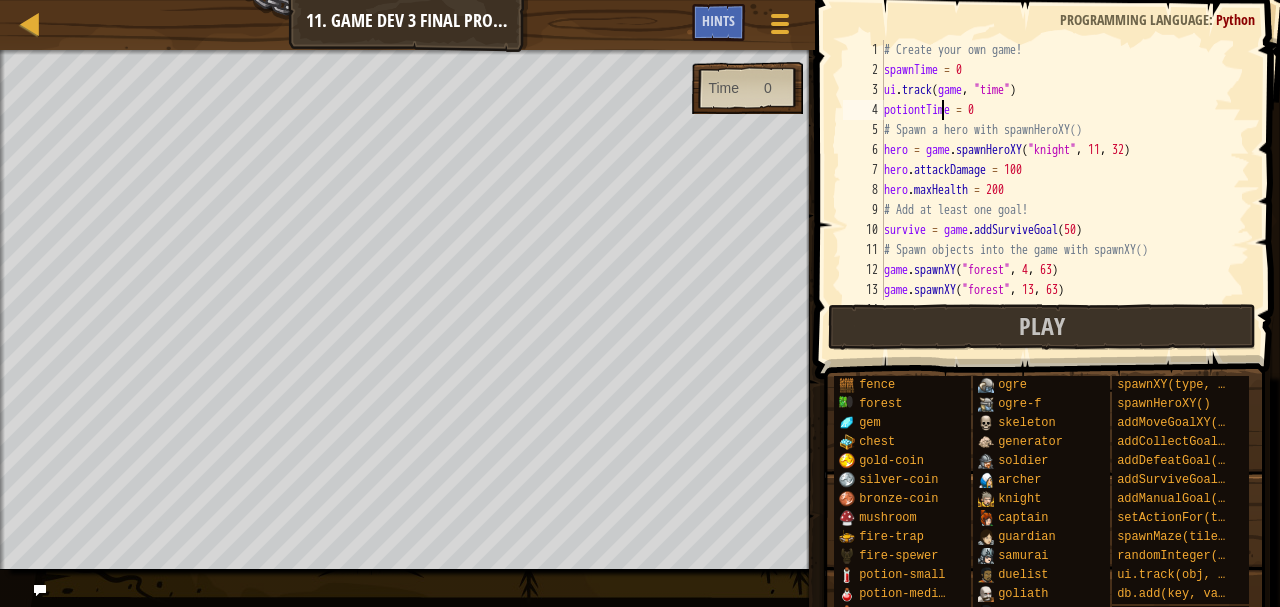 scroll, scrollTop: 9, scrollLeft: 5, axis: both 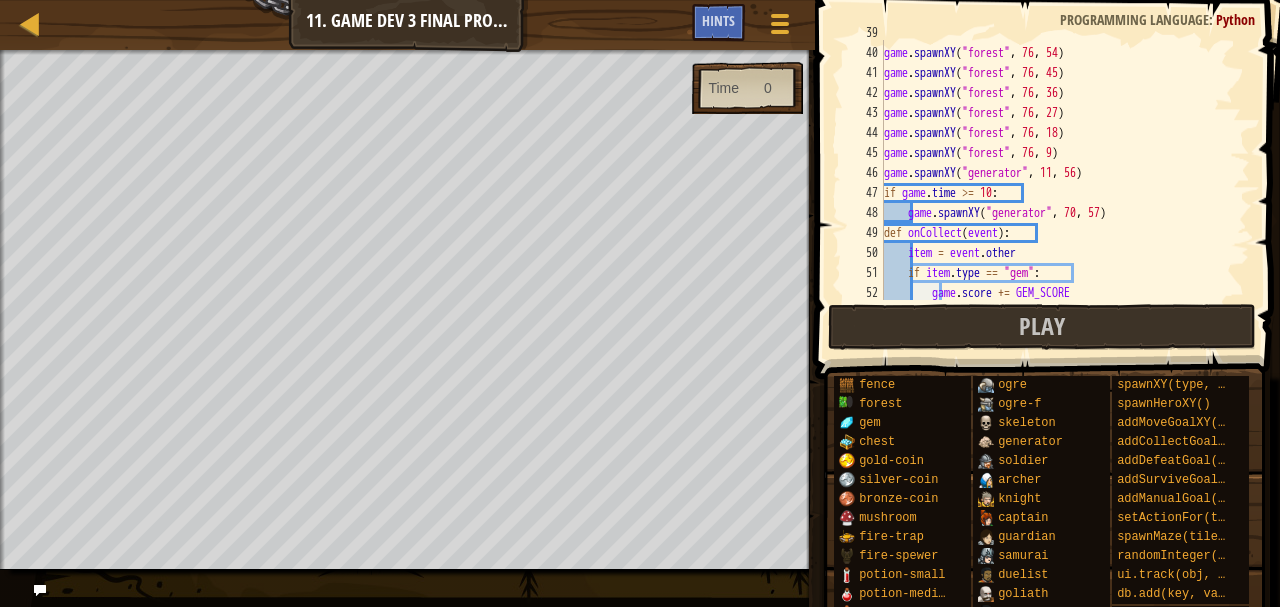 click on "46" at bounding box center [863, 173] 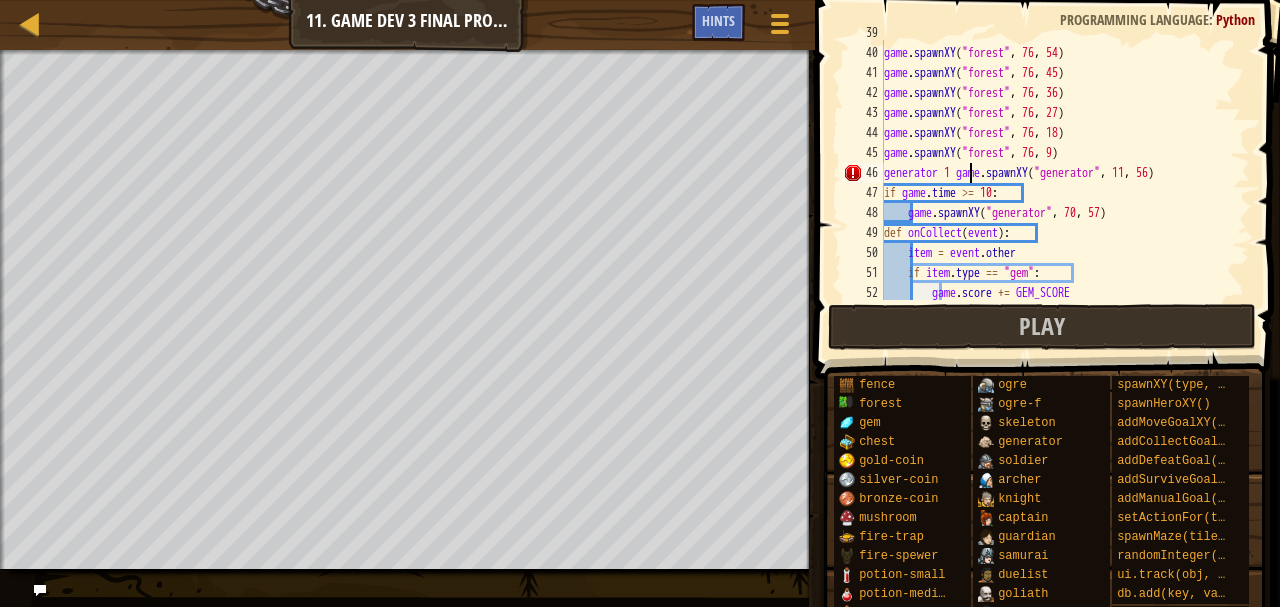 scroll, scrollTop: 9, scrollLeft: 7, axis: both 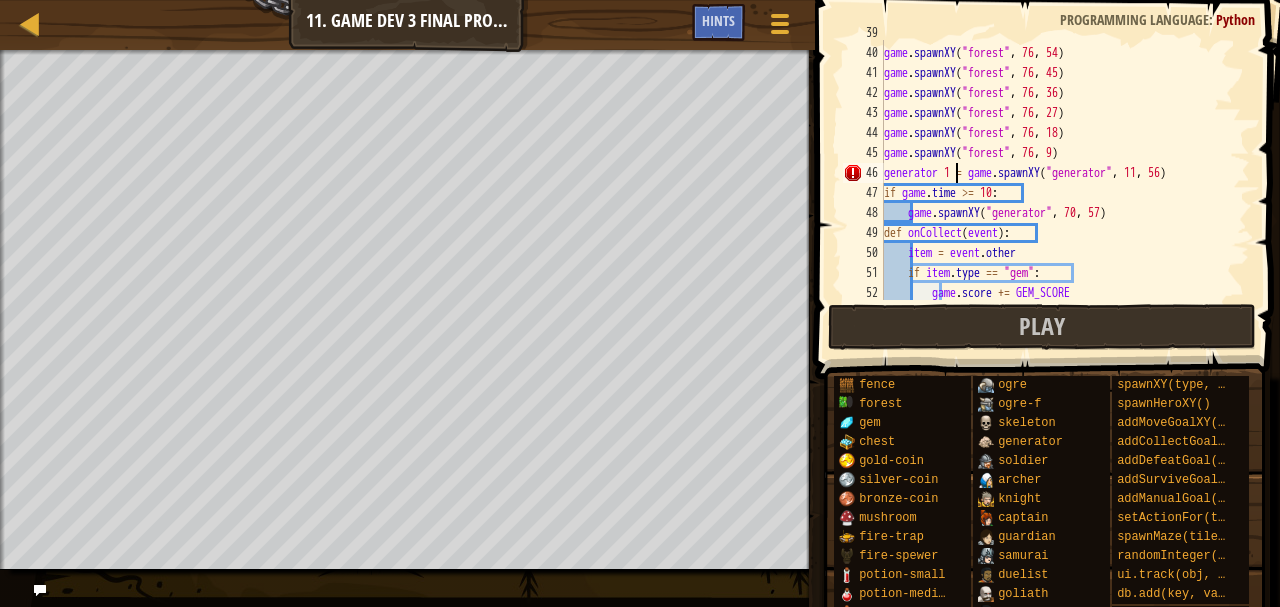 click on "game . spawnXY ( "forest" ,   76 ,   4 ) game . spawnXY ( "forest" ,   76 ,   54 ) game . spawnXY ( "forest" ,   76 ,   45 ) game . spawnXY ( "forest" ,   76 ,   36 ) game . spawnXY ( "forest" ,   76 ,   27 ) game . spawnXY ( "forest" ,   76 ,   18 ) game . spawnXY ( "forest" ,   76 ,   9 ) generator   1   =   game . spawnXY ( "generator" ,   11 ,   56 ) if   game . time   >=   10 :      game . spawnXY ( "generator" ,   70 ,   57 ) def   onCollect ( event ) :      item   =   event . other      if   item . type   ==   "gem" :          game . score   +=   GEM_SCORE" at bounding box center (1057, 173) 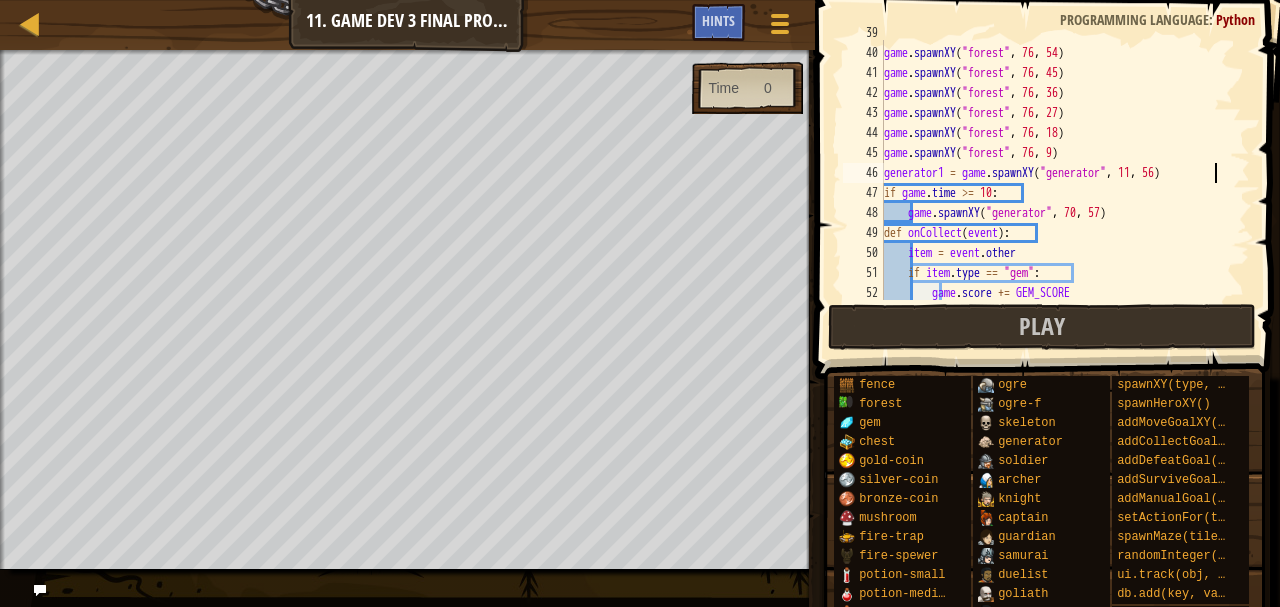click on "game . spawnXY ( "forest" ,   [NUMBER] ,   [NUMBER] ) game . spawnXY ( "forest" ,   [NUMBER] ,   [NUMBER] ) game . spawnXY ( "forest" ,   [NUMBER] ,   [NUMBER] ) game . spawnXY ( "forest" ,   [NUMBER] ,   [NUMBER] ) game . spawnXY ( "forest" ,   [NUMBER] ,   [NUMBER] ) game . spawnXY ( "generator" ,   [NUMBER] ,   [NUMBER] ) if   game . time   >=   [NUMBER] :      game . spawnXY ( "generator" ,   [NUMBER] ,   [NUMBER] ) def   onCollect ( event ) :      item   =   event . other      if   item . type   ==   "gem" :          game . score   +=   GEM_SCORE" at bounding box center (1057, 173) 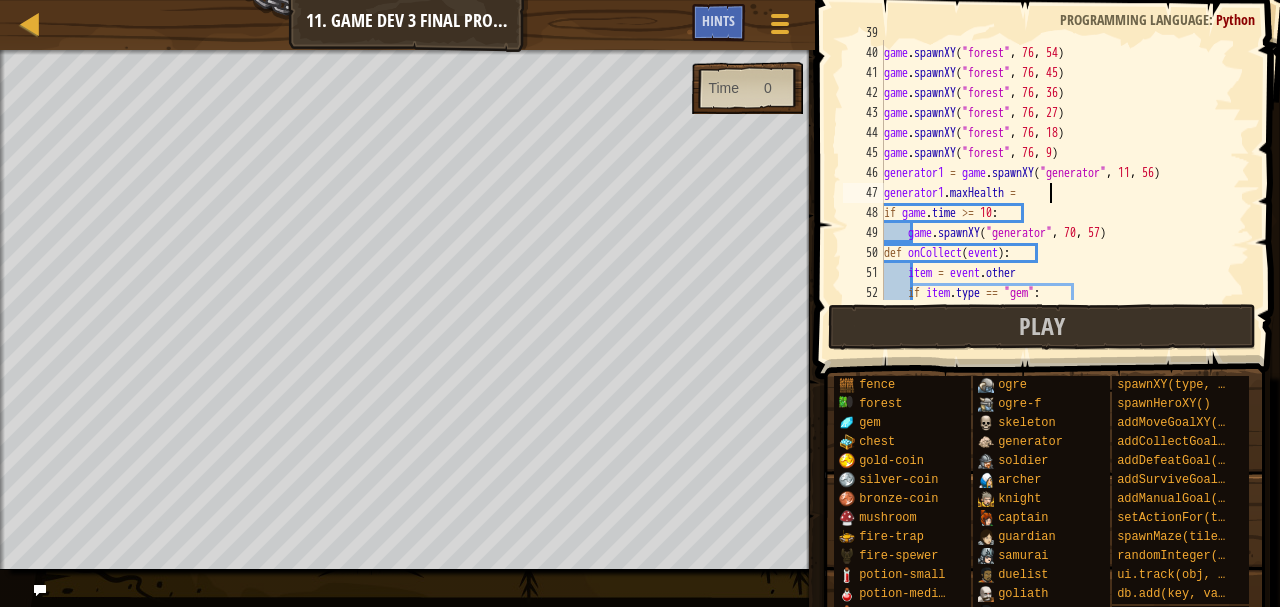 scroll, scrollTop: 9, scrollLeft: 13, axis: both 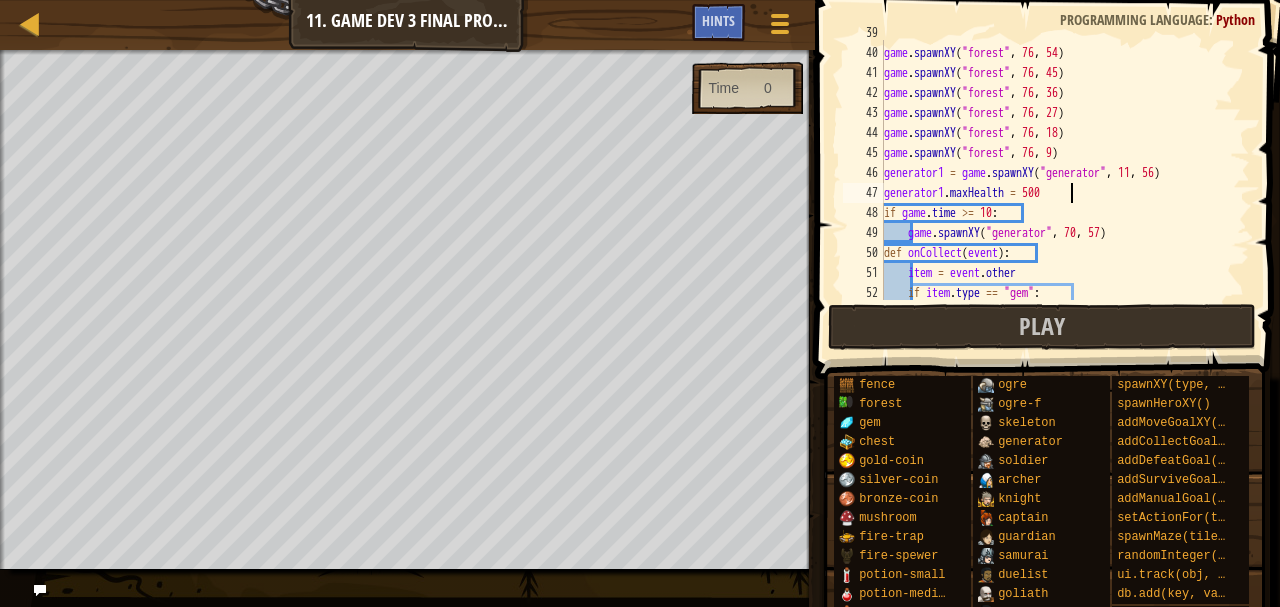 type on "generator1.maxHealth = [NUMBER]" 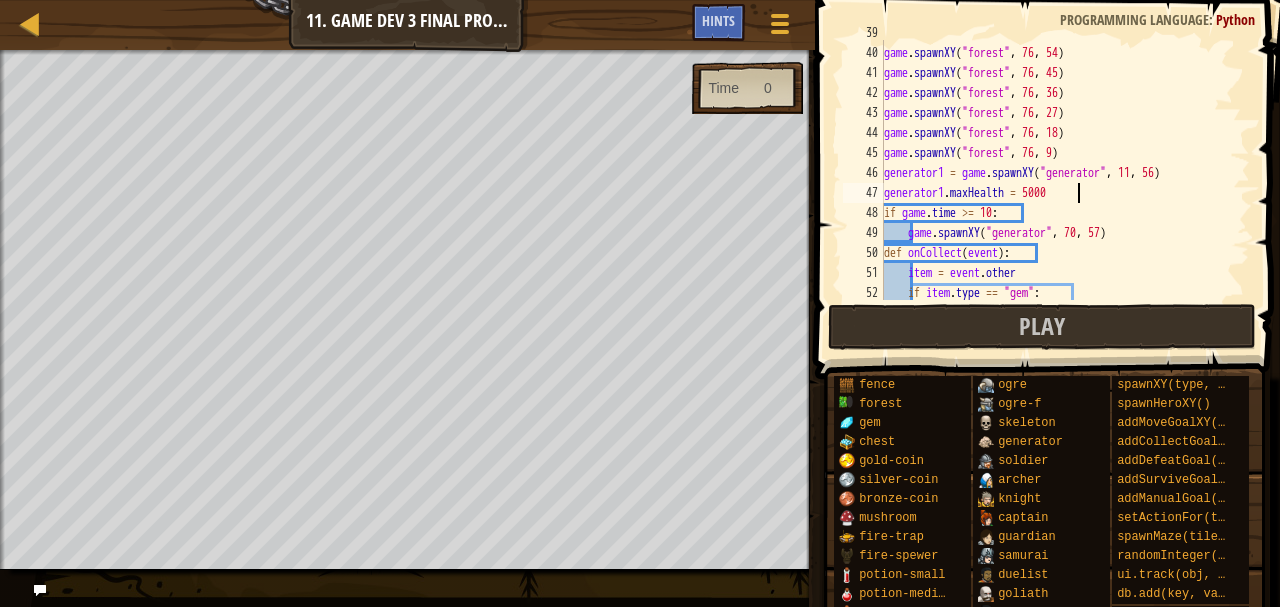 scroll, scrollTop: 9, scrollLeft: 15, axis: both 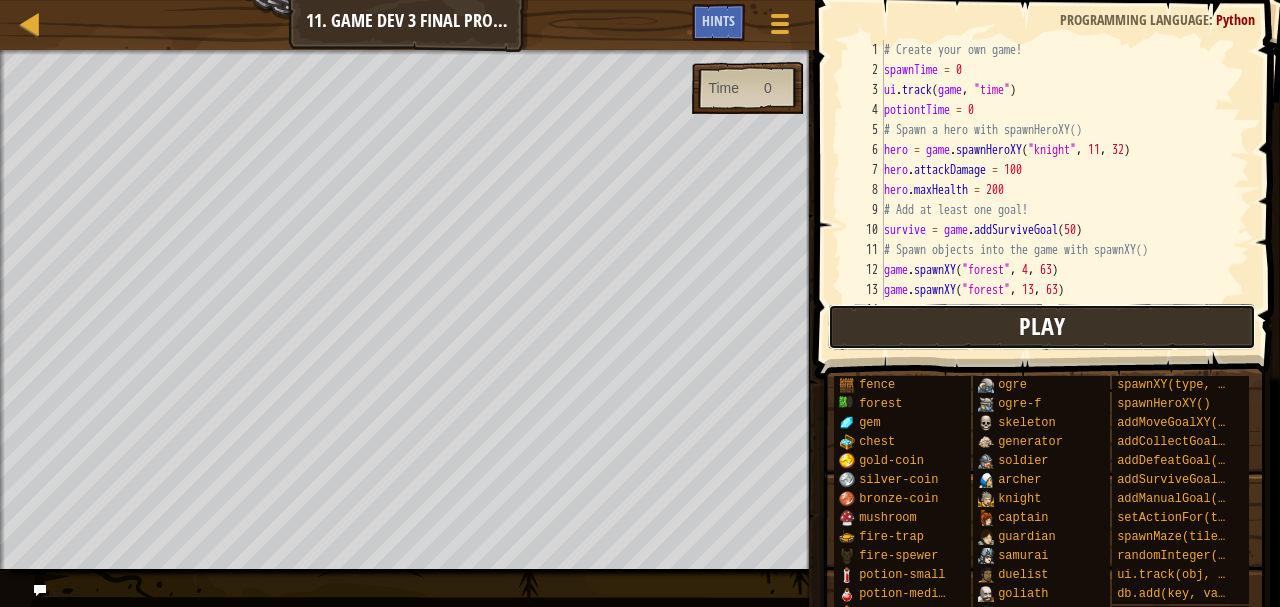 click on "Play" at bounding box center [1042, 327] 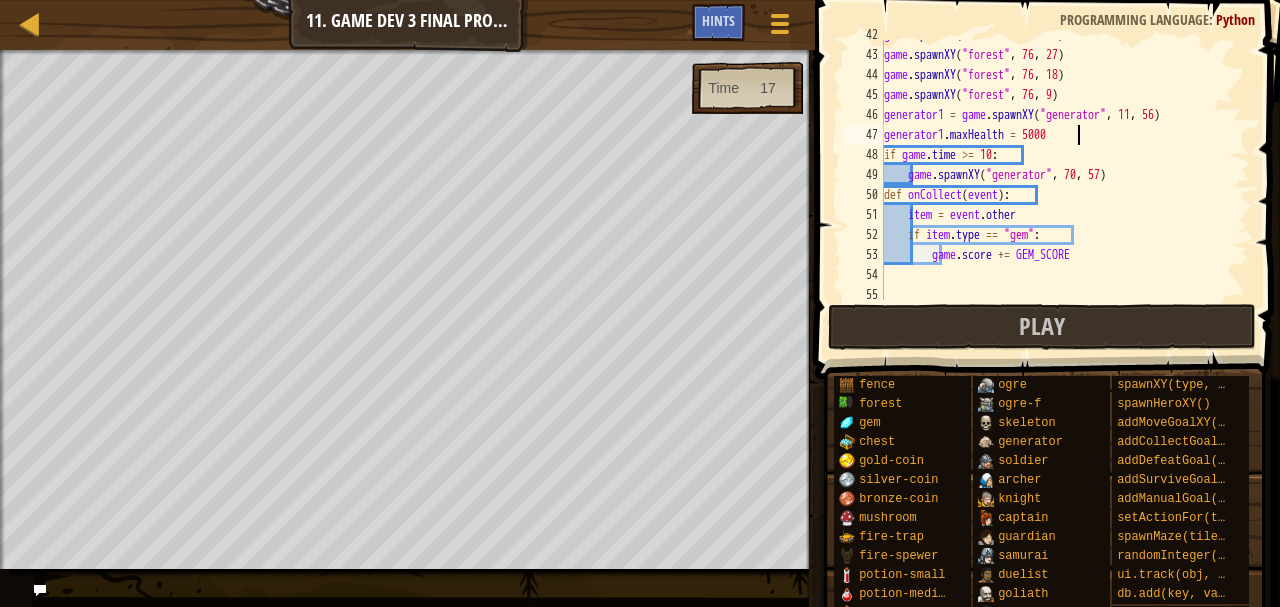 scroll, scrollTop: 835, scrollLeft: 0, axis: vertical 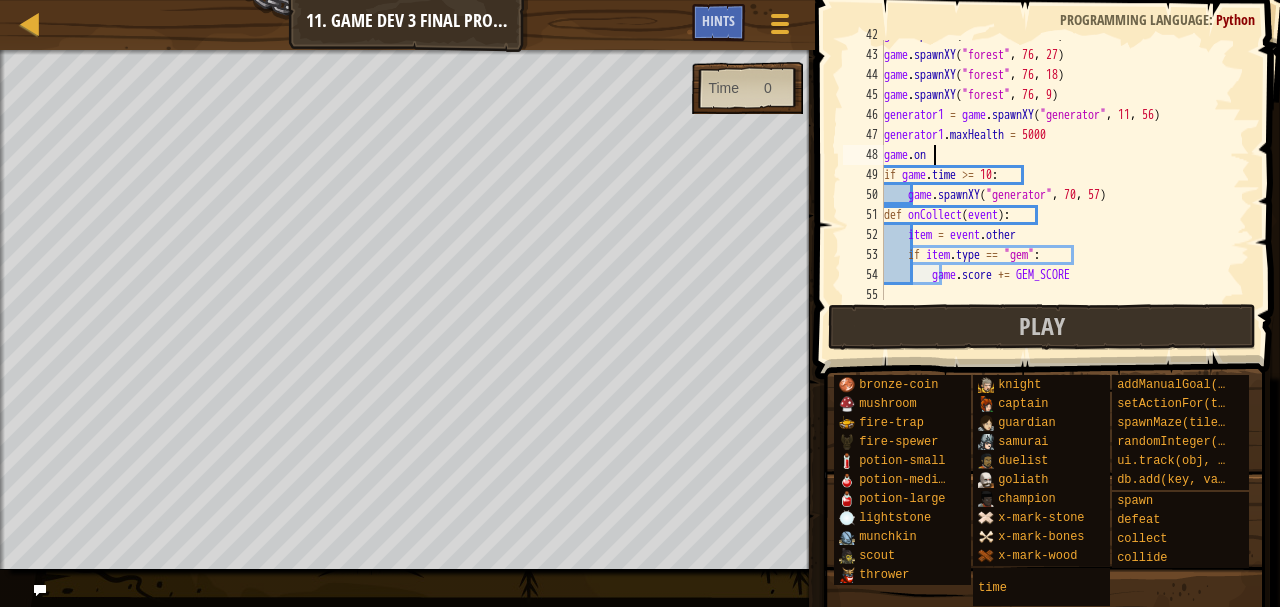 click on "game . spawnXY ( "forest" ,   [COORD] ,   [COORD] ) game . spawnXY ( "forest" ,   [COORD] ,   [COORD] ) game . spawnXY ( "forest" ,   [COORD] ,   [COORD] ) game . spawnXY ( "forest" ,   [COORD] ,   [COORD] ) generator1   =   game . spawnXY ( "generator" ,   [COORD] ,   [COORD] ) generator1 . maxHealth   =   5000 game . on if   game . time   >=   10 :      game . spawnXY ( "generator" ,   [COORD] ,   [COORD] ) def   onCollect ( event ) :      item   =   event . other      if   item . type   ==   "gem" :          game . score   +=   GEM_SCORE" at bounding box center [1057, 175] 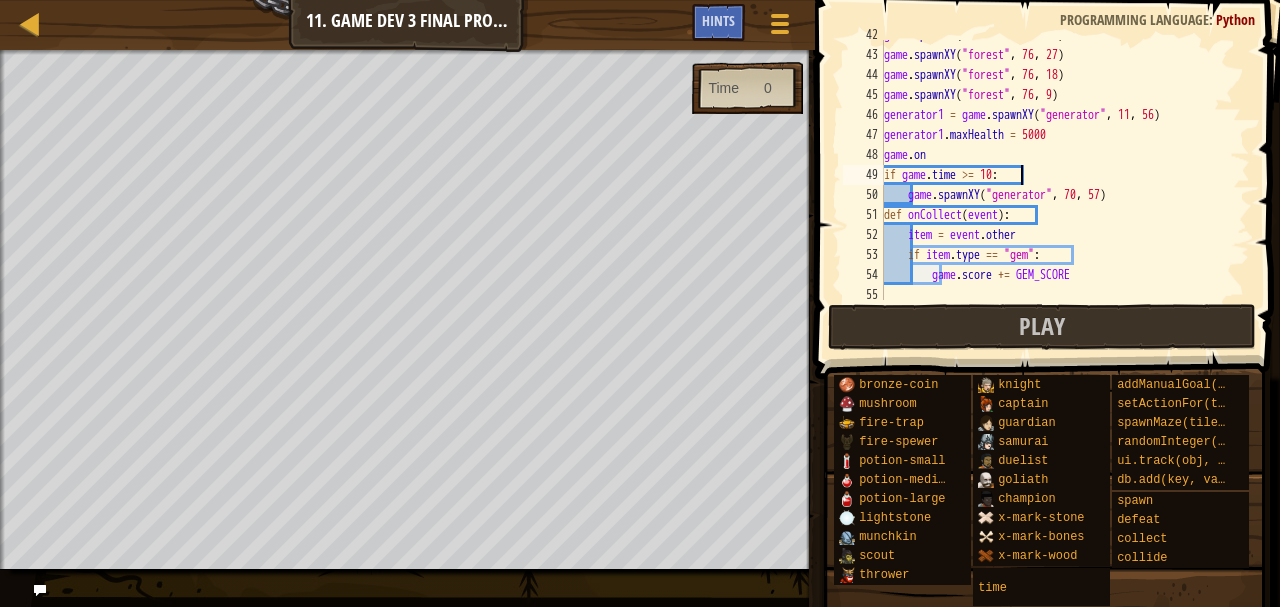 click on "game . spawnXY ( "forest" ,   [COORD] ,   [COORD] ) game . spawnXY ( "forest" ,   [COORD] ,   [COORD] ) game . spawnXY ( "forest" ,   [COORD] ,   [COORD] ) game . spawnXY ( "forest" ,   [COORD] ,   [COORD] ) generator1   =   game . spawnXY ( "generator" ,   [COORD] ,   [COORD] ) generator1 . maxHealth   =   5000 game . on if   game . time   >=   10 :      game . spawnXY ( "generator" ,   [COORD] ,   [COORD] ) def   onCollect ( event ) :      item   =   event . other      if   item . type   ==   "gem" :          game . score   +=   GEM_SCORE" at bounding box center [1057, 175] 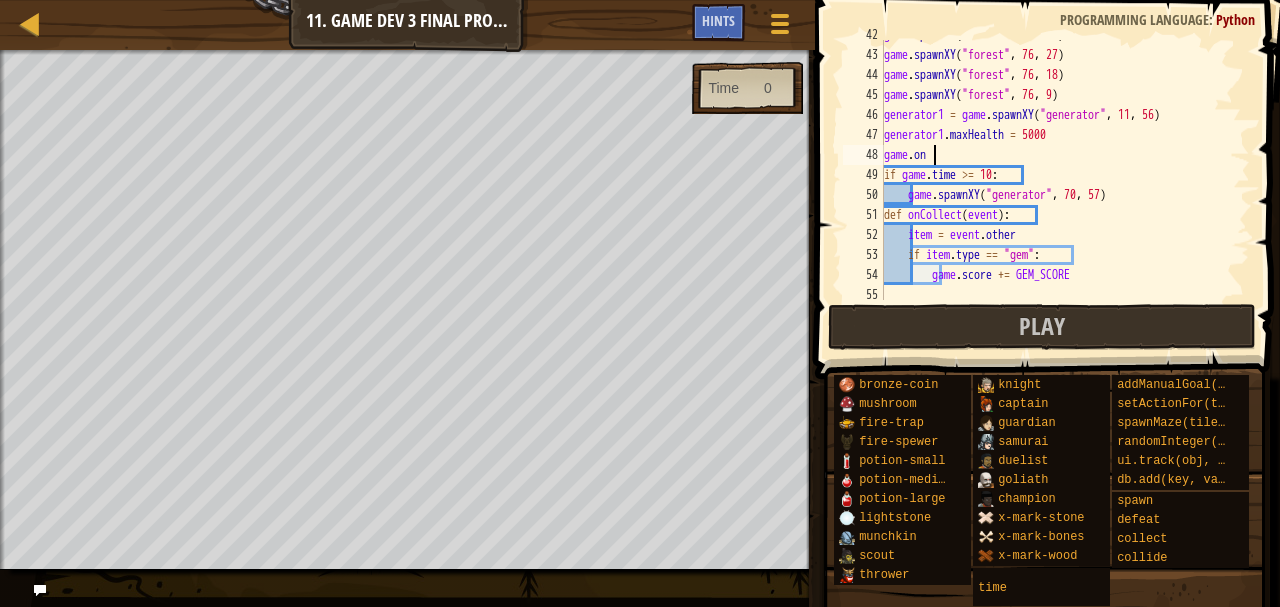 click on "game . spawnXY ( "forest" ,   [COORD] ,   [COORD] ) game . spawnXY ( "forest" ,   [COORD] ,   [COORD] ) game . spawnXY ( "forest" ,   [COORD] ,   [COORD] ) game . spawnXY ( "forest" ,   [COORD] ,   [COORD] ) generator1   =   game . spawnXY ( "generator" ,   [COORD] ,   [COORD] ) generator1 . maxHealth   =   5000 game . on if   game . time   >=   10 :      game . spawnXY ( "generator" ,   [COORD] ,   [COORD] ) def   onCollect ( event ) :      item   =   event . other      if   item . type   ==   "gem" :          game . score   +=   GEM_SCORE" at bounding box center [1057, 175] 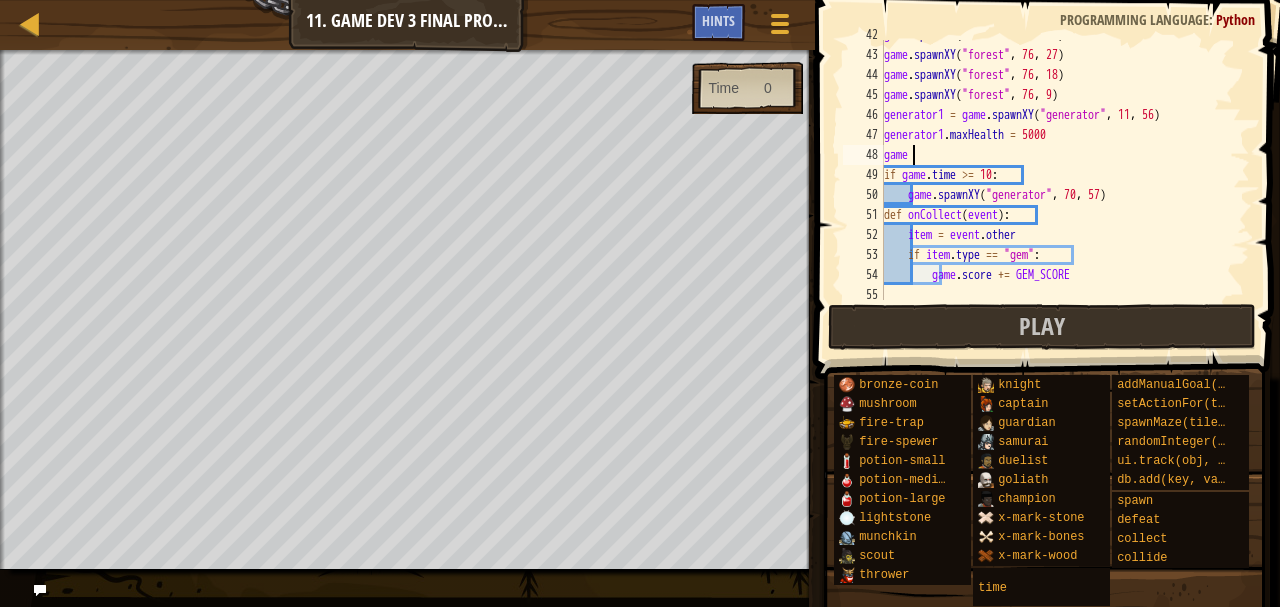 scroll, scrollTop: 9, scrollLeft: 1, axis: both 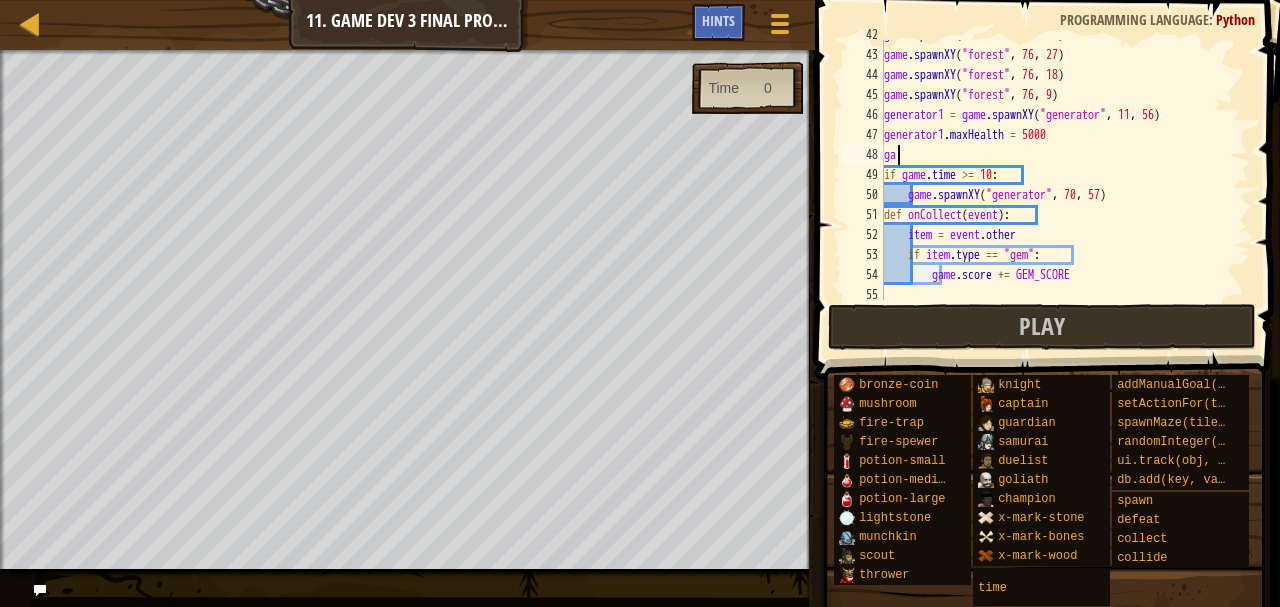type on "g" 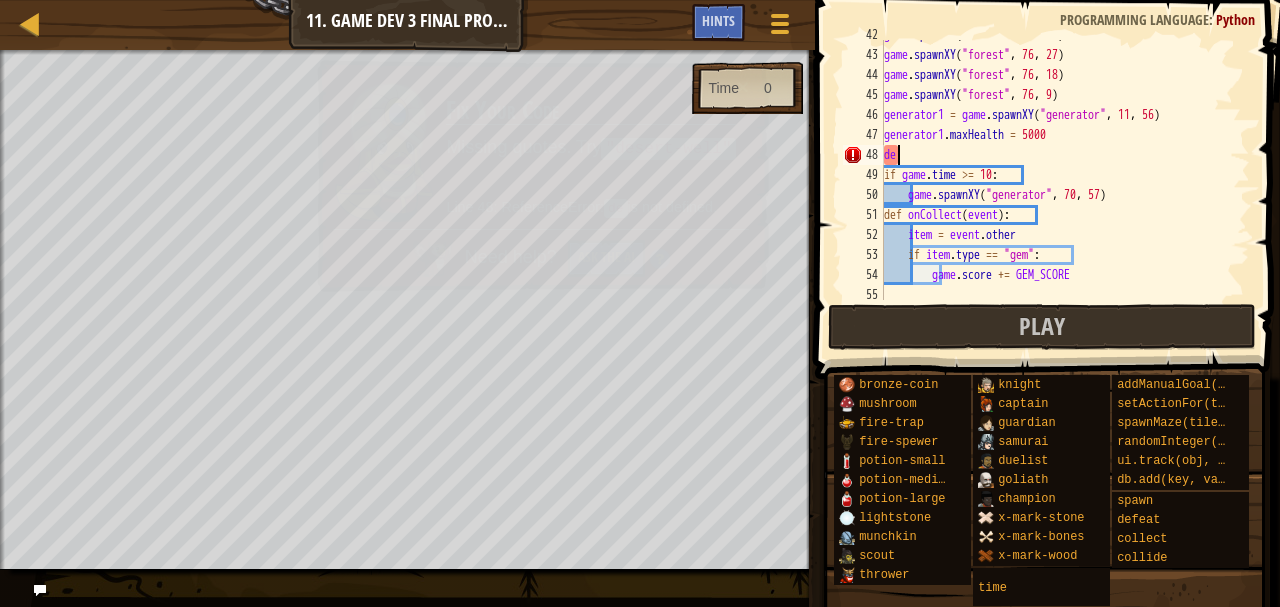 scroll, scrollTop: 9, scrollLeft: 0, axis: vertical 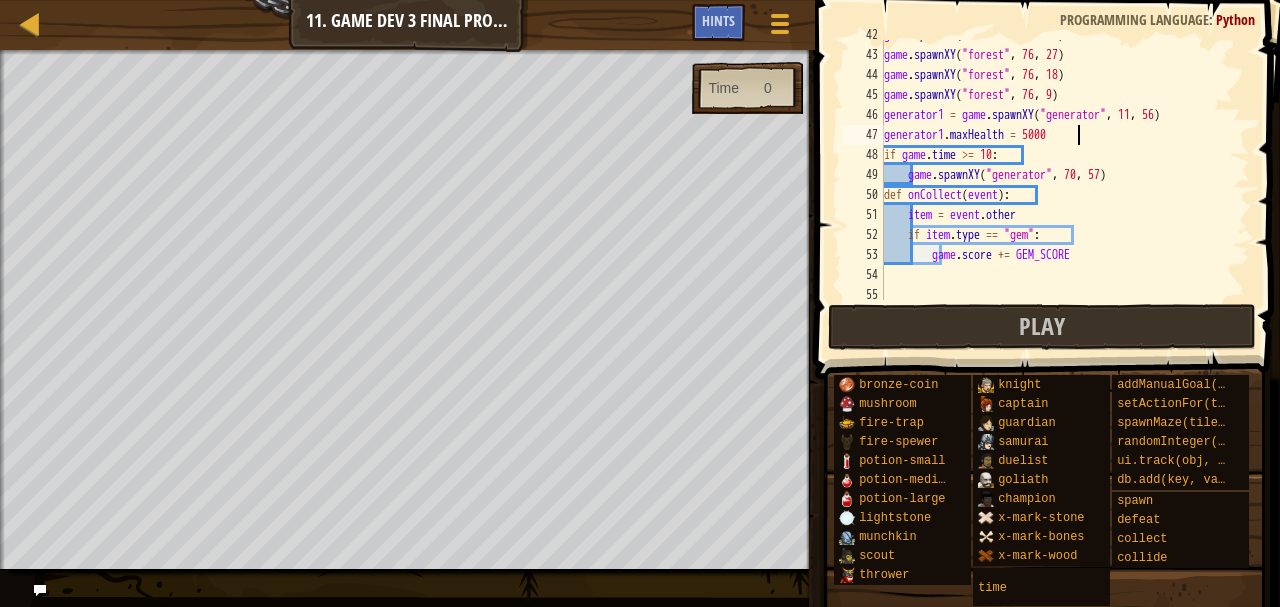 click on "game . spawnXY ( "forest" , 76 , 36 ) game . spawnXY ( "forest" , 76 , 27 ) game . spawnXY ( "forest" , 76 , 18 ) game . spawnXY ( "forest" , 76 , 9 ) generator1 = game . spawnXY ( "generator" , 11 , 56 ) generator1 . maxHealth = 5000 if game . time >= 10 : game . spawnXY ( "generator" , 70 , 57 ) def onCollect ( event ) : item = event . other if item . type == "gem" : game . score += GEM_SCORE" at bounding box center (1057, 175) 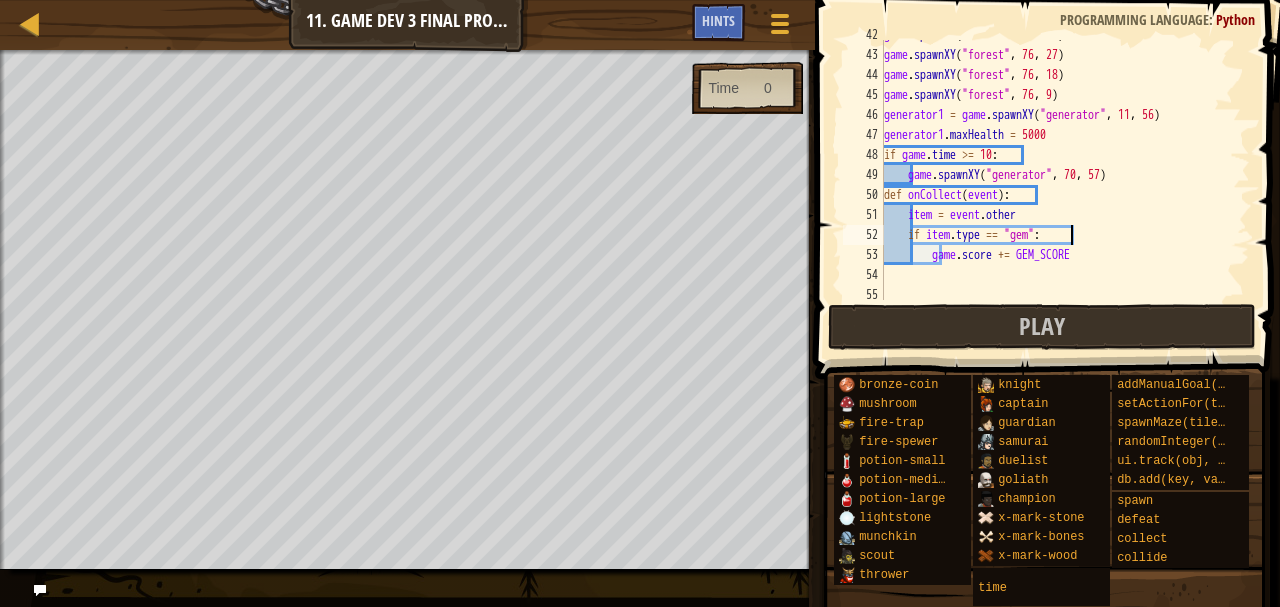 click on "game . spawnXY ( "forest" , 76 , 36 ) game . spawnXY ( "forest" , 76 , 27 ) game . spawnXY ( "forest" , 76 , 18 ) game . spawnXY ( "forest" , 76 , 9 ) generator1 = game . spawnXY ( "generator" , 11 , 56 ) generator1 . maxHealth = 5000 if game . time >= 10 : game . spawnXY ( "generator" , 70 , 57 ) def onCollect ( event ) : item = event . other if item . type == "gem" : game . score += GEM_SCORE" at bounding box center [1057, 175] 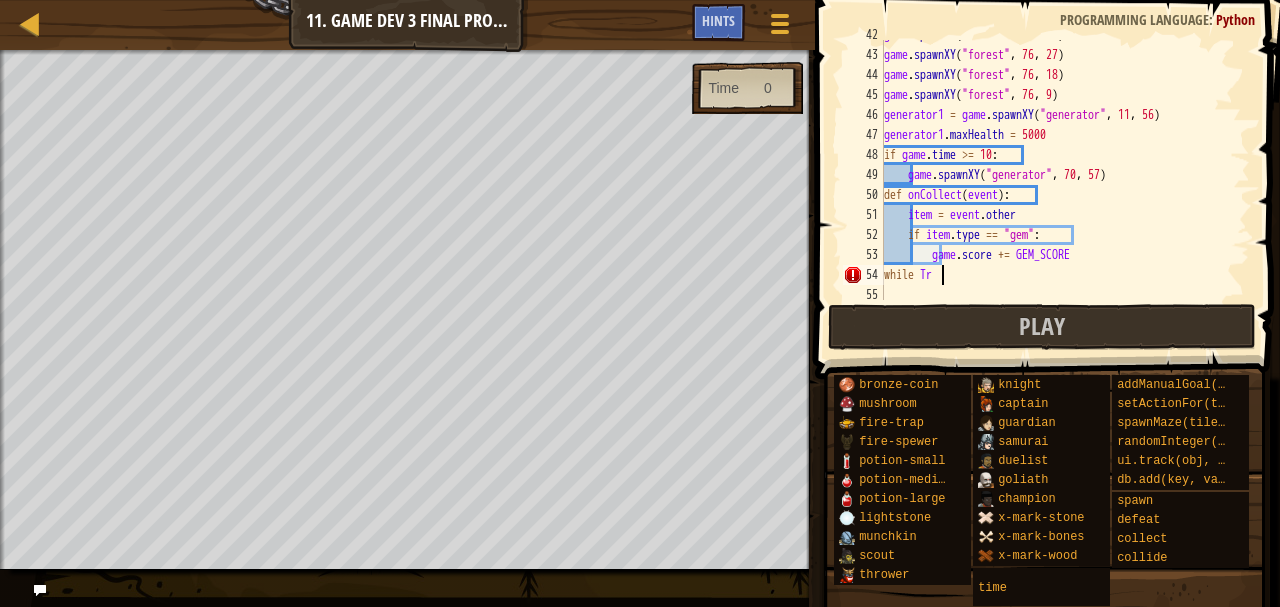 scroll, scrollTop: 9, scrollLeft: 5, axis: both 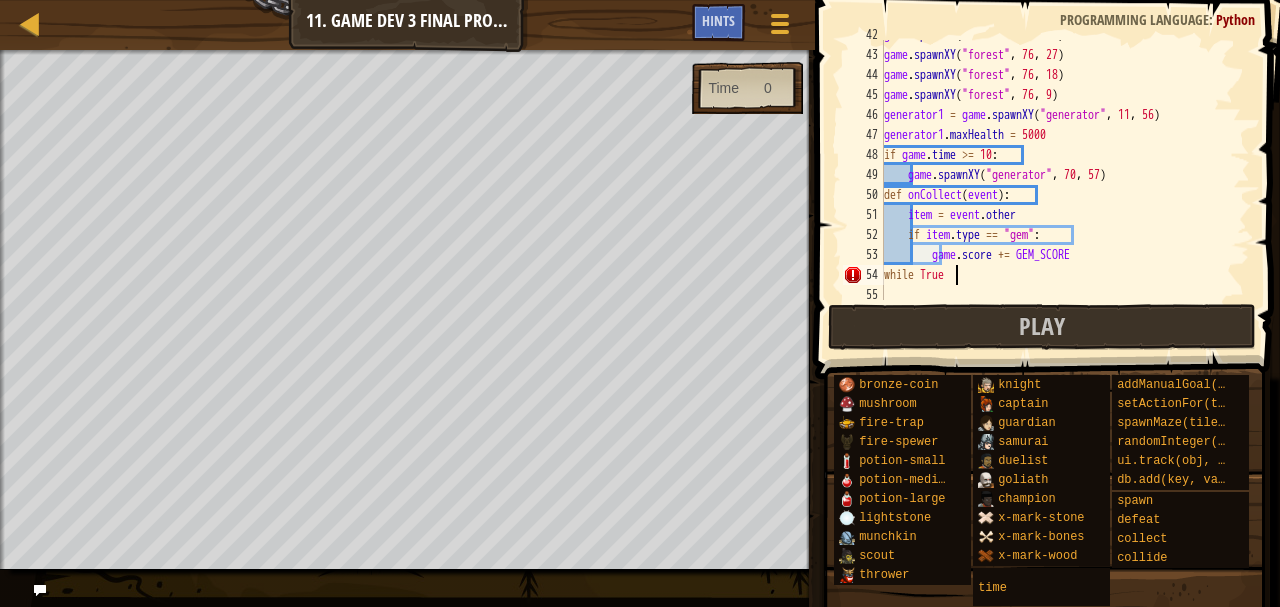 type on "while True:" 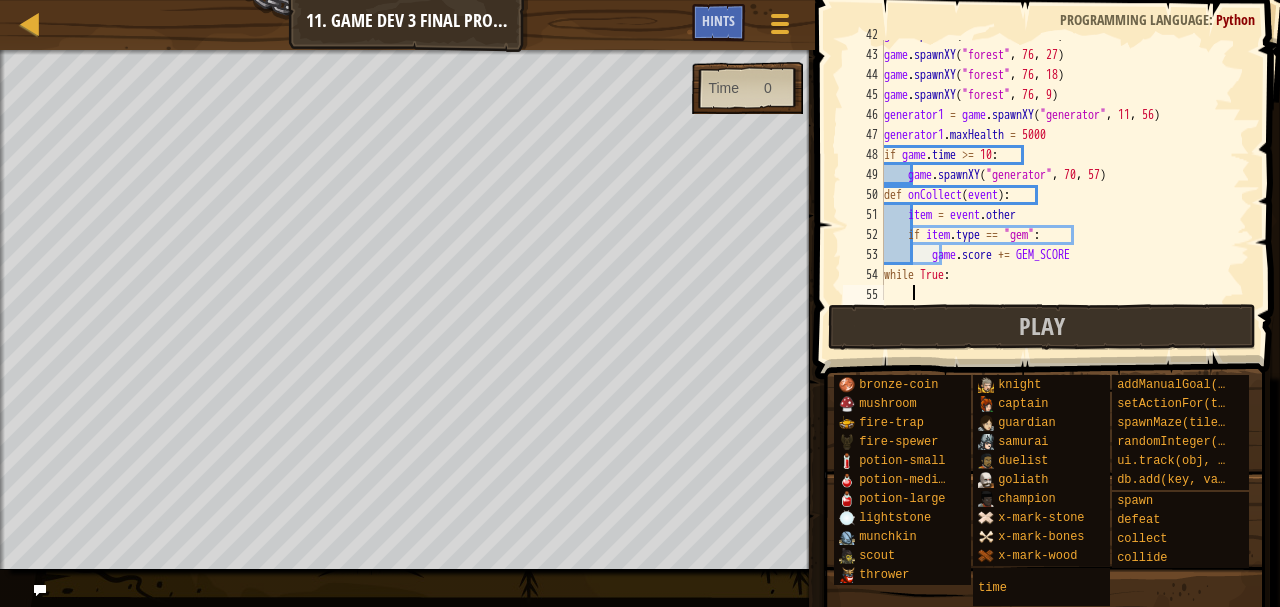 scroll, scrollTop: 9, scrollLeft: 1, axis: both 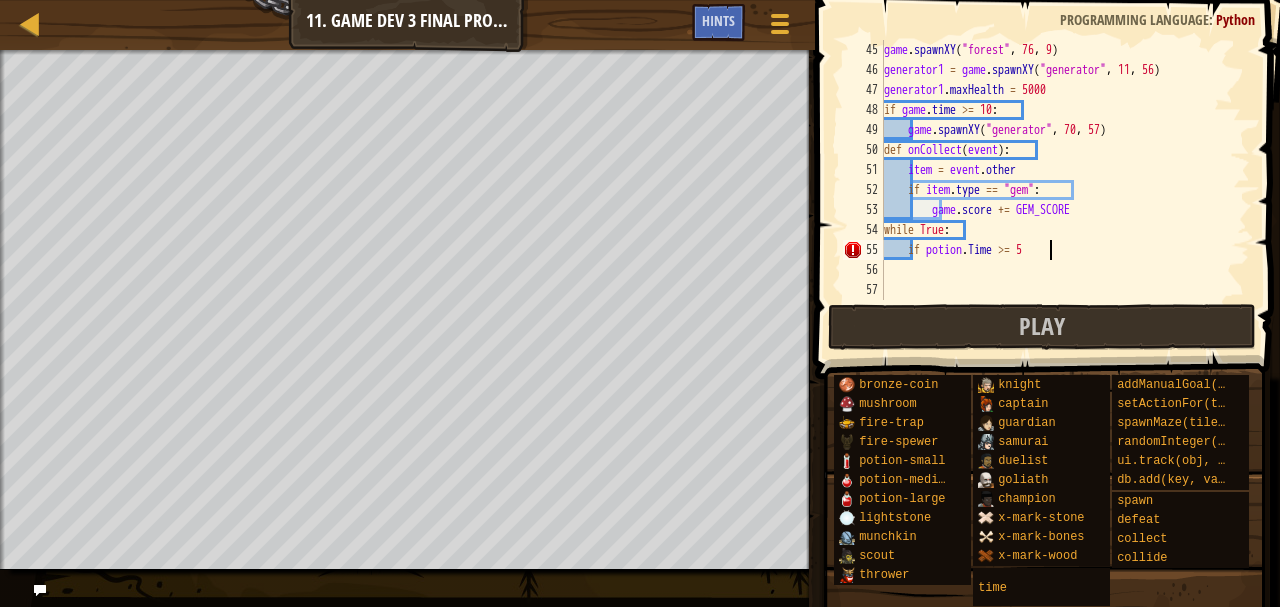 type on "if potion.Time >= 5:" 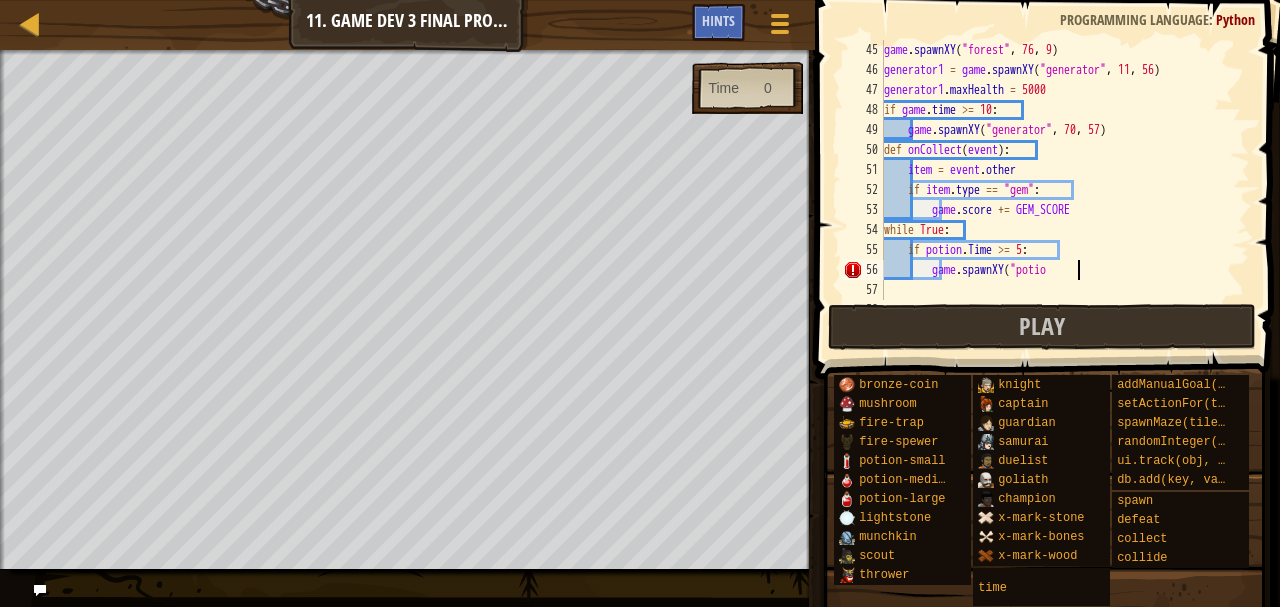 scroll, scrollTop: 9, scrollLeft: 15, axis: both 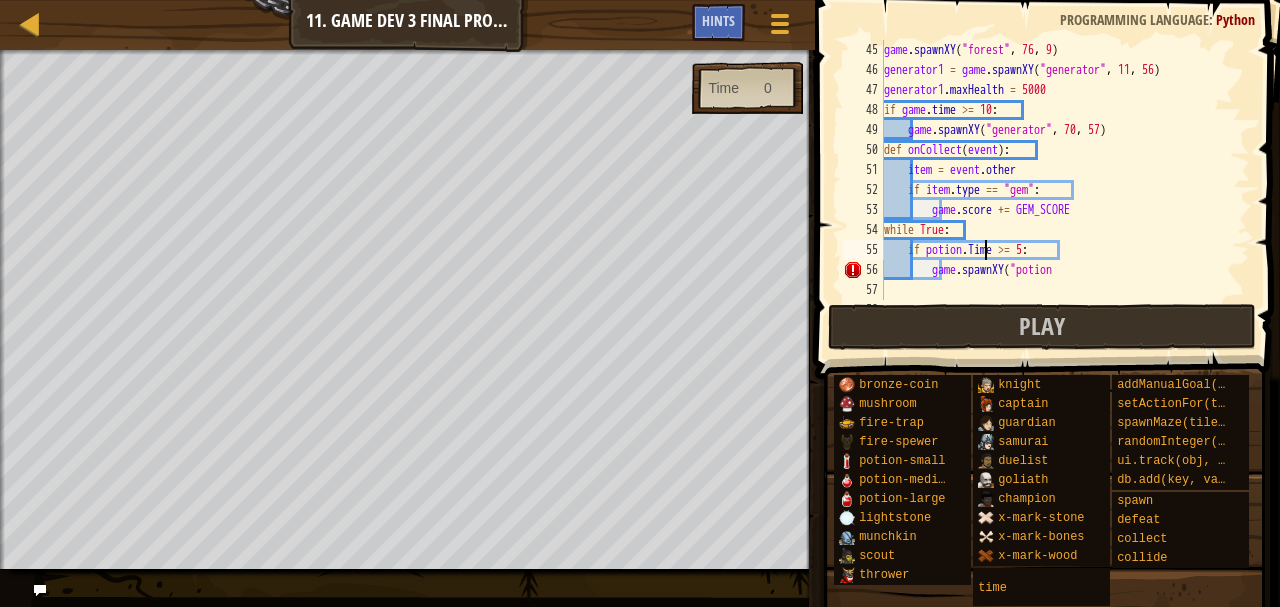 click on "game . spawnXY ( "forest" ,   [NUMBER] ,   [NUMBER] ) generator1   =   game . spawnXY ( "generator" ,   [NUMBER] ,   [NUMBER] ) generator1 . maxHealth   =   [NUMBER] if   game . time   >=   [NUMBER] :      game . spawnXY ( "generator" ,   [NUMBER] ,   [NUMBER] ) def   onCollect ( event ) :      item   =   event . other      if   item . type   ==   "gem" :          game . score   +=   GEM_SCORE while   True :      if   potion . Time   >=   [NUMBER] :          game . spawnXY ( "potion"" at bounding box center [1057, 190] 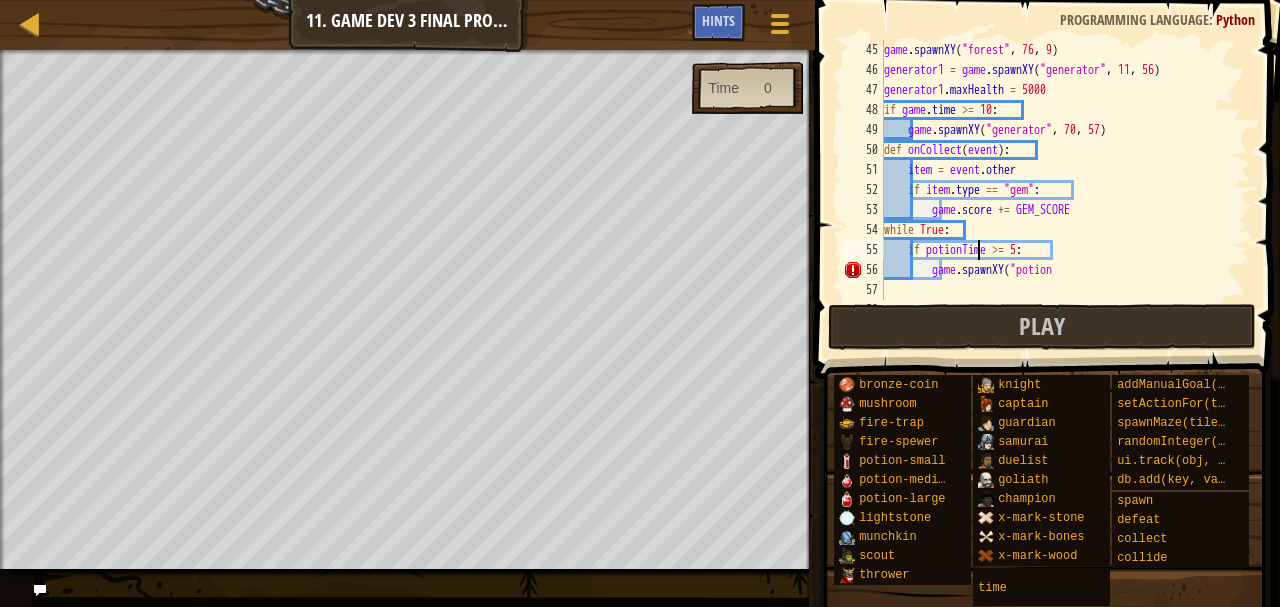 scroll, scrollTop: 9, scrollLeft: 13, axis: both 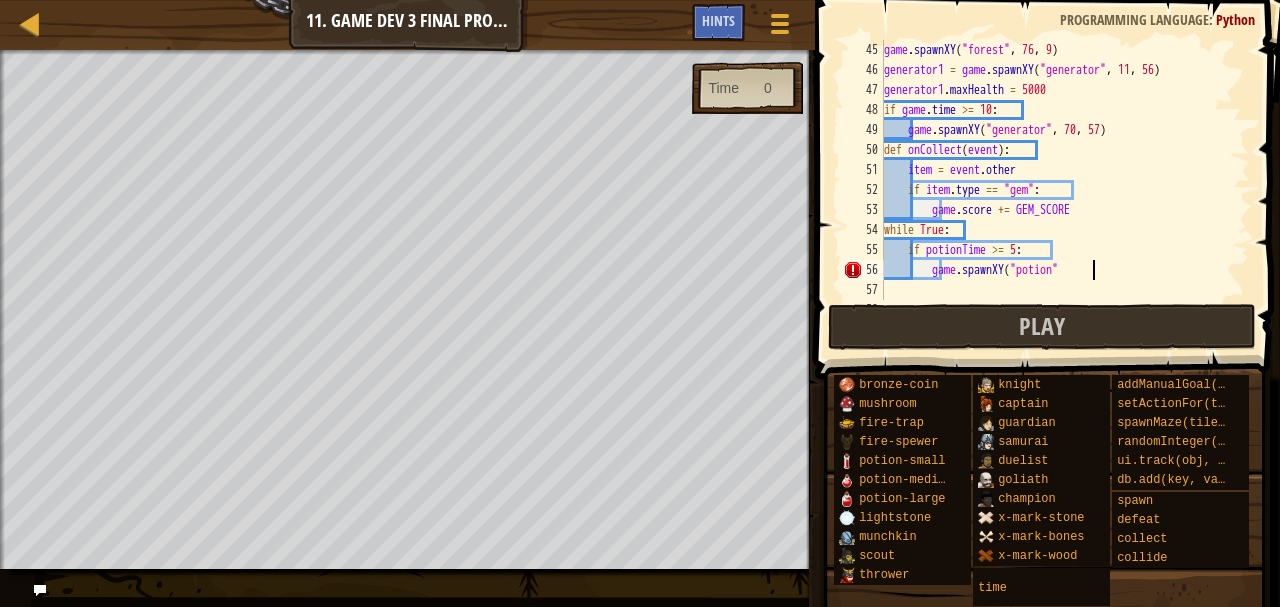 click on "game . spawnXY ( "forest" , 76 , 9 ) generator1 = game . spawnXY ( "generator" , 11 , 56 ) generator1 . maxHealth = 5000 if game . time >= 10 : game . spawnXY ( "generator" , 70 , 57 ) def onCollect ( event ) : item = event . other if item . type == "gem" : game . score += GEM_SCORE while True : if potionTime >= 5 : game . spawnXY ( "potion"" at bounding box center (1057, 190) 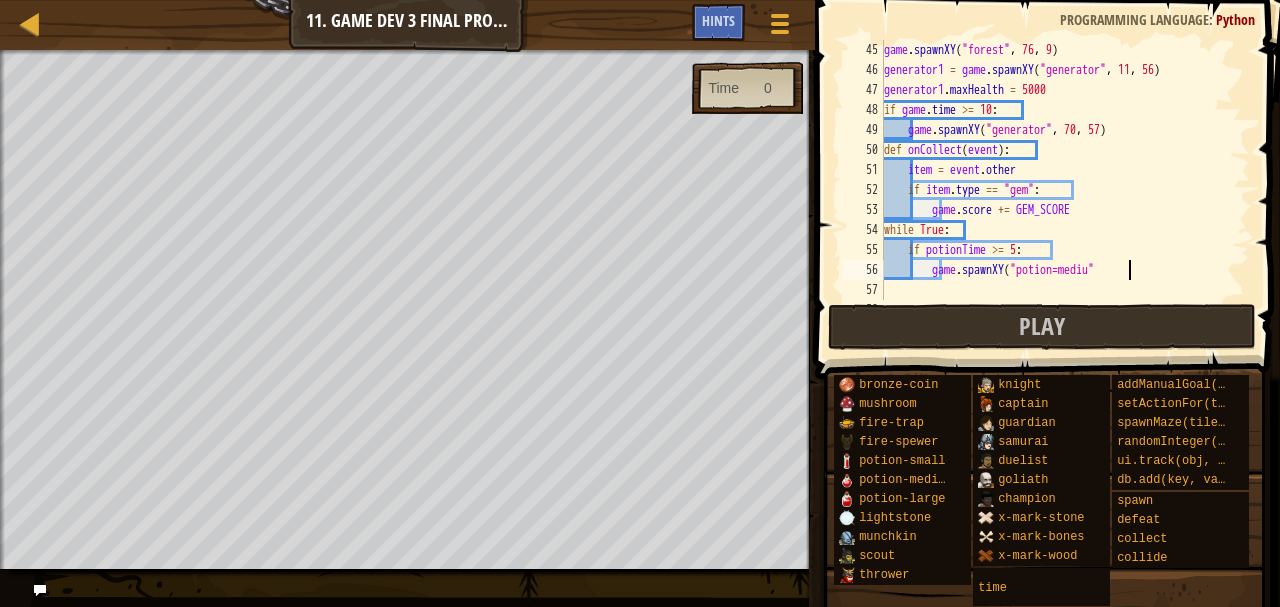 scroll, scrollTop: 9, scrollLeft: 20, axis: both 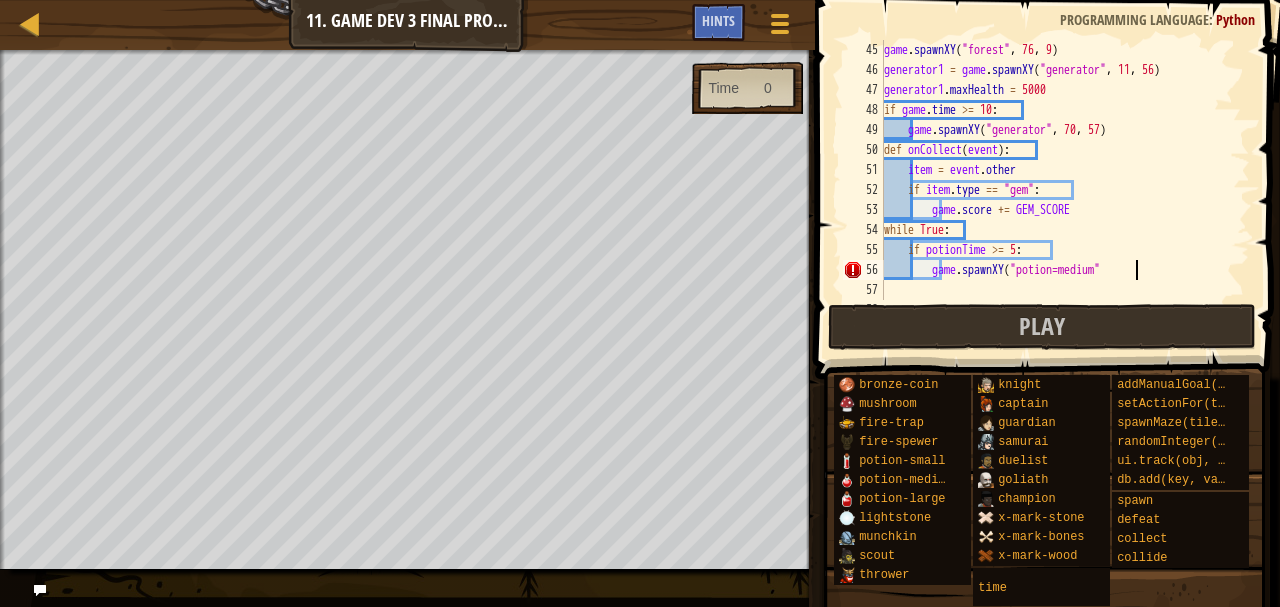 click on "game . spawnXY ( "forest" ,   [NUMBER] ,   [NUMBER] ) generator1   =   game . spawnXY ( "generator" ,   [NUMBER] ,   [NUMBER] ) generator1 . maxHealth   =   5000 if   game . time   >=   10 :      game . spawnXY ( "generator" ,   [NUMBER] ,   [NUMBER] ) def   onCollect ( event ) :      item   =   event . other      if   item . type   ==   "gem" :          game . score   +=   GEM_SCORE while   True :      if   potionTime   >=   5 :          game . spawnXY ( "potion=medium"" at bounding box center (1057, 190) 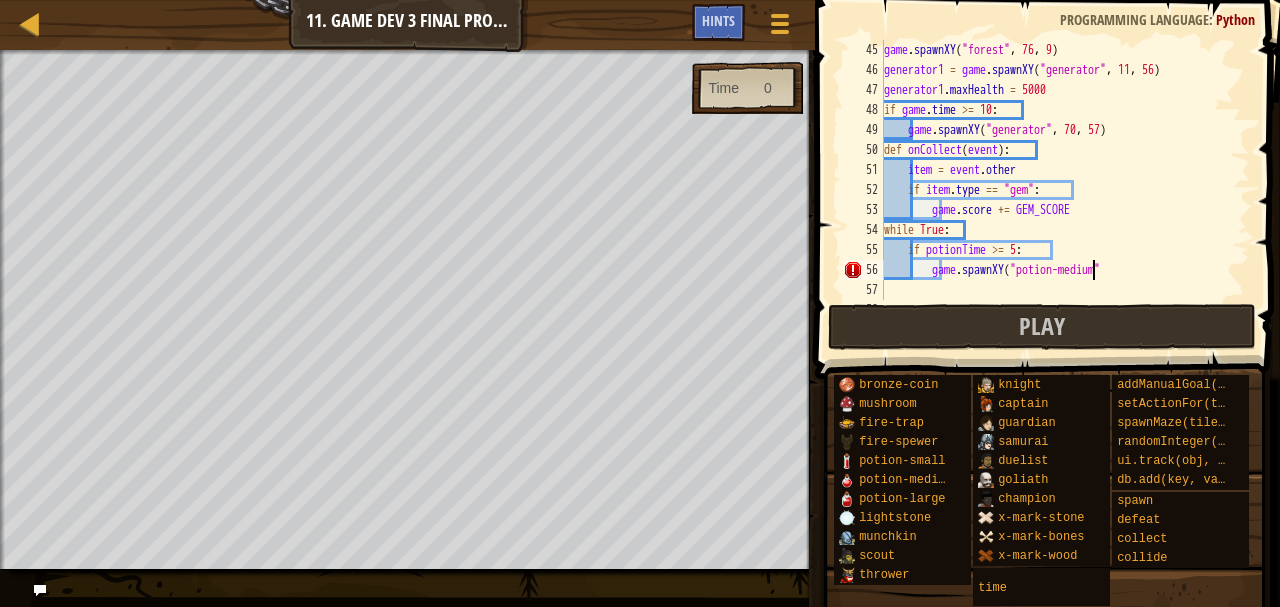 click on "game . spawnXY ( "forest" ,   76 ,   9 ) generator1   =   game . spawnXY ( "generator" ,   11 ,   56 ) generator1 . maxHealth   =   5000 if   game . time   >=   10 :      game . spawnXY ( "generator" ,   70 ,   57 ) def   onCollect ( event ) :      item   =   event . other      if   item . type   ==   "gem" :          game . score   +=   GEM_SCORE while   True :      if   potionTime   >=   5 :          game . spawnXY ( "potion-medium"" at bounding box center [1057, 190] 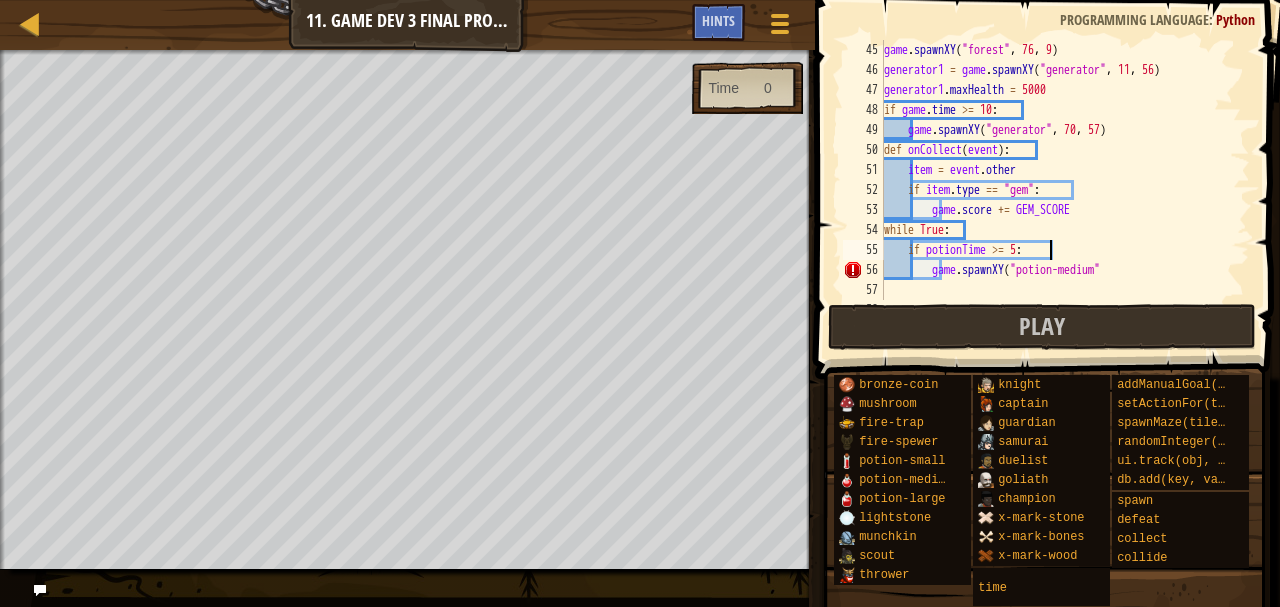 scroll, scrollTop: 9, scrollLeft: 13, axis: both 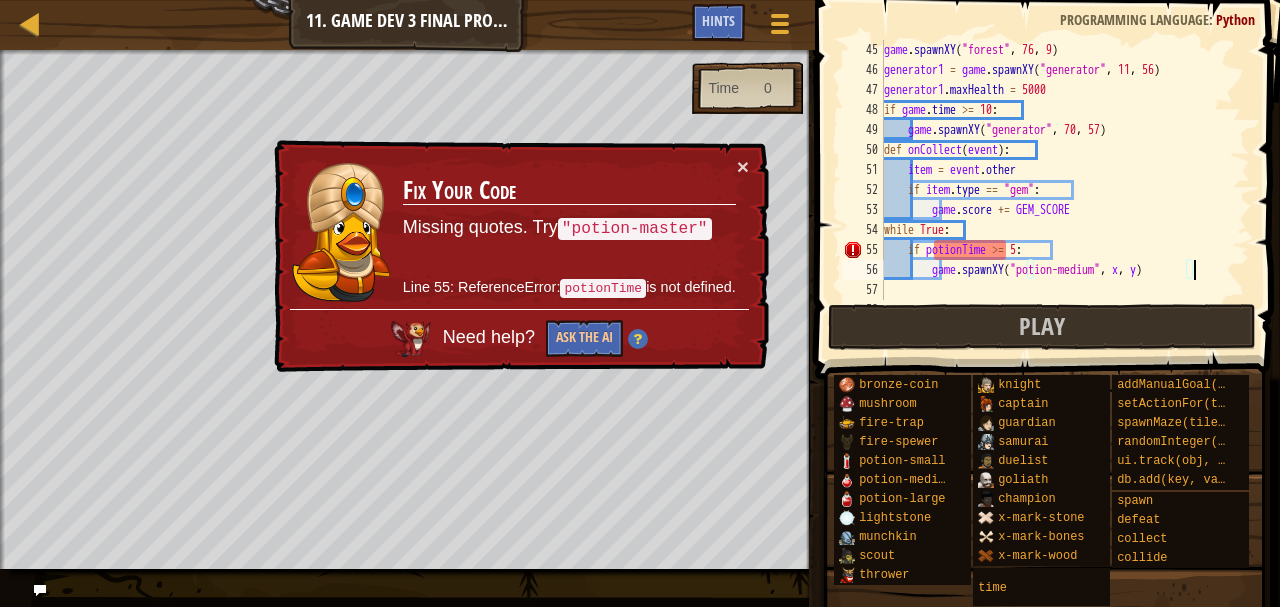 click on "game . spawnXY ( "forest" ,   [COORD] ,   [COORD] ) generator1   =   game . spawnXY ( "generator" ,   [COORD] ,   [COORD] ) generator1 . maxHealth   =   5000 if   game . time   >=   10 :      game . spawnXY ( "generator" ,   [COORD] ,   [COORD] ) def   onCollect ( event ) :      item   =   event . other      if   item . type   ==   "gem" :          game . score   +=   GEM_SCORE while   True :      if   potionTime   >=   5 :          game . spawnXY ( "potion-medium" ,   [COORD] ,   [COORD] )" at bounding box center (1057, 190) 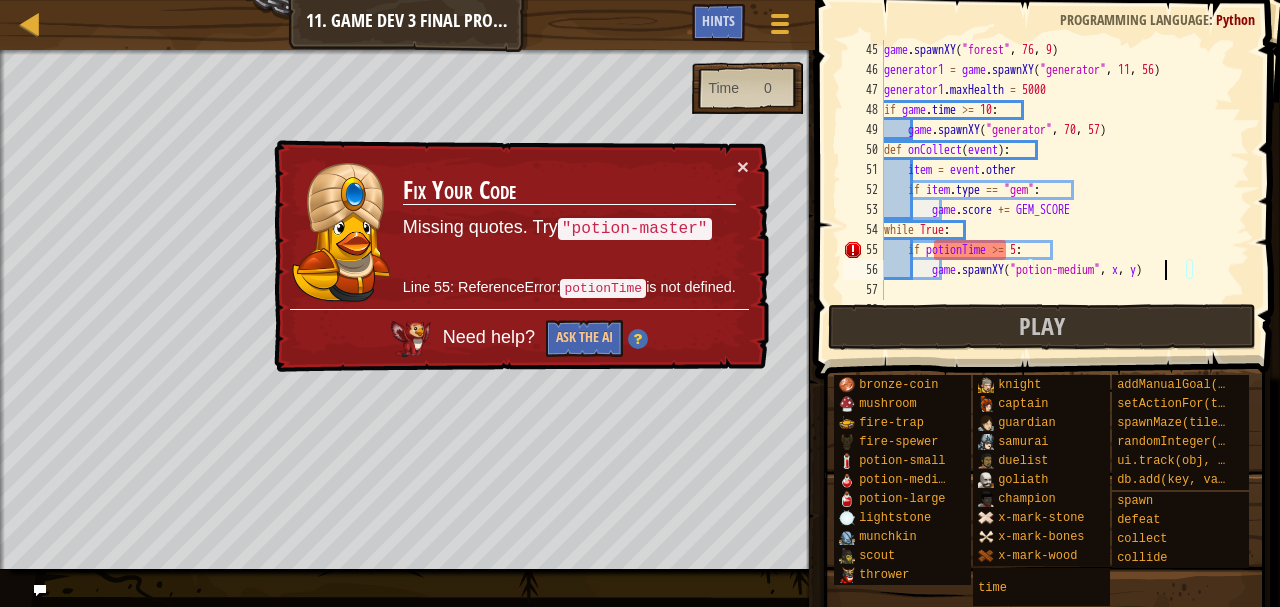 click on "game . spawnXY ( "forest" ,   [COORD] ,   [COORD] ) generator1   =   game . spawnXY ( "generator" ,   [COORD] ,   [COORD] ) generator1 . maxHealth   =   5000 if   game . time   >=   10 :      game . spawnXY ( "generator" ,   [COORD] ,   [COORD] ) def   onCollect ( event ) :      item   =   event . other      if   item . type   ==   "gem" :          game . score   +=   GEM_SCORE while   True :      if   potionTime   >=   5 :          game . spawnXY ( "potion-medium" ,   [COORD] ,   [COORD] )" at bounding box center [1057, 190] 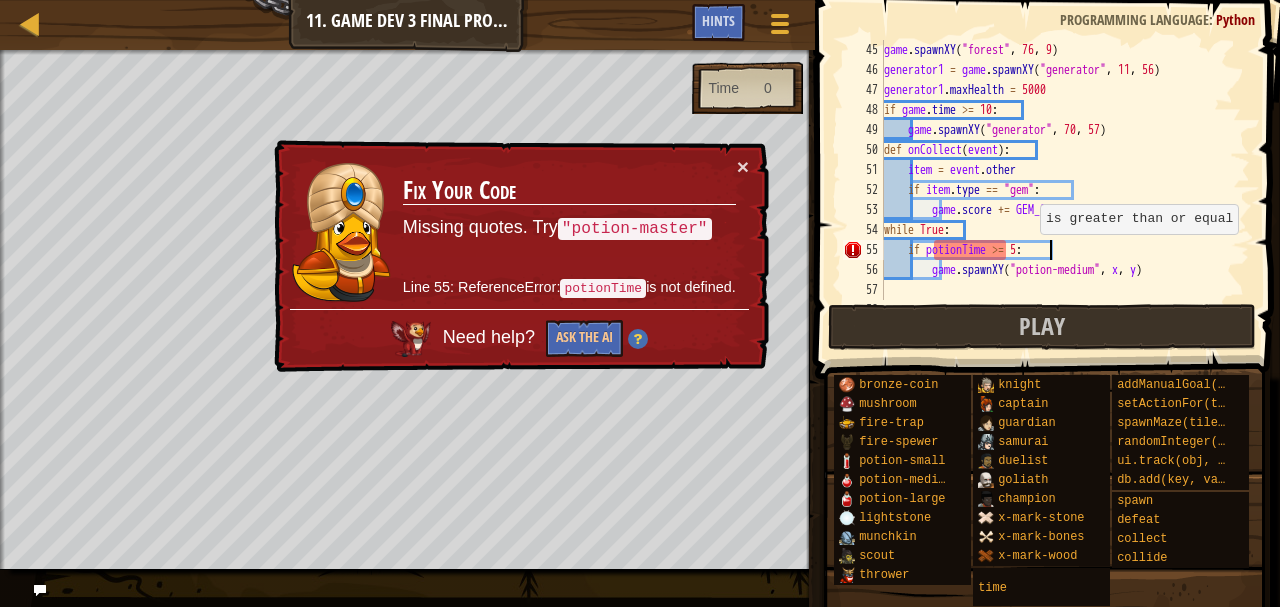 click on "game . spawnXY ( "forest" ,   [COORD] ,   [COORD] ) generator1   =   game . spawnXY ( "generator" ,   [COORD] ,   [COORD] ) generator1 . maxHealth   =   5000 if   game . time   >=   10 :      game . spawnXY ( "generator" ,   [COORD] ,   [COORD] ) def   onCollect ( event ) :      item   =   event . other      if   item . type   ==   "gem" :          game . score   +=   GEM_SCORE while   True :      if   potionTime   >=   5 :          game . spawnXY ( "potion-medium" ,   [COORD] ,   [COORD] )" at bounding box center (1057, 190) 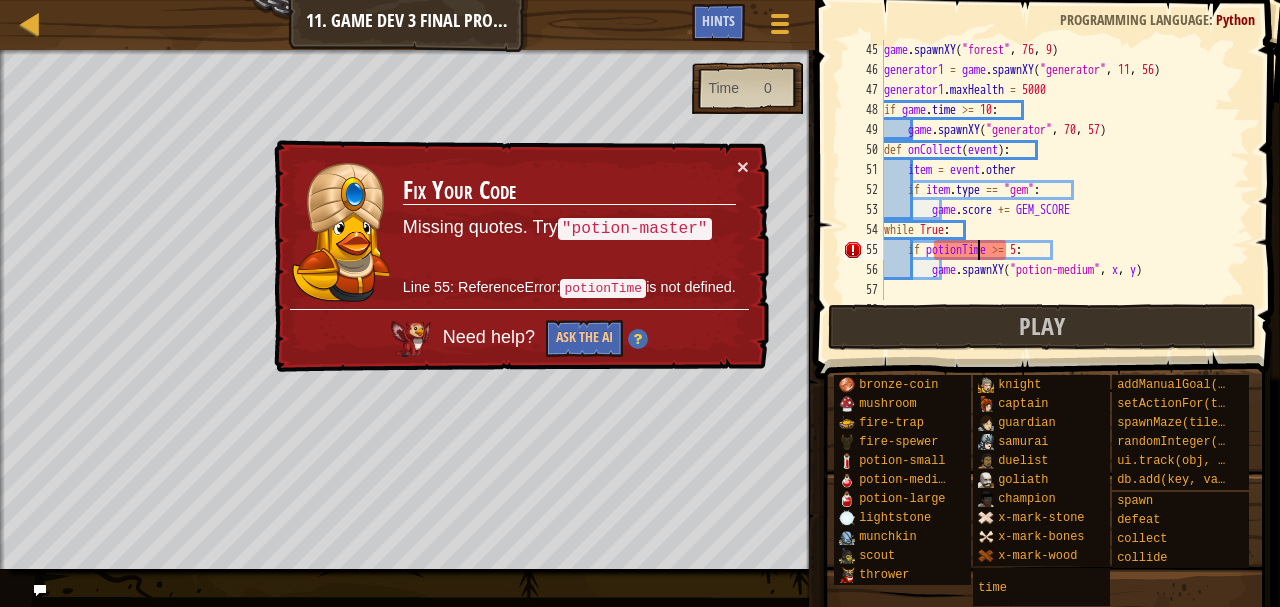 click on "game . spawnXY ( "forest" ,   [COORD] ,   [COORD] ) generator1   =   game . spawnXY ( "generator" ,   [COORD] ,   [COORD] ) generator1 . maxHealth   =   5000 if   game . time   >=   10 :      game . spawnXY ( "generator" ,   [COORD] ,   [COORD] ) def   onCollect ( event ) :      item   =   event . other      if   item . type   ==   "gem" :          game . score   +=   GEM_SCORE while   True :      if   potionTime   >=   5 :          game . spawnXY ( "potion-medium" ,   [COORD] ,   [COORD] )" at bounding box center (1057, 190) 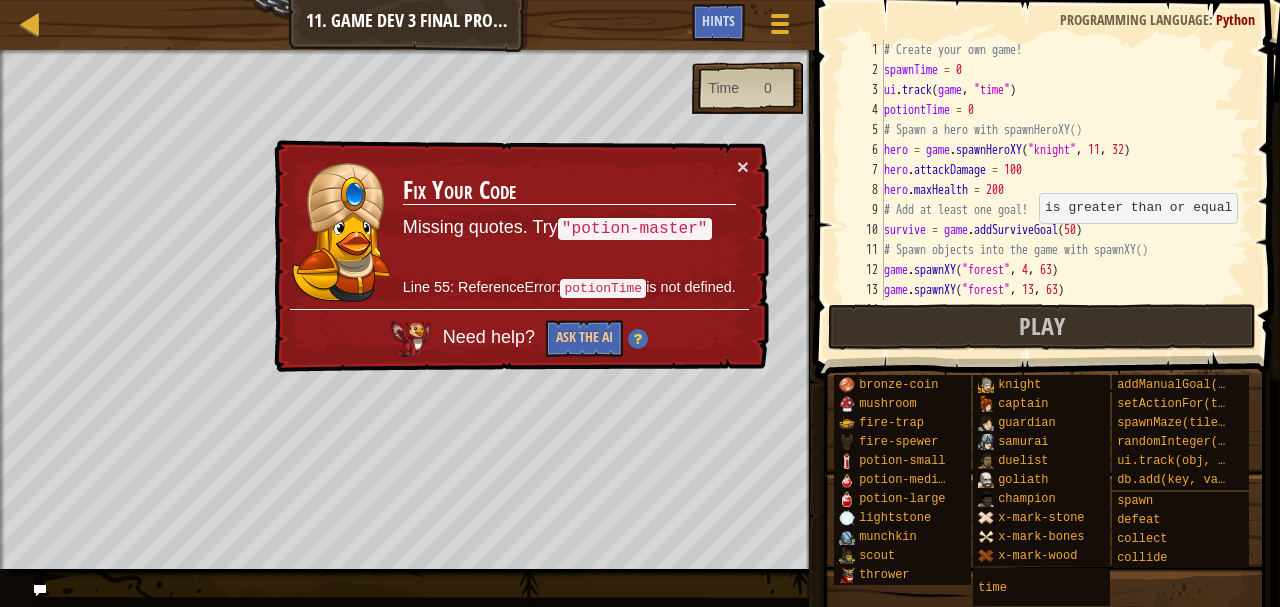 scroll, scrollTop: 0, scrollLeft: 0, axis: both 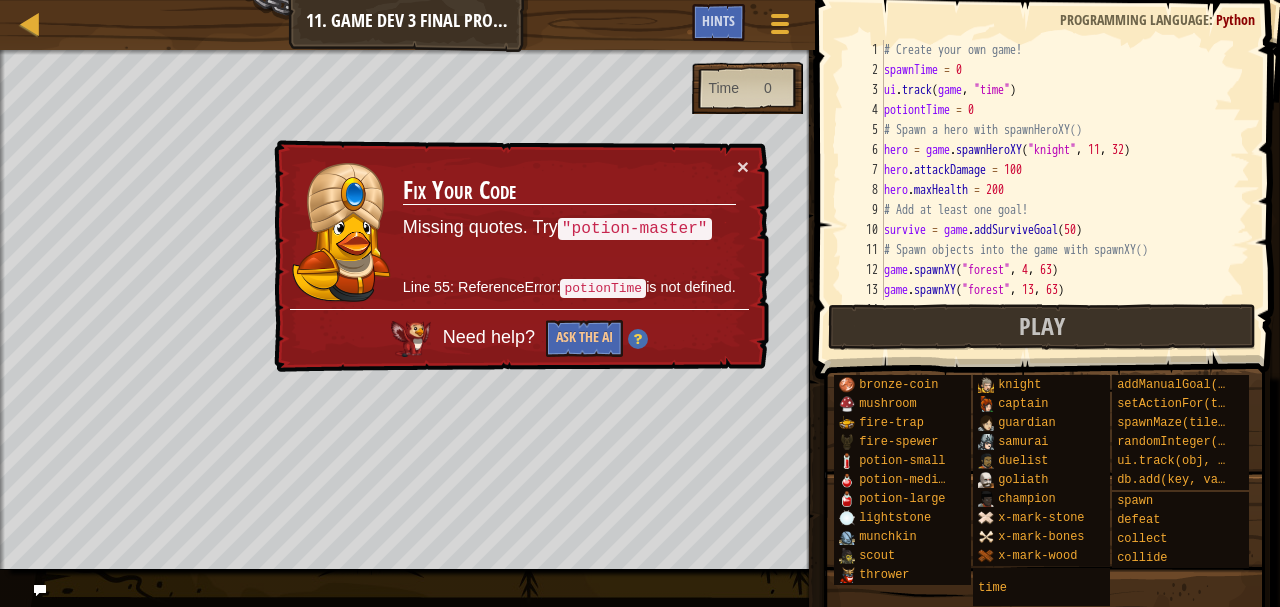 click on "# Create your own game! spawnTime = 0 ui . track ( game , "time" ) potiontTime = 0 # Spawn a hero with spawnHeroXY() hero = game . spawnHeroXY ( "knight" , 11 , 32 ) hero . attackDamage = 100 hero . maxHealth = 200 # Add at least one goal! survive = game . addSurviveGoal ( 50 ) # Spawn objects into the game with spawnXY() game . spawnXY ( "forest" , 4 , 63 ) game . spawnXY ( "forest" , 13 , 63 ) game . spawnXY ( "forest" , 22 , 63 )" at bounding box center [1057, 190] 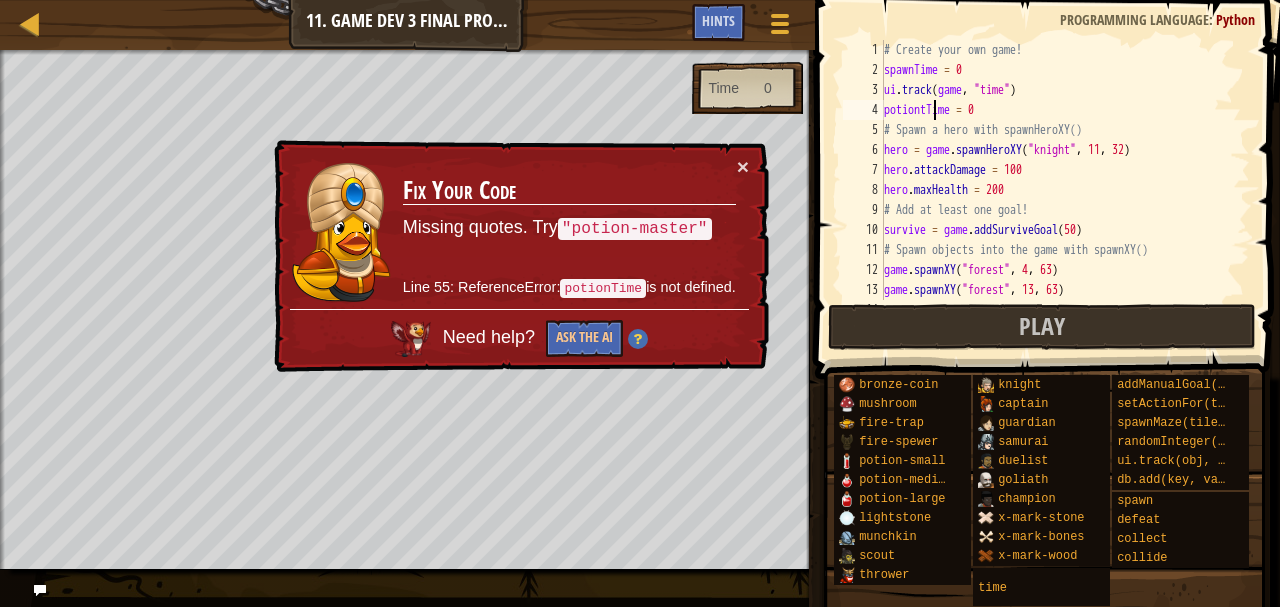 scroll, scrollTop: 9, scrollLeft: 7, axis: both 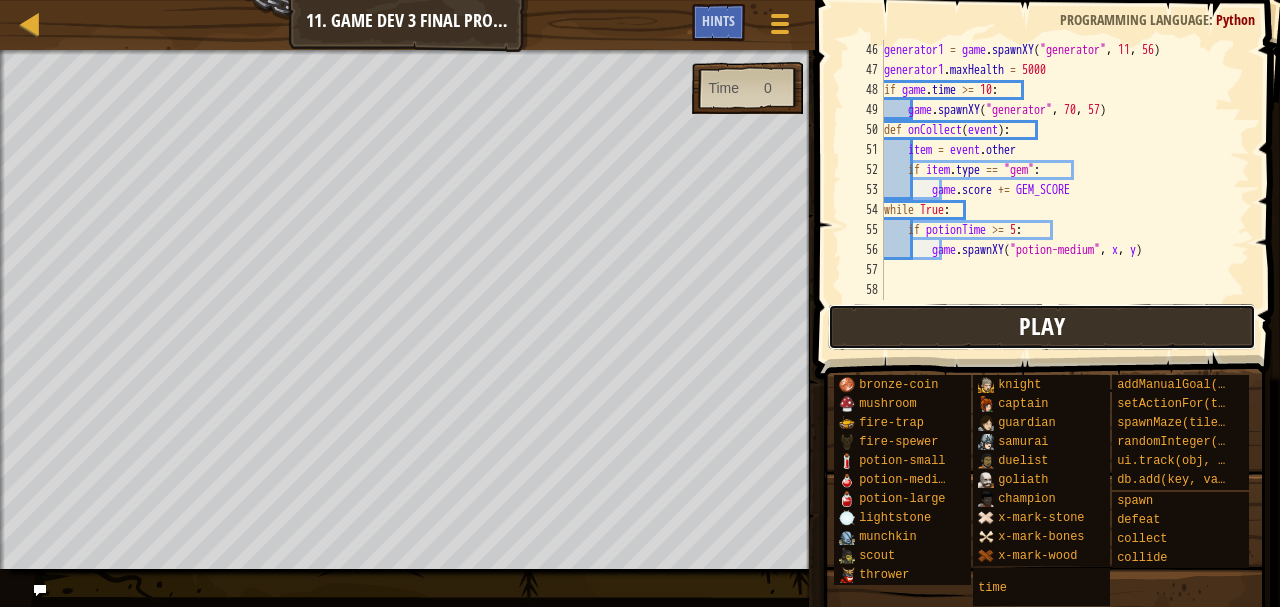 click on "Play" at bounding box center [1042, 327] 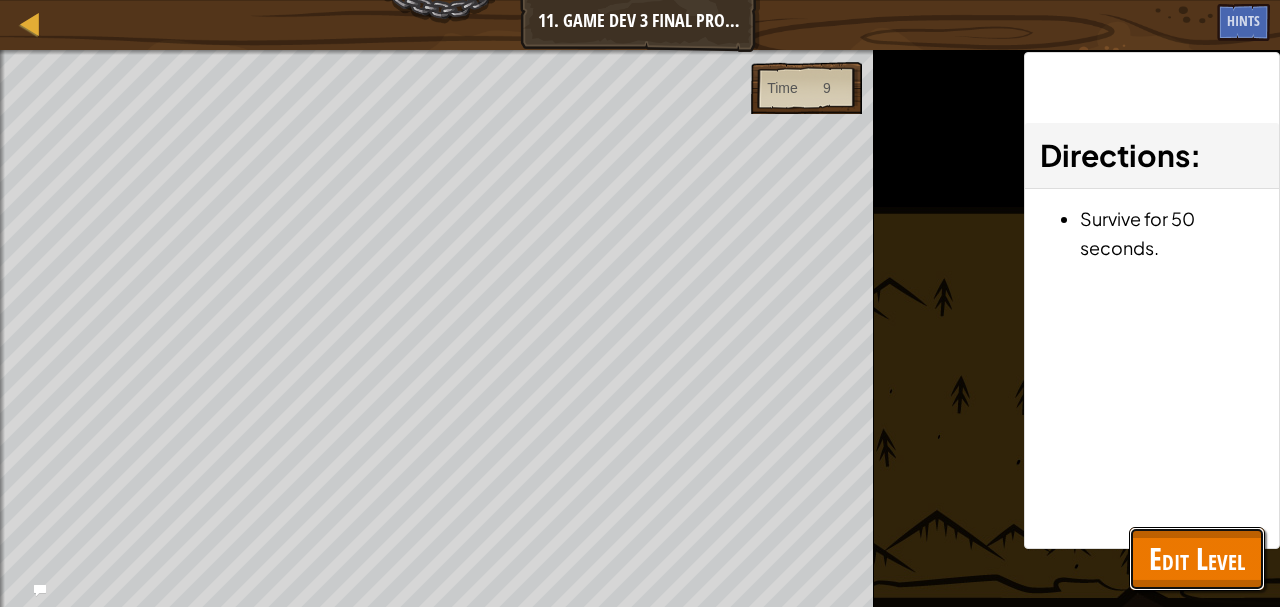 click on "Edit Level" at bounding box center (1197, 558) 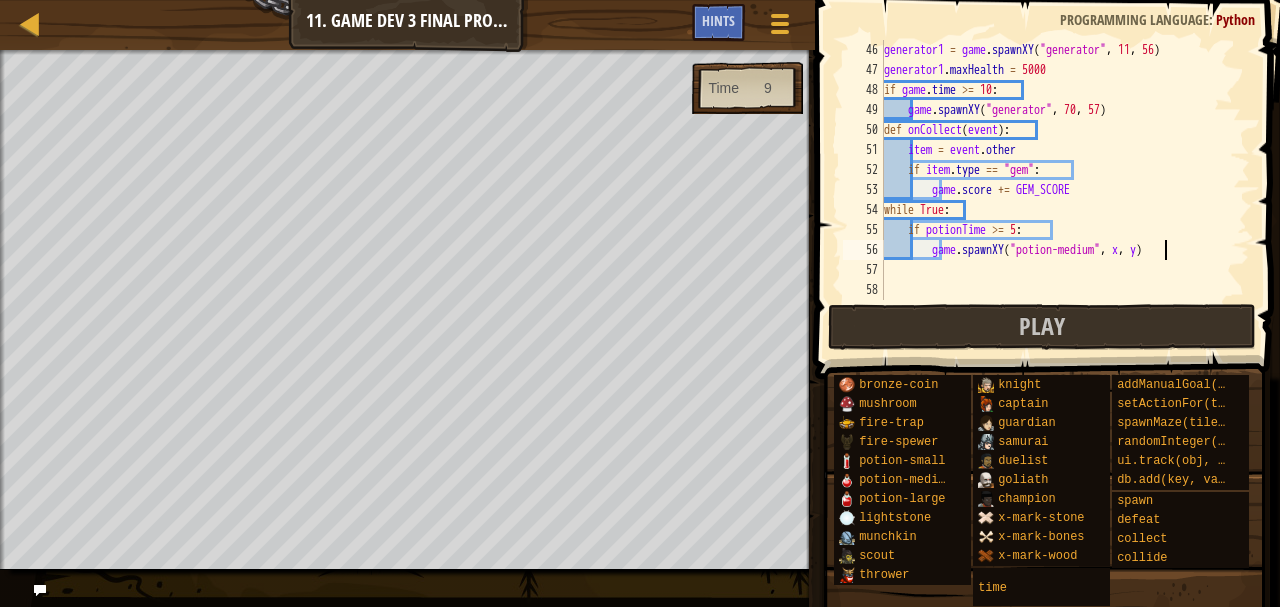 click on "generator1   =   game . spawnXY ( "generator" ,   [COORD] ,   [COORD] ) generator1 . maxHealth   =   5000 if   game . time   >=   10 :      game . spawnXY ( "generator" ,   [COORD] ,   [COORD] ) def   onCollect ( event ) :      item   =   event . other      if   item . type   ==   "gem" :          game . score   +=   GEM_SCORE while   True :      if   potionTime   >=   5 :          game . spawnXY ( "potion-medium" ,   [COORD] ,   [COORD] )" at bounding box center (1057, 190) 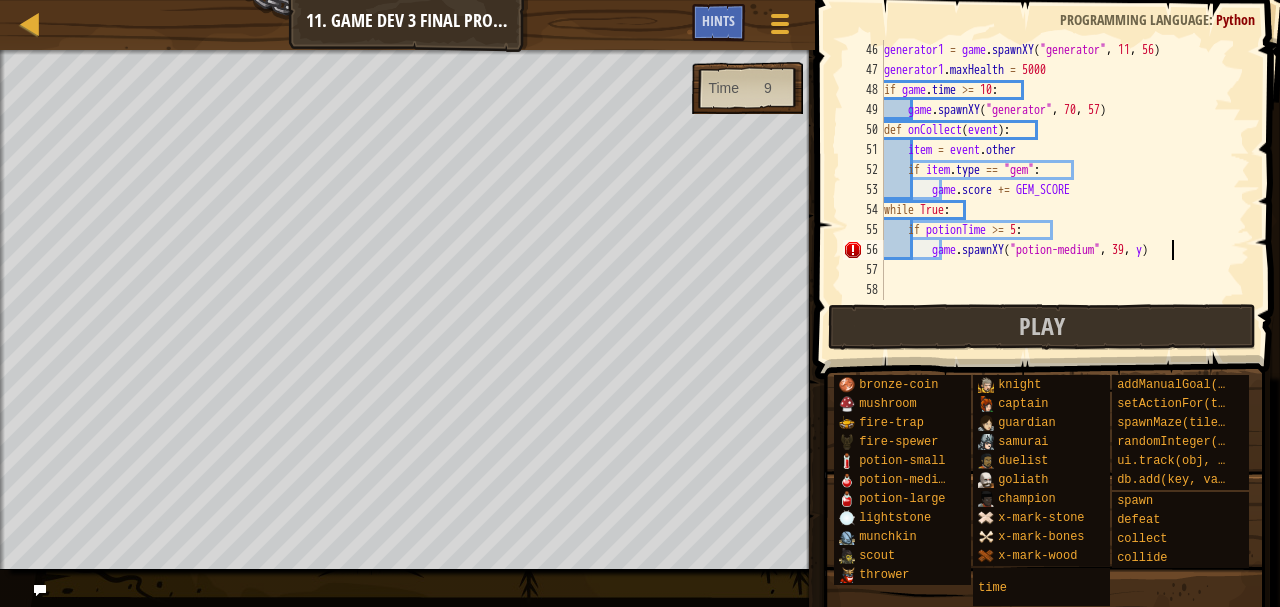 scroll, scrollTop: 9, scrollLeft: 23, axis: both 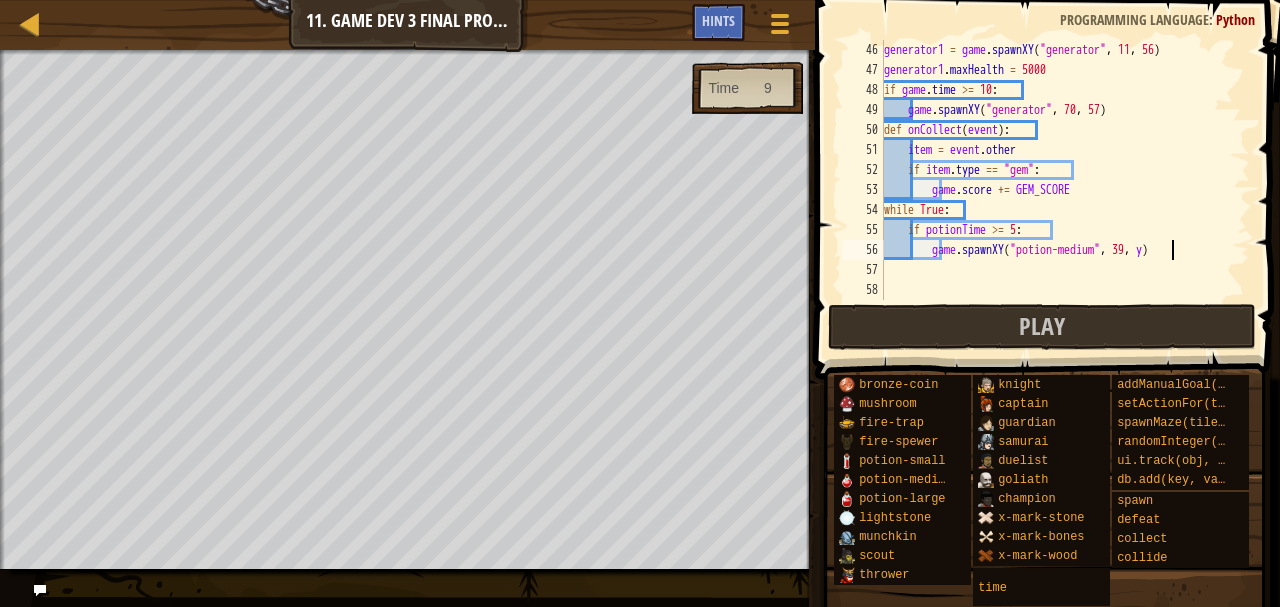 click on "generator1 = game . spawnXY ( "generator" , 11 , 56 ) generator1 . maxHealth = 5000 if game . time >= 10 : game . spawnXY ( "generator" , 70 , 57 ) def onCollect ( event ) : item = event . other if item . type == "gem" : game . score += GEM_SCORE while True : if potionTime >= 5 : game . spawnXY ( "potion-medium" , 39 , y )" at bounding box center (1057, 190) 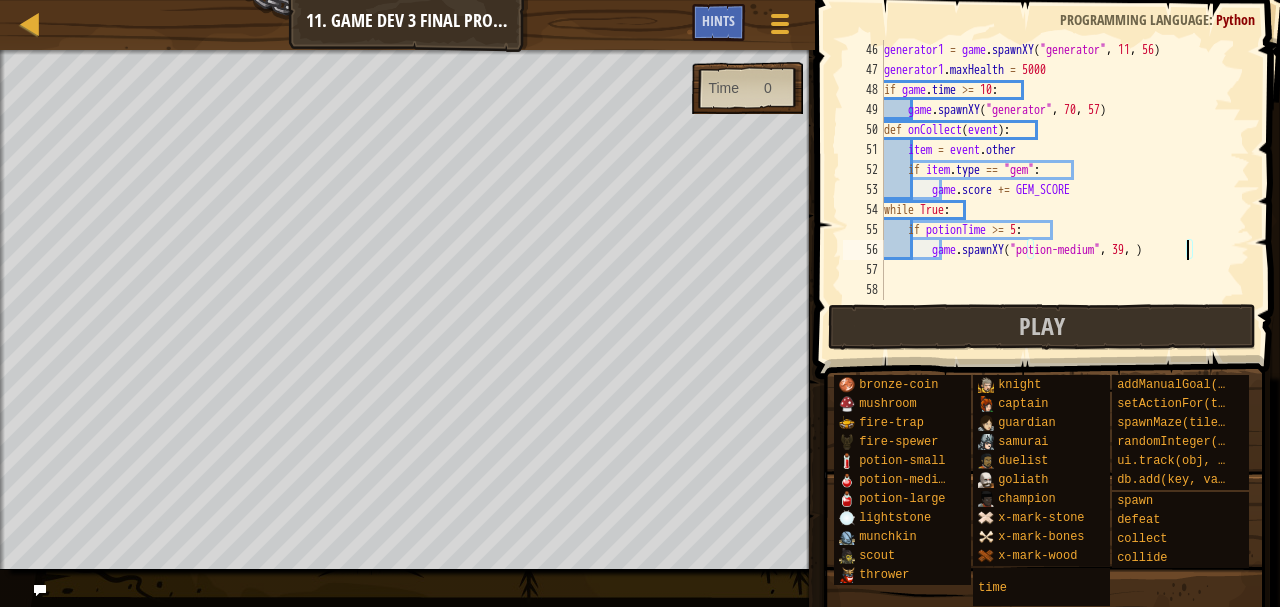 scroll, scrollTop: 9, scrollLeft: 26, axis: both 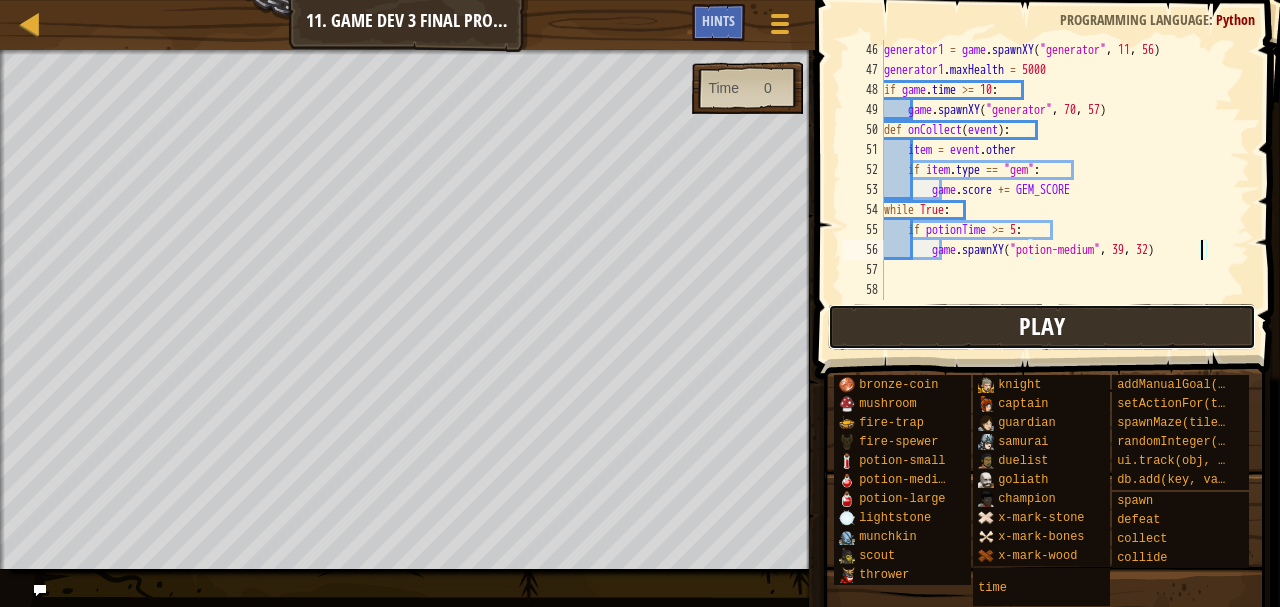 click on "Play" at bounding box center (1042, 327) 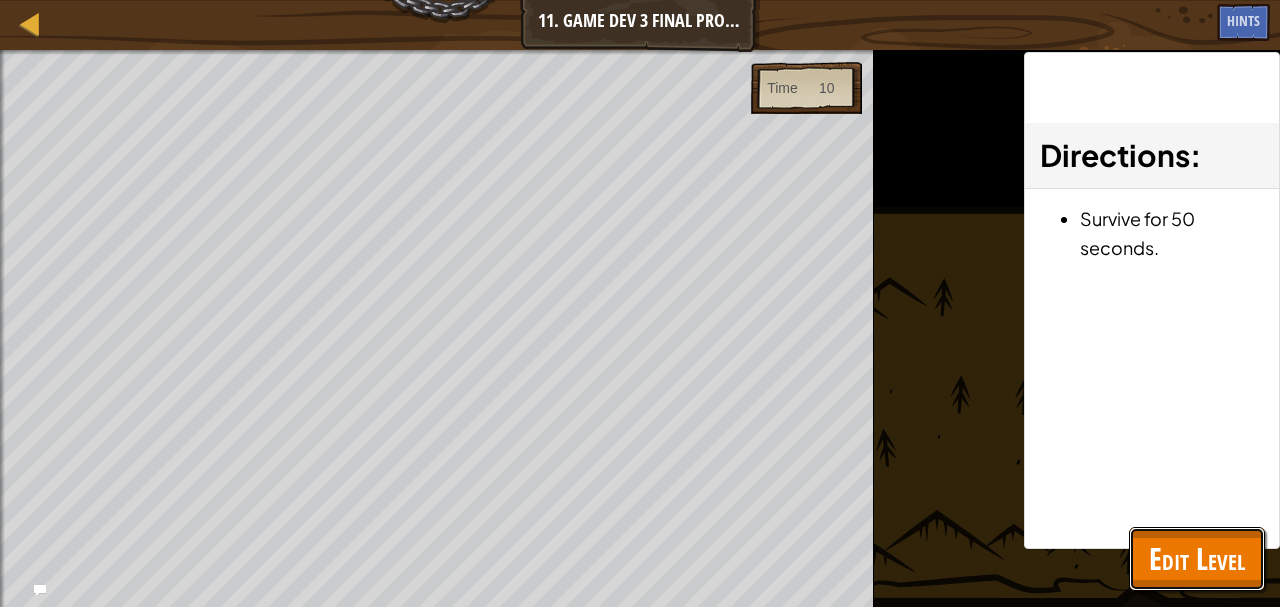 click on "Edit Level" at bounding box center (1197, 558) 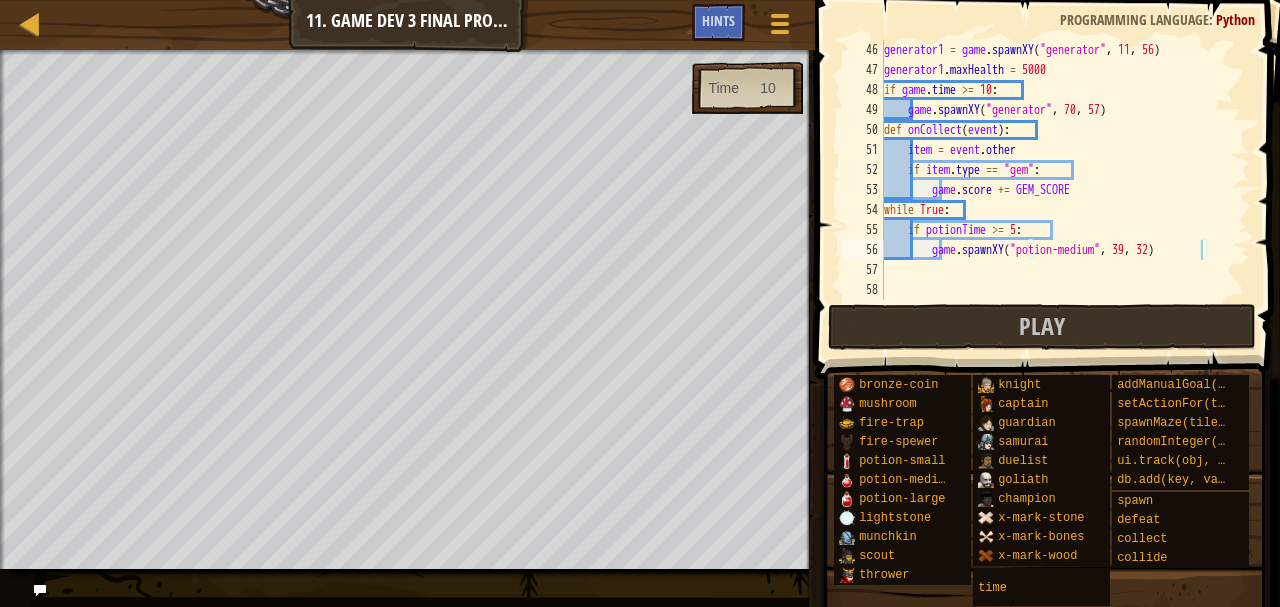 click on "generator1   =   game . spawnXY ( "generator" ,   11 ,   56 ) generator1 . maxHealth   =   5000 if   game . time   >=   10 :      game . spawnXY ( "generator" ,   70 ,   57 ) def   onCollect ( event ) :      item   =   event . other      if   item . type   ==   "gem" :          game . score   +=   GEM_SCORE while   True :      if   potionTime   >=   5 :          game . spawnXY ( "potion-medium" ,   39 ,   32 )" at bounding box center [1057, 190] 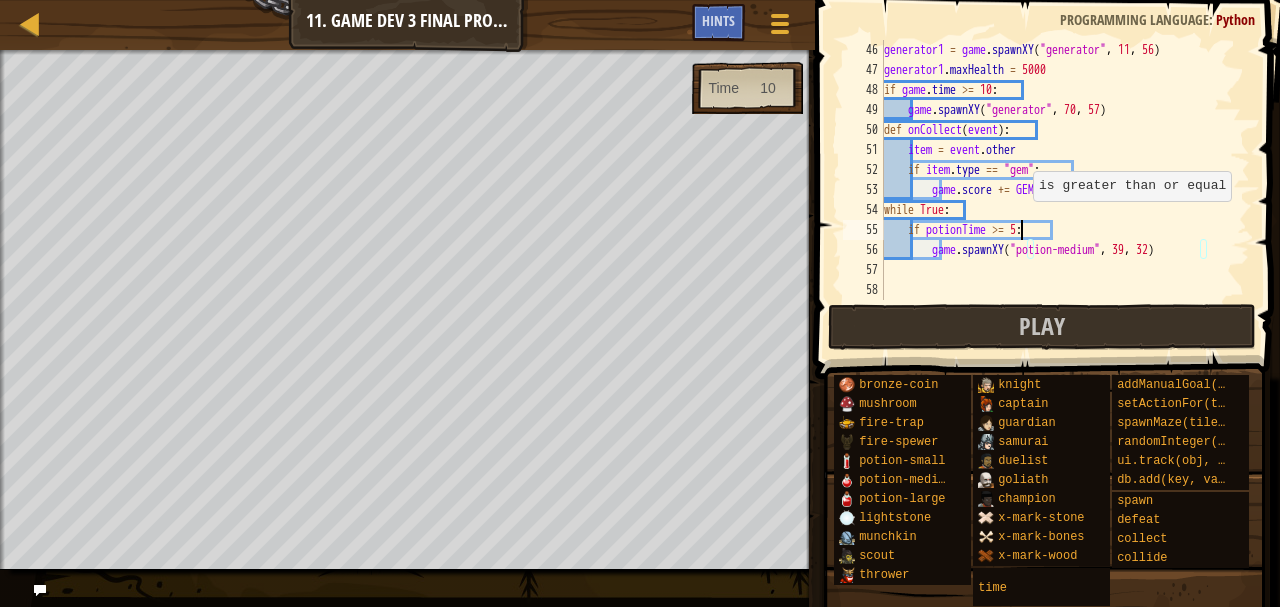 scroll, scrollTop: 9, scrollLeft: 13, axis: both 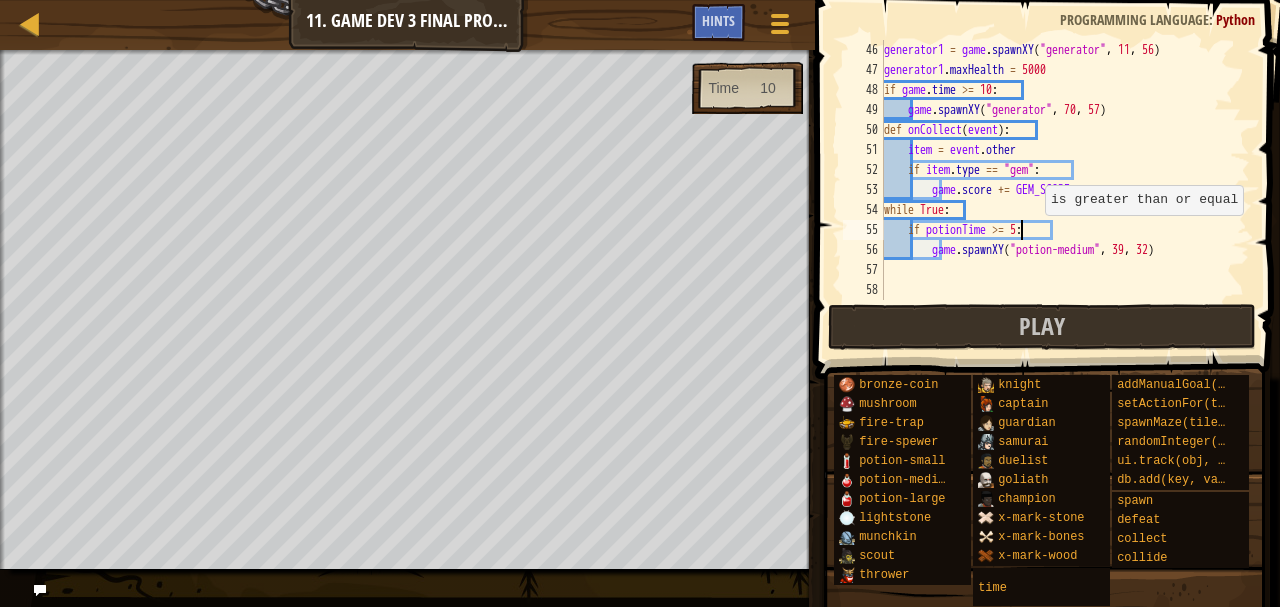 click on "generator1   =   game . spawnXY ( "generator" ,   11 ,   56 ) generator1 . maxHealth   =   5000 if   game . time   >=   10 :      game . spawnXY ( "generator" ,   70 ,   57 ) def   onCollect ( event ) :      item   =   event . other      if   item . type   ==   "gem" :          game . score   +=   GEM_SCORE while   True :      if   potionTime   >=   5 :          game . spawnXY ( "potion-medium" ,   39 ,   32 )" at bounding box center [1057, 190] 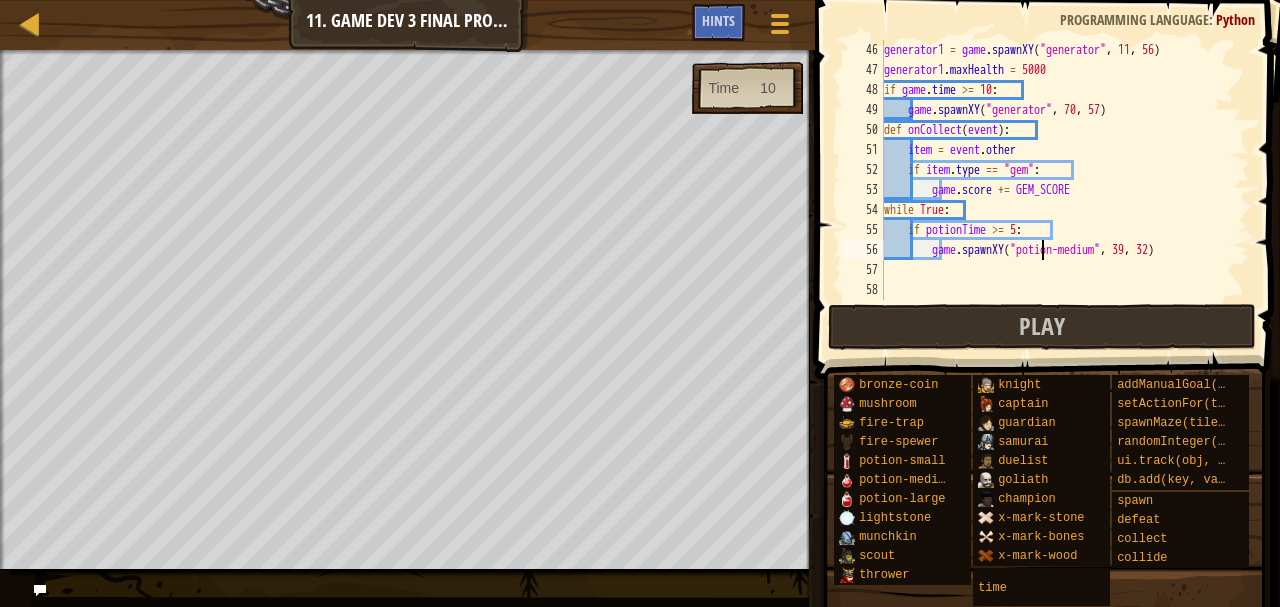 click on "generator1   =   game . spawnXY ( "generator" ,   11 ,   56 ) generator1 . maxHealth   =   5000 if   game . time   >=   10 :      game . spawnXY ( "generator" ,   70 ,   57 ) def   onCollect ( event ) :      item   =   event . other      if   item . type   ==   "gem" :          game . score   +=   GEM_SCORE while   True :      if   potionTime   >=   5 :          game . spawnXY ( "potion-medium" ,   39 ,   32 )" at bounding box center (1057, 190) 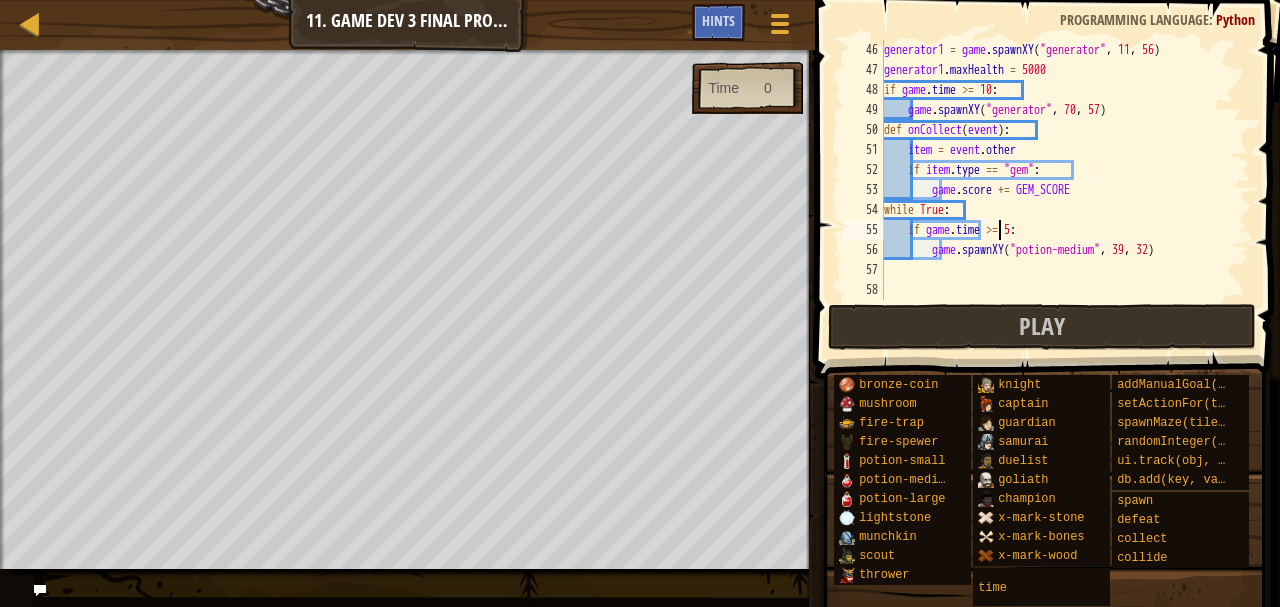 scroll, scrollTop: 9, scrollLeft: 9, axis: both 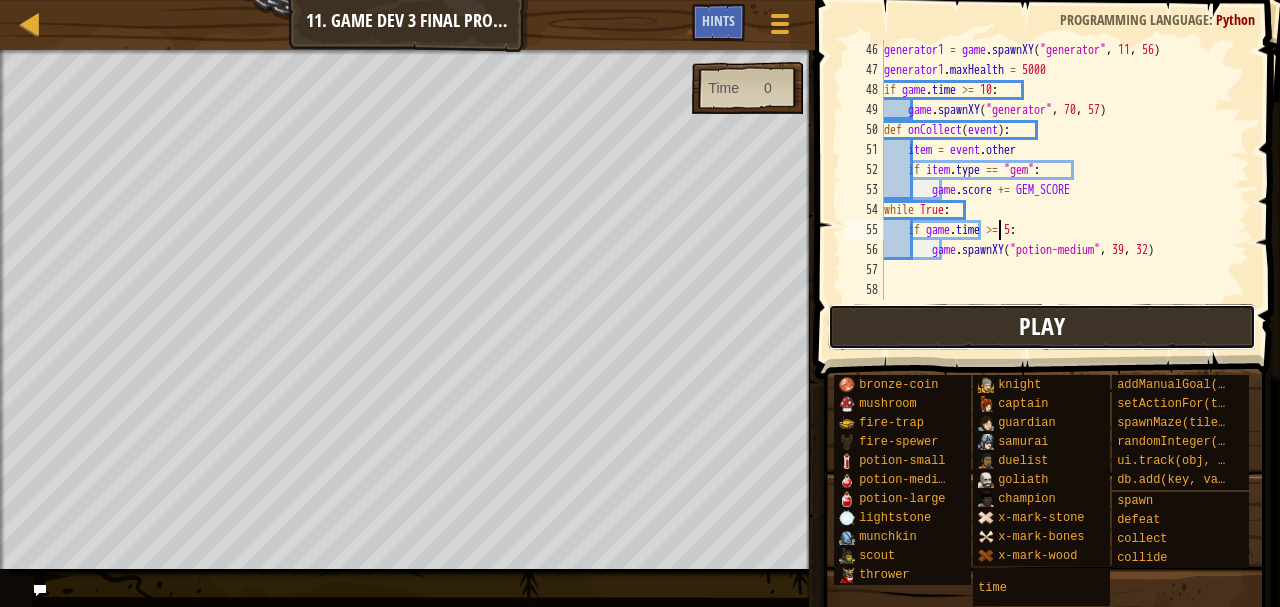 click on "Play" at bounding box center (1042, 326) 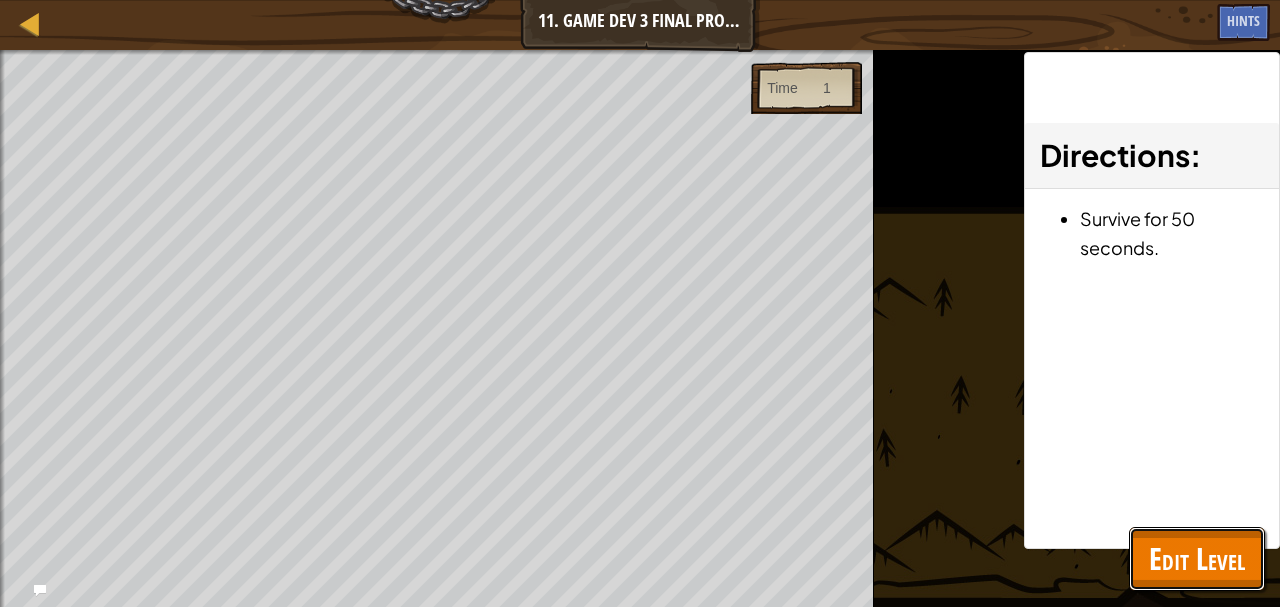 click on "Edit Level" at bounding box center [1197, 558] 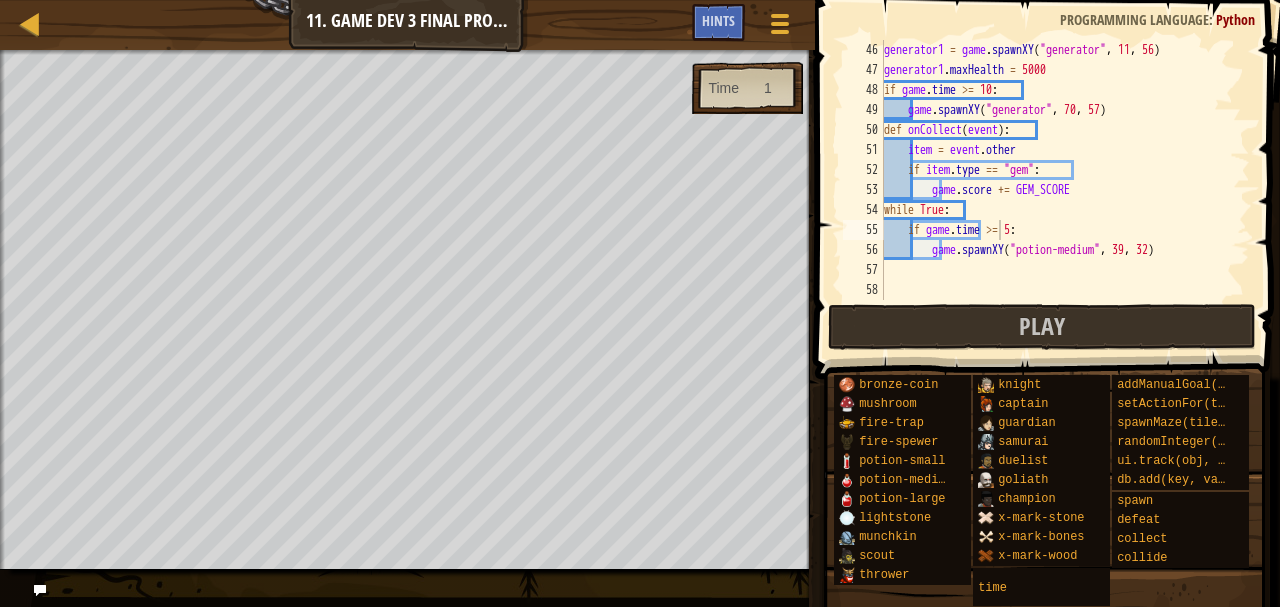 click on "generator1   =   game . spawnXY ( "generator" ,   [NUMBER] ,   [NUMBER] ) generator1 . maxHealth   =   [NUMBER] if   game . time   >=   [NUMBER] :      game . spawnXY ( "generator" ,   [NUMBER] ,   [NUMBER] ) def   onCollect ( event ) :      item   =   event . other      if   item . type   ==   "gem" :          game . score   +=   GEM_SCORE while   True :      if   game . time   >=   [NUMBER] :          game . spawnXY ( "potion-medium" ,   [NUMBER] ,   [NUMBER] )" at bounding box center [1057, 190] 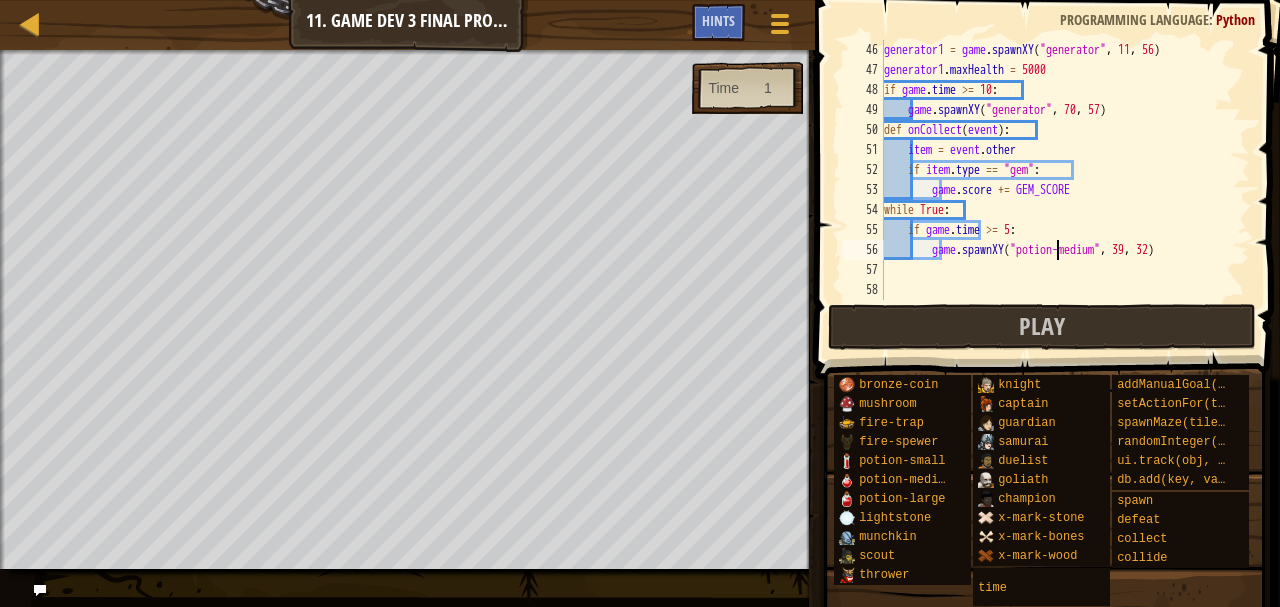 click on "generator1   =   game . spawnXY ( "generator" ,   [NUMBER] ,   [NUMBER] ) generator1 . maxHealth   =   [NUMBER] if   game . time   >=   [NUMBER] :      game . spawnXY ( "generator" ,   [NUMBER] ,   [NUMBER] ) def   onCollect ( event ) :      item   =   event . other      if   item . type   ==   "gem" :          game . score   +=   GEM_SCORE while   True :      if   game . time   >=   [NUMBER] :          game . spawnXY ( "potion-medium" ,   [NUMBER] ,   [NUMBER] )" at bounding box center (1057, 190) 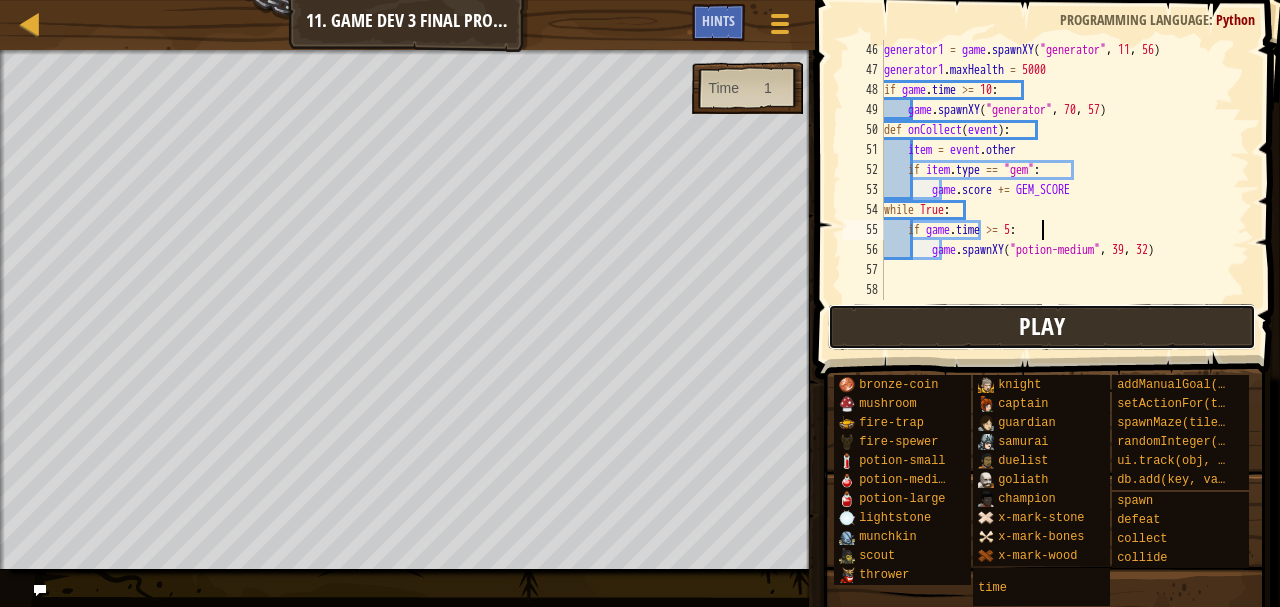click on "Play" at bounding box center (1042, 326) 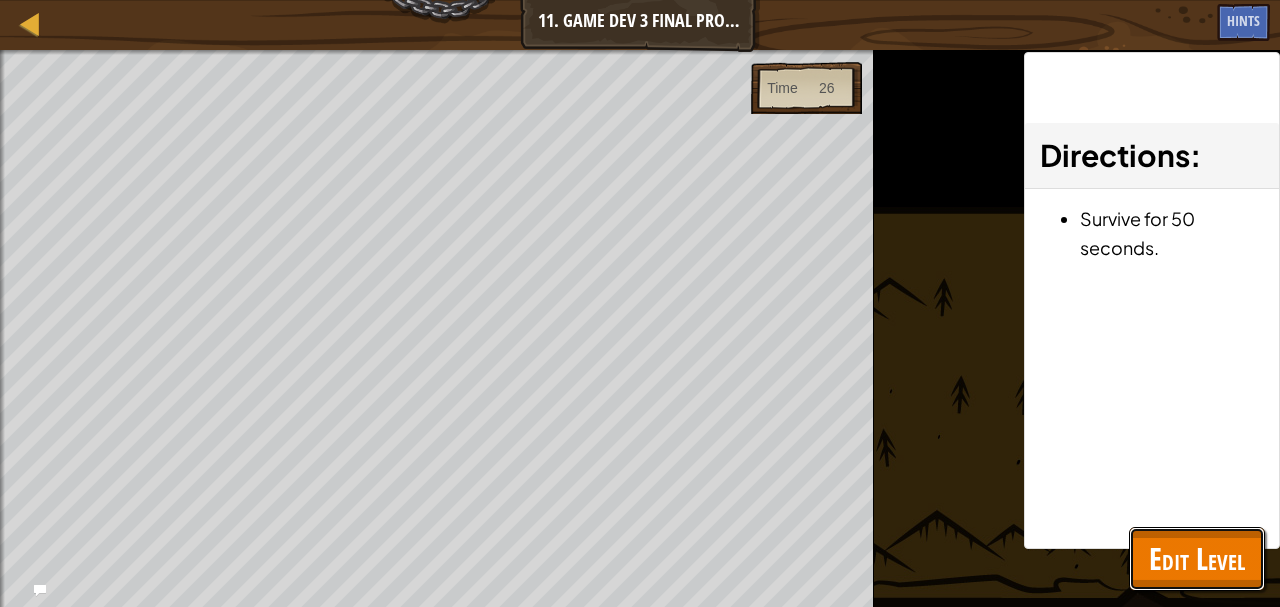 click on "Edit Level" at bounding box center [1197, 558] 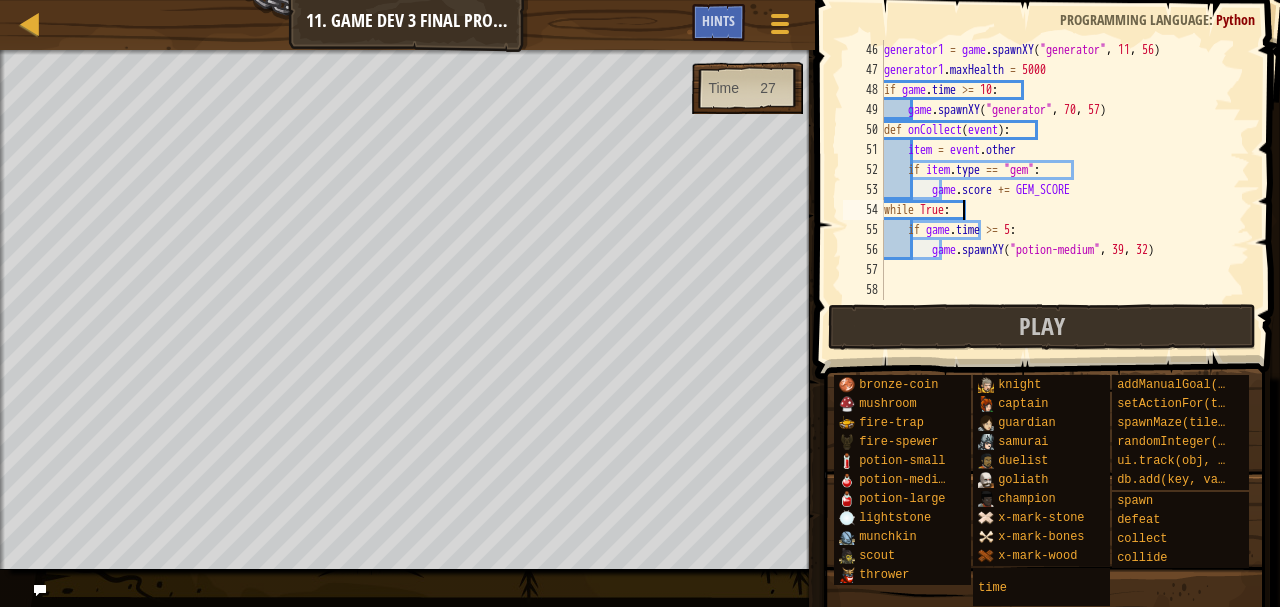 scroll, scrollTop: 9, scrollLeft: 5, axis: both 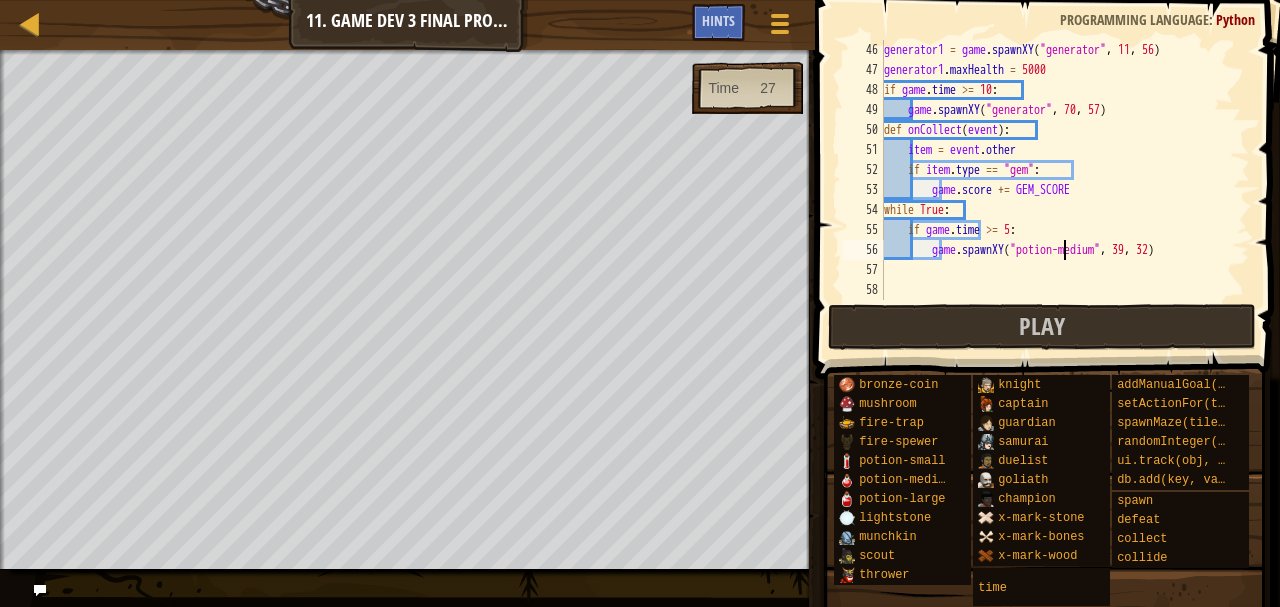 click on "generator1   =   game . spawnXY ( "generator" ,   [NUMBER] ,   [NUMBER] ) generator1 . maxHealth   =   [NUMBER] if   game . time   >=   [NUMBER] :      game . spawnXY ( "generator" ,   [NUMBER] ,   [NUMBER] ) def   onCollect ( event ) :      item   =   event . other      if   item . type   ==   "gem" :          game . score   +=   GEM_SCORE while   True :      if   game . time   >=   [NUMBER] :          game . spawnXY ( "potion-medium" ,   [NUMBER] ,   [NUMBER] )" at bounding box center [1057, 190] 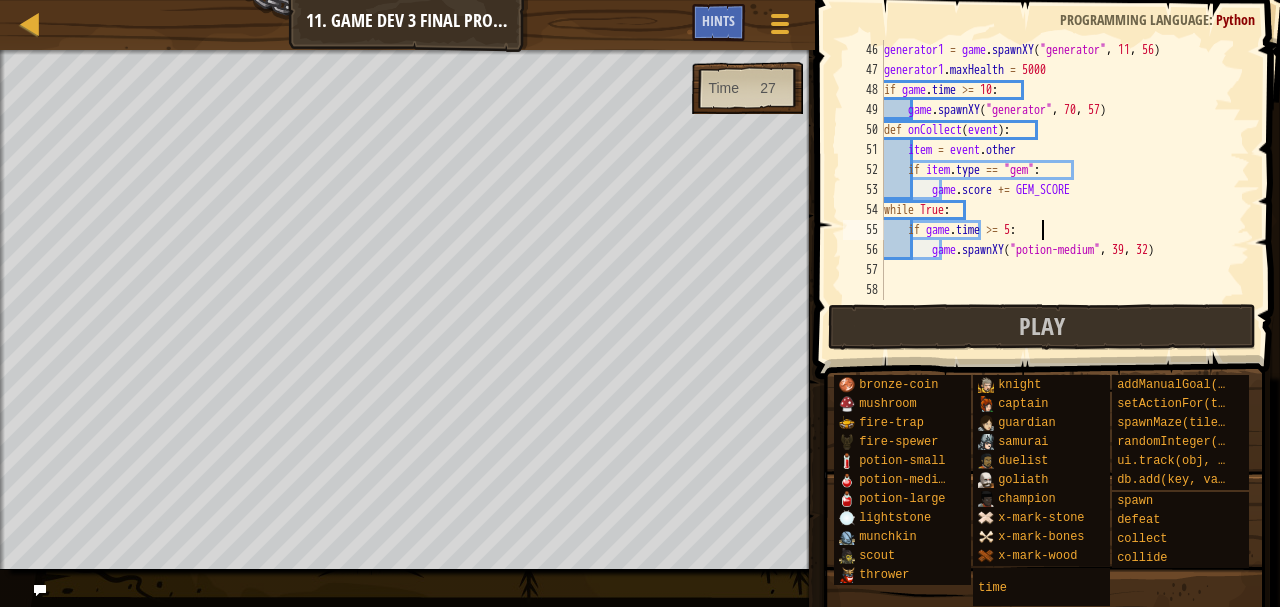 click on "generator1   =   game . spawnXY ( "generator" ,   [NUMBER] ,   [NUMBER] ) generator1 . maxHealth   =   [NUMBER] if   game . time   >=   [NUMBER] :      game . spawnXY ( "generator" ,   [NUMBER] ,   [NUMBER] ) def   onCollect ( event ) :      item   =   event . other      if   item . type   ==   "gem" :          game . score   +=   GEM_SCORE while   True :      if   game . time   >=   [NUMBER] :          game . spawnXY ( "potion-medium" ,   [NUMBER] ,   [NUMBER] )" at bounding box center [1057, 190] 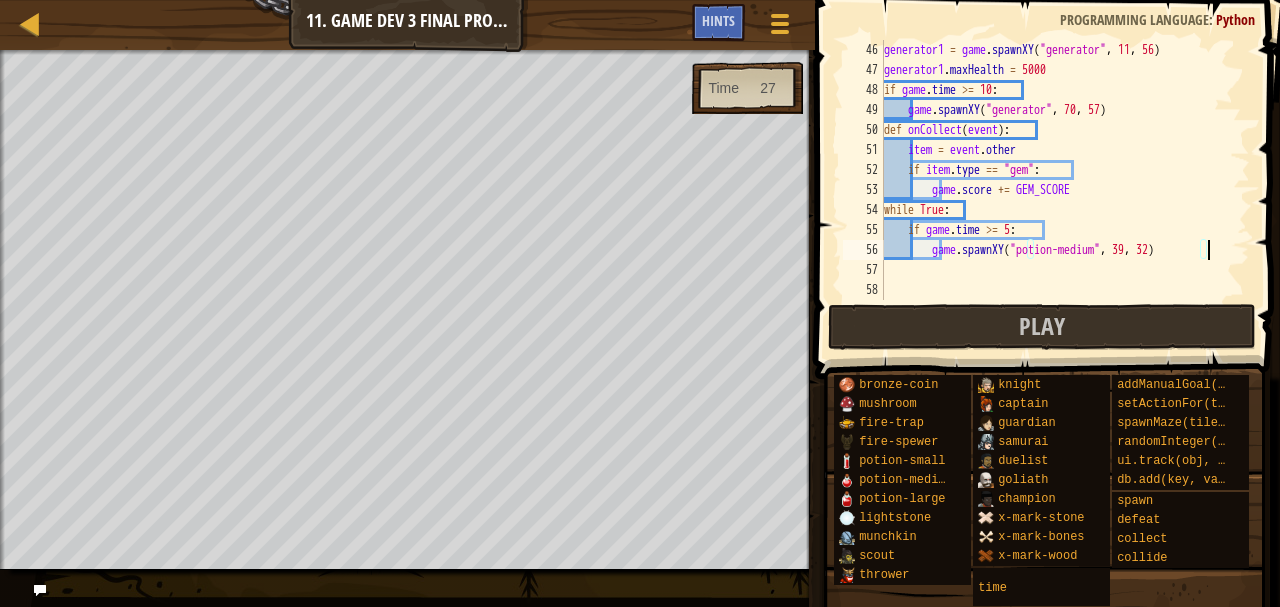 click on "generator1   =   game . spawnXY ( "generator" ,   [NUMBER] ,   [NUMBER] ) generator1 . maxHealth   =   [NUMBER] if   game . time   >=   [NUMBER] :      game . spawnXY ( "generator" ,   [NUMBER] ,   [NUMBER] ) def   onCollect ( event ) :      item   =   event . other      if   item . type   ==   "gem" :          game . score   +=   GEM_SCORE while   True :      if   game . time   >=   [NUMBER] :          game . spawnXY ( "potion-medium" ,   [NUMBER] ,   [NUMBER] )" at bounding box center (1057, 190) 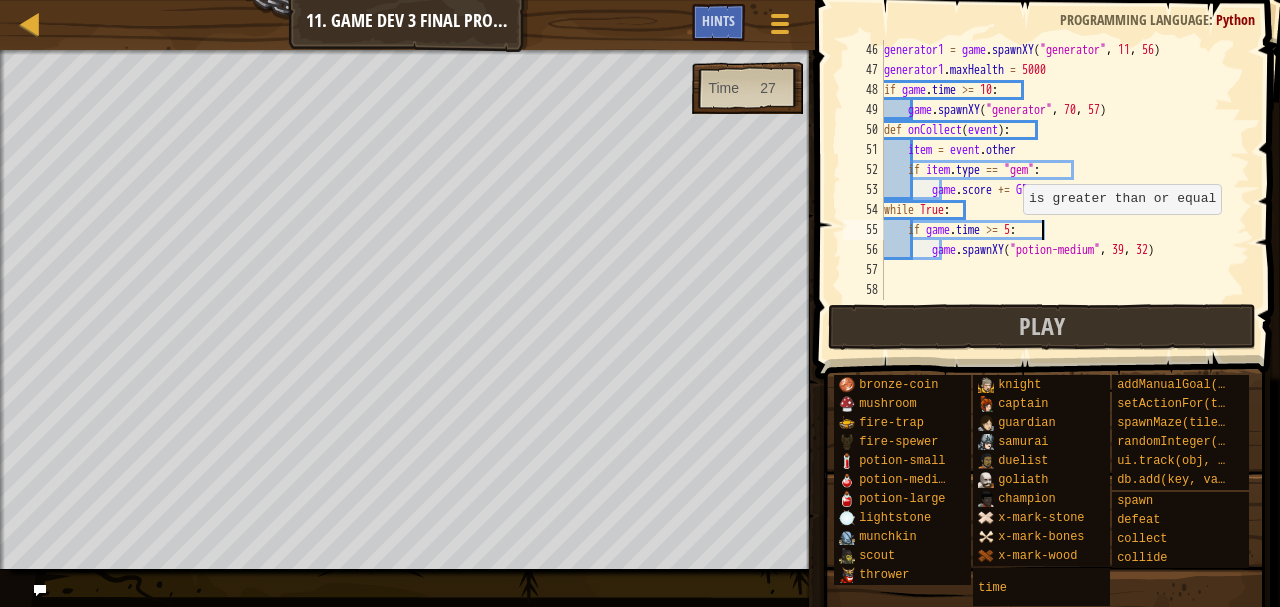 click on "generator1   =   game . spawnXY ( "generator" ,   [NUMBER] ,   [NUMBER] ) generator1 . maxHealth   =   [NUMBER] if   game . time   >=   [NUMBER] :      game . spawnXY ( "generator" ,   [NUMBER] ,   [NUMBER] ) def   onCollect ( event ) :      item   =   event . other      if   item . type   ==   "gem" :          game . score   +=   GEM_SCORE while   True :      if   game . time   >=   [NUMBER] :          game . spawnXY ( "potion-medium" ,   [NUMBER] ,   [NUMBER] )" at bounding box center (1057, 190) 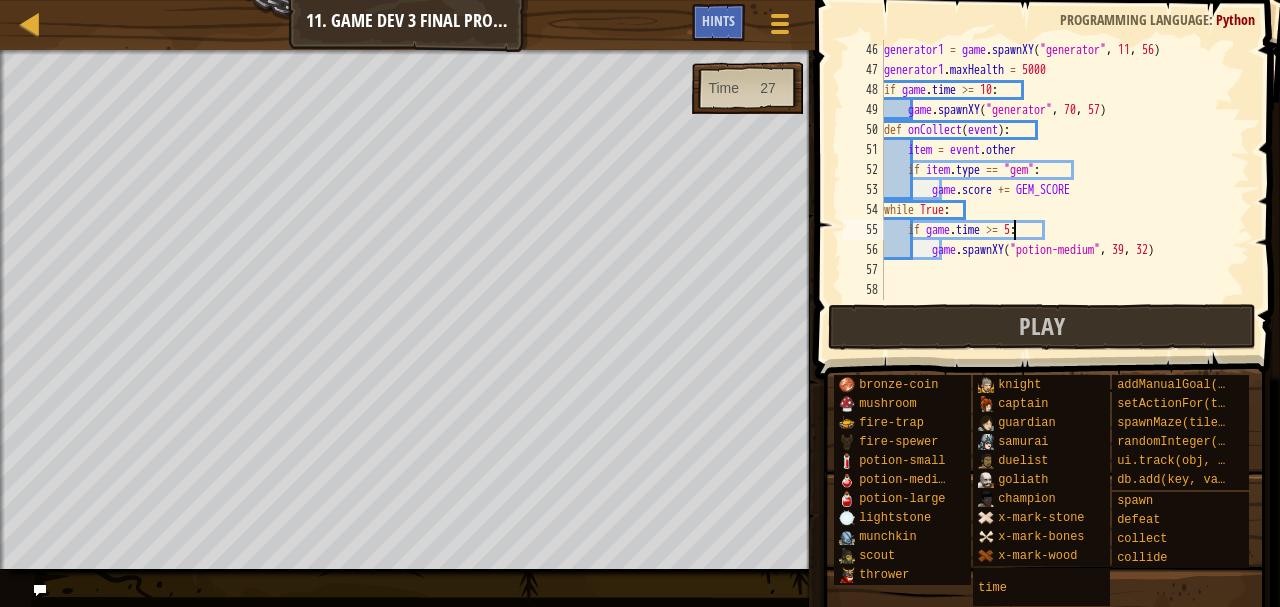 click on "generator1   =   game . spawnXY ( "generator" ,   [NUMBER] ,   [NUMBER] ) generator1 . maxHealth   =   [NUMBER] if   game . time   >=   [NUMBER] :      game . spawnXY ( "generator" ,   [NUMBER] ,   [NUMBER] ) def   onCollect ( event ) :      item   =   event . other      if   item . type   ==   "gem" :          game . score   +=   GEM_SCORE while   True :      if   game . time   >=   [NUMBER] :          game . spawnXY ( "potion-medium" ,   [NUMBER] ,   [NUMBER] )" at bounding box center [1057, 190] 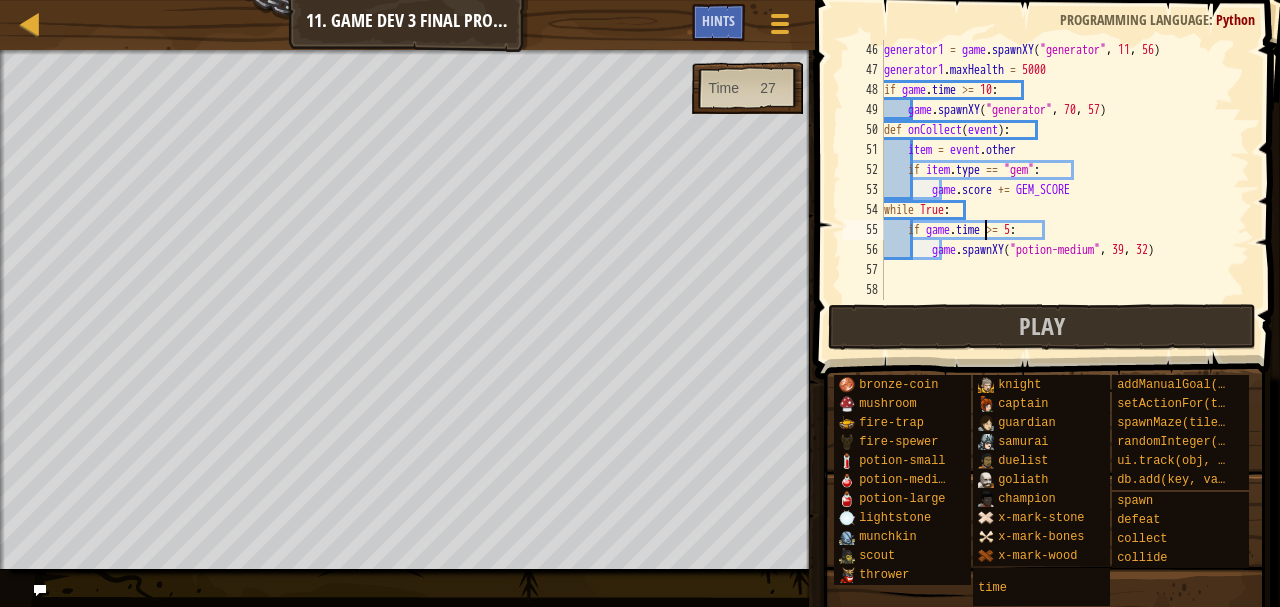 click on "generator1   =   game . spawnXY ( "generator" ,   [NUMBER] ,   [NUMBER] ) generator1 . maxHealth   =   [NUMBER] if   game . time   >=   [NUMBER] :      game . spawnXY ( "generator" ,   [NUMBER] ,   [NUMBER] ) def   onCollect ( event ) :      item   =   event . other      if   item . type   ==   "gem" :          game . score   +=   GEM_SCORE while   True :      if   game . time   >=   [NUMBER] :          game . spawnXY ( "potion-medium" ,   [NUMBER] ,   [NUMBER] )" at bounding box center (1057, 190) 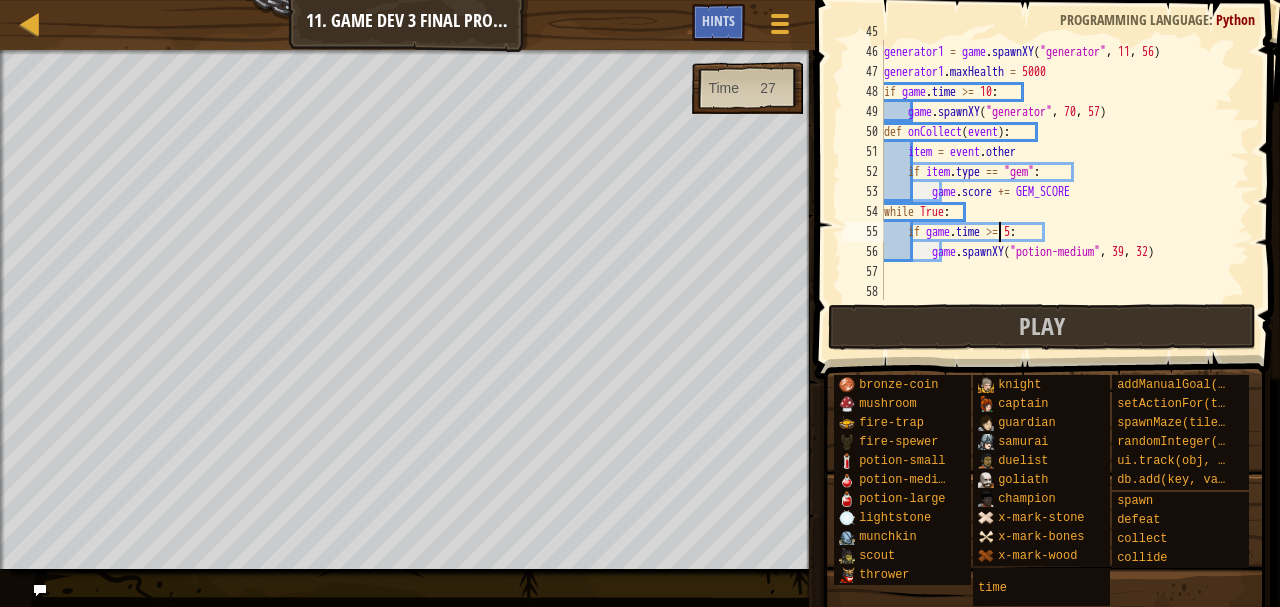 scroll, scrollTop: 898, scrollLeft: 0, axis: vertical 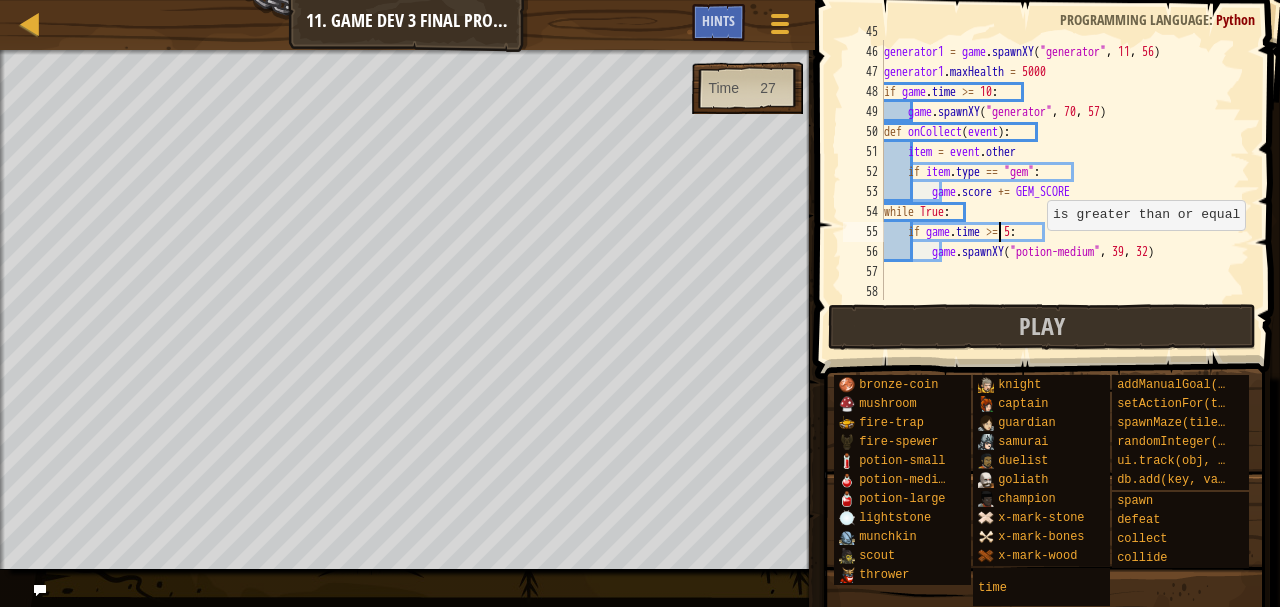 click on "game . spawnXY ( "forest" ,   [NUMBER] ,   [NUMBER] ) generator1   =   game . spawnXY ( "generator" ,   [NUMBER] ,   [NUMBER] ) generator1 . maxHealth   =   5000 if   game . time   >=   10 :      game . spawnXY ( "generator" ,   [NUMBER] ,   [NUMBER] ) def   onCollect ( event ) :      item   =   event . other      if   item . type   ==   "gem" :          game . score   +=   GEM_SCORE while   True :      if   game . time   >=   5 :          game . spawnXY ( "potion-medium" ,   [NUMBER] ,   [NUMBER] )" at bounding box center [1057, 172] 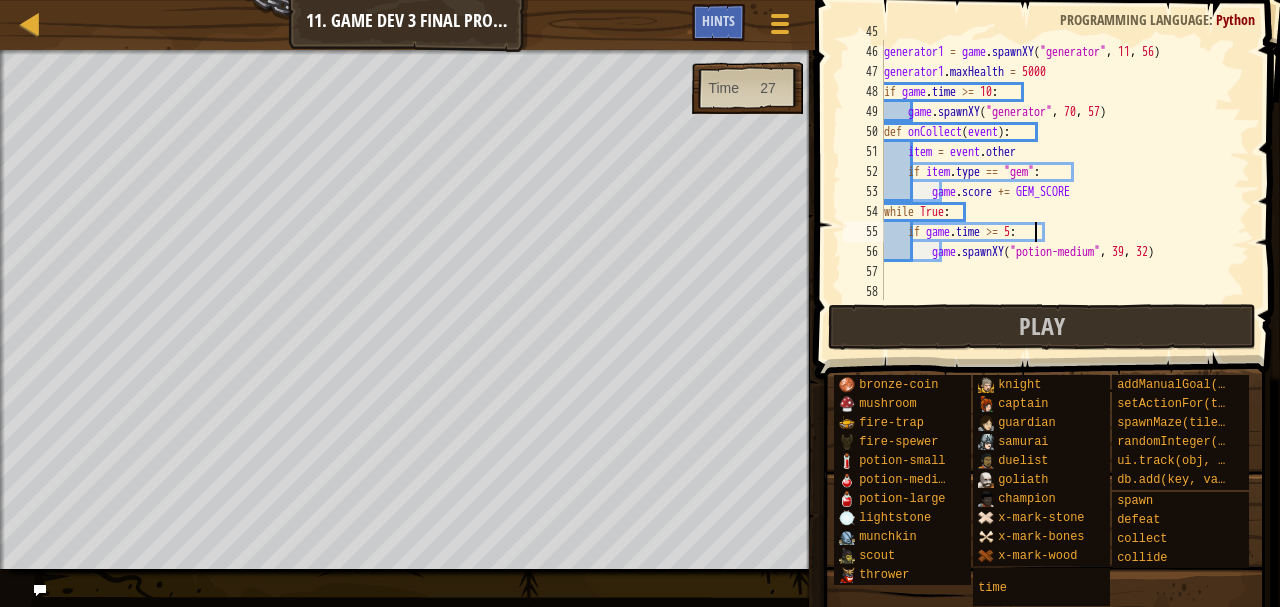 click on "game . spawnXY ( "forest" ,   [NUMBER] ,   [NUMBER] ) generator1   =   game . spawnXY ( "generator" ,   [NUMBER] ,   [NUMBER] ) generator1 . maxHealth   =   5000 if   game . time   >=   10 :      game . spawnXY ( "generator" ,   [NUMBER] ,   [NUMBER] ) def   onCollect ( event ) :      item   =   event . other      if   item . type   ==   "gem" :          game . score   +=   GEM_SCORE while   True :      if   game . time   >=   5 :          game . spawnXY ( "potion-medium" ,   [NUMBER] ,   [NUMBER] )" at bounding box center [1057, 172] 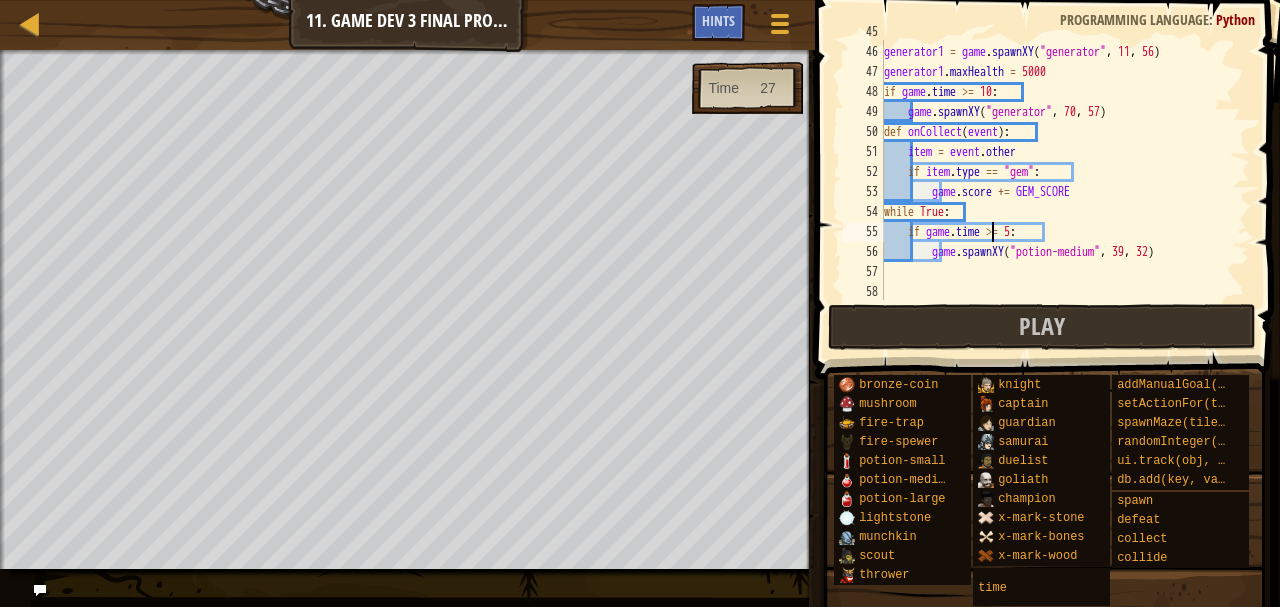 click on "game . spawnXY ( "forest" ,   [NUMBER] ,   [NUMBER] ) generator1   =   game . spawnXY ( "generator" ,   [NUMBER] ,   [NUMBER] ) generator1 . maxHealth   =   5000 if   game . time   >=   10 :      game . spawnXY ( "generator" ,   [NUMBER] ,   [NUMBER] ) def   onCollect ( event ) :      item   =   event . other      if   item . type   ==   "gem" :          game . score   +=   GEM_SCORE while   True :      if   game . time   >=   5 :          game . spawnXY ( "potion-medium" ,   [NUMBER] ,   [NUMBER] )" at bounding box center [1057, 172] 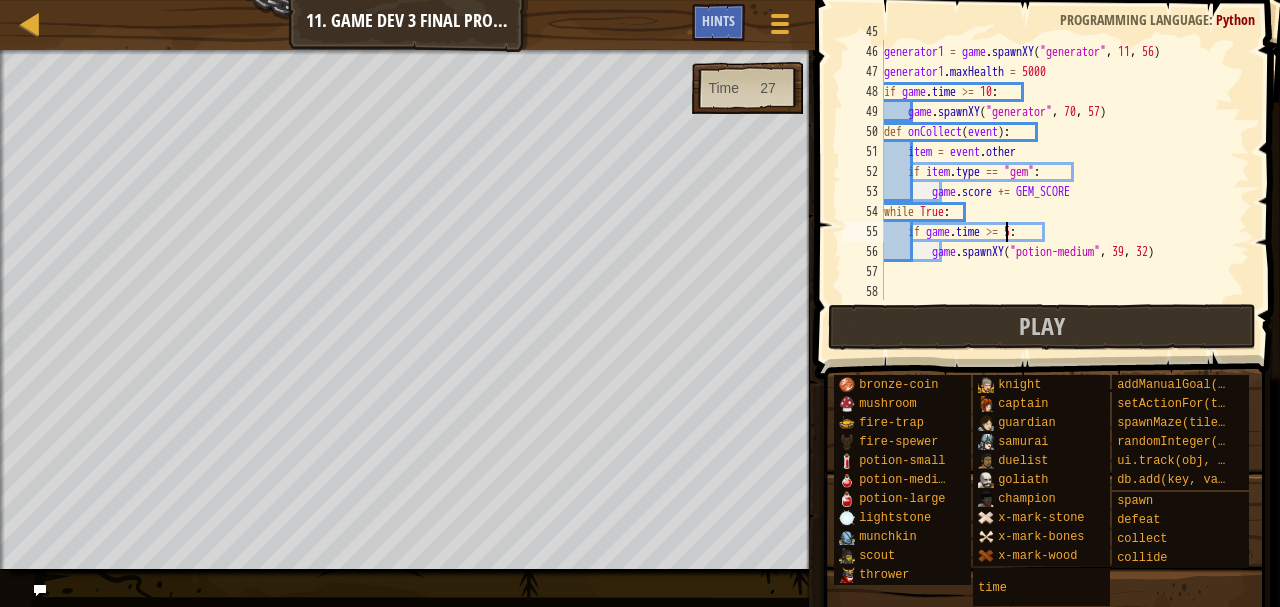 click on "game . spawnXY ( "forest" ,   [NUMBER] ,   [NUMBER] ) generator1   =   game . spawnXY ( "generator" ,   [NUMBER] ,   [NUMBER] ) generator1 . maxHealth   =   5000 if   game . time   >=   10 :      game . spawnXY ( "generator" ,   [NUMBER] ,   [NUMBER] ) def   onCollect ( event ) :      item   =   event . other      if   item . type   ==   "gem" :          game . score   +=   GEM_SCORE while   True :      if   game . time   >=   5 :          game . spawnXY ( "potion-medium" ,   [NUMBER] ,   [NUMBER] )" at bounding box center (1057, 172) 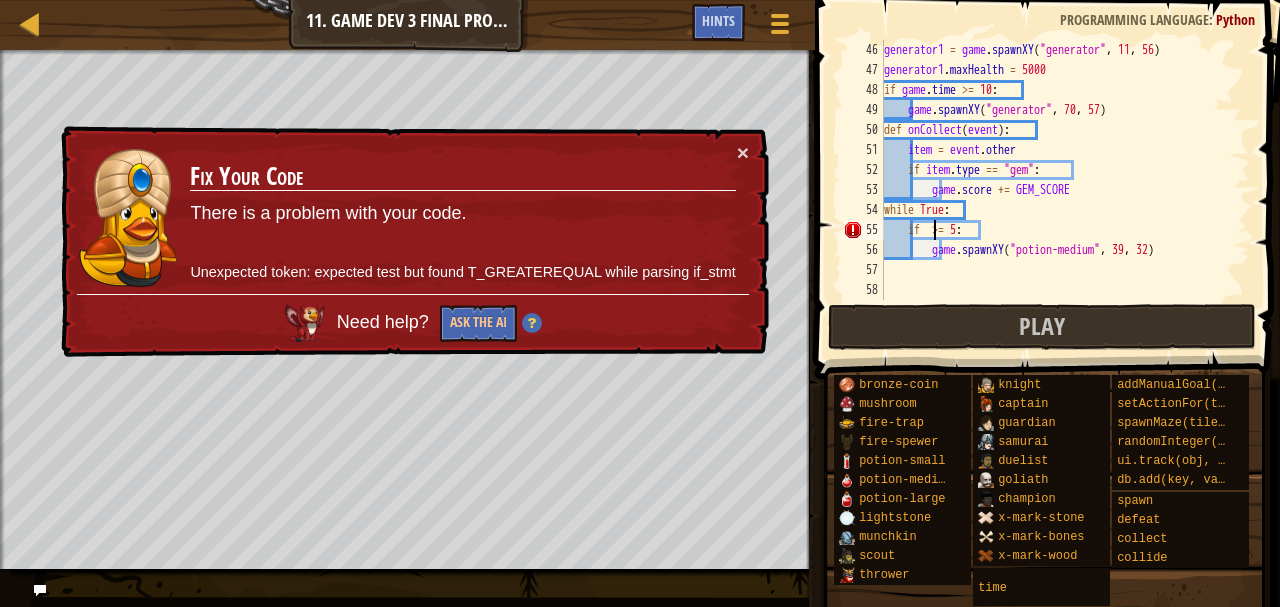 scroll, scrollTop: 900, scrollLeft: 0, axis: vertical 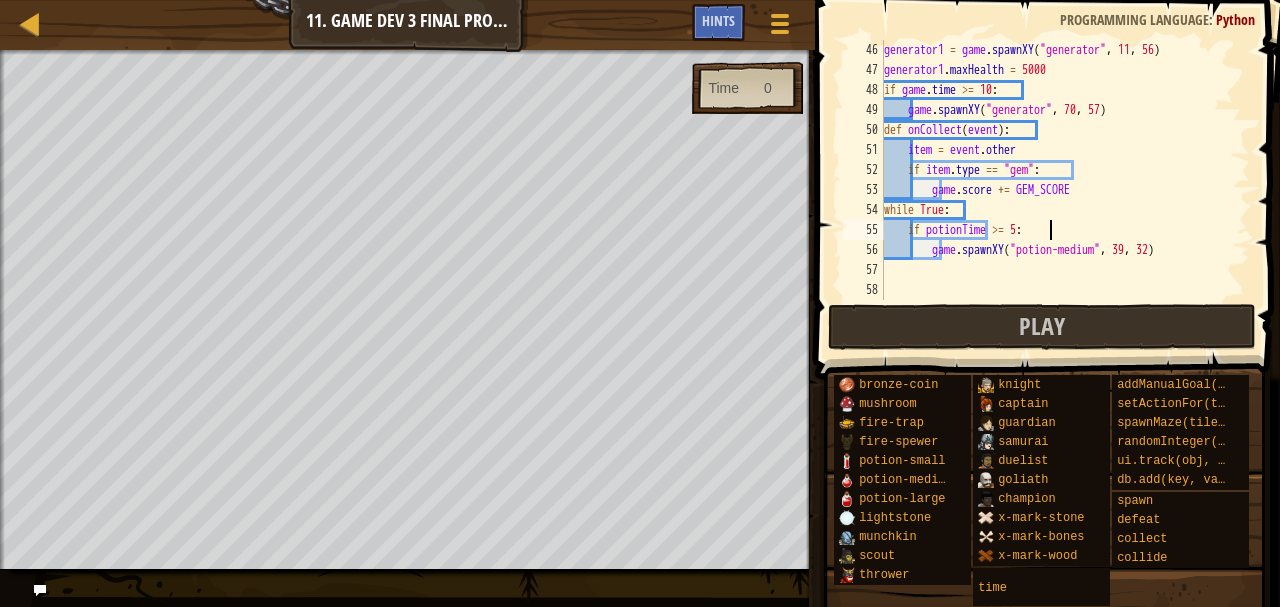 click on "generator1   =   game . spawnXY ( "generator" ,   11 ,   56 ) generator1 . maxHealth   =   5000 if   game . time   >=   10 :      game . spawnXY ( "generator" ,   70 ,   57 ) def   onCollect ( event ) :      item   =   event . other      if   item . type   ==   "gem" :          game . score   +=   GEM_SCORE while   True :      if   potionTime   >=   5 :          game . spawnXY ( "potion-medium" ,   39 ,   32 )" at bounding box center (1057, 190) 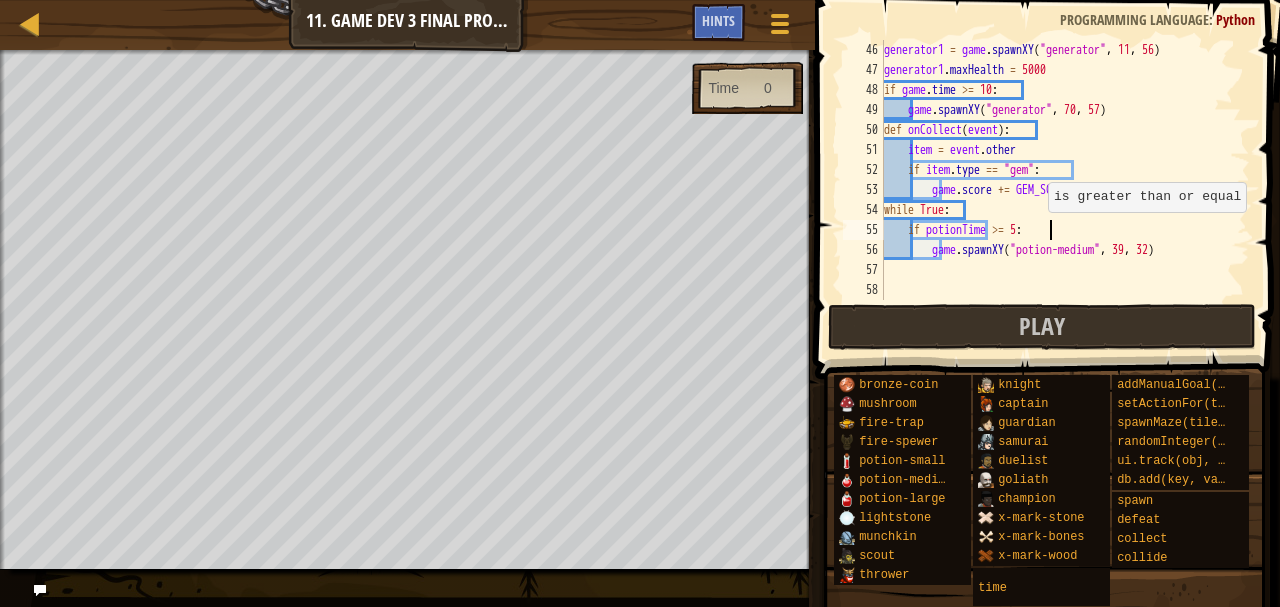 click on "generator1   =   game . spawnXY ( "generator" ,   11 ,   56 ) generator1 . maxHealth   =   5000 if   game . time   >=   10 :      game . spawnXY ( "generator" ,   70 ,   57 ) def   onCollect ( event ) :      item   =   event . other      if   item . type   ==   "gem" :          game . score   +=   GEM_SCORE while   True :      if   potionTime   >=   5 :          game . spawnXY ( "potion-medium" ,   39 ,   32 )" at bounding box center (1057, 190) 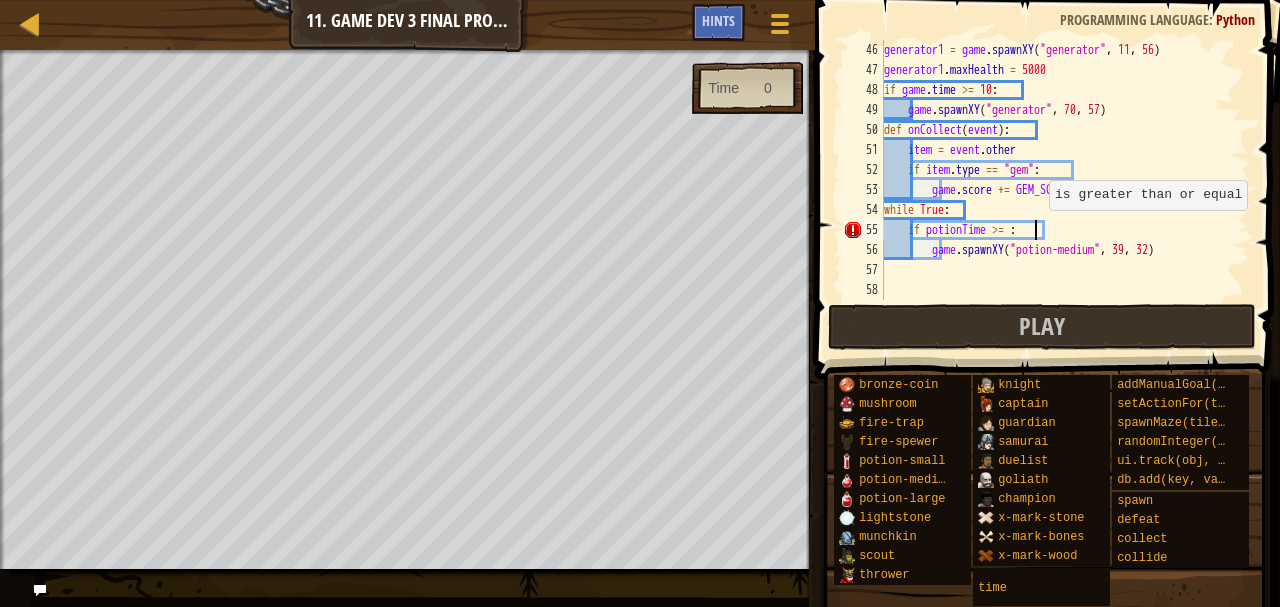 type on "if potionTime >= 0:" 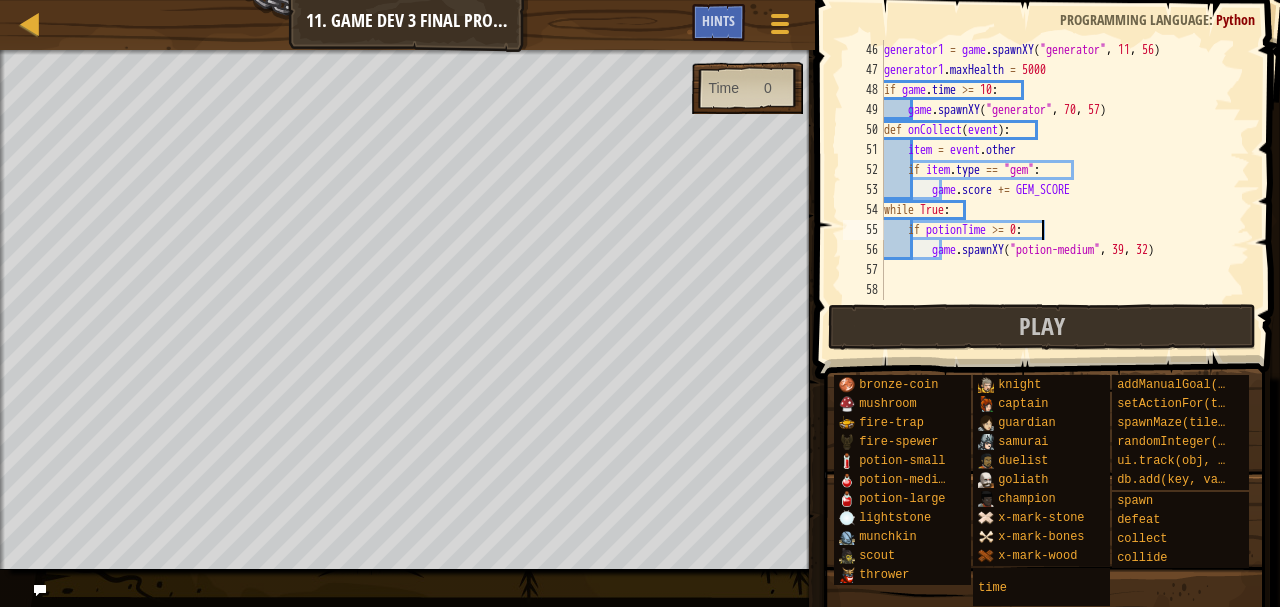 click on "generator1   =   game . spawnXY ( "generator" ,   [COORD] ,   [COORD] ) generator1 . maxHealth   =   5000 if   game . time   >=   10 :      game . spawnXY ( "generator" ,   [COORD] ,   [COORD] ) def   onCollect ( event ) :      item   =   event . other      if   item . type   ==   "gem" :          game . score   +=   GEM_SCORE while   True :      if   potionTime   >=   0 :          game . spawnXY ( "potion-medium" ,   [COORD] ,   [COORD] )" at bounding box center (1057, 190) 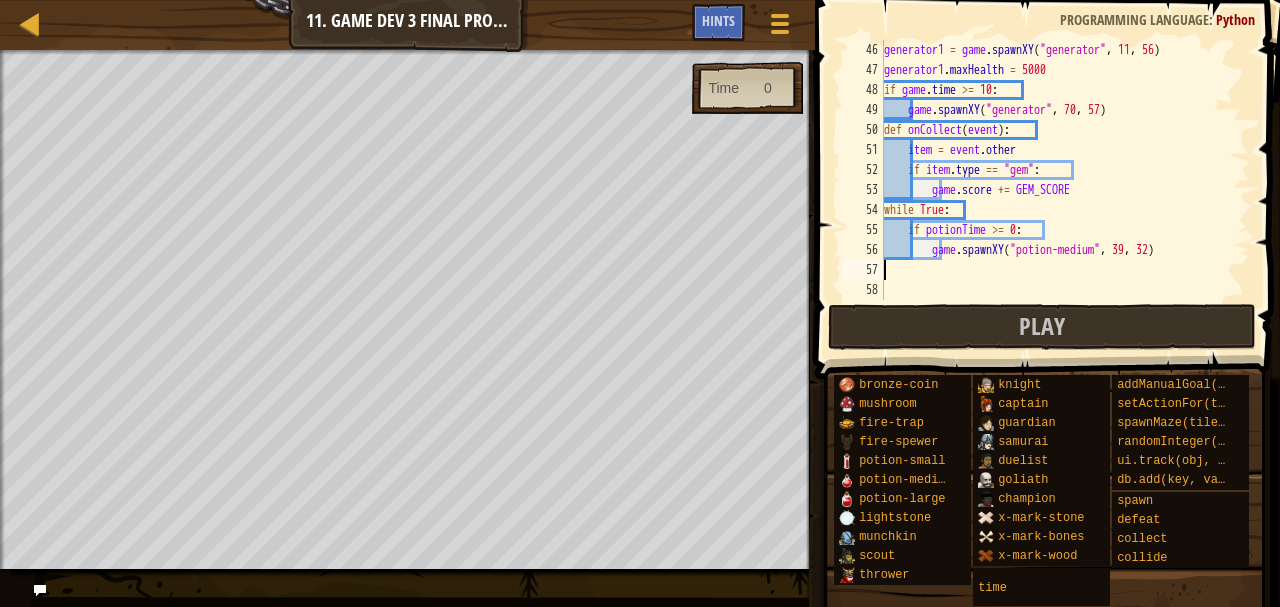 scroll, scrollTop: 9, scrollLeft: 0, axis: vertical 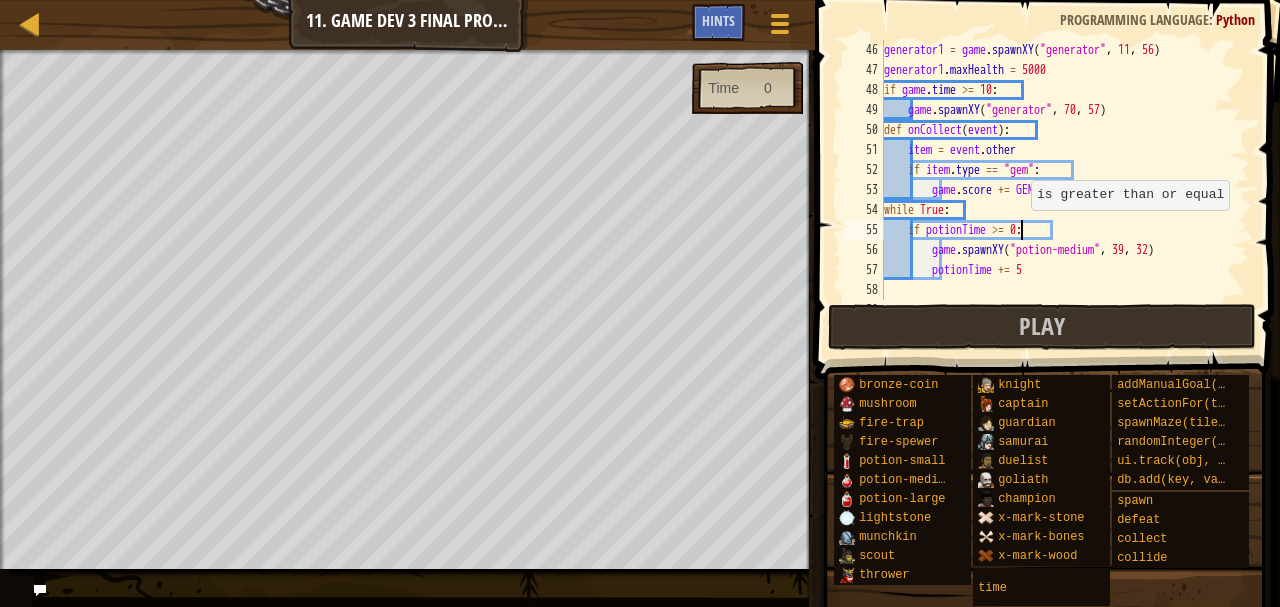click on "generator1   =   game . spawnXY ( "generator" ,   [NUMBER] ,   [NUMBER] ) generator1 . maxHealth   =   5000 if   game . time   >=   10 :      game . spawnXY ( "generator" ,   [NUMBER] ,   [NUMBER] ) def   onCollect ( event ) :      item   =   event . other      if   item . type   ==   "gem" :          game . score   +=   GEM_SCORE while   True :      if   potionTime   >=   0 :          game . spawnXY ( "potion-medium" ,   [NUMBER] ,   [NUMBER] )          potionTime   +=   5" at bounding box center [1057, 190] 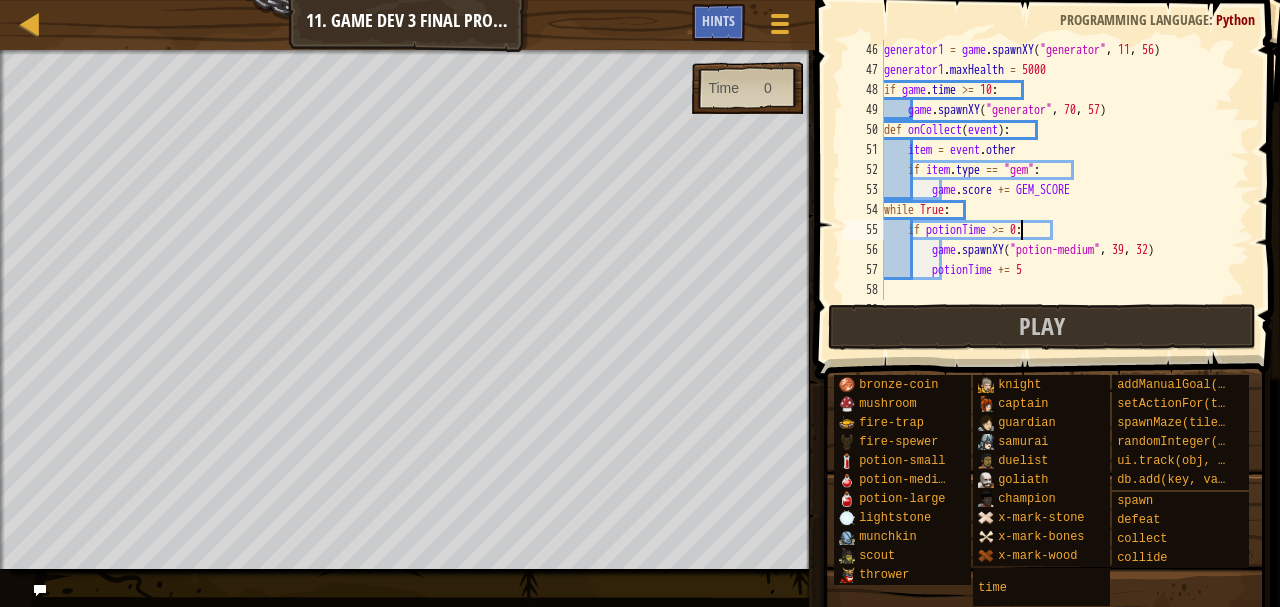 scroll, scrollTop: 9, scrollLeft: 12, axis: both 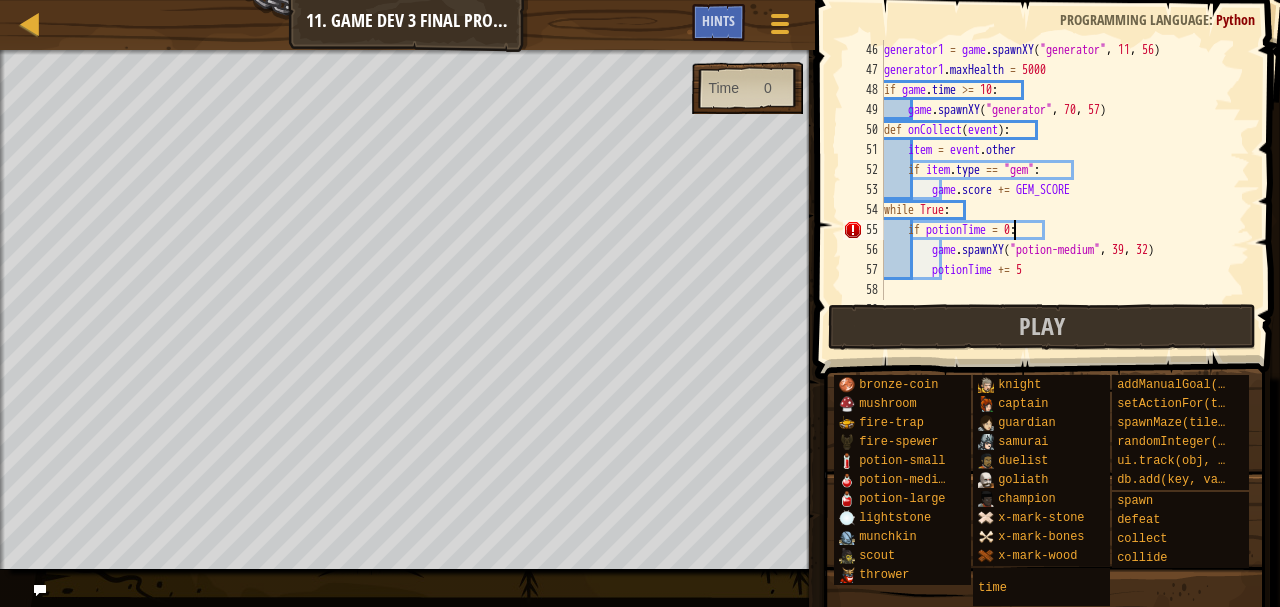 click on "generator1   =   game . spawnXY ( "generator" ,   [NUMBER] ,   [NUMBER] ) generator1 . maxHealth   =   [NUMBER] if   game . time   >=   [NUMBER] :      game . spawnXY ( "generator" ,   [NUMBER] ,   [NUMBER] ) def   onCollect ( event ) :      item   =   event . other      if   item . type   ==   "gem" :          game . score   +=   GEM_SCORE while   True :      if   potionTime   =   0 :          game . spawnXY ( "potion-medium" ,   [NUMBER] ,   [NUMBER] )          potionTime   +=   [NUMBER]" at bounding box center [1057, 190] 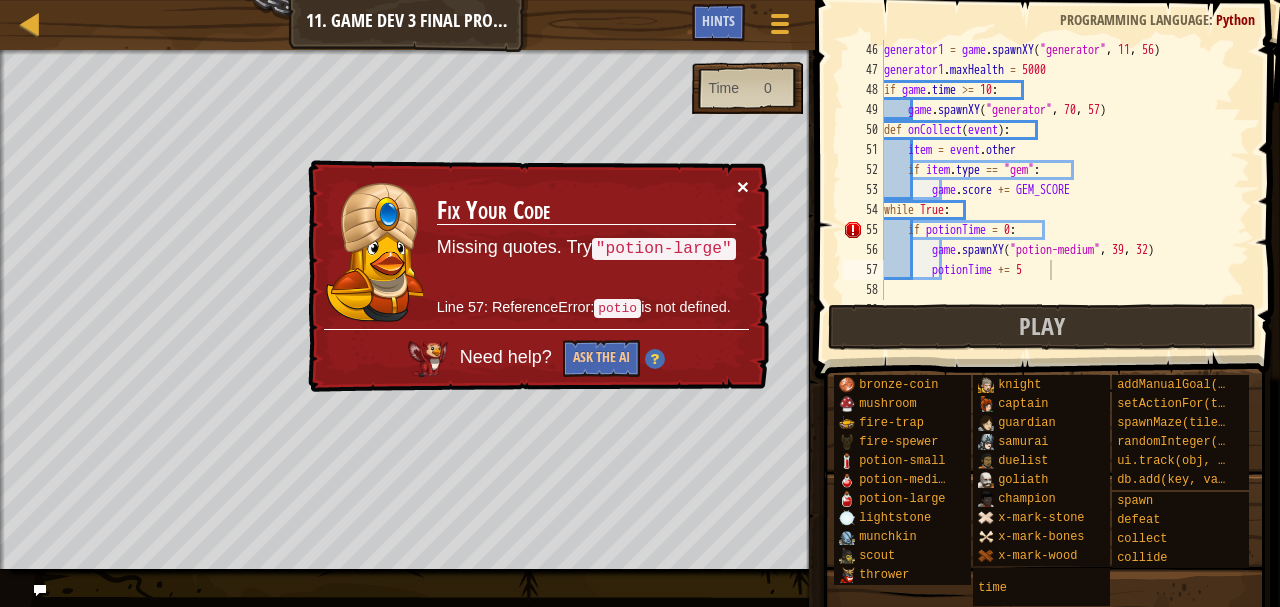 click on "×" at bounding box center (743, 186) 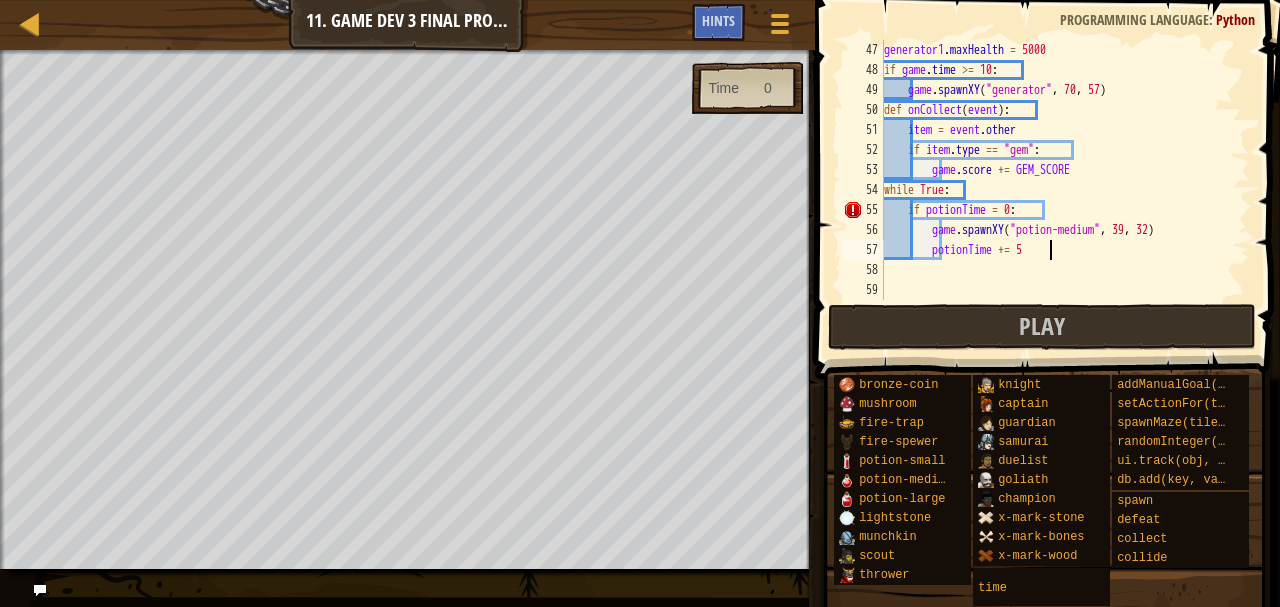 scroll, scrollTop: 920, scrollLeft: 0, axis: vertical 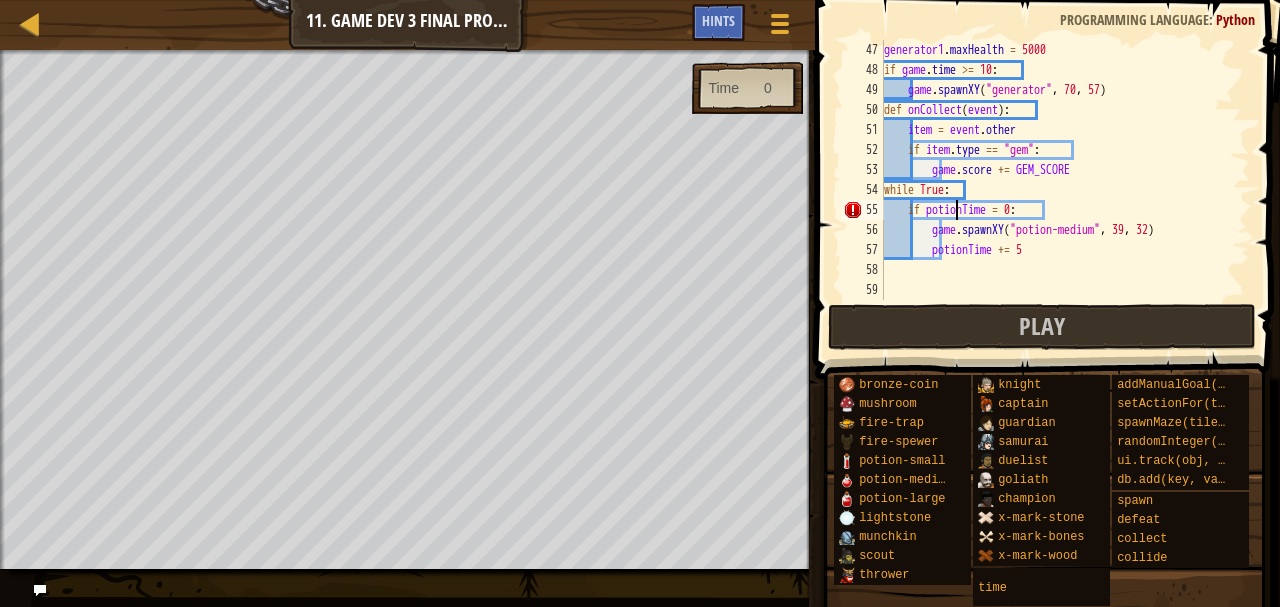 click on "generator1 . maxHealth   =   5000 if   game . time   >=   10 :      game . spawnXY ( "generator" ,   70 ,   57 ) def   onCollect ( event ) :      item   =   event . other      if   item . type   ==   "gem" :          game . score   +=   GEM_SCORE while   True :      if   potionTime   =   0 :          game . spawnXY ( "potion-medium" ,   39 ,   32 )          potionTime   +=   5" at bounding box center (1057, 190) 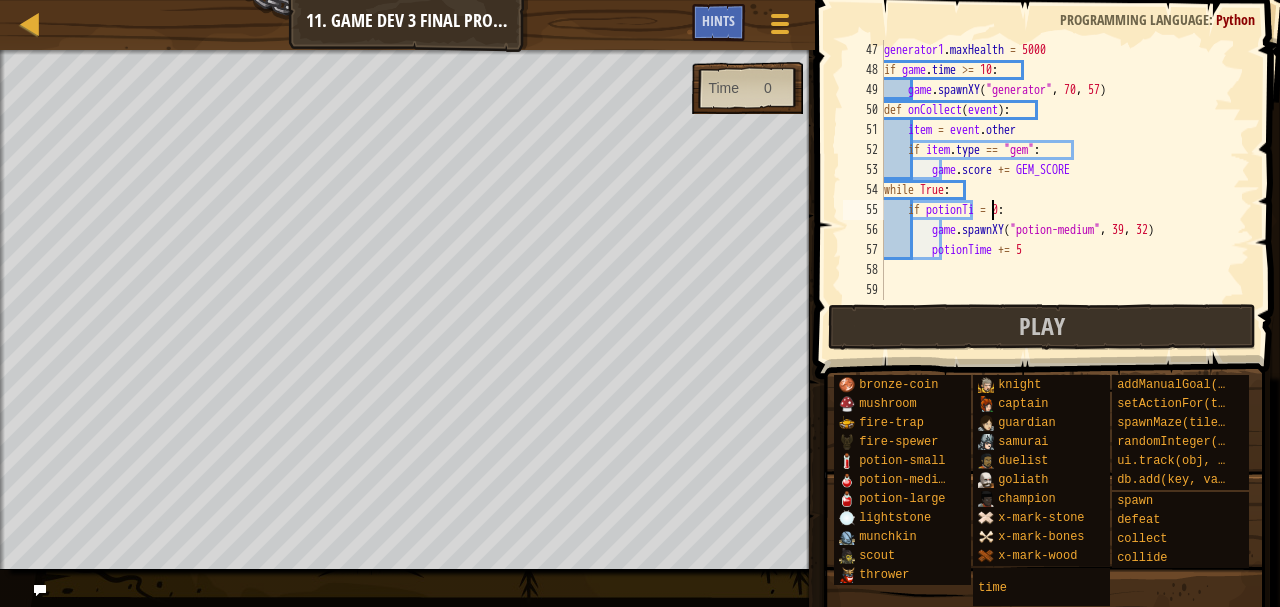 scroll, scrollTop: 9, scrollLeft: 9, axis: both 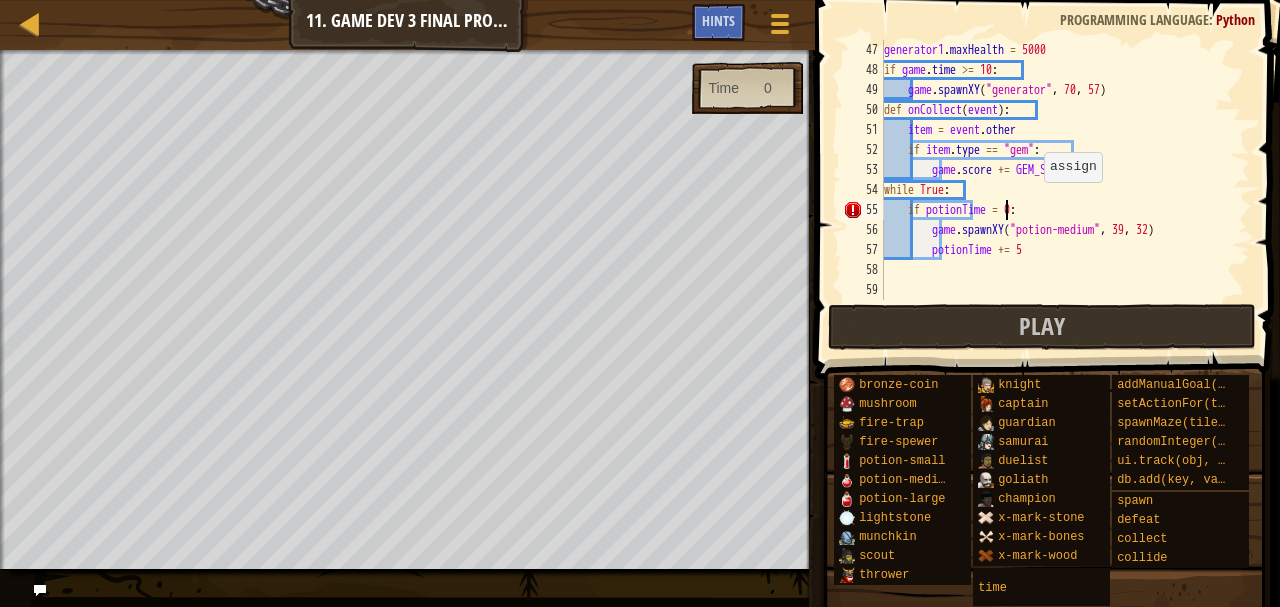click on "generator1 . maxHealth   =   5000 if   game . time   >=   10 :      game . spawnXY ( "generator" ,   70 ,   57 ) def   onCollect ( event ) :      item   =   event . other      if   item . type   ==   "gem" :          game . score   +=   GEM_SCORE while   True :      if   potionTime   =   0 :          game . spawnXY ( "potion-medium" ,   39 ,   32 )          potionTime   +=   5" at bounding box center (1057, 190) 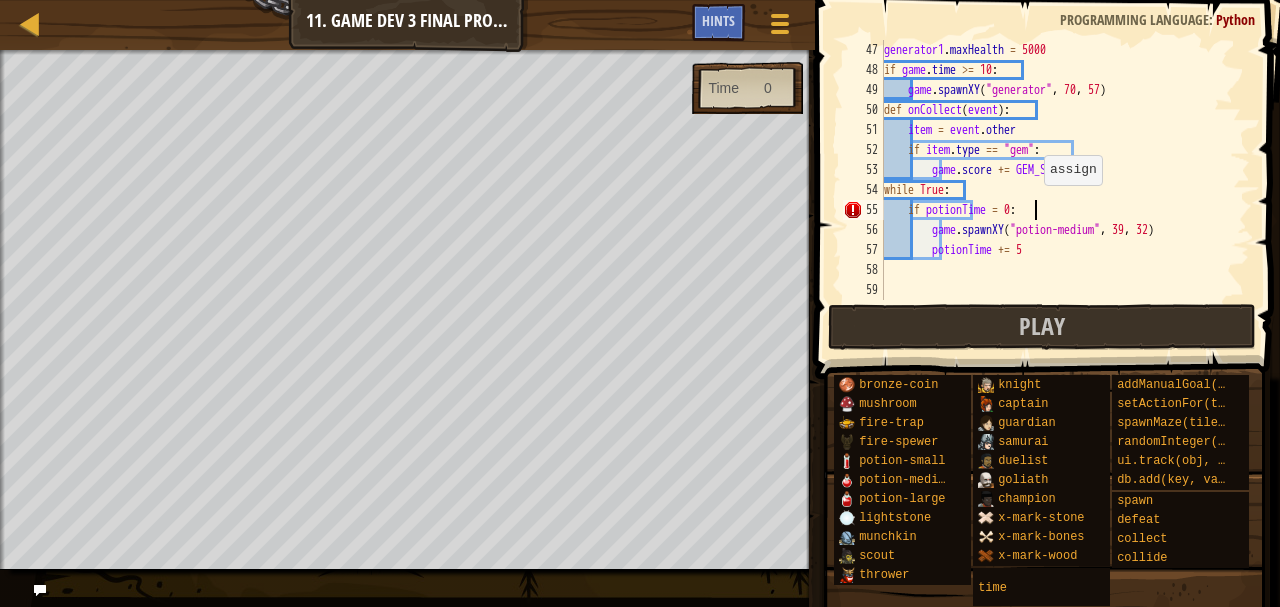click on "generator1 . maxHealth   =   5000 if   game . time   >=   10 :      game . spawnXY ( "generator" ,   70 ,   57 ) def   onCollect ( event ) :      item   =   event . other      if   item . type   ==   "gem" :          game . score   +=   GEM_SCORE while   True :      if   potionTime   =   0 :          game . spawnXY ( "potion-medium" ,   39 ,   32 )          potionTime   +=   5" at bounding box center [1057, 190] 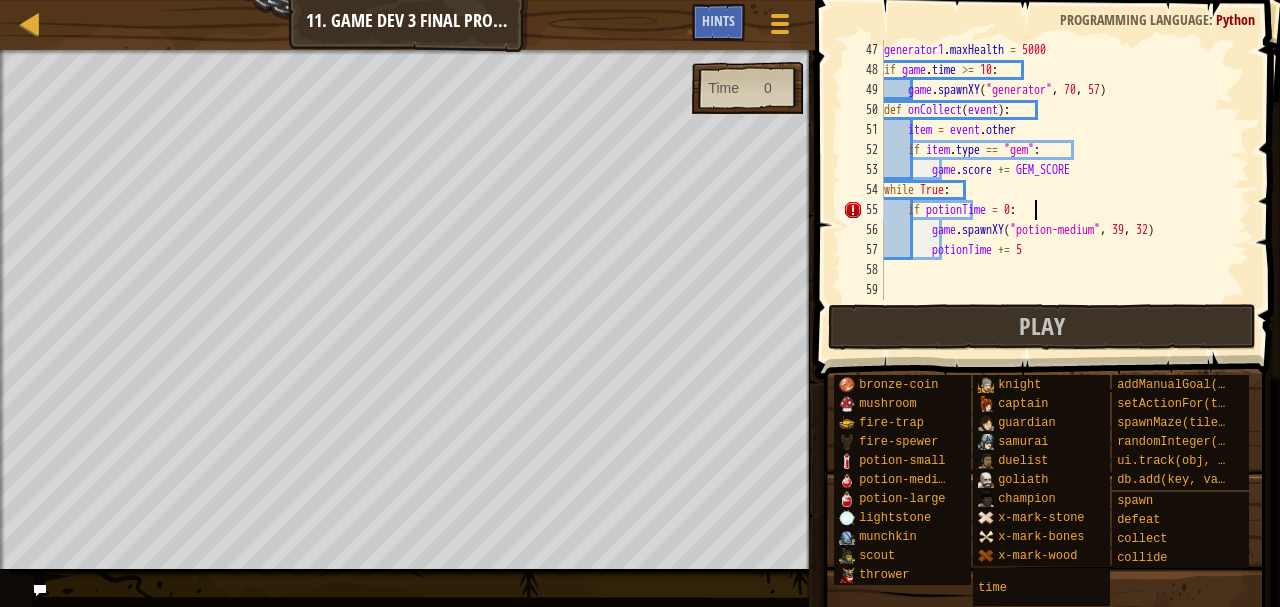 click on "generator1 . maxHealth   =   5000 if   game . time   >=   10 :      game . spawnXY ( "generator" ,   70 ,   57 ) def   onCollect ( event ) :      item   =   event . other      if   item . type   ==   "gem" :          game . score   +=   GEM_SCORE while   True :      if   potionTime   =   0 :          game . spawnXY ( "potion-medium" ,   39 ,   32 )          potionTime   +=   5" at bounding box center (1057, 190) 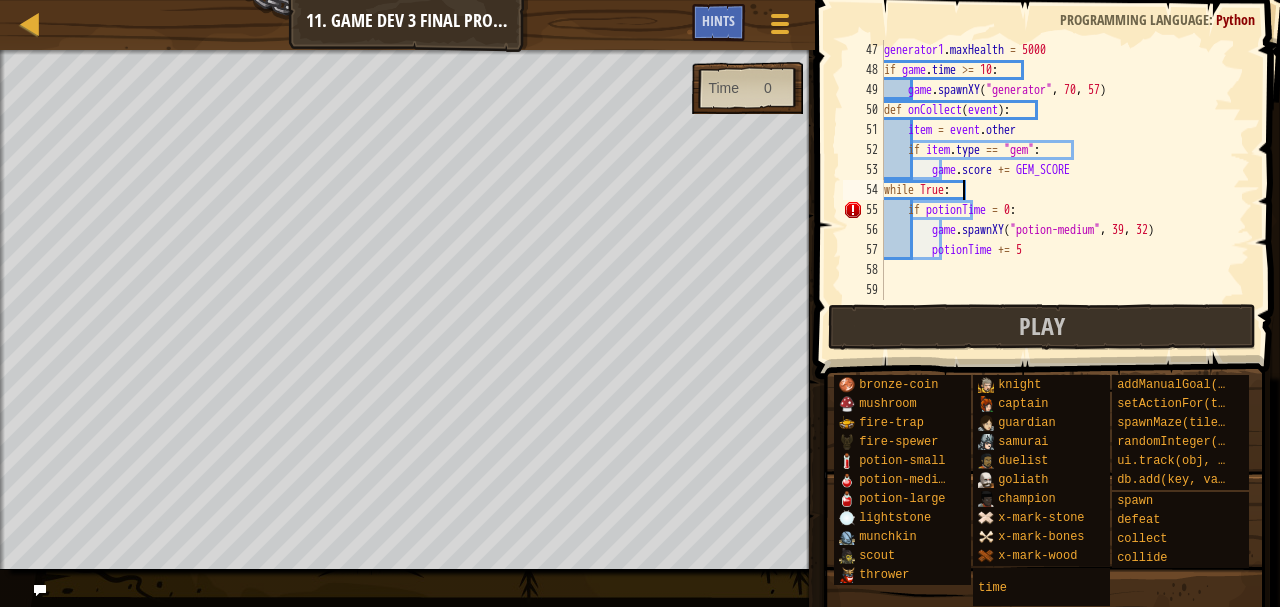 scroll, scrollTop: 9, scrollLeft: 5, axis: both 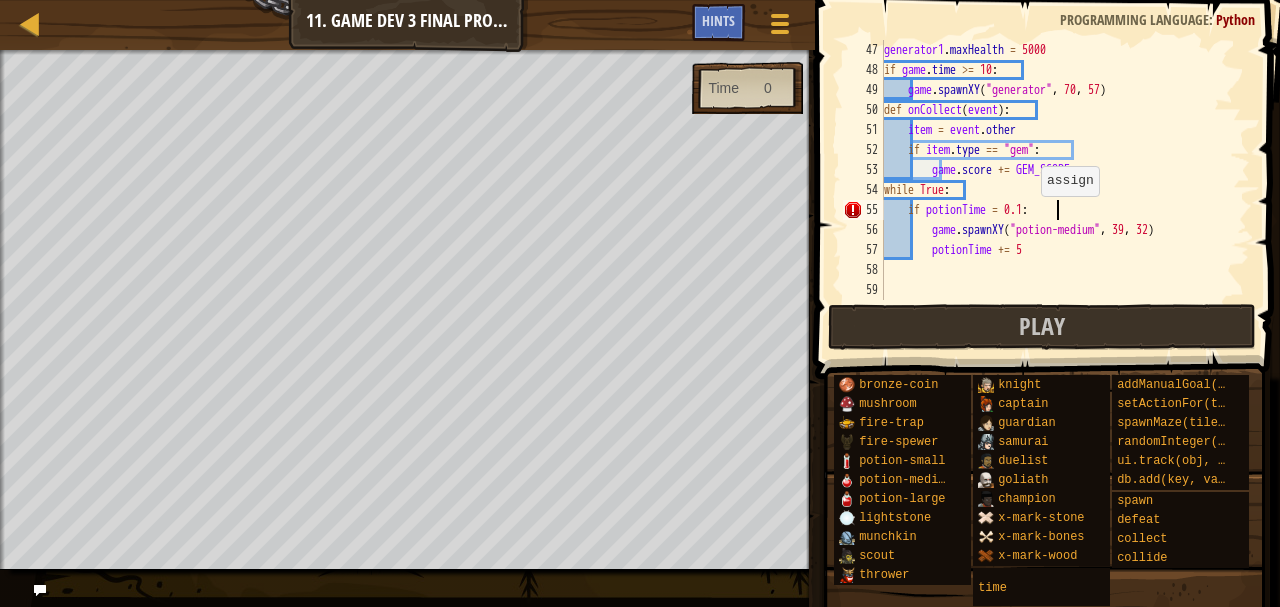 click on "generator1 . maxHealth = 5000 if game . time >= 10 : game . spawnXY ( "generator" , 70 , 57 ) def onCollect ( event ) : item = event . other if item . type == "gem" : game . score += GEM_SCORE while True : if potionTime = 0.1 : game . spawnXY ( "potion-medium" , 39 , 32 ) potionTime += 5" at bounding box center (1057, 190) 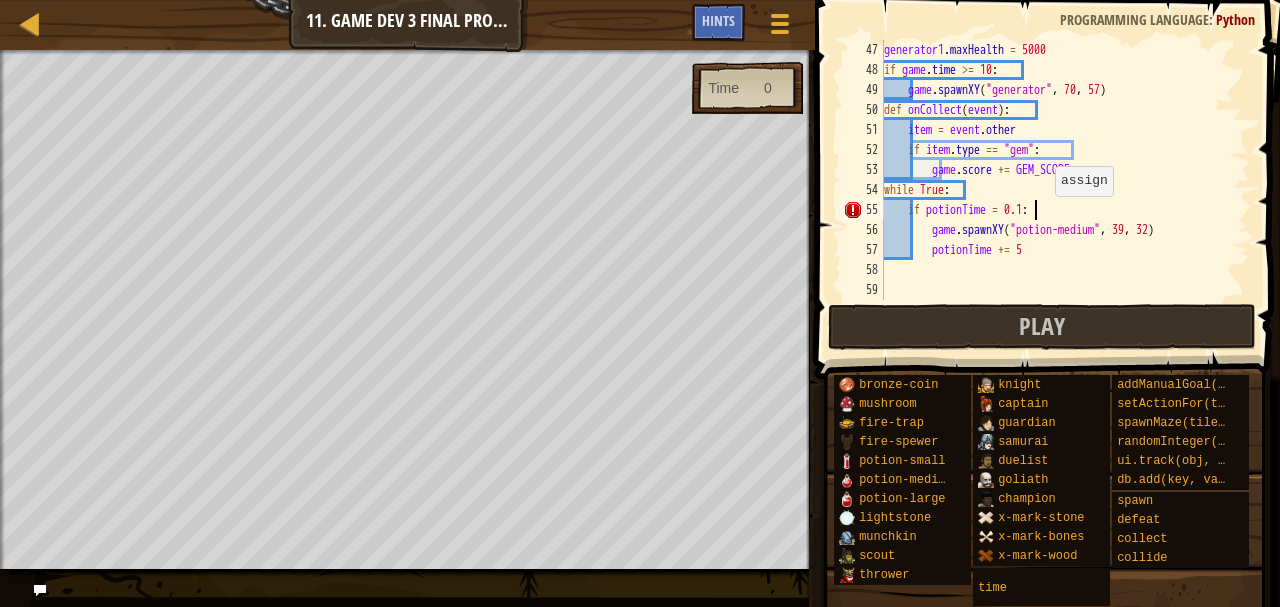 click on "generator1 . maxHealth = 5000 if game . time >= 10 : game . spawnXY ( "generator" , 70 , 57 ) def onCollect ( event ) : item = event . other if item . type == "gem" : game . score += GEM_SCORE while True : if potionTime = 0.1 : game . spawnXY ( "potion-medium" , 39 , 32 ) potionTime += 5" at bounding box center (1057, 190) 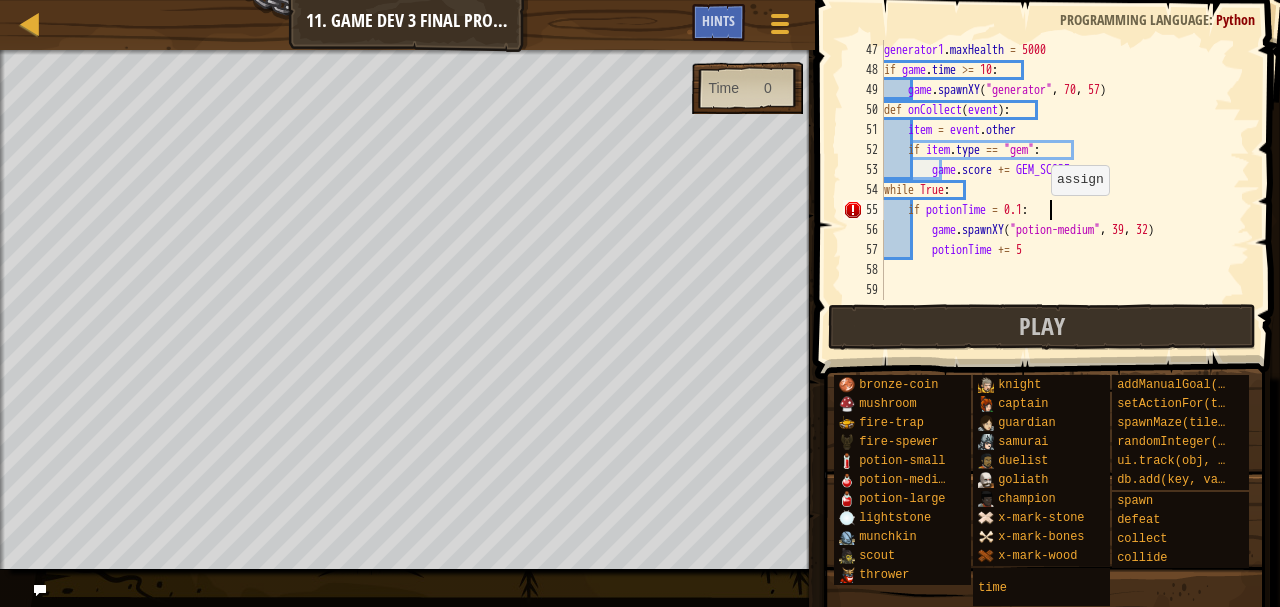 click on "generator1 . maxHealth = 5000 if game . time >= 10 : game . spawnXY ( "generator" , 70 , 57 ) def onCollect ( event ) : item = event . other if item . type == "gem" : game . score += GEM_SCORE while True : if potionTime = 0.1 : game . spawnXY ( "potion-medium" , 39 , 32 ) potionTime += 5" at bounding box center [1057, 190] 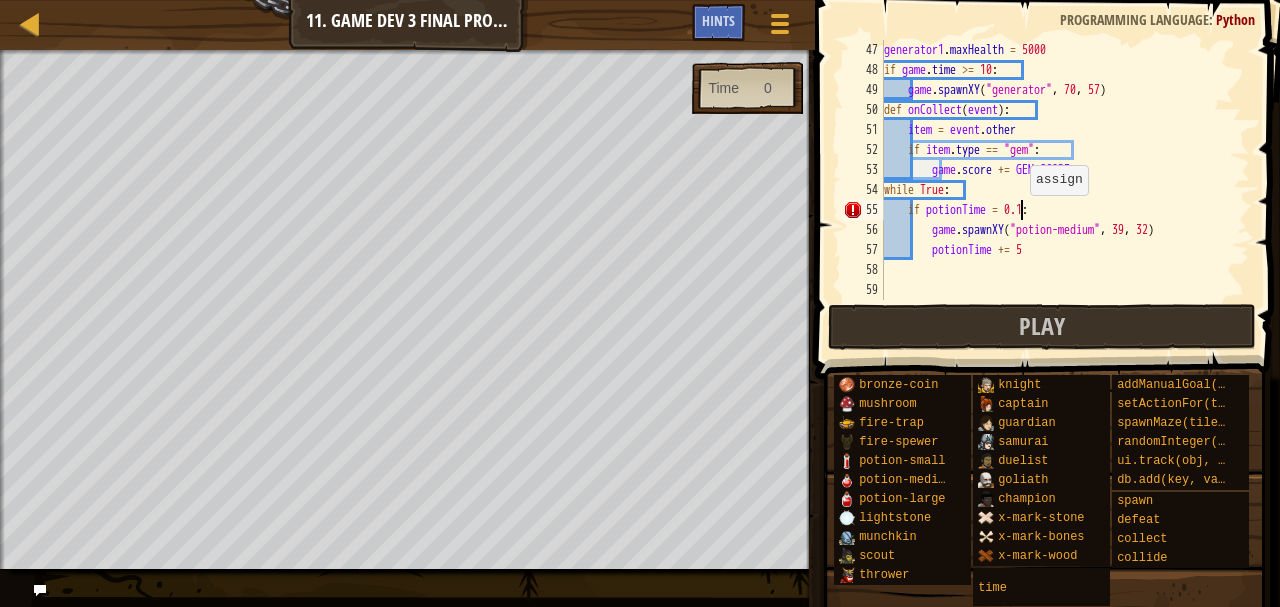 click on "generator1 . maxHealth = 5000 if game . time >= 10 : game . spawnXY ( "generator" , 70 , 57 ) def onCollect ( event ) : item = event . other if item . type == "gem" : game . score += GEM_SCORE while True : if potionTime = 0.1 : game . spawnXY ( "potion-medium" , 39 , 32 ) potionTime += 5" at bounding box center [1057, 190] 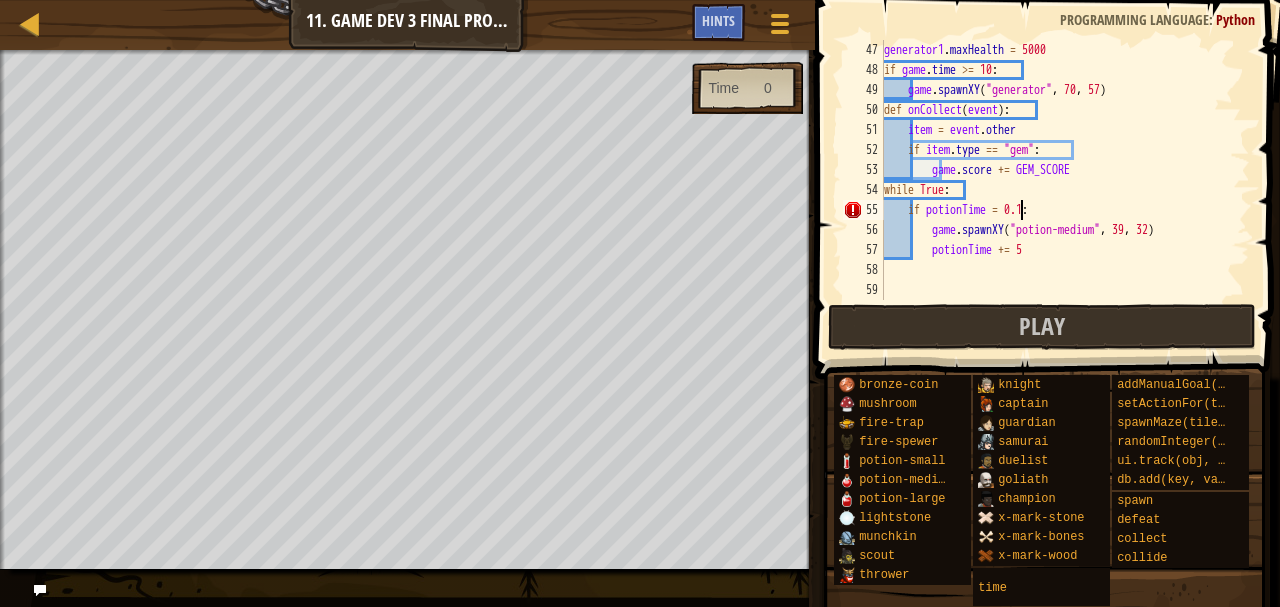 scroll, scrollTop: 9, scrollLeft: 12, axis: both 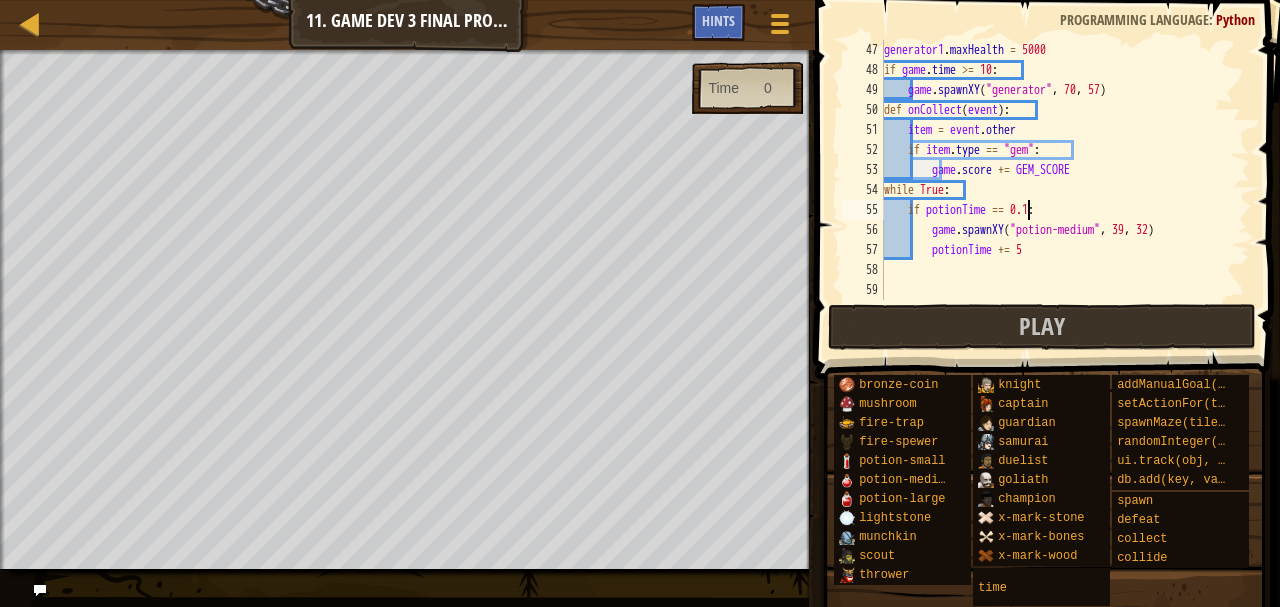 click on "generator1 . maxHealth   =   5000 if   game . time   >=   10 :      game . spawnXY ( "generator" ,   70 ,   57 ) def   onCollect ( event ) :      item   =   event . other      if   item . type   ==   "gem" :          game . score   +=   GEM_SCORE while   True :      if   potionTime   ==   0.1 :          game . spawnXY ( "potion-medium" ,   39 ,   32 )          potionTime   +=   5" at bounding box center [1057, 190] 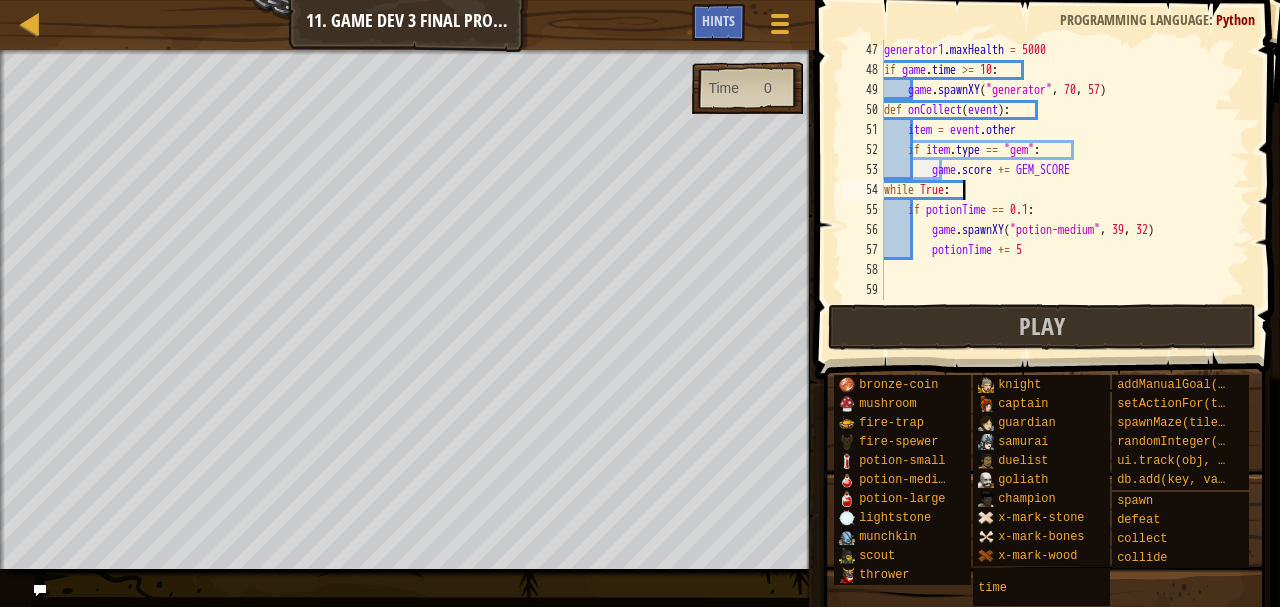 scroll, scrollTop: 9, scrollLeft: 5, axis: both 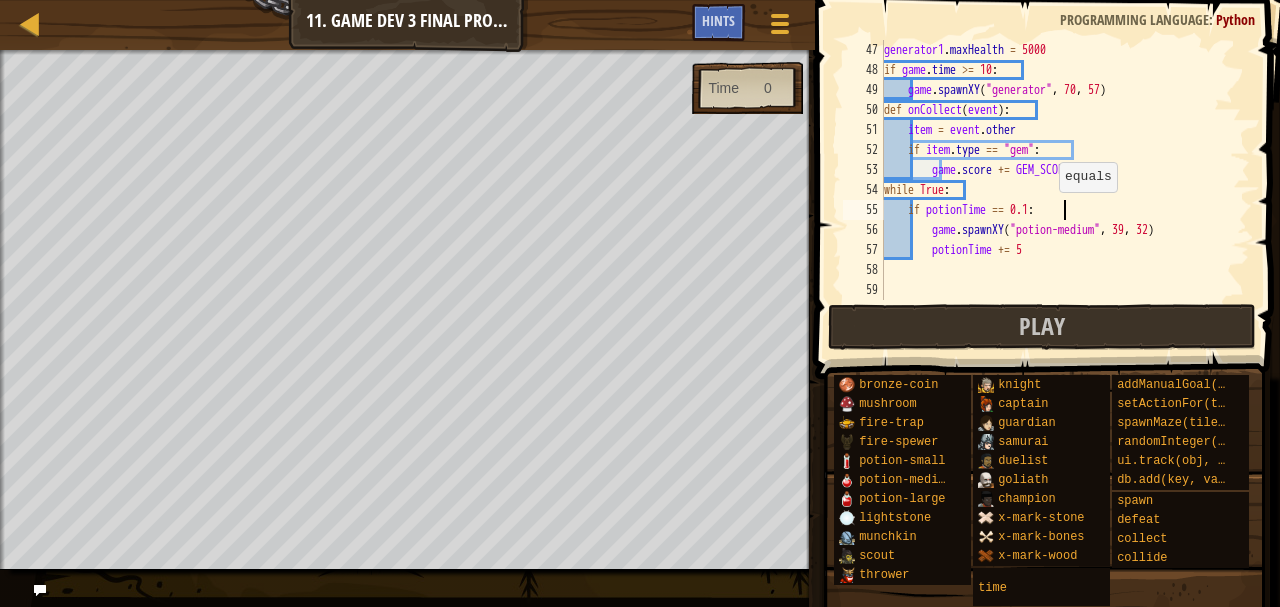 click on "generator1 . maxHealth   =   5000 if   game . time   >=   10 :      game . spawnXY ( "generator" ,   70 ,   57 ) def   onCollect ( event ) :      item   =   event . other      if   item . type   ==   "gem" :          game . score   +=   GEM_SCORE while   True :      if   potionTime   ==   0.1 :          game . spawnXY ( "potion-medium" ,   39 ,   32 )          potionTime   +=   5" at bounding box center (1057, 190) 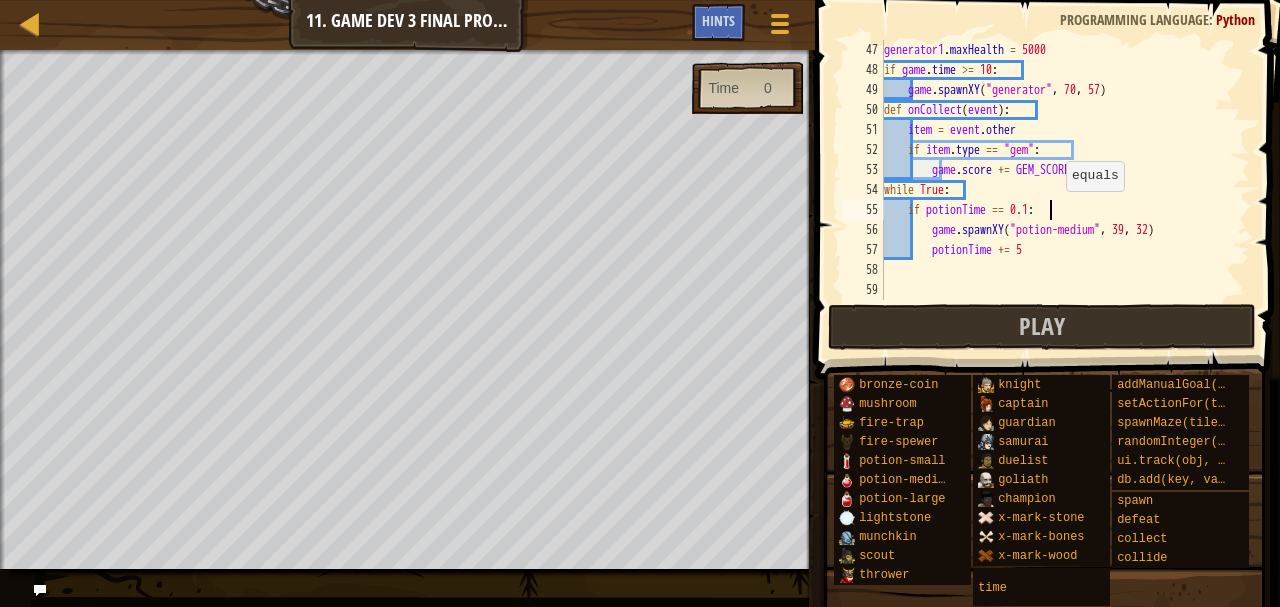 click on "generator1 . maxHealth   =   5000 if   game . time   >=   10 :      game . spawnXY ( "generator" ,   70 ,   57 ) def   onCollect ( event ) :      item   =   event . other      if   item . type   ==   "gem" :          game . score   +=   GEM_SCORE while   True :      if   potionTime   ==   0.1 :          game . spawnXY ( "potion-medium" ,   39 ,   32 )          potionTime   +=   5" at bounding box center (1057, 190) 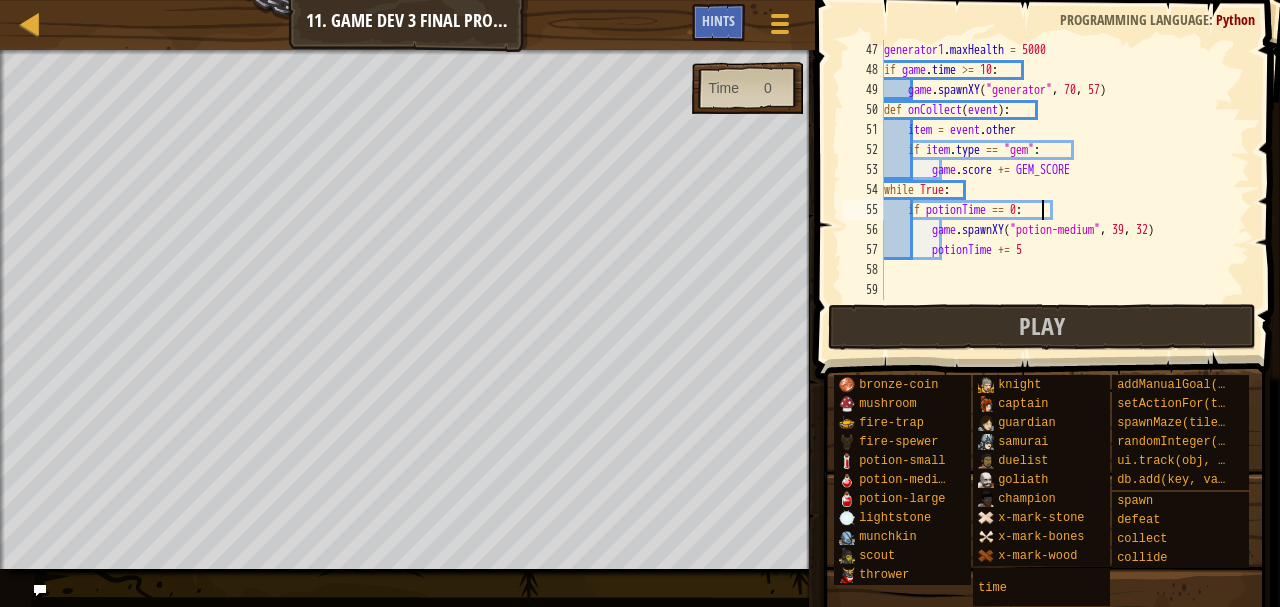 click on "generator1 . maxHealth   =   5000 if   game . time   >=   10 :      game . spawnXY ( "generator" ,   [NUMBER] ,   [NUMBER] ) def   onCollect ( event ) :      item   =   event . other      if   item . type   ==   "gem" :          game . score   +=   GEM_SCORE while   True :      if   potionTime   ==   0 :          game . spawnXY ( "potion-medium" ,   [NUMBER] ,   [NUMBER] )          potionTime   +=   5" at bounding box center [1057, 190] 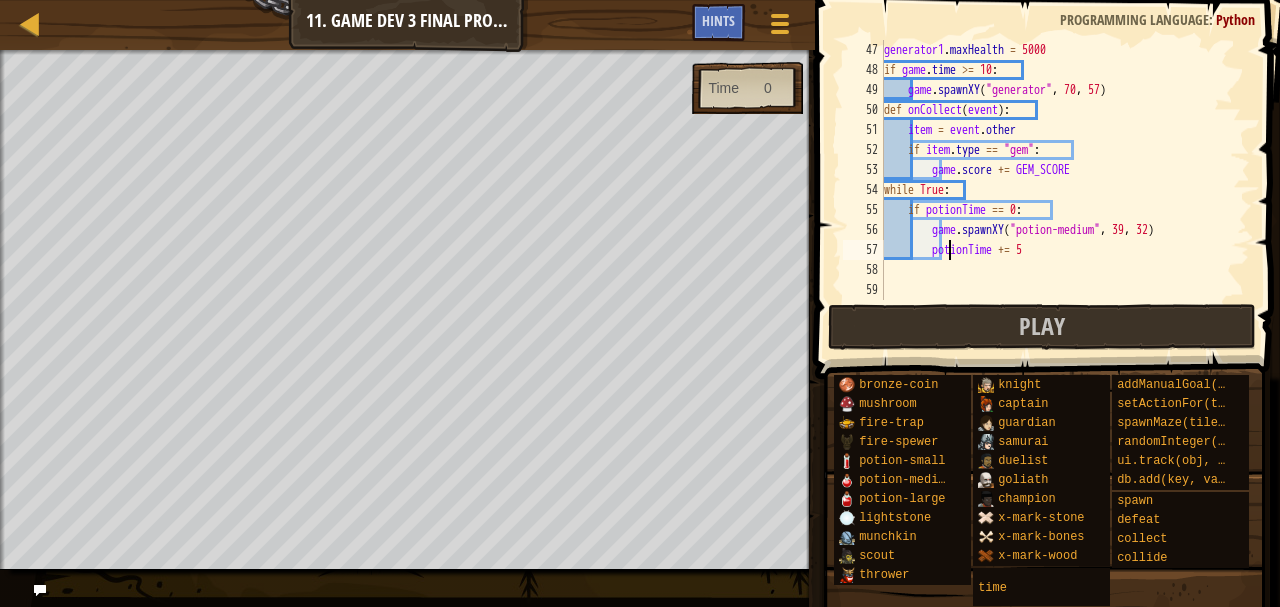 click on "generator1 . maxHealth   =   5000 if   game . time   >=   10 :      game . spawnXY ( "generator" ,   [NUMBER] ,   [NUMBER] ) def   onCollect ( event ) :      item   =   event . other      if   item . type   ==   "gem" :          game . score   +=   GEM_SCORE while   True :      if   potionTime   ==   0 :          game . spawnXY ( "potion-medium" ,   [NUMBER] ,   [NUMBER] )          potionTime   +=   5" at bounding box center [1057, 190] 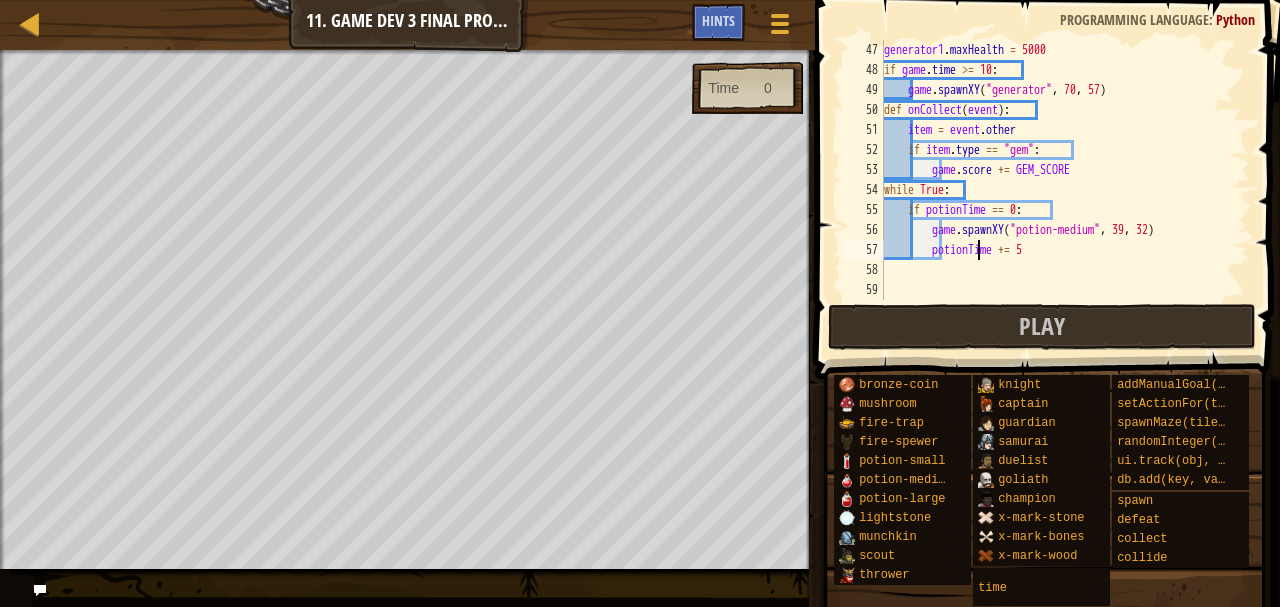 click on "generator1 . maxHealth   =   5000 if   game . time   >=   10 :      game . spawnXY ( "generator" ,   [NUMBER] ,   [NUMBER] ) def   onCollect ( event ) :      item   =   event . other      if   item . type   ==   "gem" :          game . score   +=   GEM_SCORE while   True :      if   potionTime   ==   0 :          game . spawnXY ( "potion-medium" ,   [NUMBER] ,   [NUMBER] )          potionTime   +=   5" at bounding box center (1057, 190) 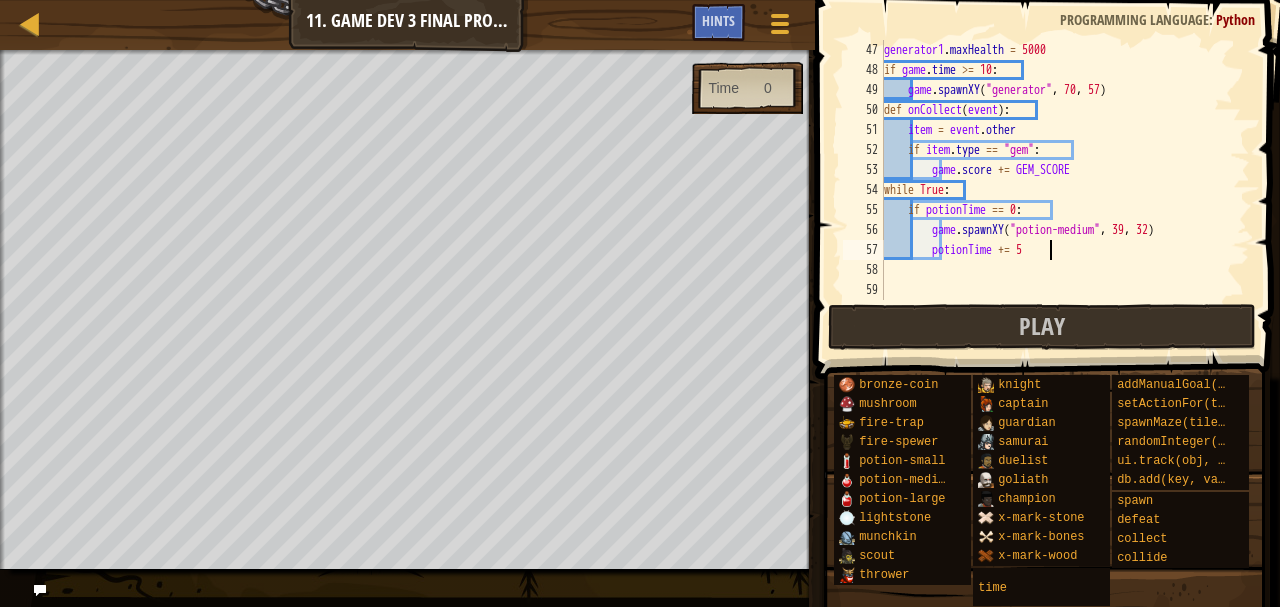 click on "generator1 . maxHealth   =   5000 if   game . time   >=   10 :      game . spawnXY ( "generator" ,   [NUMBER] ,   [NUMBER] ) def   onCollect ( event ) :      item   =   event . other      if   item . type   ==   "gem" :          game . score   +=   GEM_SCORE while   True :      if   potionTime   ==   0 :          game . spawnXY ( "potion-medium" ,   [NUMBER] ,   [NUMBER] )          potionTime   +=   5" at bounding box center [1057, 190] 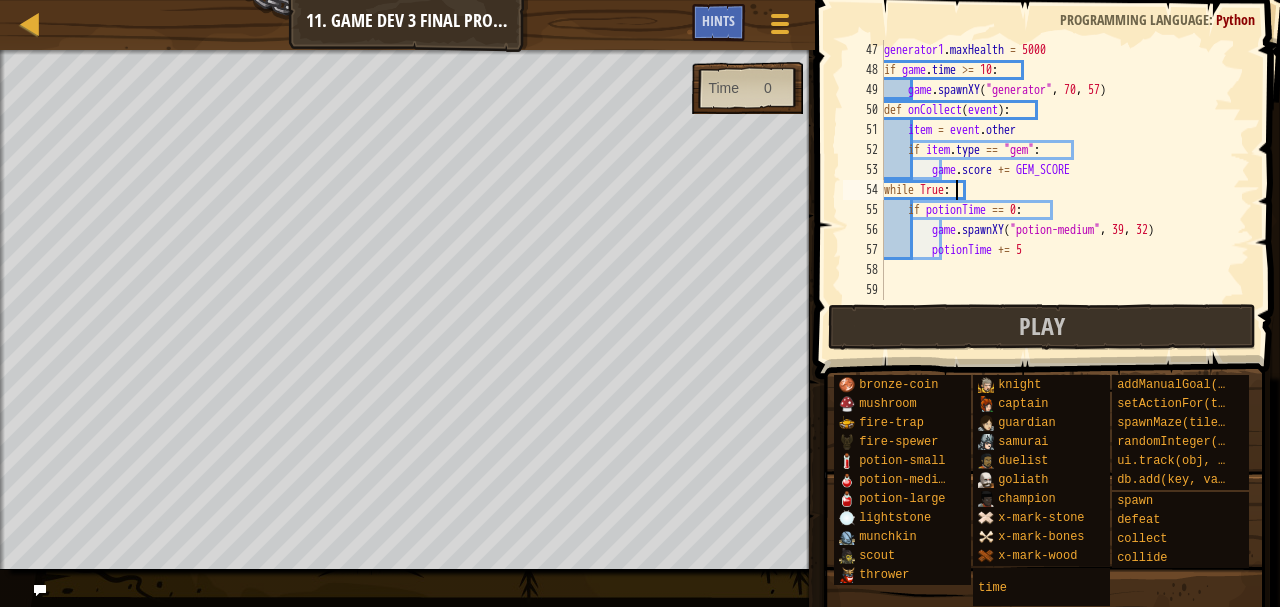 click on "generator1 . maxHealth   =   5000 if   game . time   >=   10 :      game . spawnXY ( "generator" ,   [NUMBER] ,   [NUMBER] ) def   onCollect ( event ) :      item   =   event . other      if   item . type   ==   "gem" :          game . score   +=   GEM_SCORE while   True :      if   potionTime   ==   0 :          game . spawnXY ( "potion-medium" ,   [NUMBER] ,   [NUMBER] )          potionTime   +=   5" at bounding box center [1057, 190] 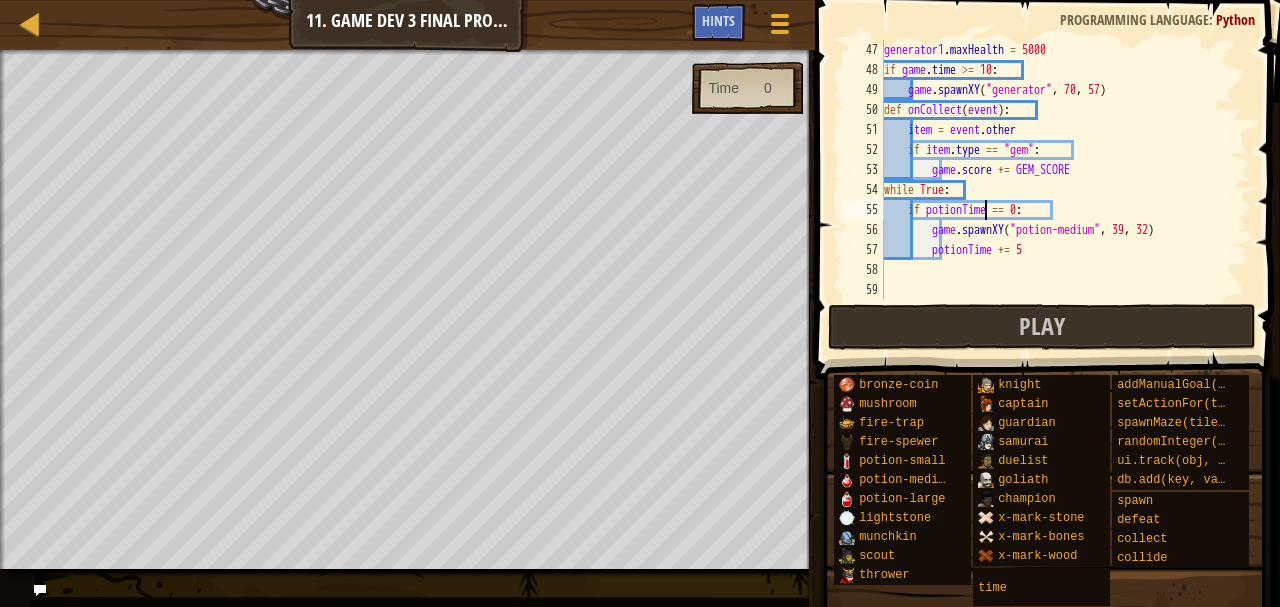 click on "generator1 . maxHealth   =   5000 if   game . time   >=   10 :      game . spawnXY ( "generator" ,   [NUMBER] ,   [NUMBER] ) def   onCollect ( event ) :      item   =   event . other      if   item . type   ==   "gem" :          game . score   +=   GEM_SCORE while   True :      if   potionTime   ==   0 :          game . spawnXY ( "potion-medium" ,   [NUMBER] ,   [NUMBER] )          potionTime   +=   5" at bounding box center [1057, 190] 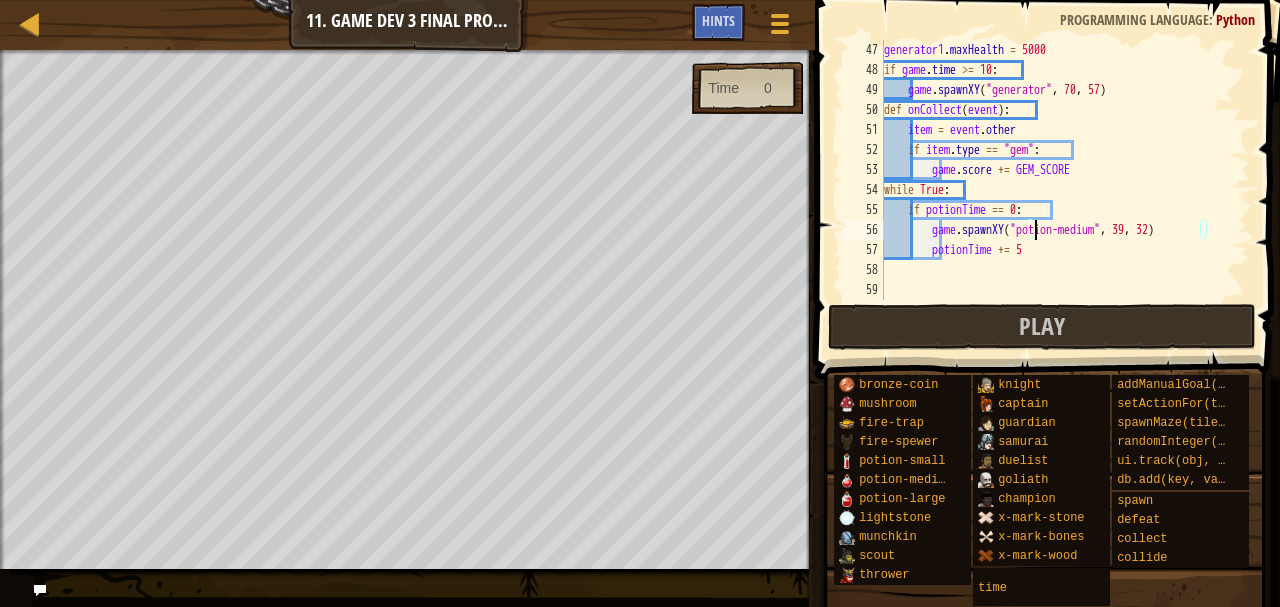 click on "generator1 . maxHealth   =   5000 if   game . time   >=   10 :      game . spawnXY ( "generator" ,   [NUMBER] ,   [NUMBER] ) def   onCollect ( event ) :      item   =   event . other      if   item . type   ==   "gem" :          game . score   +=   GEM_SCORE while   True :      if   potionTime   ==   0 :          game . spawnXY ( "potion-medium" ,   [NUMBER] ,   [NUMBER] )          potionTime   +=   5" at bounding box center (1057, 190) 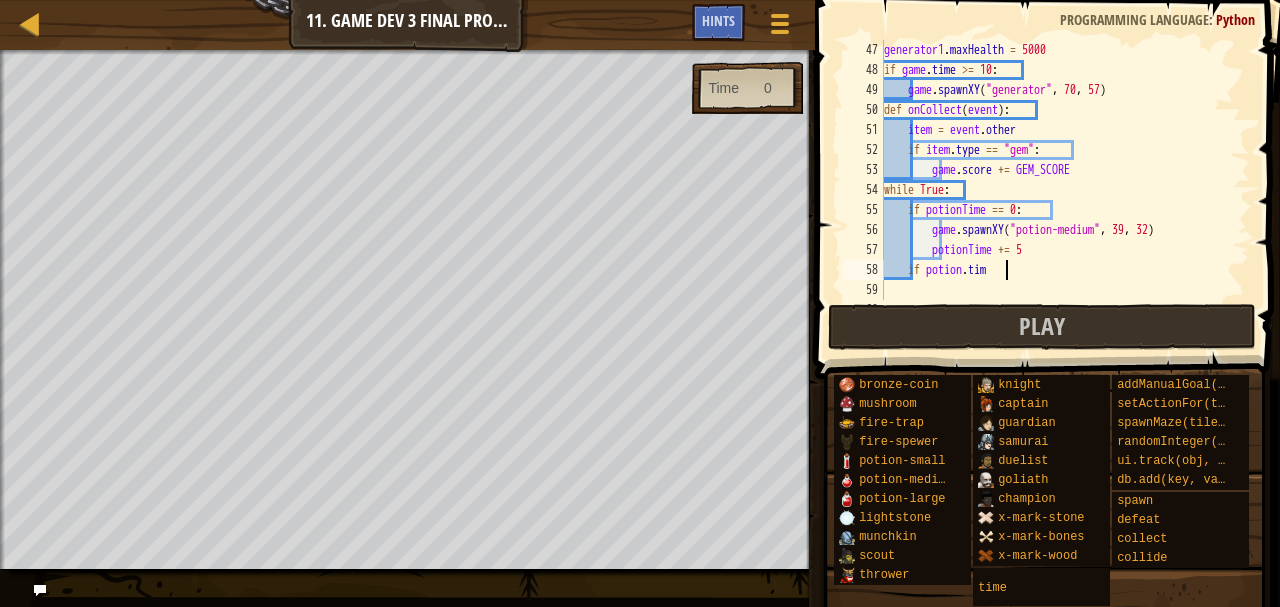 scroll, scrollTop: 9, scrollLeft: 9, axis: both 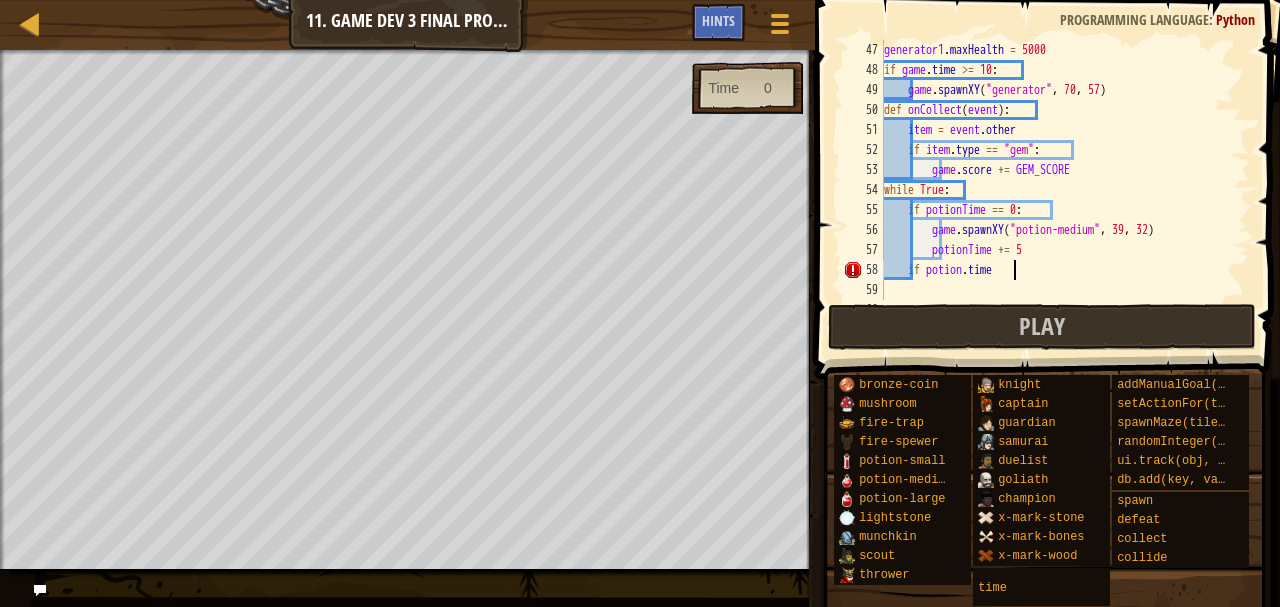 click on "generator1 . maxHealth   =   [NUMBER] if   game . time   >=   [NUMBER] :      game . spawnXY ( "generator" ,   [NUMBER] ,   [NUMBER] ) def   onCollect ( event ) :      item   =   event . other      if   item . type   ==   "gem" :          game . score   +=   GEM_SCORE while   True :      if   potionTime   ==   0 :          game . spawnXY ( "potion-medium" ,   [NUMBER] ,   [NUMBER] )          potionTime   +=   [NUMBER]      if   potion . time" at bounding box center [1057, 190] 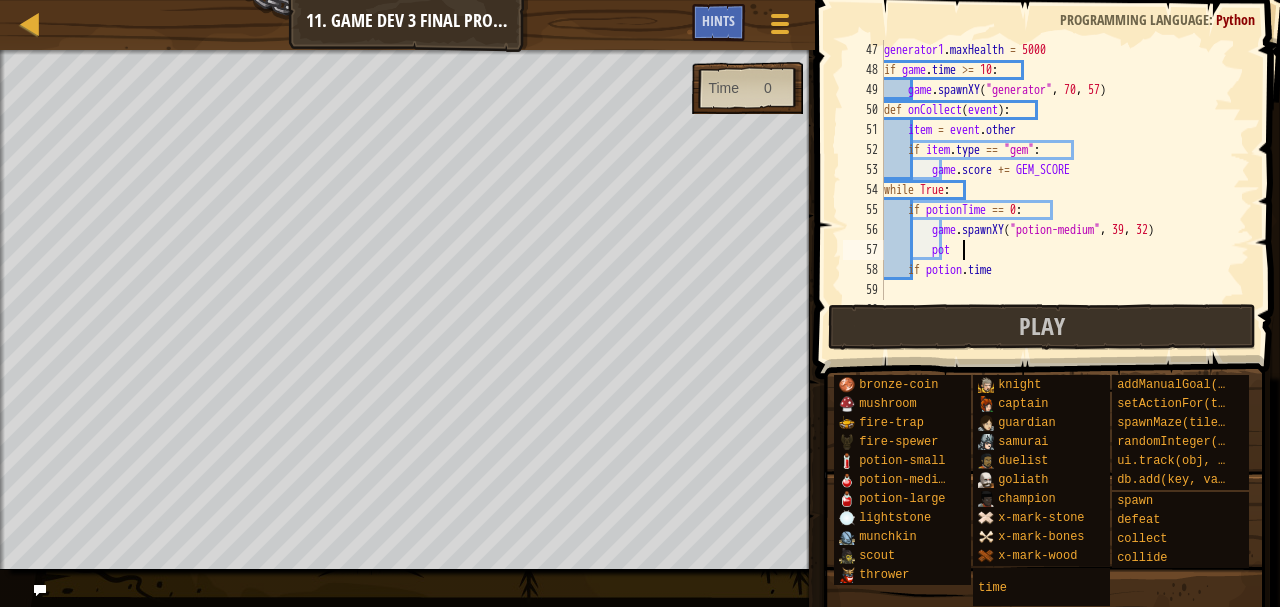 type on "p" 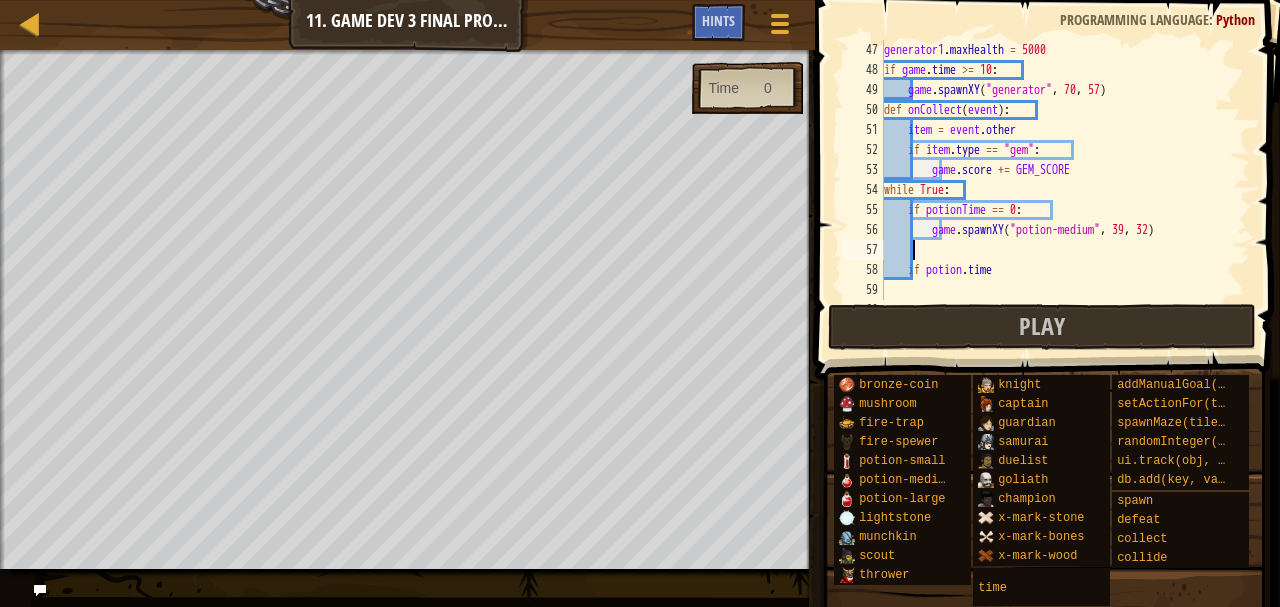 scroll, scrollTop: 9, scrollLeft: 0, axis: vertical 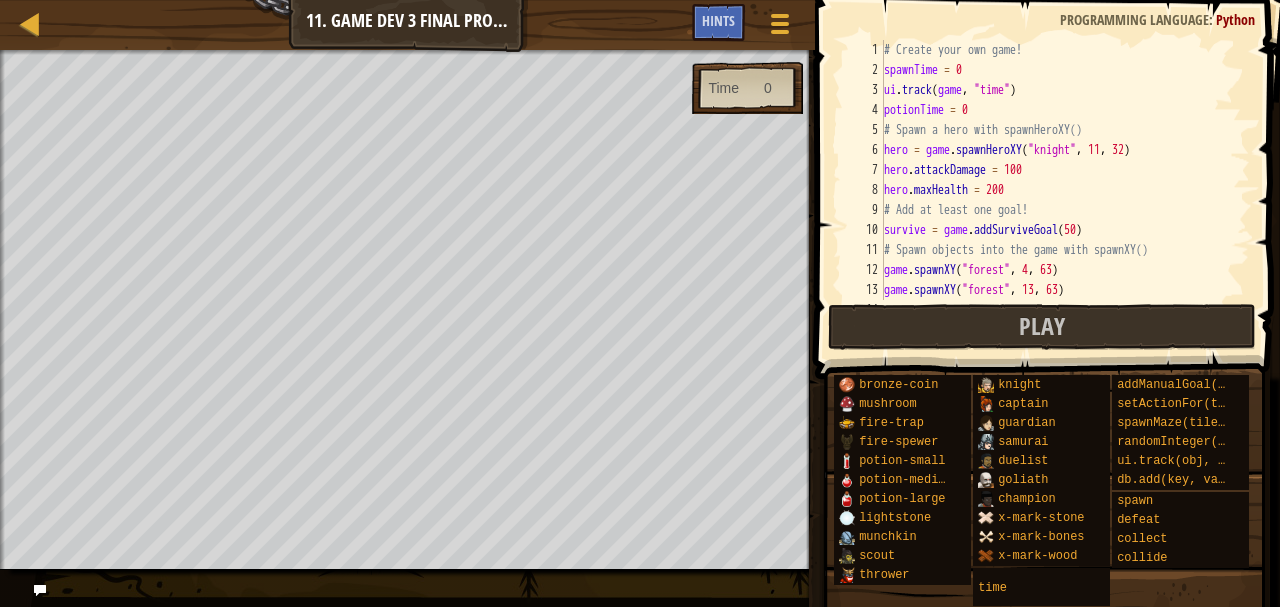 click on "3" at bounding box center [863, 90] 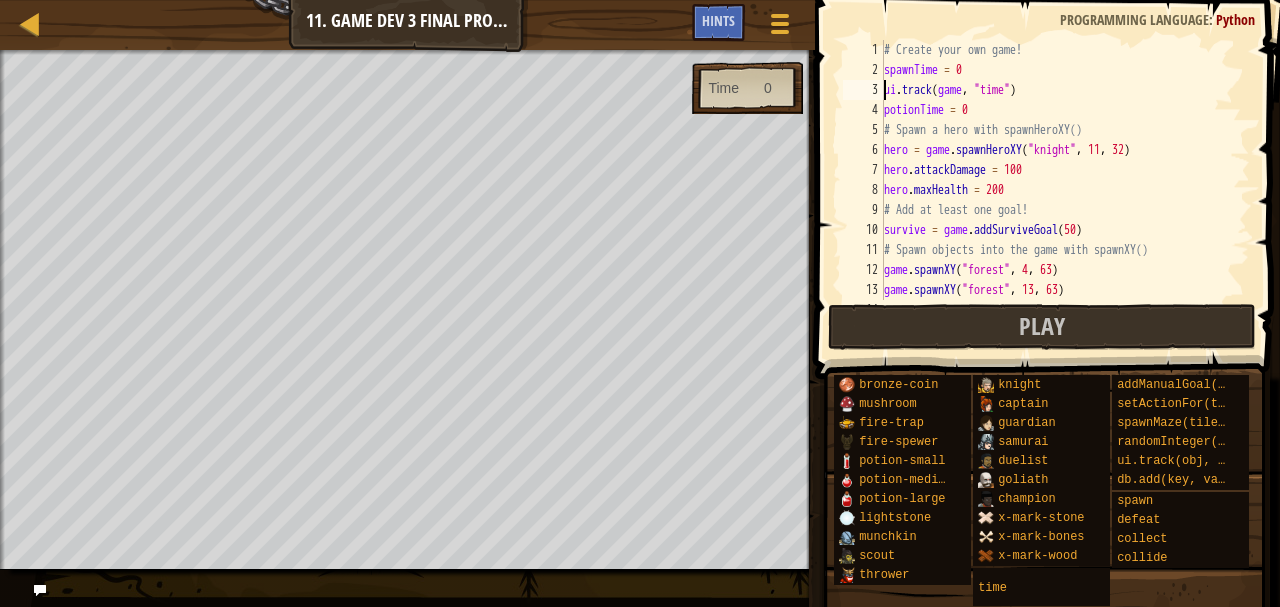 click on "3" at bounding box center (863, 90) 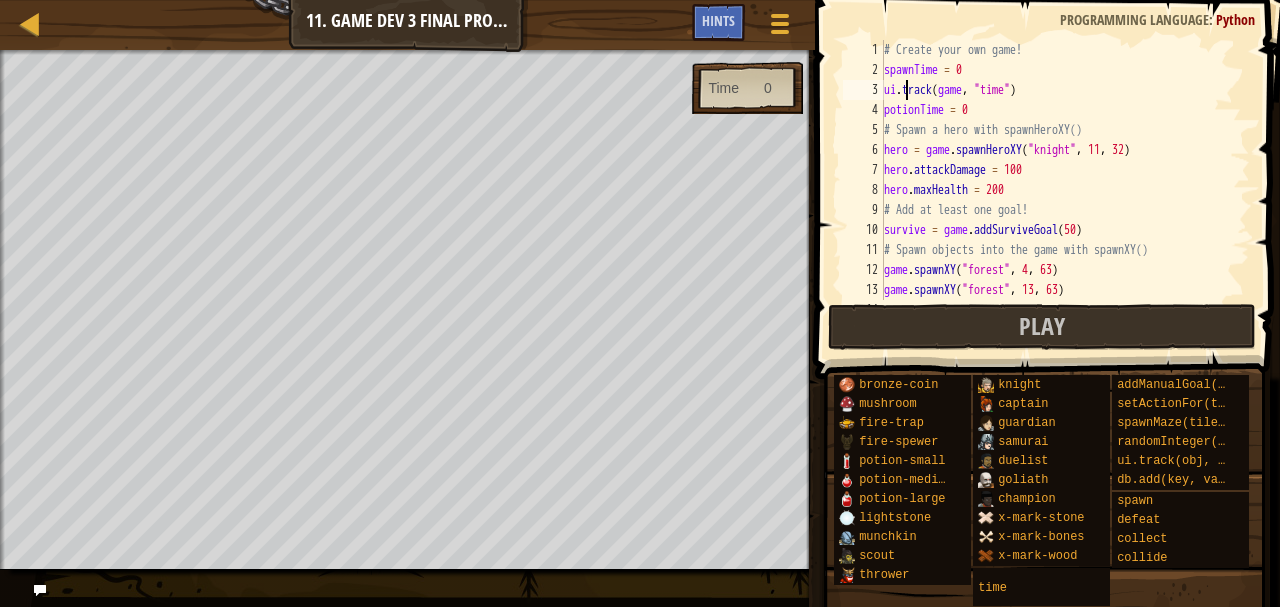 click on "6" at bounding box center [863, 150] 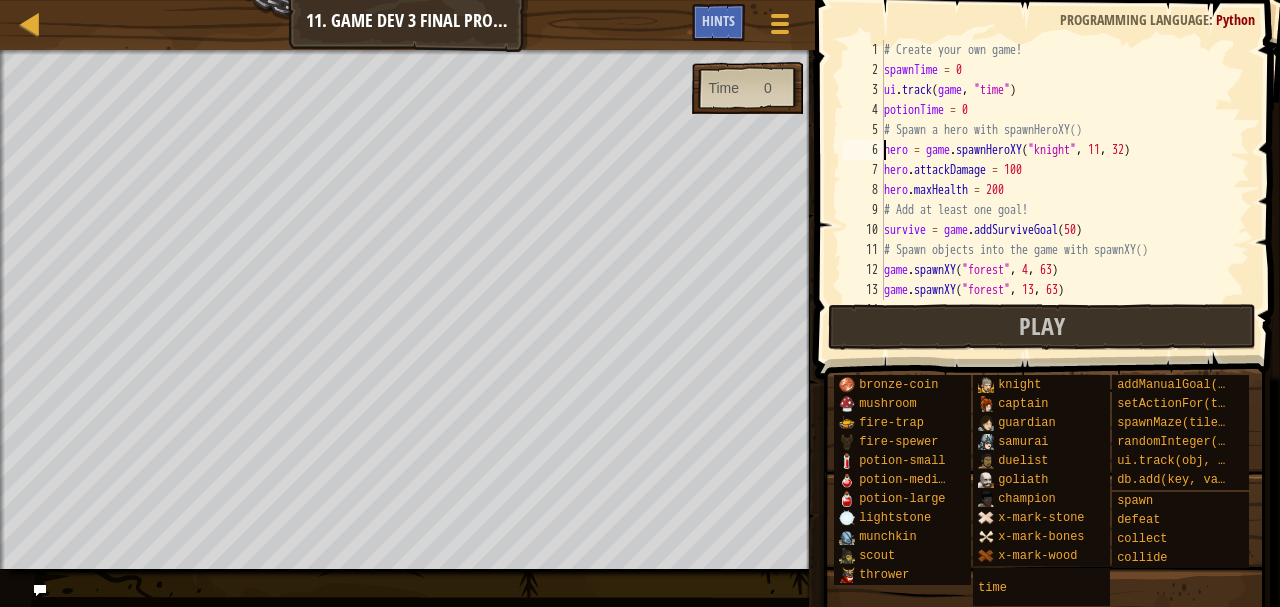 click on "# Create your own game! spawnTime   =   0 ui . track ( game ,   "time" ) potionTime   =   0 # Spawn a hero with spawnHeroXY() hero   =   game . spawnHeroXY ( "knight" ,   [COORD] ,   [COORD] ) hero . attackDamage   =   100 hero . maxHealth   =   200 # Add at least one goal! survive   =   game . addSurviveGoal ( 50 ) # Spawn objects into the game with spawnXY() game . spawnXY ( "forest" ,   [COORD] ,   [COORD] ) game . spawnXY ( "forest" ,   [COORD] ,   [COORD] ) game . spawnXY ( "forest" ,   [COORD] ,   [COORD] )" at bounding box center [1057, 190] 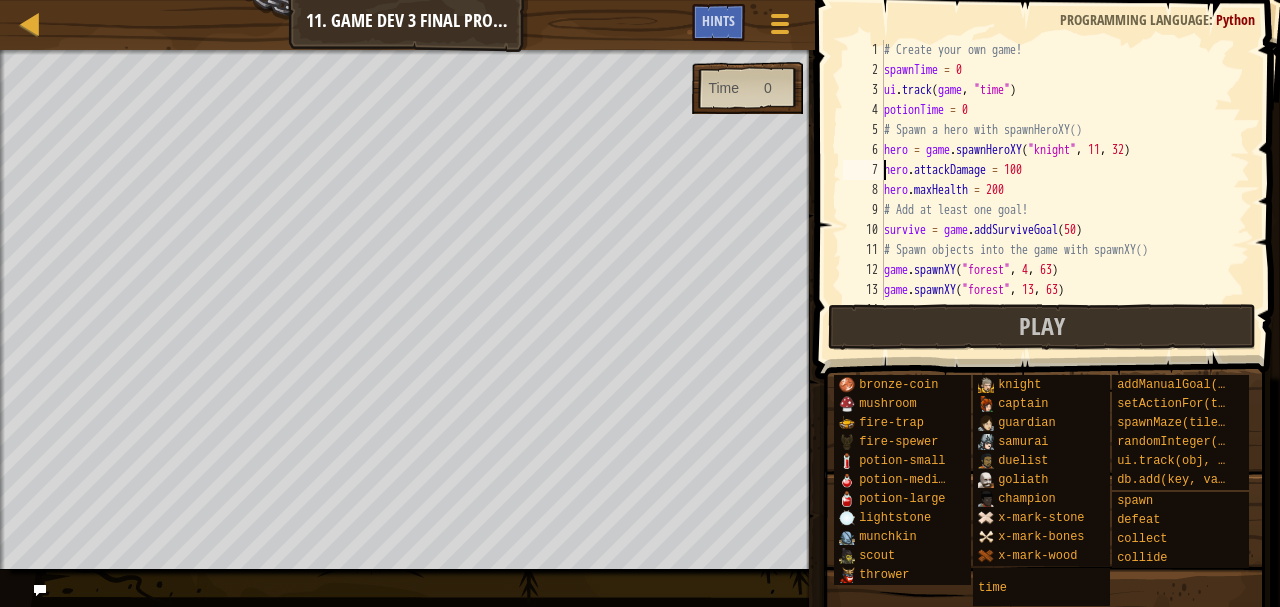 click on "# Create your own game! spawnTime   =   0 ui . track ( game ,   "time" ) potionTime   =   0 # Spawn a hero with spawnHeroXY() hero   =   game . spawnHeroXY ( "knight" ,   [COORD] ,   [COORD] ) hero . attackDamage   =   100 hero . maxHealth   =   200 # Add at least one goal! survive   =   game . addSurviveGoal ( 50 ) # Spawn objects into the game with spawnXY() game . spawnXY ( "forest" ,   [COORD] ,   [COORD] ) game . spawnXY ( "forest" ,   [COORD] ,   [COORD] ) game . spawnXY ( "forest" ,   [COORD] ,   [COORD] )" at bounding box center (1057, 190) 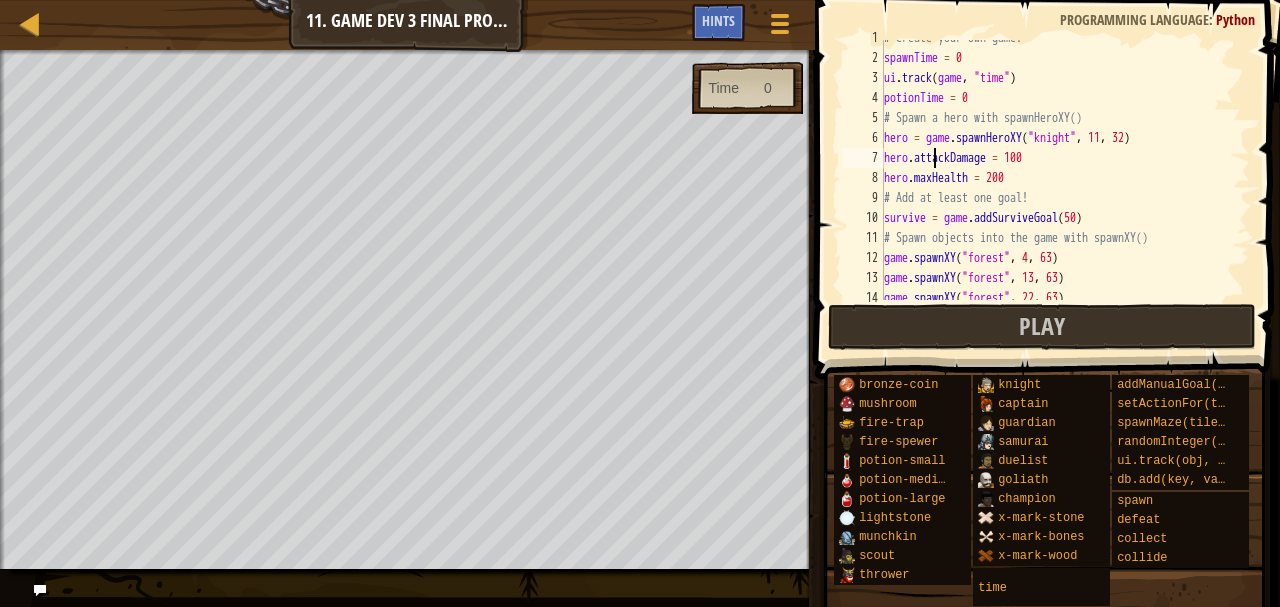 scroll, scrollTop: 12, scrollLeft: 0, axis: vertical 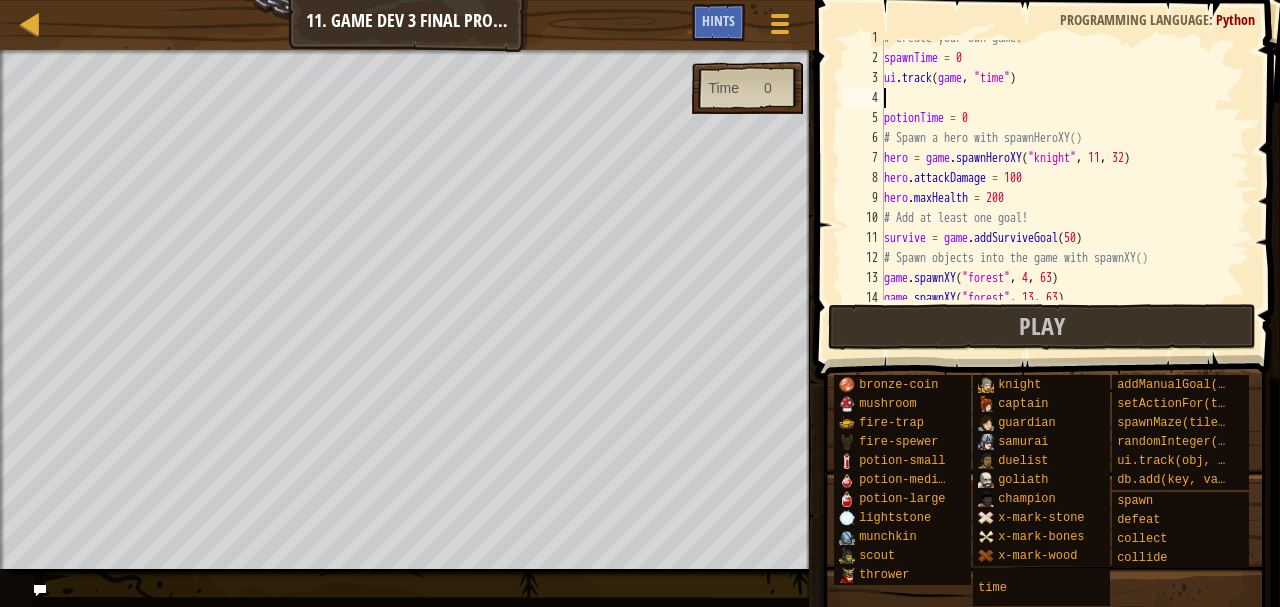 type on "p" 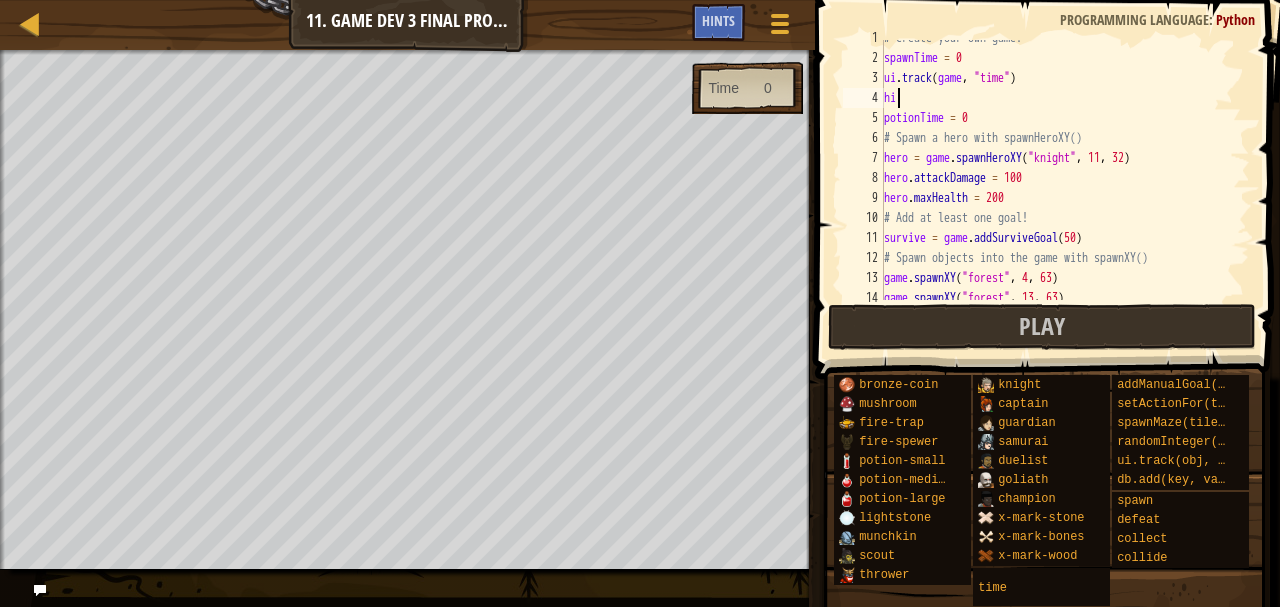 type on "h" 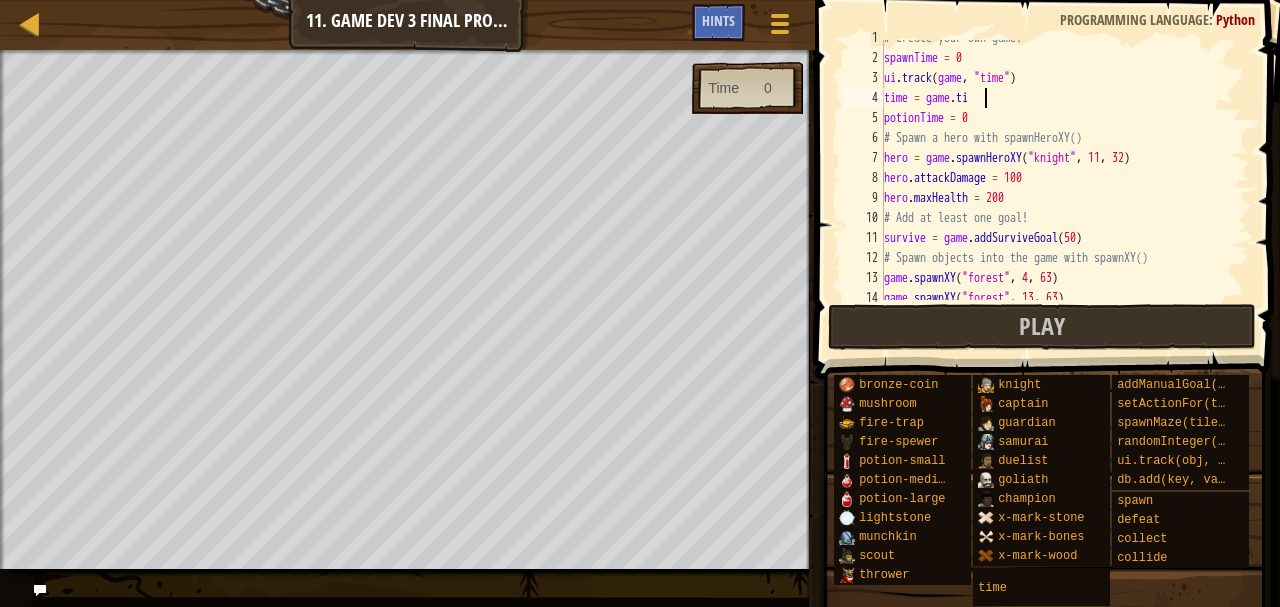 scroll, scrollTop: 9, scrollLeft: 8, axis: both 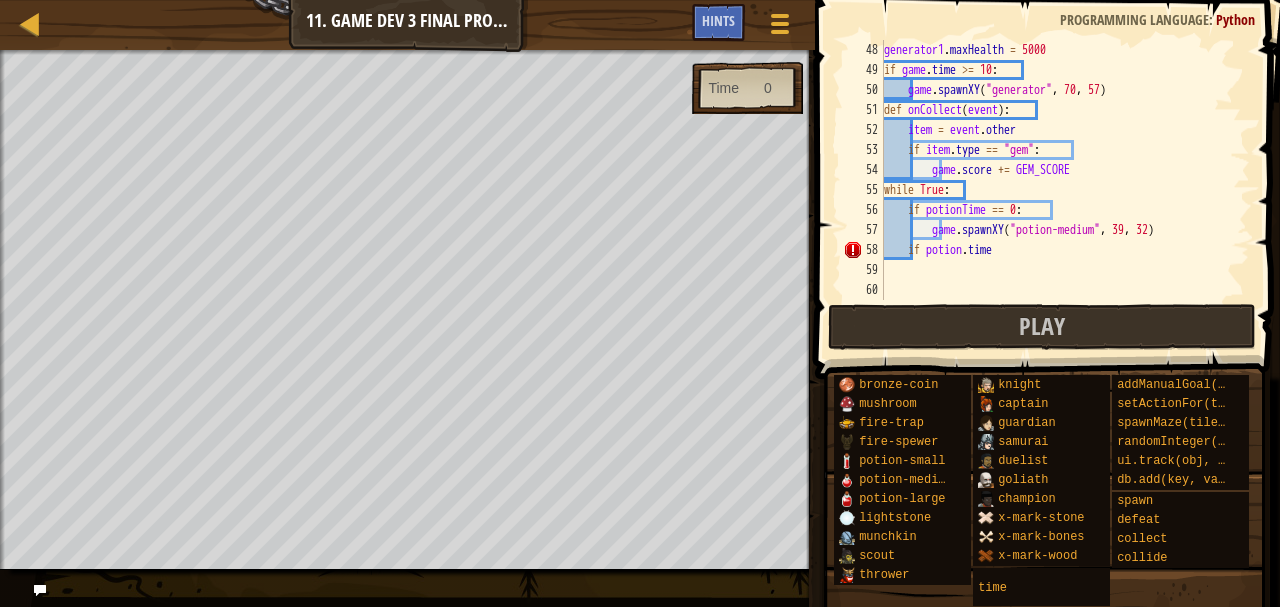 click on "generator1 . maxHealth   =   5000 if   game . time   >=   10 :      game . spawnXY ( "generator" ,   70 ,   57 ) def   onCollect ( event ) :      item   =   event . other      if   item . type   ==   "gem" :          game . score   +=   GEM_SCORE while   True :      if   potionTime   ==   0 :          game . spawnXY ( "potion-medium" ,   39 ,   32 )      if   potion . time" at bounding box center [1057, 190] 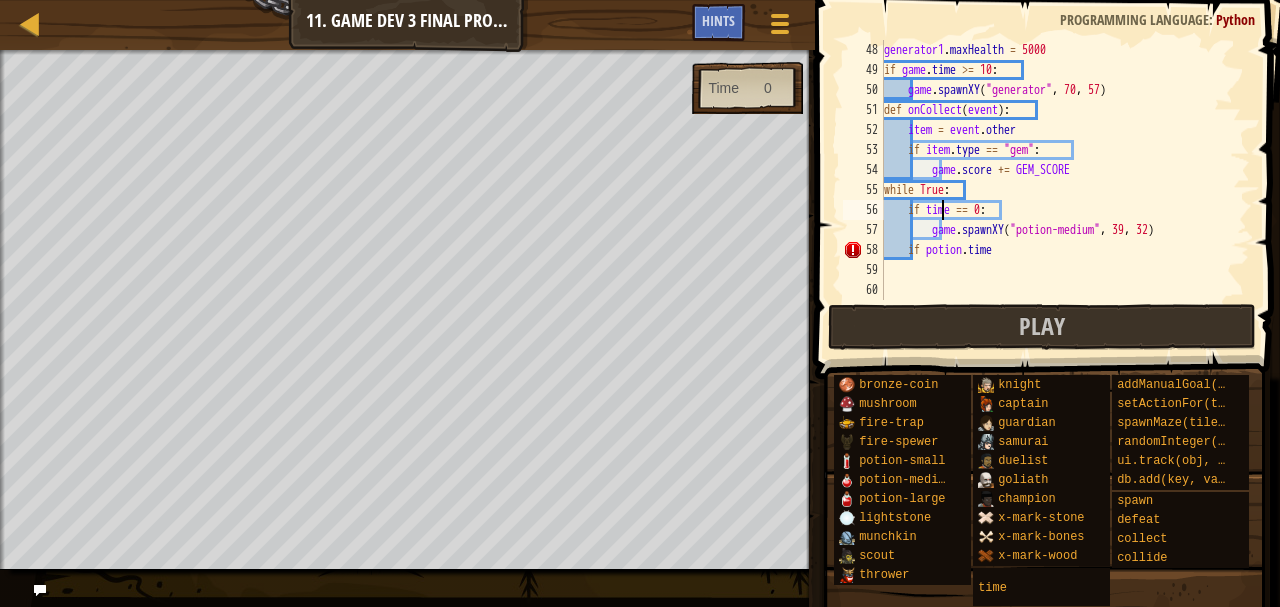 scroll, scrollTop: 9, scrollLeft: 5, axis: both 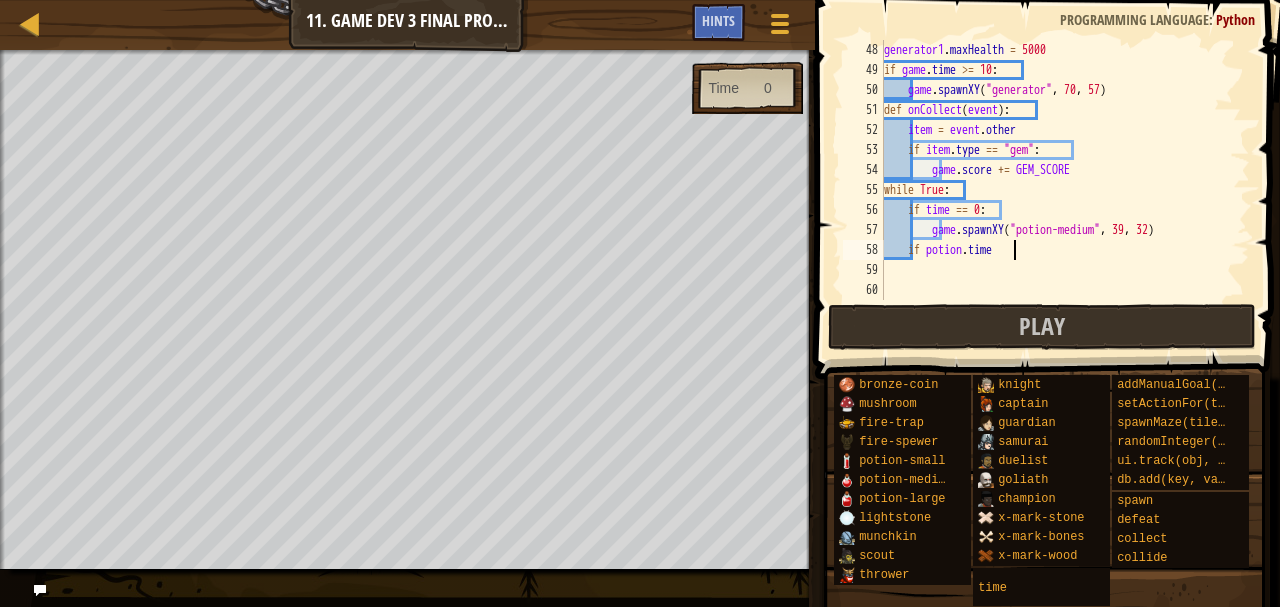 click on "generator1 . maxHealth   =   5000 if   game . time   >=   10 :      game . spawnXY ( "generator" ,   [NUMBER] ,   [NUMBER] ) def   onCollect ( event ) :      item   =   event . other      if   item . type   ==   "gem" :          game . score   +=   GEM_SCORE while   True :      if   time   ==   0 :          game . spawnXY ( "potion-medium" ,   [NUMBER] ,   [NUMBER] )      if   potion . time" at bounding box center (1057, 190) 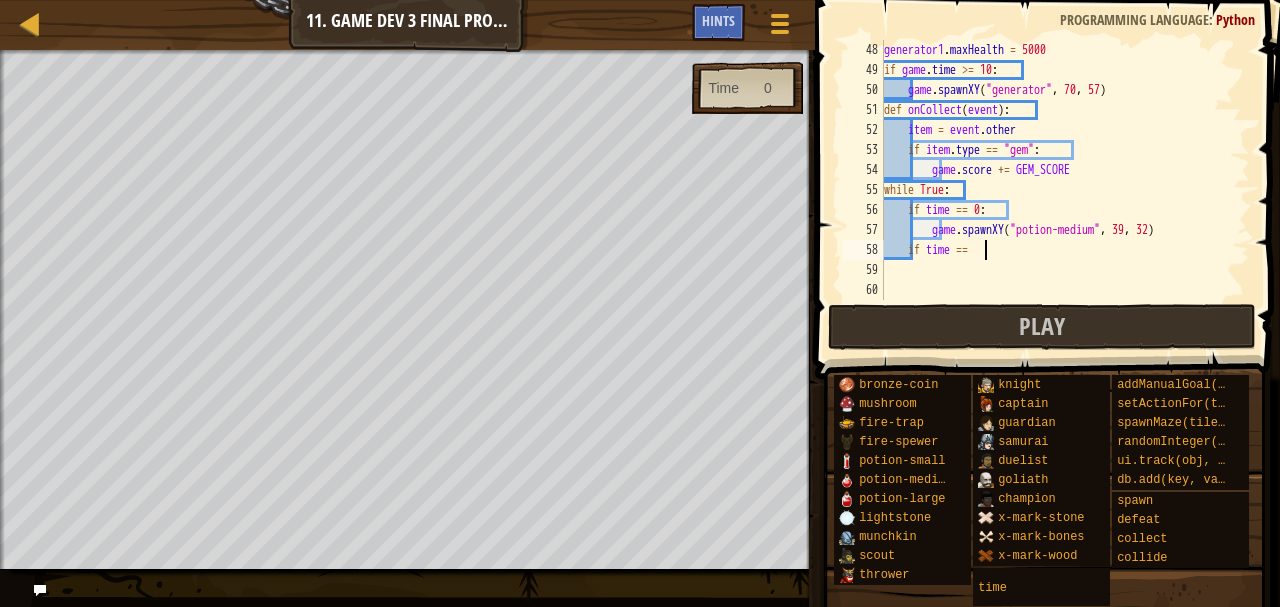 scroll, scrollTop: 9, scrollLeft: 7, axis: both 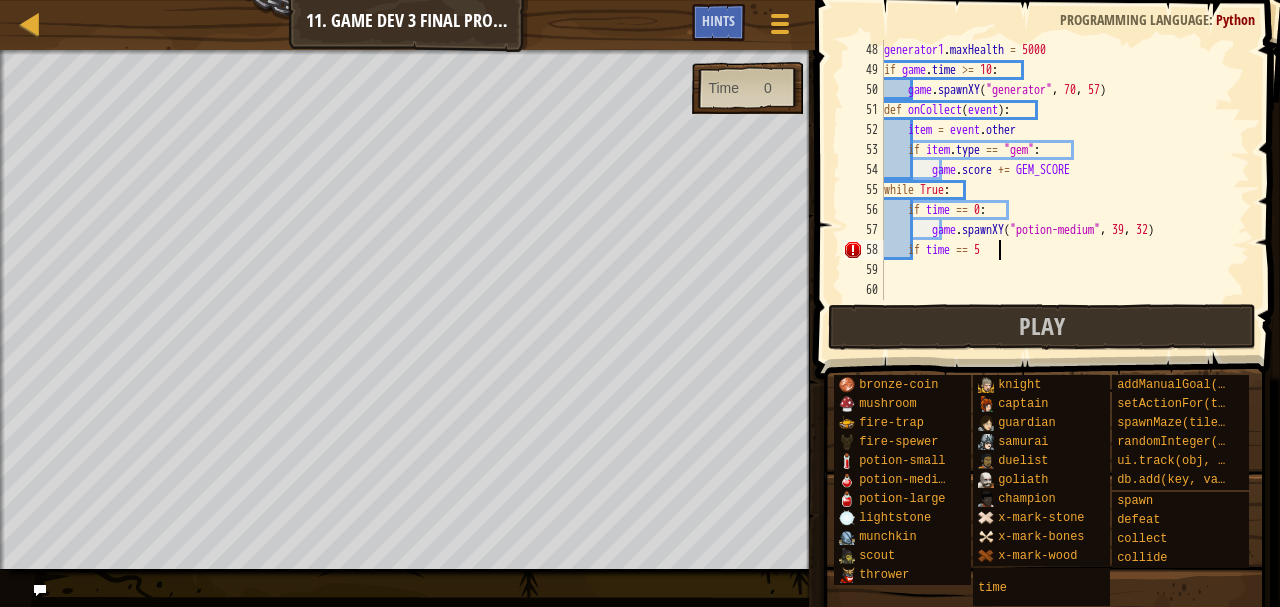 type on "if time == 5:" 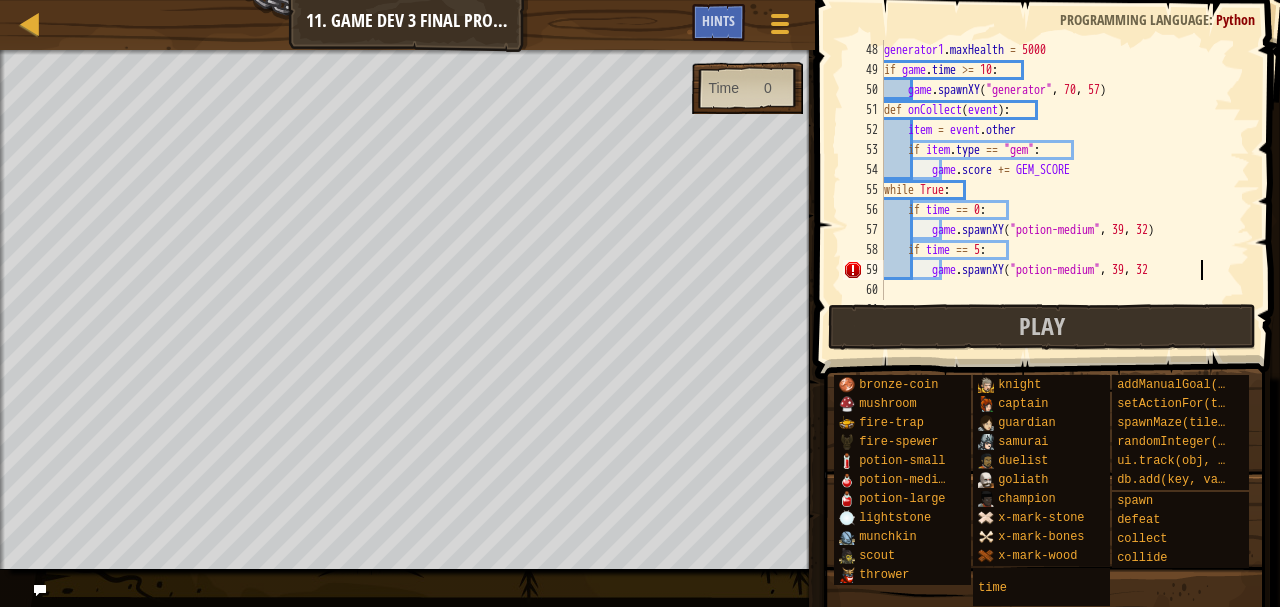 scroll, scrollTop: 9, scrollLeft: 26, axis: both 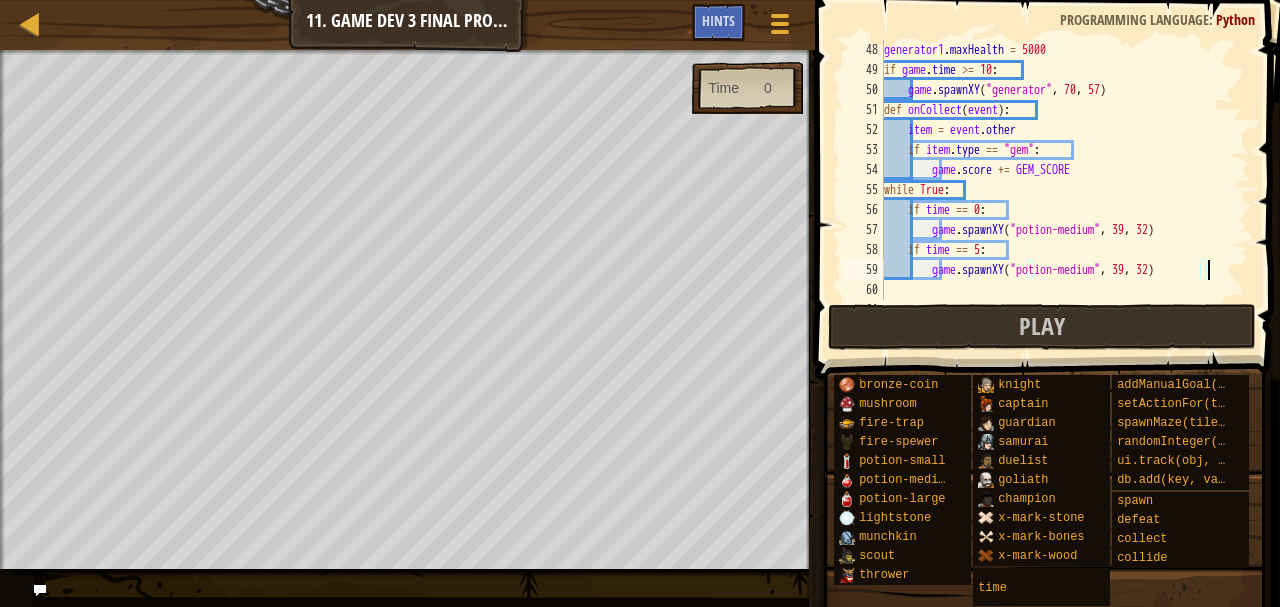 click on "generator1 . maxHealth = 5000 if game . time >= 10 : game . spawnXY ( "generator" , 70 , 57 ) def onCollect ( event ) : item = event . other if item . type == "gem" : game . score += GEM_SCORE while True : if time == 0 : game . spawnXY ( "potion-medium" , 39 , 32 ) if time == 5 : game . spawnXY ( "potion-medium" , 39 , 32 )" at bounding box center (1057, 190) 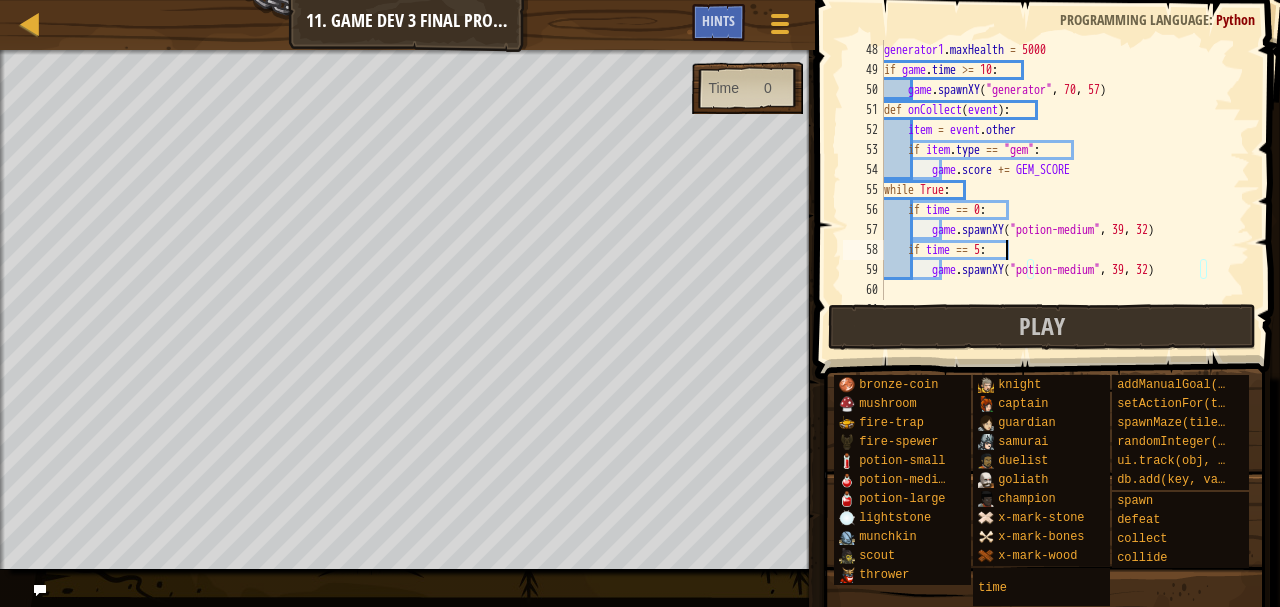 scroll, scrollTop: 9, scrollLeft: 9, axis: both 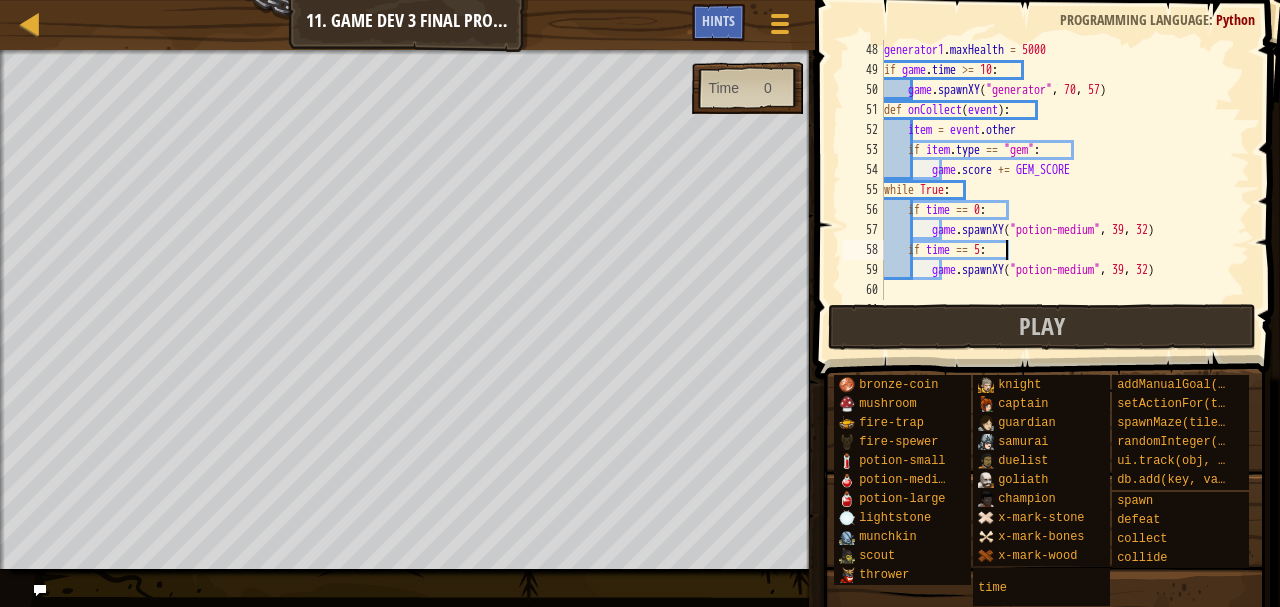 click on "generator1 . maxHealth = 5000 if game . time >= 10 : game . spawnXY ( "generator" , 70 , 57 ) def onCollect ( event ) : item = event . other if item . type == "gem" : game . score += GEM_SCORE while True : if time == 0 : game . spawnXY ( "potion-medium" , 39 , 32 ) if time == 5 : game . spawnXY ( "potion-medium" , 39 , 32 )" at bounding box center (1057, 190) 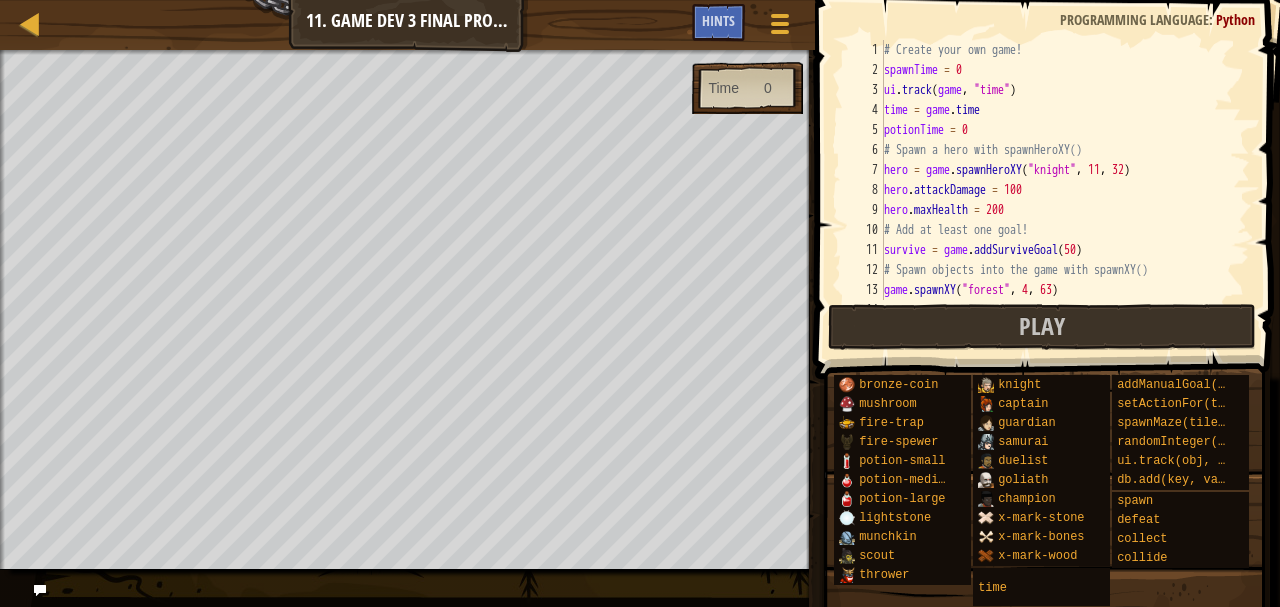 scroll, scrollTop: 0, scrollLeft: 0, axis: both 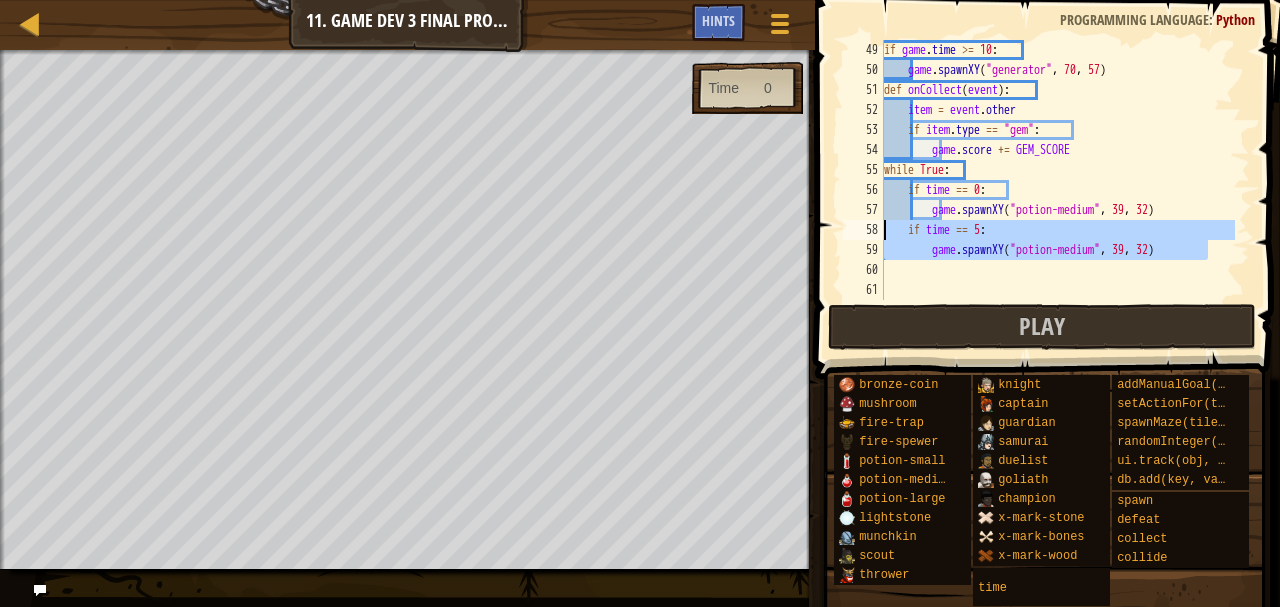 drag, startPoint x: 1216, startPoint y: 255, endPoint x: 871, endPoint y: 228, distance: 346.0549 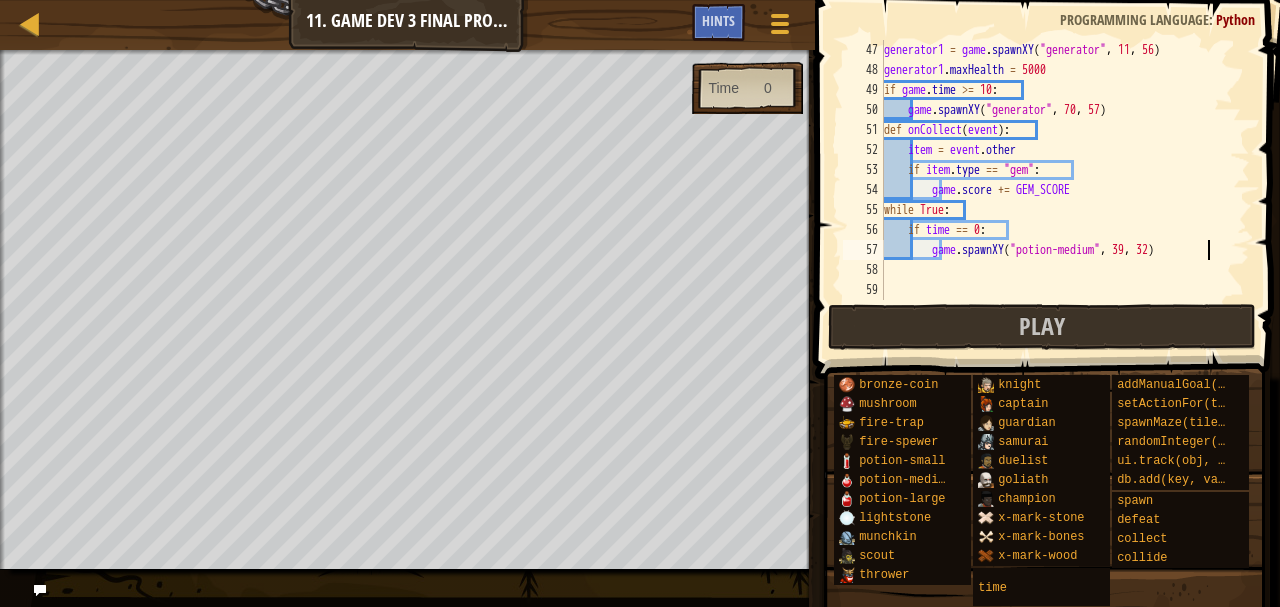 scroll, scrollTop: 920, scrollLeft: 0, axis: vertical 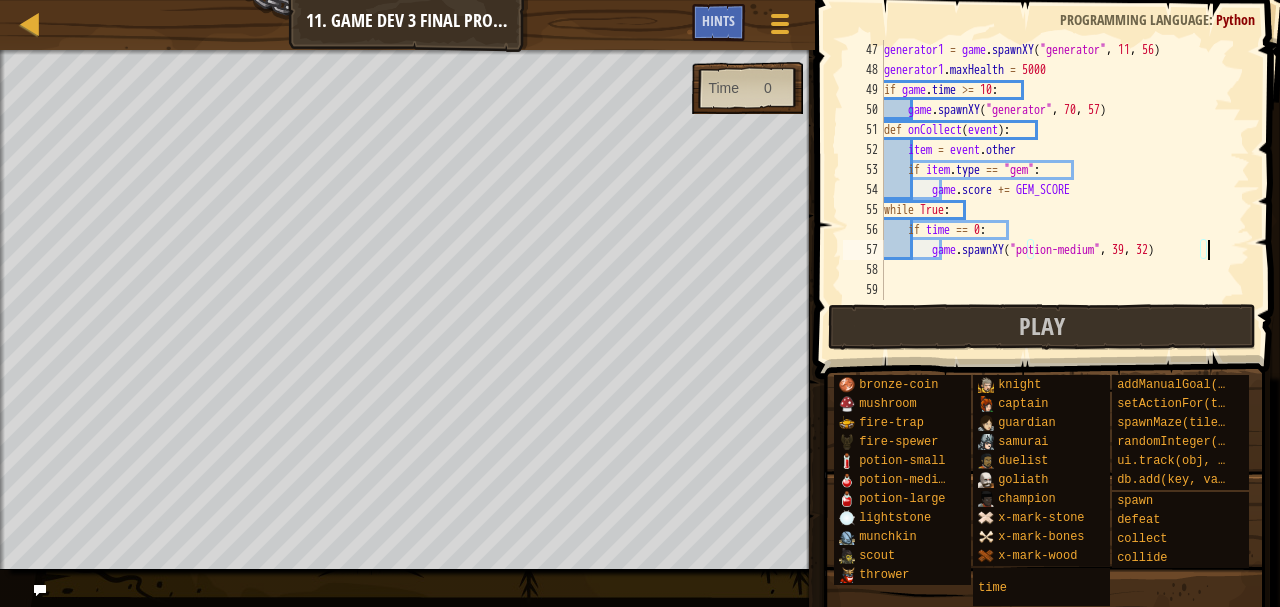 click on "generator1   =   game . spawnXY ( "generator" ,   [NUMBER] ,   [NUMBER] ) generator1 . maxHealth   =   [NUMBER] if   game . time   >=   [NUMBER] :      game . spawnXY ( "generator" ,   [NUMBER] ,   [NUMBER] ) def   onCollect ( event ) :      item   =   event . other      if   item . type   ==   "gem" :          game . score   +=   GEM_SCORE while   True :      if   time   ==   0 :          game . spawnXY ( "potion-medium" ,   [NUMBER] ,   [NUMBER] )" at bounding box center (1057, 190) 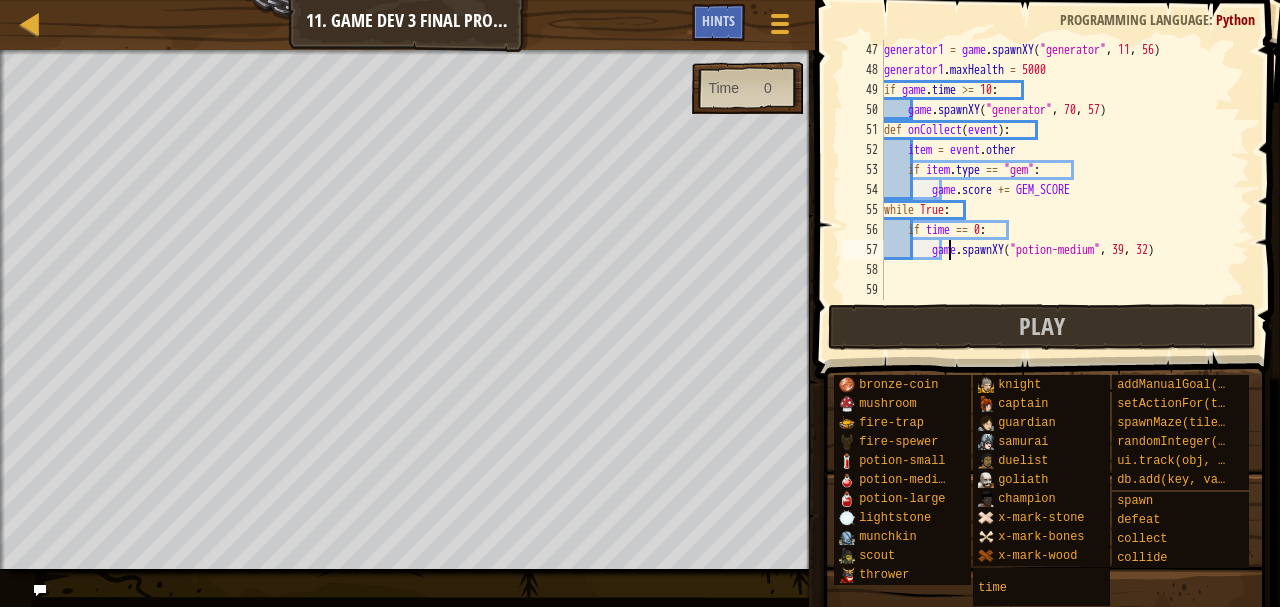 click on "generator1   =   game . spawnXY ( "generator" ,   [NUMBER] ,   [NUMBER] ) generator1 . maxHealth   =   [NUMBER] if   game . time   >=   [NUMBER] :      game . spawnXY ( "generator" ,   [NUMBER] ,   [NUMBER] ) def   onCollect ( event ) :      item   =   event . other      if   item . type   ==   "gem" :          game . score   +=   GEM_SCORE while   True :      if   time   ==   0 :          game . spawnXY ( "potion-medium" ,   [NUMBER] ,   [NUMBER] )" at bounding box center (1057, 190) 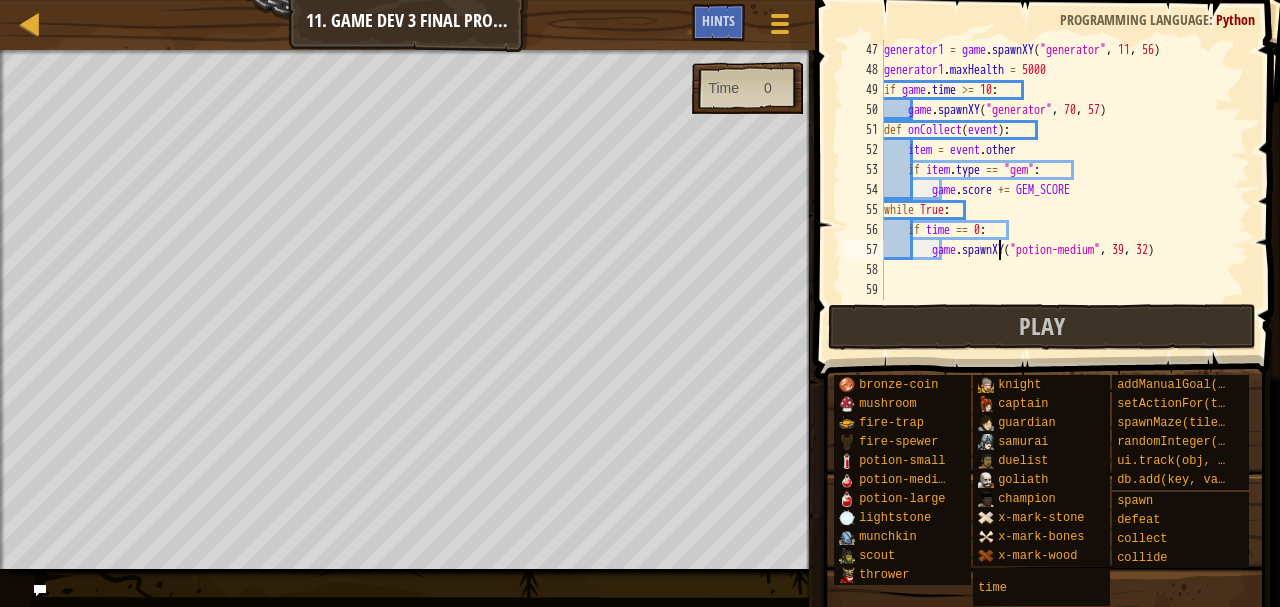 click on "generator1   =   game . spawnXY ( "generator" ,   [NUMBER] ,   [NUMBER] ) generator1 . maxHealth   =   [NUMBER] if   game . time   >=   [NUMBER] :      game . spawnXY ( "generator" ,   [NUMBER] ,   [NUMBER] ) def   onCollect ( event ) :      item   =   event . other      if   item . type   ==   "gem" :          game . score   +=   GEM_SCORE while   True :      if   time   ==   0 :          game . spawnXY ( "potion-medium" ,   [NUMBER] ,   [NUMBER] )" at bounding box center (1057, 190) 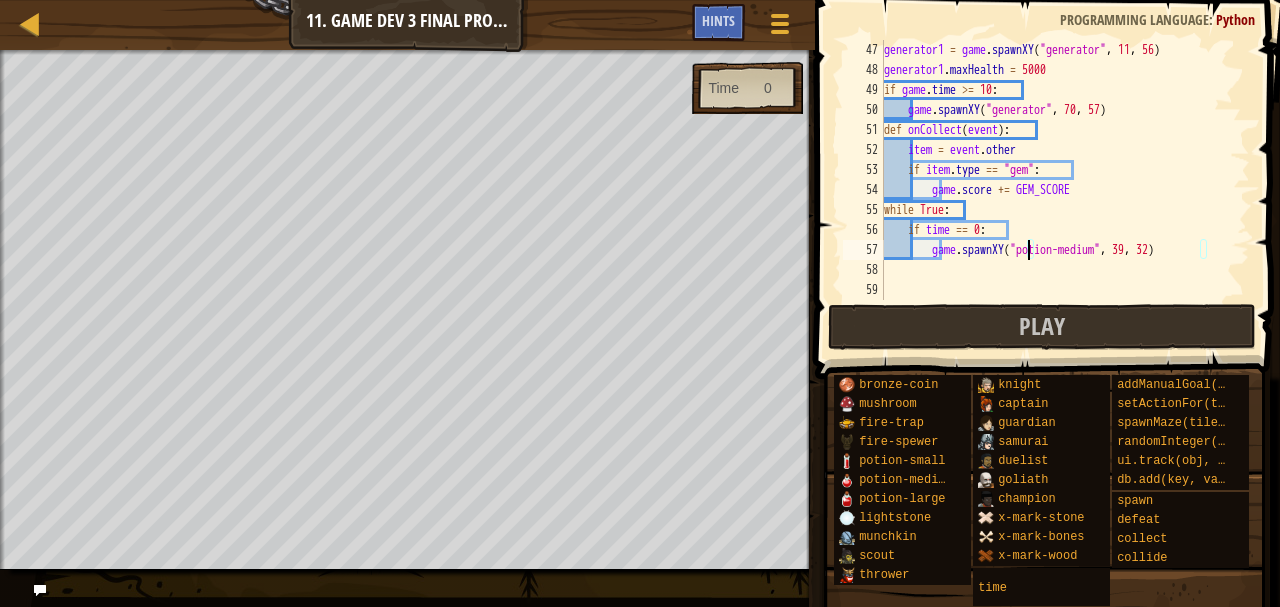 click on "generator1   =   game . spawnXY ( "generator" ,   [NUMBER] ,   [NUMBER] ) generator1 . maxHealth   =   [NUMBER] if   game . time   >=   [NUMBER] :      game . spawnXY ( "generator" ,   [NUMBER] ,   [NUMBER] ) def   onCollect ( event ) :      item   =   event . other      if   item . type   ==   "gem" :          game . score   +=   GEM_SCORE while   True :      if   time   ==   0 :          game . spawnXY ( "potion-medium" ,   [NUMBER] ,   [NUMBER] )" at bounding box center [1057, 190] 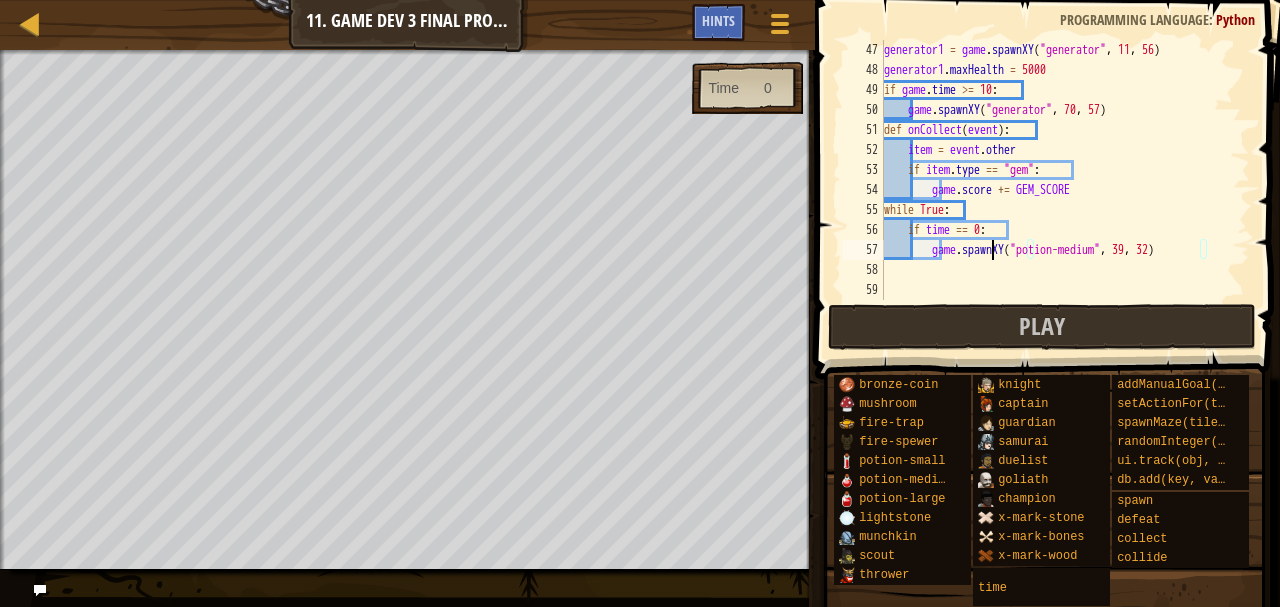click on "generator1   =   game . spawnXY ( "generator" ,   [NUMBER] ,   [NUMBER] ) generator1 . maxHealth   =   [NUMBER] if   game . time   >=   [NUMBER] :      game . spawnXY ( "generator" ,   [NUMBER] ,   [NUMBER] ) def   onCollect ( event ) :      item   =   event . other      if   item . type   ==   "gem" :          game . score   +=   GEM_SCORE while   True :      if   time   ==   0 :          game . spawnXY ( "potion-medium" ,   [NUMBER] ,   [NUMBER] )" at bounding box center [1057, 190] 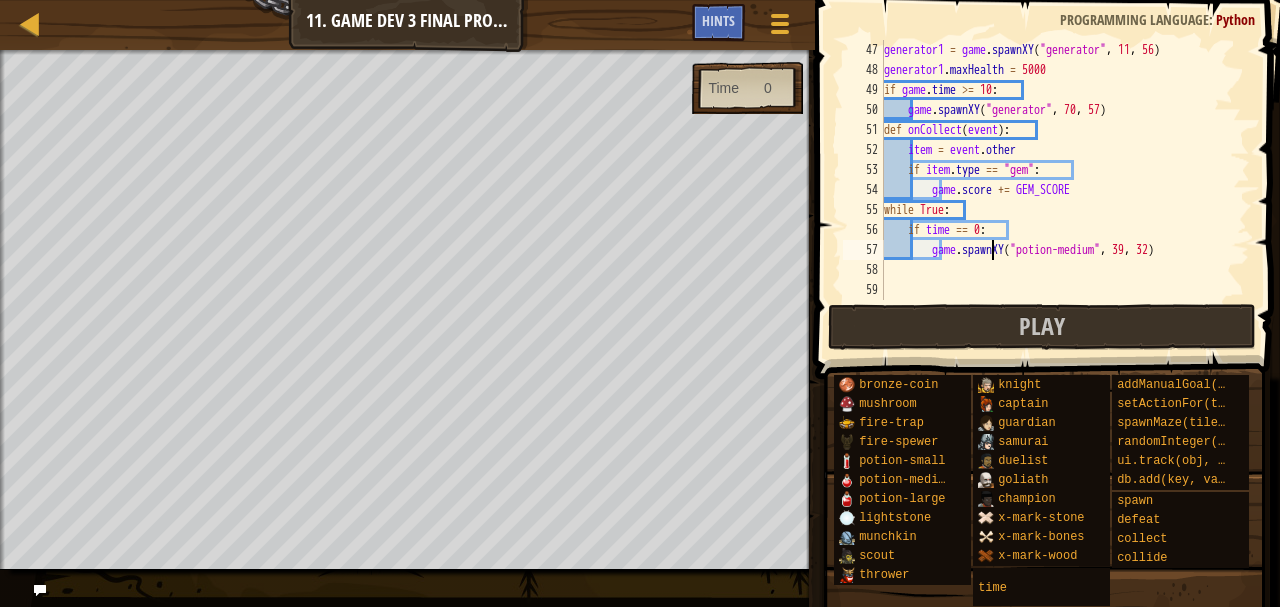 click on "generator1   =   game . spawnXY ( "generator" ,   [NUMBER] ,   [NUMBER] ) generator1 . maxHealth   =   [NUMBER] if   game . time   >=   [NUMBER] :      game . spawnXY ( "generator" ,   [NUMBER] ,   [NUMBER] ) def   onCollect ( event ) :      item   =   event . other      if   item . type   ==   "gem" :          game . score   +=   GEM_SCORE while   True :      if   time   ==   0 :          game . spawnXY ( "potion-medium" ,   [NUMBER] ,   [NUMBER] )" at bounding box center [1057, 190] 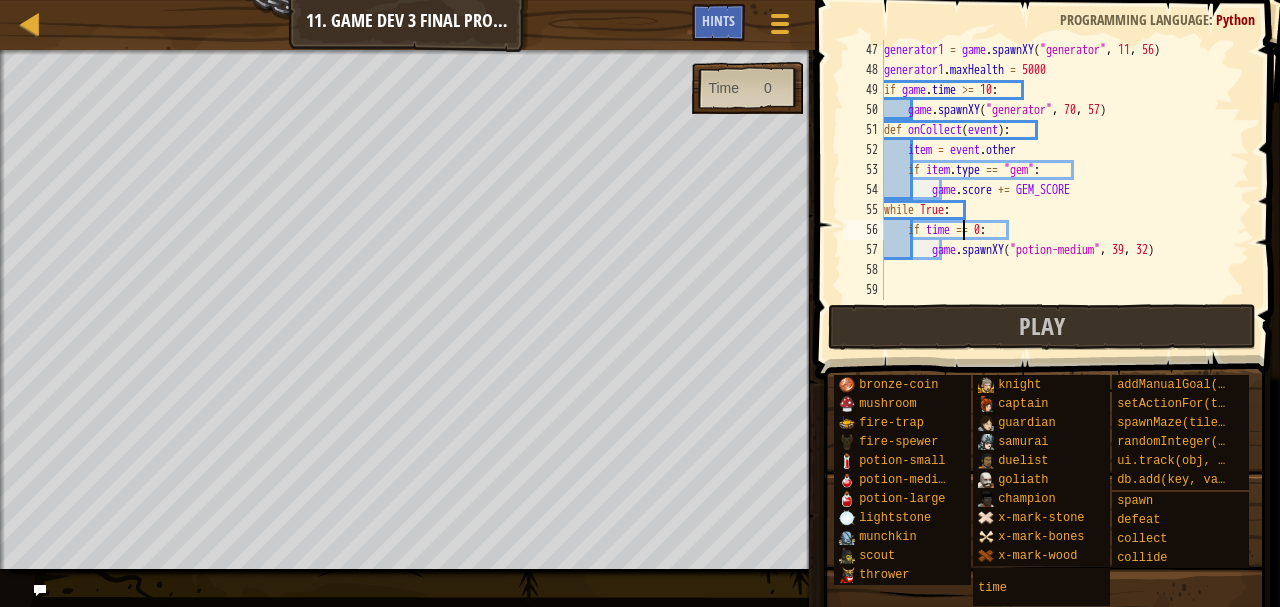 click on "generator1   =   game . spawnXY ( "generator" ,   [NUMBER] ,   [NUMBER] ) generator1 . maxHealth   =   [NUMBER] if   game . time   >=   [NUMBER] :      game . spawnXY ( "generator" ,   [NUMBER] ,   [NUMBER] ) def   onCollect ( event ) :      item   =   event . other      if   item . type   ==   "gem" :          game . score   +=   GEM_SCORE while   True :      if   time   ==   0 :          game . spawnXY ( "potion-medium" ,   [NUMBER] ,   [NUMBER] )" at bounding box center (1057, 190) 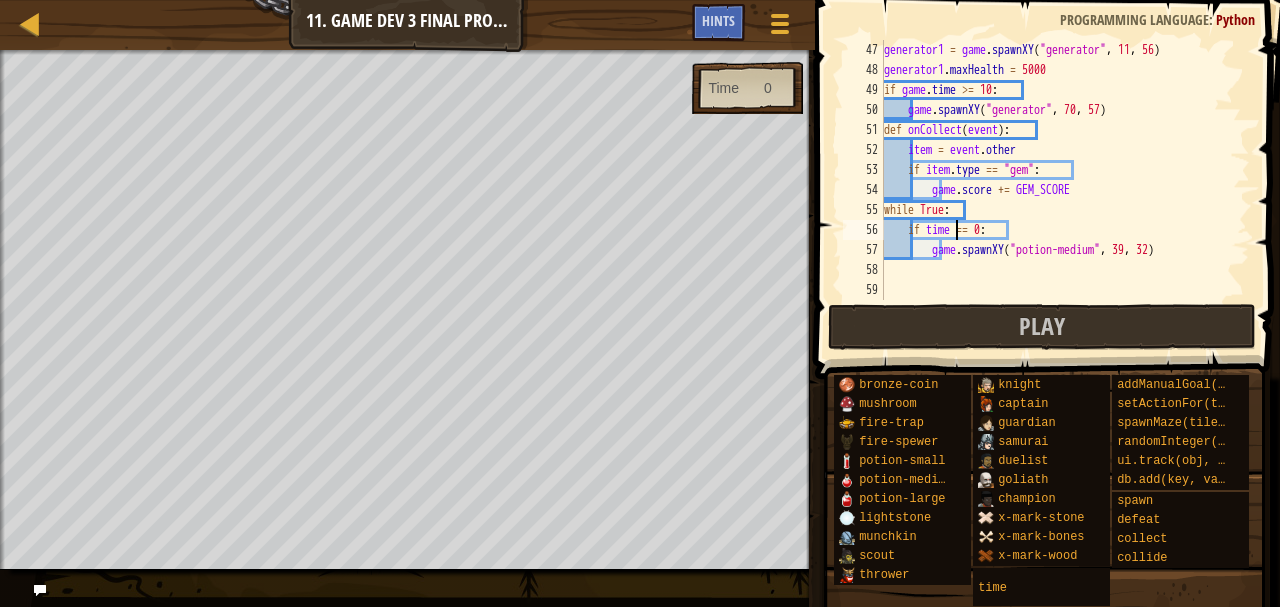 click on "generator1   =   game . spawnXY ( "generator" ,   [NUMBER] ,   [NUMBER] ) generator1 . maxHealth   =   [NUMBER] if   game . time   >=   [NUMBER] :      game . spawnXY ( "generator" ,   [NUMBER] ,   [NUMBER] ) def   onCollect ( event ) :      item   =   event . other      if   item . type   ==   "gem" :          game . score   +=   GEM_SCORE while   True :      if   time   ==   0 :          game . spawnXY ( "potion-medium" ,   [NUMBER] ,   [NUMBER] )" at bounding box center (1057, 190) 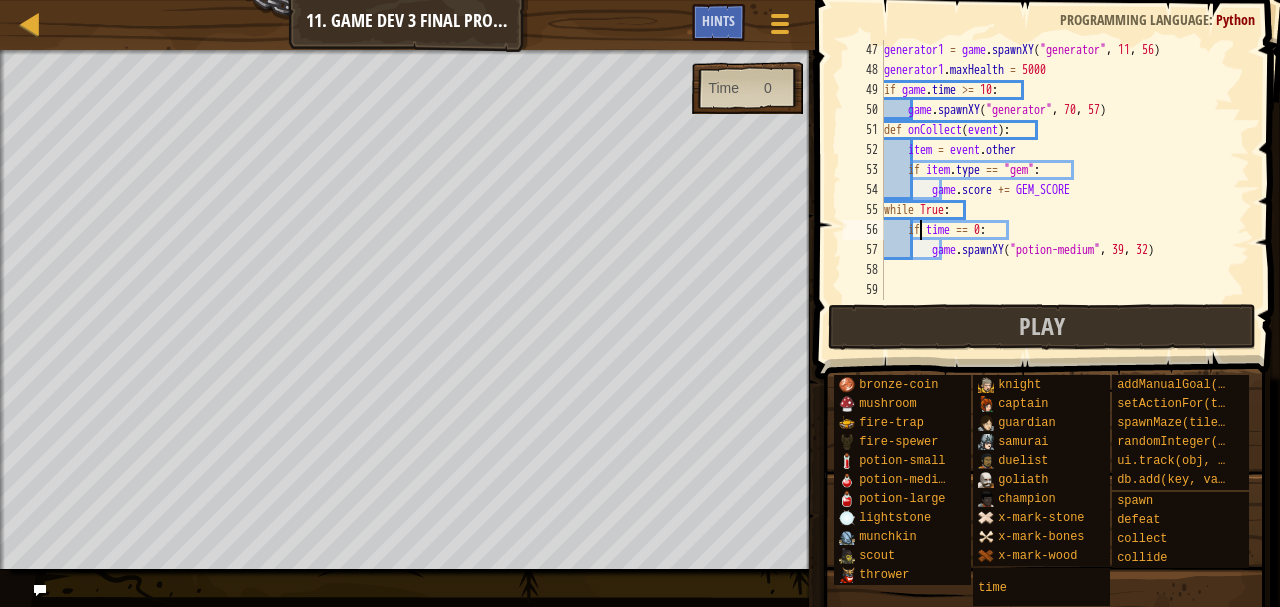 click on "generator1   =   game . spawnXY ( "generator" ,   [NUMBER] ,   [NUMBER] ) generator1 . maxHealth   =   [NUMBER] if   game . time   >=   [NUMBER] :      game . spawnXY ( "generator" ,   [NUMBER] ,   [NUMBER] ) def   onCollect ( event ) :      item   =   event . other      if   item . type   ==   "gem" :          game . score   +=   GEM_SCORE while   True :      if   time   ==   0 :          game . spawnXY ( "potion-medium" ,   [NUMBER] ,   [NUMBER] )" at bounding box center [1057, 190] 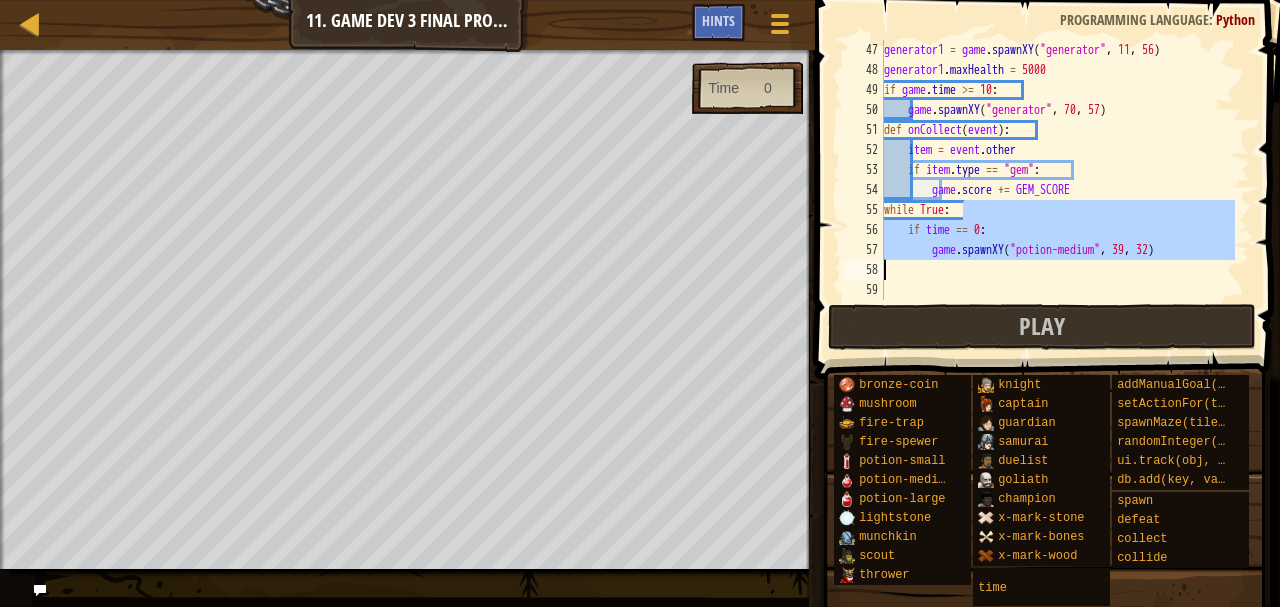 drag, startPoint x: 976, startPoint y: 210, endPoint x: 1226, endPoint y: 273, distance: 257.81583 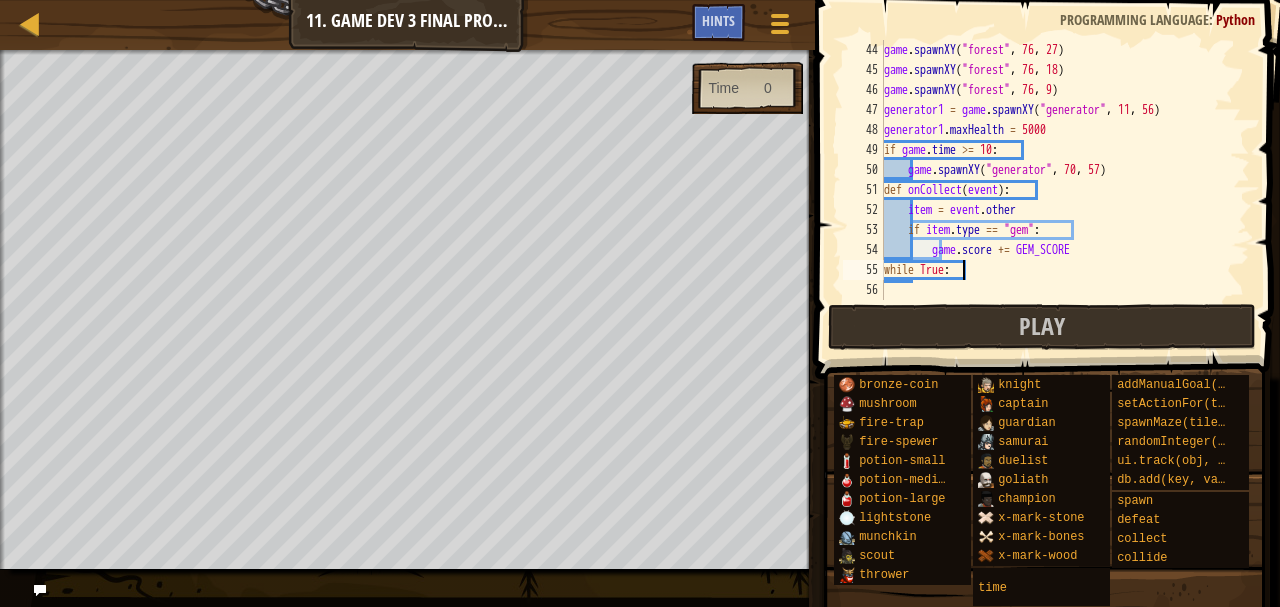 scroll, scrollTop: 860, scrollLeft: 0, axis: vertical 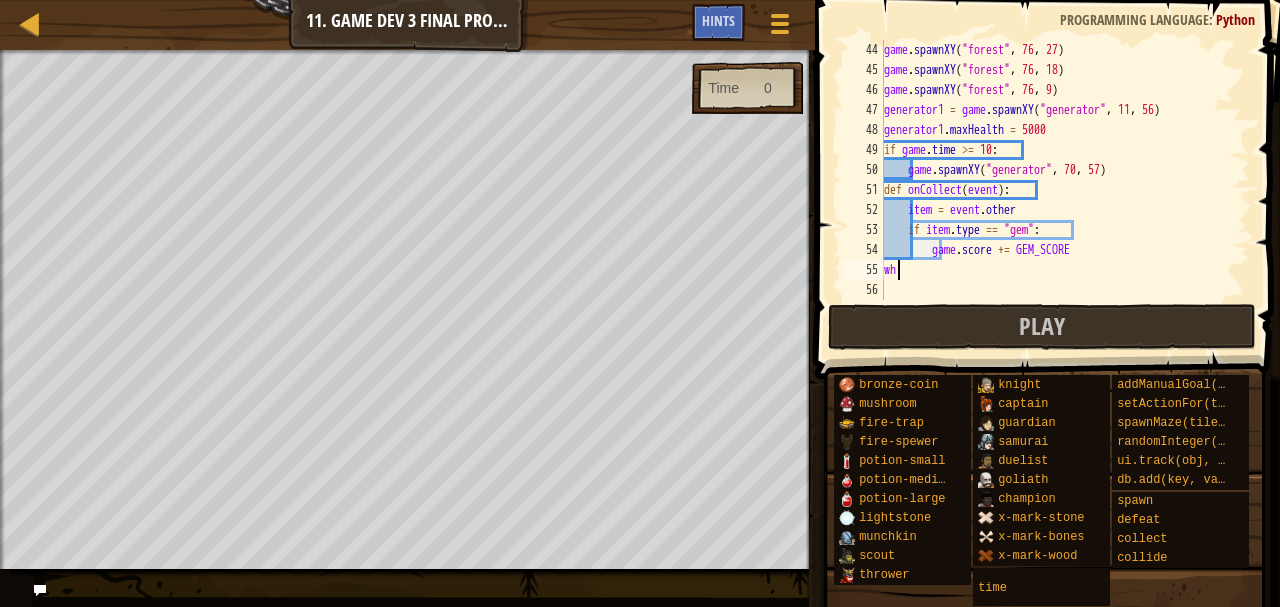 type on "w" 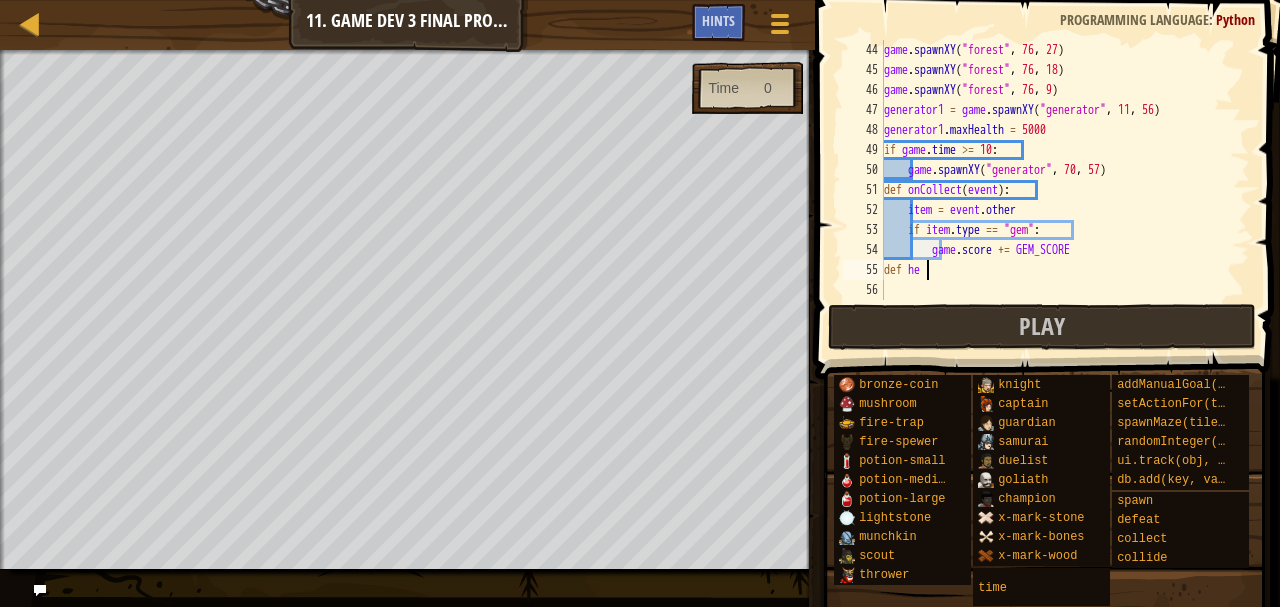 scroll, scrollTop: 9, scrollLeft: 3, axis: both 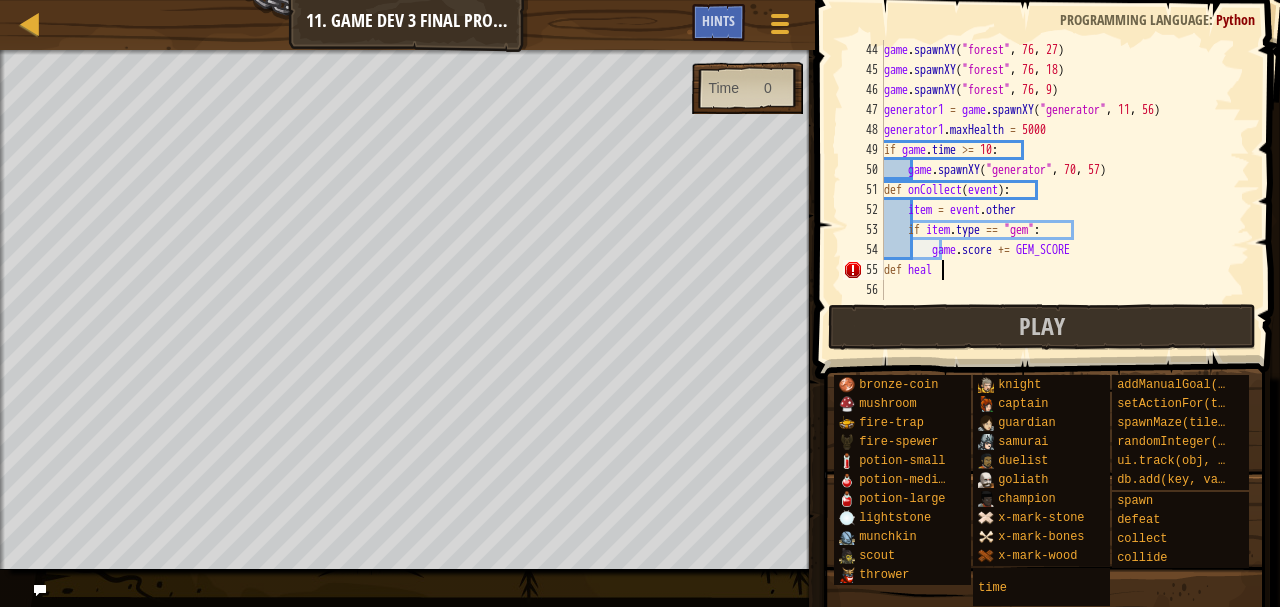 type on "def heal:" 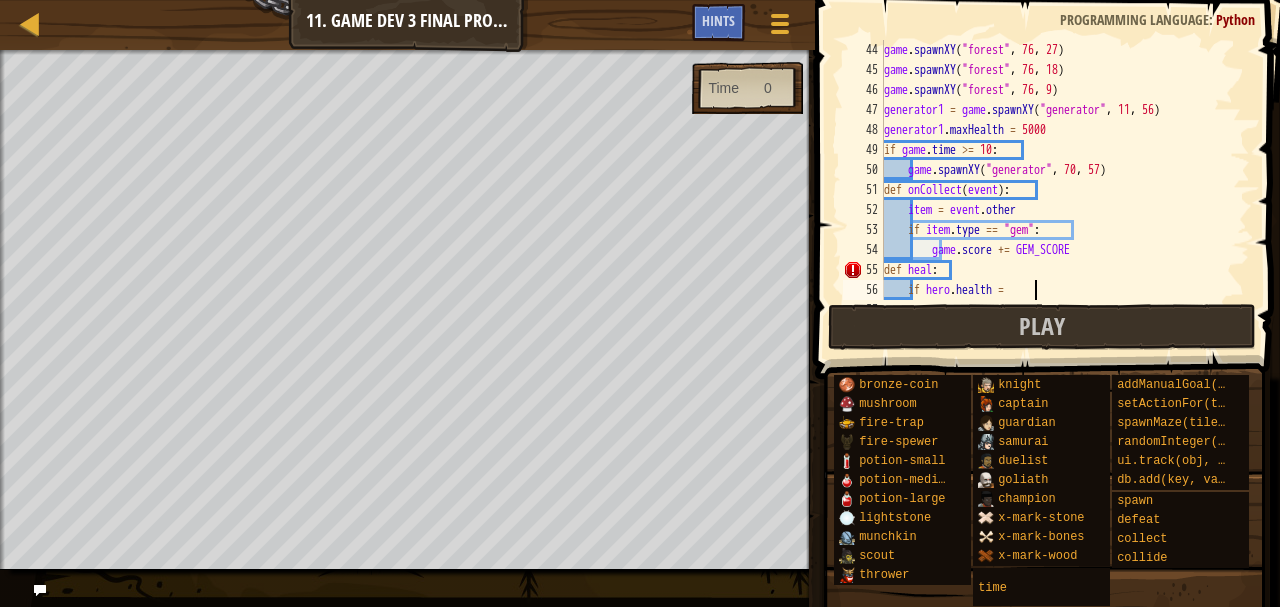 scroll, scrollTop: 9, scrollLeft: 12, axis: both 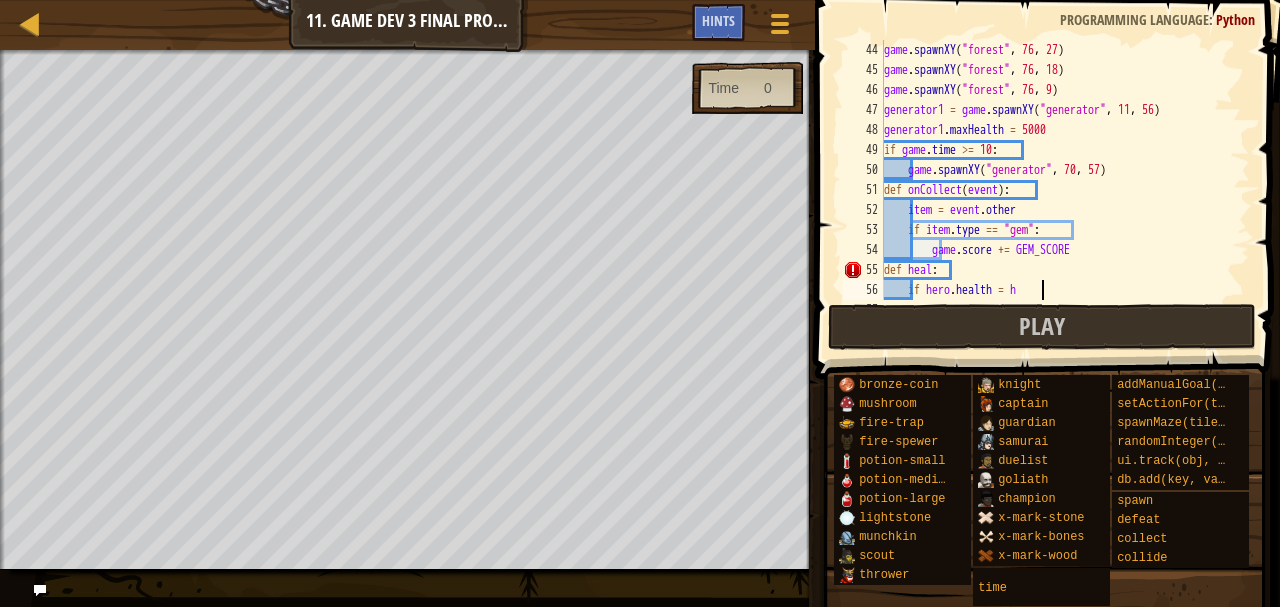 click on "game . spawnXY ( "forest" ,   76 ,   27 ) game . spawnXY ( "forest" ,   76 ,   18 ) game . spawnXY ( "forest" ,   76 ,   9 ) generator1   =   game . spawnXY ( "generator" ,   11 ,   56 ) generator1 . maxHealth   =   5000 if   game . time   >=   10 :      game . spawnXY ( "generator" ,   70 ,   57 ) def   onCollect ( event ) :      item   =   event . other      if   item . type   ==   "gem" :          game . score   +=   GEM_SCORE def   heal :      if   hero . health   =   h" at bounding box center (1057, 190) 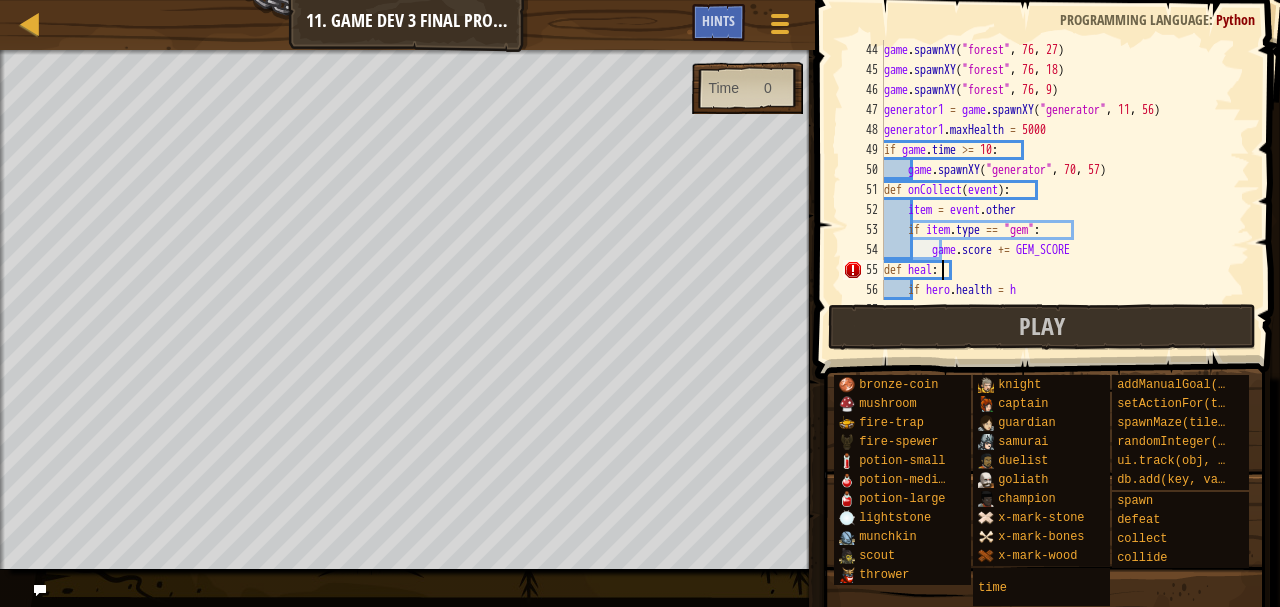 scroll, scrollTop: 9, scrollLeft: 5, axis: both 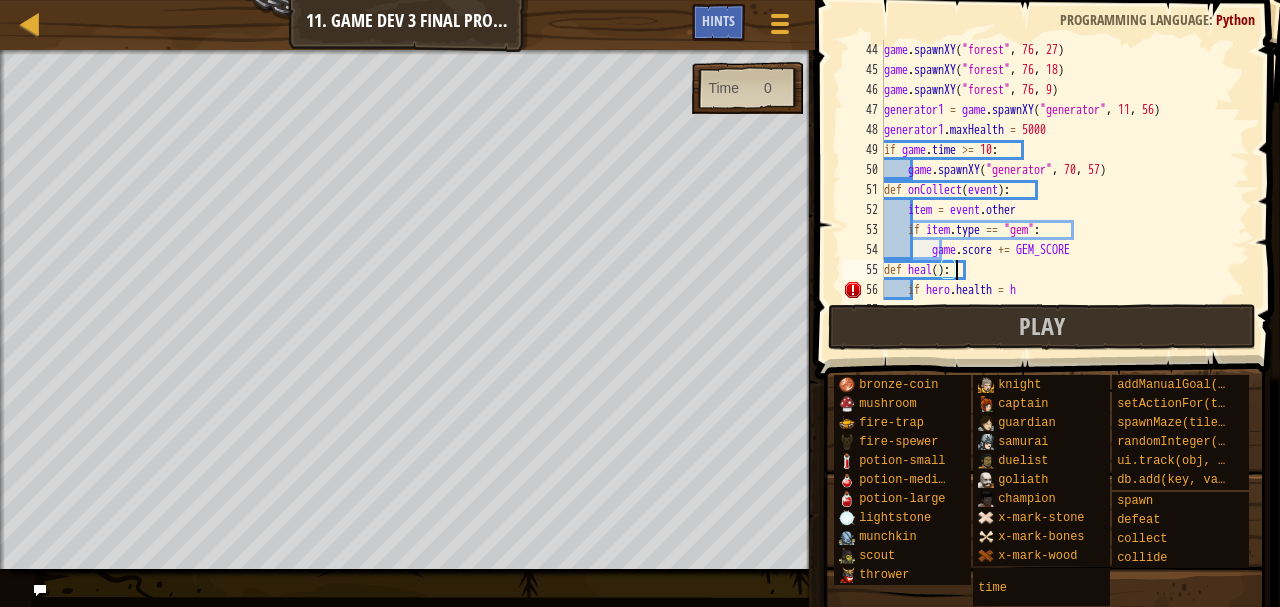 click on "game . spawnXY ( "forest" ,   [NUMBER] ,   [NUMBER] ) game . spawnXY ( "forest" ,   [NUMBER] ,   [NUMBER] ) game . spawnXY ( "forest" ,   [NUMBER] ,   [NUMBER] ) game . spawnXY ( "forest" ,   [NUMBER] ,   [NUMBER] ) game . spawnXY ( "forest" ,   [NUMBER] ,   [NUMBER] ) generator1   =   game . spawnXY ( "generator" ,   [NUMBER] ,   [NUMBER] ) generator1 . maxHealth   =   5000 if   game . time   >=   10 :      game . spawnXY ( "generator" ,   [NUMBER] ,   [NUMBER] ) def   onCollect ( event ) :      item   =   event . other      if   item . type   ==   "gem" :          game . score   +=   GEM_SCORE def   heal ( ) :      if   hero . health   =   h" at bounding box center (1057, 190) 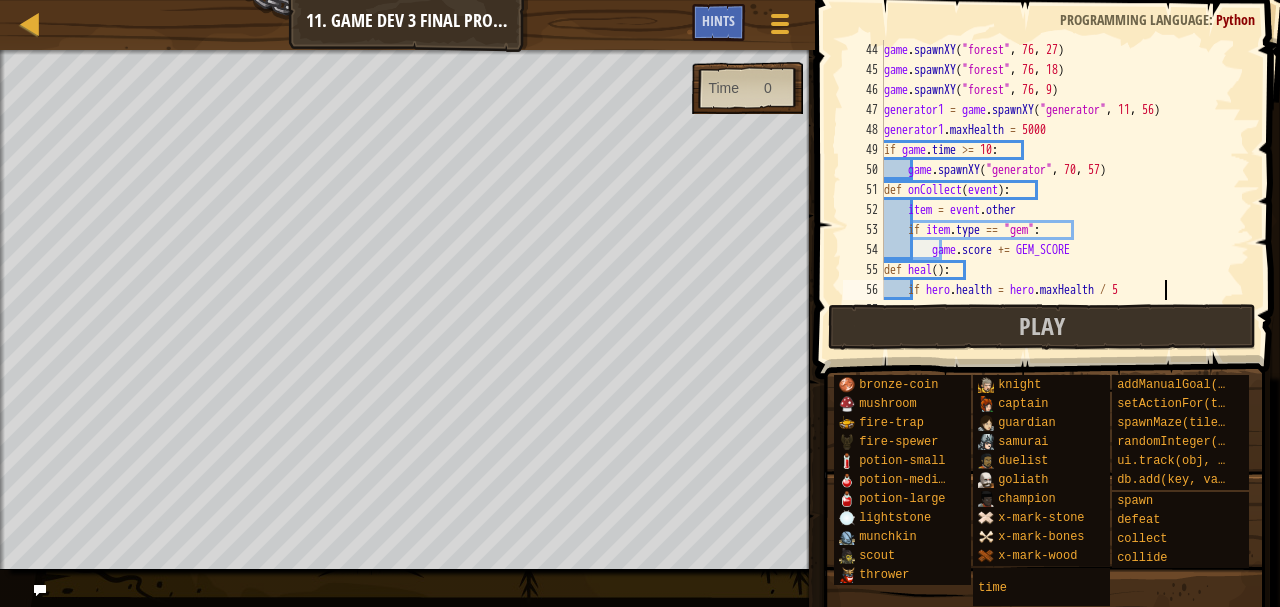 scroll, scrollTop: 9, scrollLeft: 22, axis: both 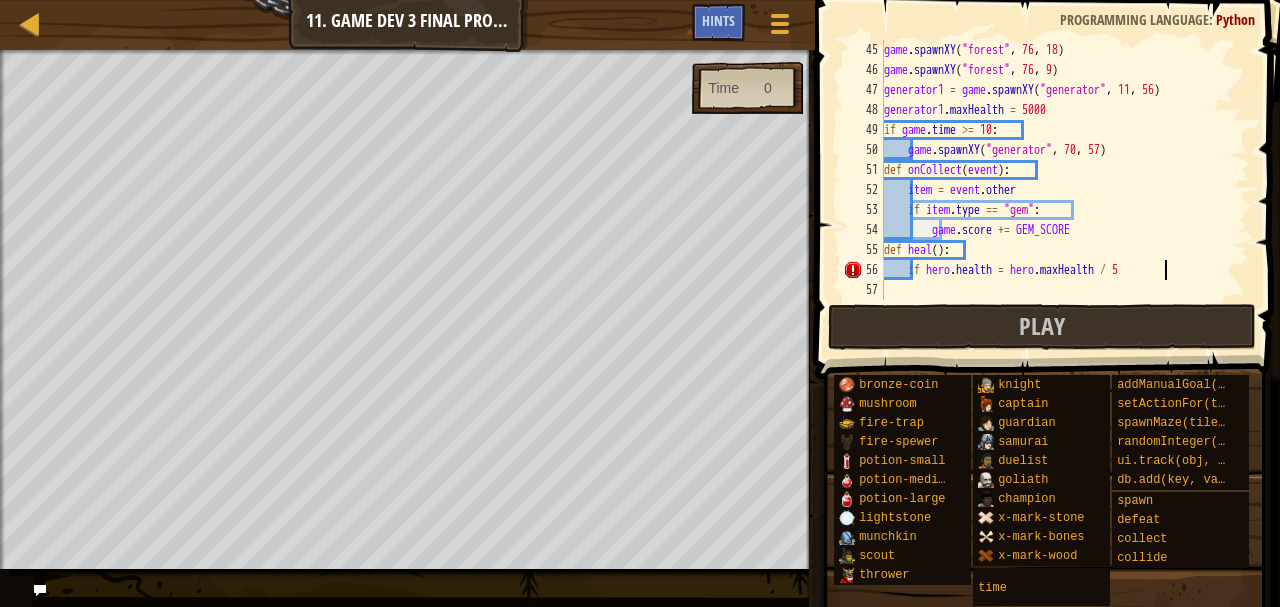 type on "if hero.health = hero.maxHealth / [NUMBER]:" 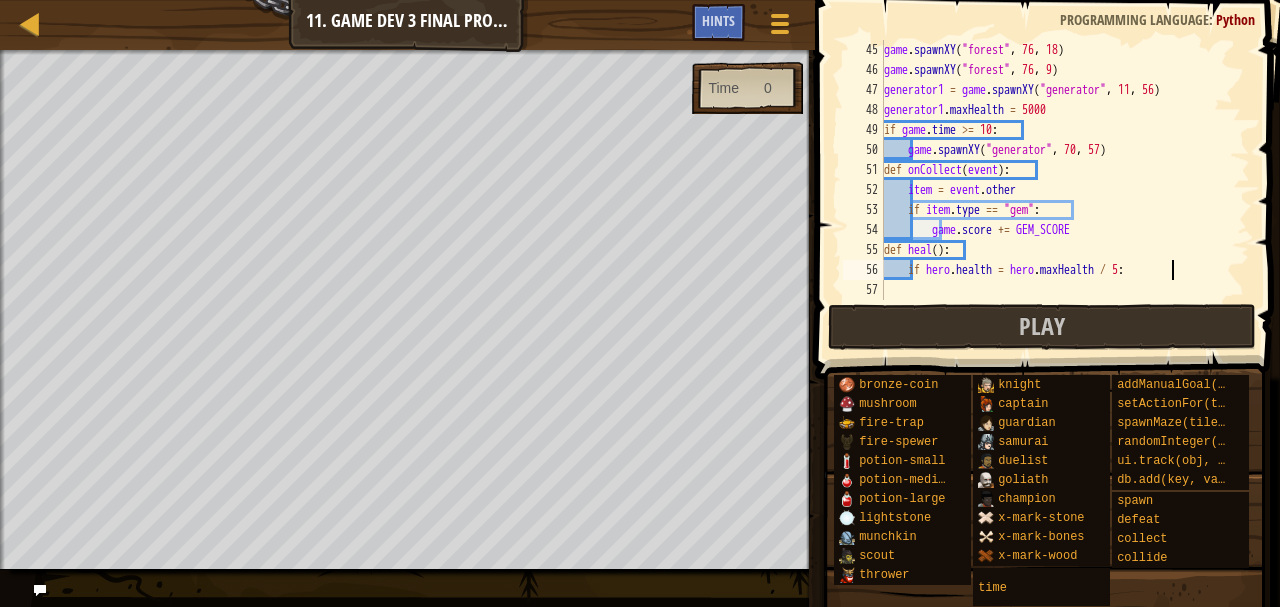 scroll, scrollTop: 9, scrollLeft: 4, axis: both 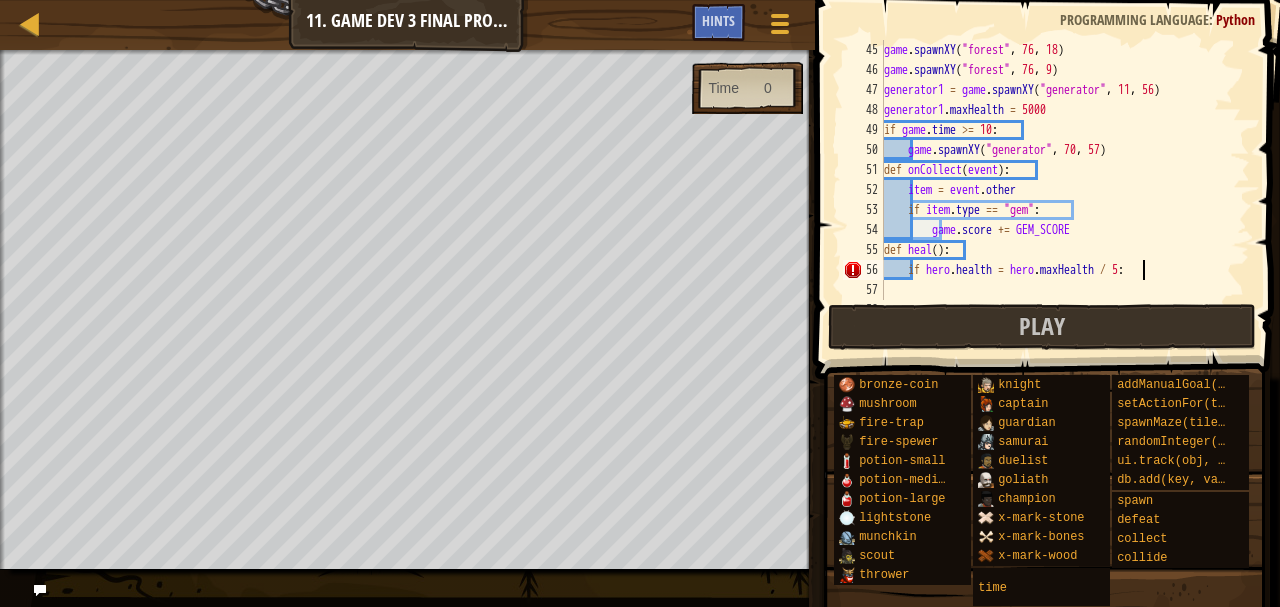 click on "game . spawnXY ( "forest" ,   [COORD] ,   [COORD] ) game . spawnXY ( "forest" ,   [COORD] ,   [COORD] ) generator1   =   game . spawnXY ( "generator" ,   [COORD] ,   [COORD] ) generator1 . maxHealth   =   5000 if   game . time   >=   10 :      game . spawnXY ( "generator" ,   [COORD] ,   [COORD] ) def   onCollect ( event ) :      item   =   event . other      if   item . type   ==   "gem" :          game . score   +=   GEM_SCORE def   heal ( ) :      if   hero . health   =   hero . maxHealth   /   5 :" at bounding box center (1057, 190) 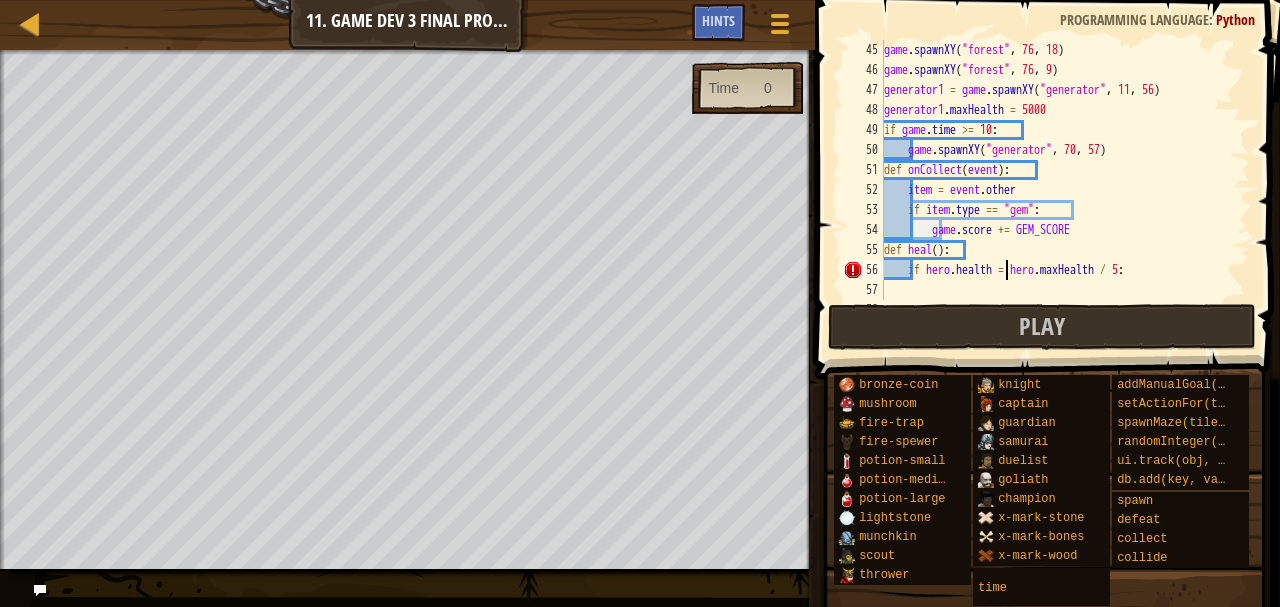 click on "game . spawnXY ( "forest" ,   [COORD] ,   [COORD] ) game . spawnXY ( "forest" ,   [COORD] ,   [COORD] ) generator1   =   game . spawnXY ( "generator" ,   [COORD] ,   [COORD] ) generator1 . maxHealth   =   5000 if   game . time   >=   10 :      game . spawnXY ( "generator" ,   [COORD] ,   [COORD] ) def   onCollect ( event ) :      item   =   event . other      if   item . type   ==   "gem" :          game . score   +=   GEM_SCORE def   heal ( ) :      if   hero . health   =   hero . maxHealth   /   5 :" at bounding box center (1057, 190) 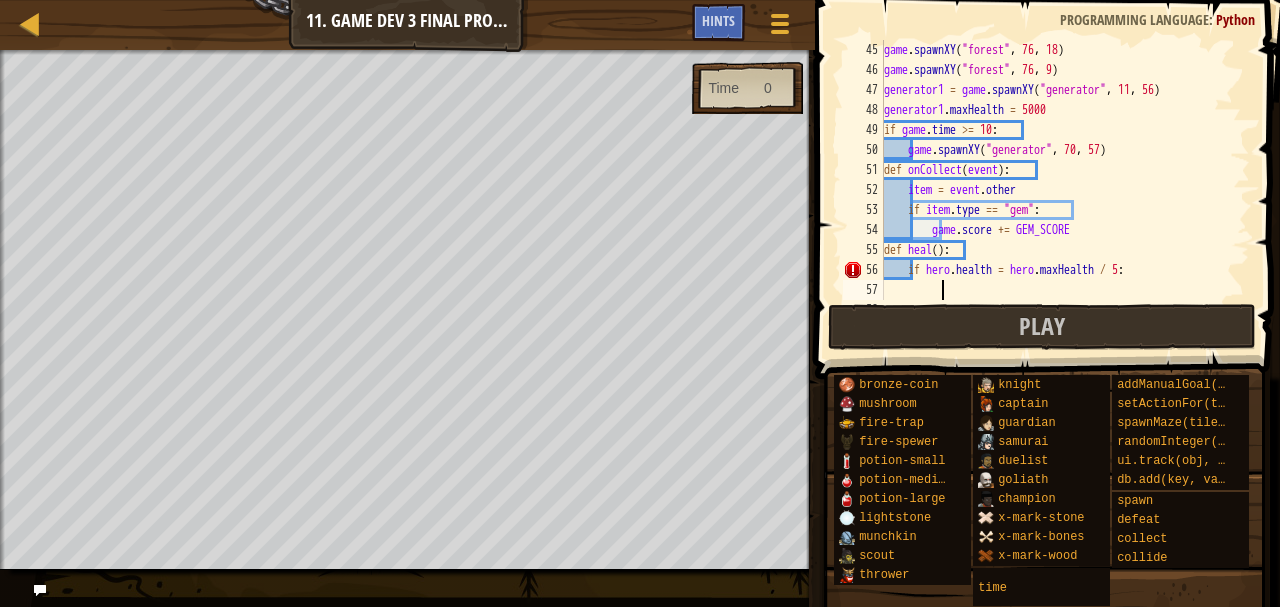 click on "game . spawnXY ( "forest" ,   [COORD] ,   [COORD] ) game . spawnXY ( "forest" ,   [COORD] ,   [COORD] ) generator1   =   game . spawnXY ( "generator" ,   [COORD] ,   [COORD] ) generator1 . maxHealth   =   5000 if   game . time   >=   10 :      game . spawnXY ( "generator" ,   [COORD] ,   [COORD] ) def   onCollect ( event ) :      item   =   event . other      if   item . type   ==   "gem" :          game . score   +=   GEM_SCORE def   heal ( ) :      if   hero . health   =   hero . maxHealth   /   5 :" at bounding box center [1057, 190] 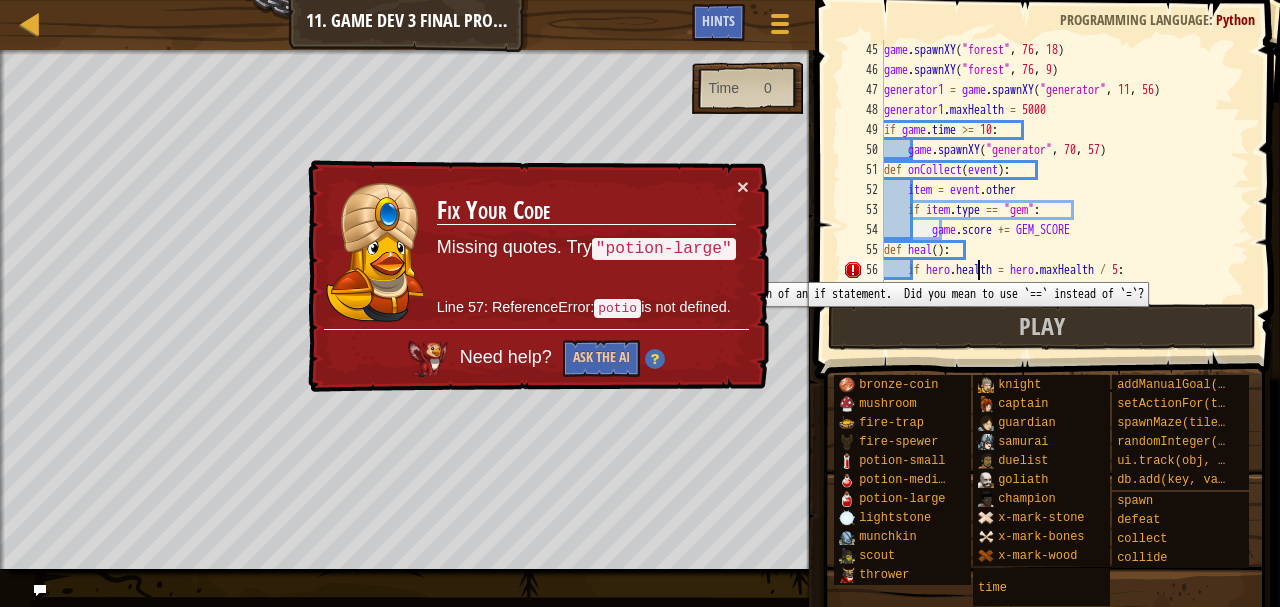 click on "56" at bounding box center [863, 270] 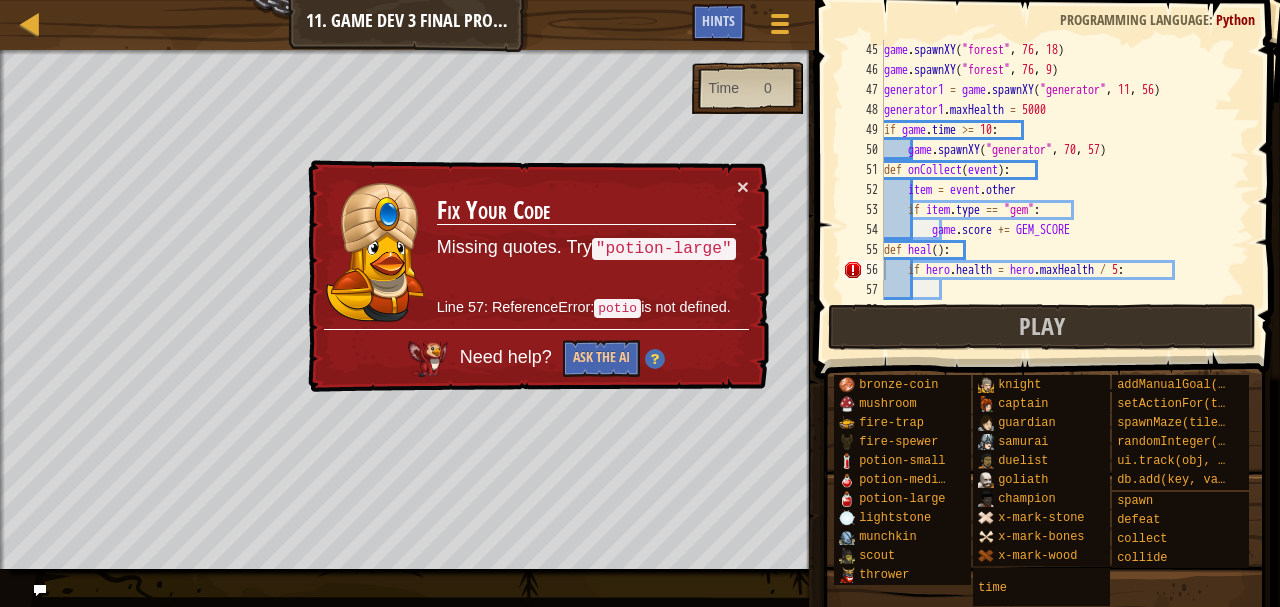 click on "× Fix Your Code Missing quotes. Try  "potion-large"
Line 57: ReferenceError:  potio  is not defined.
Need help? Ask the AI" at bounding box center [536, 276] 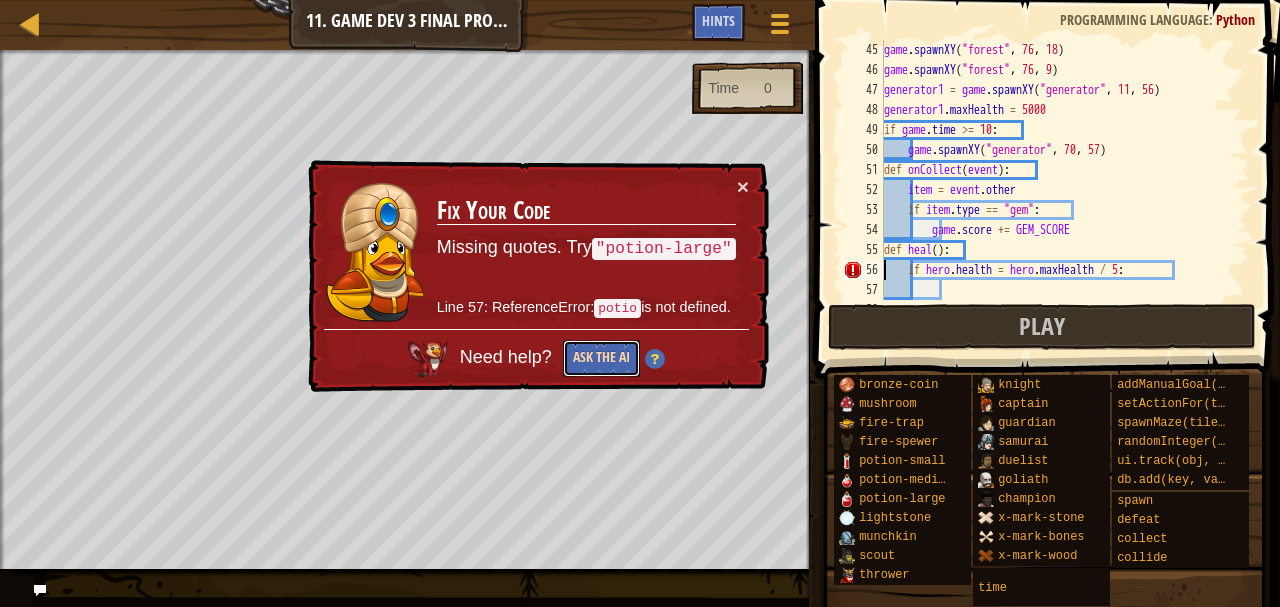 click on "Ask the AI" at bounding box center [601, 358] 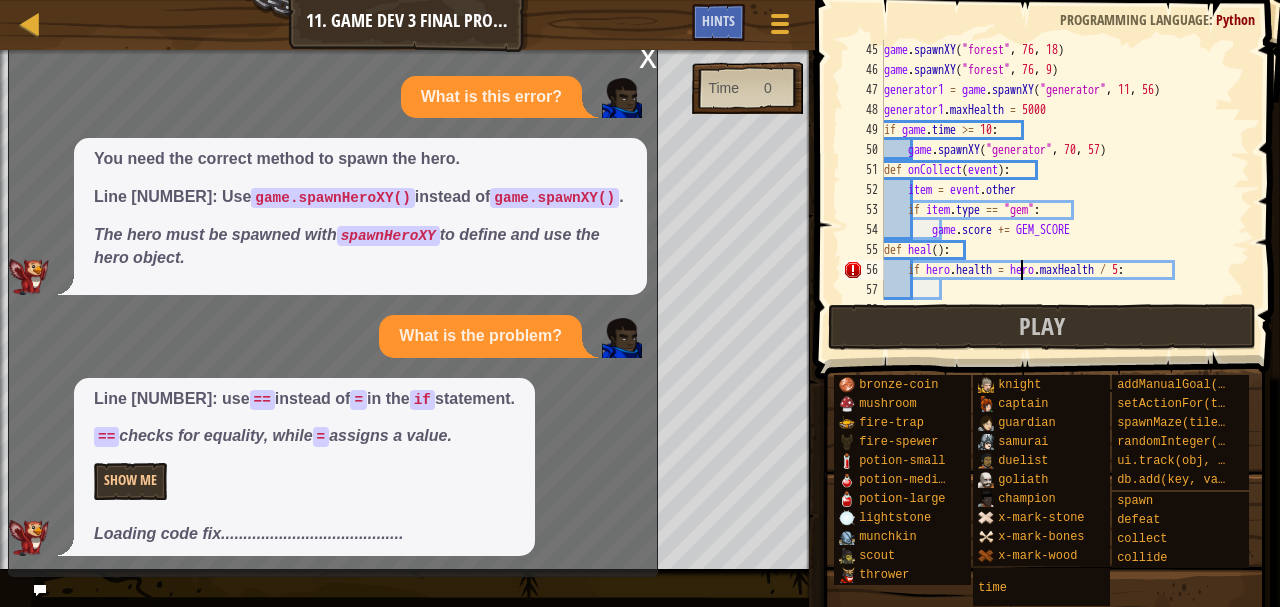 click on "game . spawnXY ( "forest" ,   [COORD] ,   [COORD] ) game . spawnXY ( "forest" ,   [COORD] ,   [COORD] ) generator1   =   game . spawnXY ( "generator" ,   [COORD] ,   [COORD] ) generator1 . maxHealth   =   5000 if   game . time   >=   10 :      game . spawnXY ( "generator" ,   [COORD] ,   [COORD] ) def   onCollect ( event ) :      item   =   event . other      if   item . type   ==   "gem" :          game . score   +=   GEM_SCORE def   heal ( ) :      if   hero . health   =   hero . maxHealth   /   5 :" at bounding box center (1057, 190) 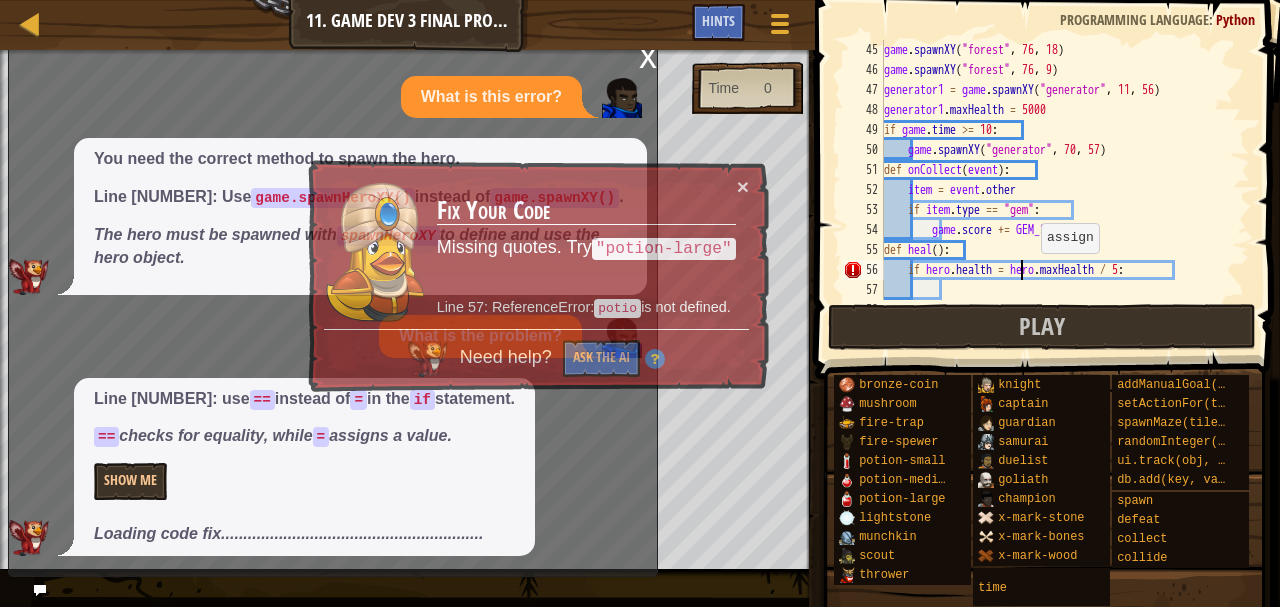 scroll, scrollTop: 9, scrollLeft: 11, axis: both 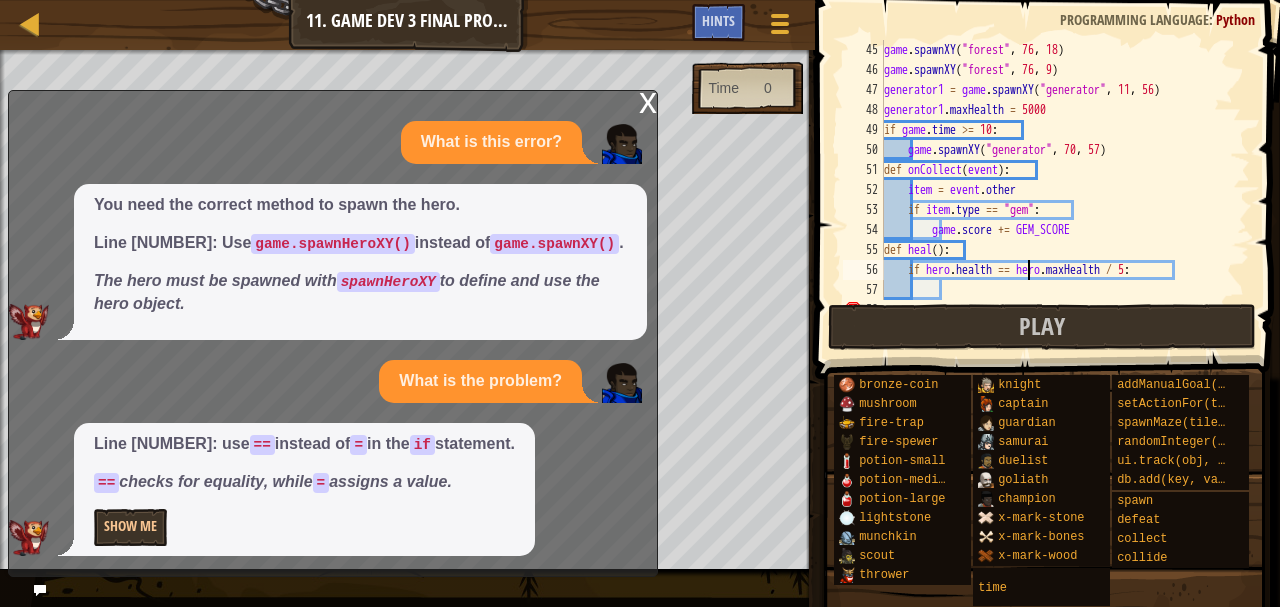 type on "if hero.health == hero.maxHealth / 5:" 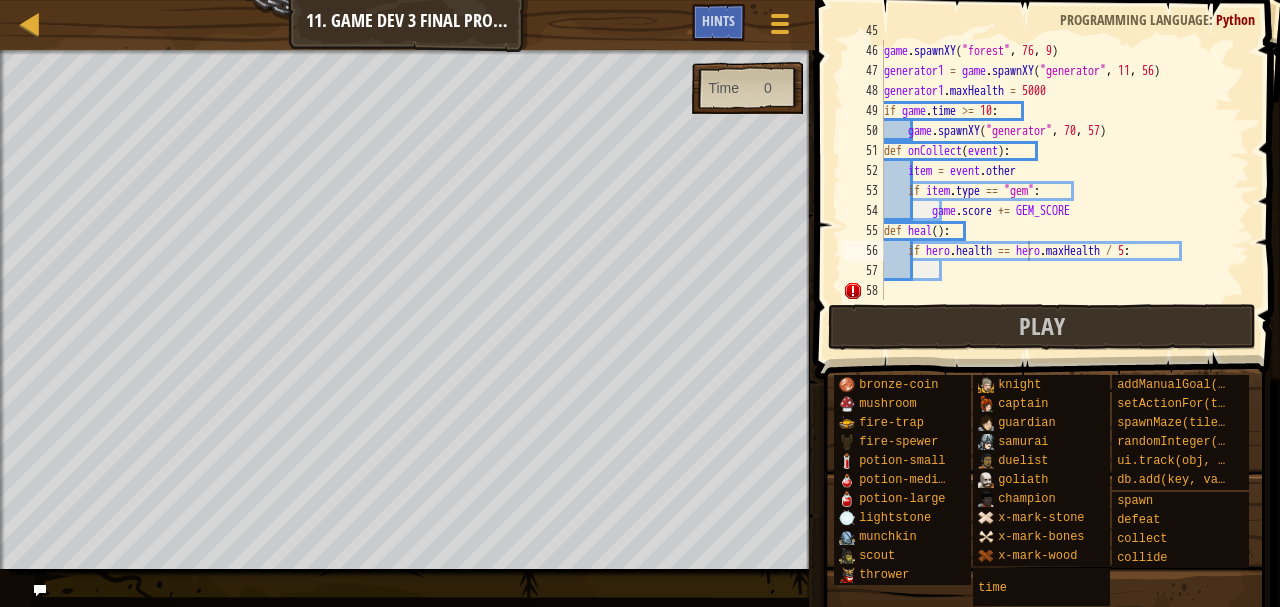 scroll, scrollTop: 899, scrollLeft: 0, axis: vertical 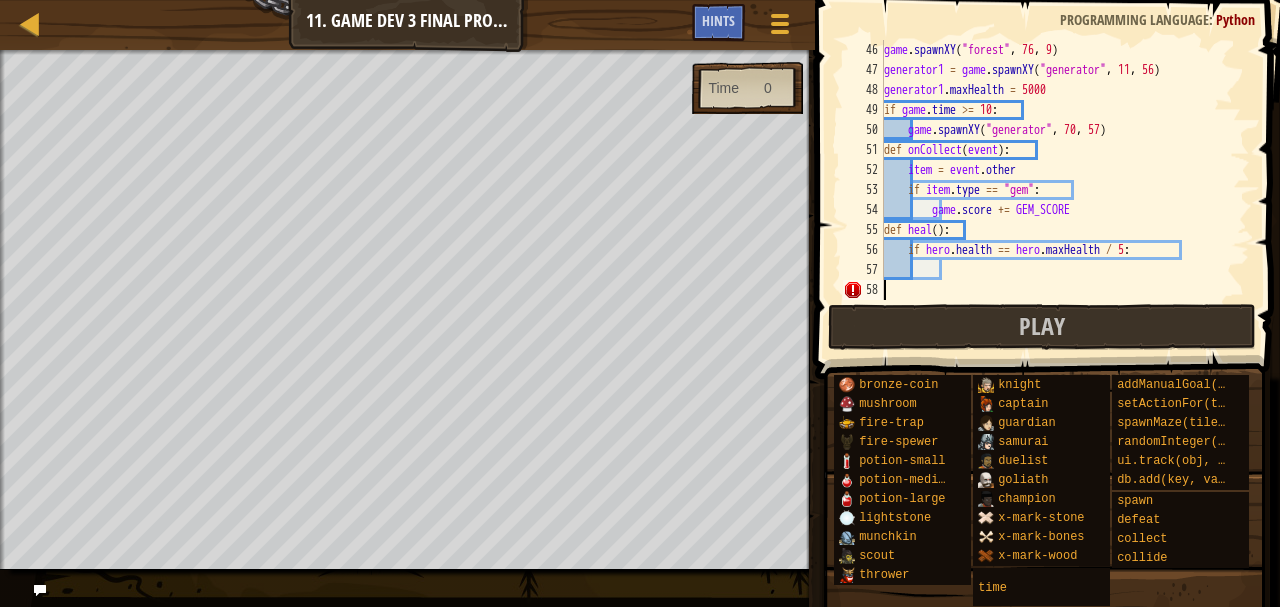 click on "game . spawnXY ( "forest" ,   76 ,   9 ) generator1   =   game . spawnXY ( "generator" ,   11 ,   56 ) generator1 . maxHealth   =   5000 if   game . time   >=   10 :      game . spawnXY ( "generator" ,   70 ,   57 ) def   onCollect ( event ) :      item   =   event . other      if   item . type   ==   "gem" :          game . score   +=   GEM_SCORE def   heal ( ) :      if   hero . health   ==   hero . maxHealth   /   5 :" at bounding box center [1057, 190] 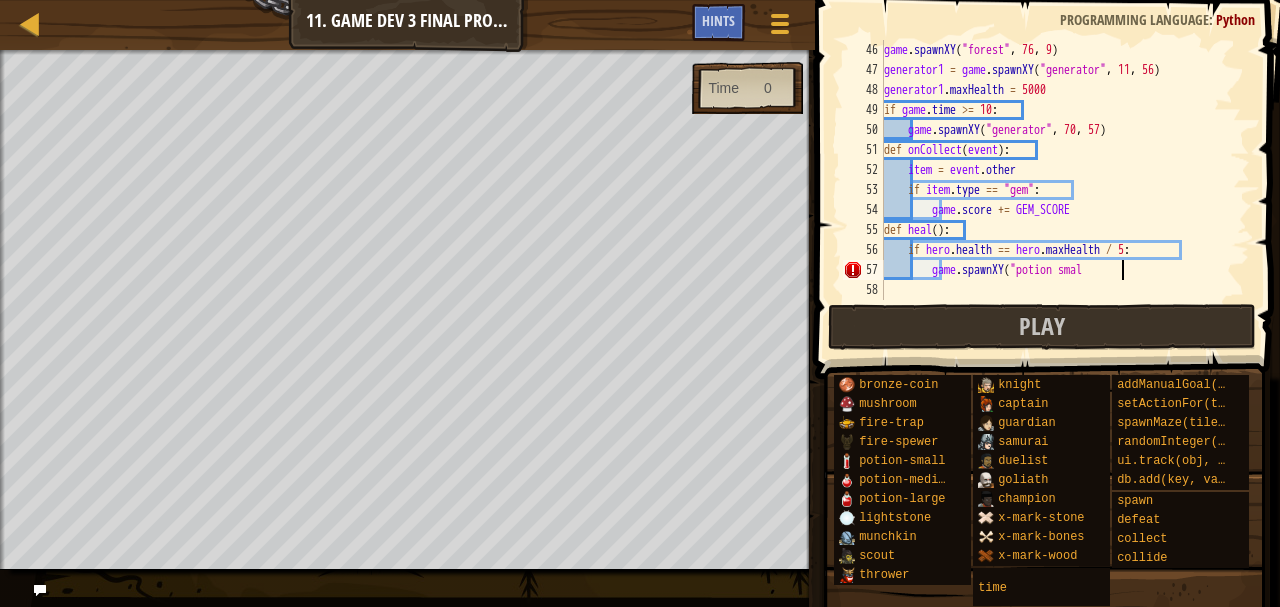 scroll, scrollTop: 9, scrollLeft: 19, axis: both 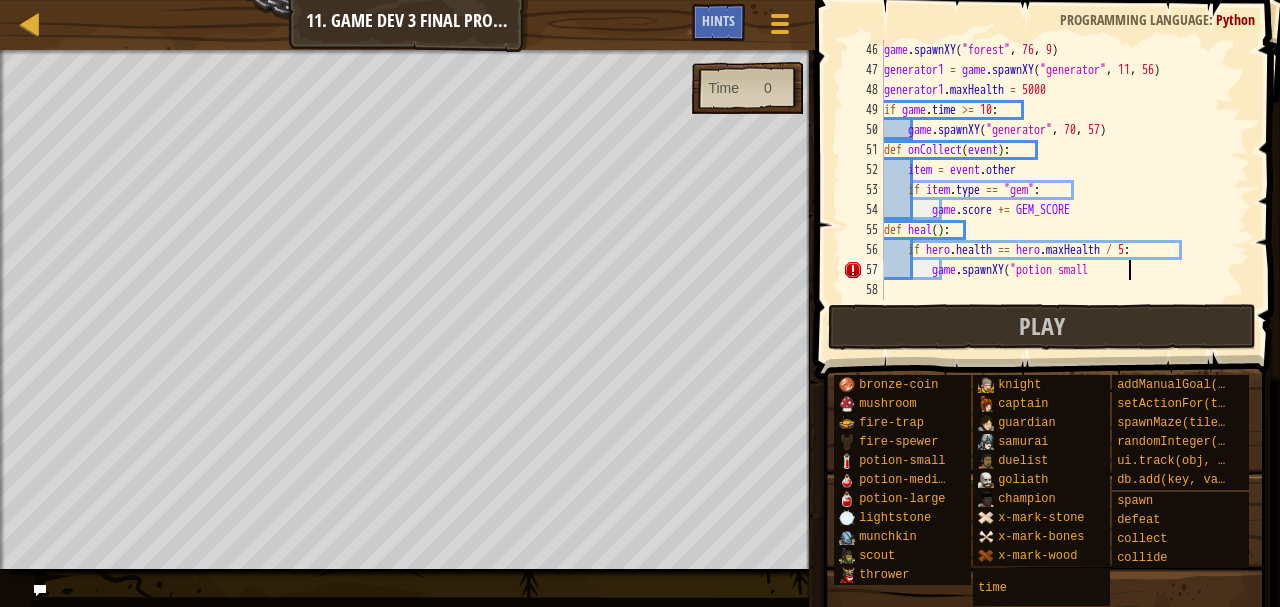 click on "game . spawnXY ( "forest" , 76 , 9 ) generator1 = game . spawnXY ( "generator" , 11 , 56 ) generator1 . maxHealth = 5000 if game . time >= 10 : game . spawnXY ( "generator" , 70 , 57 ) def onCollect ( event ) : item = event . other if item . type == "gem" : game . score += GEM_SCORE def heal ( ) : if hero . health == hero . maxHealth / 5 : game . spawnXY ( "potion small" at bounding box center (1057, 190) 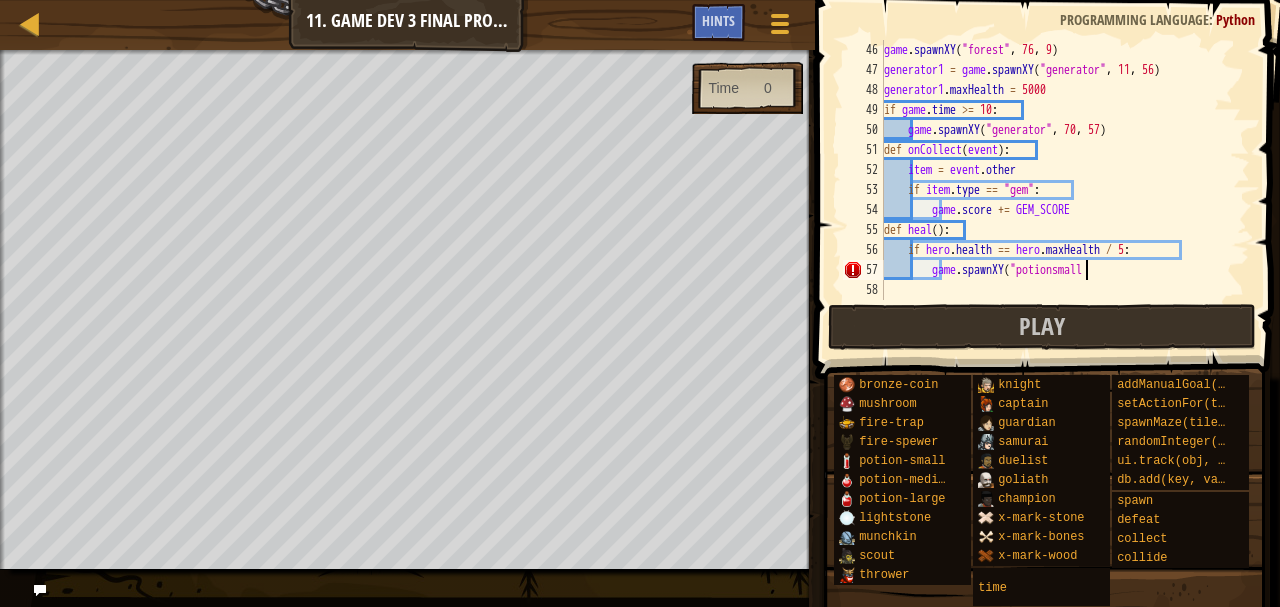 scroll, scrollTop: 9, scrollLeft: 18, axis: both 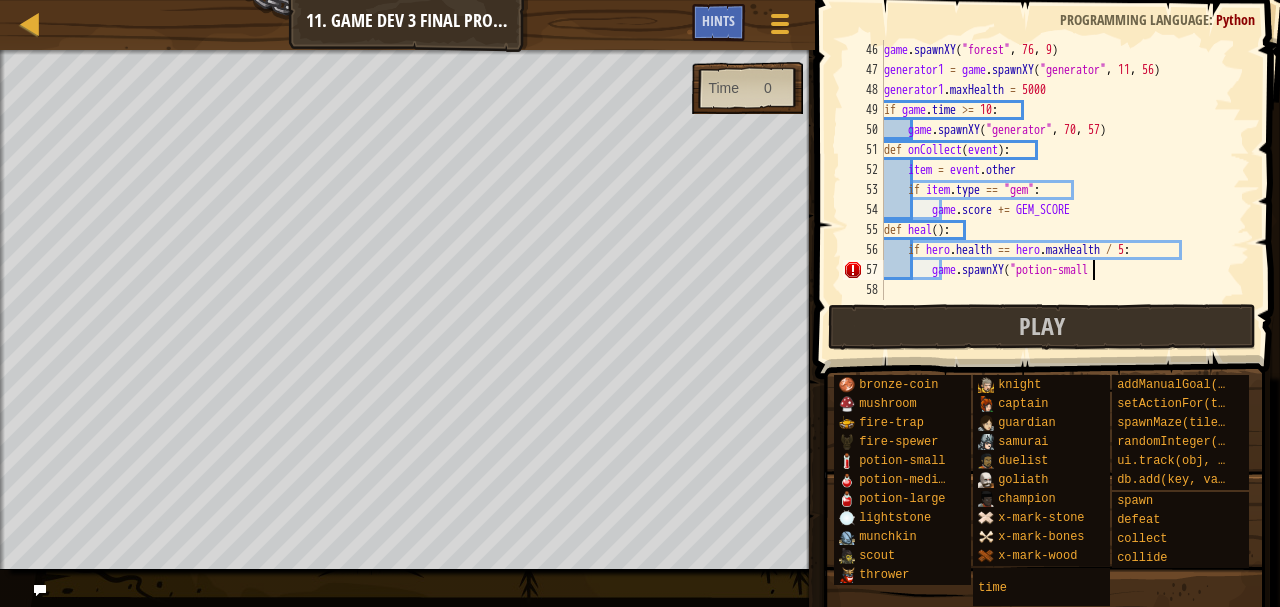 click on "game . spawnXY ( "forest" ,   [NUMBER] ,   [NUMBER] ) generator1   =   game . spawnXY ( "generator" ,   [NUMBER] ,   [NUMBER] ) generator1 . maxHealth   =   [NUMBER] if   game . time   >=   [NUMBER] :      game . spawnXY ( "generator" ,   [NUMBER] ,   [NUMBER] ) def   onCollect ( event ) :      item   =   event . other      if   item . type   ==   "gem" :          game . score   +=   GEM_SCORE def   heal ( ) :      if   hero . health   ==   hero . maxHealth   /   [NUMBER] :          game . spawnXY ( "potion-small"" at bounding box center [1057, 190] 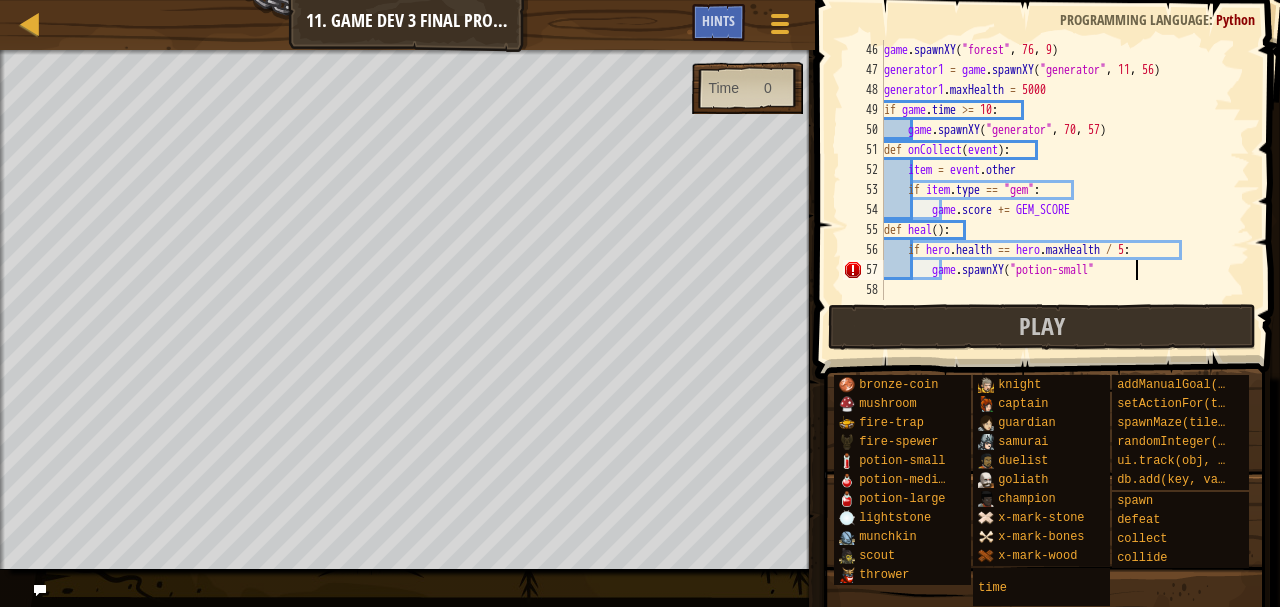 scroll, scrollTop: 9, scrollLeft: 20, axis: both 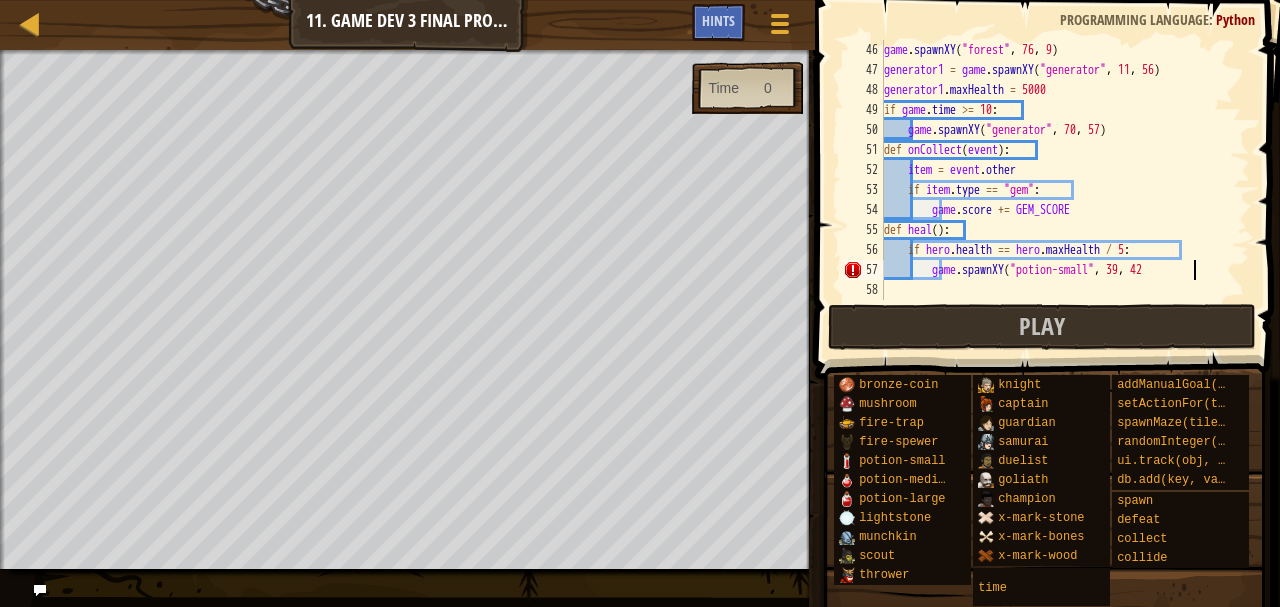 type on "game.spawnXY("potion-small", [COORD], [COORD])" 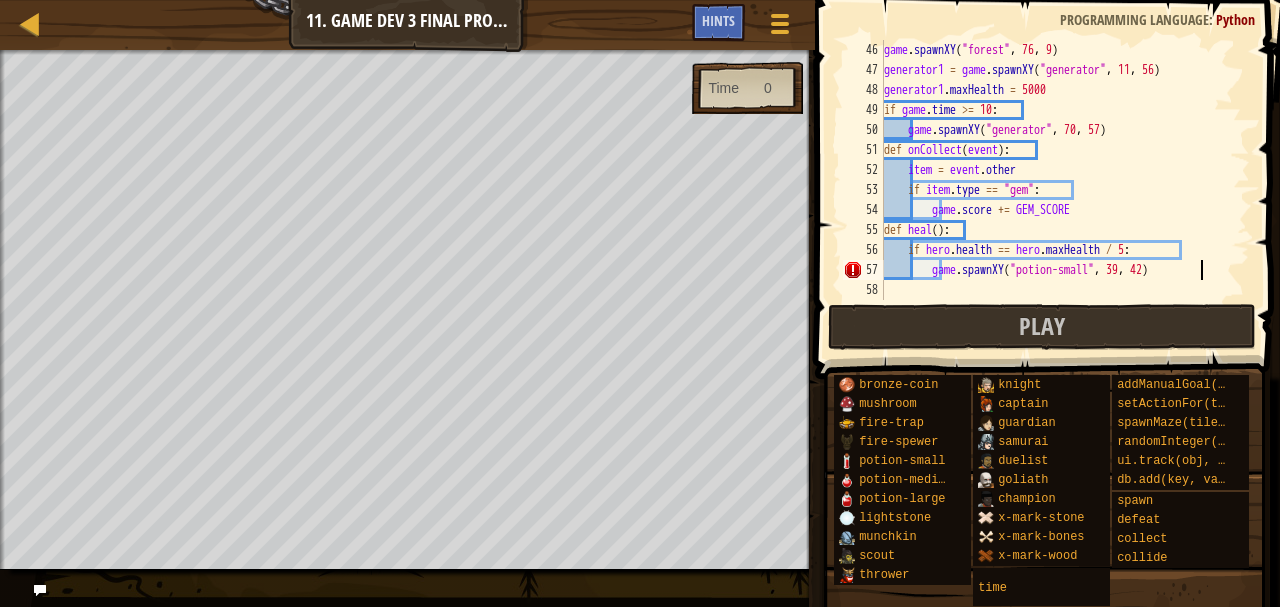 scroll, scrollTop: 9, scrollLeft: 25, axis: both 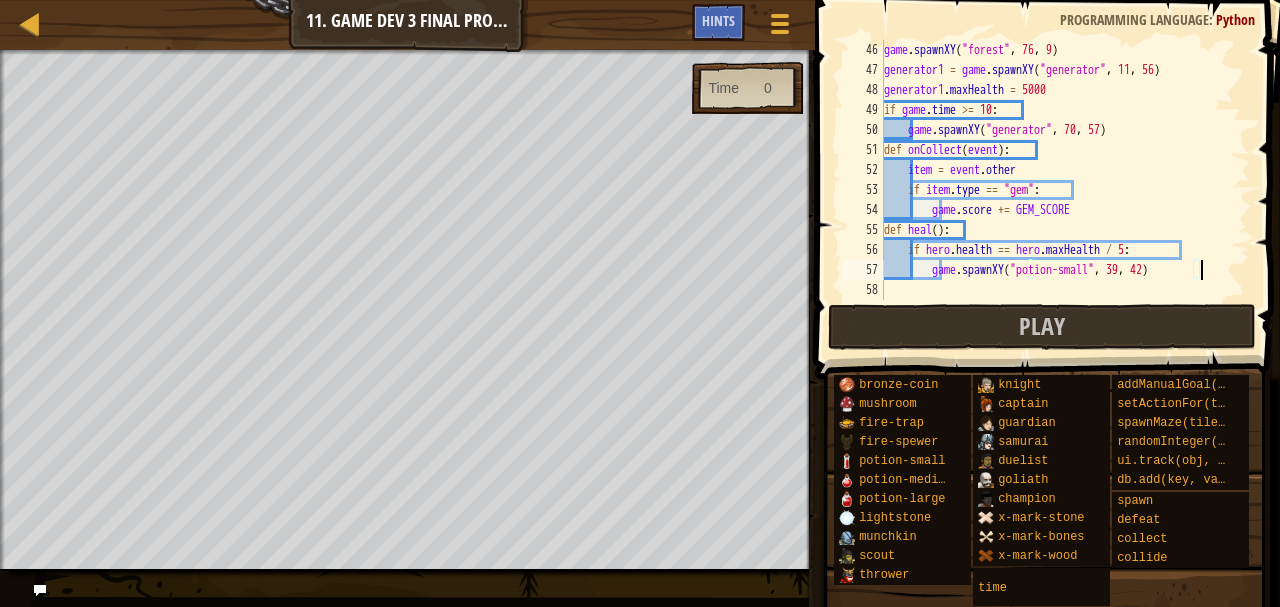 click on "game . spawnXY ( "forest" ,   [NUMBER] ,   [NUMBER] ) generator1   =   game . spawnXY ( "generator" ,   [NUMBER] ,   [NUMBER] ) generator1 . maxHealth   =   [NUMBER] if   game . time   >=   [NUMBER] :      game . spawnXY ( "generator" ,   [NUMBER] ,   [NUMBER] ) def   onCollect ( event ) :      item   =   event . other      if   item . type   ==   "gem" :          game . score   +=   GEM_SCORE def   heal ( ) :      if   hero . health   ==   hero . maxHealth   /   [NUMBER] :          game . spawnXY ( "potion-small" ,   [NUMBER] ,   [NUMBER] )" at bounding box center [1057, 190] 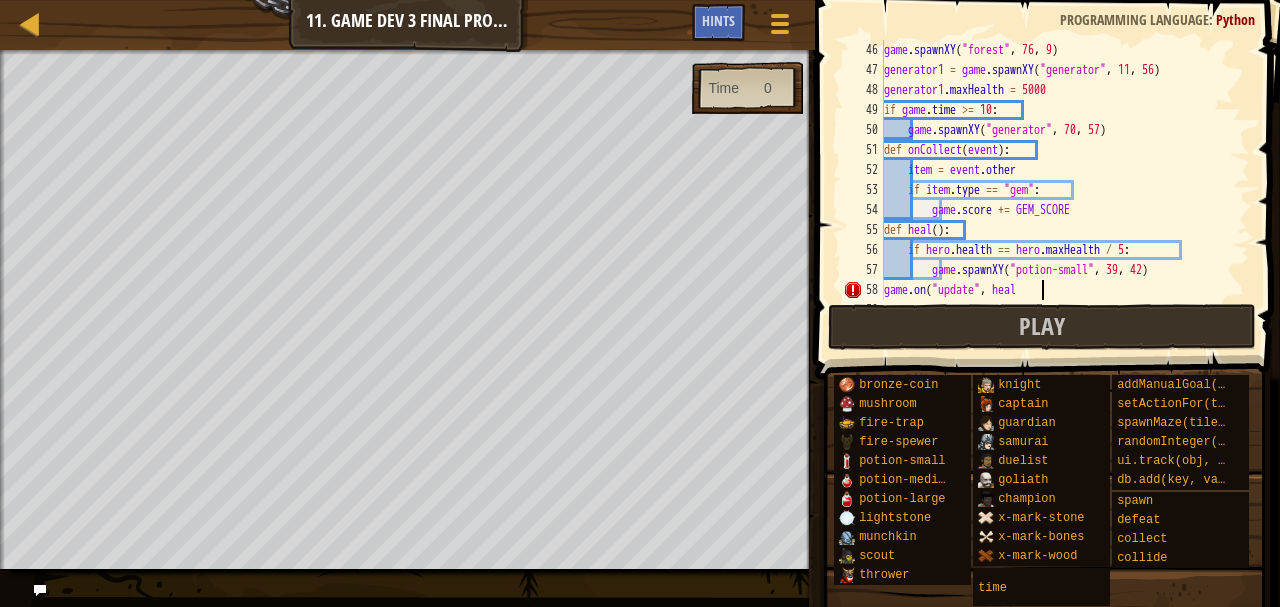 scroll, scrollTop: 9, scrollLeft: 12, axis: both 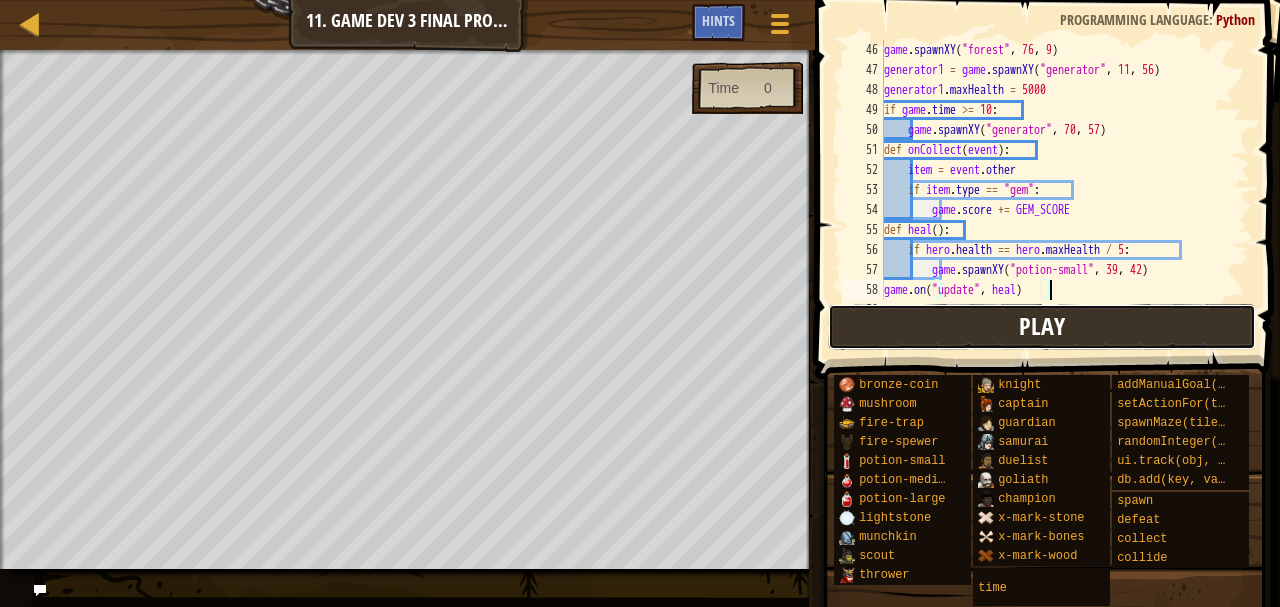 click on "Play" at bounding box center (1042, 327) 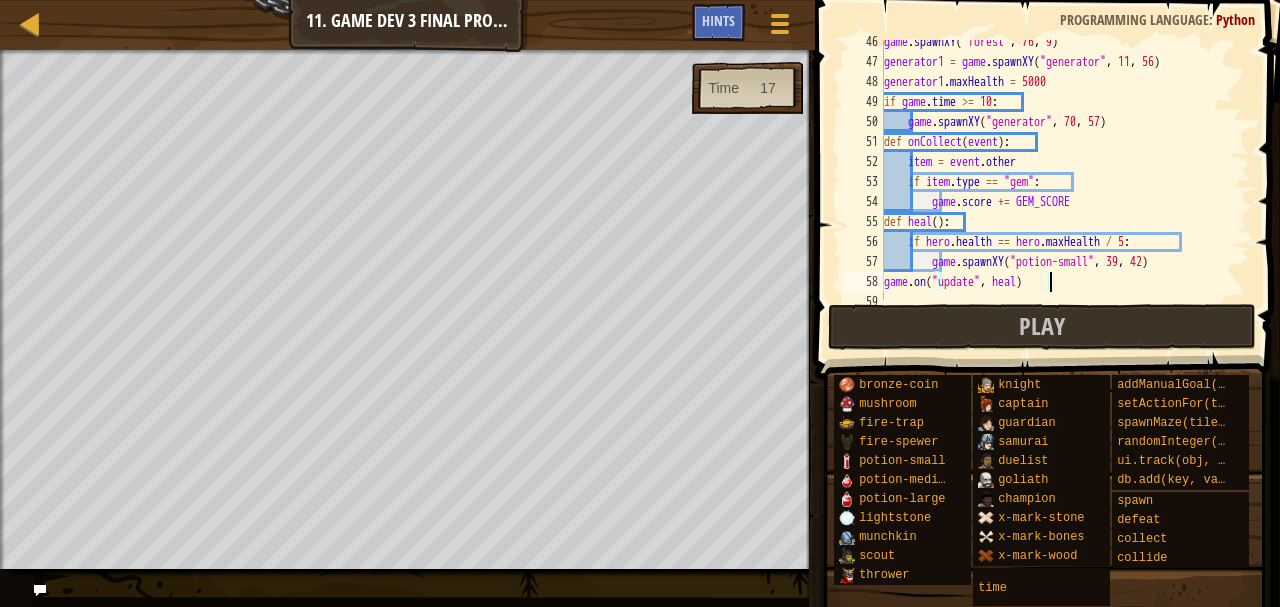 scroll, scrollTop: 908, scrollLeft: 0, axis: vertical 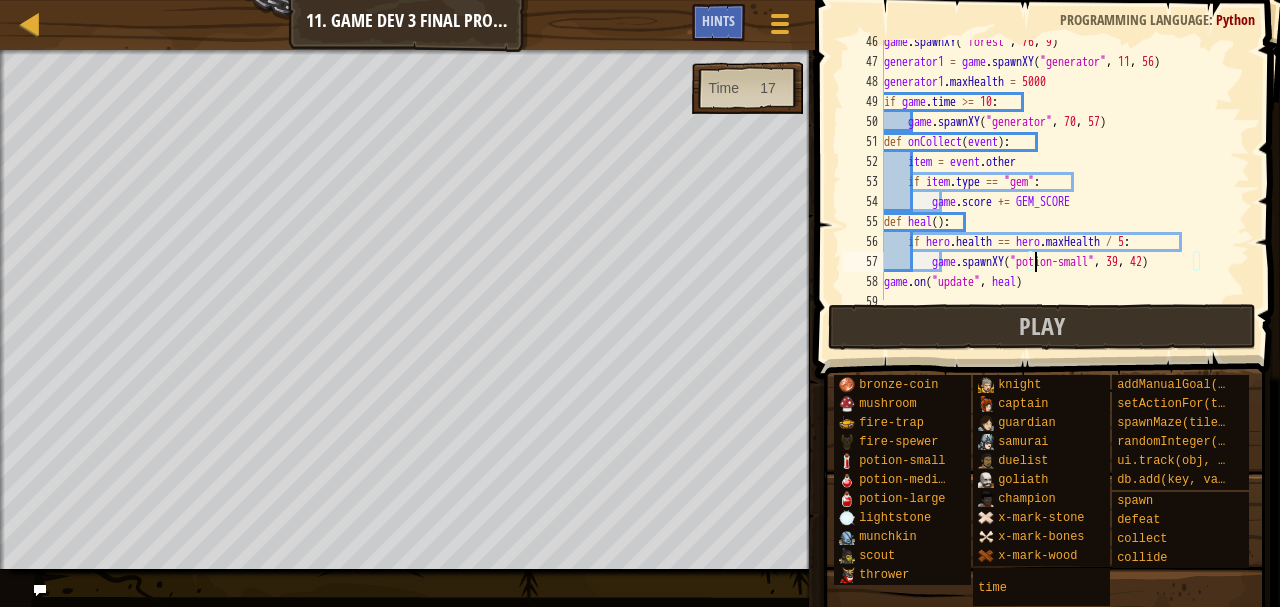click on "game . spawnXY ( "forest" ,   [NUMBER] ,   [NUMBER] ) generator1   =   game . spawnXY ( "generator" ,   [NUMBER] ,   [NUMBER] ) generator1 . maxHealth   =   [NUMBER] if   game . time   >=   [NUMBER] :      game . spawnXY ( "generator" ,   [NUMBER] ,   [NUMBER] ) def   onCollect ( event ) :      item   =   event . other      if   item . type   ==   "gem" :          game . score   +=   GEM_SCORE def   heal ( ) :      if   hero . health   ==   hero . maxHealth   /   [NUMBER] :          game . spawnXY ( "potion-small" ,   [NUMBER] ,   [NUMBER] ) game . on ( "update" ,   heal )" at bounding box center (1057, 182) 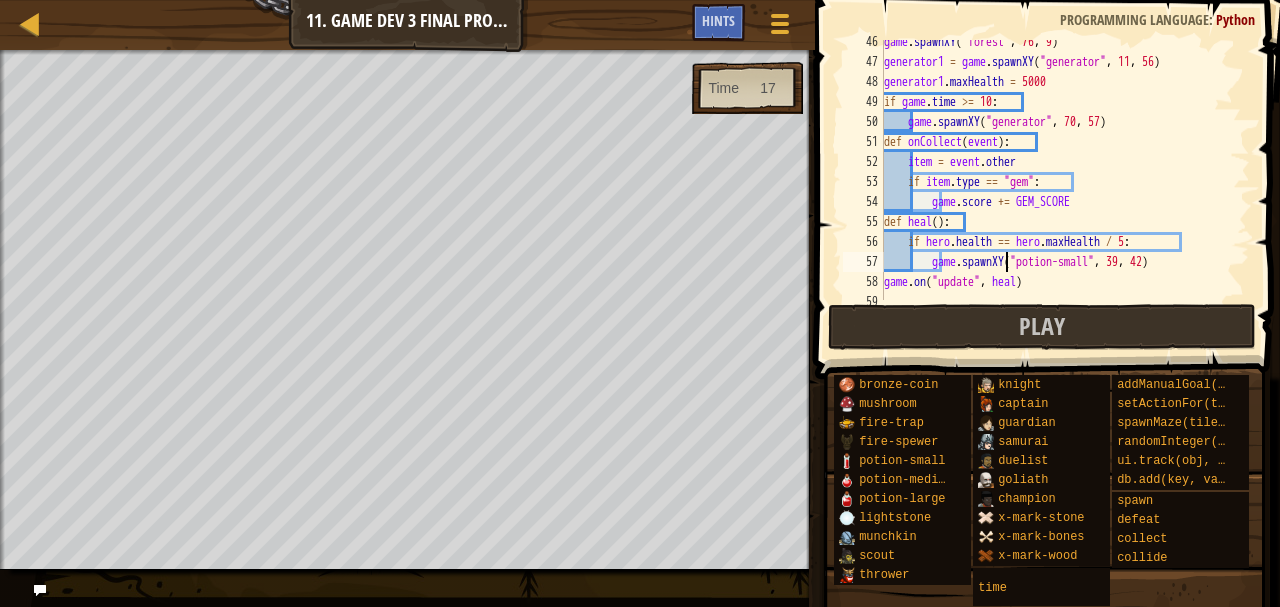 click on "game . spawnXY ( "forest" ,   [NUMBER] ,   [NUMBER] ) generator1   =   game . spawnXY ( "generator" ,   [NUMBER] ,   [NUMBER] ) generator1 . maxHealth   =   [NUMBER] if   game . time   >=   [NUMBER] :      game . spawnXY ( "generator" ,   [NUMBER] ,   [NUMBER] ) def   onCollect ( event ) :      item   =   event . other      if   item . type   ==   "gem" :          game . score   +=   GEM_SCORE def   heal ( ) :      if   hero . health   ==   hero . maxHealth   /   [NUMBER] :          game . spawnXY ( "potion-small" ,   [NUMBER] ,   [NUMBER] ) game . on ( "update" ,   heal )" at bounding box center (1057, 182) 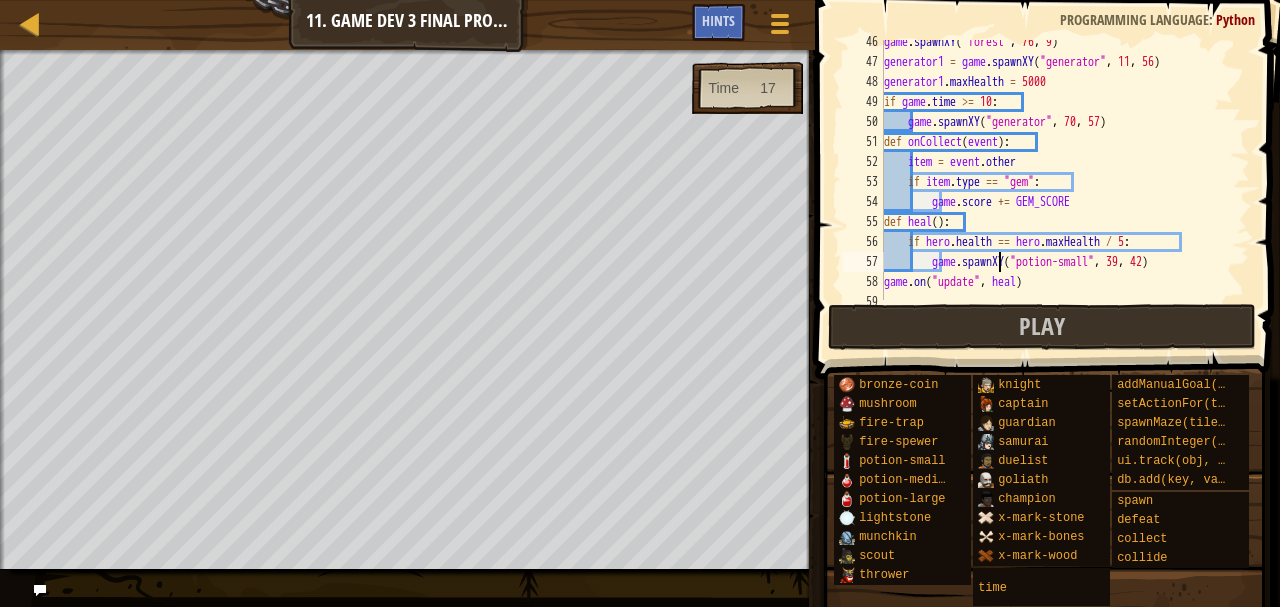 click on "game . spawnXY ( "forest" ,   [NUMBER] ,   [NUMBER] ) generator1   =   game . spawnXY ( "generator" ,   [NUMBER] ,   [NUMBER] ) generator1 . maxHealth   =   [NUMBER] if   game . time   >=   [NUMBER] :      game . spawnXY ( "generator" ,   [NUMBER] ,   [NUMBER] ) def   onCollect ( event ) :      item   =   event . other      if   item . type   ==   "gem" :          game . score   +=   GEM_SCORE def   heal ( ) :      if   hero . health   ==   hero . maxHealth   /   [NUMBER] :          game . spawnXY ( "potion-small" ,   [NUMBER] ,   [NUMBER] ) game . on ( "update" ,   heal )" at bounding box center [1057, 182] 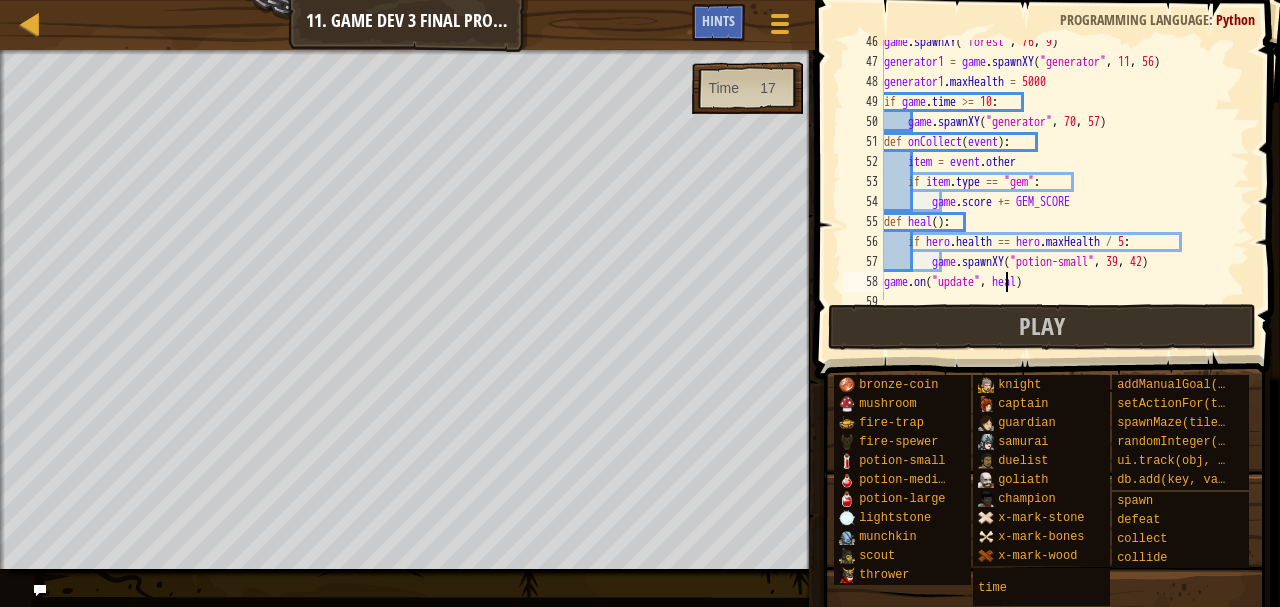 click on "game . spawnXY ( "forest" ,   [NUMBER] ,   [NUMBER] ) generator1   =   game . spawnXY ( "generator" ,   [NUMBER] ,   [NUMBER] ) generator1 . maxHealth   =   [NUMBER] if   game . time   >=   [NUMBER] :      game . spawnXY ( "generator" ,   [NUMBER] ,   [NUMBER] ) def   onCollect ( event ) :      item   =   event . other      if   item . type   ==   "gem" :          game . score   +=   GEM_SCORE def   heal ( ) :      if   hero . health   ==   hero . maxHealth   /   [NUMBER] :          game . spawnXY ( "potion-small" ,   [NUMBER] ,   [NUMBER] ) game . on ( "update" ,   heal )" at bounding box center (1057, 182) 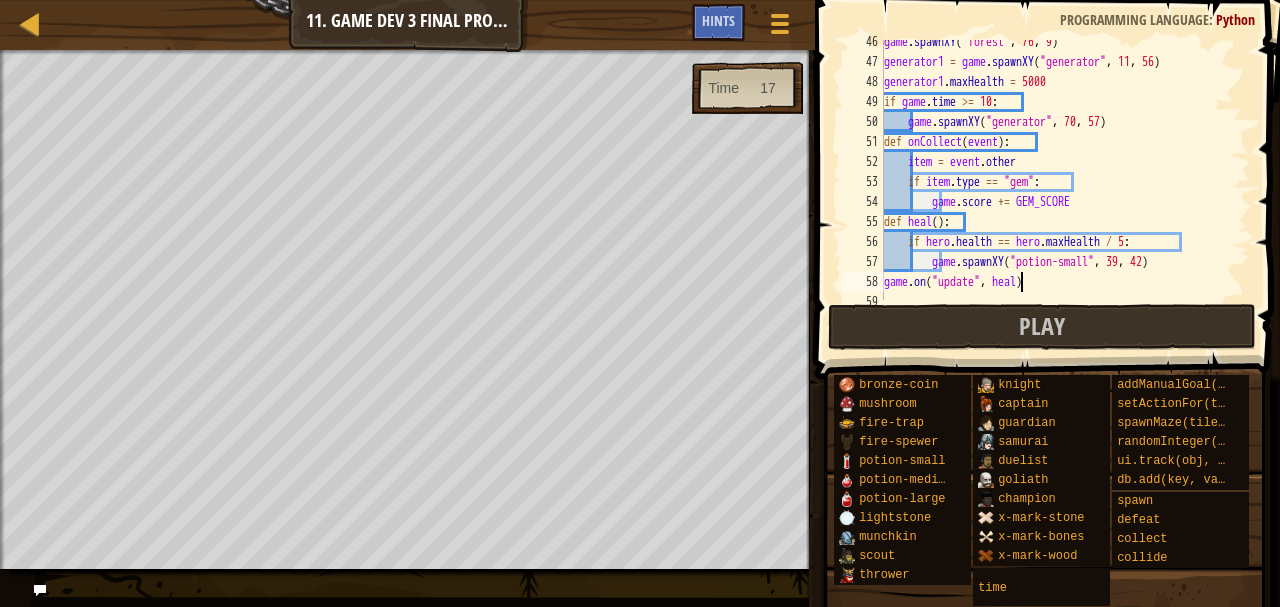 click on "game . spawnXY ( "forest" ,   [NUMBER] ,   [NUMBER] ) generator1   =   game . spawnXY ( "generator" ,   [NUMBER] ,   [NUMBER] ) generator1 . maxHealth   =   [NUMBER] if   game . time   >=   [NUMBER] :      game . spawnXY ( "generator" ,   [NUMBER] ,   [NUMBER] ) def   onCollect ( event ) :      item   =   event . other      if   item . type   ==   "gem" :          game . score   +=   GEM_SCORE def   heal ( ) :      if   hero . health   ==   hero . maxHealth   /   [NUMBER] :          game . spawnXY ( "potion-small" ,   [NUMBER] ,   [NUMBER] ) game . on ( "update" ,   heal )" at bounding box center [1057, 182] 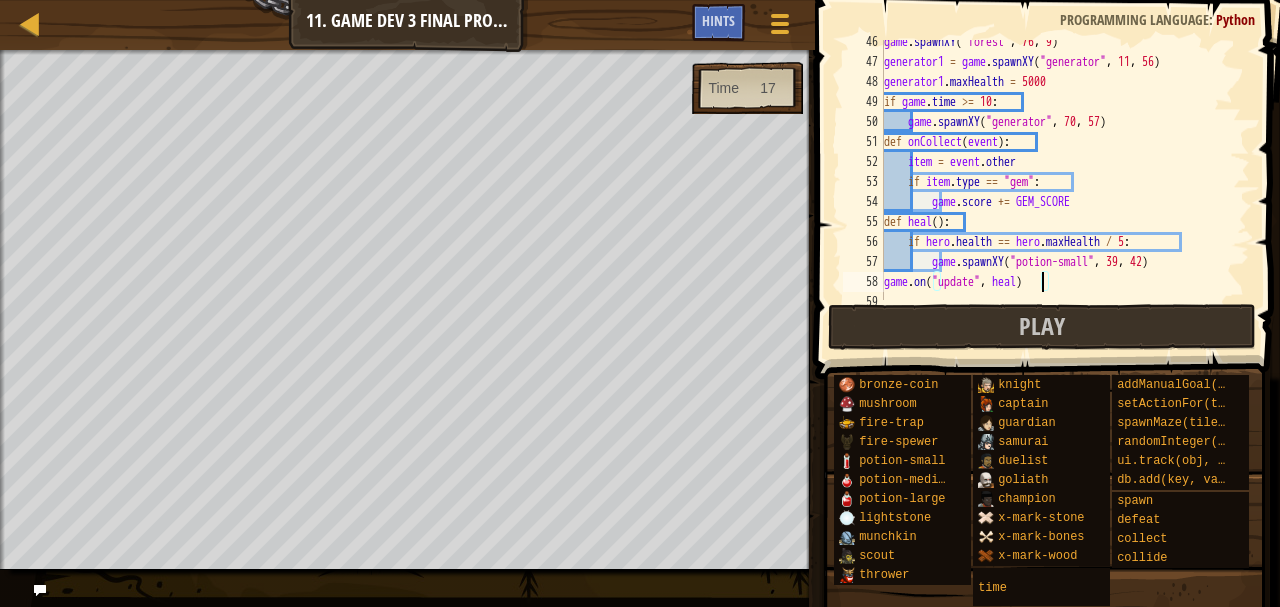 click on "game . spawnXY ( "forest" ,   [NUMBER] ,   [NUMBER] ) generator1   =   game . spawnXY ( "generator" ,   [NUMBER] ,   [NUMBER] ) generator1 . maxHealth   =   [NUMBER] if   game . time   >=   [NUMBER] :      game . spawnXY ( "generator" ,   [NUMBER] ,   [NUMBER] ) def   onCollect ( event ) :      item   =   event . other      if   item . type   ==   "gem" :          game . score   +=   GEM_SCORE def   heal ( ) :      if   hero . health   ==   hero . maxHealth   /   [NUMBER] :          game . spawnXY ( "potion-small" ,   [NUMBER] ,   [NUMBER] ) game . on ( "update" ,   heal )" at bounding box center [1057, 182] 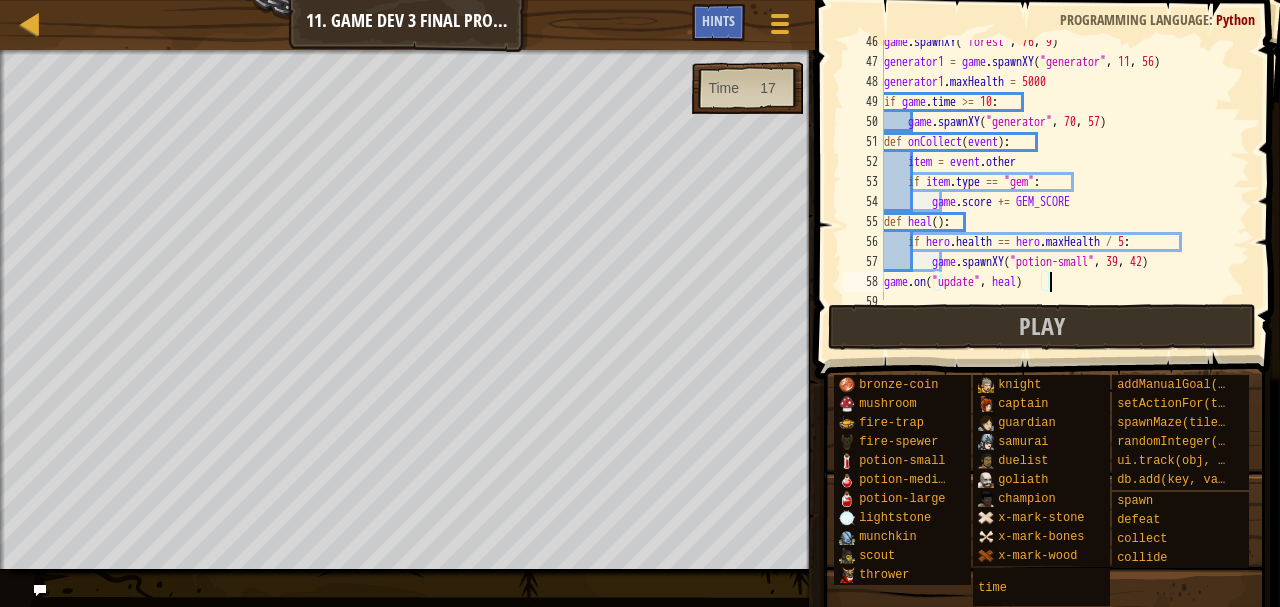 click on "game . spawnXY ( "forest" ,   [NUMBER] ,   [NUMBER] ) generator1   =   game . spawnXY ( "generator" ,   [NUMBER] ,   [NUMBER] ) generator1 . maxHealth   =   [NUMBER] if   game . time   >=   [NUMBER] :      game . spawnXY ( "generator" ,   [NUMBER] ,   [NUMBER] ) def   onCollect ( event ) :      item   =   event . other      if   item . type   ==   "gem" :          game . score   +=   GEM_SCORE def   heal ( ) :      if   hero . health   ==   hero . maxHealth   /   [NUMBER] :          game . spawnXY ( "potion-small" ,   [NUMBER] ,   [NUMBER] ) game . on ( "update" ,   heal )" at bounding box center (1057, 182) 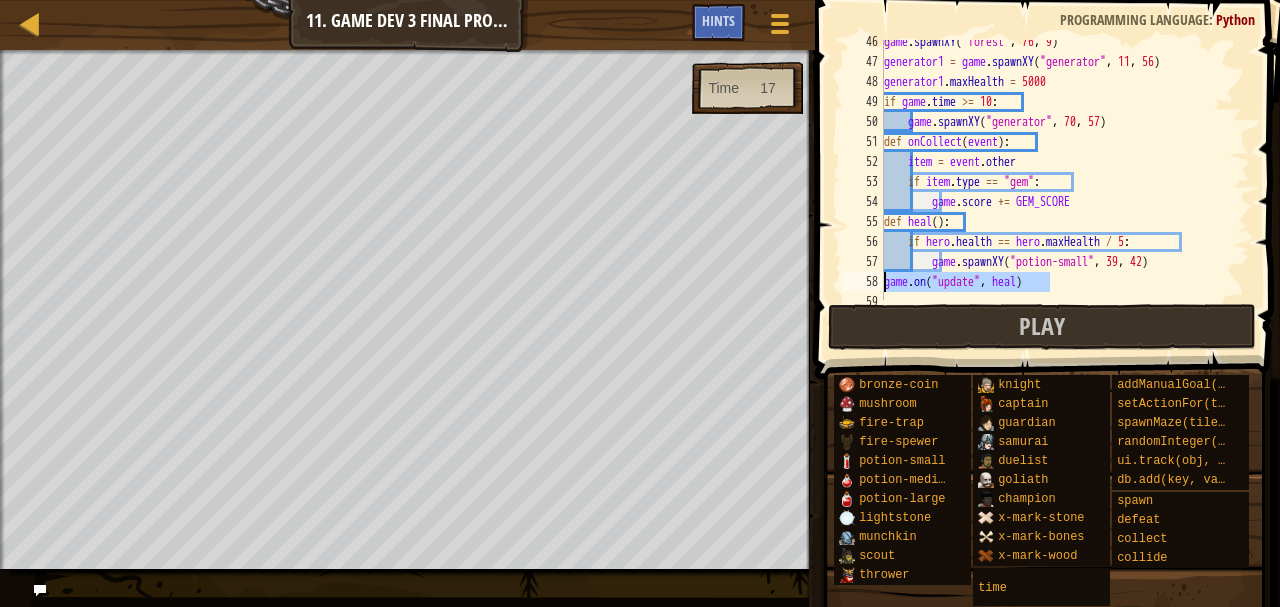 drag, startPoint x: 1066, startPoint y: 282, endPoint x: 881, endPoint y: 279, distance: 185.02432 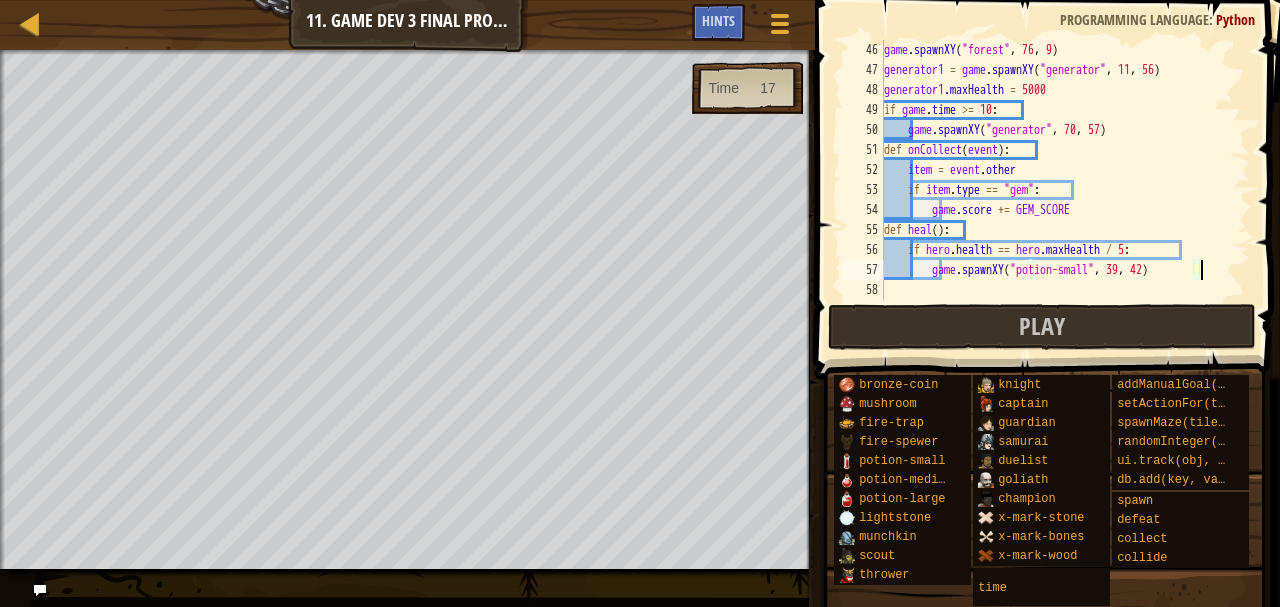 scroll, scrollTop: 900, scrollLeft: 0, axis: vertical 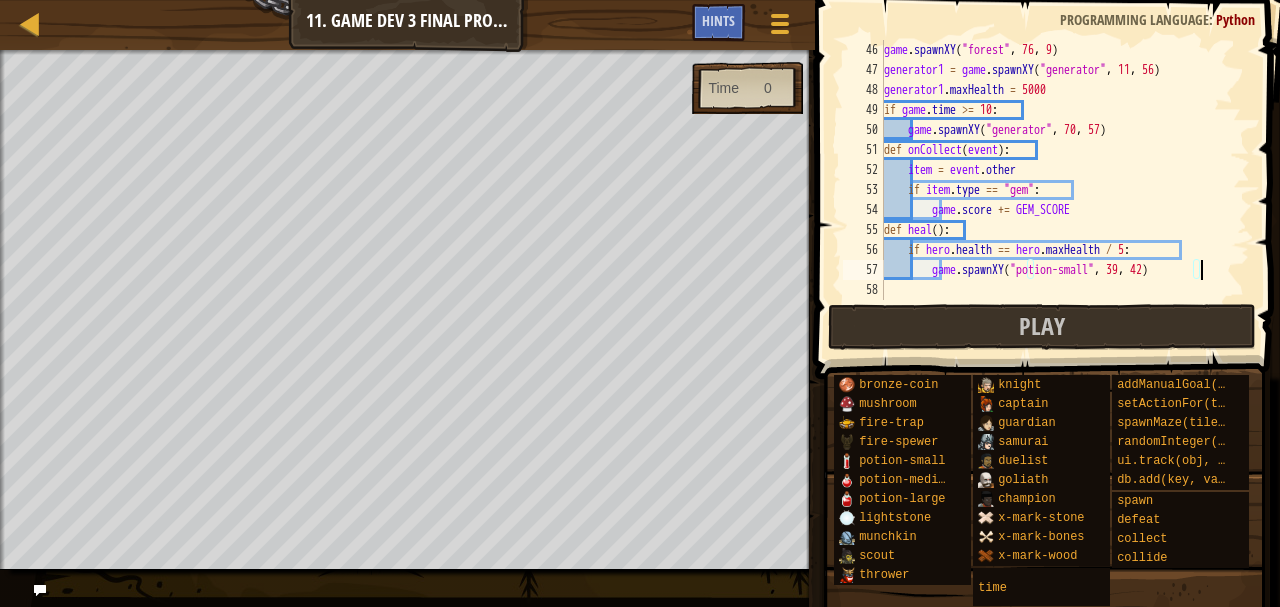 click on "game . spawnXY ( "forest" ,   [NUMBER] ,   [NUMBER] ) generator1   =   game . spawnXY ( "generator" ,   [NUMBER] ,   [NUMBER] ) generator1 . maxHealth   =   [NUMBER] if   game . time   >=   [NUMBER] :      game . spawnXY ( "generator" ,   [NUMBER] ,   [NUMBER] ) def   onCollect ( event ) :      item   =   event . other      if   item . type   ==   "gem" :          game . score   +=   GEM_SCORE def   heal ( ) :      if   hero . health   ==   hero . maxHealth   /   [NUMBER] :          game . spawnXY ( "potion-small" ,   [NUMBER] ,   [NUMBER] )" at bounding box center (1057, 190) 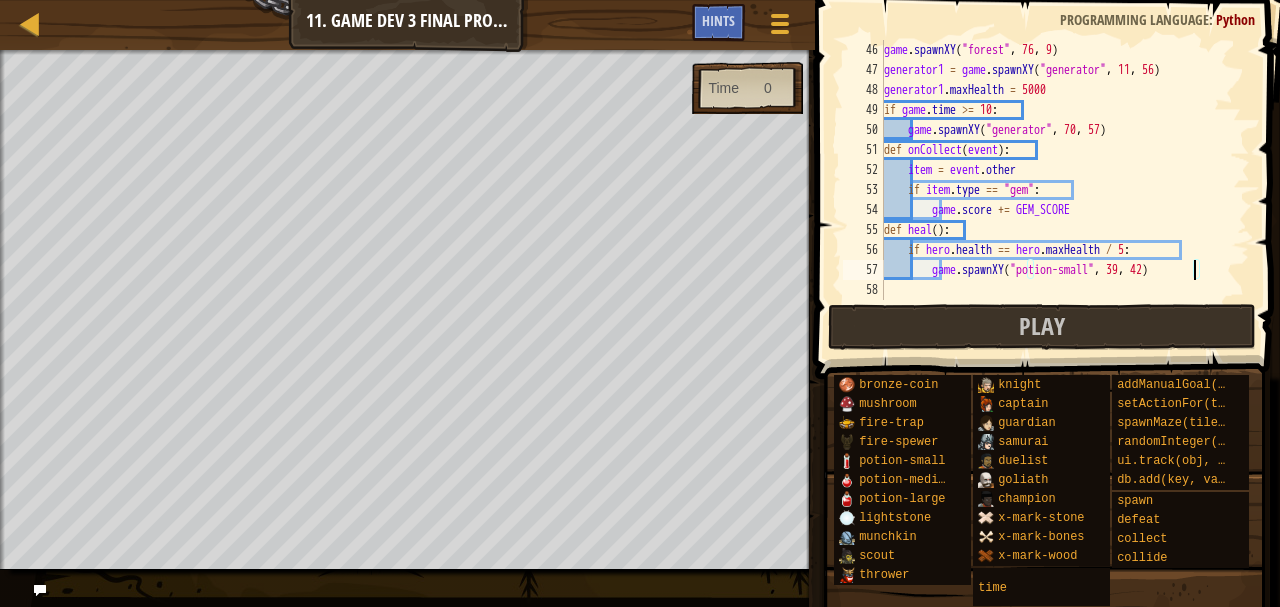 click on "game . spawnXY ( "forest" ,   [NUMBER] ,   [NUMBER] ) generator1   =   game . spawnXY ( "generator" ,   [NUMBER] ,   [NUMBER] ) generator1 . maxHealth   =   [NUMBER] if   game . time   >=   [NUMBER] :      game . spawnXY ( "generator" ,   [NUMBER] ,   [NUMBER] ) def   onCollect ( event ) :      item   =   event . other      if   item . type   ==   "gem" :          game . score   +=   GEM_SCORE def   heal ( ) :      if   hero . health   ==   hero . maxHealth   /   [NUMBER] :          game . spawnXY ( "potion-small" ,   [NUMBER] ,   [NUMBER] )" at bounding box center (1057, 190) 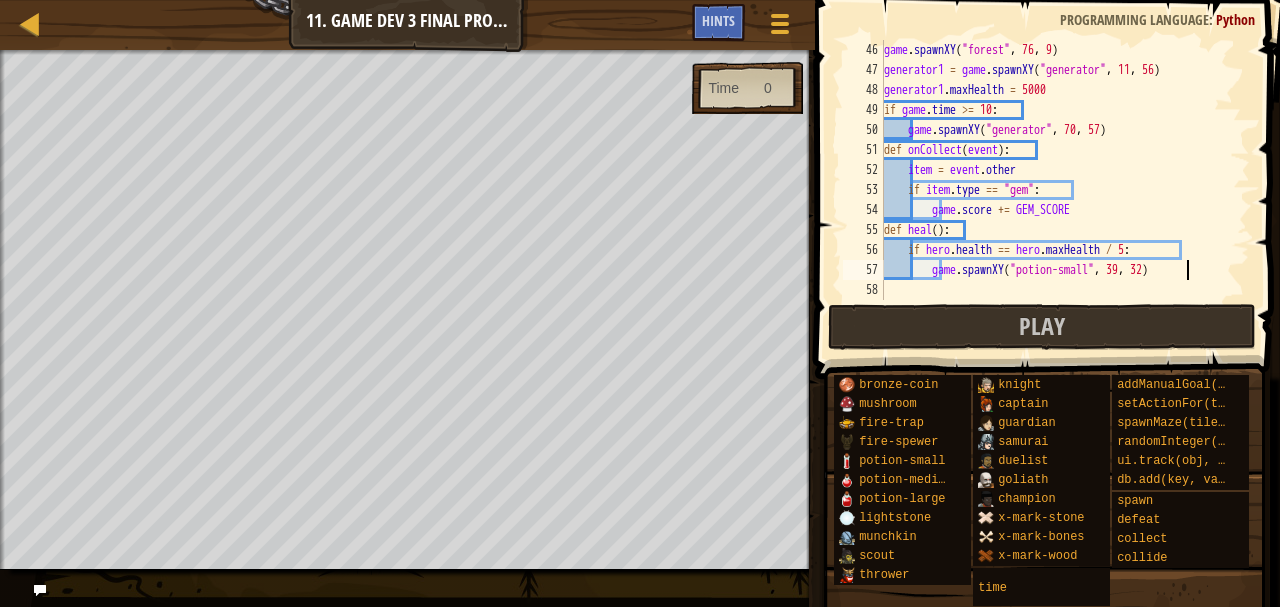 click on "game . spawnXY ( "forest" , 76 , 9 ) generator1 = game . spawnXY ( "generator" , 11 , 56 ) generator1 . maxHealth = 5000 if game . time >= 10 : game . spawnXY ( "generator" , 70 , 57 ) def onCollect ( event ) : item = event . other if item . type == "gem" : game . score += GEM_SCORE def heal ( ) : if hero . health == hero . maxHealth / 5 : game . spawnXY ( "potion-small" , 39 , 32 )" at bounding box center (1057, 190) 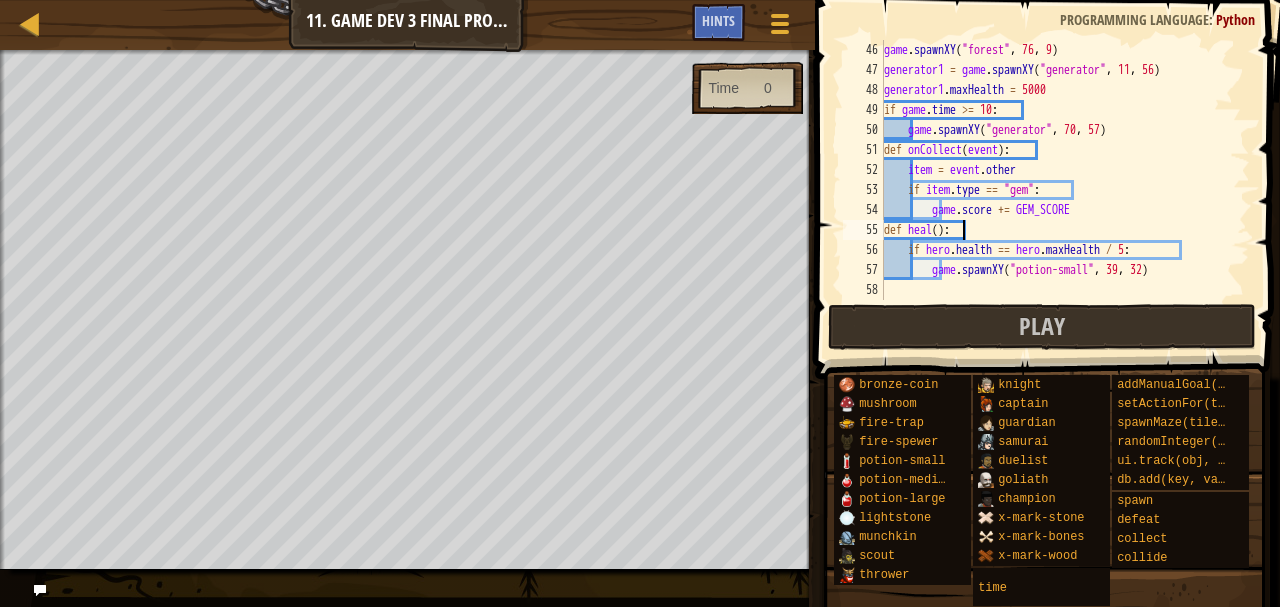 scroll, scrollTop: 9, scrollLeft: 5, axis: both 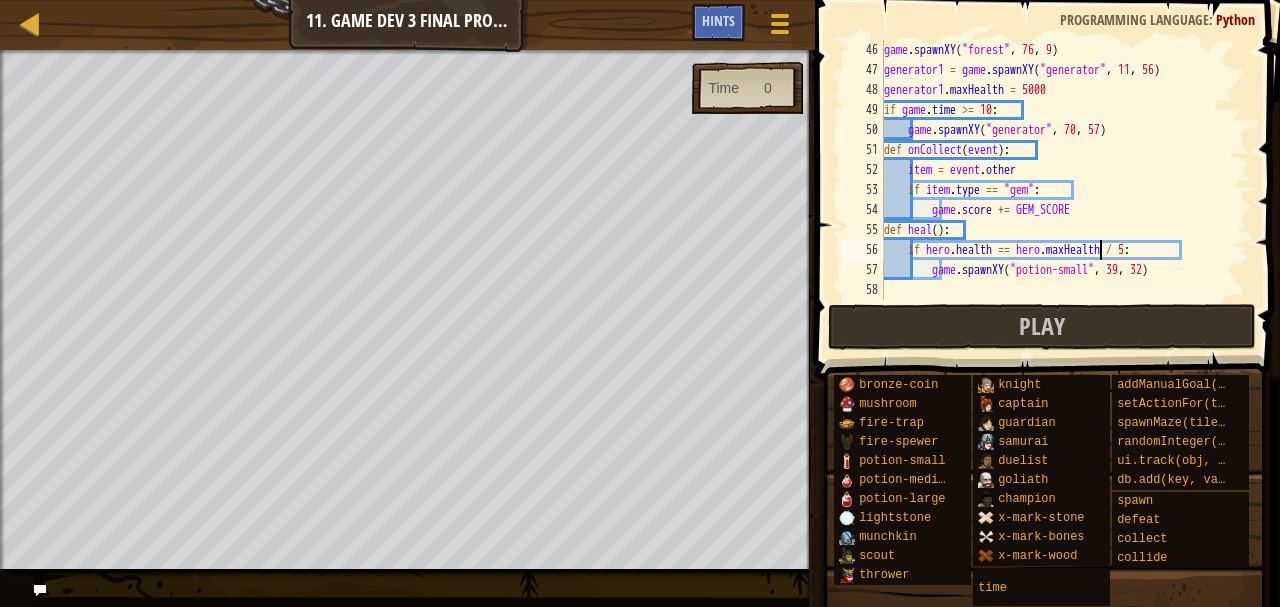 click on "game . spawnXY ( "forest" , 76 , 9 ) generator1 = game . spawnXY ( "generator" , 11 , 56 ) generator1 . maxHealth = 5000 if game . time >= 10 : game . spawnXY ( "generator" , 70 , 57 ) def onCollect ( event ) : item = event . other if item . type == "gem" : game . score += GEM_SCORE def heal ( ) : if hero . health == hero . maxHealth / 5 : game . spawnXY ( "potion-small" , 39 , 32 )" at bounding box center [1057, 190] 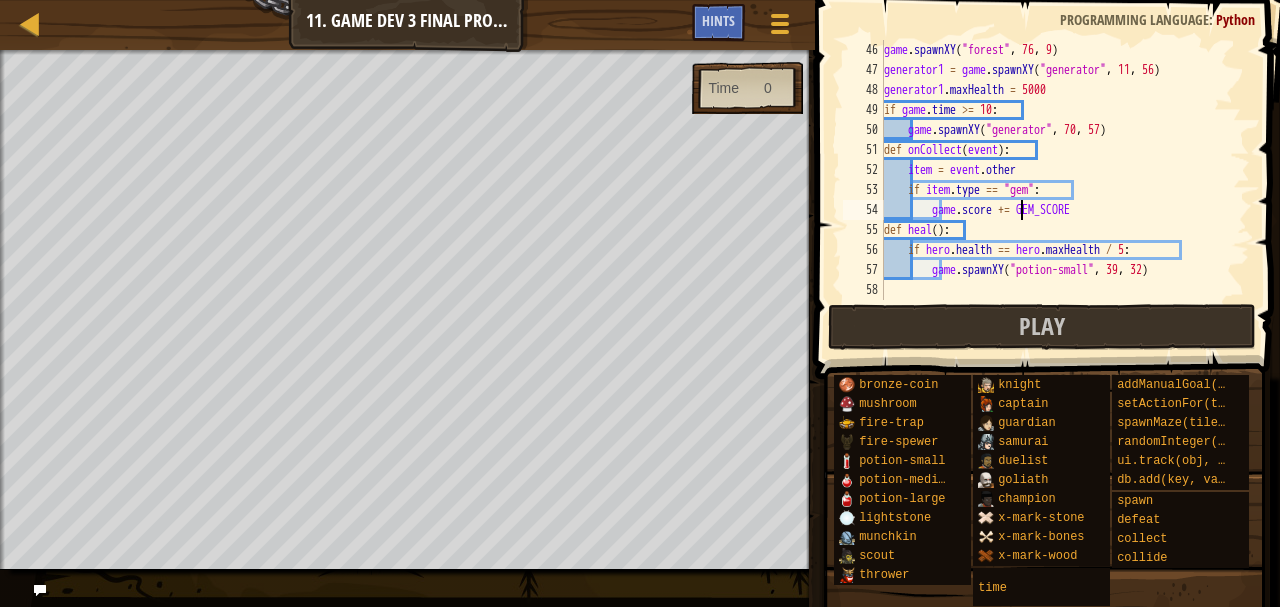click on "game . spawnXY ( "forest" , 76 , 9 ) generator1 = game . spawnXY ( "generator" , 11 , 56 ) generator1 . maxHealth = 5000 if game . time >= 10 : game . spawnXY ( "generator" , 70 , 57 ) def onCollect ( event ) : item = event . other if item . type == "gem" : game . score += GEM_SCORE def heal ( ) : if hero . health == hero . maxHealth / 5 : game . spawnXY ( "potion-small" , 39 , 32 )" at bounding box center [1057, 190] 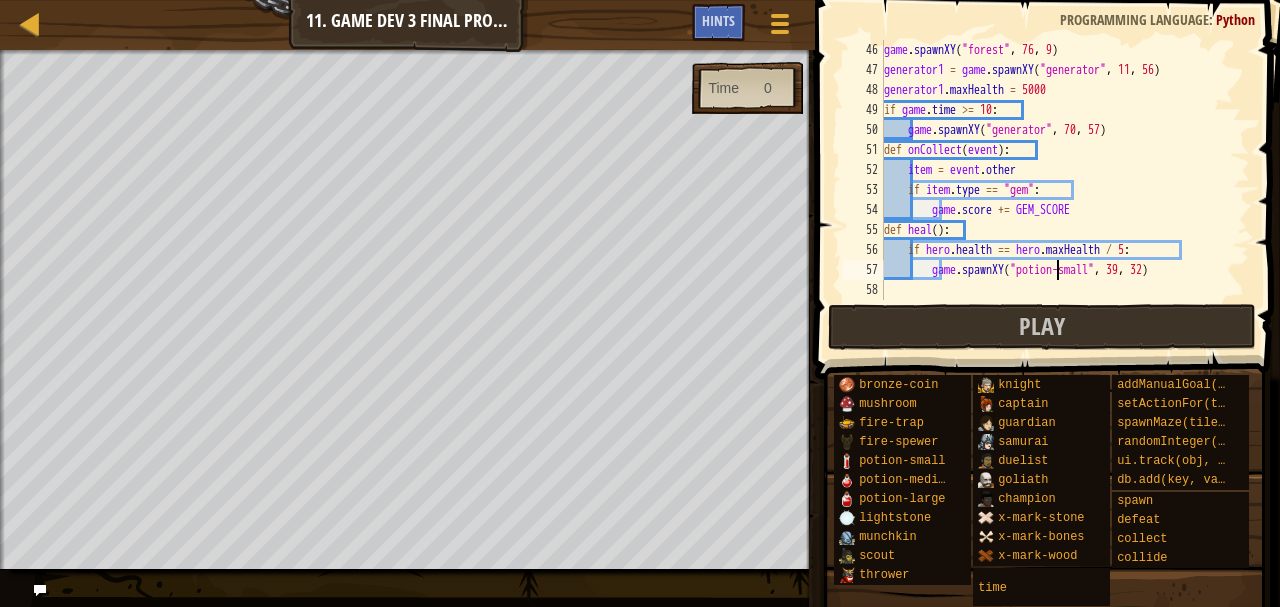 click on "game . spawnXY ( "forest" , 76 , 9 ) generator1 = game . spawnXY ( "generator" , 11 , 56 ) generator1 . maxHealth = 5000 if game . time >= 10 : game . spawnXY ( "generator" , 70 , 57 ) def onCollect ( event ) : item = event . other if item . type == "gem" : game . score += GEM_SCORE def heal ( ) : if hero . health == hero . maxHealth / 5 : game . spawnXY ( "potion-small" , 39 , 32 )" at bounding box center (1057, 190) 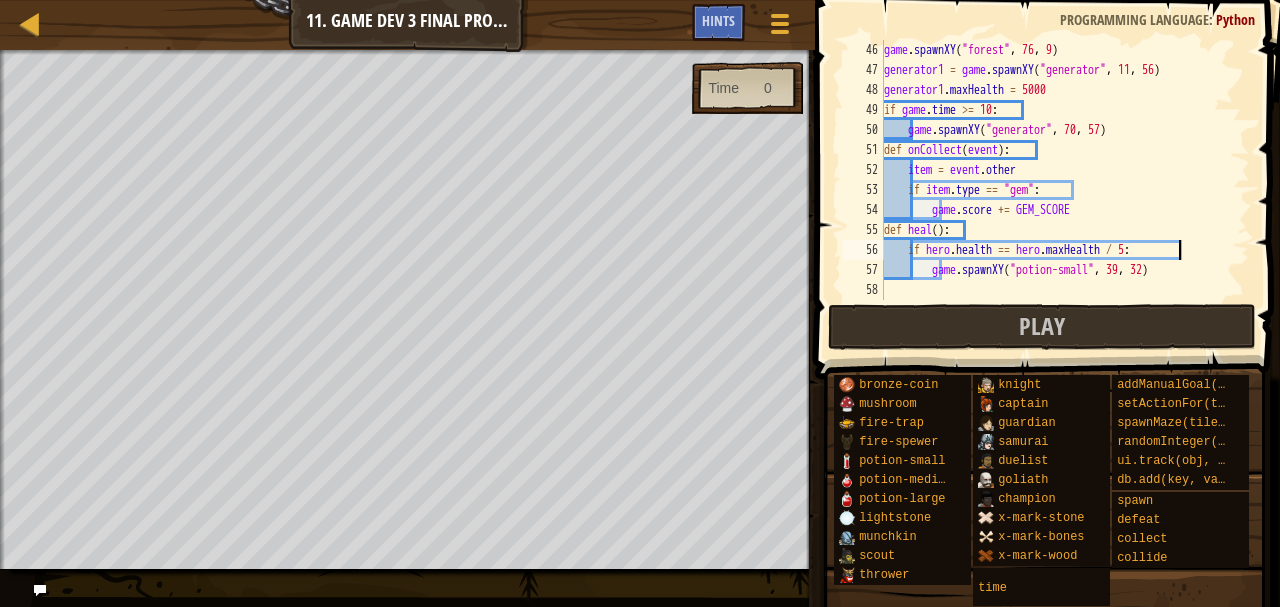 click on "game . spawnXY ( "forest" , 76 , 9 ) generator1 = game . spawnXY ( "generator" , 11 , 56 ) generator1 . maxHealth = 5000 if game . time >= 10 : game . spawnXY ( "generator" , 70 , 57 ) def onCollect ( event ) : item = event . other if item . type == "gem" : game . score += GEM_SCORE def heal ( ) : if hero . health == hero . maxHealth / 5 : game . spawnXY ( "potion-small" , 39 , 32 )" at bounding box center (1057, 190) 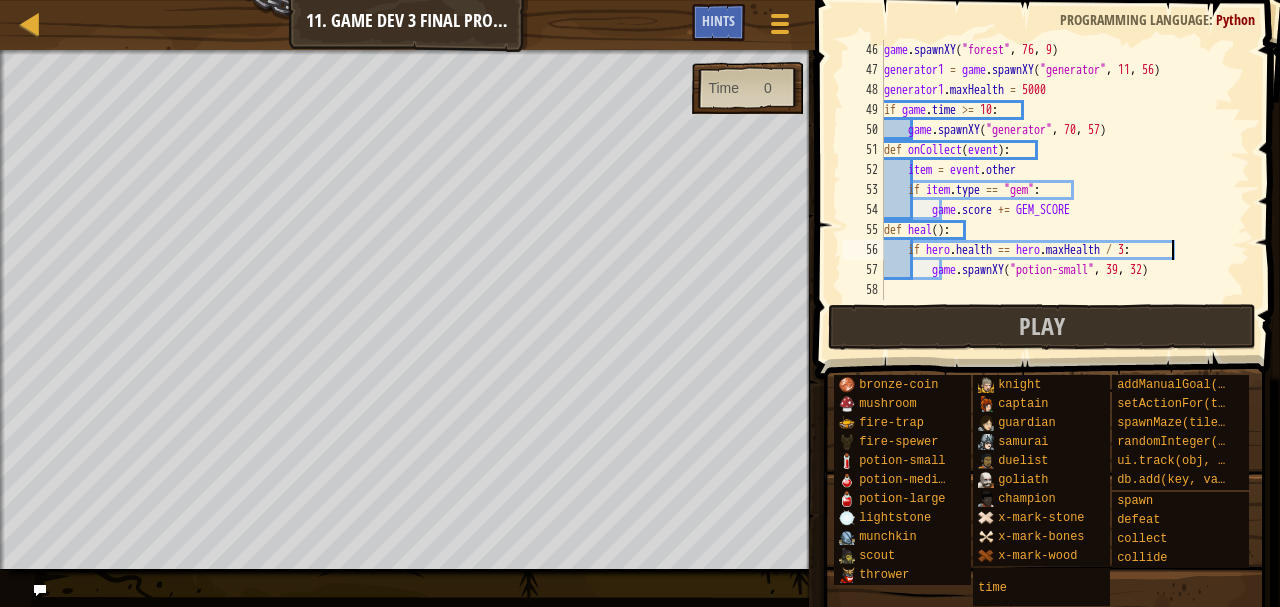 click on "game . spawnXY ( "forest" ,   [COORD] ,   [COORD] ) generator1   =   game . spawnXY ( "generator" ,   [COORD] ,   [COORD] ) generator1 . maxHealth   =   5000 if   game . time   >=   10 :      game . spawnXY ( "generator" ,   [COORD] ,   [COORD] ) def   onCollect ( event ) :      item   =   event . other      if   item . type   ==   "gem" :          game . score   +=   GEM_SCORE def   heal ( ) :      if   hero . health   ==   hero . maxHealth   /   3 :          game . spawnXY ( "potion-small" ,   [COORD] ,   [COORD] )" at bounding box center [1057, 190] 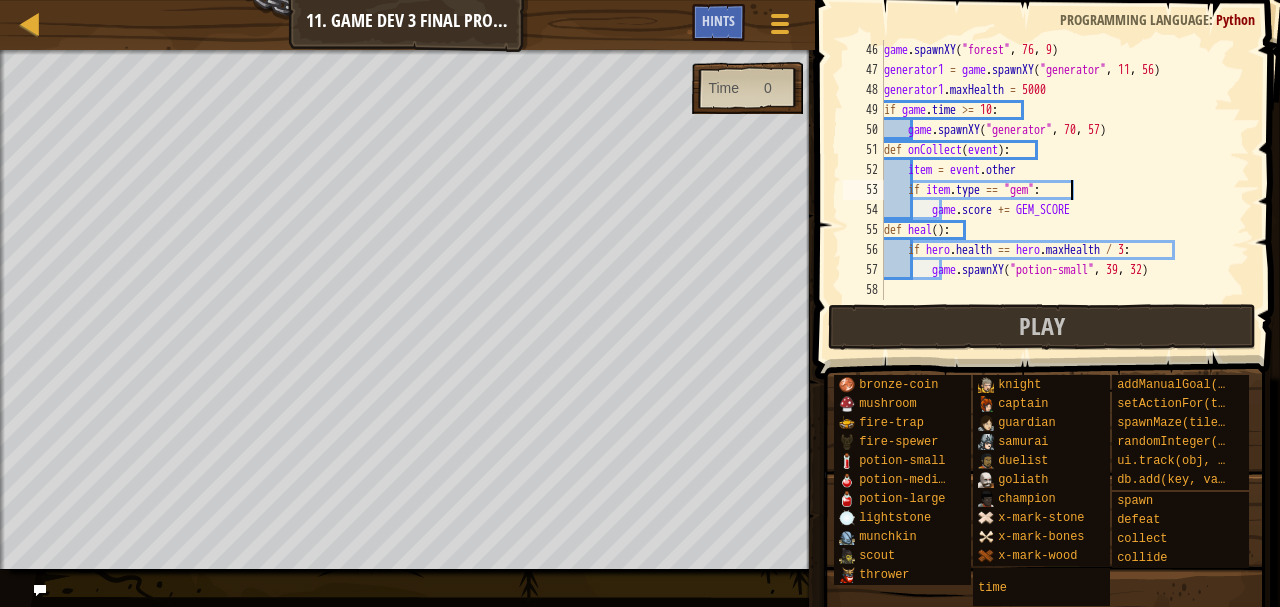 click on "game . spawnXY ( "forest" ,   [COORD] ,   [COORD] ) generator1   =   game . spawnXY ( "generator" ,   [COORD] ,   [COORD] ) generator1 . maxHealth   =   5000 if   game . time   >=   10 :      game . spawnXY ( "generator" ,   [COORD] ,   [COORD] ) def   onCollect ( event ) :      item   =   event . other      if   item . type   ==   "gem" :          game . score   +=   GEM_SCORE def   heal ( ) :      if   hero . health   ==   hero . maxHealth   /   3 :          game . spawnXY ( "potion-small" ,   [COORD] ,   [COORD] )" at bounding box center [1057, 190] 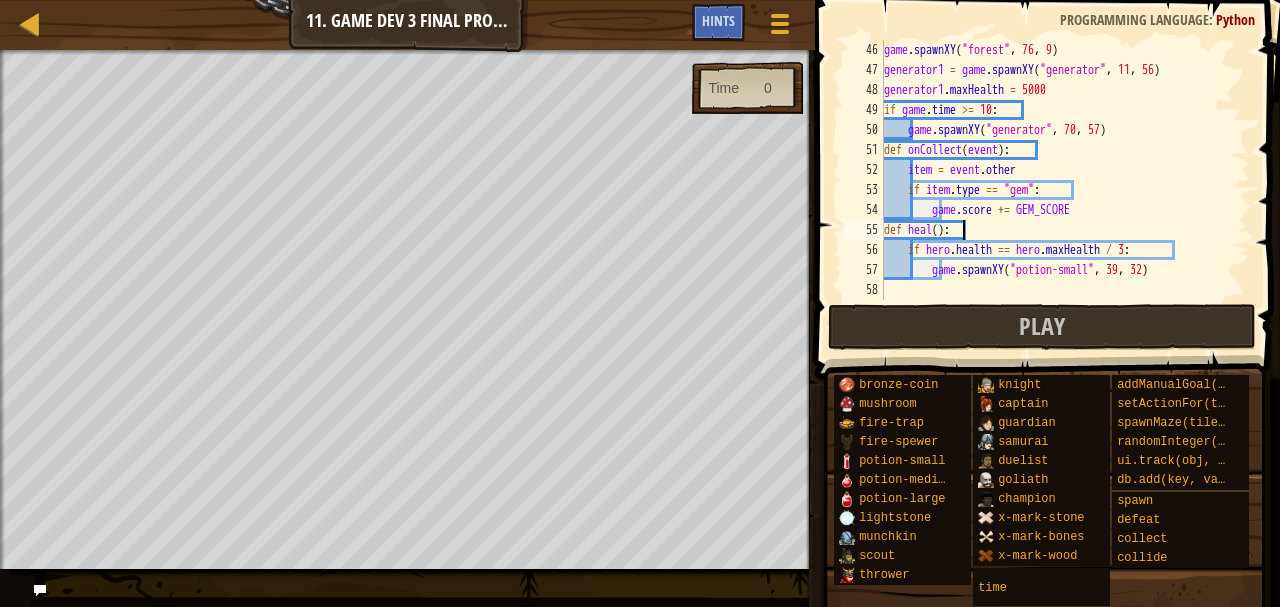 click on "game . spawnXY ( "forest" ,   [COORD] ,   [COORD] ) generator1   =   game . spawnXY ( "generator" ,   [COORD] ,   [COORD] ) generator1 . maxHealth   =   5000 if   game . time   >=   10 :      game . spawnXY ( "generator" ,   [COORD] ,   [COORD] ) def   onCollect ( event ) :      item   =   event . other      if   item . type   ==   "gem" :          game . score   +=   GEM_SCORE def   heal ( ) :      if   hero . health   ==   hero . maxHealth   /   3 :          game . spawnXY ( "potion-small" ,   [COORD] ,   [COORD] )" at bounding box center (1057, 190) 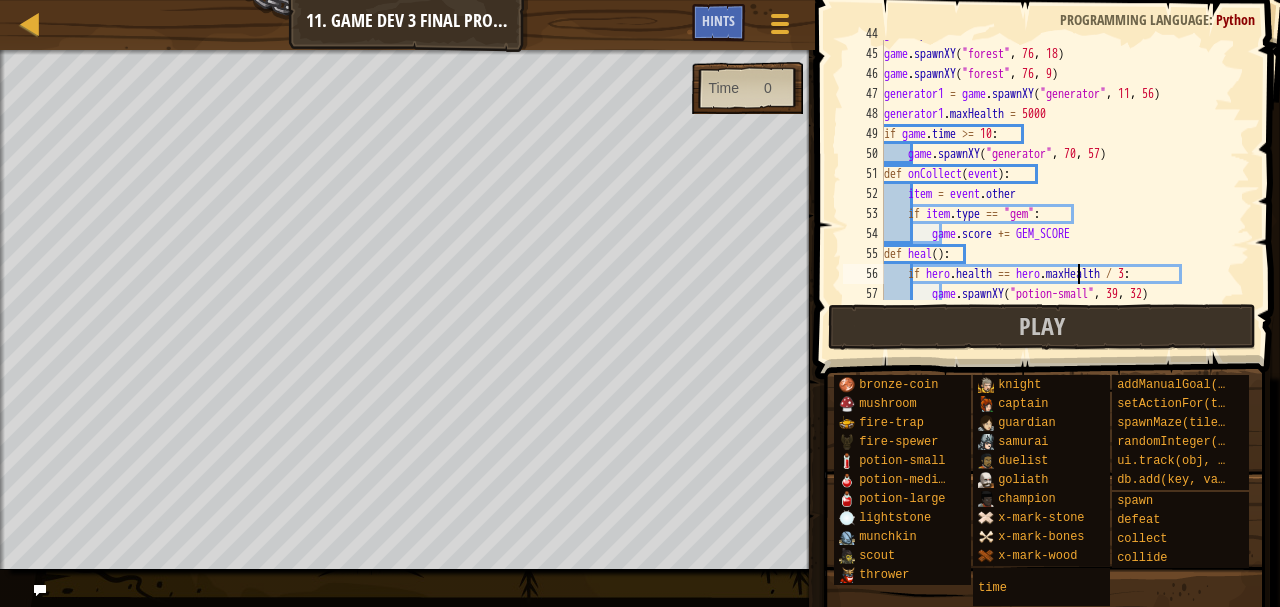 scroll, scrollTop: 876, scrollLeft: 0, axis: vertical 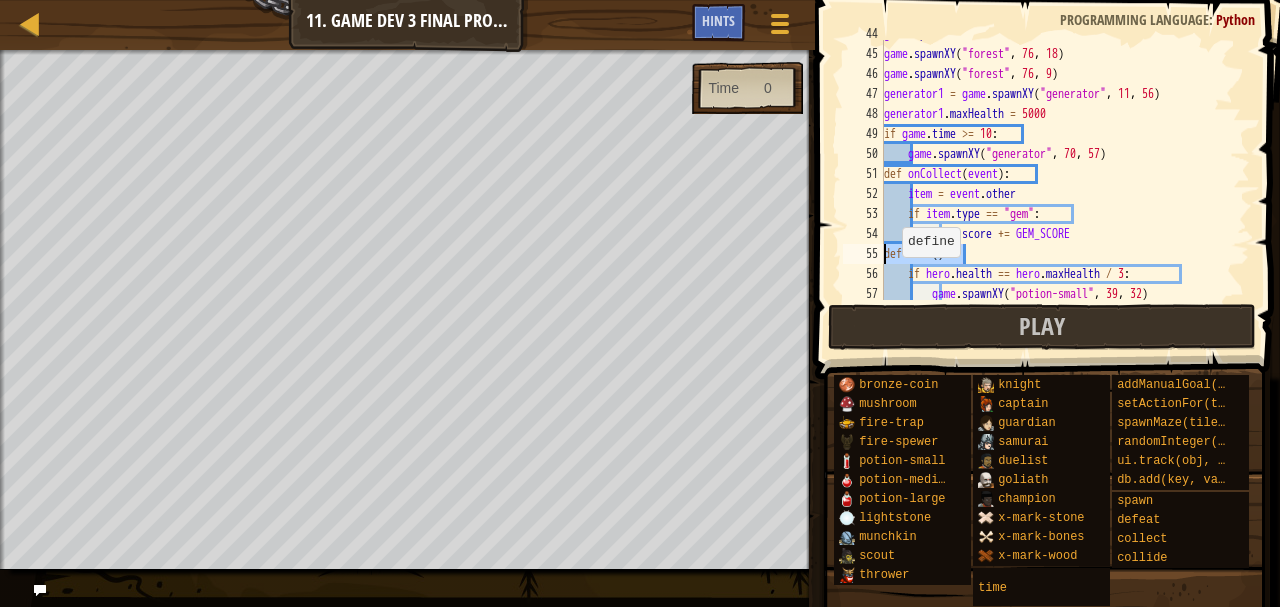 drag, startPoint x: 976, startPoint y: 250, endPoint x: 864, endPoint y: 257, distance: 112.21854 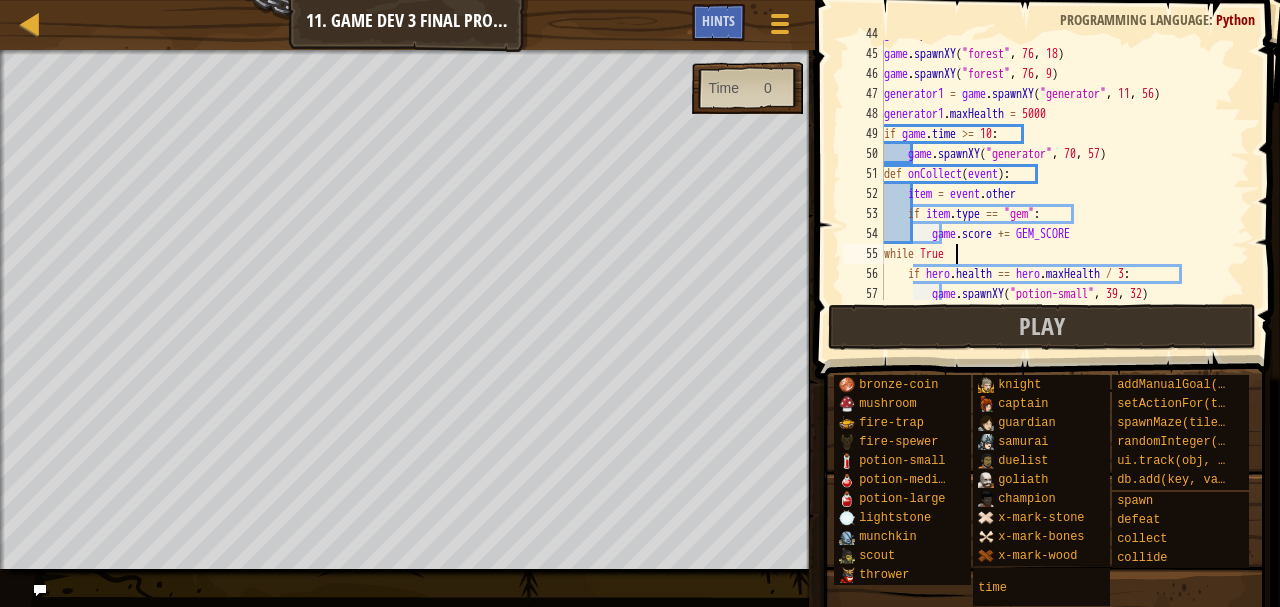 scroll, scrollTop: 9, scrollLeft: 5, axis: both 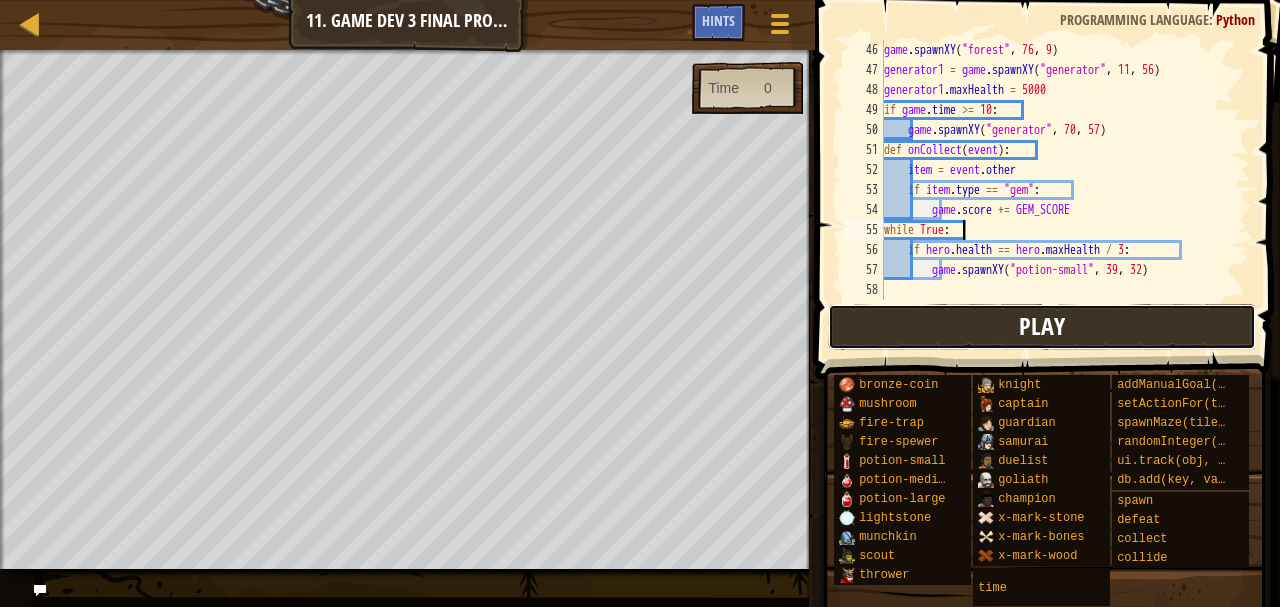 click on "Play" at bounding box center (1042, 327) 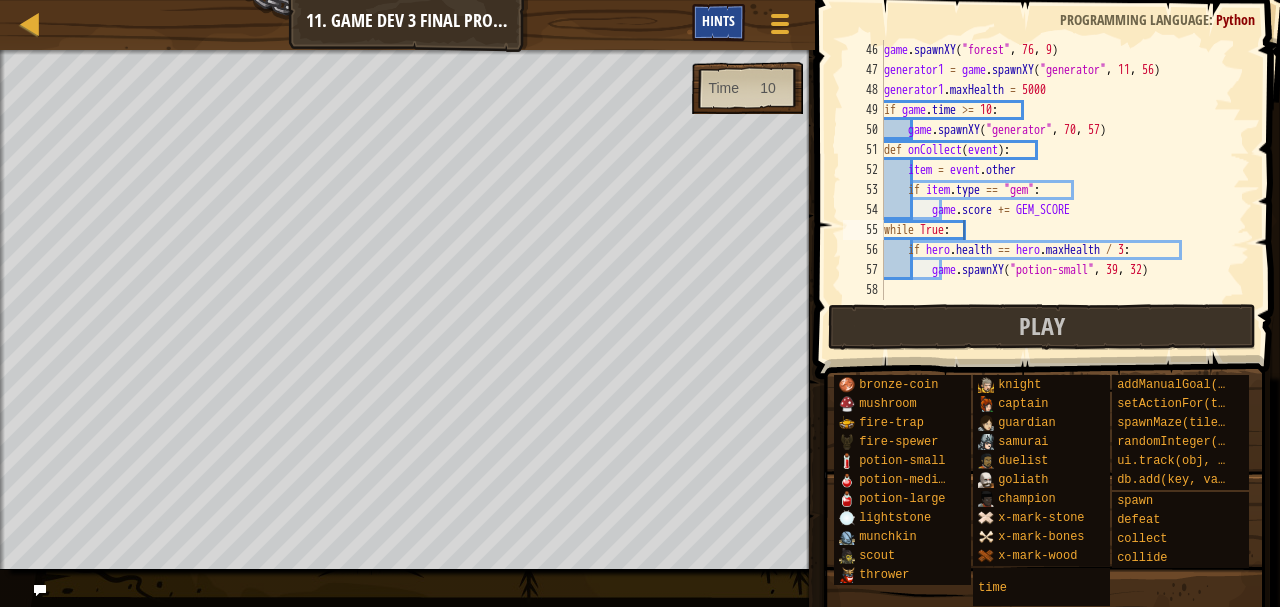 click on "Hints" at bounding box center [718, 20] 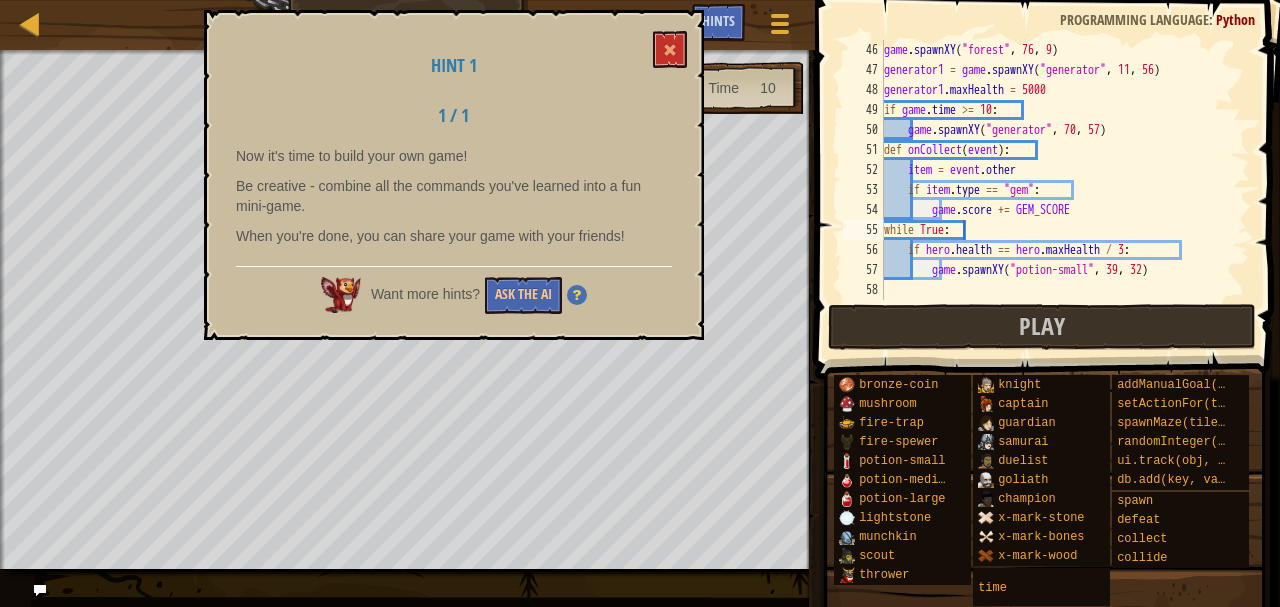 click on "Hint 1 1 / 1 Now it's time to build your own game!
Be creative - combine all the commands you've learned into a fun mini-game.
When you're done, you can share your game with your friends!
Want more hints? Ask the AI" at bounding box center [454, 175] 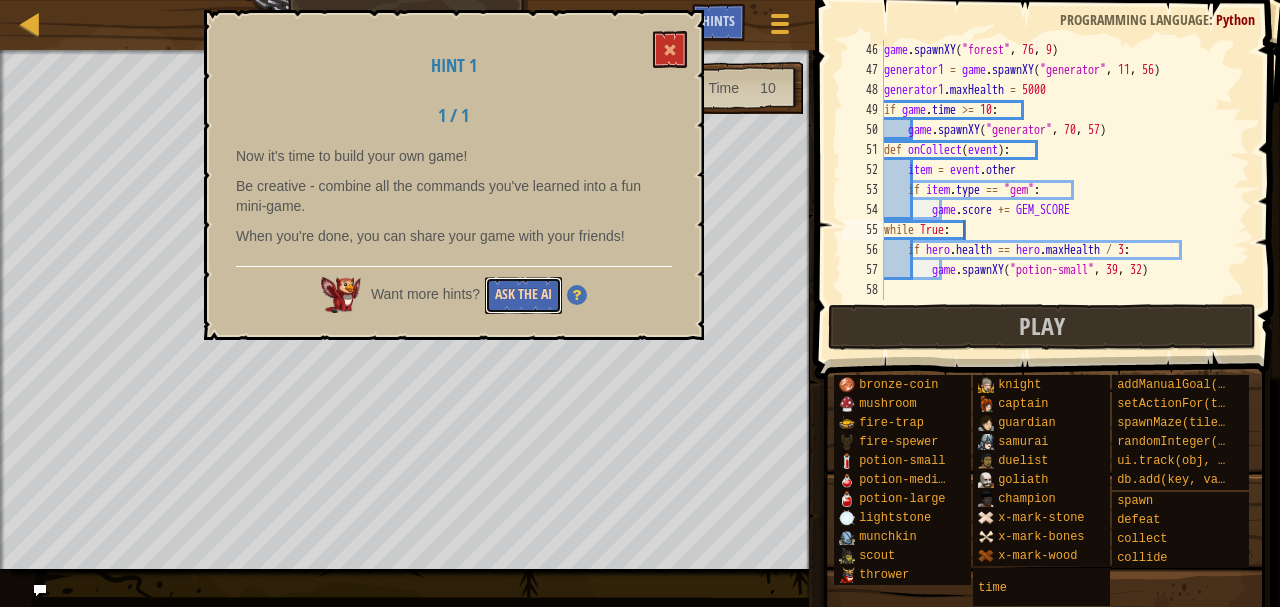 click on "Ask the AI" at bounding box center (523, 295) 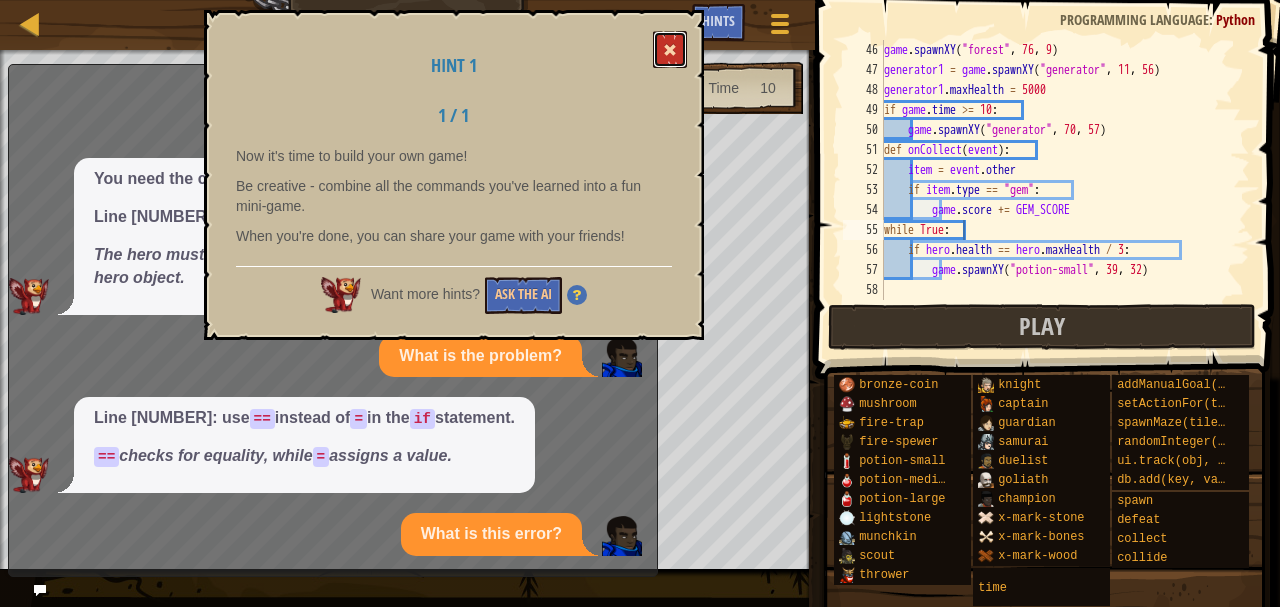 click at bounding box center [670, 50] 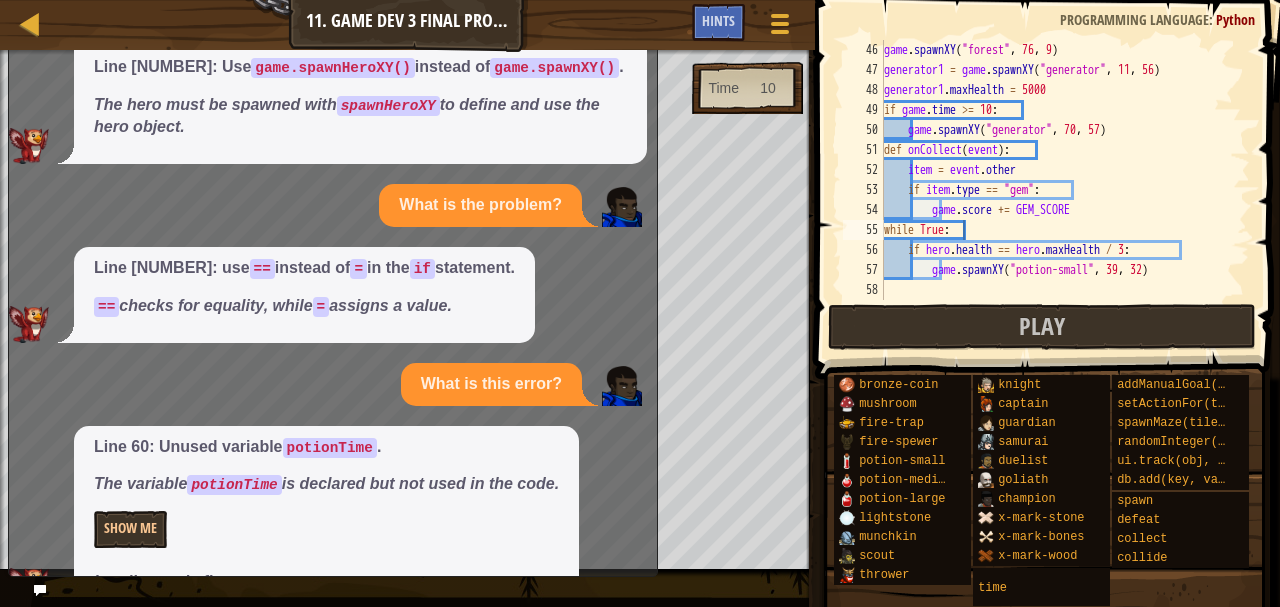 scroll, scrollTop: 111, scrollLeft: 0, axis: vertical 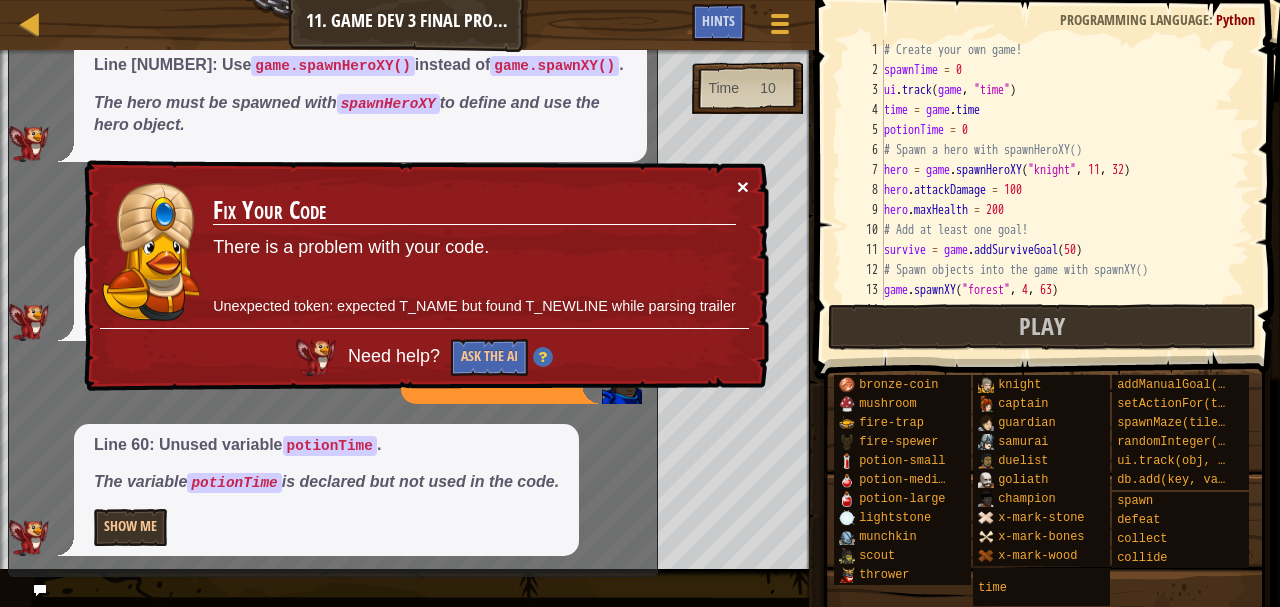 click on "×" at bounding box center (743, 186) 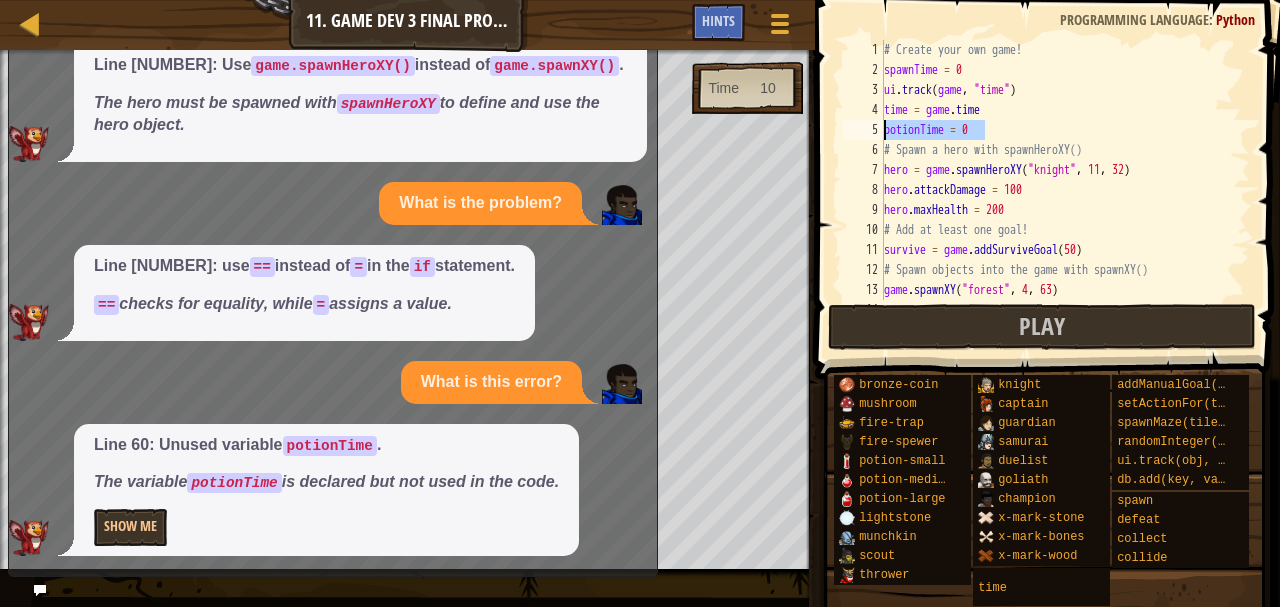 drag, startPoint x: 1001, startPoint y: 129, endPoint x: 867, endPoint y: 135, distance: 134.13426 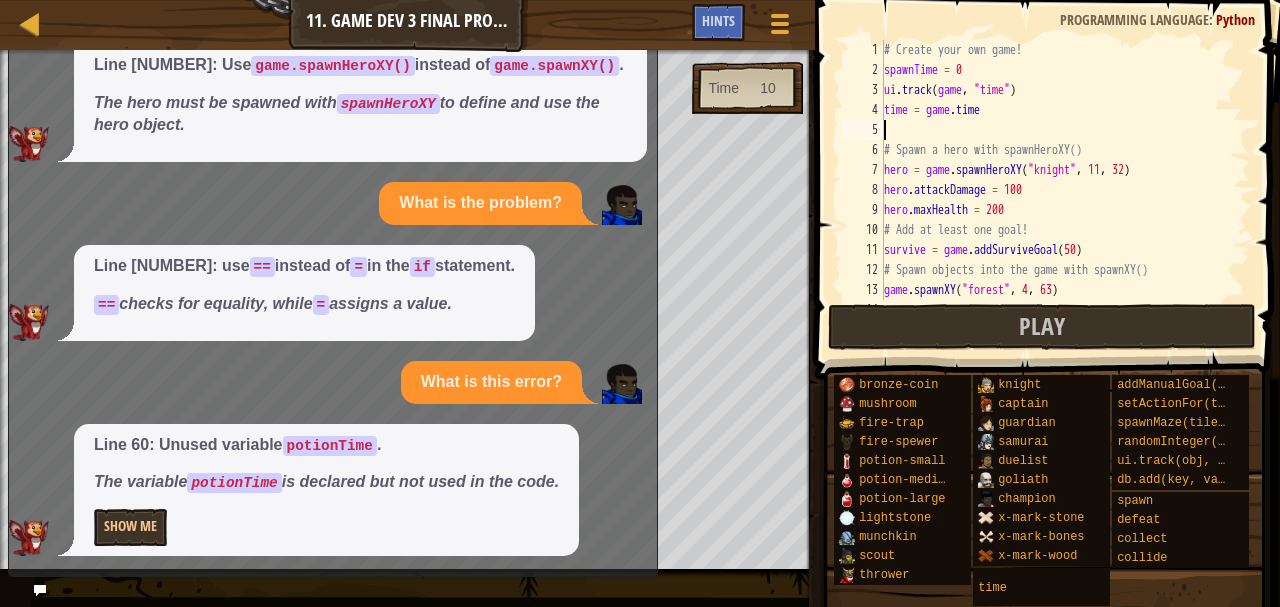 type on "time = game.time" 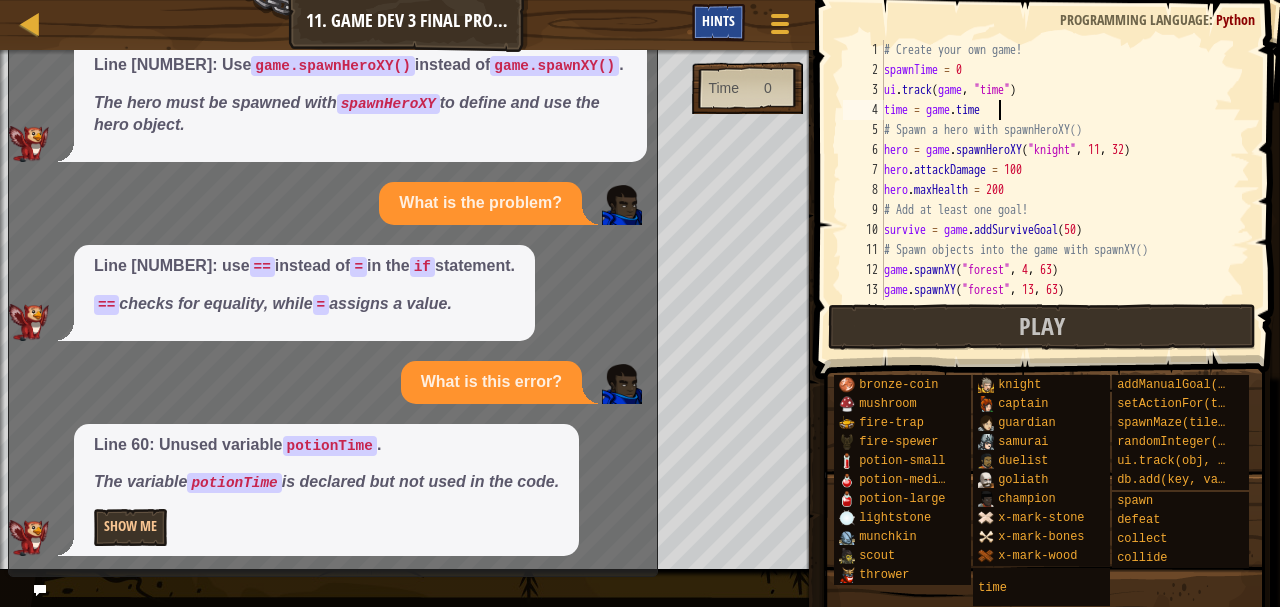 click on "Hints" at bounding box center (718, 22) 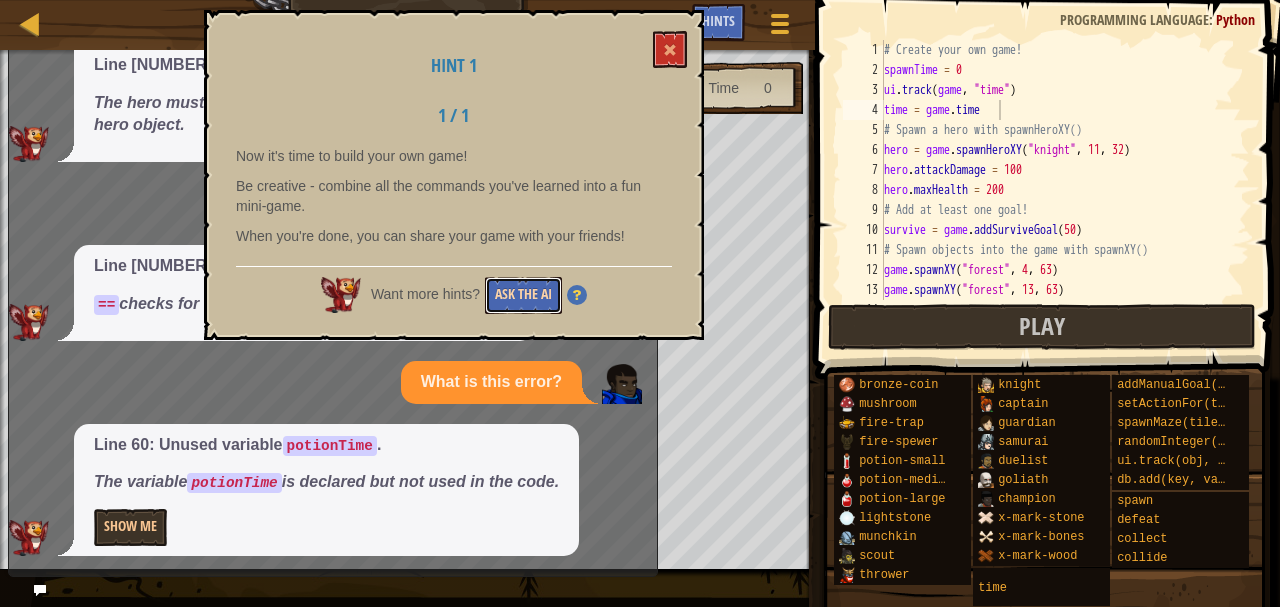 click on "Ask the AI" at bounding box center (523, 295) 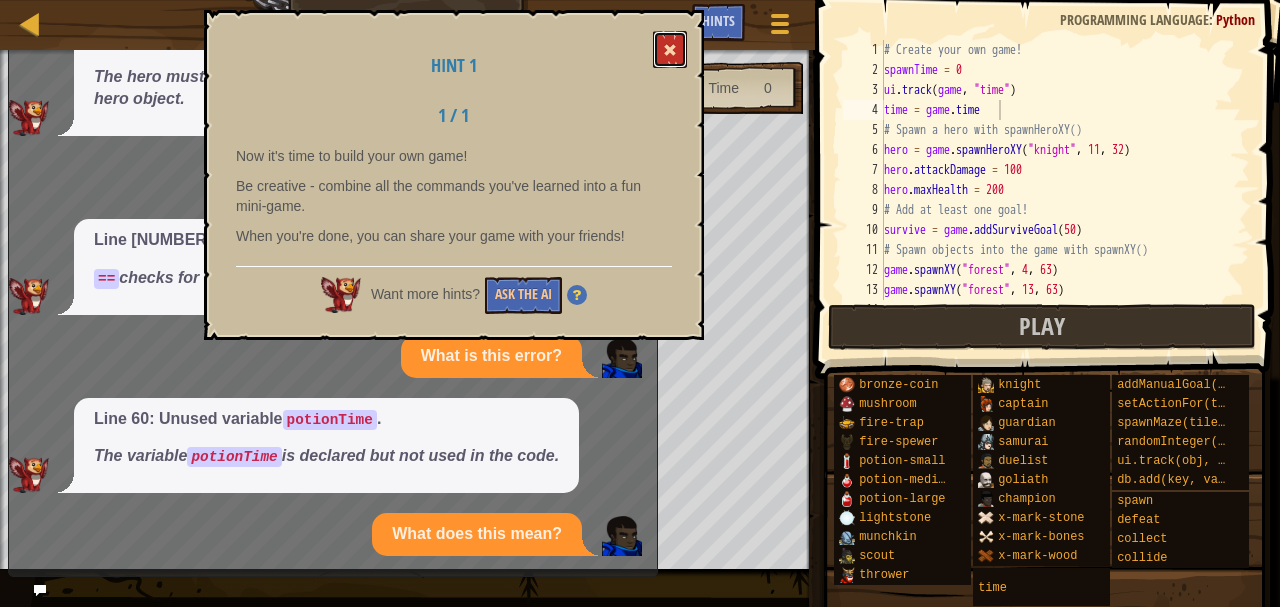 click at bounding box center (670, 49) 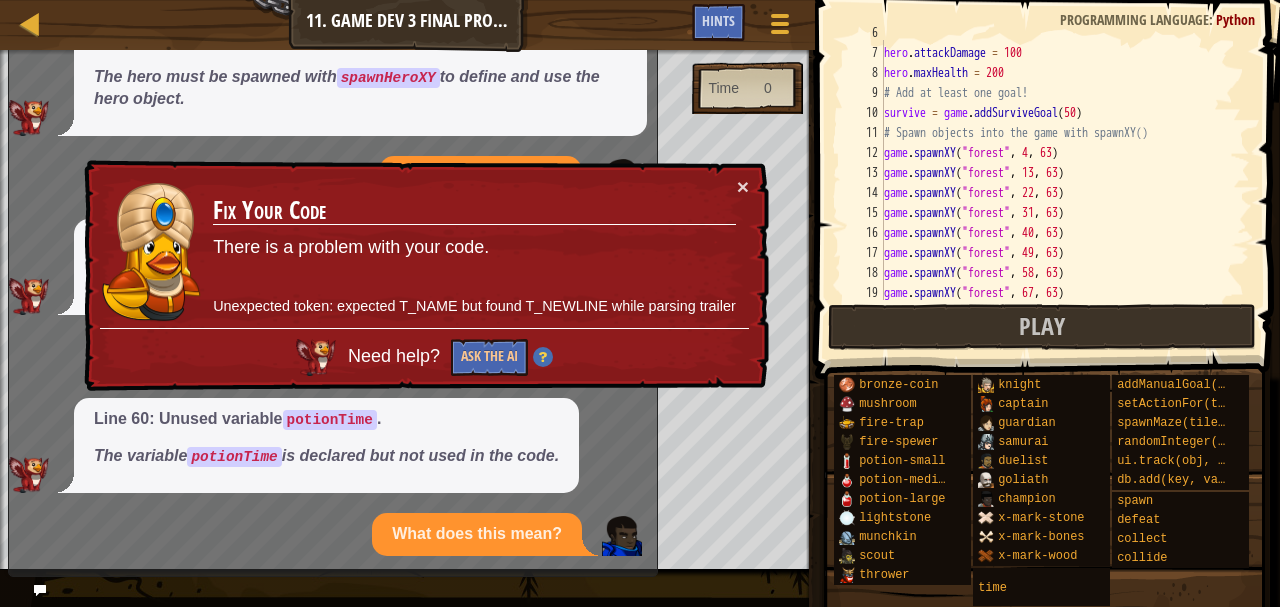 scroll, scrollTop: 91, scrollLeft: 0, axis: vertical 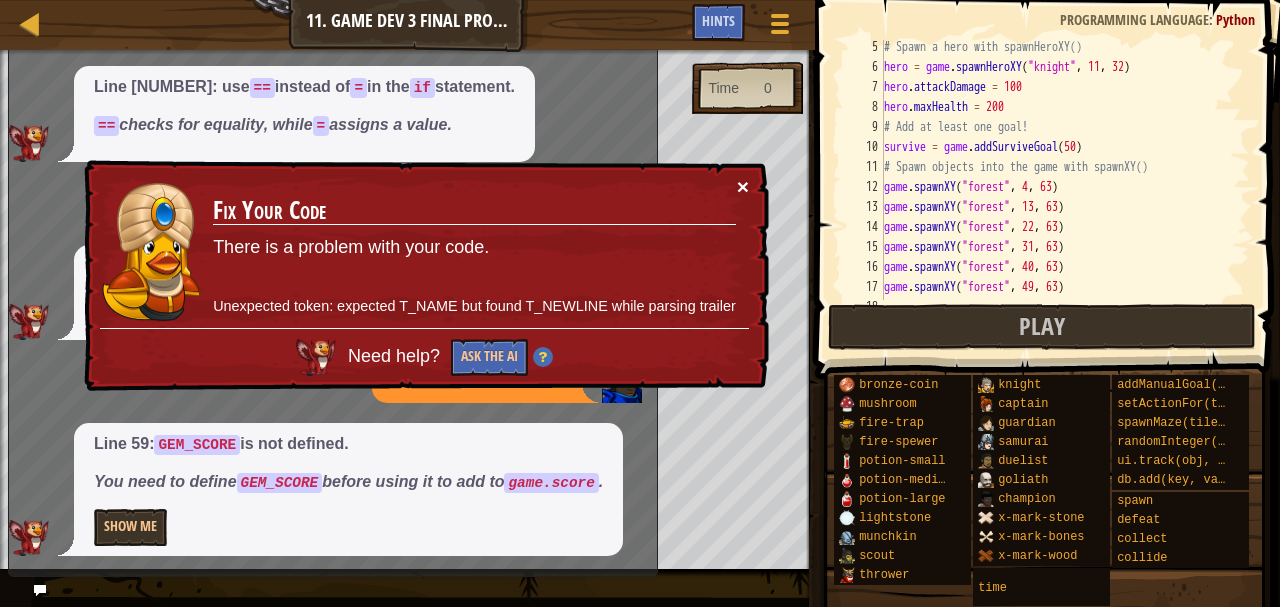click on "×" at bounding box center (743, 188) 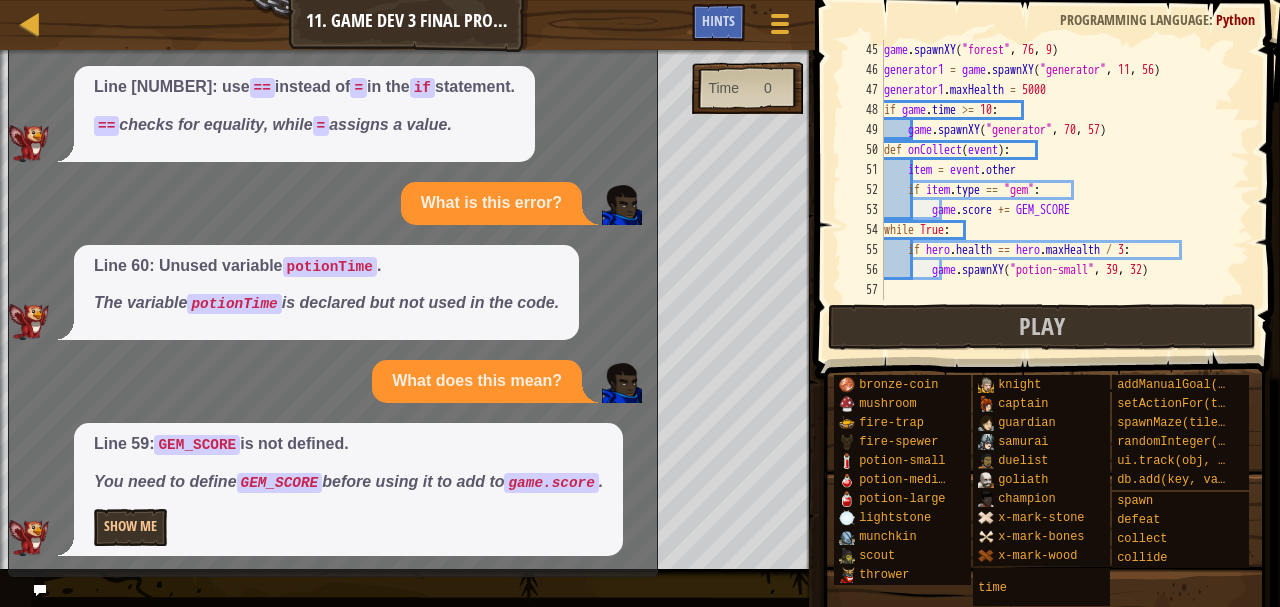 scroll, scrollTop: 871, scrollLeft: 0, axis: vertical 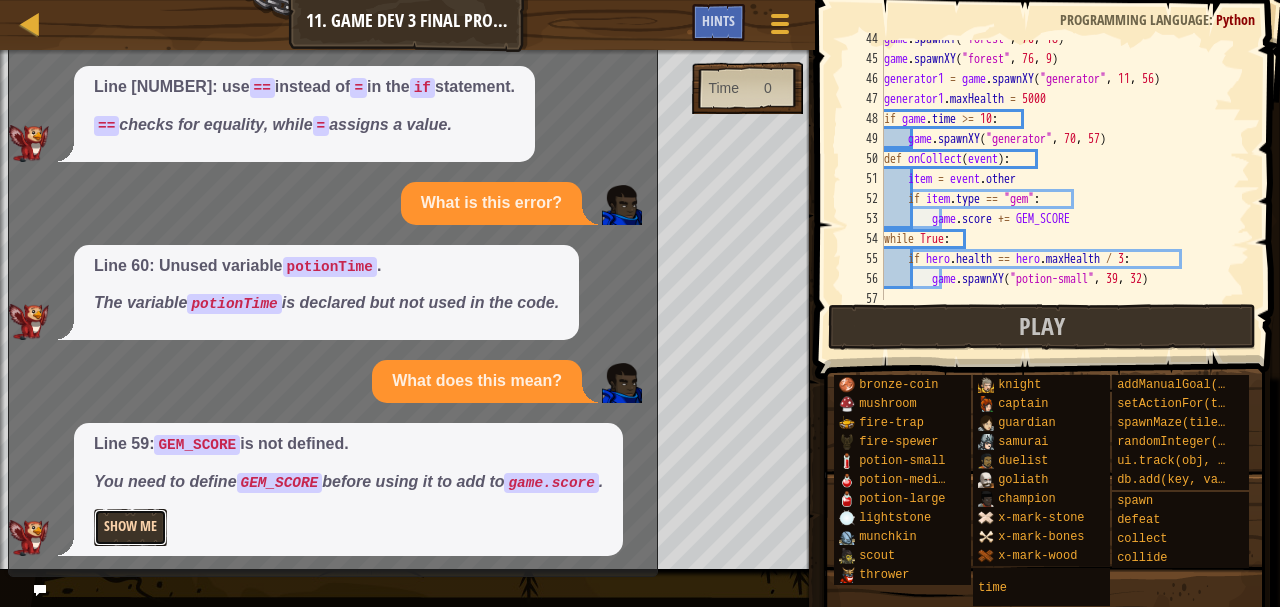 click on "Show Me" at bounding box center [130, 527] 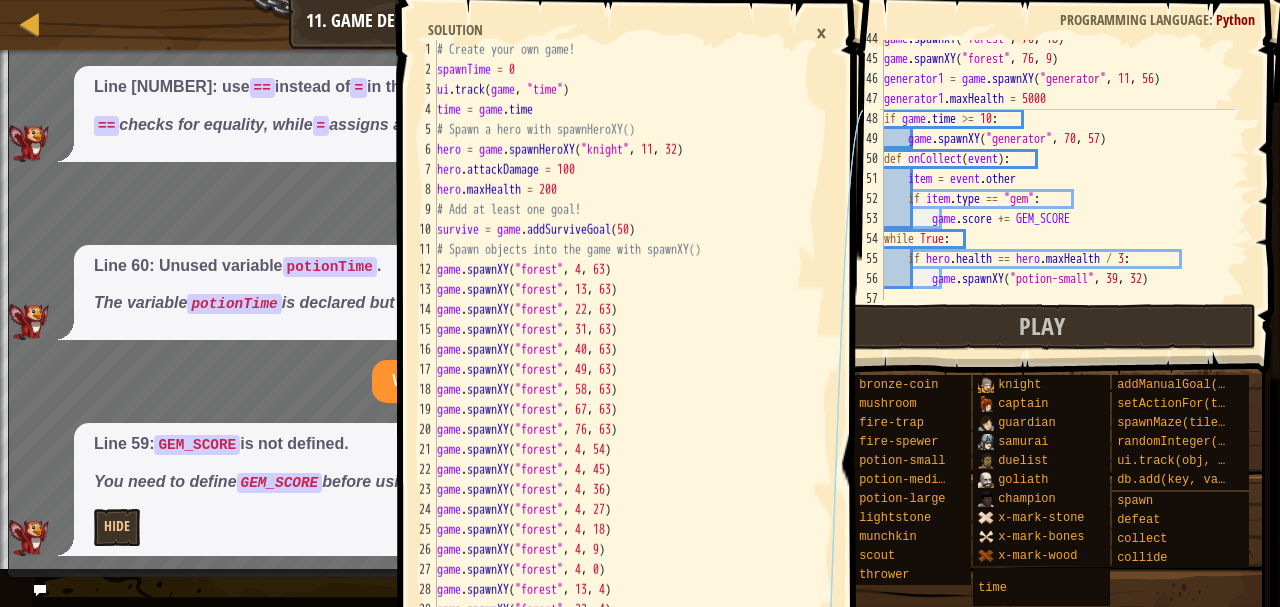 click on "# Create your own game! spawnTime   =   0 ui . track ( game ,   "time" ) time   =   game . time # Spawn a hero with spawnHeroXY() hero   =   game . spawnHeroXY ( "knight" ,   [NUMBER] ,   [NUMBER] ) hero . attackDamage   =   100 hero . maxHealth   =   200 # Add at least one goal! survive   =   game . addSurviveGoal ( 50 ) # Spawn objects into the game with spawnXY() game . spawnXY ( "forest" ,   [NUMBER] ,   [NUMBER] ) game . spawnXY ( "forest" ,   [NUMBER] ,   [NUMBER] ) game . spawnXY ( "forest" ,   [NUMBER] ,   [NUMBER] ) game . spawnXY ( "forest" ,   [NUMBER] ,   [NUMBER] ) game . spawnXY ( "forest" ,   [NUMBER] ,   [NUMBER] ) game . spawnXY ( "forest" ,   [NUMBER] ,   [NUMBER] ) game . spawnXY ( "forest" ,   [NUMBER] ,   [NUMBER] ) game . spawnXY ( "forest" ,   [NUMBER] ,   [NUMBER] ) game . spawnXY ( "forest" ,   [NUMBER] ,   [NUMBER] ) game . spawnXY ( "forest" ,   [NUMBER] ,   [NUMBER] ) game . spawnXY ( "forest" ,   [NUMBER] ,   [NUMBER] ) game . spawnXY ( "forest" ,   [NUMBER] ,   [NUMBER] ) game . spawnXY ( "forest" ,   [NUMBER] ,   [NUMBER] ) game . spawnXY ( "forest" ,   [NUMBER] ,   [NUMBER] ) game . spawnXY ( "forest" ,   [NUMBER] ,   [NUMBER] ) game . spawnXY ( "forest" ,   [NUMBER] ,   [NUMBER] )" at bounding box center (618, 660) 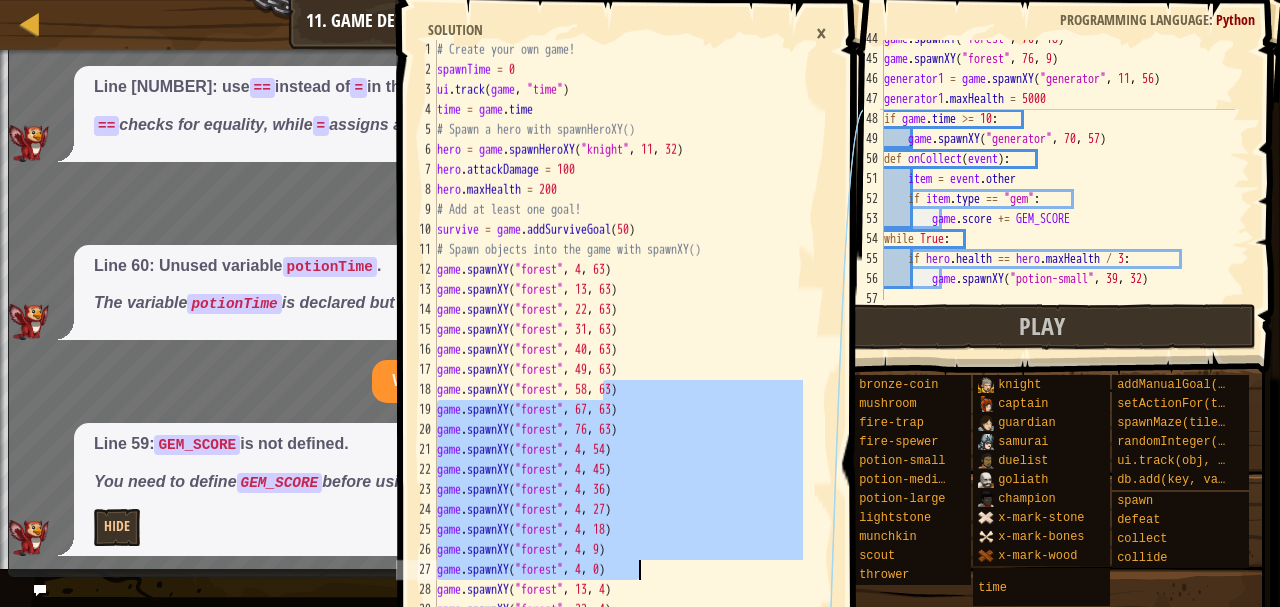 drag, startPoint x: 603, startPoint y: 392, endPoint x: 559, endPoint y: 134, distance: 261.72504 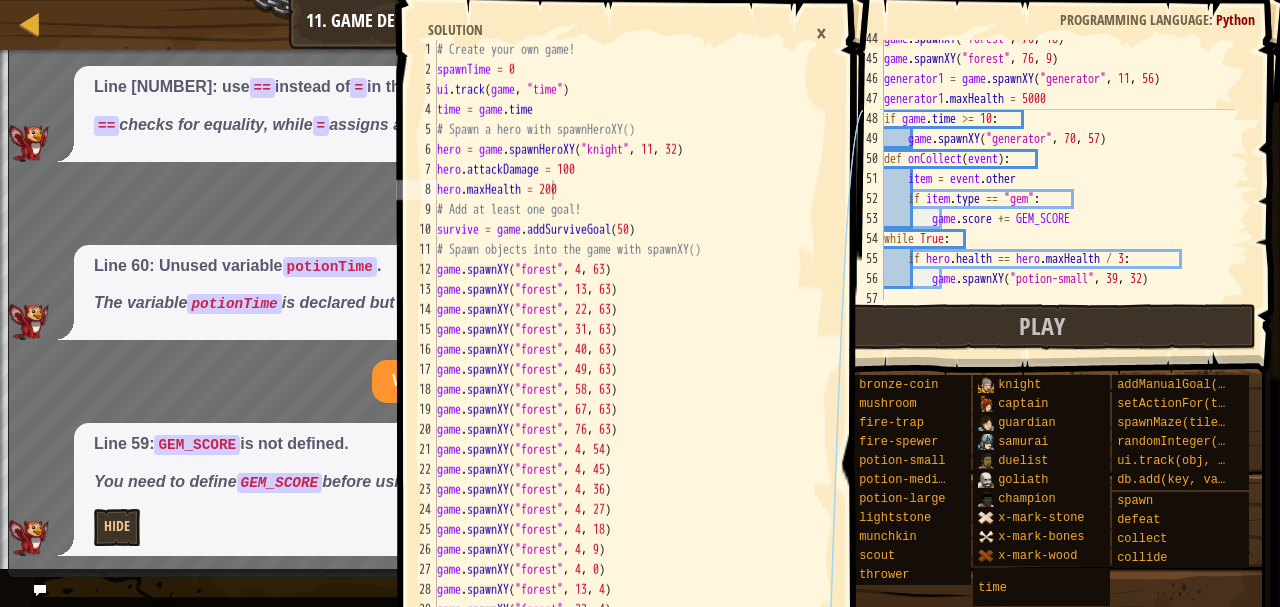 click on "# Create your own game! spawnTime   =   0 ui . track ( game ,   "time" ) time   =   game . time # Spawn a hero with spawnHeroXY() hero   =   game . spawnHeroXY ( "knight" ,   [NUMBER] ,   [NUMBER] ) hero . attackDamage   =   100 hero . maxHealth   =   200 # Add at least one goal! survive   =   game . addSurviveGoal ( 50 ) # Spawn objects into the game with spawnXY() game . spawnXY ( "forest" ,   [NUMBER] ,   [NUMBER] ) game . spawnXY ( "forest" ,   [NUMBER] ,   [NUMBER] ) game . spawnXY ( "forest" ,   [NUMBER] ,   [NUMBER] ) game . spawnXY ( "forest" ,   [NUMBER] ,   [NUMBER] ) game . spawnXY ( "forest" ,   [NUMBER] ,   [NUMBER] ) game . spawnXY ( "forest" ,   [NUMBER] ,   [NUMBER] ) game . spawnXY ( "forest" ,   [NUMBER] ,   [NUMBER] ) game . spawnXY ( "forest" ,   [NUMBER] ,   [NUMBER] ) game . spawnXY ( "forest" ,   [NUMBER] ,   [NUMBER] ) game . spawnXY ( "forest" ,   [NUMBER] ,   [NUMBER] ) game . spawnXY ( "forest" ,   [NUMBER] ,   [NUMBER] ) game . spawnXY ( "forest" ,   [NUMBER] ,   [NUMBER] ) game . spawnXY ( "forest" ,   [NUMBER] ,   [NUMBER] ) game . spawnXY ( "forest" ,   [NUMBER] ,   [NUMBER] ) game . spawnXY ( "forest" ,   [NUMBER] ,   [NUMBER] ) game . spawnXY ( "forest" ,   [NUMBER] ,   [NUMBER] )" at bounding box center (618, 660) 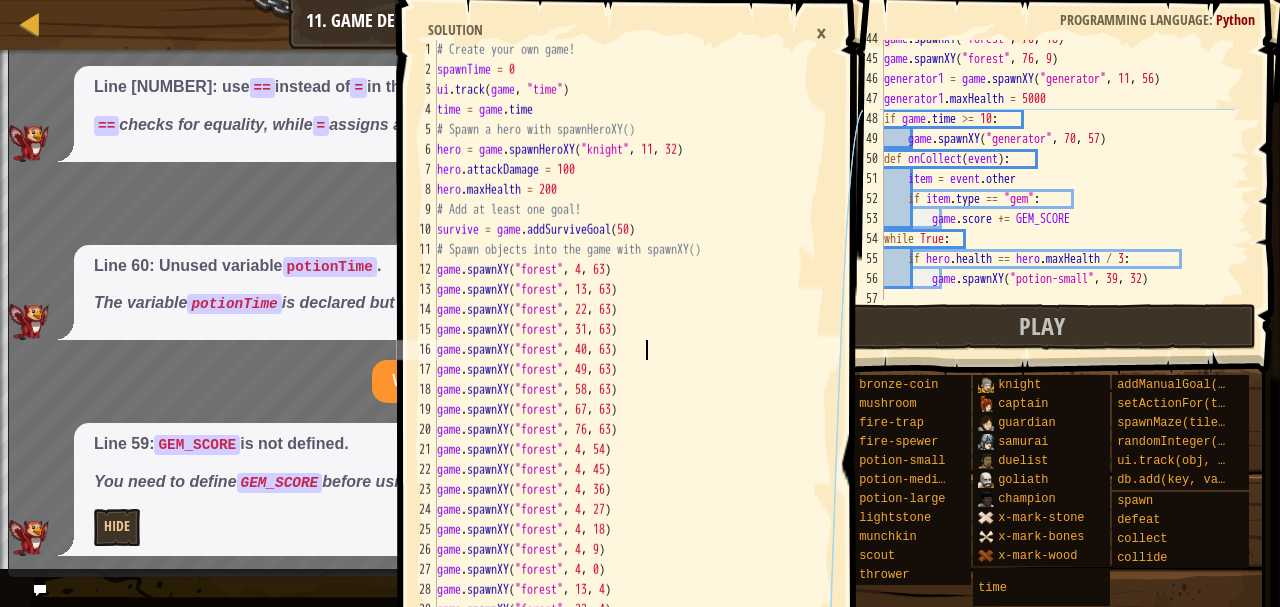 click on "# Create your own game! spawnTime   =   0 ui . track ( game ,   "time" ) time   =   game . time # Spawn a hero with spawnHeroXY() hero   =   game . spawnHeroXY ( "knight" ,   [NUMBER] ,   [NUMBER] ) hero . attackDamage   =   100 hero . maxHealth   =   200 # Add at least one goal! survive   =   game . addSurviveGoal ( 50 ) # Spawn objects into the game with spawnXY() game . spawnXY ( "forest" ,   [NUMBER] ,   [NUMBER] ) game . spawnXY ( "forest" ,   [NUMBER] ,   [NUMBER] ) game . spawnXY ( "forest" ,   [NUMBER] ,   [NUMBER] ) game . spawnXY ( "forest" ,   [NUMBER] ,   [NUMBER] ) game . spawnXY ( "forest" ,   [NUMBER] ,   [NUMBER] ) game . spawnXY ( "forest" ,   [NUMBER] ,   [NUMBER] ) game . spawnXY ( "forest" ,   [NUMBER] ,   [NUMBER] ) game . spawnXY ( "forest" ,   [NUMBER] ,   [NUMBER] ) game . spawnXY ( "forest" ,   [NUMBER] ,   [NUMBER] ) game . spawnXY ( "forest" ,   [NUMBER] ,   [NUMBER] ) game . spawnXY ( "forest" ,   [NUMBER] ,   [NUMBER] ) game . spawnXY ( "forest" ,   [NUMBER] ,   [NUMBER] ) game . spawnXY ( "forest" ,   [NUMBER] ,   [NUMBER] ) game . spawnXY ( "forest" ,   [NUMBER] ,   [NUMBER] ) game . spawnXY ( "forest" ,   [NUMBER] ,   [NUMBER] ) game . spawnXY ( "forest" ,   [NUMBER] ,   [NUMBER] )" at bounding box center [618, 660] 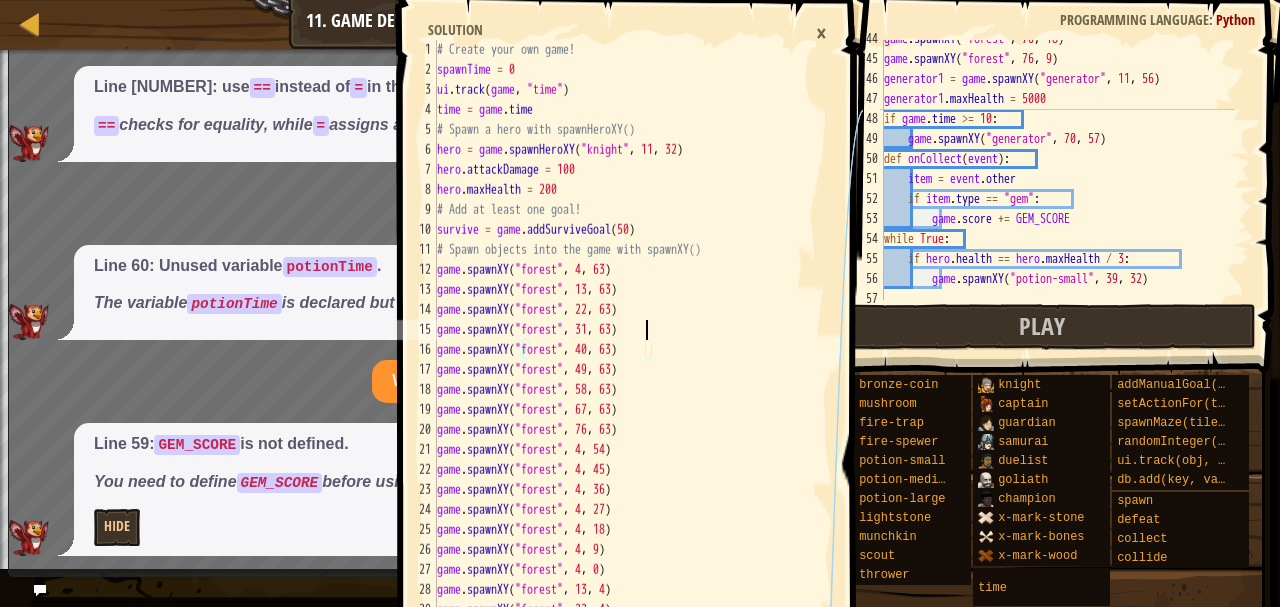 click on "# Create your own game! spawnTime   =   0 ui . track ( game ,   "time" ) time   =   game . time # Spawn a hero with spawnHeroXY() hero   =   game . spawnHeroXY ( "knight" ,   [NUMBER] ,   [NUMBER] ) hero . attackDamage   =   100 hero . maxHealth   =   200 # Add at least one goal! survive   =   game . addSurviveGoal ( 50 ) # Spawn objects into the game with spawnXY() game . spawnXY ( "forest" ,   [NUMBER] ,   [NUMBER] ) game . spawnXY ( "forest" ,   [NUMBER] ,   [NUMBER] ) game . spawnXY ( "forest" ,   [NUMBER] ,   [NUMBER] ) game . spawnXY ( "forest" ,   [NUMBER] ,   [NUMBER] ) game . spawnXY ( "forest" ,   [NUMBER] ,   [NUMBER] ) game . spawnXY ( "forest" ,   [NUMBER] ,   [NUMBER] ) game . spawnXY ( "forest" ,   [NUMBER] ,   [NUMBER] ) game . spawnXY ( "forest" ,   [NUMBER] ,   [NUMBER] ) game . spawnXY ( "forest" ,   [NUMBER] ,   [NUMBER] ) game . spawnXY ( "forest" ,   [NUMBER] ,   [NUMBER] ) game . spawnXY ( "forest" ,   [NUMBER] ,   [NUMBER] ) game . spawnXY ( "forest" ,   [NUMBER] ,   [NUMBER] ) game . spawnXY ( "forest" ,   [NUMBER] ,   [NUMBER] ) game . spawnXY ( "forest" ,   [NUMBER] ,   [NUMBER] ) game . spawnXY ( "forest" ,   [NUMBER] ,   [NUMBER] ) game . spawnXY ( "forest" ,   [NUMBER] ,   [NUMBER] )" at bounding box center (618, 660) 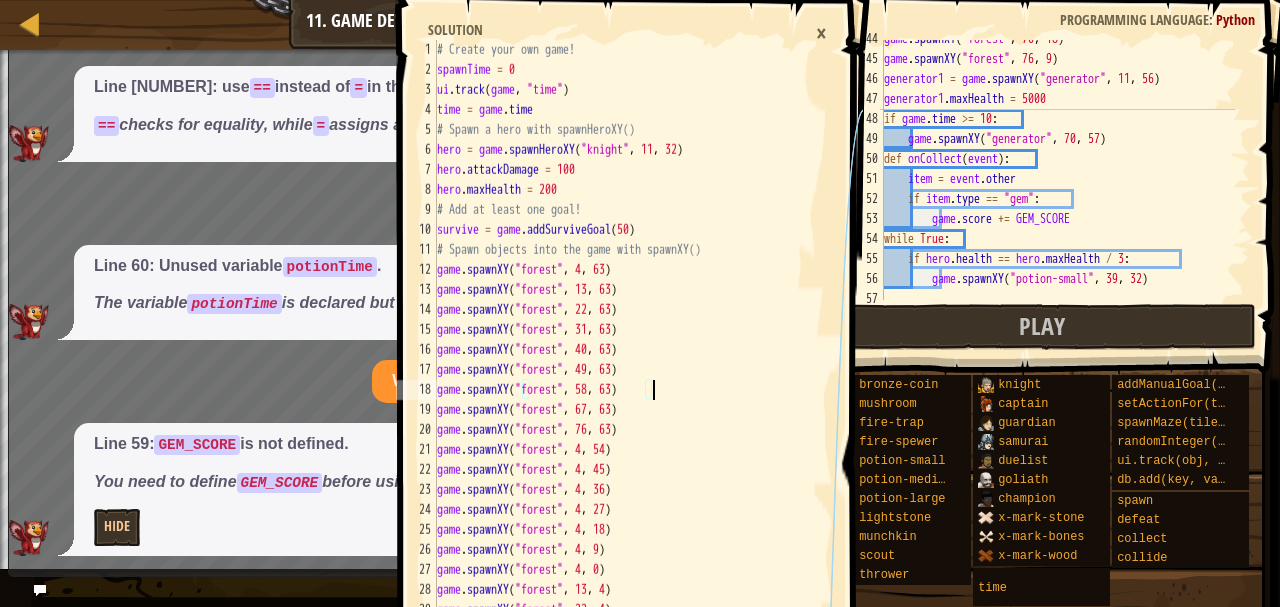 click on "# Create your own game! spawnTime   =   0 ui . track ( game ,   "time" ) time   =   game . time # Spawn a hero with spawnHeroXY() hero   =   game . spawnHeroXY ( "knight" ,   [NUMBER] ,   [NUMBER] ) hero . attackDamage   =   100 hero . maxHealth   =   200 # Add at least one goal! survive   =   game . addSurviveGoal ( 50 ) # Spawn objects into the game with spawnXY() game . spawnXY ( "forest" ,   [NUMBER] ,   [NUMBER] ) game . spawnXY ( "forest" ,   [NUMBER] ,   [NUMBER] ) game . spawnXY ( "forest" ,   [NUMBER] ,   [NUMBER] ) game . spawnXY ( "forest" ,   [NUMBER] ,   [NUMBER] ) game . spawnXY ( "forest" ,   [NUMBER] ,   [NUMBER] ) game . spawnXY ( "forest" ,   [NUMBER] ,   [NUMBER] ) game . spawnXY ( "forest" ,   [NUMBER] ,   [NUMBER] ) game . spawnXY ( "forest" ,   [NUMBER] ,   [NUMBER] ) game . spawnXY ( "forest" ,   [NUMBER] ,   [NUMBER] ) game . spawnXY ( "forest" ,   [NUMBER] ,   [NUMBER] ) game . spawnXY ( "forest" ,   [NUMBER] ,   [NUMBER] ) game . spawnXY ( "forest" ,   [NUMBER] ,   [NUMBER] ) game . spawnXY ( "forest" ,   [NUMBER] ,   [NUMBER] ) game . spawnXY ( "forest" ,   [NUMBER] ,   [NUMBER] ) game . spawnXY ( "forest" ,   [NUMBER] ,   [NUMBER] ) game . spawnXY ( "forest" ,   [NUMBER] ,   [NUMBER] )" at bounding box center (618, 660) 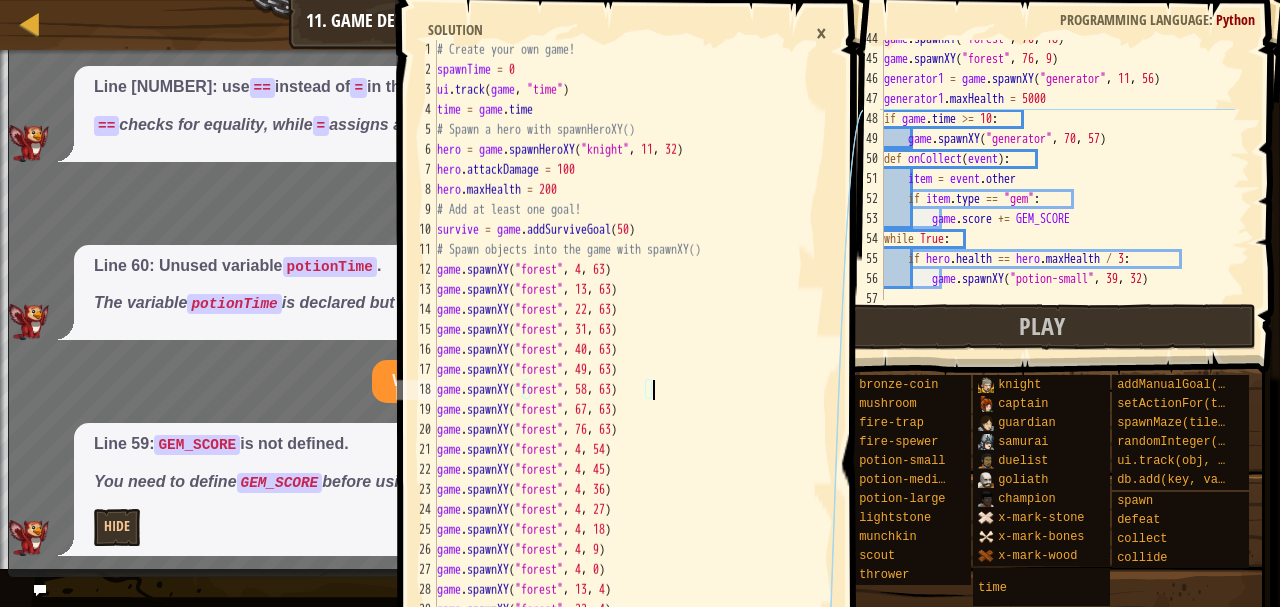 click on "# Create your own game! spawnTime   =   0 ui . track ( game ,   "time" ) time   =   game . time # Spawn a hero with spawnHeroXY() hero   =   game . spawnHeroXY ( "knight" ,   [NUMBER] ,   [NUMBER] ) hero . attackDamage   =   100 hero . maxHealth   =   200 # Add at least one goal! survive   =   game . addSurviveGoal ( 50 ) # Spawn objects into the game with spawnXY() game . spawnXY ( "forest" ,   [NUMBER] ,   [NUMBER] ) game . spawnXY ( "forest" ,   [NUMBER] ,   [NUMBER] ) game . spawnXY ( "forest" ,   [NUMBER] ,   [NUMBER] ) game . spawnXY ( "forest" ,   [NUMBER] ,   [NUMBER] ) game . spawnXY ( "forest" ,   [NUMBER] ,   [NUMBER] ) game . spawnXY ( "forest" ,   [NUMBER] ,   [NUMBER] ) game . spawnXY ( "forest" ,   [NUMBER] ,   [NUMBER] ) game . spawnXY ( "forest" ,   [NUMBER] ,   [NUMBER] ) game . spawnXY ( "forest" ,   [NUMBER] ,   [NUMBER] ) game . spawnXY ( "forest" ,   [NUMBER] ,   [NUMBER] ) game . spawnXY ( "forest" ,   [NUMBER] ,   [NUMBER] ) game . spawnXY ( "forest" ,   [NUMBER] ,   [NUMBER] ) game . spawnXY ( "forest" ,   [NUMBER] ,   [NUMBER] ) game . spawnXY ( "forest" ,   [NUMBER] ,   [NUMBER] ) game . spawnXY ( "forest" ,   [NUMBER] ,   [NUMBER] ) game . spawnXY ( "forest" ,   [NUMBER] ,   [NUMBER] )" at bounding box center (618, 660) 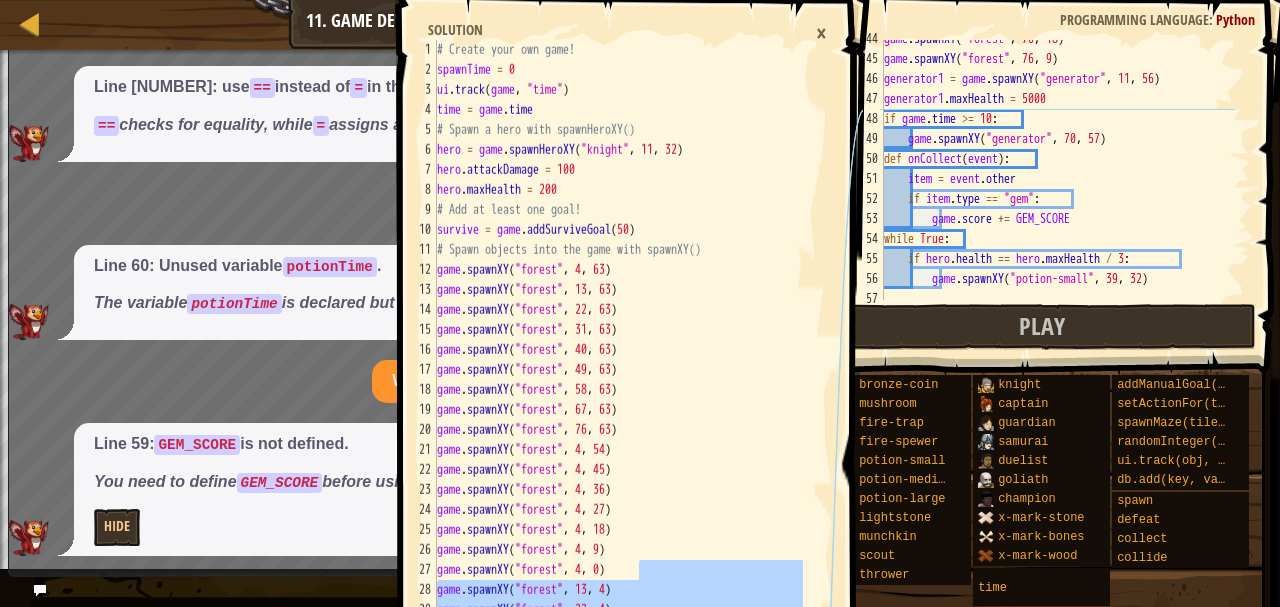 drag, startPoint x: 655, startPoint y: 564, endPoint x: 644, endPoint y: 303, distance: 261.2317 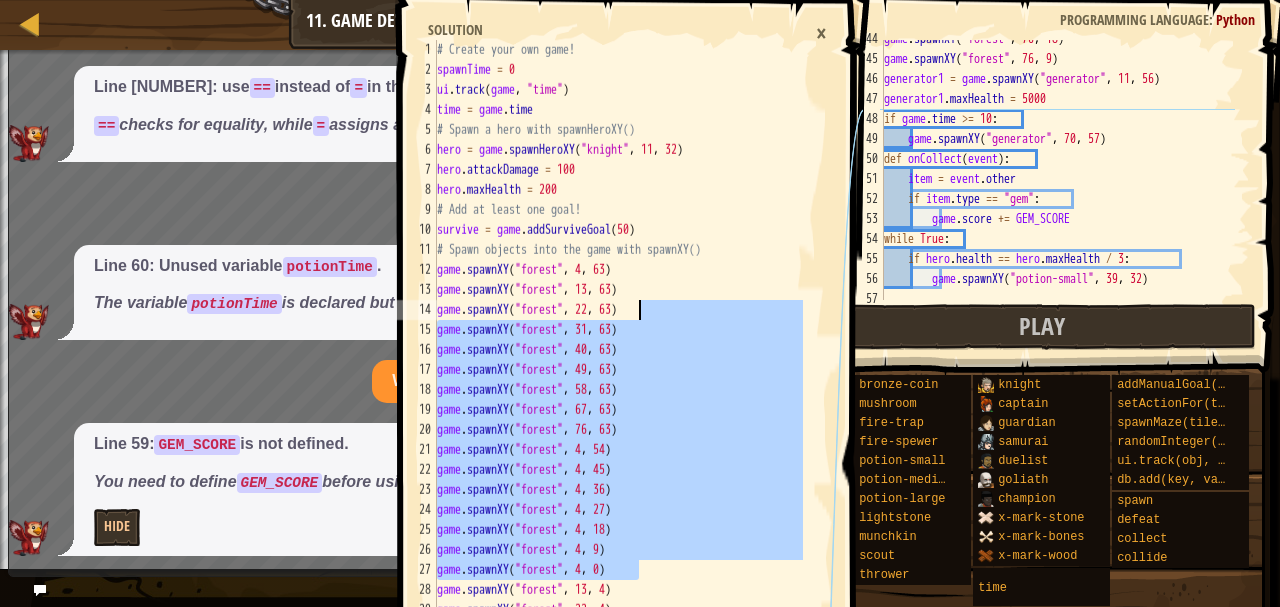 click on "# Create your own game! spawnTime   =   0 ui . track ( game ,   "time" ) time   =   game . time # Spawn a hero with spawnHeroXY() hero   =   game . spawnHeroXY ( "knight" ,   [NUMBER] ,   [NUMBER] ) hero . attackDamage   =   100 hero . maxHealth   =   200 # Add at least one goal! survive   =   game . addSurviveGoal ( 50 ) # Spawn objects into the game with spawnXY() game . spawnXY ( "forest" ,   [NUMBER] ,   [NUMBER] ) game . spawnXY ( "forest" ,   [NUMBER] ,   [NUMBER] ) game . spawnXY ( "forest" ,   [NUMBER] ,   [NUMBER] ) game . spawnXY ( "forest" ,   [NUMBER] ,   [NUMBER] ) game . spawnXY ( "forest" ,   [NUMBER] ,   [NUMBER] ) game . spawnXY ( "forest" ,   [NUMBER] ,   [NUMBER] ) game . spawnXY ( "forest" ,   [NUMBER] ,   [NUMBER] ) game . spawnXY ( "forest" ,   [NUMBER] ,   [NUMBER] ) game . spawnXY ( "forest" ,   [NUMBER] ,   [NUMBER] ) game . spawnXY ( "forest" ,   [NUMBER] ,   [NUMBER] ) game . spawnXY ( "forest" ,   [NUMBER] ,   [NUMBER] ) game . spawnXY ( "forest" ,   [NUMBER] ,   [NUMBER] ) game . spawnXY ( "forest" ,   [NUMBER] ,   [NUMBER] ) game . spawnXY ( "forest" ,   [NUMBER] ,   [NUMBER] ) game . spawnXY ( "forest" ,   [NUMBER] ,   [NUMBER] ) game . spawnXY ( "forest" ,   [NUMBER] ,   [NUMBER] )" at bounding box center (618, 660) 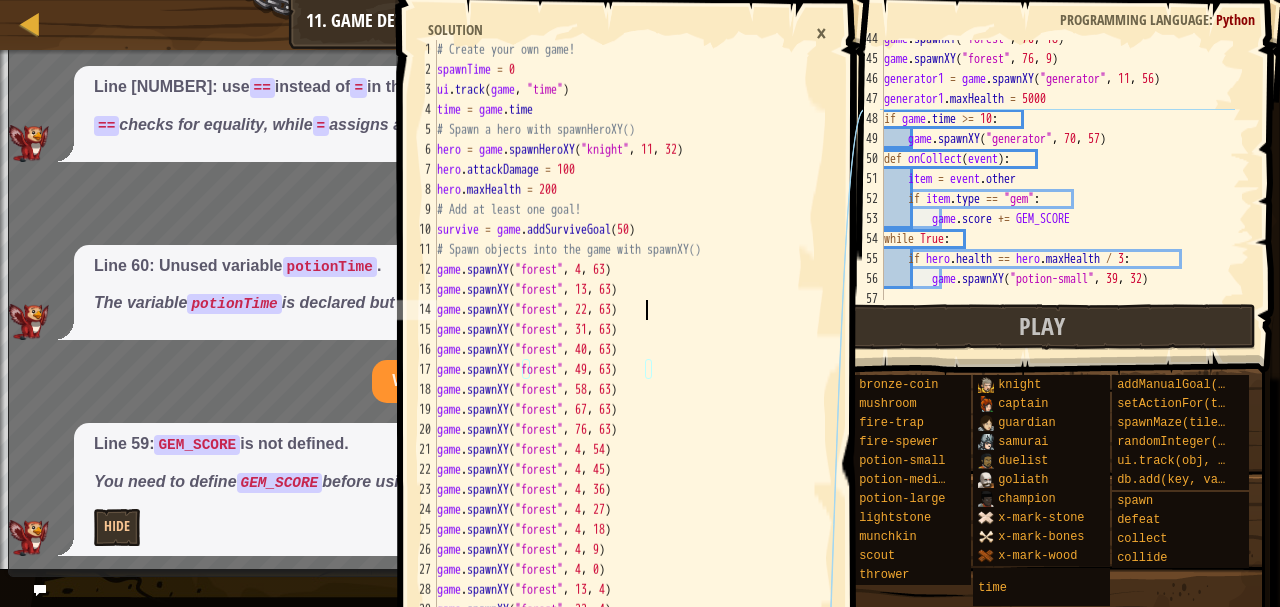 click on "# Create your own game! spawnTime   =   0 ui . track ( game ,   "time" ) time   =   game . time # Spawn a hero with spawnHeroXY() hero   =   game . spawnHeroXY ( "knight" ,   [NUMBER] ,   [NUMBER] ) hero . attackDamage   =   100 hero . maxHealth   =   200 # Add at least one goal! survive   =   game . addSurviveGoal ( 50 ) # Spawn objects into the game with spawnXY() game . spawnXY ( "forest" ,   [NUMBER] ,   [NUMBER] ) game . spawnXY ( "forest" ,   [NUMBER] ,   [NUMBER] ) game . spawnXY ( "forest" ,   [NUMBER] ,   [NUMBER] ) game . spawnXY ( "forest" ,   [NUMBER] ,   [NUMBER] ) game . spawnXY ( "forest" ,   [NUMBER] ,   [NUMBER] ) game . spawnXY ( "forest" ,   [NUMBER] ,   [NUMBER] ) game . spawnXY ( "forest" ,   [NUMBER] ,   [NUMBER] ) game . spawnXY ( "forest" ,   [NUMBER] ,   [NUMBER] ) game . spawnXY ( "forest" ,   [NUMBER] ,   [NUMBER] ) game . spawnXY ( "forest" ,   [NUMBER] ,   [NUMBER] ) game . spawnXY ( "forest" ,   [NUMBER] ,   [NUMBER] ) game . spawnXY ( "forest" ,   [NUMBER] ,   [NUMBER] ) game . spawnXY ( "forest" ,   [NUMBER] ,   [NUMBER] ) game . spawnXY ( "forest" ,   [NUMBER] ,   [NUMBER] ) game . spawnXY ( "forest" ,   [NUMBER] ,   [NUMBER] ) game . spawnXY ( "forest" ,   [NUMBER] ,   [NUMBER] )" at bounding box center (618, 660) 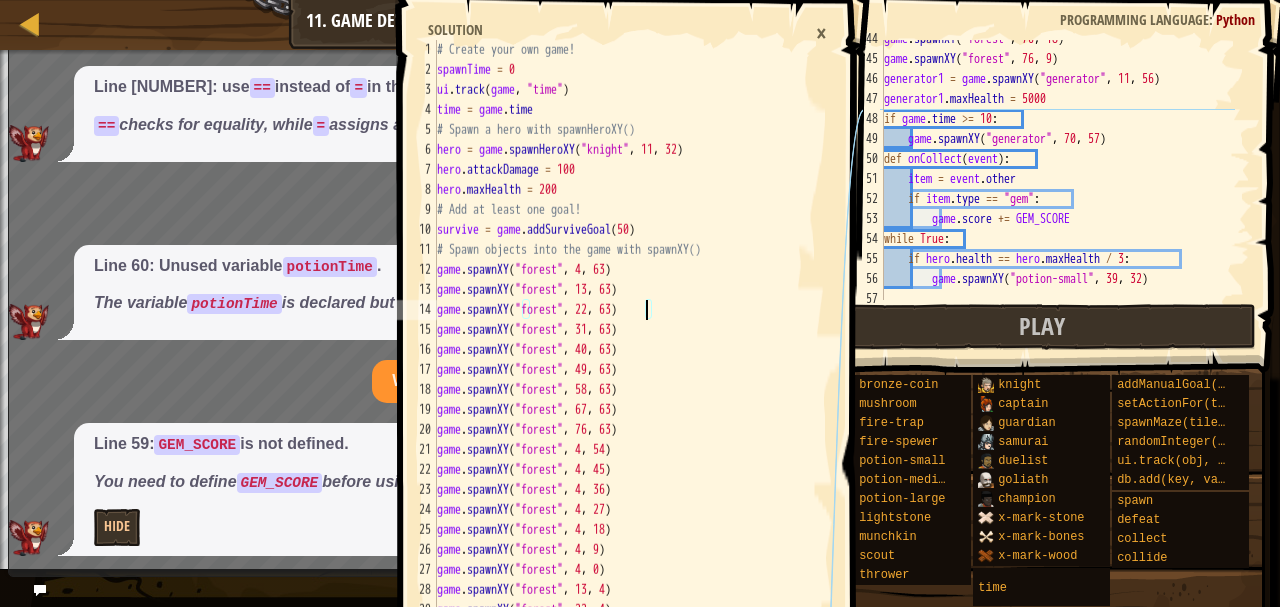 click on "# Create your own game! spawnTime   =   0 ui . track ( game ,   "time" ) time   =   game . time # Spawn a hero with spawnHeroXY() hero   =   game . spawnHeroXY ( "knight" ,   [NUMBER] ,   [NUMBER] ) hero . attackDamage   =   100 hero . maxHealth   =   200 # Add at least one goal! survive   =   game . addSurviveGoal ( 50 ) # Spawn objects into the game with spawnXY() game . spawnXY ( "forest" ,   [NUMBER] ,   [NUMBER] ) game . spawnXY ( "forest" ,   [NUMBER] ,   [NUMBER] ) game . spawnXY ( "forest" ,   [NUMBER] ,   [NUMBER] ) game . spawnXY ( "forest" ,   [NUMBER] ,   [NUMBER] ) game . spawnXY ( "forest" ,   [NUMBER] ,   [NUMBER] ) game . spawnXY ( "forest" ,   [NUMBER] ,   [NUMBER] ) game . spawnXY ( "forest" ,   [NUMBER] ,   [NUMBER] ) game . spawnXY ( "forest" ,   [NUMBER] ,   [NUMBER] ) game . spawnXY ( "forest" ,   [NUMBER] ,   [NUMBER] ) game . spawnXY ( "forest" ,   [NUMBER] ,   [NUMBER] ) game . spawnXY ( "forest" ,   [NUMBER] ,   [NUMBER] ) game . spawnXY ( "forest" ,   [NUMBER] ,   [NUMBER] ) game . spawnXY ( "forest" ,   [NUMBER] ,   [NUMBER] ) game . spawnXY ( "forest" ,   [NUMBER] ,   [NUMBER] ) game . spawnXY ( "forest" ,   [NUMBER] ,   [NUMBER] ) game . spawnXY ( "forest" ,   [NUMBER] ,   [NUMBER] )" at bounding box center (618, 660) 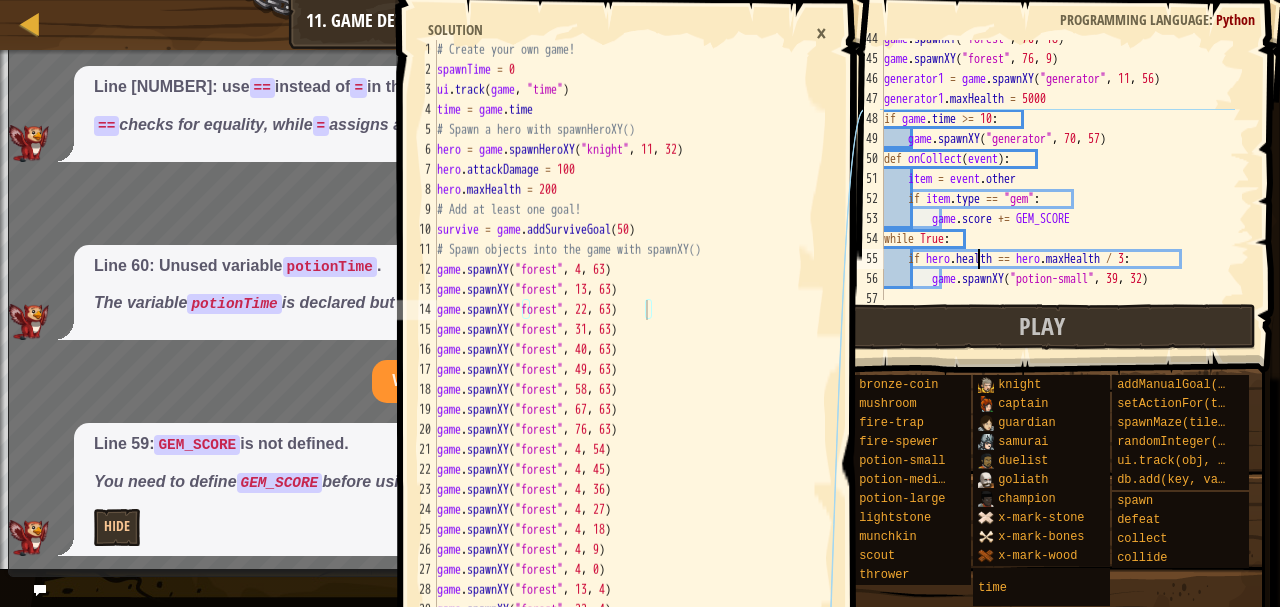 click on "What is this error?" at bounding box center (328, 203) 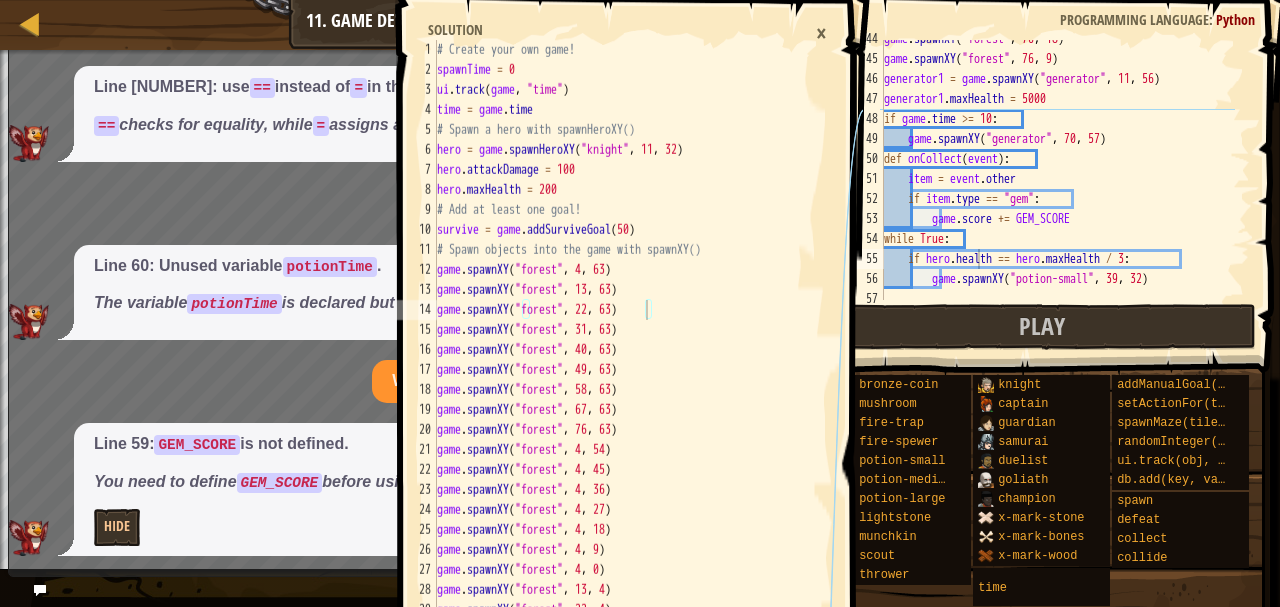 type on "# Spawn a hero with spawnHeroXY()" 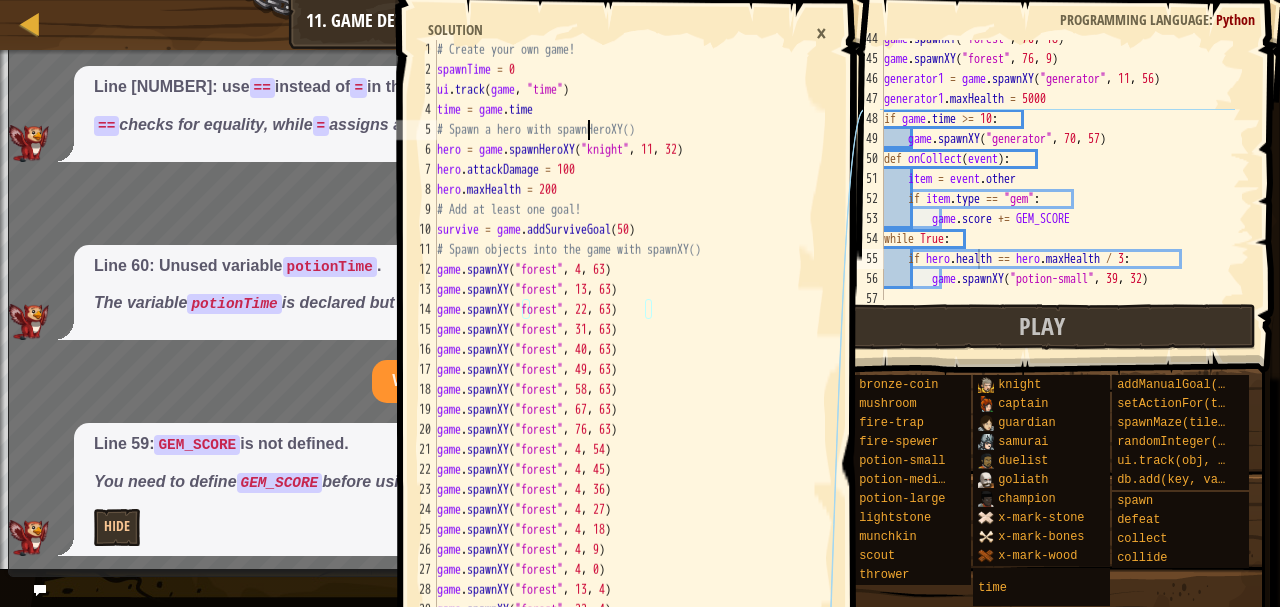 click on "# Create your own game! spawnTime   =   0 ui . track ( game ,   "time" ) time   =   game . time # Spawn a hero with spawnHeroXY() hero   =   game . spawnHeroXY ( "knight" ,   [NUMBER] ,   [NUMBER] ) hero . attackDamage   =   100 hero . maxHealth   =   200 # Add at least one goal! survive   =   game . addSurviveGoal ( 50 ) # Spawn objects into the game with spawnXY() game . spawnXY ( "forest" ,   [NUMBER] ,   [NUMBER] ) game . spawnXY ( "forest" ,   [NUMBER] ,   [NUMBER] ) game . spawnXY ( "forest" ,   [NUMBER] ,   [NUMBER] ) game . spawnXY ( "forest" ,   [NUMBER] ,   [NUMBER] ) game . spawnXY ( "forest" ,   [NUMBER] ,   [NUMBER] ) game . spawnXY ( "forest" ,   [NUMBER] ,   [NUMBER] ) game . spawnXY ( "forest" ,   [NUMBER] ,   [NUMBER] ) game . spawnXY ( "forest" ,   [NUMBER] ,   [NUMBER] ) game . spawnXY ( "forest" ,   [NUMBER] ,   [NUMBER] ) game . spawnXY ( "forest" ,   [NUMBER] ,   [NUMBER] ) game . spawnXY ( "forest" ,   [NUMBER] ,   [NUMBER] ) game . spawnXY ( "forest" ,   [NUMBER] ,   [NUMBER] ) game . spawnXY ( "forest" ,   [NUMBER] ,   [NUMBER] ) game . spawnXY ( "forest" ,   [NUMBER] ,   [NUMBER] ) game . spawnXY ( "forest" ,   [NUMBER] ,   [NUMBER] ) game . spawnXY ( "forest" ,   [NUMBER] ,   [NUMBER] )" at bounding box center [618, 660] 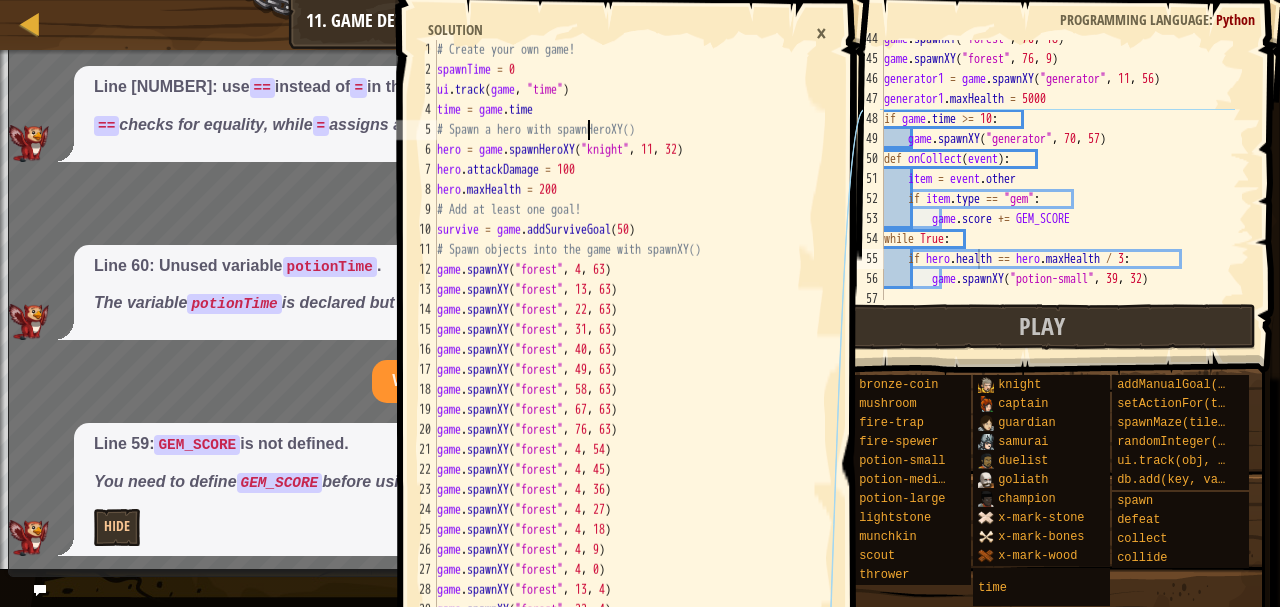 click on "×" at bounding box center [821, 33] 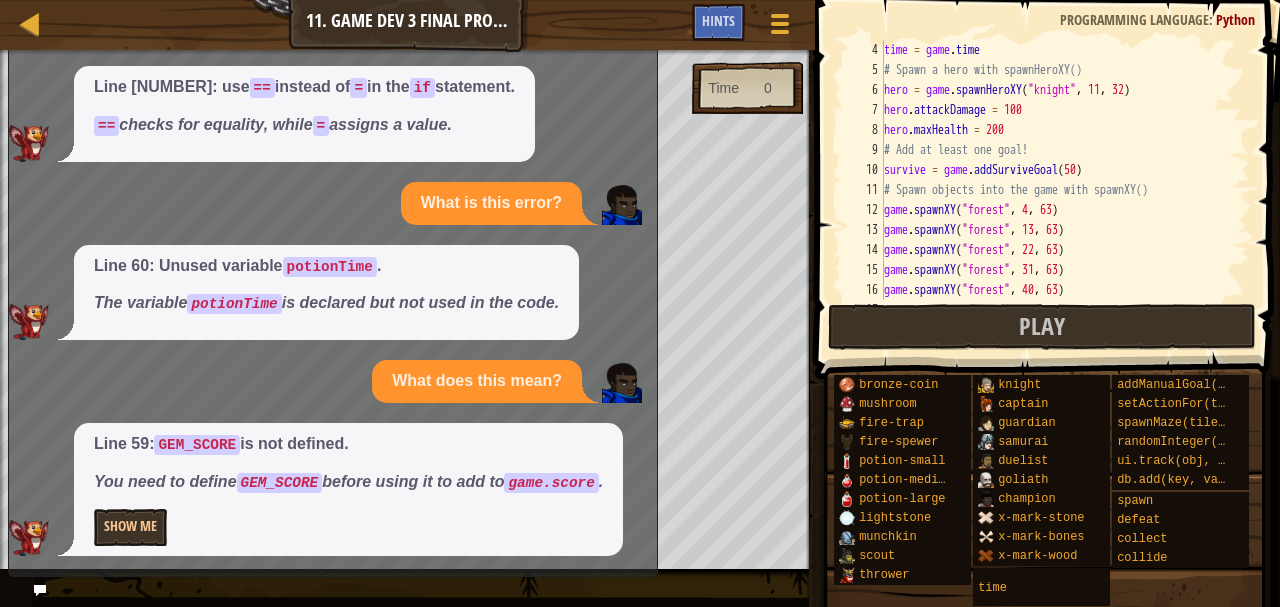 scroll, scrollTop: 0, scrollLeft: 0, axis: both 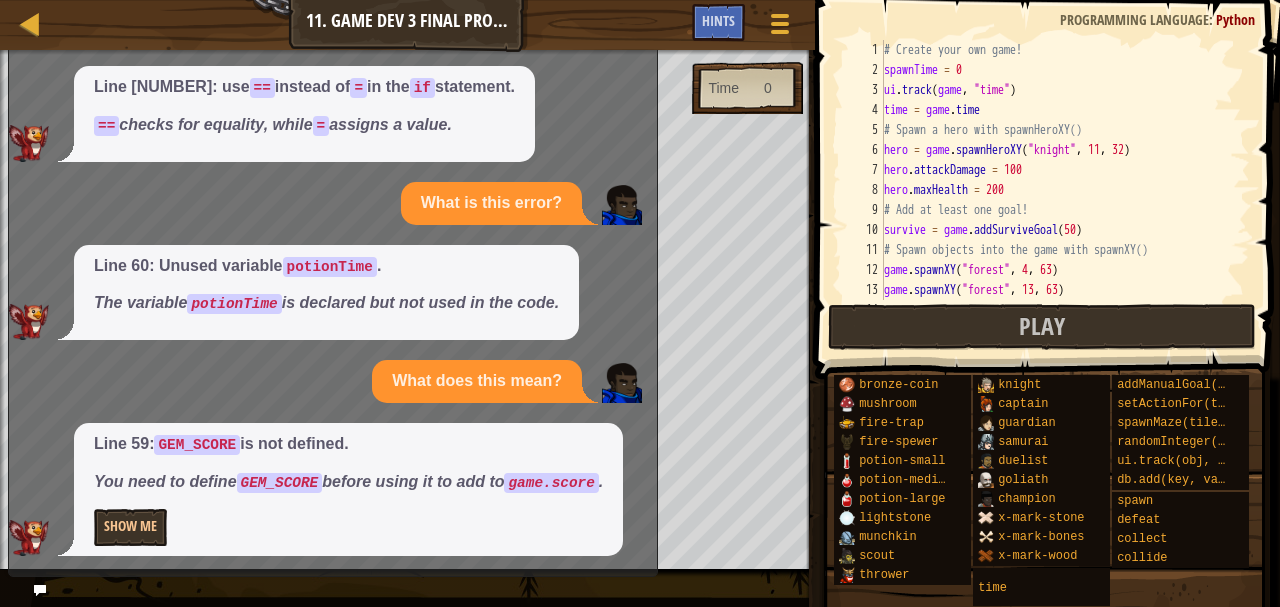 click on "Map Game Development 3 11. Game Dev 3 Final Project Game Menu Done Hints # Spawn a hero with spawnHeroXY() 1 2 3 4 5 6 7 8 9 10 11 12 13 14 15 16 17 18 19 20 21 22 23 24 25 26 27 28 29 30 31 32 33 34 35 36 37 38 39 40 41 42 43 44 45 46 47 48 49 50 51 52 53 54 55 56 57 58 # Create your own game! spawnTime   =   0 ui . track ( game ,   "time" ) time   =   game . time # Spawn a hero with spawnHeroXY() hero   =   game . spawnHeroXY ( "knight" ,   [COORD] ,   [COORD] ) hero . attackDamage   =   100 hero . maxHealth   =   200 # Add at least one goal! survive   =   game . addSurviveGoal ( 50 ) # Spawn objects into the game with spawnXY() game . spawnXY ( "forest" ,   [COORD] ,   [COORD] ) game . spawnXY ( "forest" ,   [COORD] ,   [COORD] ) game . spawnXY ( "forest" ,   [COORD] ,   [COORD] ) game . spawnXY ( "forest" ,   [COORD] ,   [COORD] ) game . spawnXY ( "forest" ,   [COORD] ,   [COORD] ) game . spawnXY ( "forest" ,   [COORD] ,   [COORD] ) game . spawnXY ( "forest" ,   [COORD] ,   [COORD] ) game . spawnXY ( "forest" ,   [COORD] ,   [COORD] ) game . spawnXY ( "forest" ,   [COORD] ,   [COORD] ) game . spawnXY ( ," at bounding box center (640, 303) 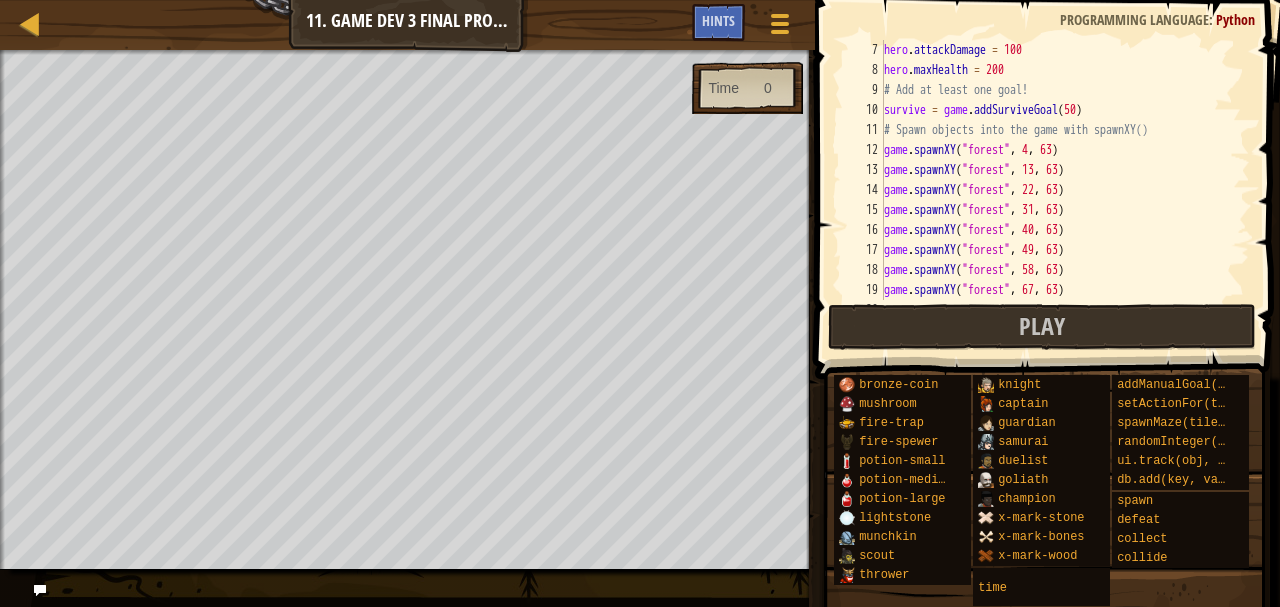 scroll, scrollTop: 0, scrollLeft: 0, axis: both 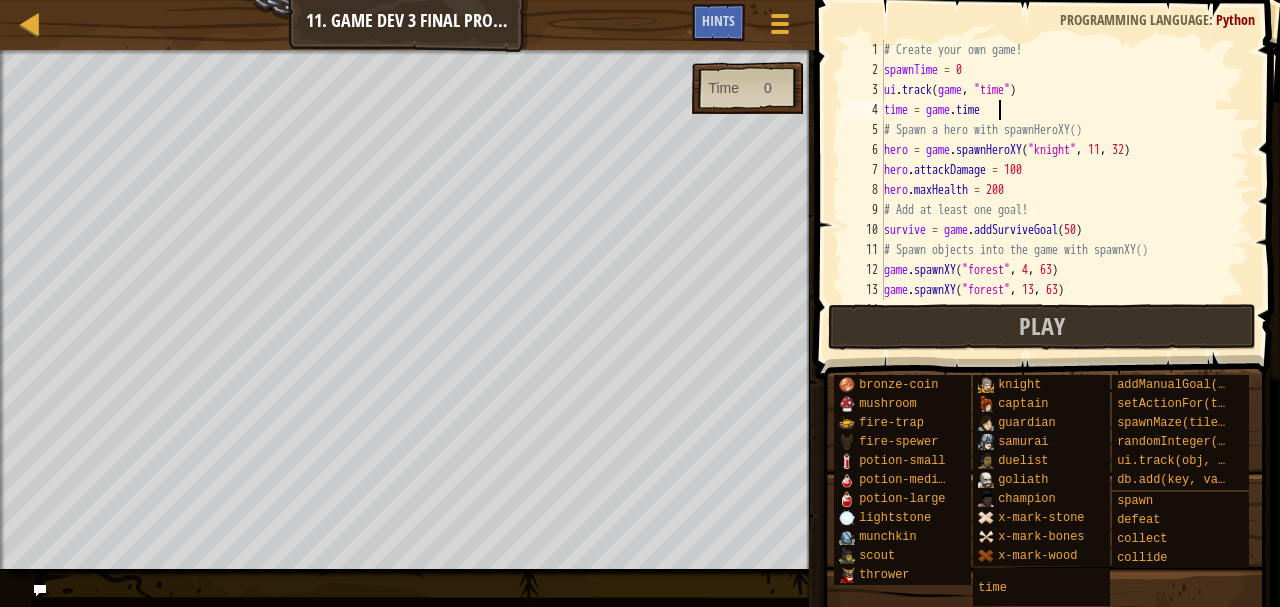 click on "# Create your own game! spawnTime = 0 ui . track ( game , "time" ) # Spawn a hero with spawnHeroXY() hero = game . spawnHeroXY ( "knight" , 11 , 32 ) # Add at least one goal! survive = game . addSurviveGoal ( 50 ) # Spawn objects into the game with spawnXY() game . spawnXY ( "forest" , 4 , 63 ) game . spawnXY ( "forest" , 13 , 63 ) game . spawnXY ( "forest" , 22 , 63 )" at bounding box center [1057, 190] 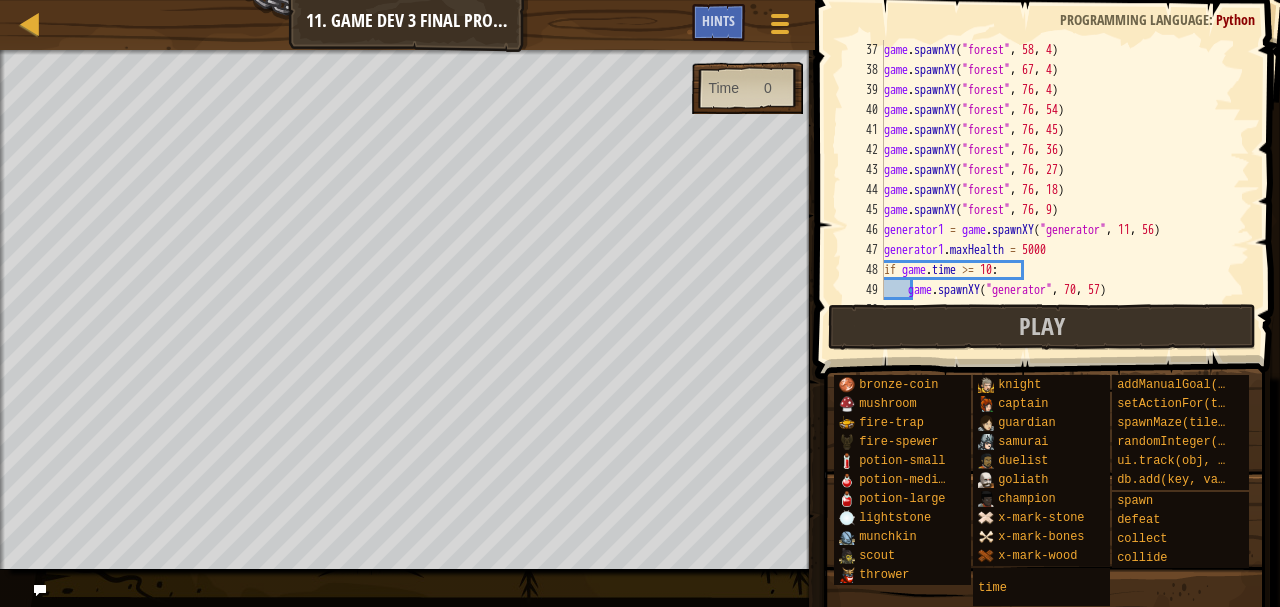 scroll, scrollTop: 880, scrollLeft: 0, axis: vertical 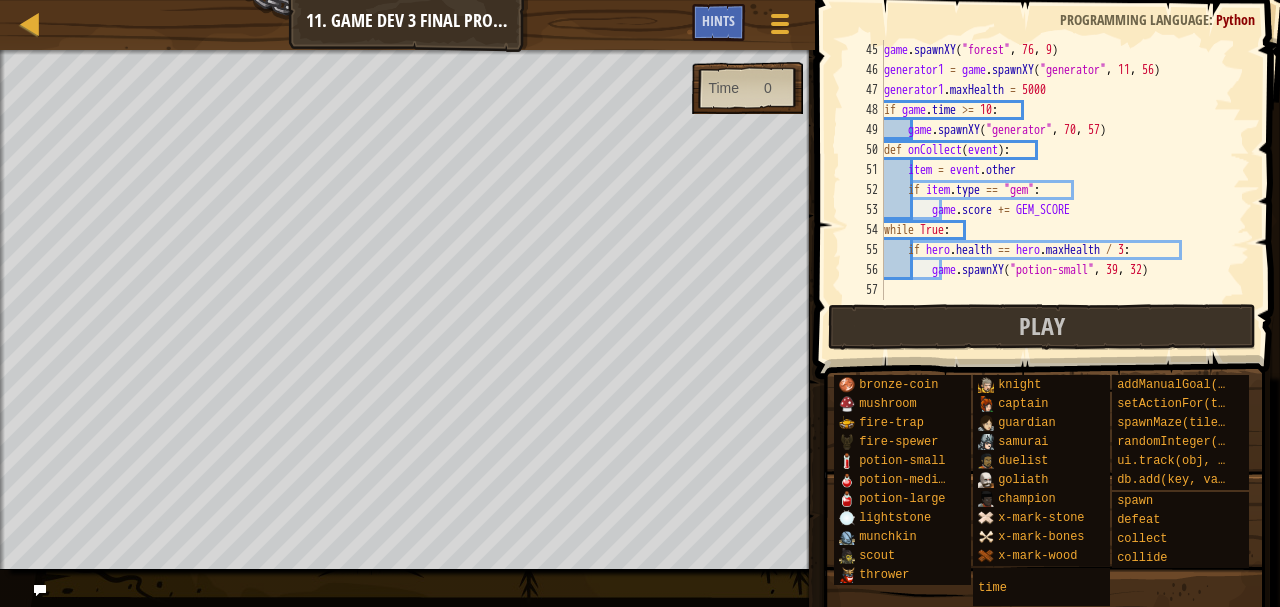click on "game . spawnXY ( "forest" , 76 , 9 ) generator1 = game . spawnXY ( "generator" , 11 , 56 ) generator1 . maxHealth = 5000 if game . time >= 10 : game . spawnXY ( "generator" , 70 , 57 ) def onCollect ( event ) : item = event . other if item . type == "gem" : game . score += GEM_SCORE while True : if hero . health == hero . maxHealth / 3 : game . spawnXY ( "potion-small" , 39 , 32 )" at bounding box center (1057, 190) 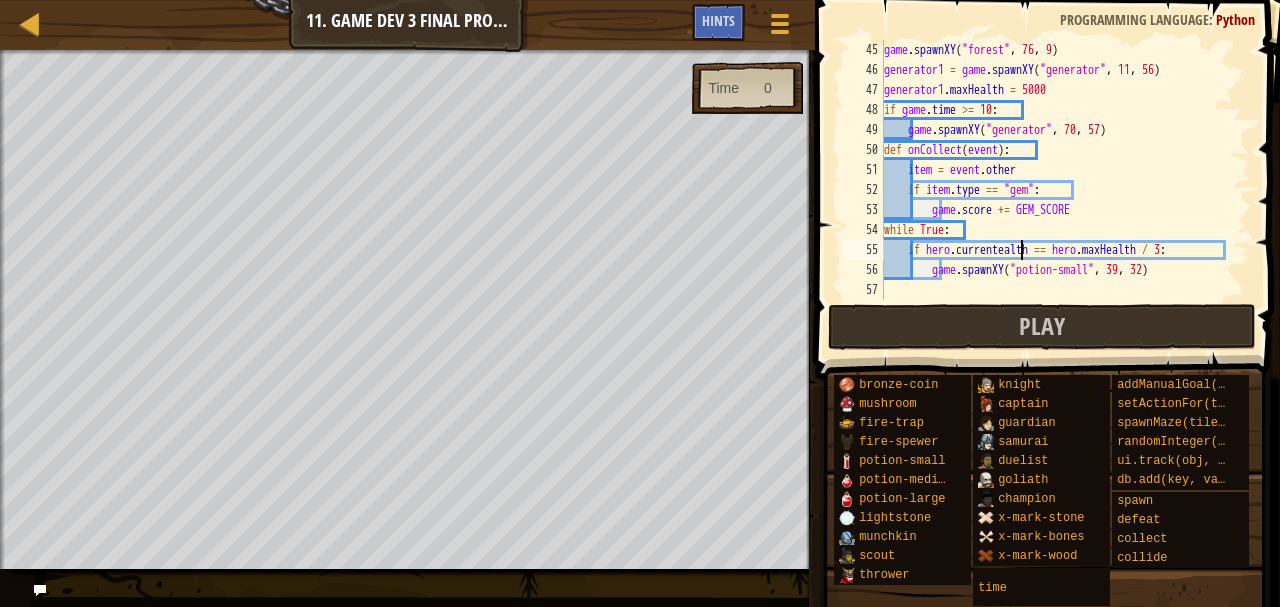 scroll, scrollTop: 9, scrollLeft: 11, axis: both 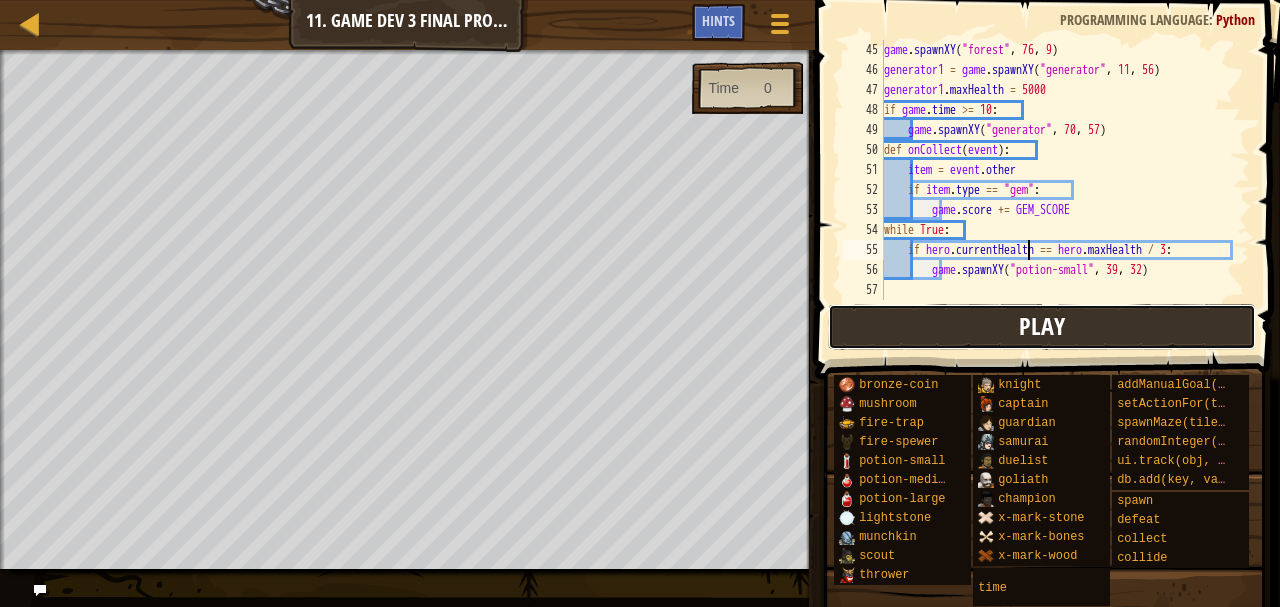 click on "Play" at bounding box center (1042, 327) 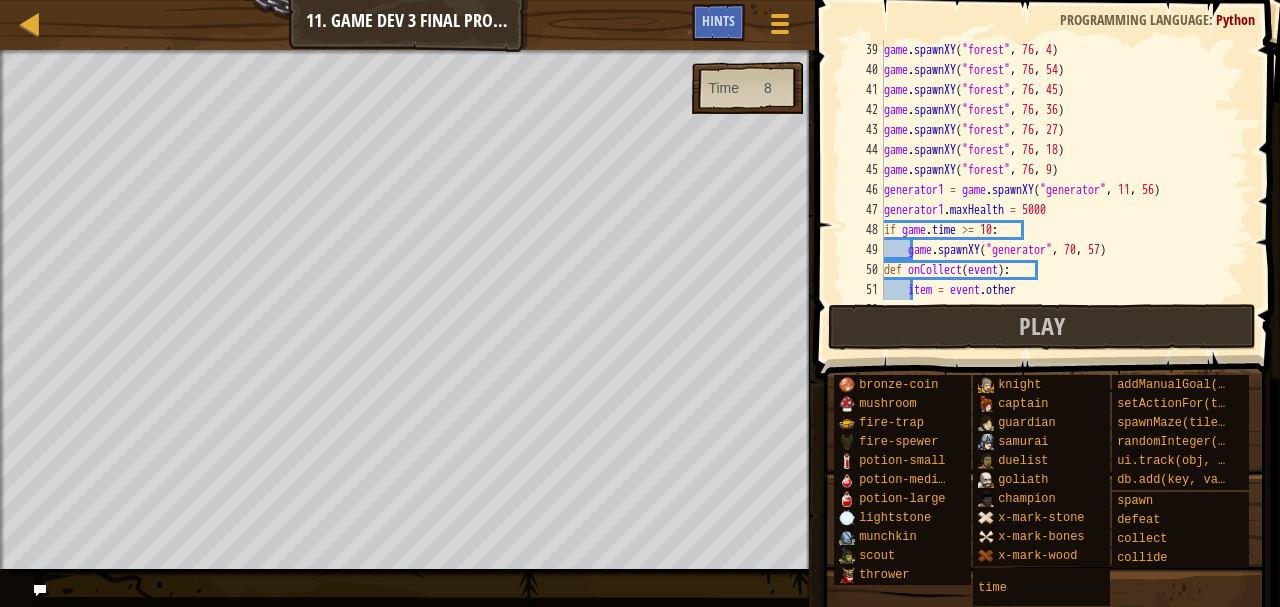 scroll, scrollTop: 880, scrollLeft: 0, axis: vertical 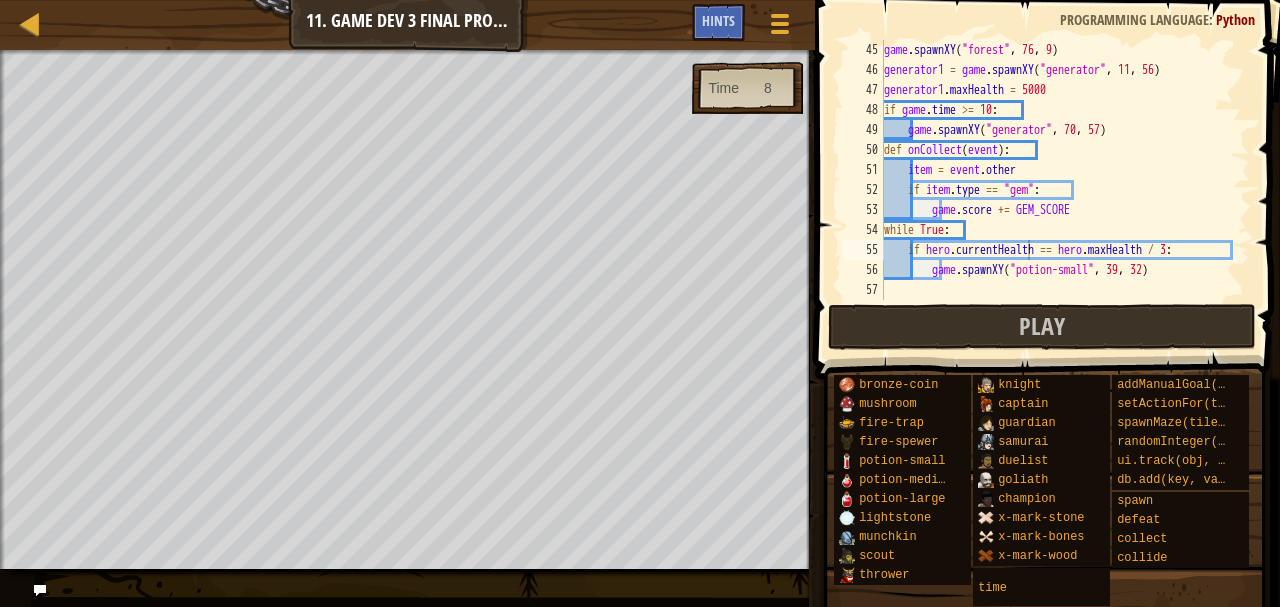 click on "game . spawnXY ( "forest" , 76 , 9 ) generator1 = game . spawnXY ( "generator" , 11 , 56 ) generator1 . maxHealth = 5000 if game . time >= 10 : game . spawnXY ( "generator" , 70 , 57 ) def onCollect ( event ) : item = event . other if item . type == "gem" : game . score += GEM_SCORE while True : if hero . currentHealth == hero . maxHealth / 3 : game . spawnXY ( "potion-small" , 39 , 32 )" at bounding box center [1057, 190] 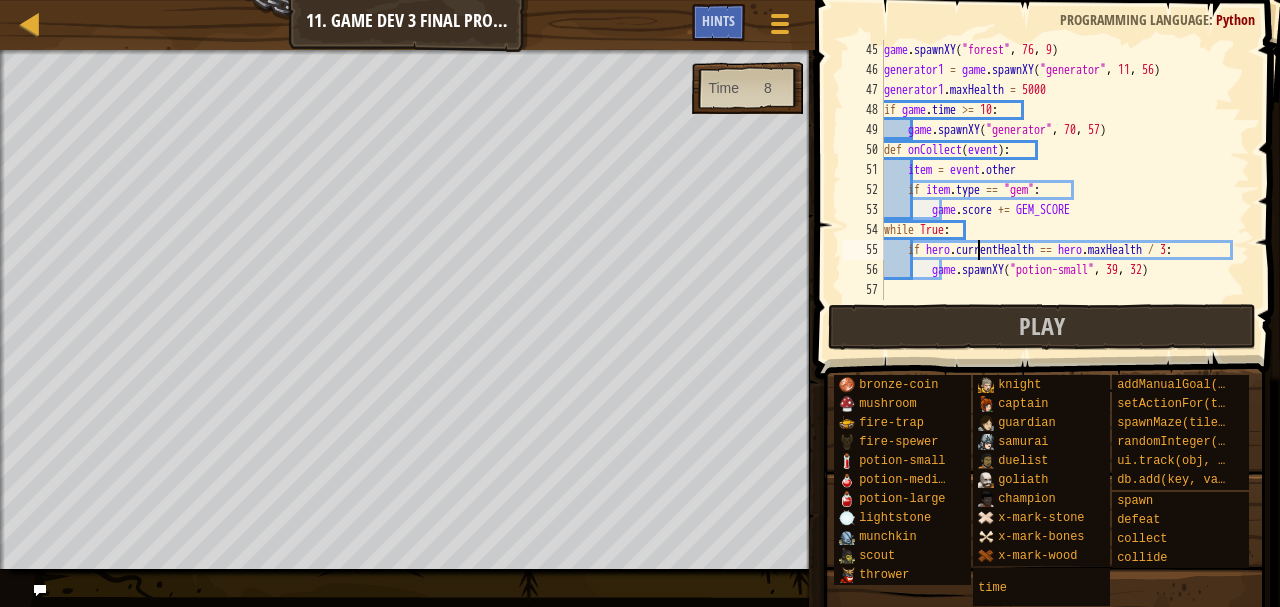 click on "game . spawnXY ( "forest" , 76 , 9 ) generator1 = game . spawnXY ( "generator" , 11 , 56 ) generator1 . maxHealth = 5000 if game . time >= 10 : game . spawnXY ( "generator" , 70 , 57 ) def onCollect ( event ) : item = event . other if item . type == "gem" : game . score += GEM_SCORE while True : if hero . currentHealth == hero . maxHealth / 3 : game . spawnXY ( "potion-small" , 39 , 32 )" at bounding box center [1057, 190] 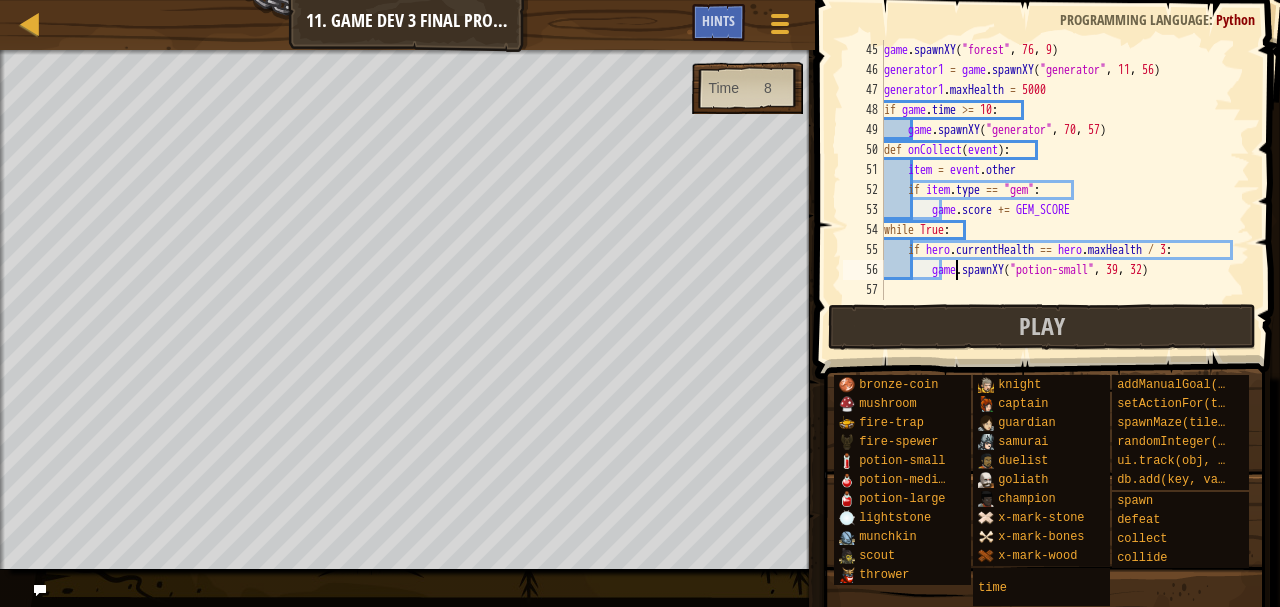 click on "game . spawnXY ( "forest" , 76 , 9 ) generator1 = game . spawnXY ( "generator" , 11 , 56 ) generator1 . maxHealth = 5000 if game . time >= 10 : game . spawnXY ( "generator" , 70 , 57 ) def onCollect ( event ) : item = event . other if item . type == "gem" : game . score += GEM_SCORE while True : if hero . currentHealth == hero . maxHealth / 3 : game . spawnXY ( "potion-small" , 39 , 32 )" at bounding box center [1057, 190] 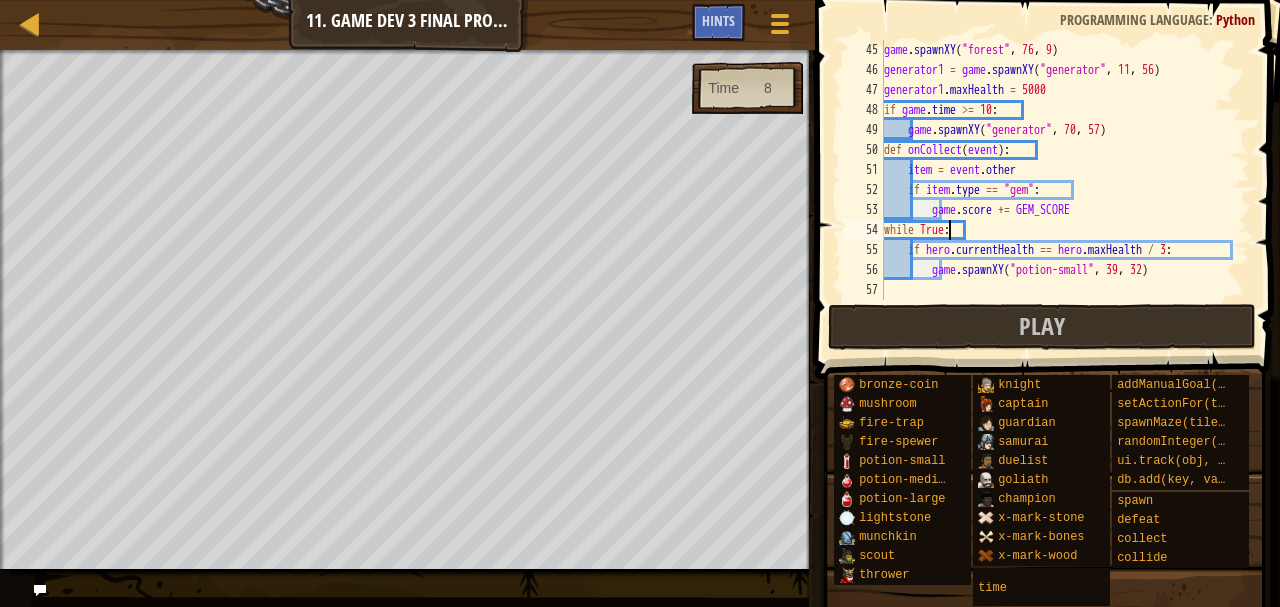 scroll, scrollTop: 9, scrollLeft: 5, axis: both 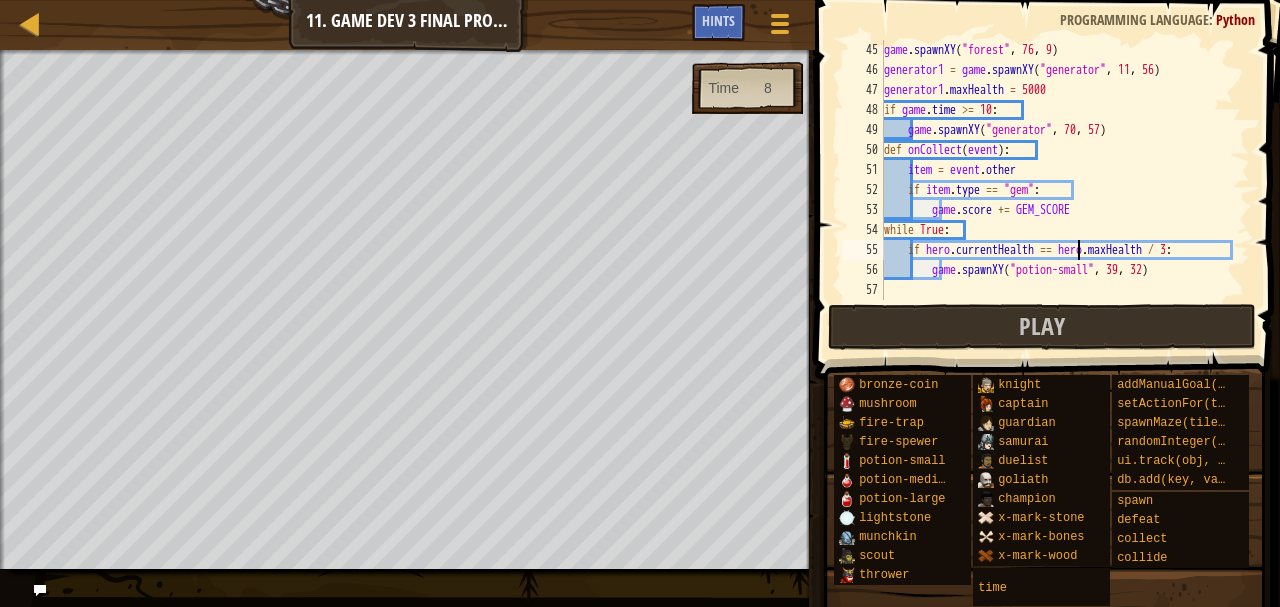 drag, startPoint x: 966, startPoint y: 254, endPoint x: 1077, endPoint y: 266, distance: 111.64677 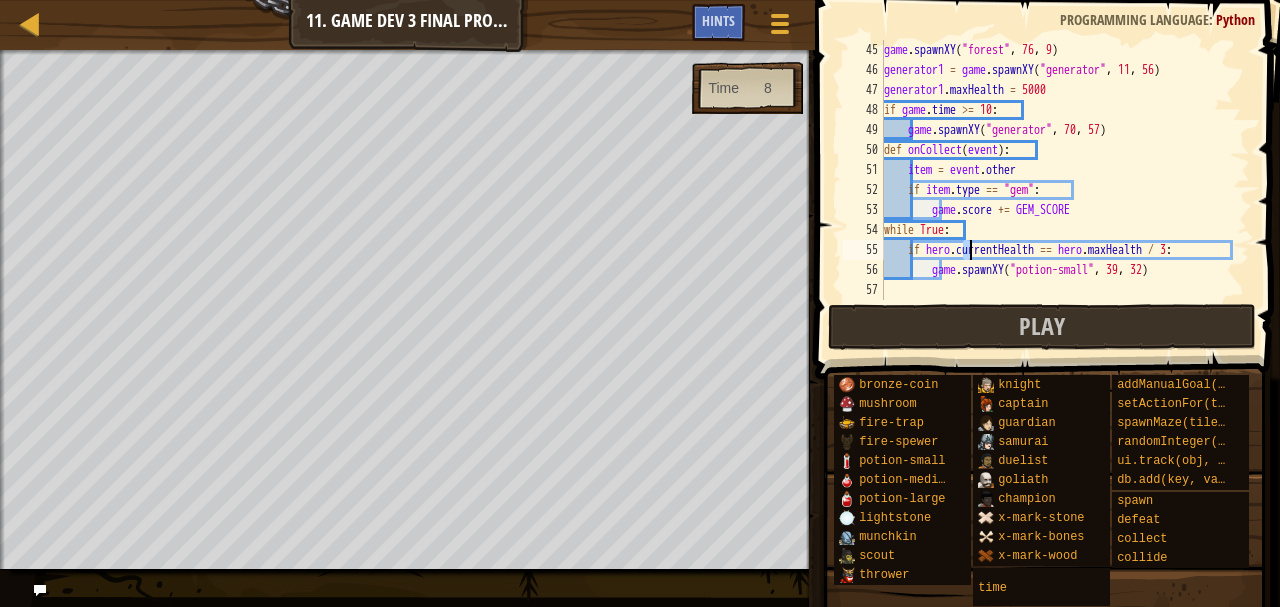 click on "game . spawnXY ( "forest" , 76 , 9 ) generator1 = game . spawnXY ( "generator" , 11 , 56 ) generator1 . maxHealth = 5000 if game . time >= 10 : game . spawnXY ( "generator" , 70 , 57 ) def onCollect ( event ) : item = event . other if item . type == "gem" : game . score += GEM_SCORE while True : if hero . currentHealth == hero . maxHealth / 3 : game . spawnXY ( "potion-small" , 39 , 32 )" at bounding box center (1057, 190) 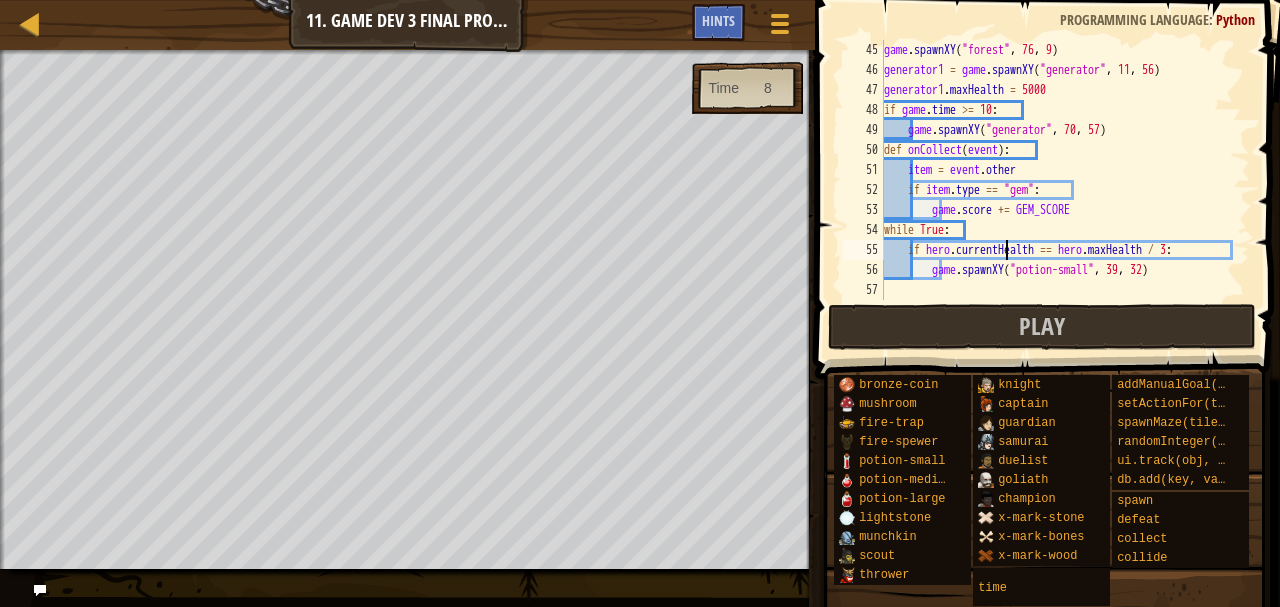 click on "game . spawnXY ( "forest" , 76 , 9 ) generator1 = game . spawnXY ( "generator" , 11 , 56 ) generator1 . maxHealth = 5000 if game . time >= 10 : game . spawnXY ( "generator" , 70 , 57 ) def onCollect ( event ) : item = event . other if item . type == "gem" : game . score += GEM_SCORE while True : if hero . currentHealth == hero . maxHealth / 3 : game . spawnXY ( "potion-small" , 39 , 32 )" at bounding box center [1057, 190] 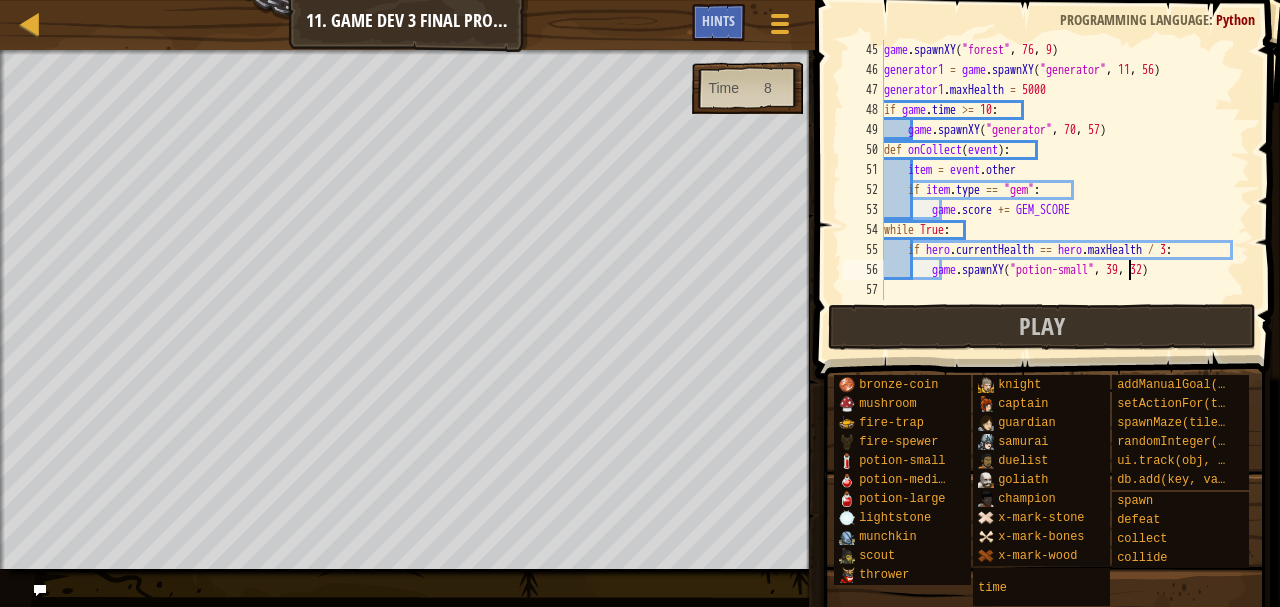 click on "game . spawnXY ( "forest" , 76 , 9 ) generator1 = game . spawnXY ( "generator" , 11 , 56 ) generator1 . maxHealth = 5000 if game . time >= 10 : game . spawnXY ( "generator" , 70 , 57 ) def onCollect ( event ) : item = event . other if item . type == "gem" : game . score += GEM_SCORE while True : if hero . currentHealth == hero . maxHealth / 3 : game . spawnXY ( "potion-small" , 39 , 32 )" at bounding box center (1057, 190) 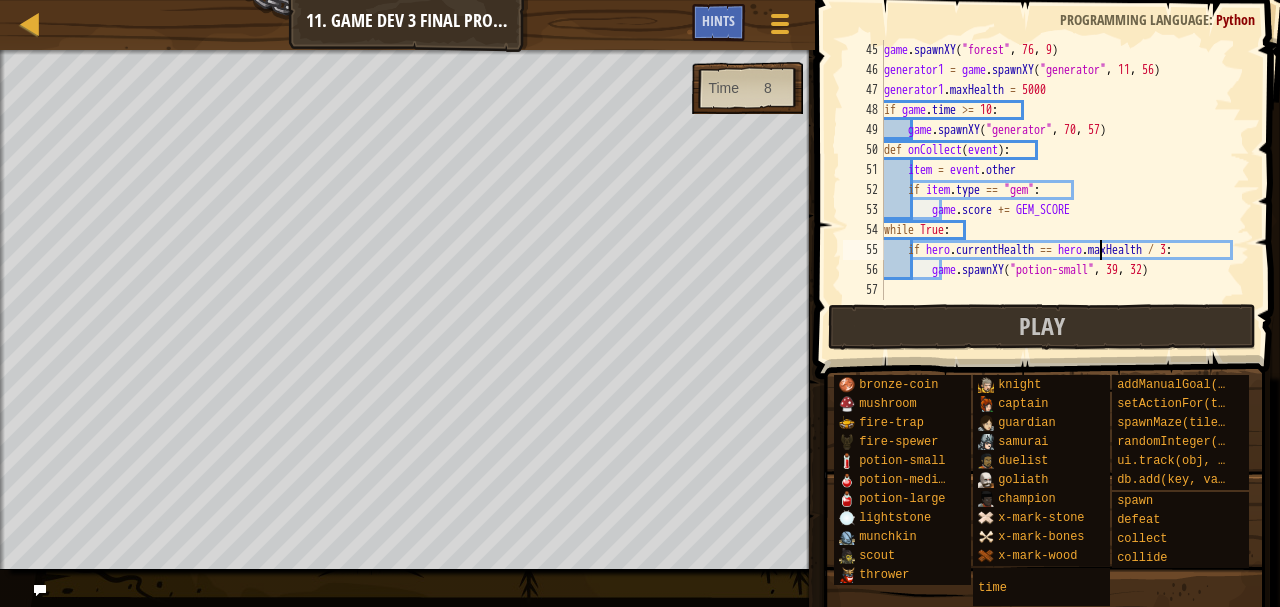 click on "game . spawnXY ( "forest" , 76 , 9 ) generator1 = game . spawnXY ( "generator" , 11 , 56 ) generator1 . maxHealth = 5000 if game . time >= 10 : game . spawnXY ( "generator" , 70 , 57 ) def onCollect ( event ) : item = event . other if item . type == "gem" : game . score += GEM_SCORE while True : if hero . currentHealth == hero . maxHealth / 3 : game . spawnXY ( "potion-small" , 39 , 32 )" at bounding box center [1057, 190] 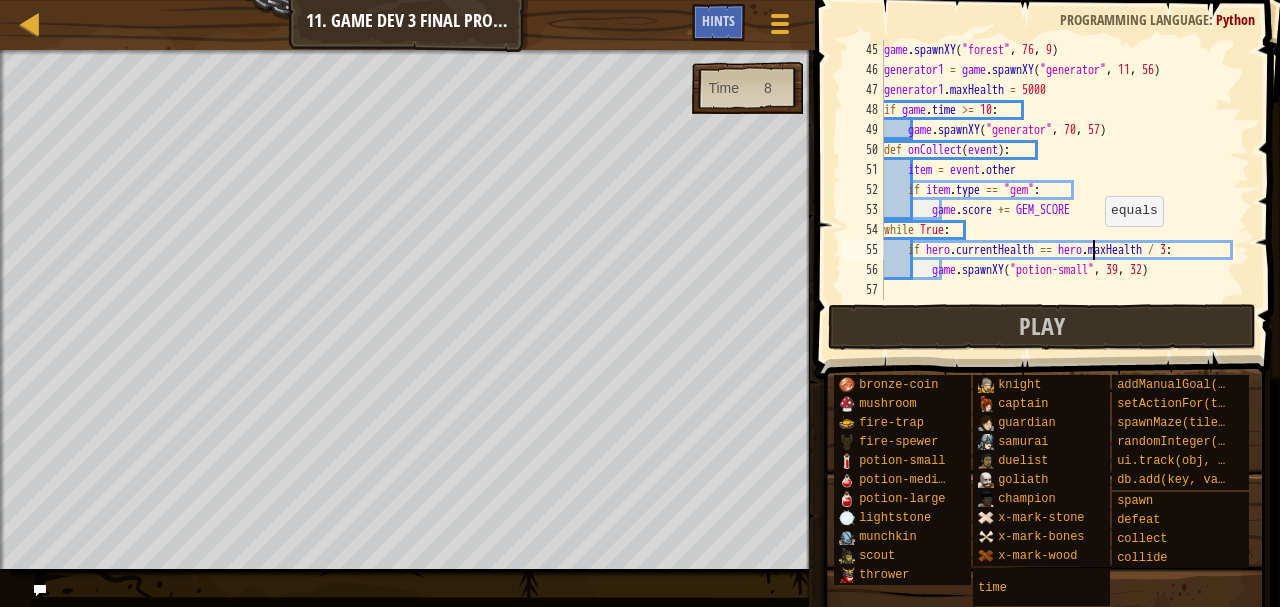 click on "game . spawnXY ( "forest" , 76 , 9 ) generator1 = game . spawnXY ( "generator" , 11 , 56 ) generator1 . maxHealth = 5000 if game . time >= 10 : game . spawnXY ( "generator" , 70 , 57 ) def onCollect ( event ) : item = event . other if item . type == "gem" : game . score += GEM_SCORE while True : if hero . currentHealth == hero . maxHealth / 3 : game . spawnXY ( "potion-small" , 39 , 32 )" at bounding box center (1057, 190) 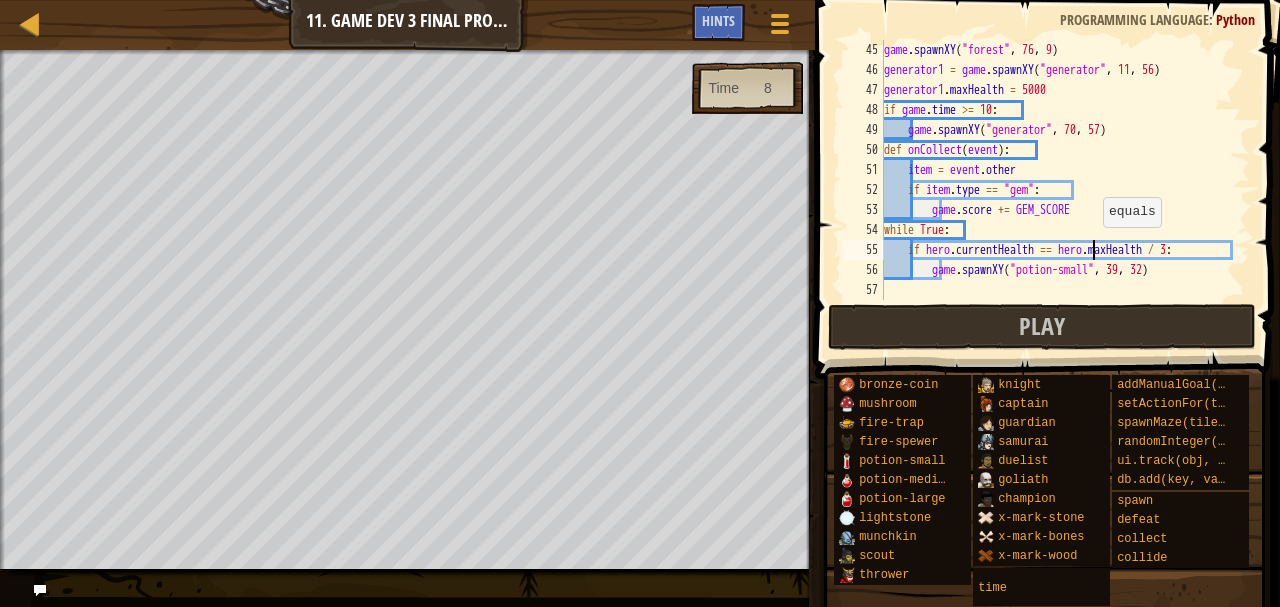 click on "game . spawnXY ( "forest" , 76 , 9 ) generator1 = game . spawnXY ( "generator" , 11 , 56 ) generator1 . maxHealth = 5000 if game . time >= 10 : game . spawnXY ( "generator" , 70 , 57 ) def onCollect ( event ) : item = event . other if item . type == "gem" : game . score += GEM_SCORE while True : if hero . currentHealth == hero . maxHealth / 3 : game . spawnXY ( "potion-small" , 39 , 32 )" at bounding box center [1057, 190] 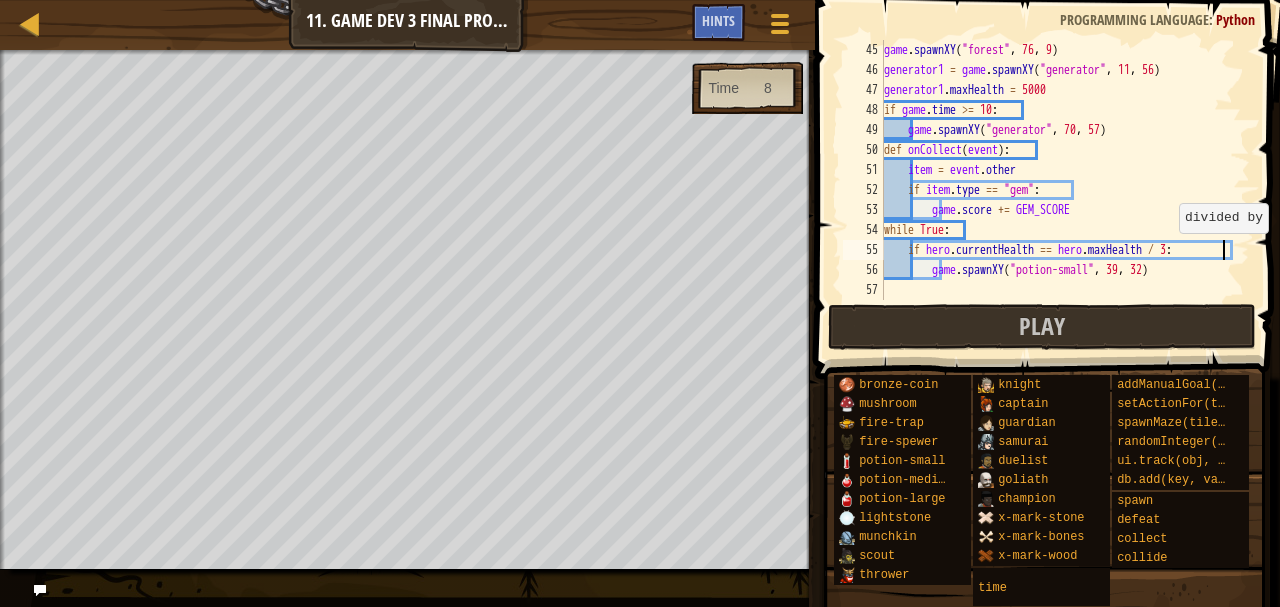 click on "game . spawnXY ( "forest" , 76 , 9 ) generator1 = game . spawnXY ( "generator" , 11 , 56 ) generator1 . maxHealth = 5000 if game . time >= 10 : game . spawnXY ( "generator" , 70 , 57 ) def onCollect ( event ) : item = event . other if item . type == "gem" : game . score += GEM_SCORE while True : if hero . currentHealth == hero . maxHealth / 3 : game . spawnXY ( "potion-small" , 39 , 32 )" at bounding box center [1057, 190] 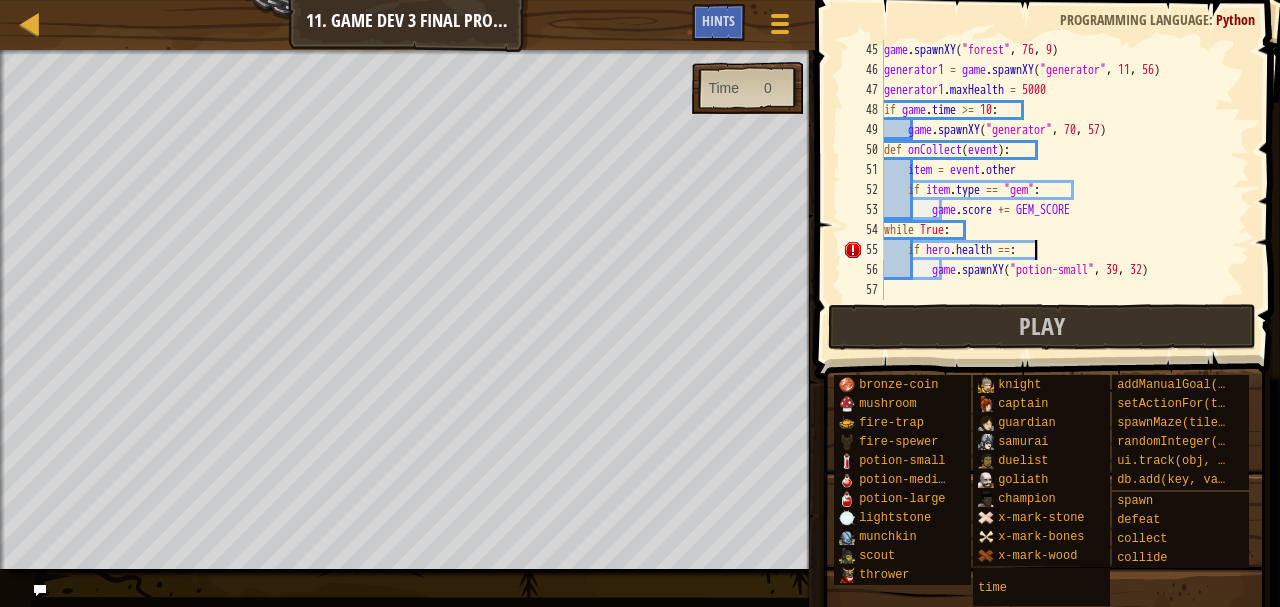 scroll, scrollTop: 9, scrollLeft: 12, axis: both 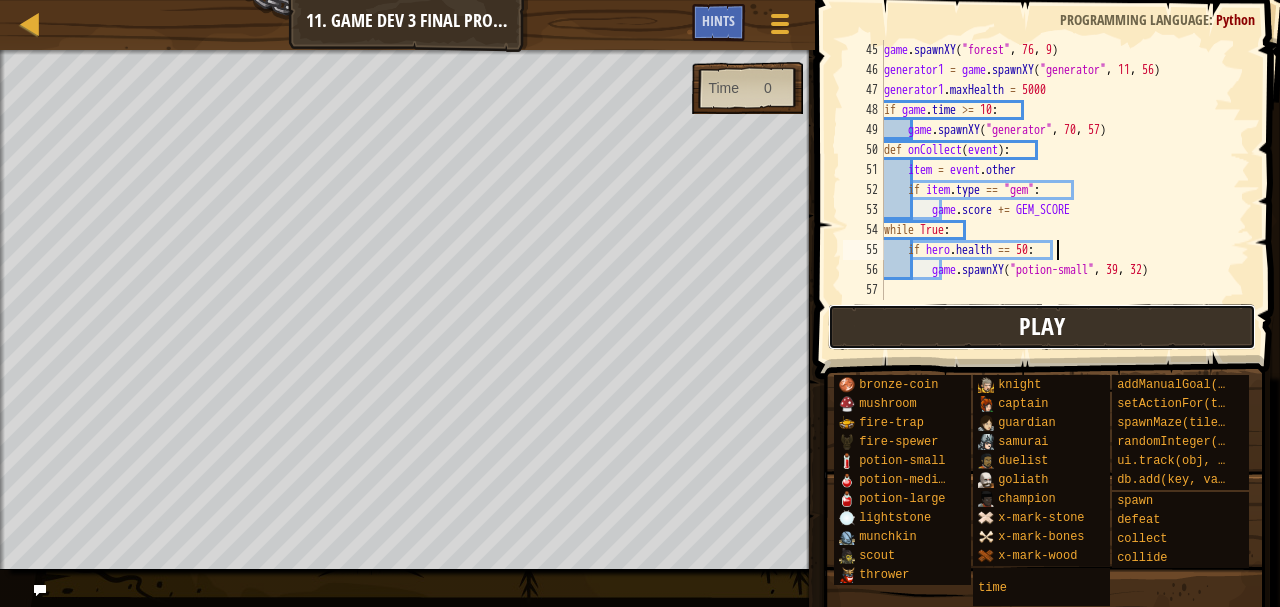 click on "Play" at bounding box center [1042, 327] 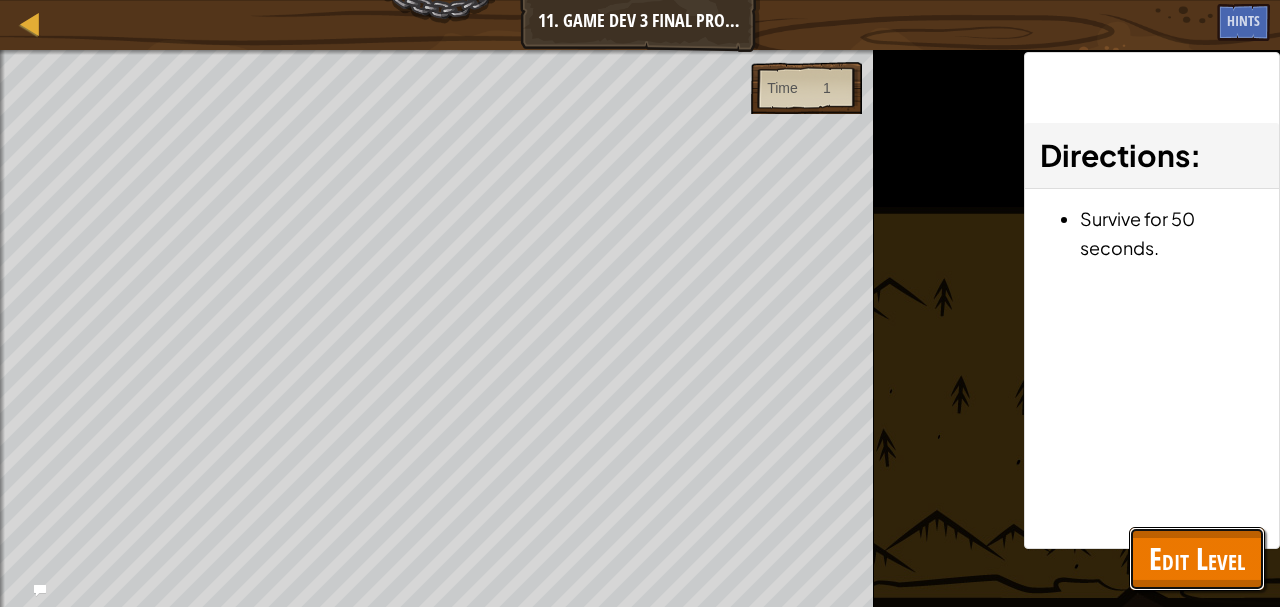 click on "Edit Level" at bounding box center (1197, 558) 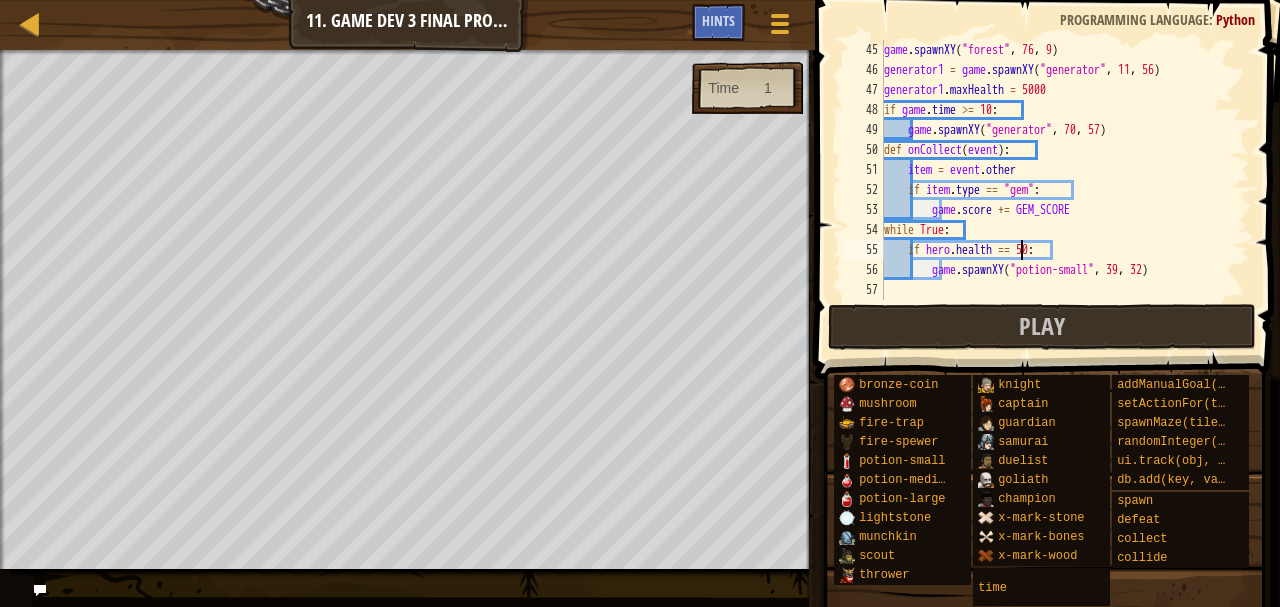 click on "game . spawnXY ( "forest" ,   [NUMBER] ,   [NUMBER] ) generator1   =   game . spawnXY ( "generator" ,   [NUMBER] ,   [NUMBER] ) generator1 . maxHealth   =   [NUMBER] if   game . time   >=   [NUMBER] :      game . spawnXY ( "generator" ,   [NUMBER] ,   [NUMBER] ) def   onCollect ( event ) :      item   =   event . other      if   item . type   ==   "gem" :          game . score   +=   GEM_SCORE while   True :      if   hero . health   ==   [NUMBER] :          game . spawnXY ( "potion-small" ,   [NUMBER] ,   [NUMBER] )" at bounding box center [1057, 190] 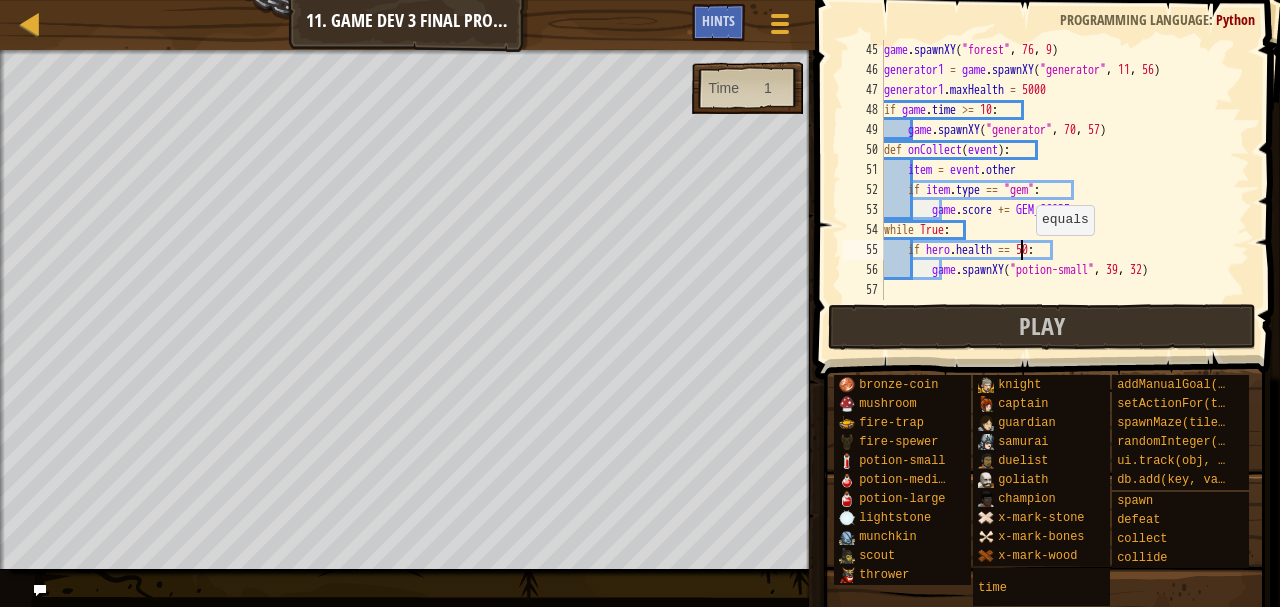 click on "game . spawnXY ( "forest" ,   [NUMBER] ,   [NUMBER] ) generator1   =   game . spawnXY ( "generator" ,   [NUMBER] ,   [NUMBER] ) generator1 . maxHealth   =   [NUMBER] if   game . time   >=   [NUMBER] :      game . spawnXY ( "generator" ,   [NUMBER] ,   [NUMBER] ) def   onCollect ( event ) :      item   =   event . other      if   item . type   ==   "gem" :          game . score   +=   GEM_SCORE while   True :      if   hero . health   ==   [NUMBER] :          game . spawnXY ( "potion-small" ,   [NUMBER] ,   [NUMBER] )" at bounding box center [1057, 190] 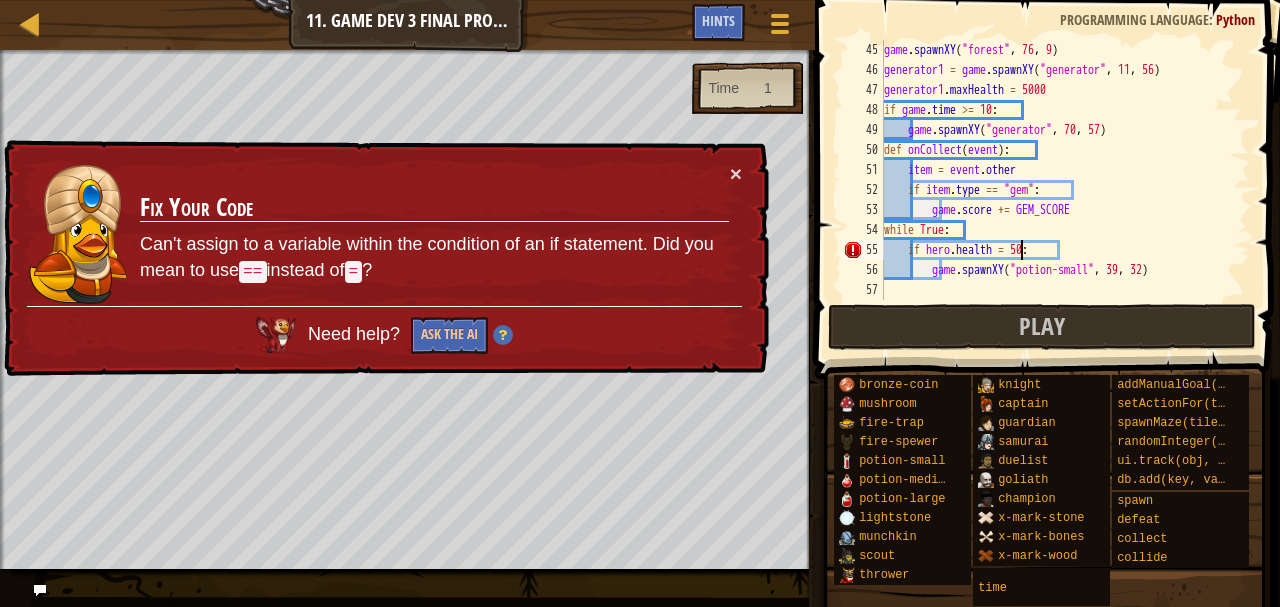 scroll, scrollTop: 9, scrollLeft: 12, axis: both 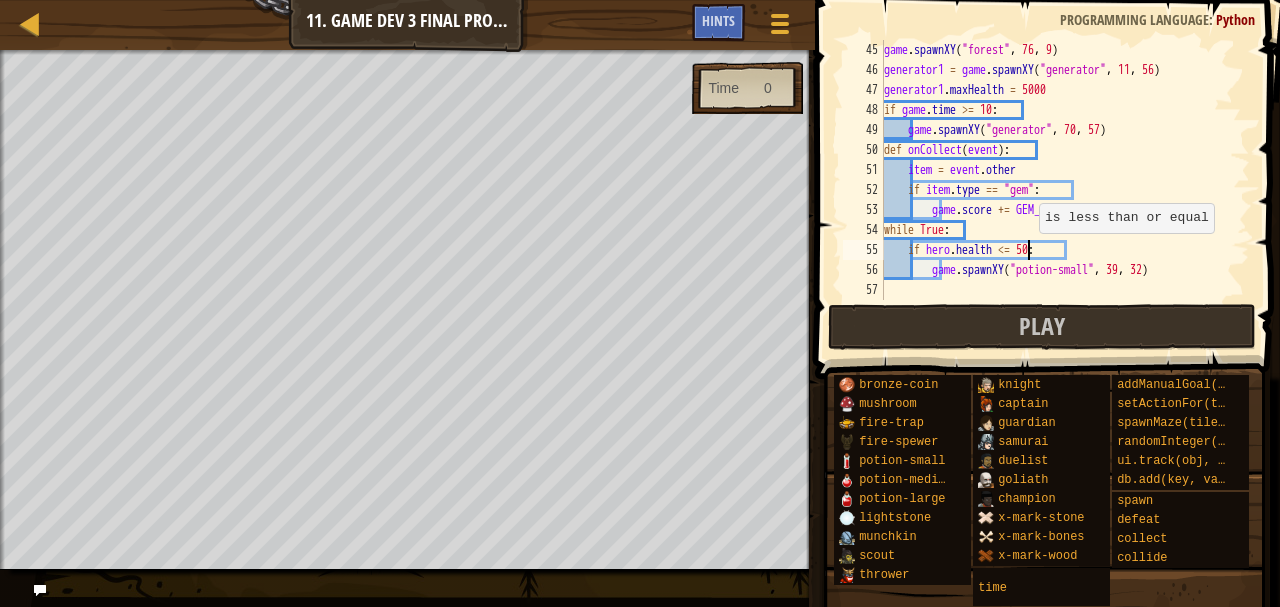 click on "game . spawnXY ( "forest" ,   [NUMBER] ,   [NUMBER] ) generator1   =   game . spawnXY ( "generator" ,   [NUMBER] ,   [NUMBER] ) generator1 . maxHealth   =   5000 if   game . time   >=   10 :      game . spawnXY ( "generator" ,   [NUMBER] ,   [NUMBER] ) def   onCollect ( event ) :      item   =   event . other      if   item . type   ==   "gem" :          game . score   +=   GEM_SCORE while   True :      if   hero . health   <=   50 :          game . spawnXY ( "potion-small" ,   [NUMBER] ,   [NUMBER] )" at bounding box center [1057, 190] 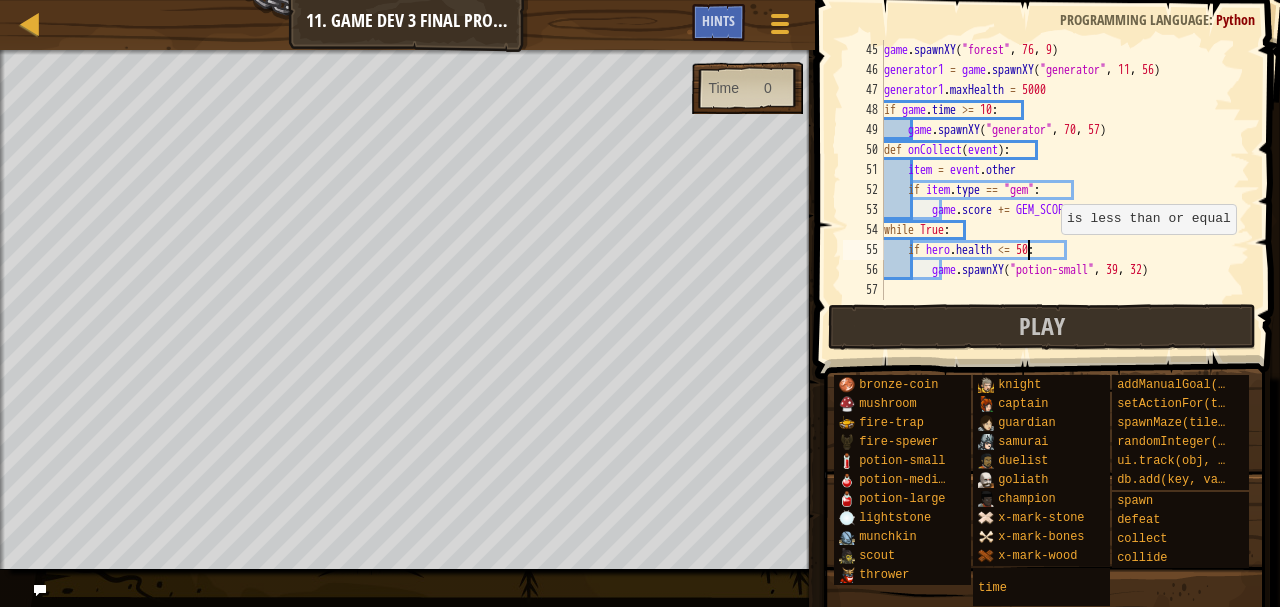 click on "game . spawnXY ( "forest" ,   [NUMBER] ,   [NUMBER] ) generator1   =   game . spawnXY ( "generator" ,   [NUMBER] ,   [NUMBER] ) generator1 . maxHealth   =   5000 if   game . time   >=   10 :      game . spawnXY ( "generator" ,   [NUMBER] ,   [NUMBER] ) def   onCollect ( event ) :      item   =   event . other      if   item . type   ==   "gem" :          game . score   +=   GEM_SCORE while   True :      if   hero . health   <=   50 :          game . spawnXY ( "potion-small" ,   [NUMBER] ,   [NUMBER] )" at bounding box center [1057, 190] 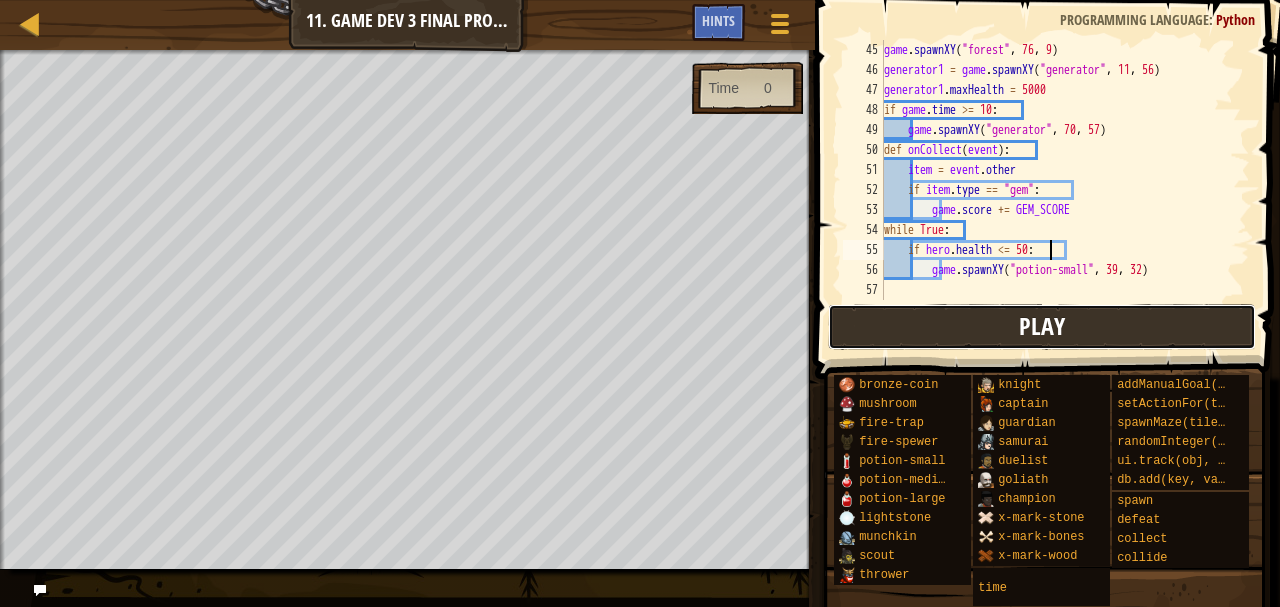 click on "Play" at bounding box center [1042, 327] 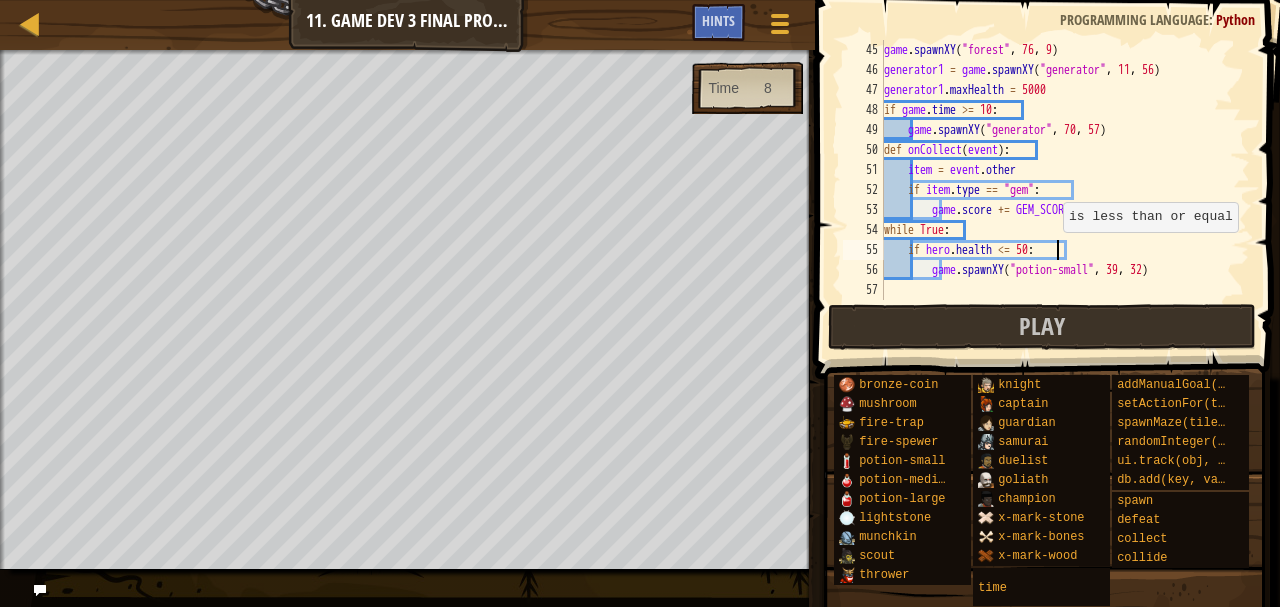 click on "game . spawnXY ( "forest" ,   [NUMBER] ,   [NUMBER] ) generator1   =   game . spawnXY ( "generator" ,   [NUMBER] ,   [NUMBER] ) generator1 . maxHealth   =   5000 if   game . time   >=   10 :      game . spawnXY ( "generator" ,   [NUMBER] ,   [NUMBER] ) def   onCollect ( event ) :      item   =   event . other      if   item . type   ==   "gem" :          game . score   +=   GEM_SCORE while   True :      if   hero . health   <=   50 :          game . spawnXY ( "potion-small" ,   [NUMBER] ,   [NUMBER] )" at bounding box center [1057, 190] 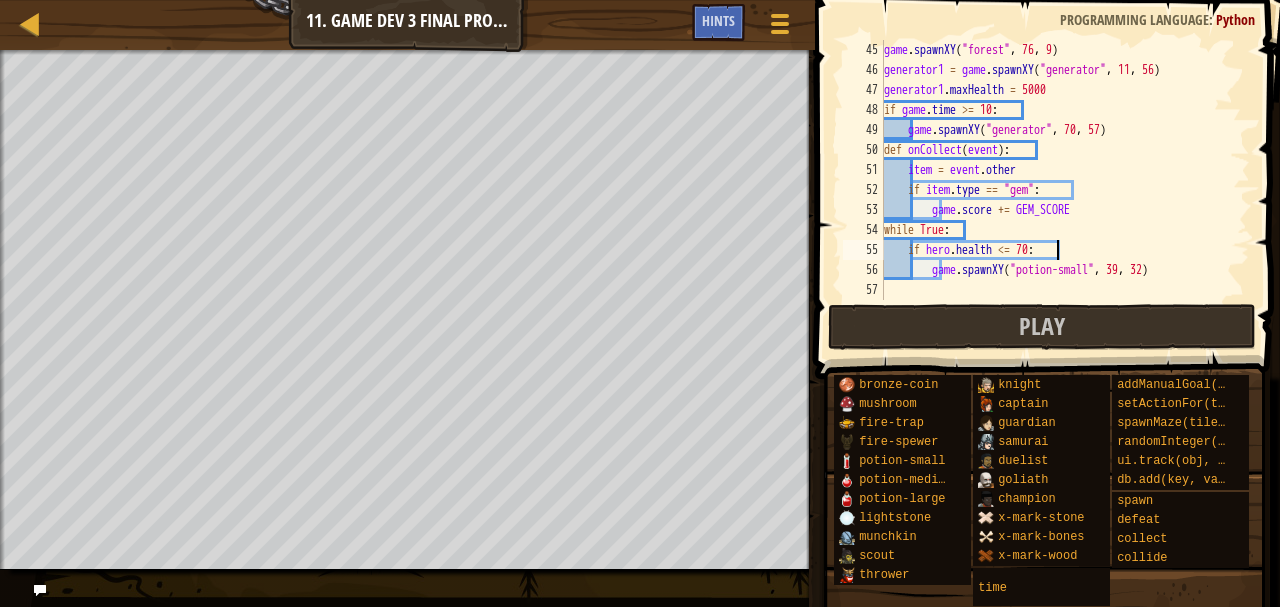 scroll, scrollTop: 9, scrollLeft: 14, axis: both 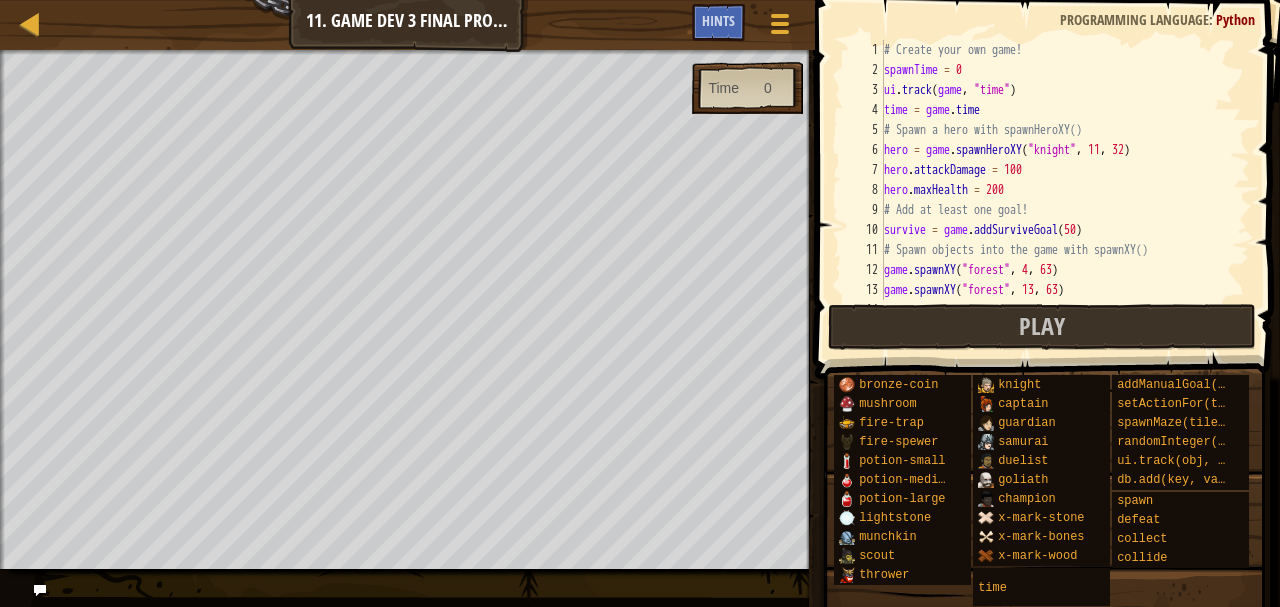 click on "# Create your own game! spawnTime = 0 ui . track ( game , "time" ) # Spawn a hero with spawnHeroXY() hero = game . spawnHeroXY ( "knight" , 11 , 32 ) # Add at least one goal! survive = game . addSurviveGoal ( 50 ) # Spawn objects into the game with spawnXY() game . spawnXY ( "forest" , 4 , 63 ) game . spawnXY ( "forest" , 13 , 63 ) game . spawnXY ( "forest" , 22 , 63 )" at bounding box center [1057, 190] 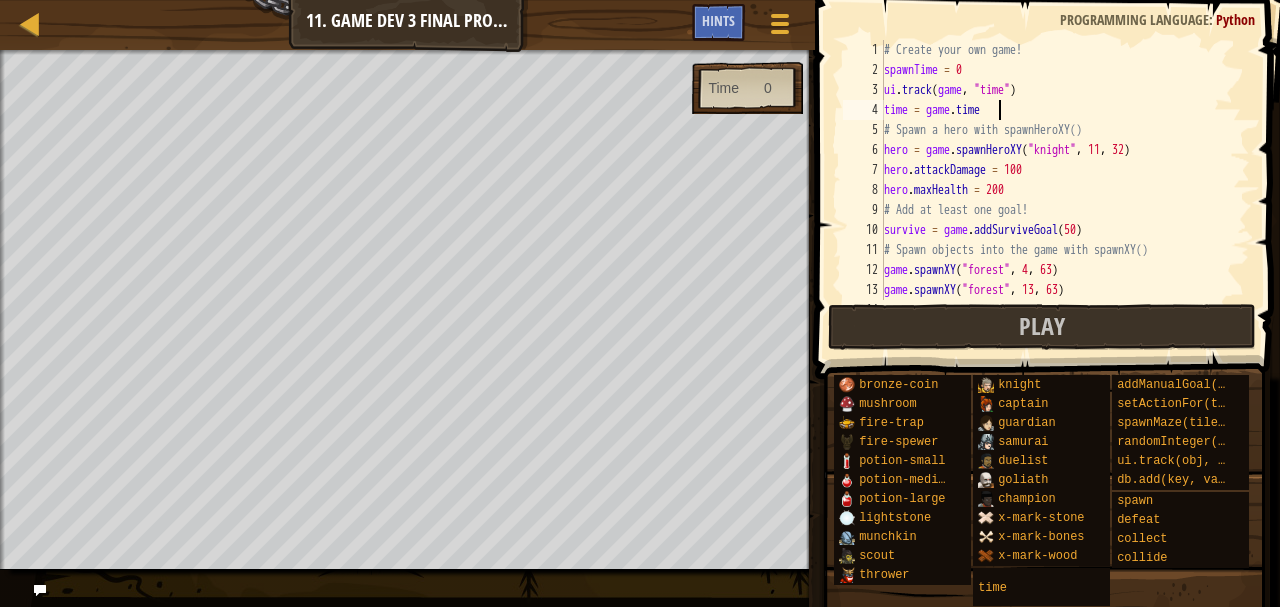 scroll, scrollTop: 9, scrollLeft: 8, axis: both 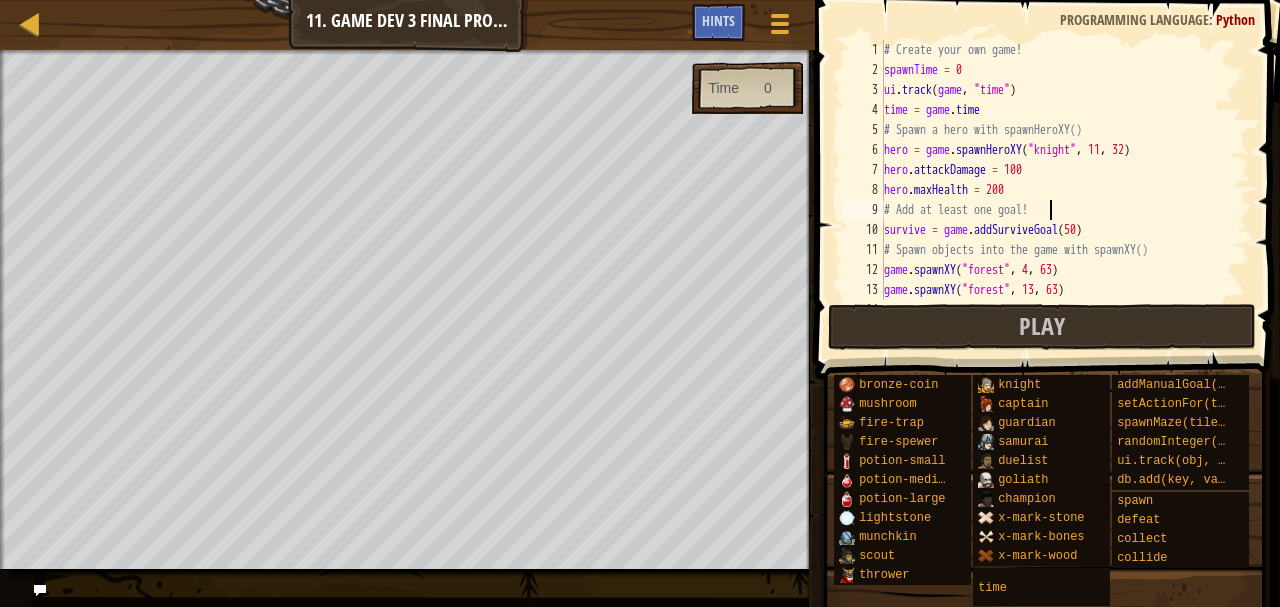 click on "# Create your own game! spawnTime = 0 ui . track ( game , "time" ) # Spawn a hero with spawnHeroXY() hero = game . spawnHeroXY ( "knight" , 11 , 32 ) # Add at least one goal! survive = game . addSurviveGoal ( 50 ) # Spawn objects into the game with spawnXY() game . spawnXY ( "forest" , 4 , 63 ) game . spawnXY ( "forest" , 13 , 63 ) game . spawnXY ( "forest" , 22 , 63 )" at bounding box center (1057, 190) 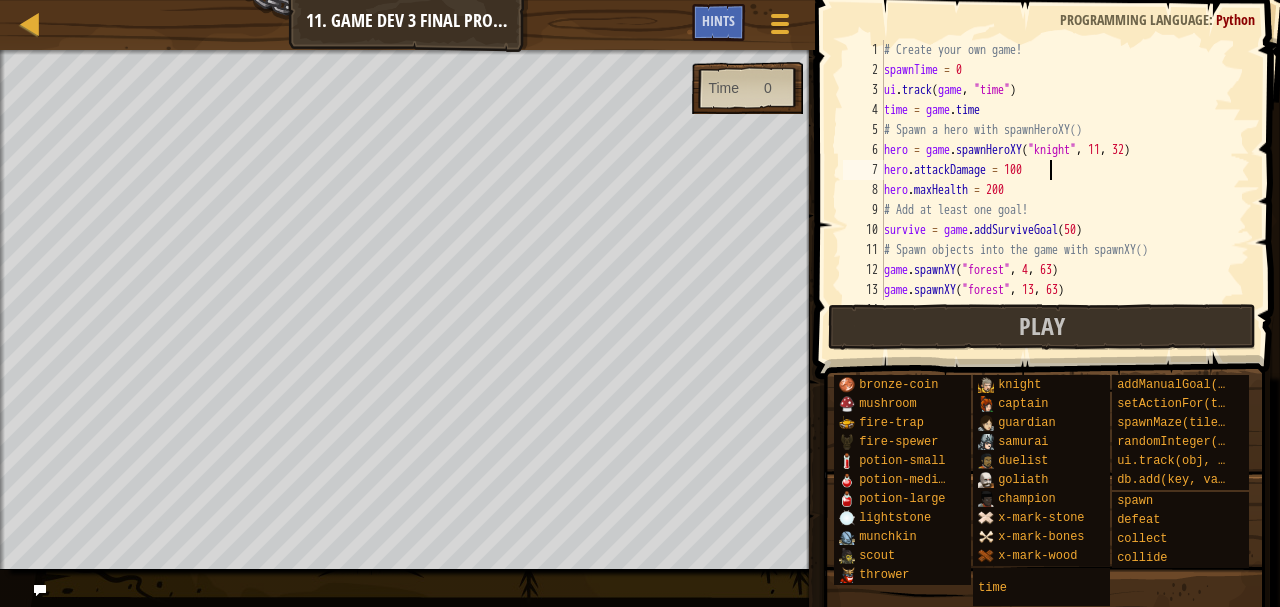 drag, startPoint x: 1042, startPoint y: 182, endPoint x: 1059, endPoint y: 178, distance: 17.464249 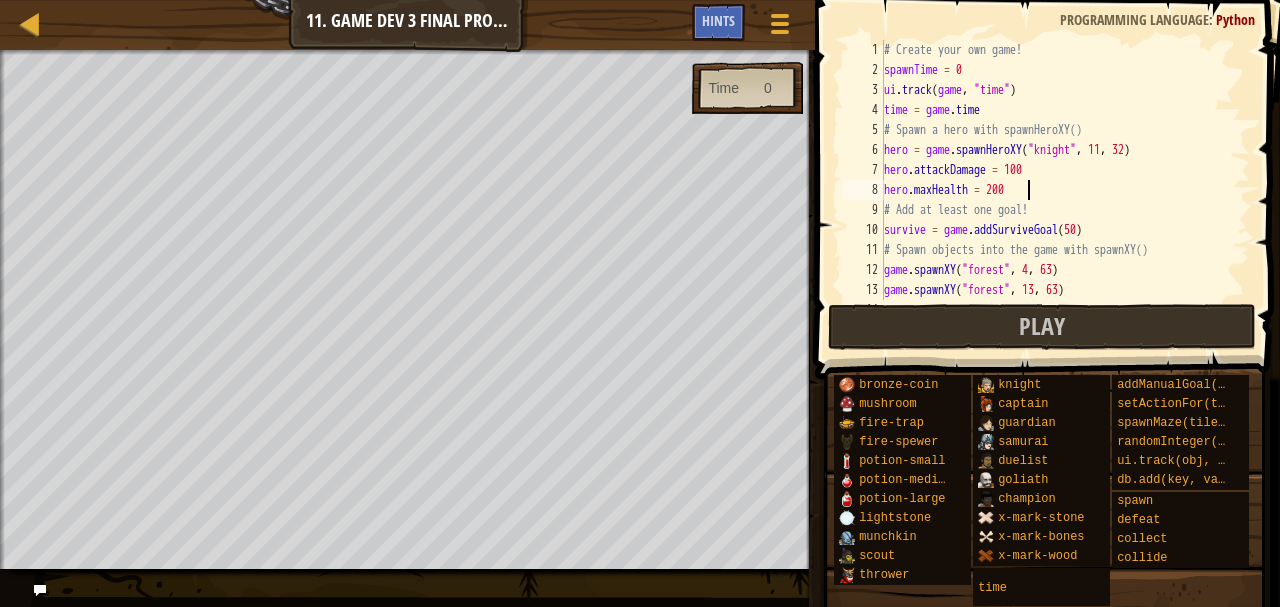 scroll, scrollTop: 9, scrollLeft: 0, axis: vertical 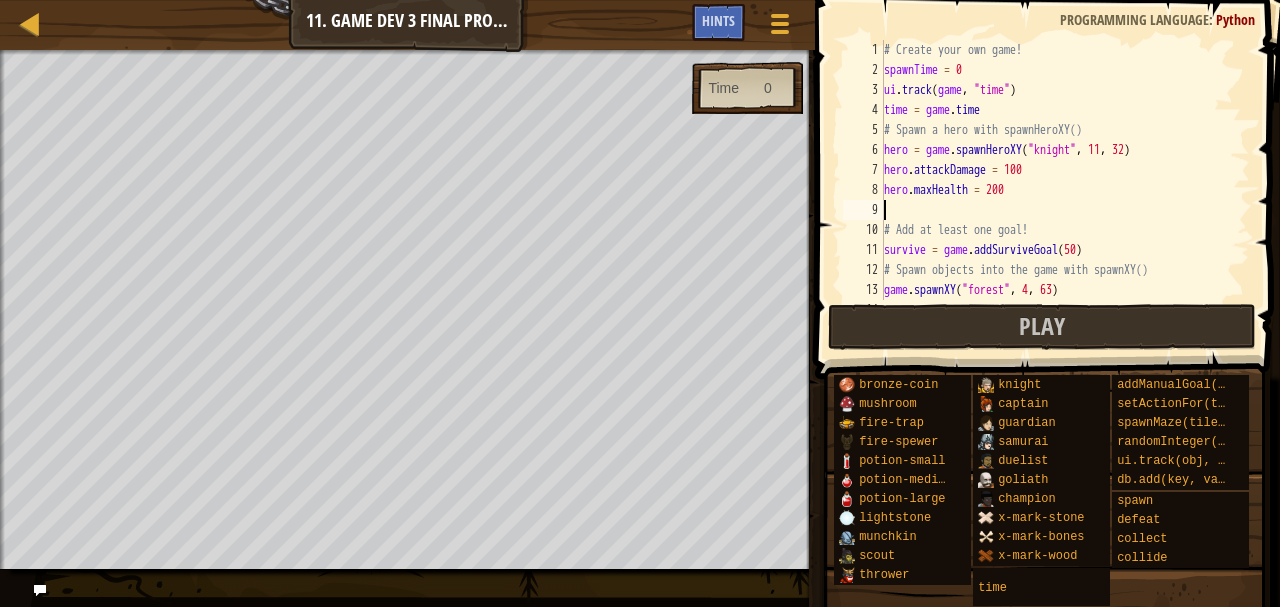 type on "g" 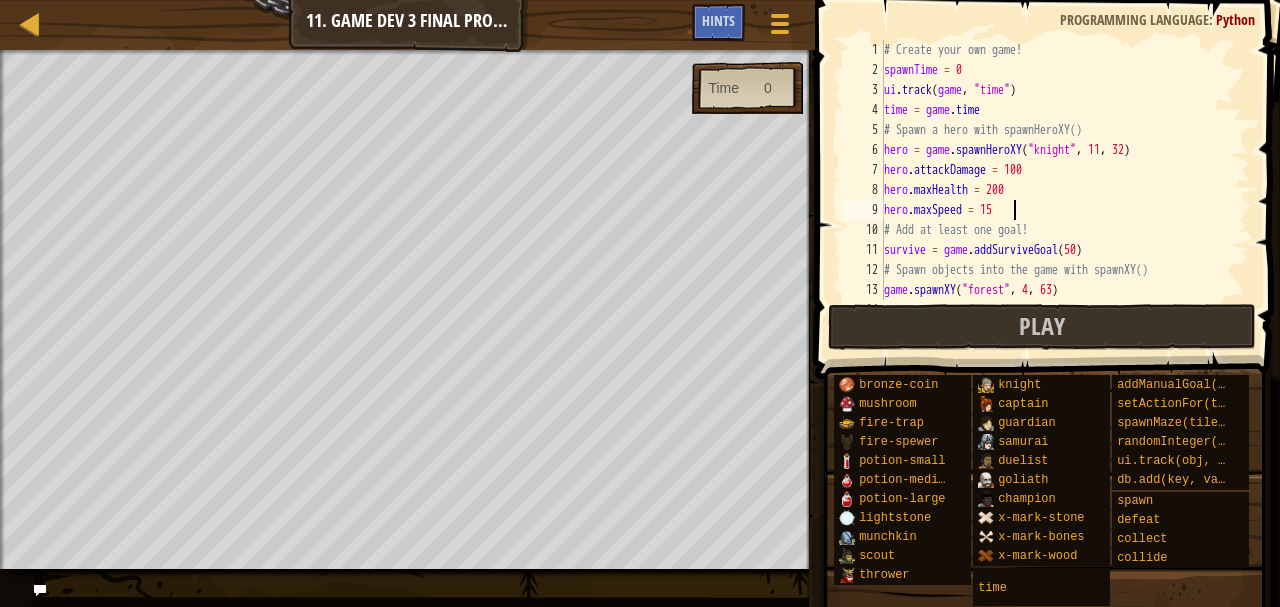 scroll, scrollTop: 9, scrollLeft: 9, axis: both 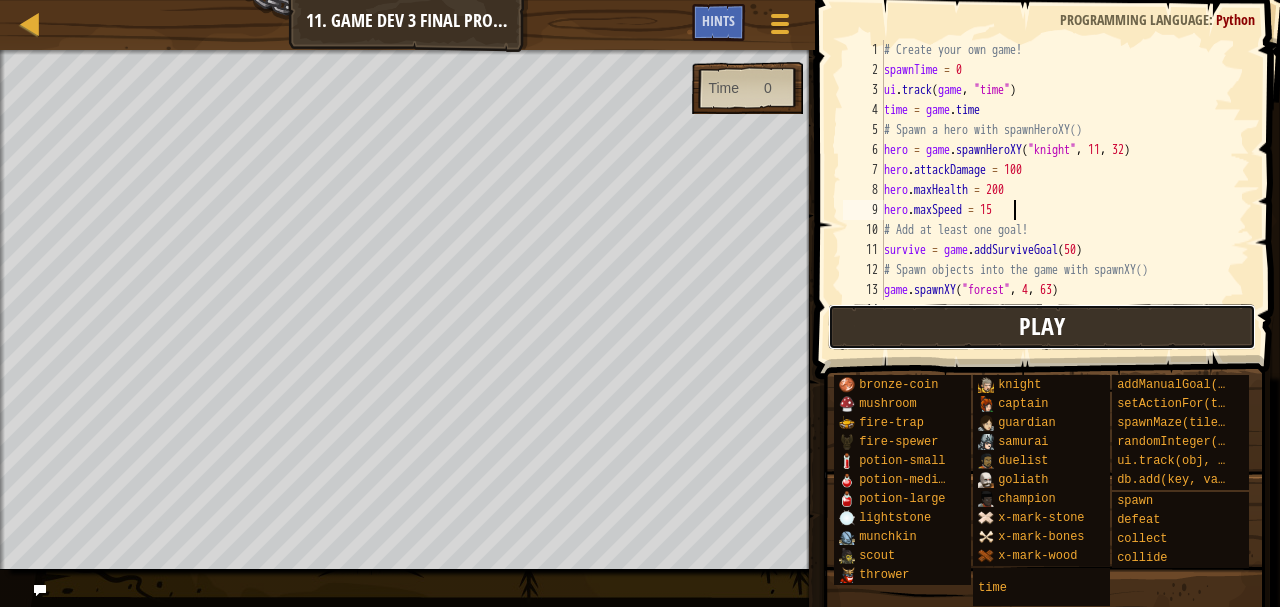 click on "Play" at bounding box center [1042, 326] 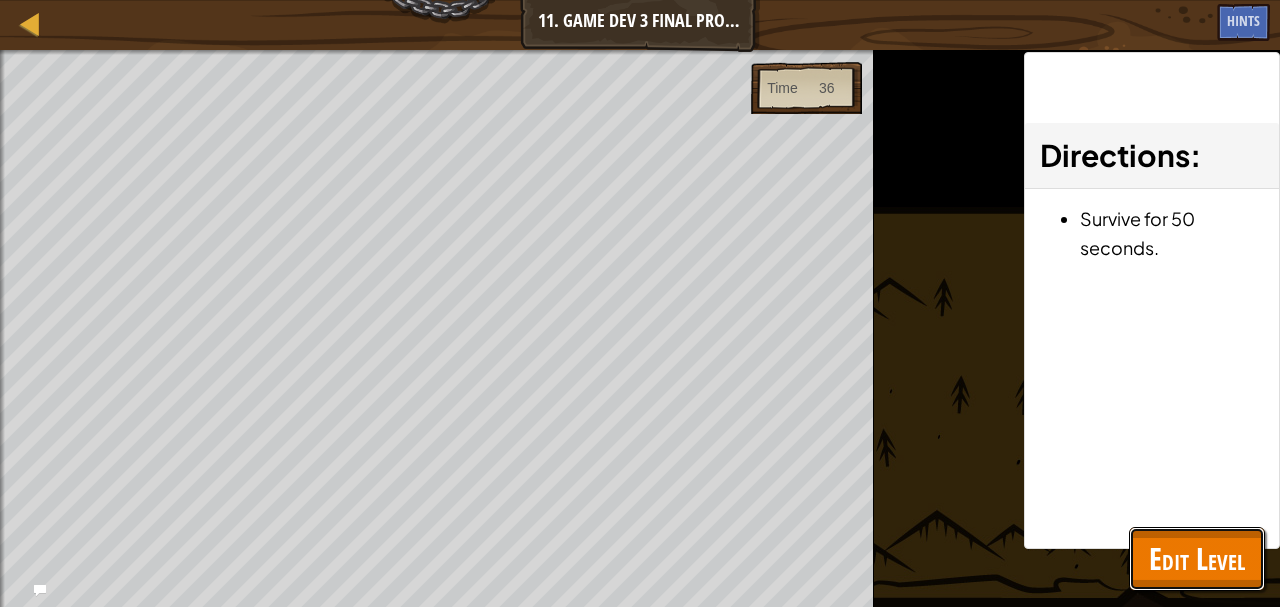 click on "Edit Level" at bounding box center [1197, 559] 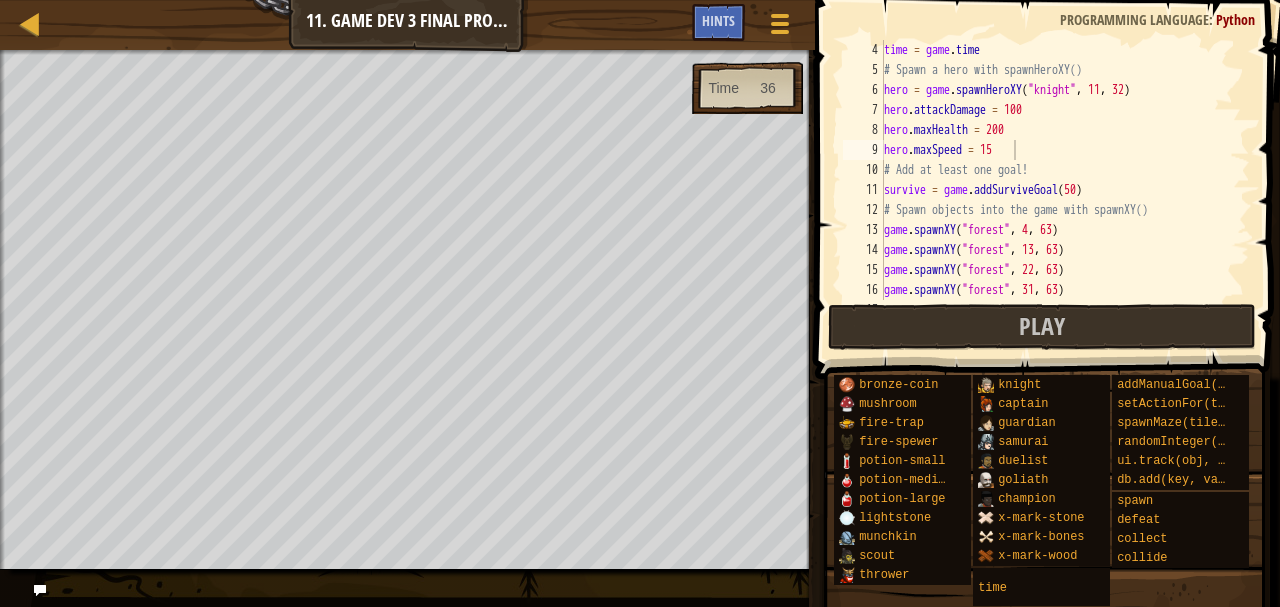 scroll, scrollTop: 0, scrollLeft: 0, axis: both 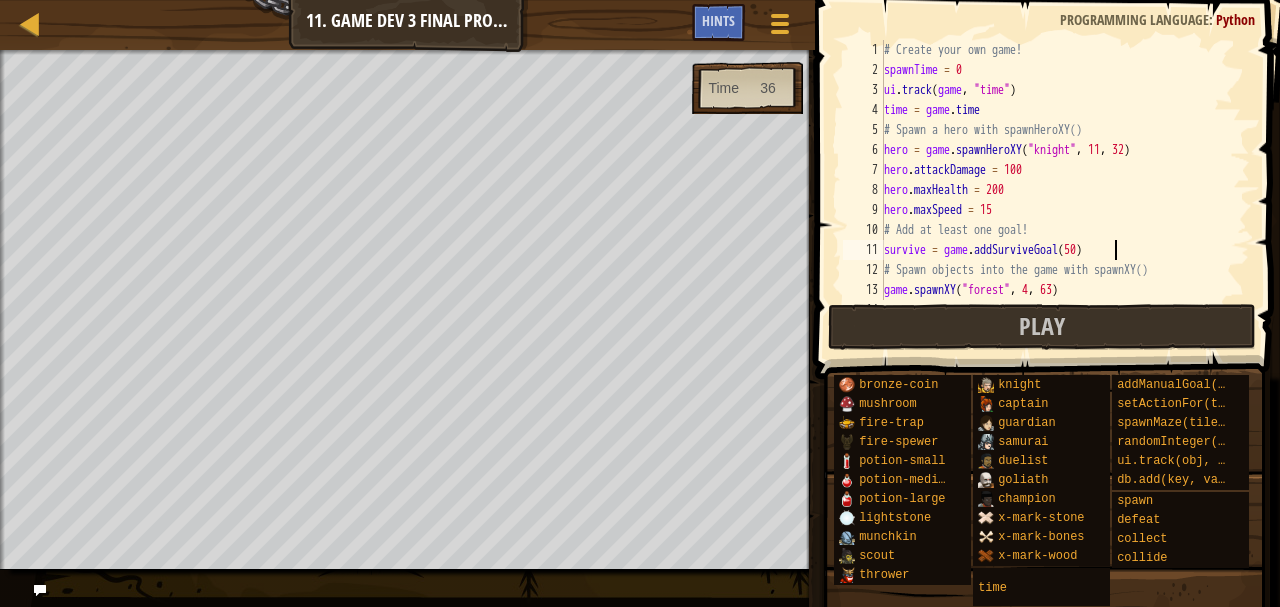 click on "# Create your own game! spawnTime = 0 ui . track ( game , "time" ) time = game . time # Spawn a hero with spawnHeroXY() hero = game . spawnHeroXY ( "knight" , 11 , 32 ) hero . attackDamage = 100 hero . maxHealth = 200 hero . maxSpeed = 15 # Add at least one goal! survive = game . addSurviveGoal ( 50 ) # Spawn objects into the game with spawnXY() game . spawnXY ( "forest" , 4 , 63 ) game . spawnXY ( "forest" , 13 , 63 )" at bounding box center [1057, 190] 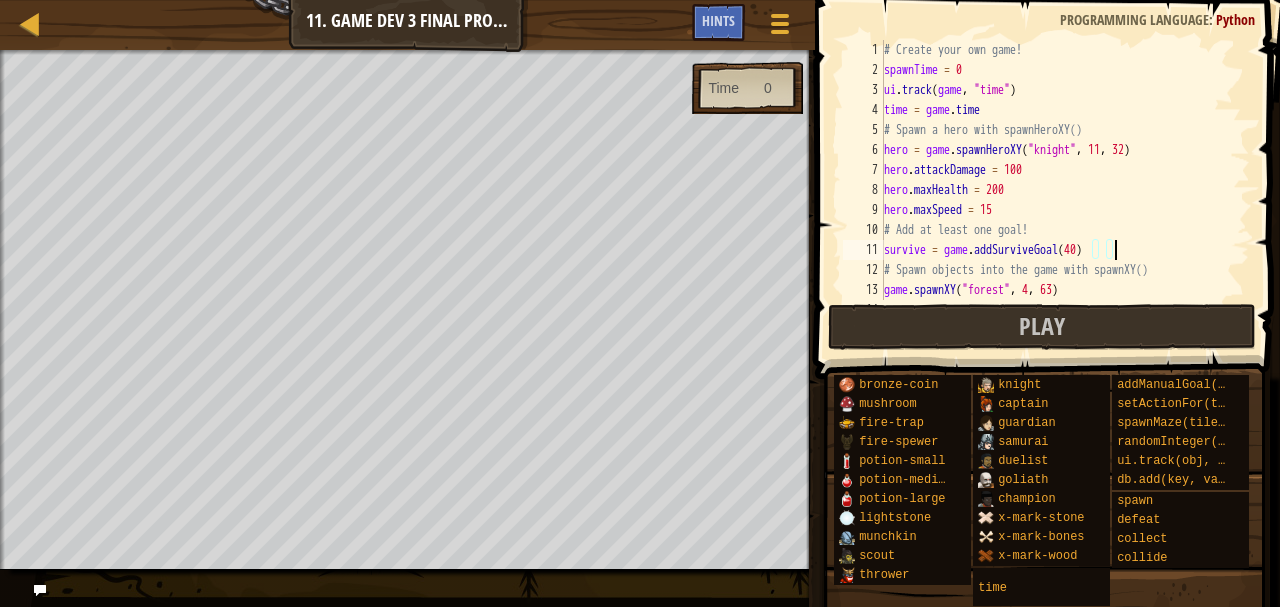 type on "survive = game.addSurviveGoal(40)" 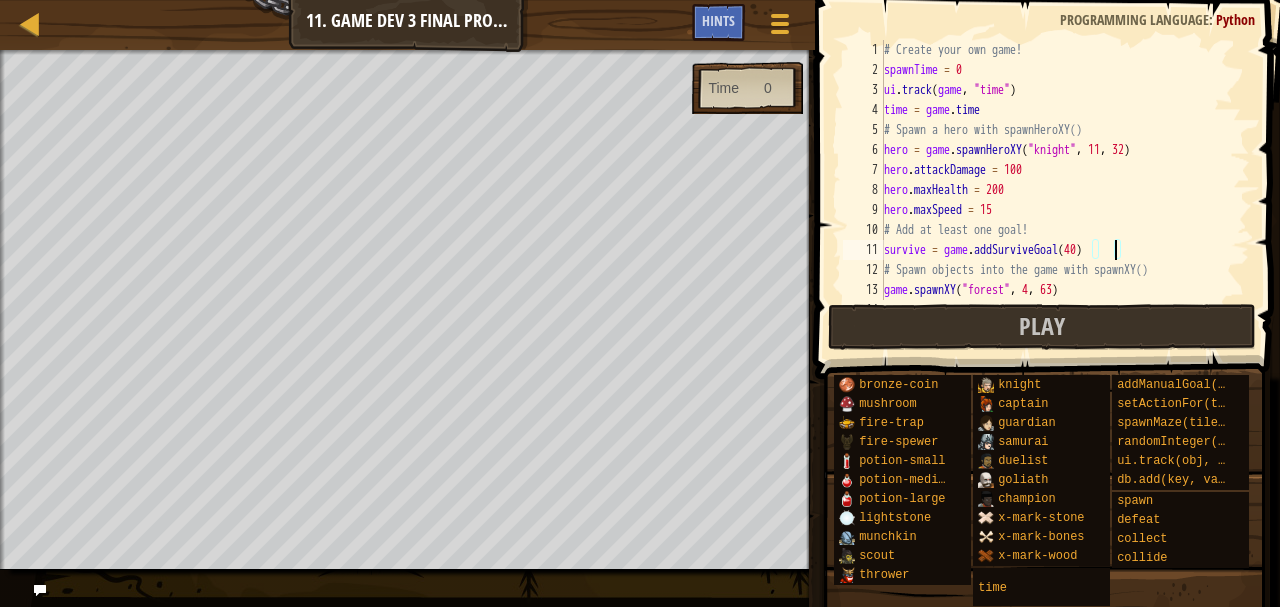 click on "# Create your own game! spawnTime   =   0 ui . track ( game ,   "time" ) time   =   game . time # Spawn a hero with spawnHeroXY() hero   =   game . spawnHeroXY ( "knight" ,   [NUMBER] ,   [NUMBER] ) hero . attackDamage   =   100 hero . maxHealth   =   200 # Add at least one goal! survive   =   game . addSurviveGoal ( 40 ) # Spawn objects into the game with spawnXY() game . spawnXY ( "forest" ,   [NUMBER] ,   [NUMBER] ) game . spawnXY ( "forest" ,   [NUMBER] ,   [NUMBER] )" at bounding box center [1057, 190] 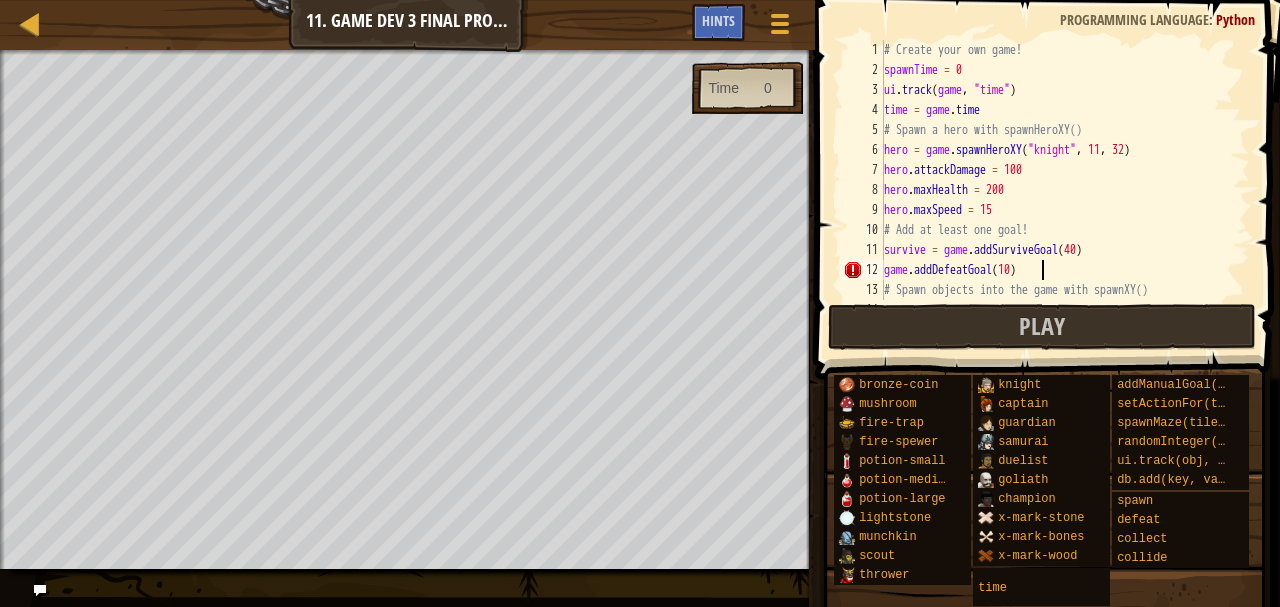 scroll, scrollTop: 9, scrollLeft: 12, axis: both 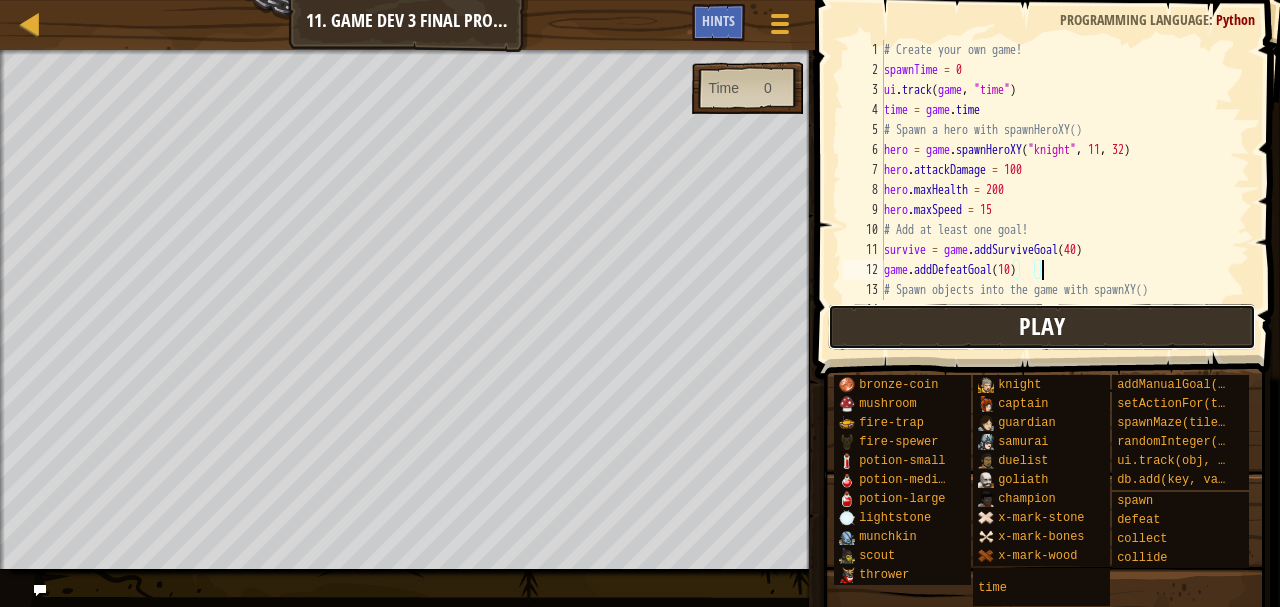 click on "Play" at bounding box center [1042, 327] 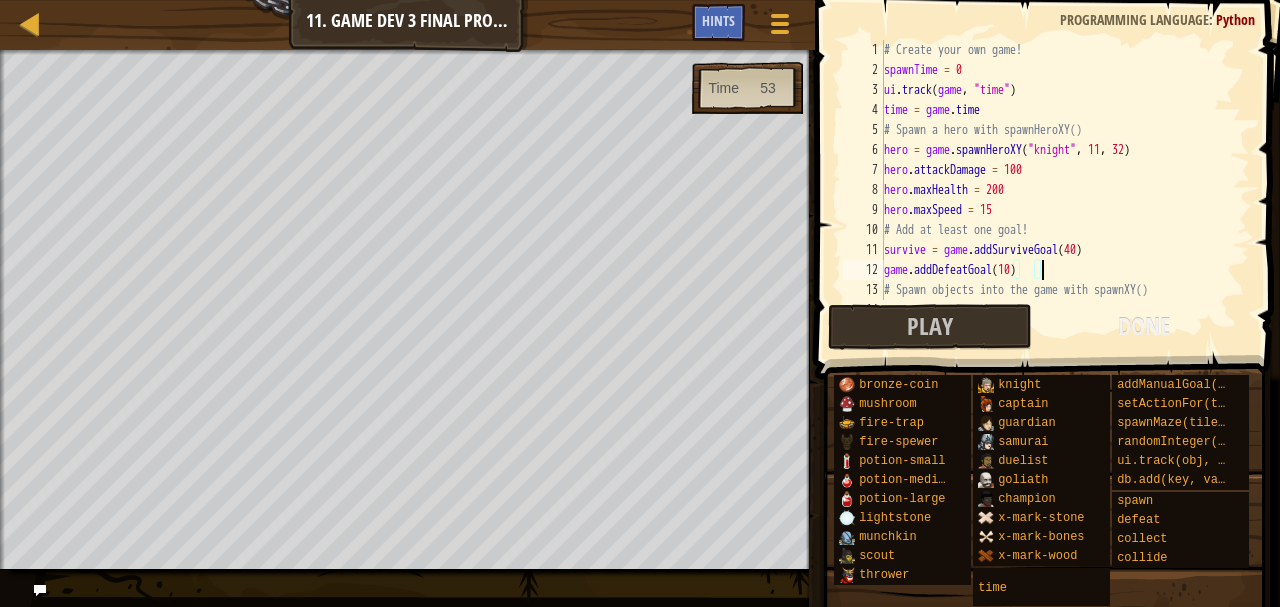 scroll, scrollTop: 920, scrollLeft: 0, axis: vertical 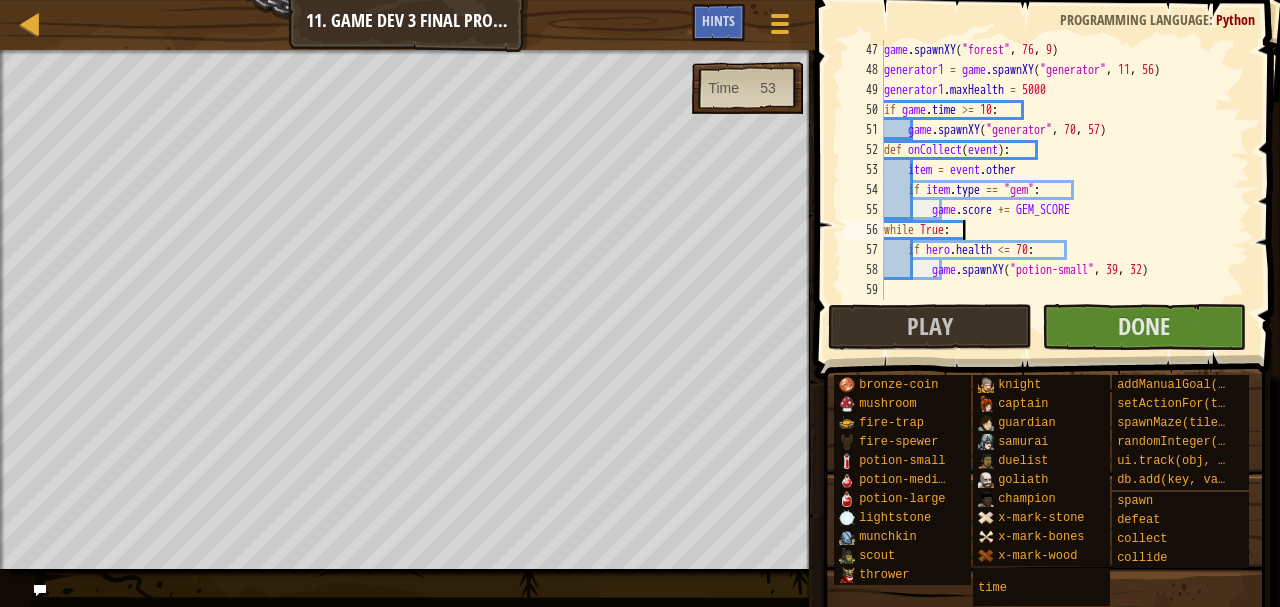 click on "game . spawnXY ( "forest" ,   76 ,   9 ) generator1   =   game . spawnXY ( "generator" ,   11 ,   56 ) generator1 . maxHealth   =   5000 if   game . time   >=   10 :      game . spawnXY ( "generator" ,   70 ,   57 ) def   onCollect ( event ) :      item   =   event . other      if   item . type   ==   "gem" :          game . score   +=   GEM_SCORE while   True :      if   hero . health   <=   70 :          game . spawnXY ( "potion-small" ,   39 ,   32 )" at bounding box center (1057, 190) 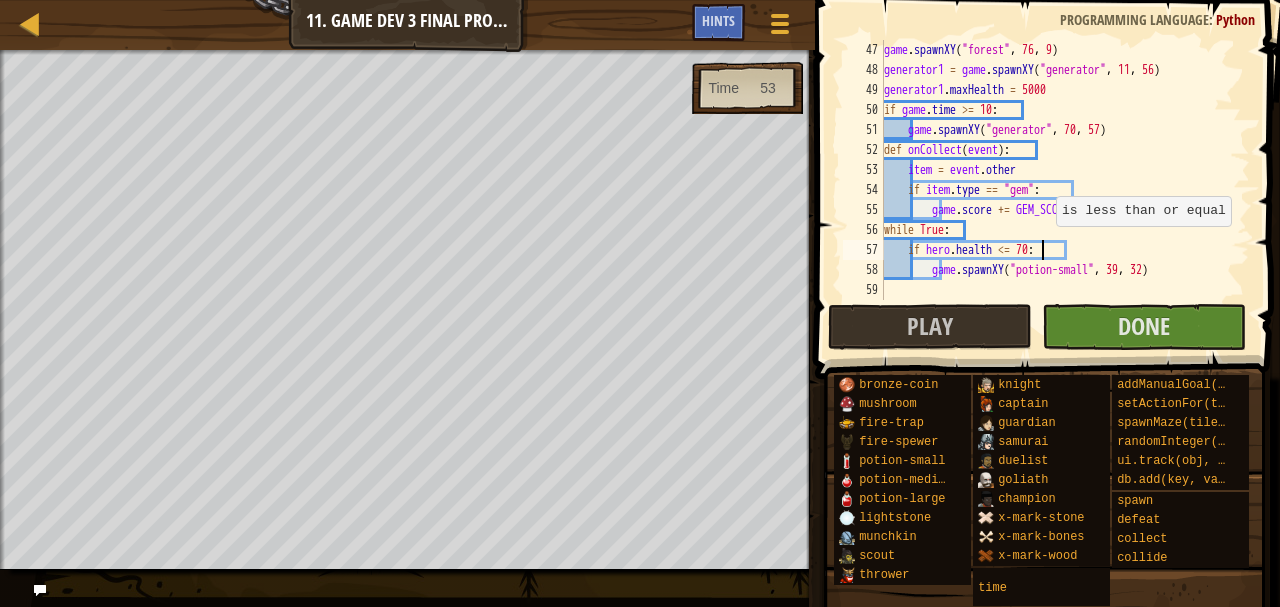 click on "game . spawnXY ( "forest" ,   76 ,   9 ) generator1   =   game . spawnXY ( "generator" ,   11 ,   56 ) generator1 . maxHealth   =   5000 if   game . time   >=   10 :      game . spawnXY ( "generator" ,   70 ,   57 ) def   onCollect ( event ) :      item   =   event . other      if   item . type   ==   "gem" :          game . score   +=   GEM_SCORE while   True :      if   hero . health   <=   70 :          game . spawnXY ( "potion-small" ,   39 ,   32 )" at bounding box center (1057, 190) 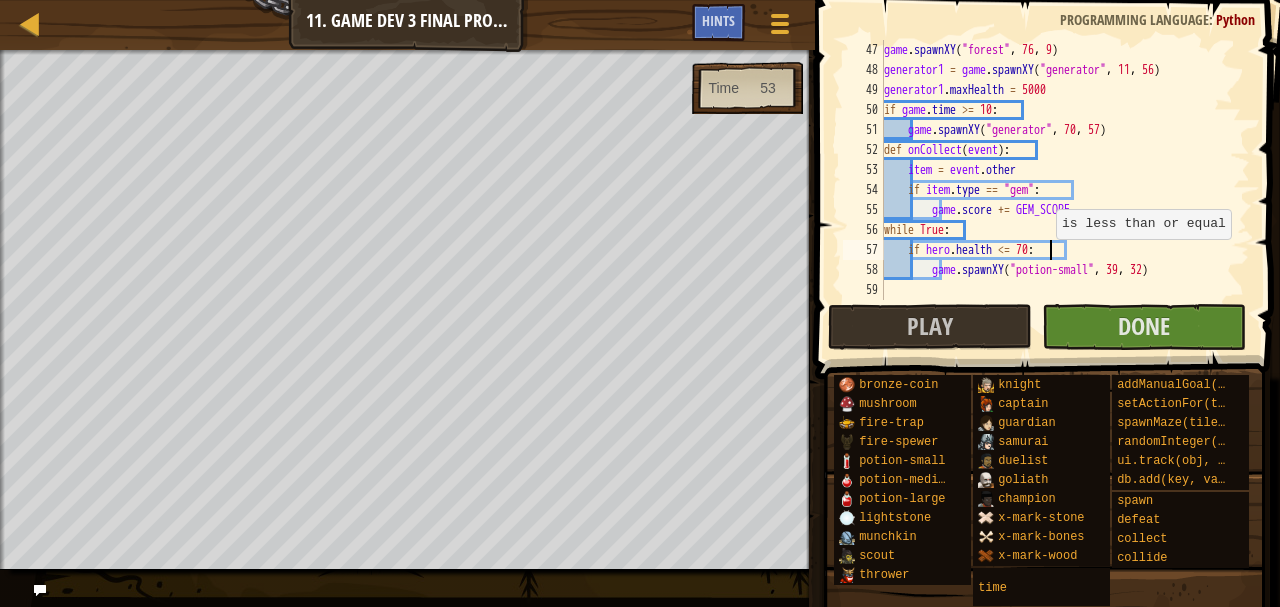 click on "game . spawnXY ( "forest" ,   76 ,   9 ) generator1   =   game . spawnXY ( "generator" ,   11 ,   56 ) generator1 . maxHealth   =   5000 if   game . time   >=   10 :      game . spawnXY ( "generator" ,   70 ,   57 ) def   onCollect ( event ) :      item   =   event . other      if   item . type   ==   "gem" :          game . score   +=   GEM_SCORE while   True :      if   hero . health   <=   70 :          game . spawnXY ( "potion-small" ,   39 ,   32 )" at bounding box center (1057, 190) 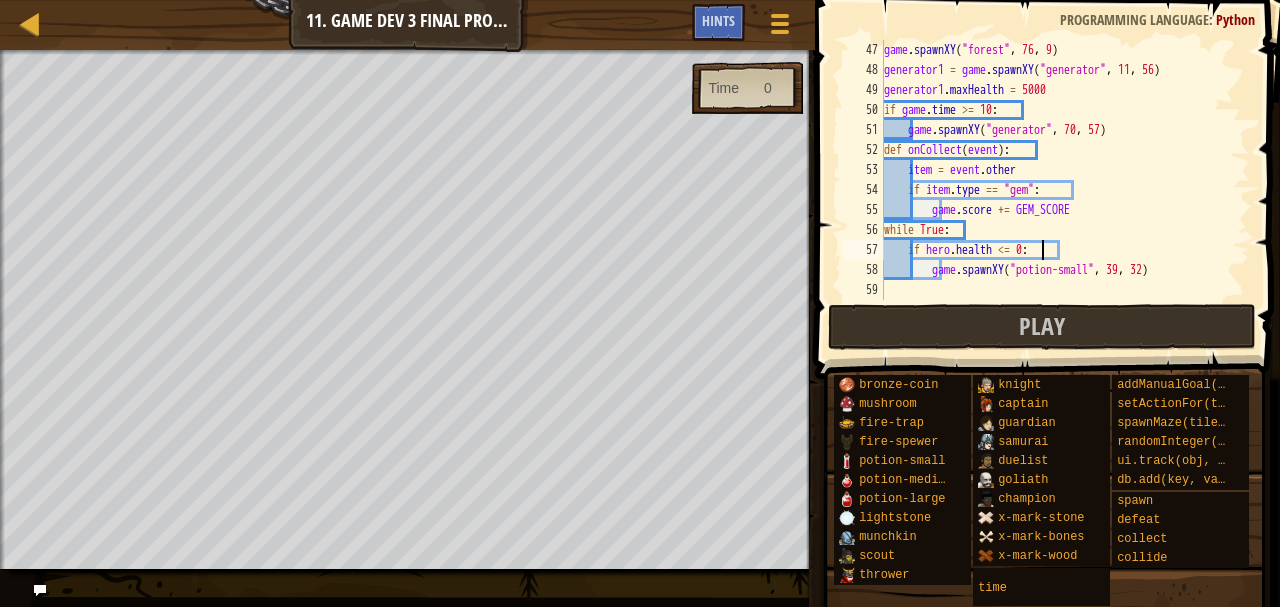 scroll, scrollTop: 9, scrollLeft: 13, axis: both 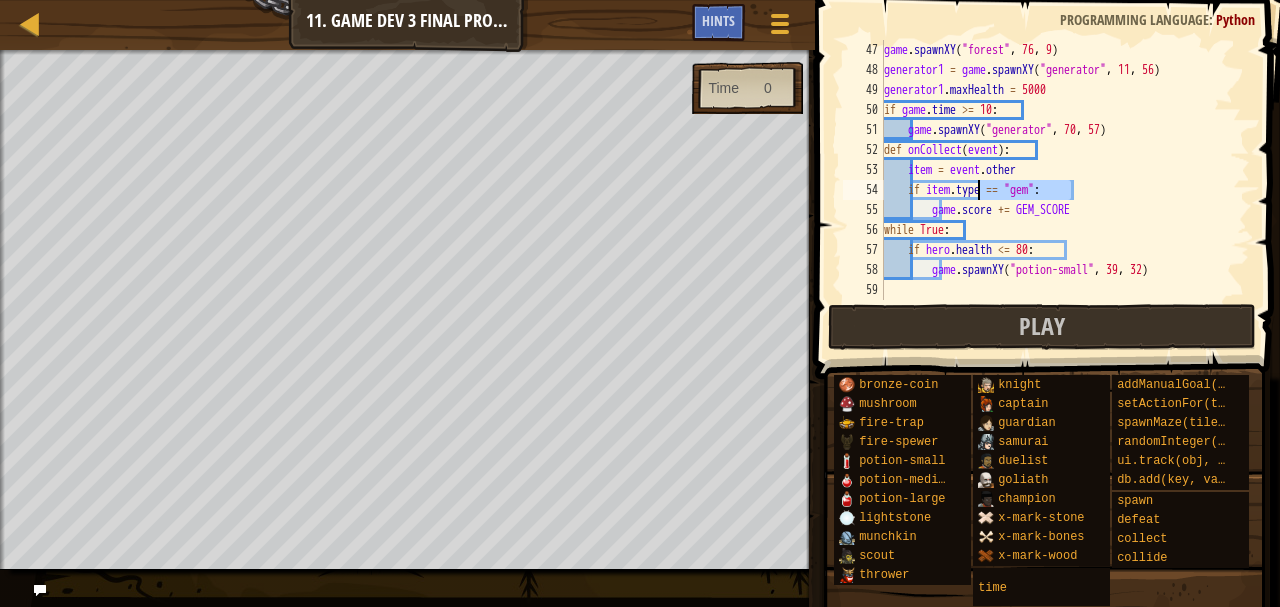 drag, startPoint x: 1174, startPoint y: 198, endPoint x: 976, endPoint y: 191, distance: 198.1237 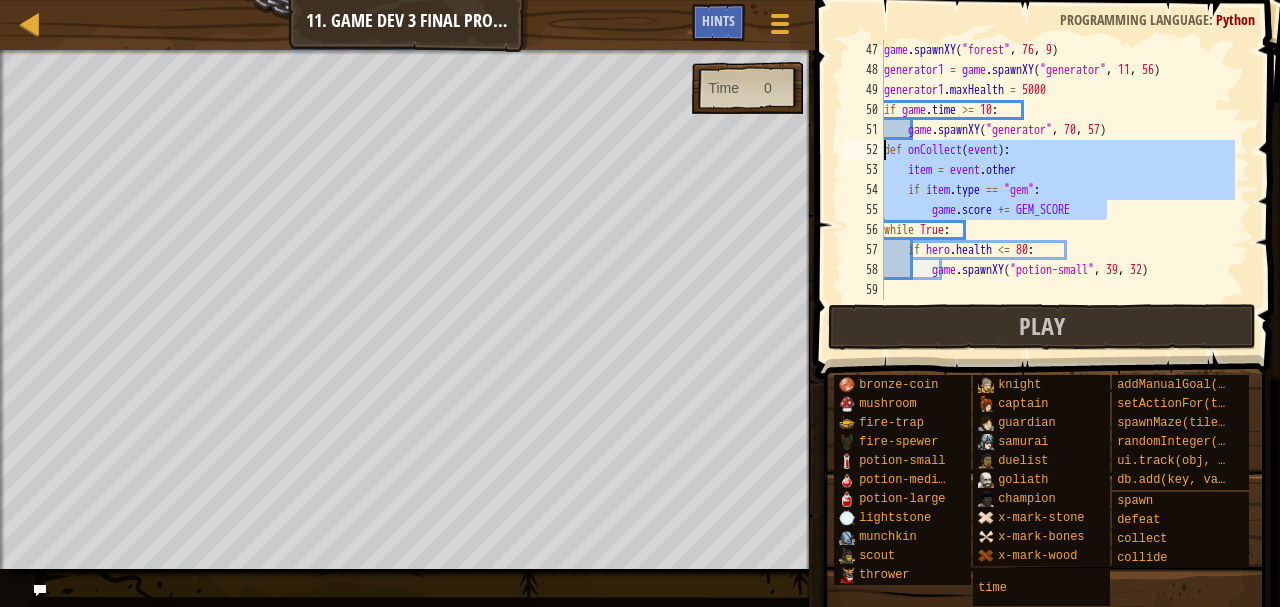 drag, startPoint x: 1126, startPoint y: 205, endPoint x: 879, endPoint y: 156, distance: 251.81342 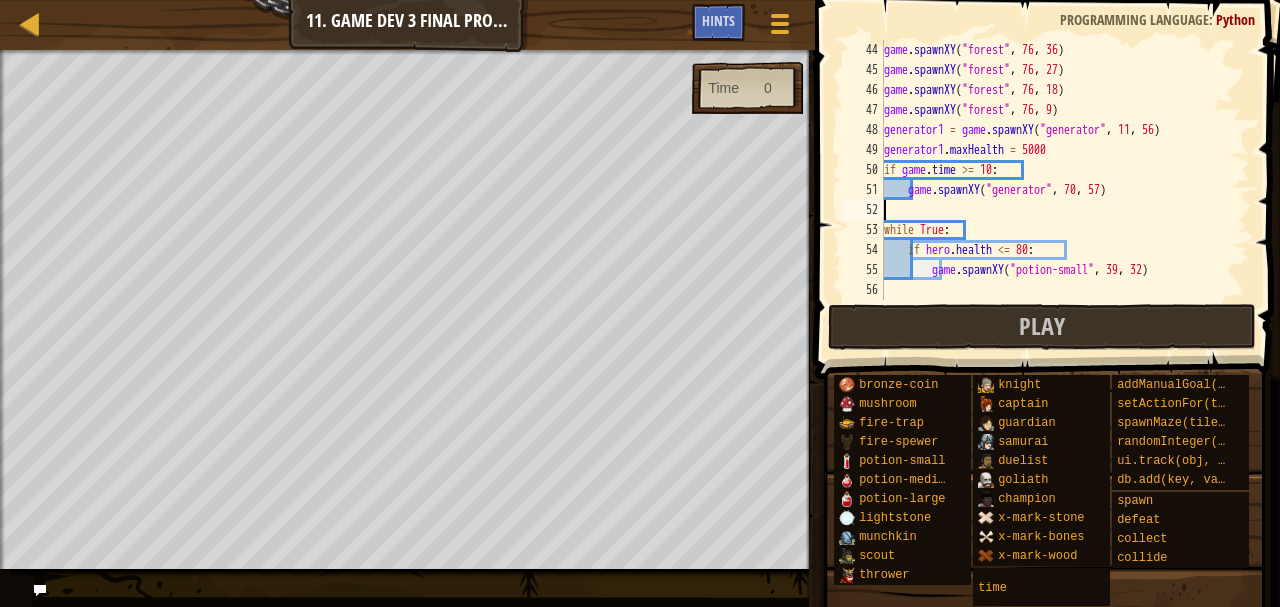 scroll, scrollTop: 9, scrollLeft: 0, axis: vertical 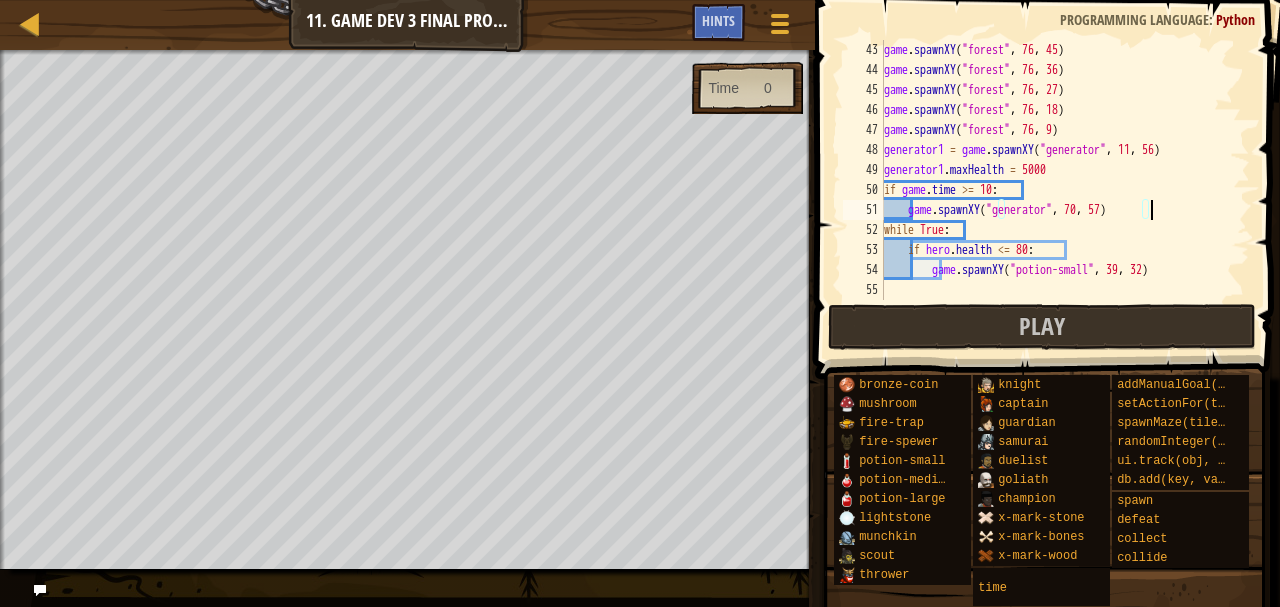 click on "game . spawnXY ( "forest" ,   [NUMBER] ,   [NUMBER] ) game . spawnXY ( "forest" ,   [NUMBER] ,   [NUMBER] ) game . spawnXY ( "forest" ,   [NUMBER] ,   [NUMBER] ) game . spawnXY ( "forest" ,   [NUMBER] ,   [NUMBER] ) game . spawnXY ( "forest" ,   [NUMBER] ,   [NUMBER] ) generator1   =   game . spawnXY ( "generator" ,   [NUMBER] ,   [NUMBER] ) generator1 . maxHealth   =   5000 if   game . time   >=   10 :      game . spawnXY ( "generator" ,   [NUMBER] ,   [NUMBER] ) while   True :      if   hero . health   <=   80 :          game . spawnXY ( "potion-small" ,   [NUMBER] ,   [NUMBER] )" at bounding box center (1057, 190) 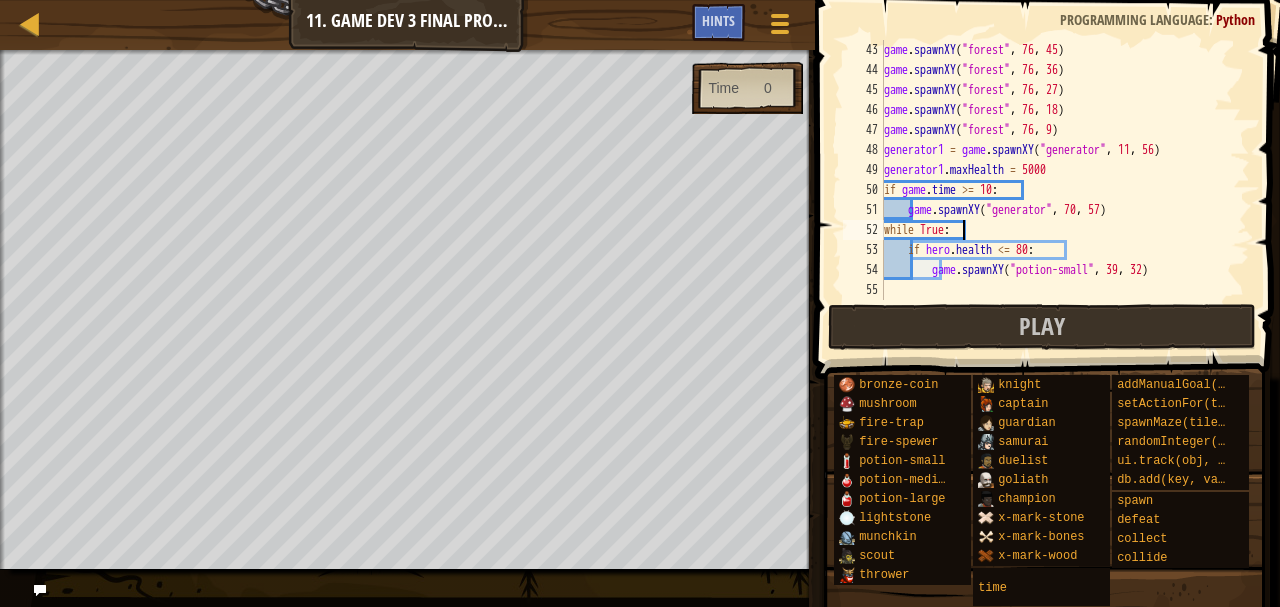 click on "game . spawnXY ( "forest" ,   [NUMBER] ,   [NUMBER] ) game . spawnXY ( "forest" ,   [NUMBER] ,   [NUMBER] ) game . spawnXY ( "forest" ,   [NUMBER] ,   [NUMBER] ) game . spawnXY ( "forest" ,   [NUMBER] ,   [NUMBER] ) game . spawnXY ( "forest" ,   [NUMBER] ,   [NUMBER] ) generator1   =   game . spawnXY ( "generator" ,   [NUMBER] ,   [NUMBER] ) generator1 . maxHealth   =   5000 if   game . time   >=   10 :      game . spawnXY ( "generator" ,   [NUMBER] ,   [NUMBER] ) while   True :      if   hero . health   <=   80 :          game . spawnXY ( "potion-small" ,   [NUMBER] ,   [NUMBER] )" at bounding box center (1057, 190) 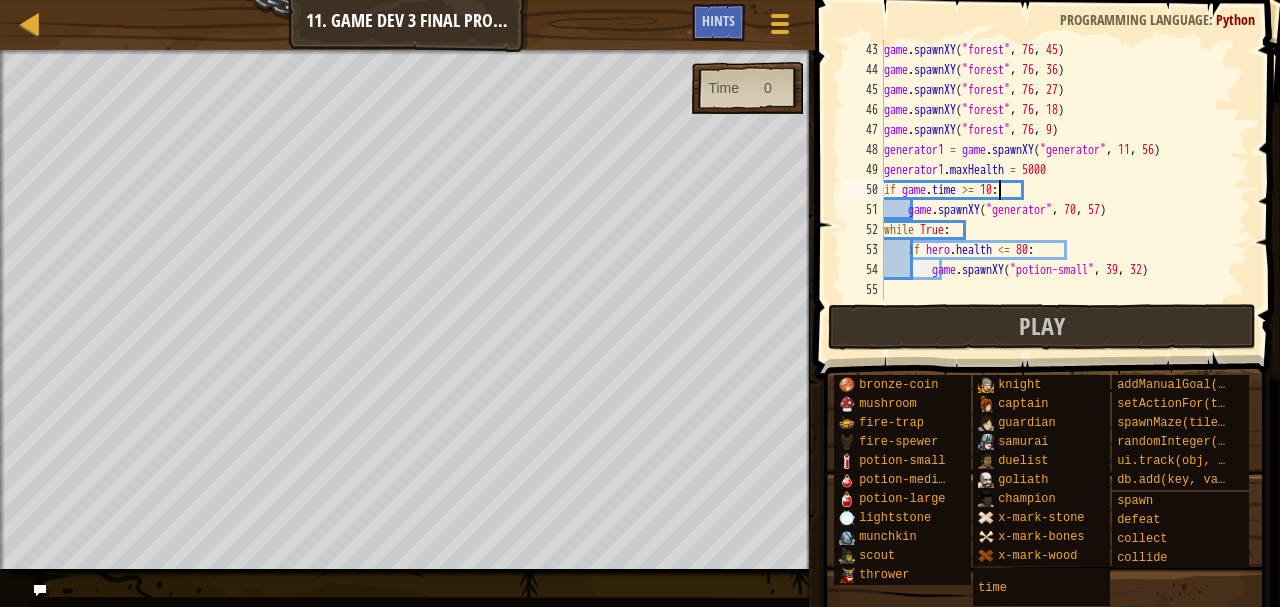 click on "game . spawnXY ( "forest" ,   [NUMBER] ,   [NUMBER] ) game . spawnXY ( "forest" ,   [NUMBER] ,   [NUMBER] ) game . spawnXY ( "forest" ,   [NUMBER] ,   [NUMBER] ) game . spawnXY ( "forest" ,   [NUMBER] ,   [NUMBER] ) game . spawnXY ( "forest" ,   [NUMBER] ,   [NUMBER] ) generator1   =   game . spawnXY ( "generator" ,   [NUMBER] ,   [NUMBER] ) generator1 . maxHealth   =   5000 if   game . time   >=   10 :      game . spawnXY ( "generator" ,   [NUMBER] ,   [NUMBER] ) while   True :      if   hero . health   <=   80 :          game . spawnXY ( "potion-small" ,   [NUMBER] ,   [NUMBER] )" at bounding box center [1057, 190] 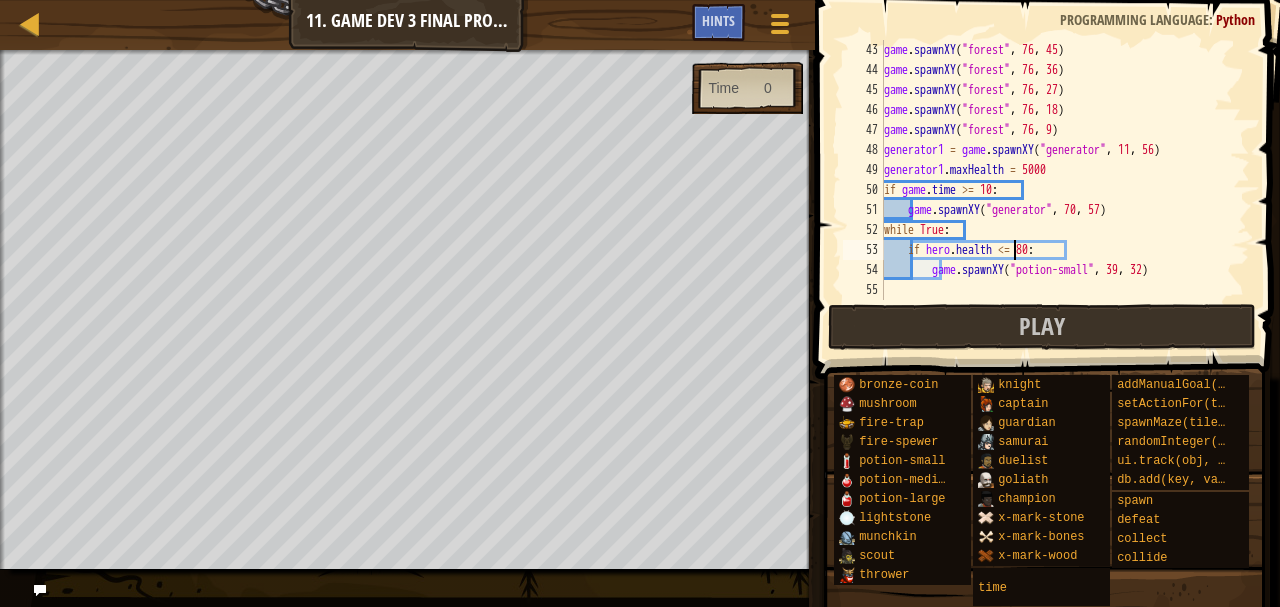 click on "game . spawnXY ( "forest" ,   [NUMBER] ,   [NUMBER] ) game . spawnXY ( "forest" ,   [NUMBER] ,   [NUMBER] ) game . spawnXY ( "forest" ,   [NUMBER] ,   [NUMBER] ) game . spawnXY ( "forest" ,   [NUMBER] ,   [NUMBER] ) game . spawnXY ( "forest" ,   [NUMBER] ,   [NUMBER] ) generator1   =   game . spawnXY ( "generator" ,   [NUMBER] ,   [NUMBER] ) generator1 . maxHealth   =   5000 if   game . time   >=   10 :      game . spawnXY ( "generator" ,   [NUMBER] ,   [NUMBER] ) while   True :      if   hero . health   <=   80 :          game . spawnXY ( "potion-small" ,   [NUMBER] ,   [NUMBER] )" at bounding box center [1057, 190] 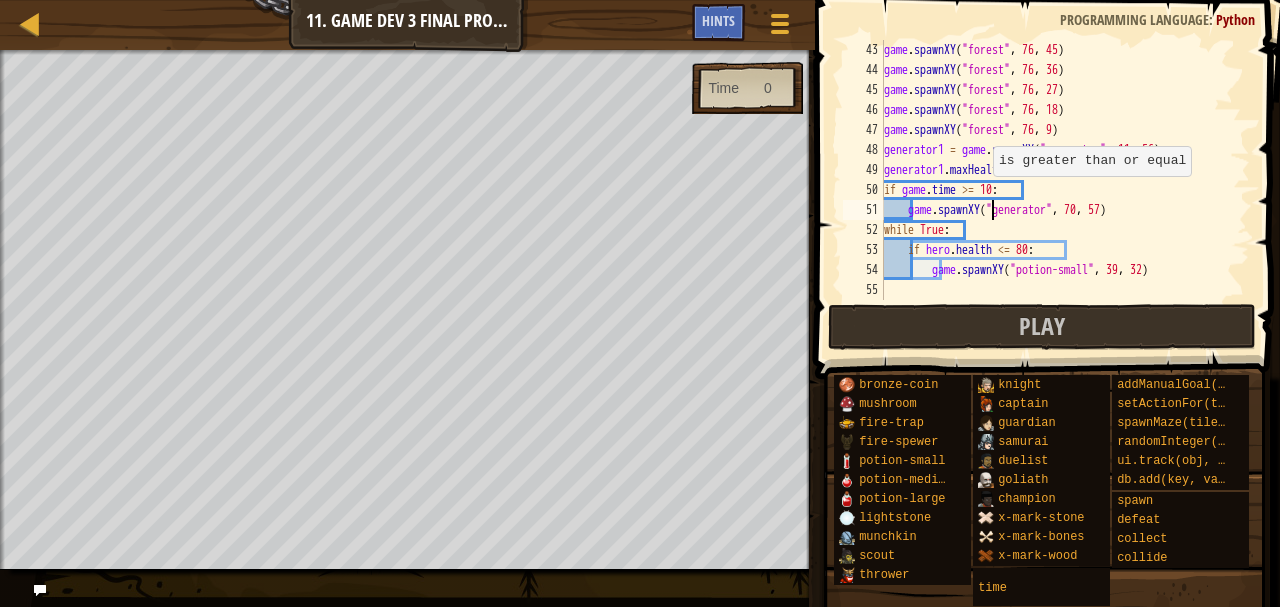 click on "game . spawnXY ( "forest" ,   [NUMBER] ,   [NUMBER] ) game . spawnXY ( "forest" ,   [NUMBER] ,   [NUMBER] ) game . spawnXY ( "forest" ,   [NUMBER] ,   [NUMBER] ) game . spawnXY ( "forest" ,   [NUMBER] ,   [NUMBER] ) game . spawnXY ( "forest" ,   [NUMBER] ,   [NUMBER] ) generator1   =   game . spawnXY ( "generator" ,   [NUMBER] ,   [NUMBER] ) generator1 . maxHealth   =   5000 if   game . time   >=   10 :      game . spawnXY ( "generator" ,   [NUMBER] ,   [NUMBER] ) while   True :      if   hero . health   <=   80 :          game . spawnXY ( "potion-small" ,   [NUMBER] ,   [NUMBER] )" at bounding box center (1057, 190) 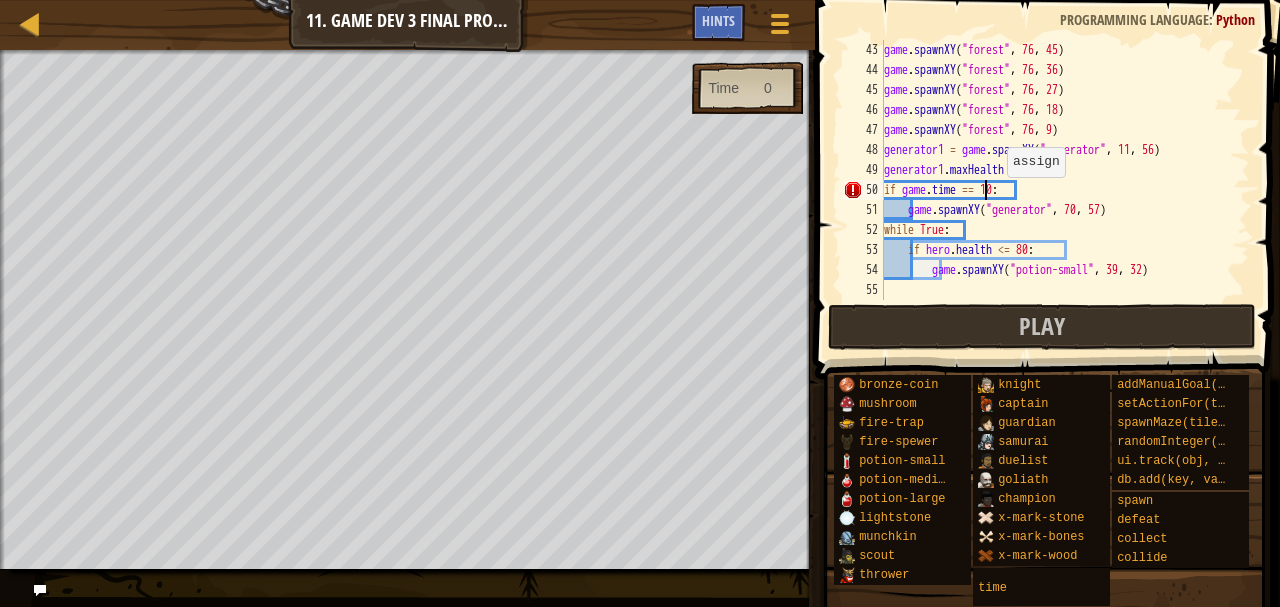 scroll, scrollTop: 9, scrollLeft: 8, axis: both 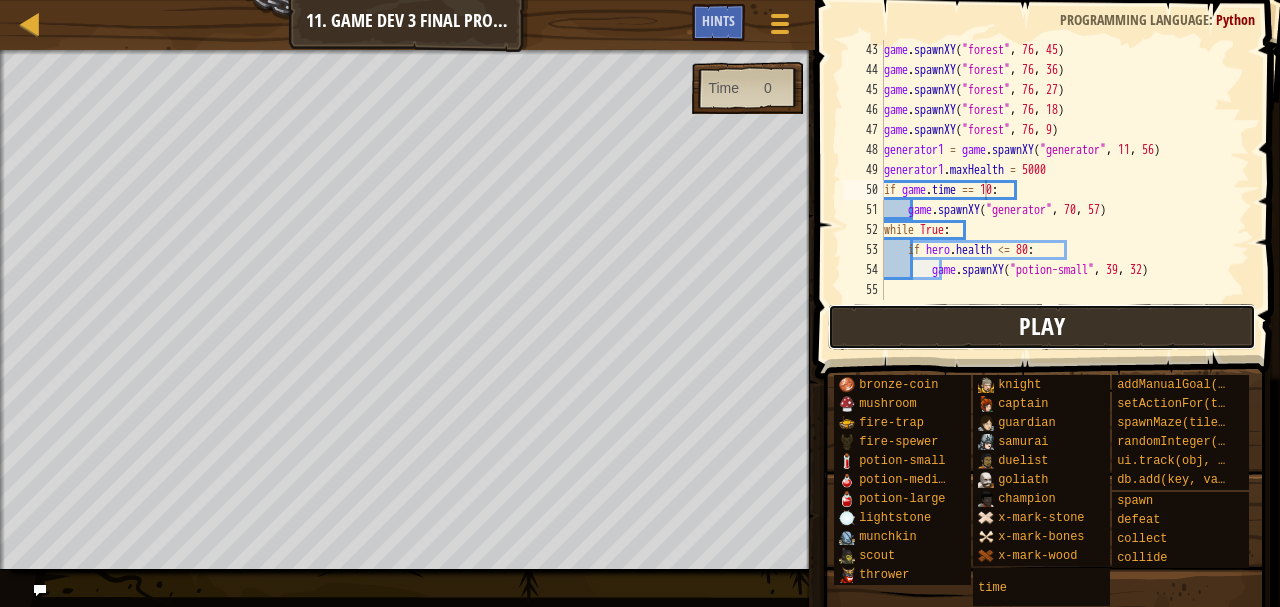 click on "Play" at bounding box center (1042, 327) 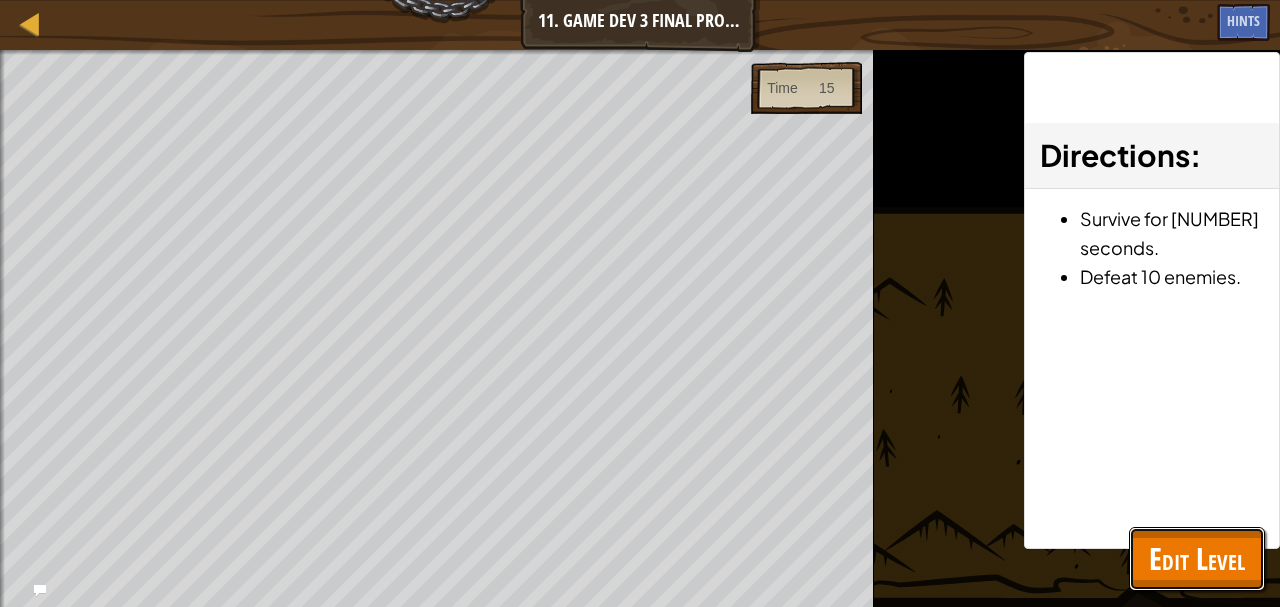 click on "Edit Level" at bounding box center (1197, 558) 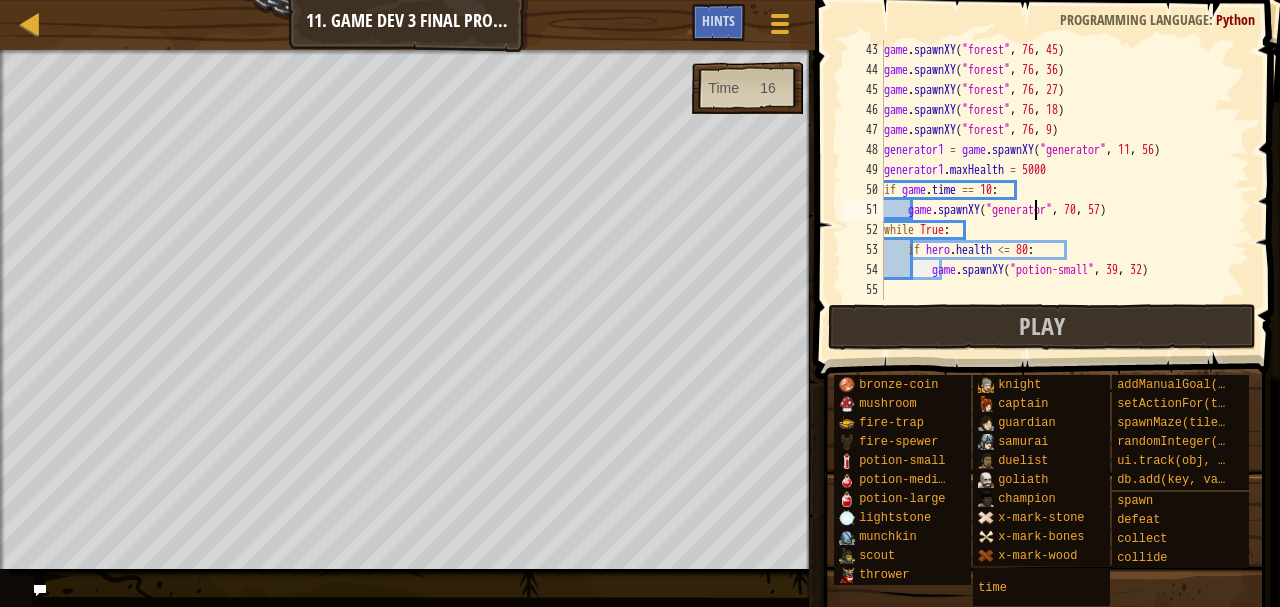 click on "game . spawnXY ( "forest" ,   [COORD] ,   [COORD] ) game . spawnXY ( "forest" ,   [COORD] ,   [COORD] ) game . spawnXY ( "forest" ,   [COORD] ,   [COORD] ) game . spawnXY ( "forest" ,   [COORD] ,   [COORD] ) generator1   =   game . spawnXY ( "generator" ,   [COORD] ,   [COORD] ) generator1 . maxHealth   =   5000 if   game . time   ==   10 :      game . spawnXY ( "generator" ,   [COORD] ,   [COORD] ) while   True :      if   hero . health   <=   80 :          game . spawnXY ( "potion-small" ,   [COORD] ,   [COORD] )" at bounding box center [1057, 190] 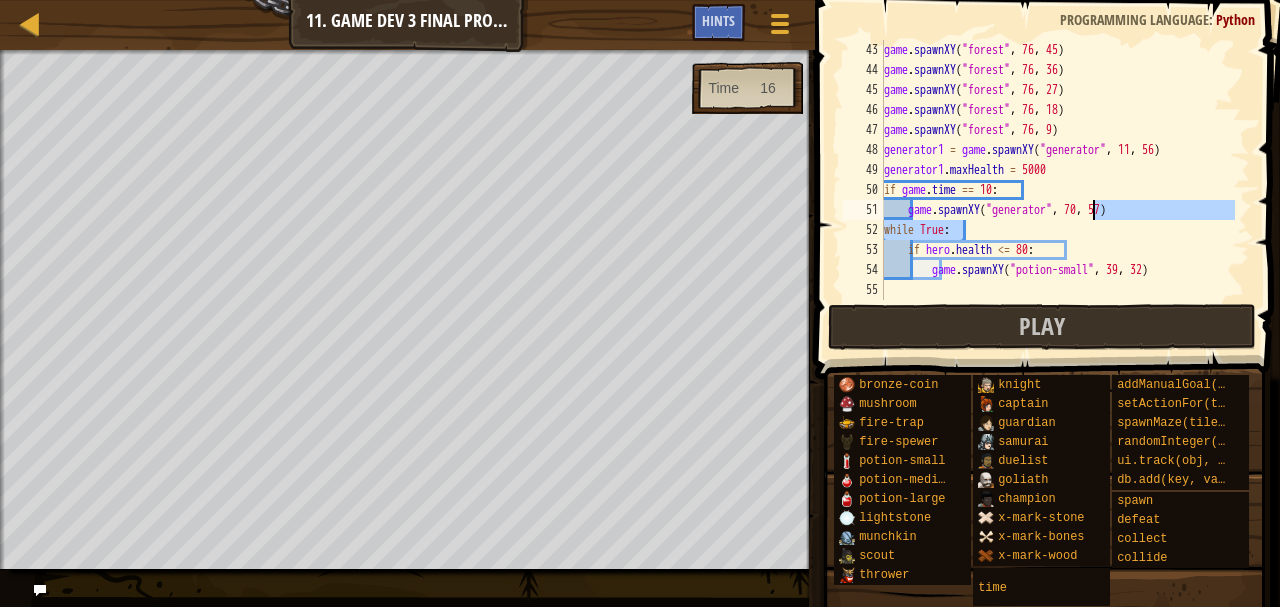 click on "game . spawnXY ( "forest" ,   [COORD] ,   [COORD] ) game . spawnXY ( "forest" ,   [COORD] ,   [COORD] ) game . spawnXY ( "forest" ,   [COORD] ,   [COORD] ) game . spawnXY ( "forest" ,   [COORD] ,   [COORD] ) generator1   =   game . spawnXY ( "generator" ,   [COORD] ,   [COORD] ) generator1 . maxHealth   =   5000 if   game . time   ==   10 :      game . spawnXY ( "generator" ,   [COORD] ,   [COORD] ) while   True :      if   hero . health   <=   80 :          game . spawnXY ( "potion-small" ,   [COORD] ,   [COORD] )" at bounding box center [1057, 190] 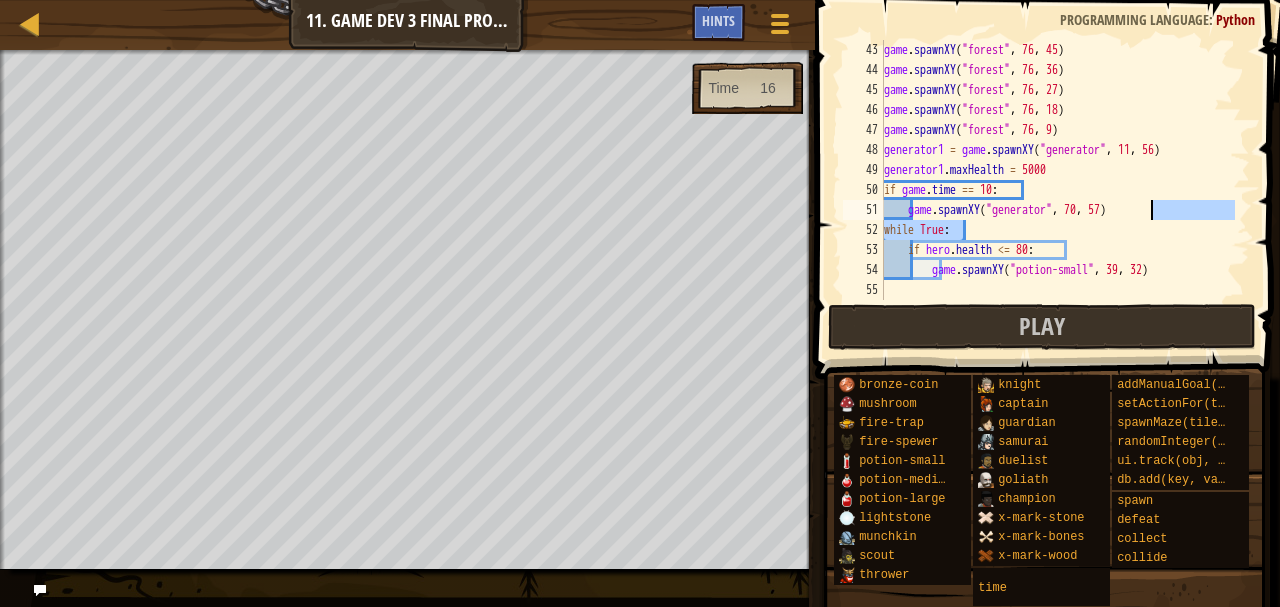scroll, scrollTop: 9, scrollLeft: 5, axis: both 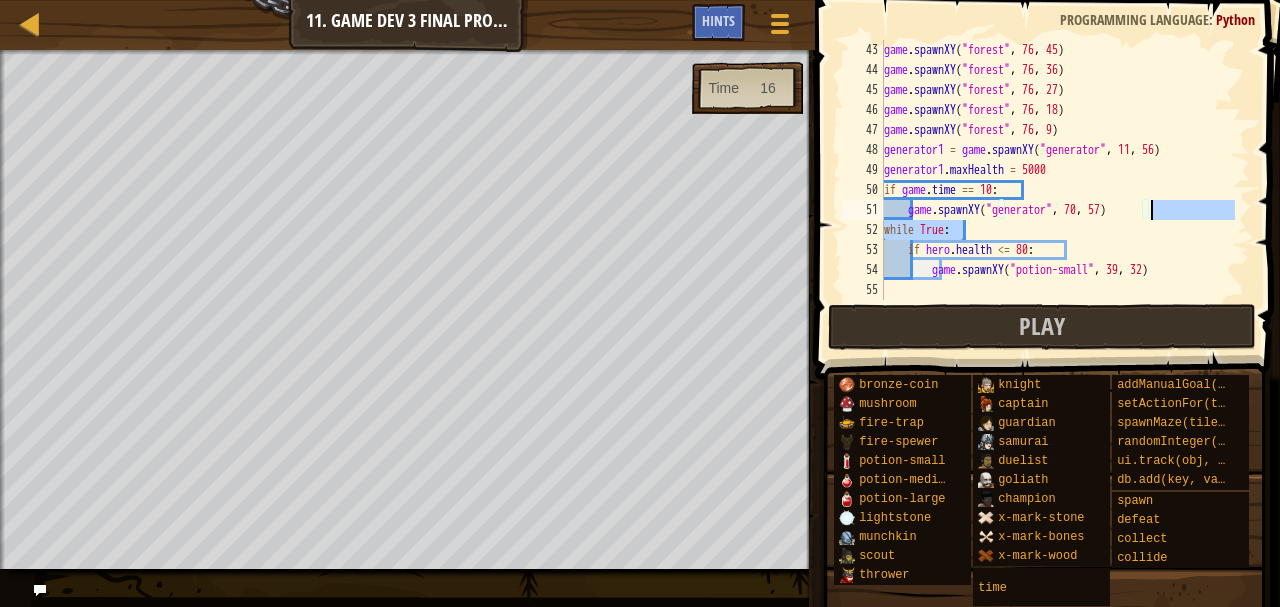 click on "game . spawnXY ( "forest" ,   [COORD] ,   [COORD] ) game . spawnXY ( "forest" ,   [COORD] ,   [COORD] ) game . spawnXY ( "forest" ,   [COORD] ,   [COORD] ) game . spawnXY ( "forest" ,   [COORD] ,   [COORD] ) generator1   =   game . spawnXY ( "generator" ,   [COORD] ,   [COORD] ) generator1 . maxHealth   =   5000 if   game . time   ==   10 :      game . spawnXY ( "generator" ,   [COORD] ,   [COORD] ) while   True :      if   hero . health   <=   80 :          game . spawnXY ( "potion-small" ,   [COORD] ,   [COORD] )" at bounding box center [1057, 190] 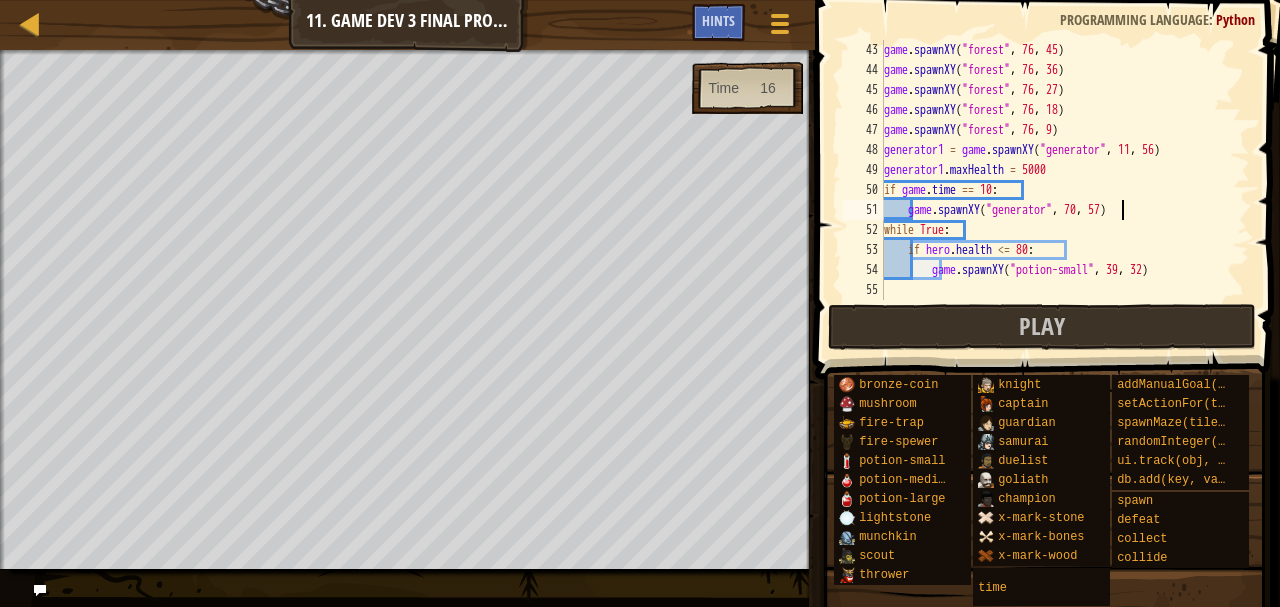 click on "game . spawnXY ( "forest" ,   [COORD] ,   [COORD] ) game . spawnXY ( "forest" ,   [COORD] ,   [COORD] ) game . spawnXY ( "forest" ,   [COORD] ,   [COORD] ) game . spawnXY ( "forest" ,   [COORD] ,   [COORD] ) generator1   =   game . spawnXY ( "generator" ,   [COORD] ,   [COORD] ) generator1 . maxHealth   =   5000 if   game . time   ==   10 :      game . spawnXY ( "generator" ,   [COORD] ,   [COORD] ) while   True :      if   hero . health   <=   80 :          game . spawnXY ( "potion-small" ,   [COORD] ,   [COORD] )" at bounding box center [1057, 190] 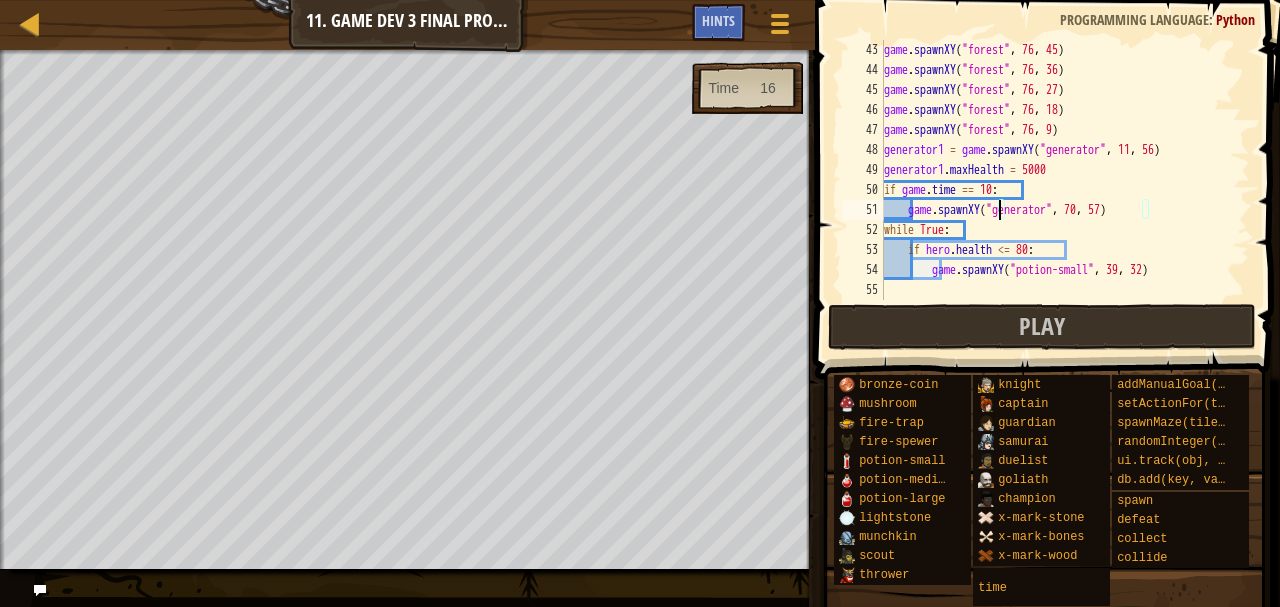 click on "game . spawnXY ( "forest" ,   [COORD] ,   [COORD] ) game . spawnXY ( "forest" ,   [COORD] ,   [COORD] ) game . spawnXY ( "forest" ,   [COORD] ,   [COORD] ) game . spawnXY ( "forest" ,   [COORD] ,   [COORD] ) generator1   =   game . spawnXY ( "generator" ,   [COORD] ,   [COORD] ) generator1 . maxHealth   =   5000 if   game . time   ==   10 :      game . spawnXY ( "generator" ,   [COORD] ,   [COORD] ) while   True :      if   hero . health   <=   80 :          game . spawnXY ( "potion-small" ,   [COORD] ,   [COORD] )" at bounding box center [1057, 190] 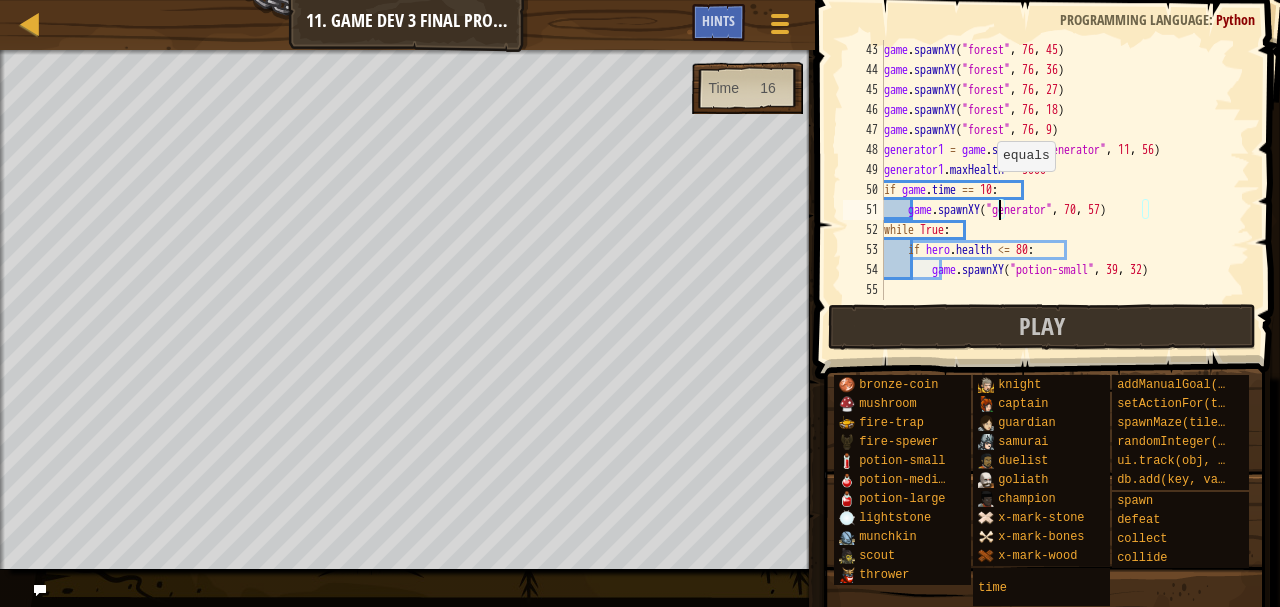 click on "game . spawnXY ( "forest" ,   [COORD] ,   [COORD] ) game . spawnXY ( "forest" ,   [COORD] ,   [COORD] ) game . spawnXY ( "forest" ,   [COORD] ,   [COORD] ) game . spawnXY ( "forest" ,   [COORD] ,   [COORD] ) generator1   =   game . spawnXY ( "generator" ,   [COORD] ,   [COORD] ) generator1 . maxHealth   =   5000 if   game . time   ==   10 :      game . spawnXY ( "generator" ,   [COORD] ,   [COORD] ) while   True :      if   hero . health   <=   80 :          game . spawnXY ( "potion-small" ,   [COORD] ,   [COORD] )" at bounding box center (1057, 190) 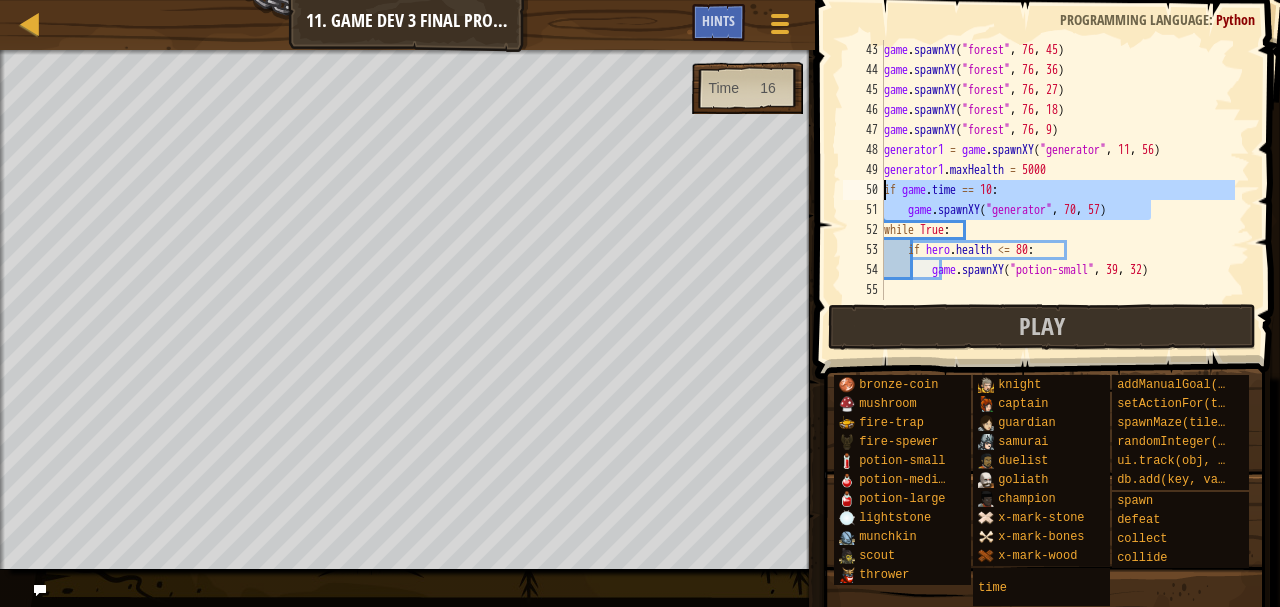drag, startPoint x: 1150, startPoint y: 206, endPoint x: 850, endPoint y: 193, distance: 300.28152 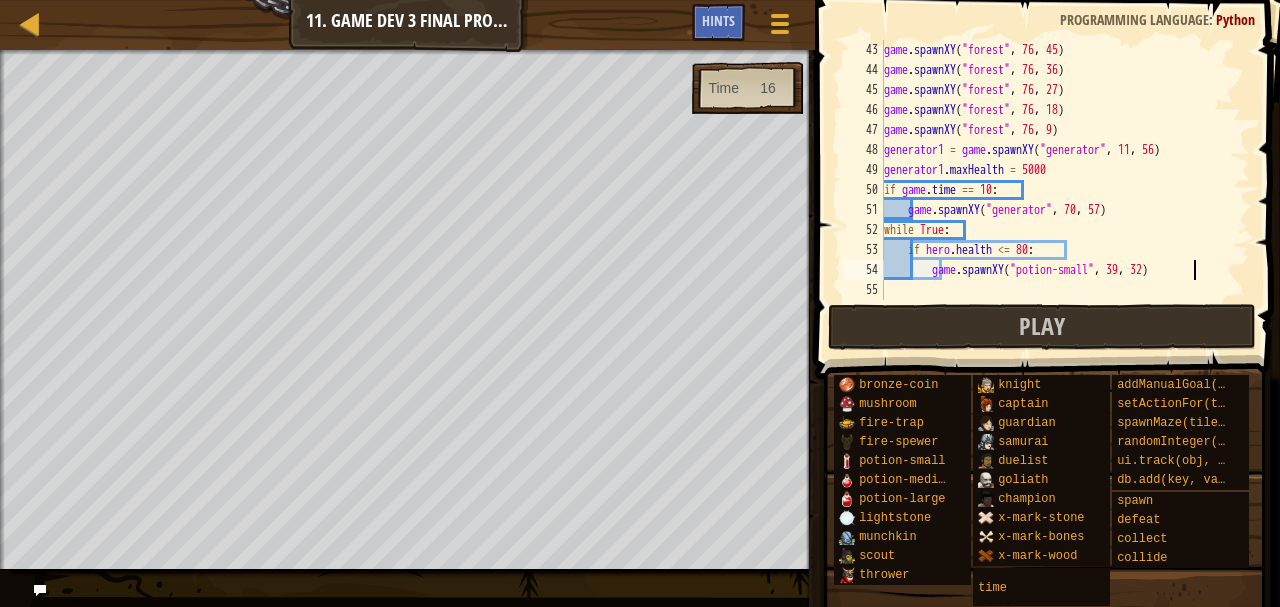 click on "game . spawnXY ( "forest" ,   [COORD] ,   [COORD] ) game . spawnXY ( "forest" ,   [COORD] ,   [COORD] ) game . spawnXY ( "forest" ,   [COORD] ,   [COORD] ) game . spawnXY ( "forest" ,   [COORD] ,   [COORD] ) generator1   =   game . spawnXY ( "generator" ,   [COORD] ,   [COORD] ) generator1 . maxHealth   =   5000 if   game . time   ==   10 :      game . spawnXY ( "generator" ,   [COORD] ,   [COORD] ) while   True :      if   hero . health   <=   80 :          game . spawnXY ( "potion-small" ,   [COORD] ,   [COORD] )" at bounding box center [1057, 190] 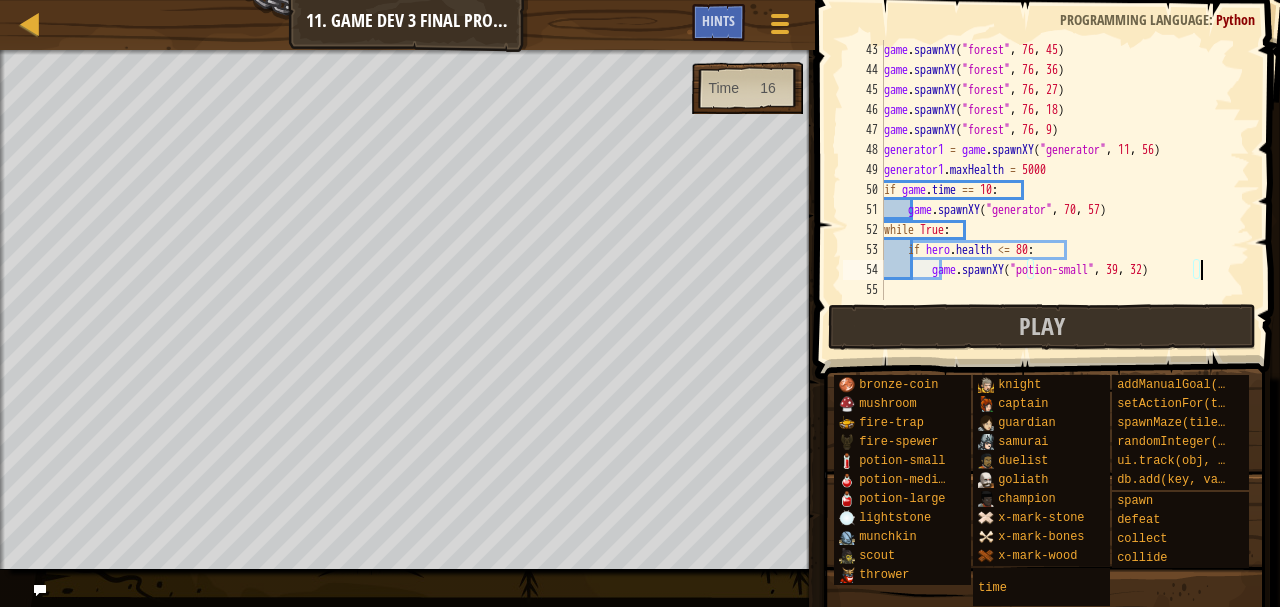 click on "game . spawnXY ( "forest" ,   [COORD] ,   [COORD] ) game . spawnXY ( "forest" ,   [COORD] ,   [COORD] ) game . spawnXY ( "forest" ,   [COORD] ,   [COORD] ) game . spawnXY ( "forest" ,   [COORD] ,   [COORD] ) generator1   =   game . spawnXY ( "generator" ,   [COORD] ,   [COORD] ) generator1 . maxHealth   =   5000 if   game . time   ==   10 :      game . spawnXY ( "generator" ,   [COORD] ,   [COORD] ) while   True :      if   hero . health   <=   80 :          game . spawnXY ( "potion-small" ,   [COORD] ,   [COORD] )" at bounding box center [1057, 190] 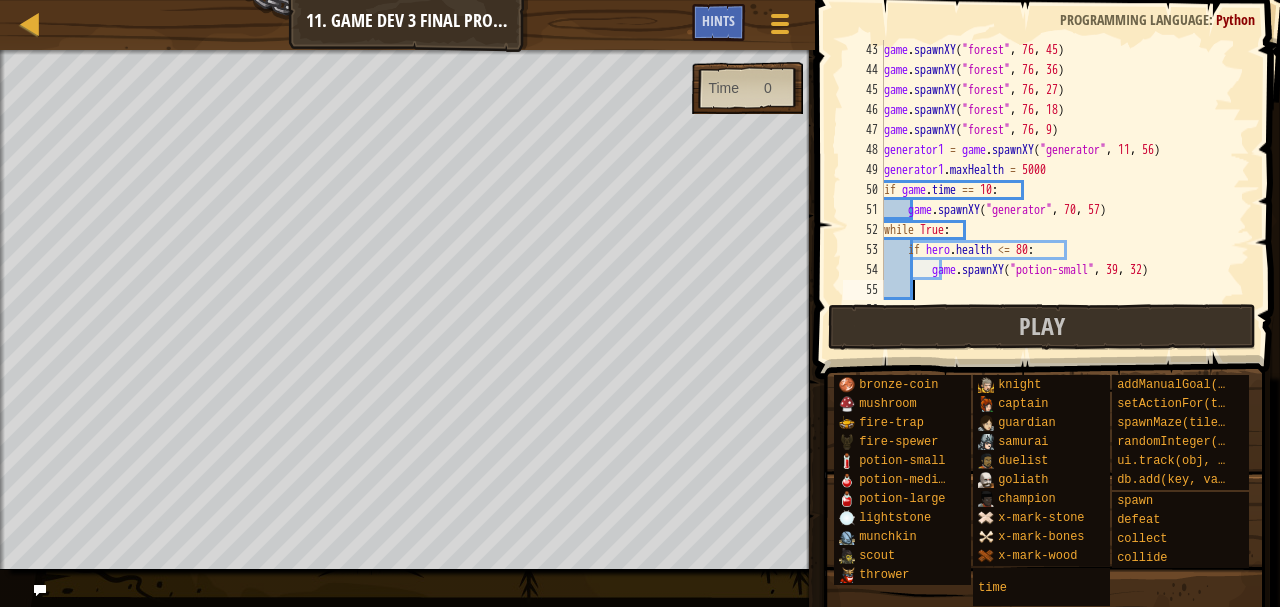 scroll, scrollTop: 9, scrollLeft: 0, axis: vertical 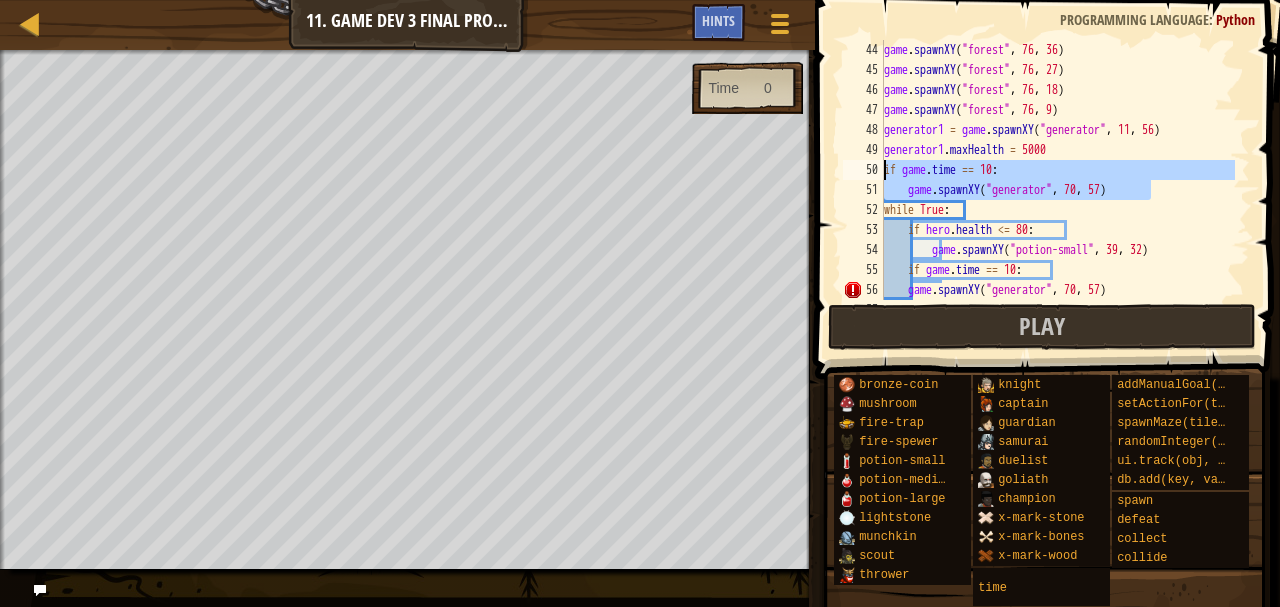 drag, startPoint x: 1045, startPoint y: 205, endPoint x: 857, endPoint y: 170, distance: 191.23022 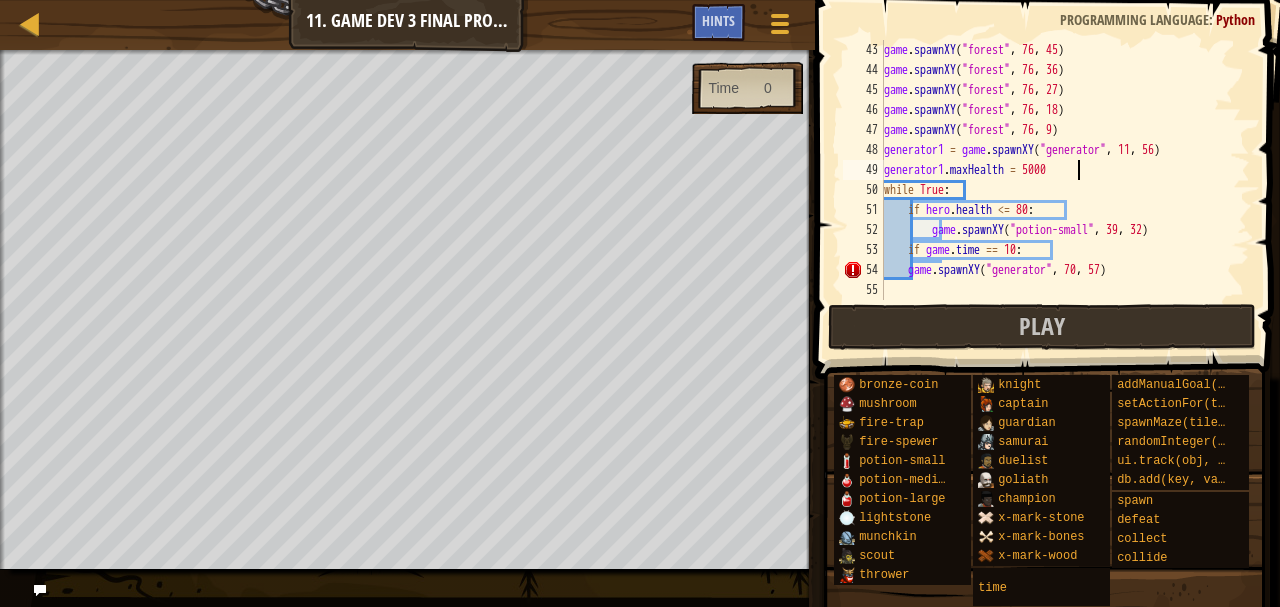 scroll, scrollTop: 840, scrollLeft: 0, axis: vertical 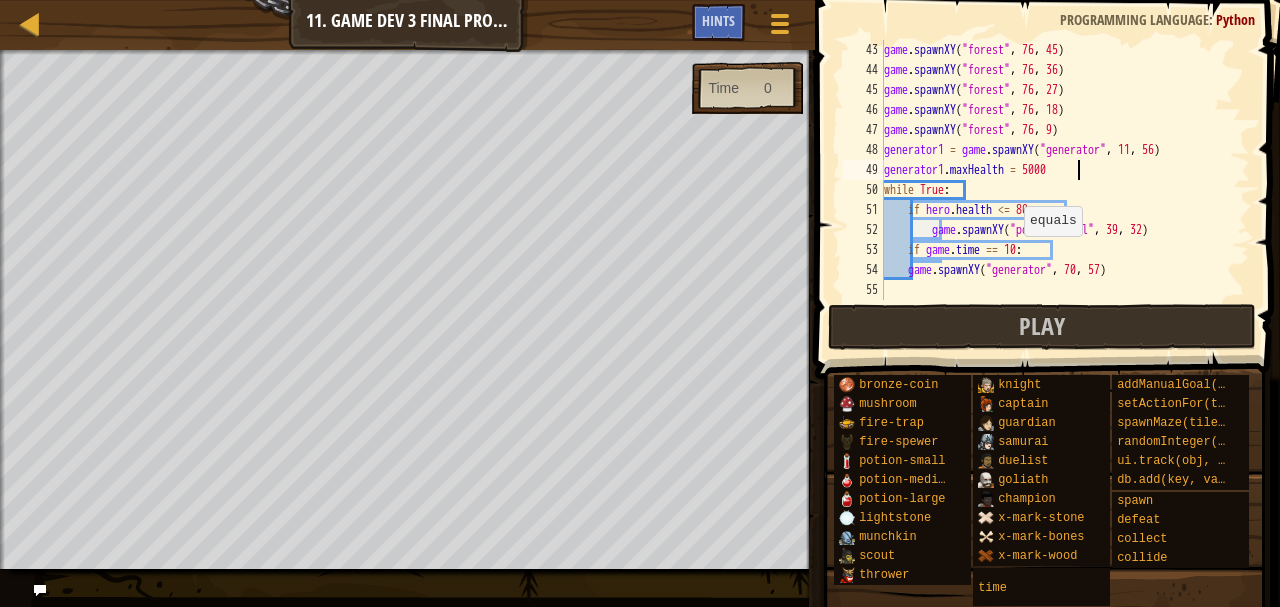 click on "game . spawnXY ( "forest" ,   [NUMBER] ,   [NUMBER] ) game . spawnXY ( "forest" ,   [NUMBER] ,   [NUMBER] ) game . spawnXY ( "forest" ,   [NUMBER] ,   [NUMBER] ) game . spawnXY ( "forest" ,   [NUMBER] ,   [NUMBER] ) game . spawnXY ( "forest" ,   [NUMBER] ,   [NUMBER] ) game . spawnXY ( "generator" ,   [NUMBER] ,   [NUMBER] ) if   game . time   ==   [NUMBER] :      game . spawnXY ( "generator" ,   [NUMBER] ,   [NUMBER] )" at bounding box center [1057, 190] 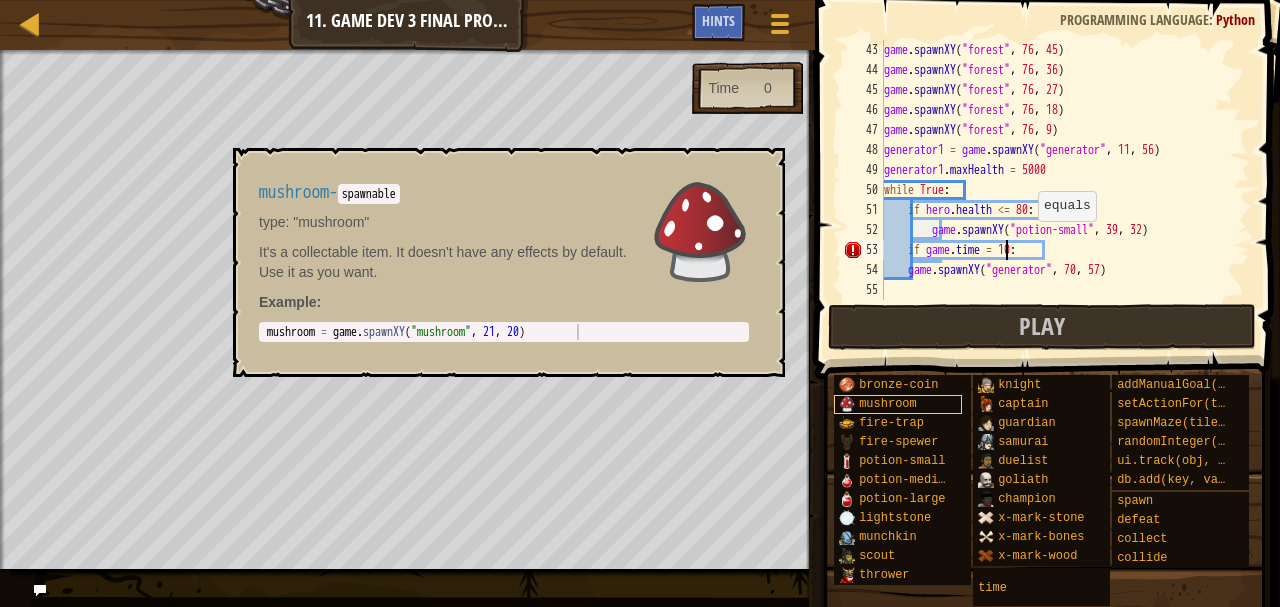 scroll, scrollTop: 9, scrollLeft: 10, axis: both 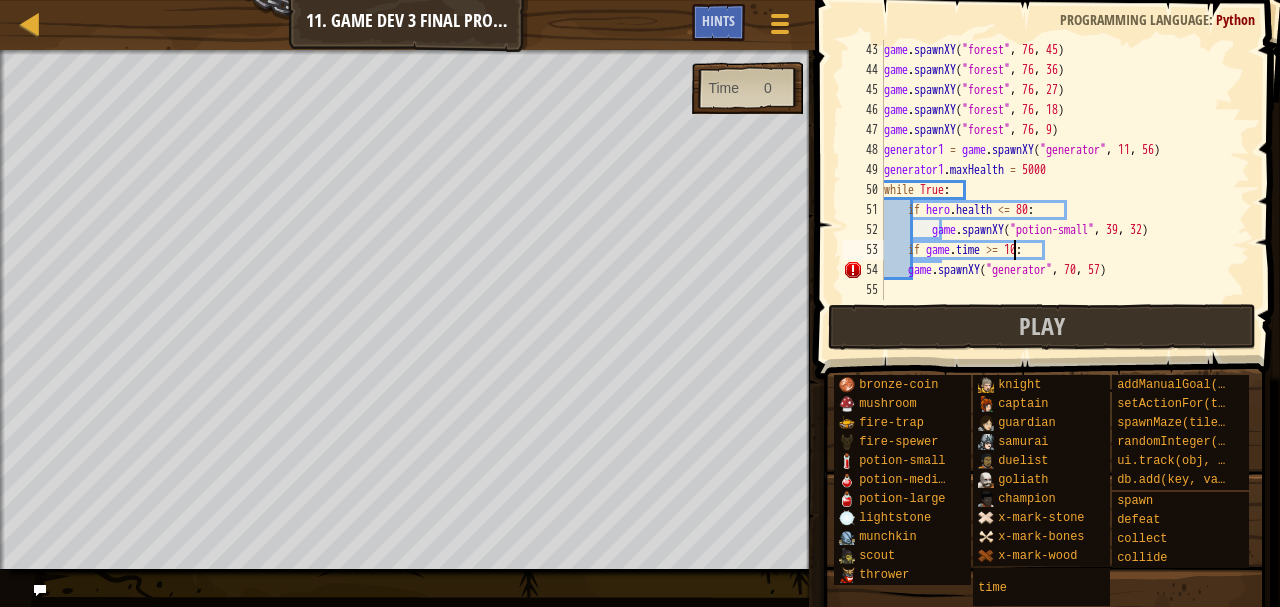 click on "game . spawnXY ( "forest" ,   76 ,   45 ) game . spawnXY ( "forest" ,   76 ,   36 ) game . spawnXY ( "forest" ,   76 ,   27 ) game . spawnXY ( "forest" ,   76 ,   18 ) game . spawnXY ( "forest" ,   76 ,   9 ) generator1   =   game . spawnXY ( "generator" ,   11 ,   56 ) generator1 . maxHealth   =   5000 while   True :      if   hero . health   <=   80 :          game . spawnXY ( "potion-small" ,   39 ,   32 )      if   game . time   >=   10 :      game . spawnXY ( "generator" ,   70 ,   57 )" at bounding box center [1057, 190] 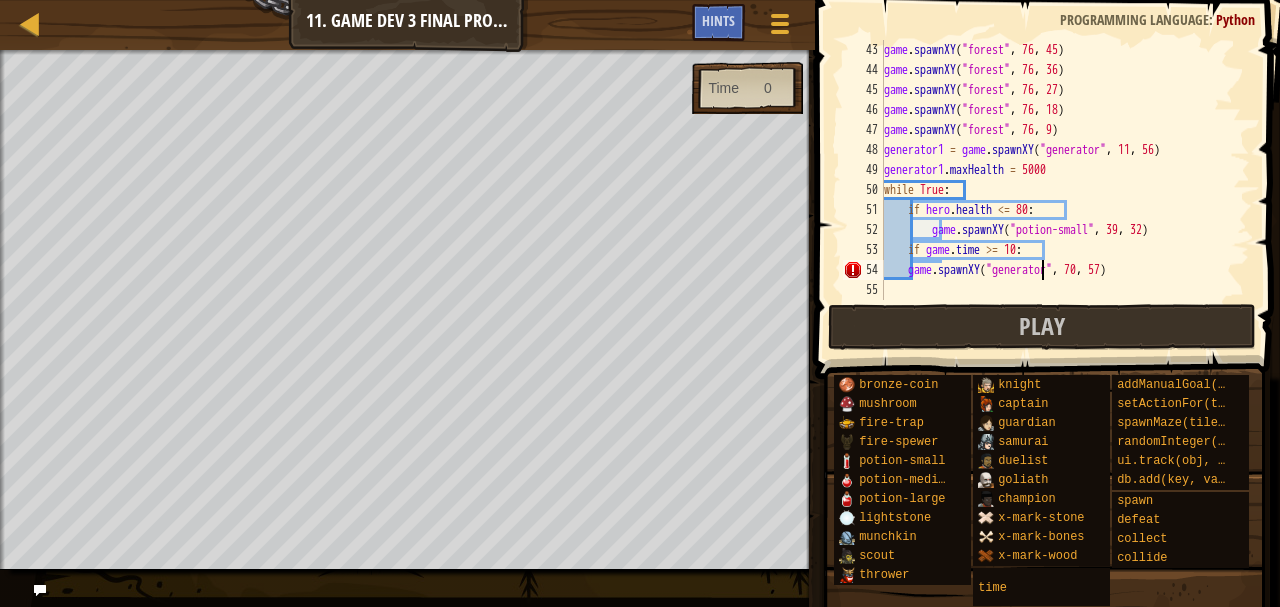 click on "game . spawnXY ( "forest" ,   76 ,   45 ) game . spawnXY ( "forest" ,   76 ,   36 ) game . spawnXY ( "forest" ,   76 ,   27 ) game . spawnXY ( "forest" ,   76 ,   18 ) game . spawnXY ( "forest" ,   76 ,   9 ) generator1   =   game . spawnXY ( "generator" ,   11 ,   56 ) generator1 . maxHealth   =   5000 while   True :      if   hero . health   <=   80 :          game . spawnXY ( "potion-small" ,   39 ,   32 )      if   game . time   >=   10 :      game . spawnXY ( "generator" ,   70 ,   57 )" at bounding box center [1057, 190] 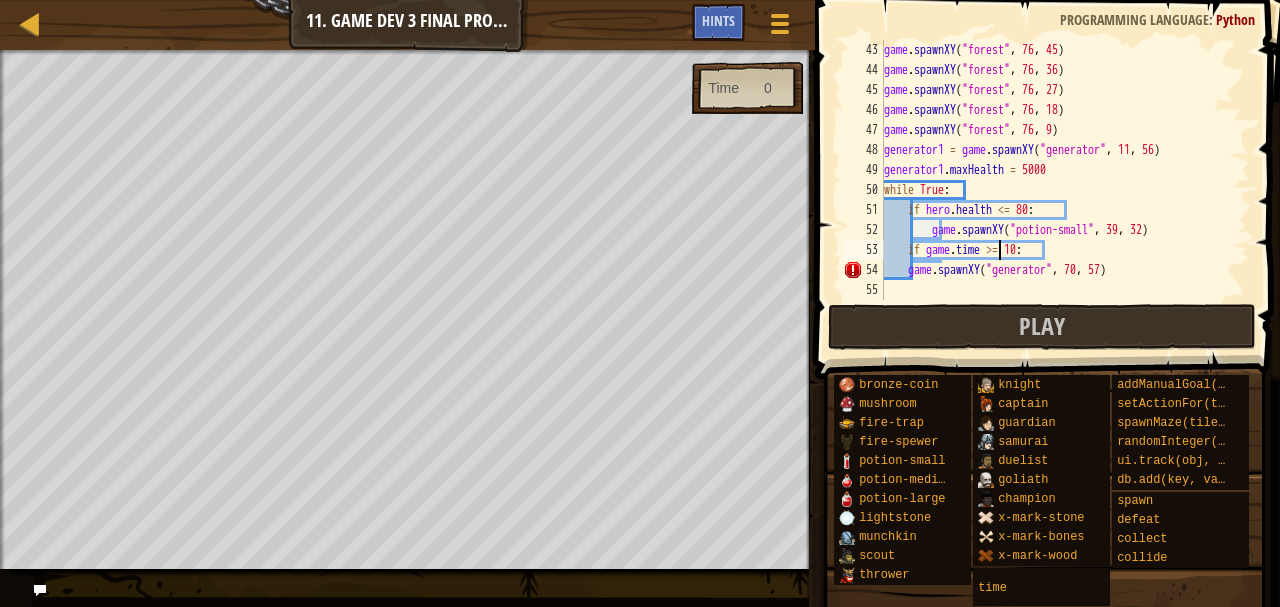 click on "game . spawnXY ( "forest" ,   76 ,   45 ) game . spawnXY ( "forest" ,   76 ,   36 ) game . spawnXY ( "forest" ,   76 ,   27 ) game . spawnXY ( "forest" ,   76 ,   18 ) game . spawnXY ( "forest" ,   76 ,   9 ) generator1   =   game . spawnXY ( "generator" ,   11 ,   56 ) generator1 . maxHealth   =   5000 while   True :      if   hero . health   <=   80 :          game . spawnXY ( "potion-small" ,   39 ,   32 )      if   game . time   >=   10 :      game . spawnXY ( "generator" ,   70 ,   57 )" at bounding box center (1057, 190) 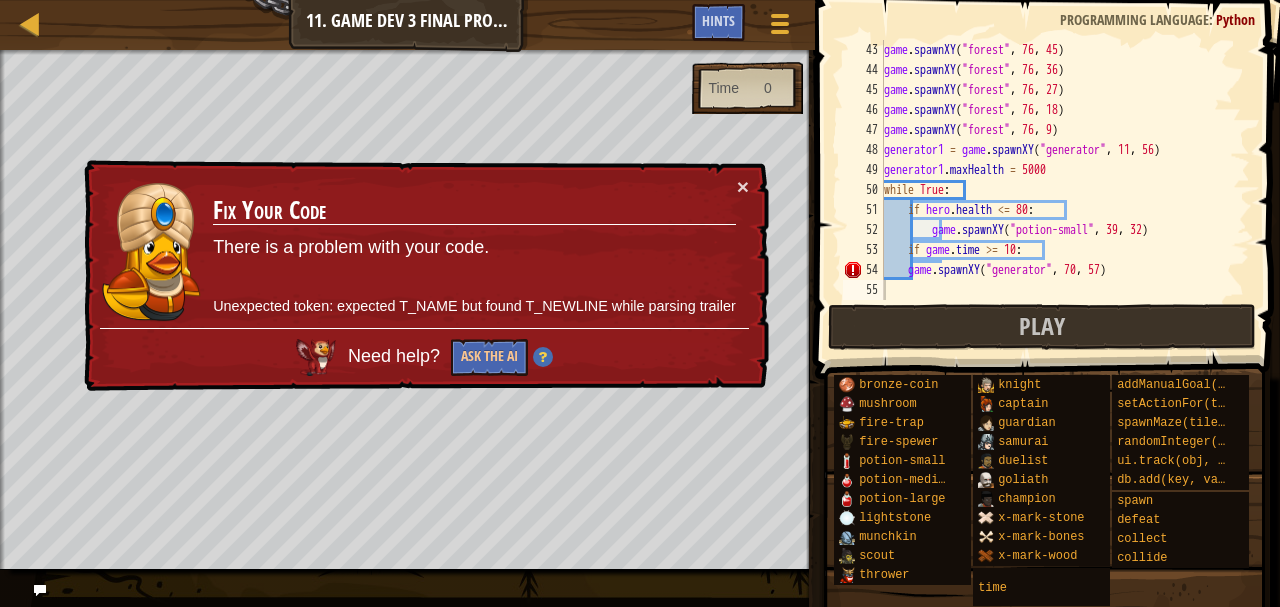 click on "× Fix Your Code There is a problem with your code.
Unexpected token: expected T_NAME but found T_NEWLINE while parsing trailer
Need help? Ask the AI" at bounding box center [424, 276] 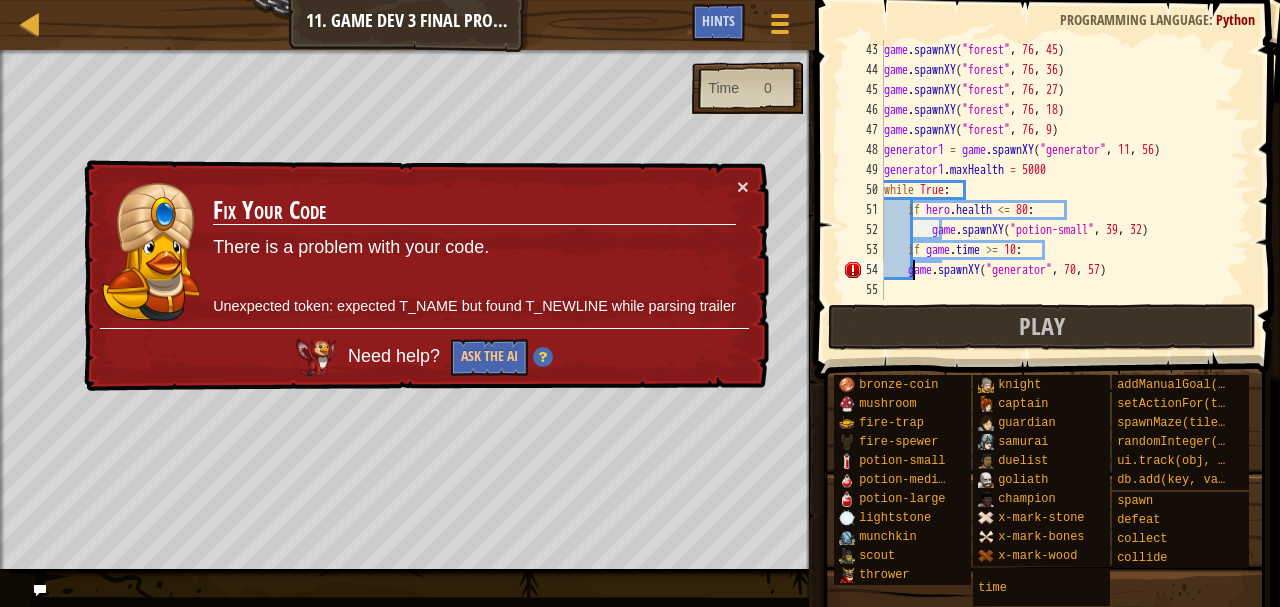 click on "game . spawnXY ( "forest" ,   76 ,   45 ) game . spawnXY ( "forest" ,   76 ,   36 ) game . spawnXY ( "forest" ,   76 ,   27 ) game . spawnXY ( "forest" ,   76 ,   18 ) game . spawnXY ( "forest" ,   76 ,   9 ) generator1   =   game . spawnXY ( "generator" ,   11 ,   56 ) generator1 . maxHealth   =   5000 while   True :      if   hero . health   <=   80 :          game . spawnXY ( "potion-small" ,   39 ,   32 )      if   game . time   >=   10 :      game . spawnXY ( "generator" ,   70 ,   57 )" at bounding box center [1057, 190] 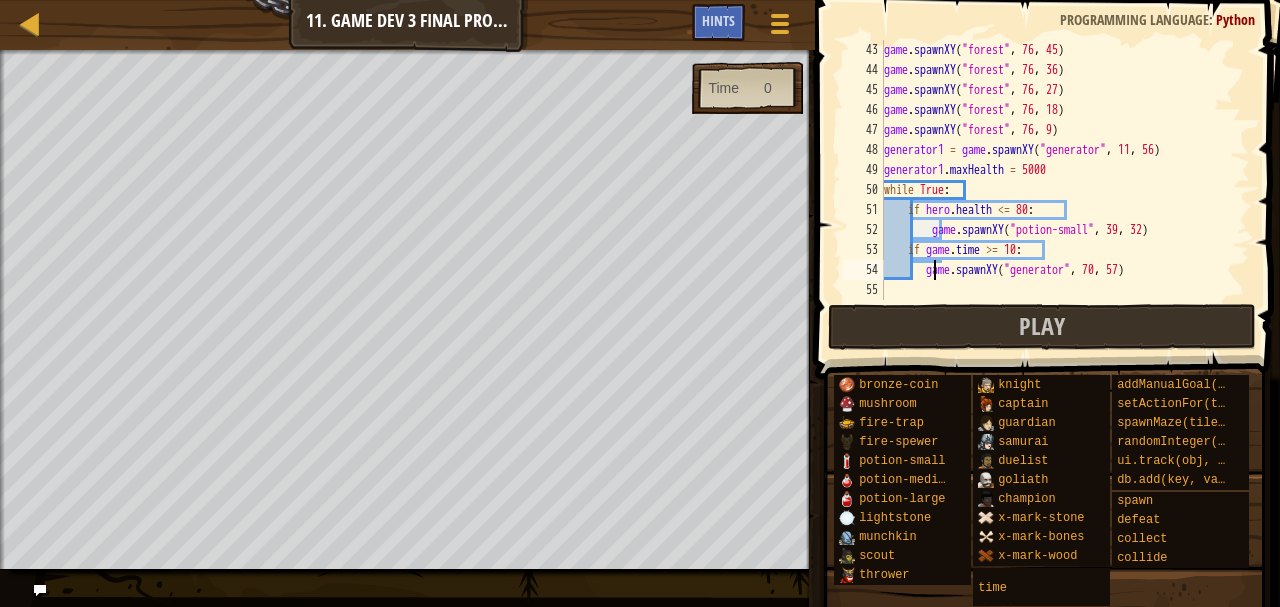 type on "game.spawnXY("generator", 70, 57)" 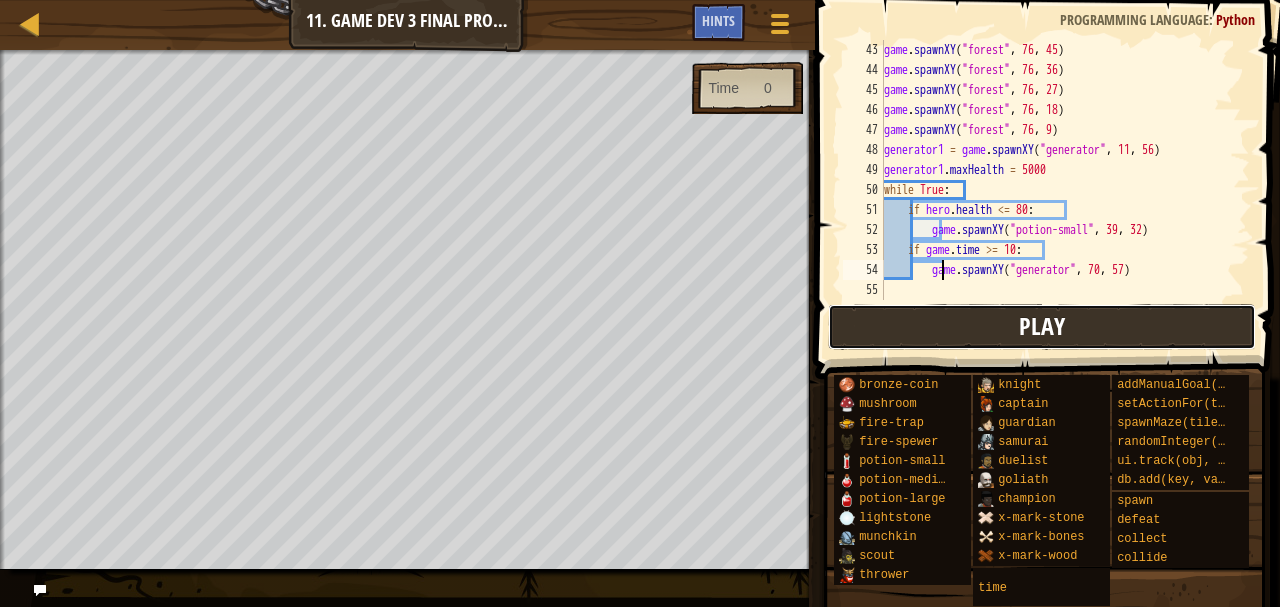 click on "Play" at bounding box center [1042, 327] 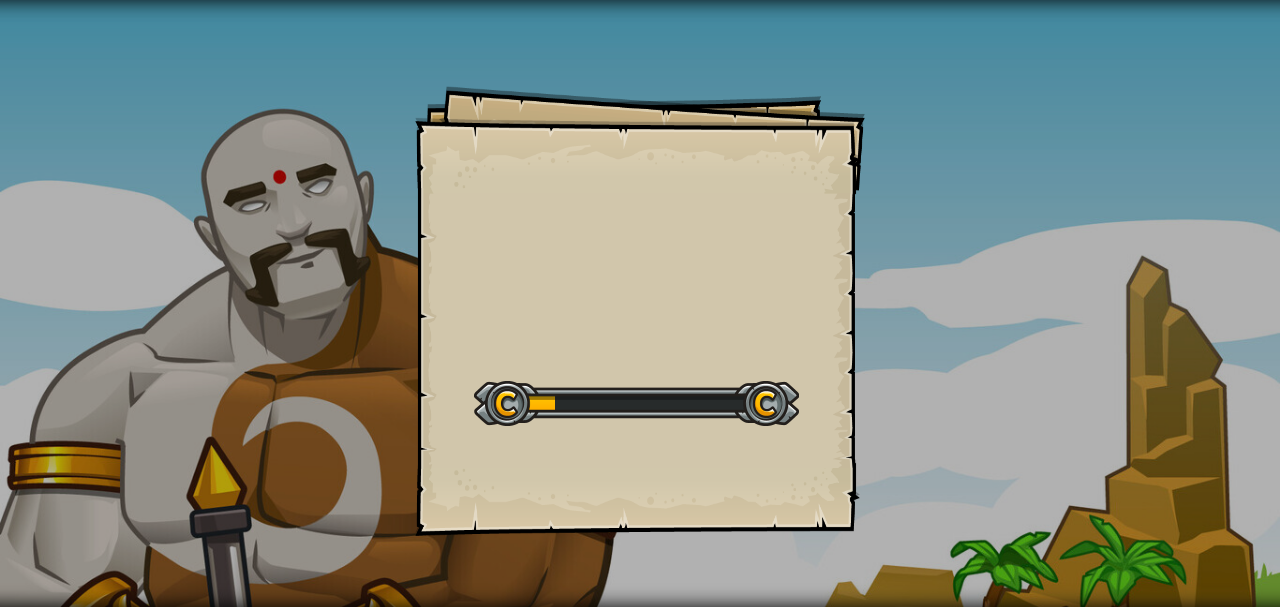 scroll, scrollTop: 0, scrollLeft: 0, axis: both 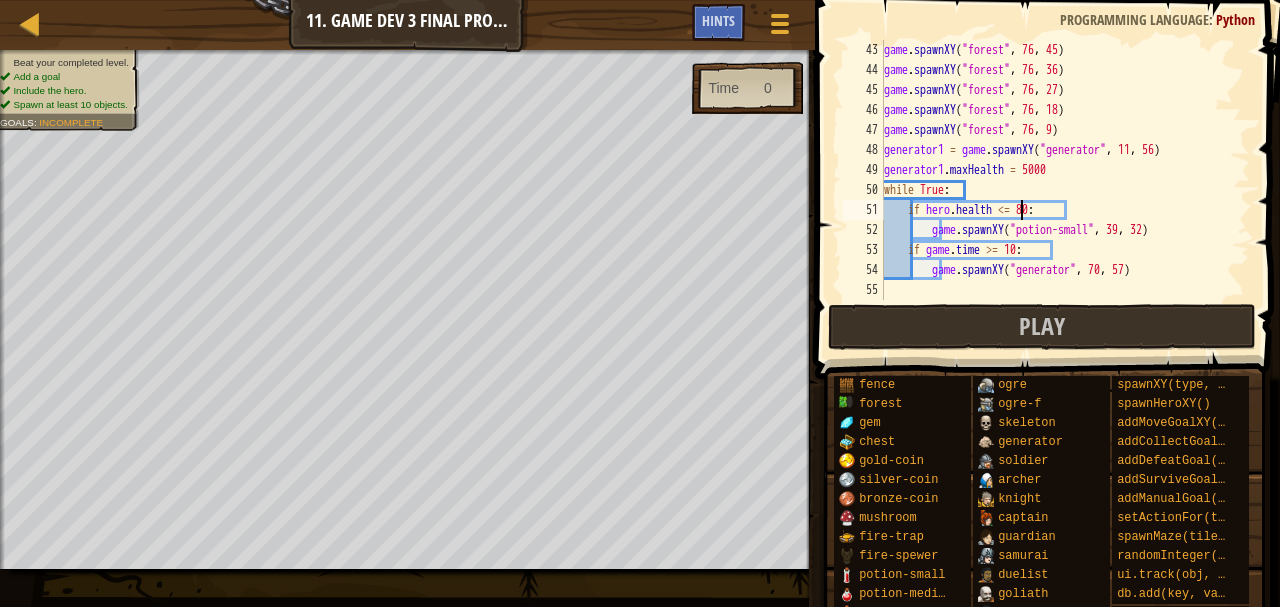 click on "game . spawnXY ( "forest" ,   76 ,   45 ) game . spawnXY ( "forest" ,   76 ,   36 ) game . spawnXY ( "forest" ,   76 ,   27 ) game . spawnXY ( "forest" ,   76 ,   18 ) game . spawnXY ( "forest" ,   76 ,   9 ) generator1   =   game . spawnXY ( "generator" ,   11 ,   56 ) generator1 . maxHealth   =   5000 while   True :      if   hero . health   <=   80 :          game . spawnXY ( "potion-small" ,   39 ,   32 )      if   game . time   >=   10 :          game . spawnXY ( "generator" ,   70 ,   57 )" at bounding box center [1057, 190] 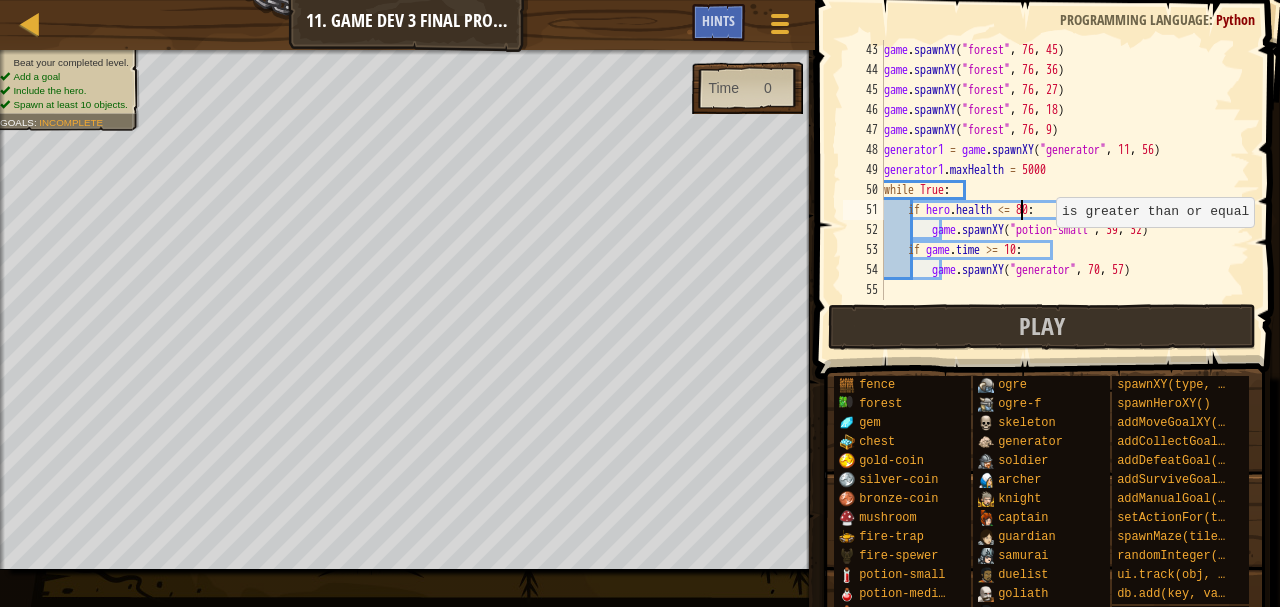 click on "game . spawnXY ( "forest" ,   76 ,   45 ) game . spawnXY ( "forest" ,   76 ,   36 ) game . spawnXY ( "forest" ,   76 ,   27 ) game . spawnXY ( "forest" ,   76 ,   18 ) game . spawnXY ( "forest" ,   76 ,   9 ) generator1   =   game . spawnXY ( "generator" ,   11 ,   56 ) generator1 . maxHealth   =   5000 while   True :      if   hero . health   <=   80 :          game . spawnXY ( "potion-small" ,   39 ,   32 )      if   game . time   >=   10 :          game . spawnXY ( "generator" ,   70 ,   57 )" at bounding box center (1057, 190) 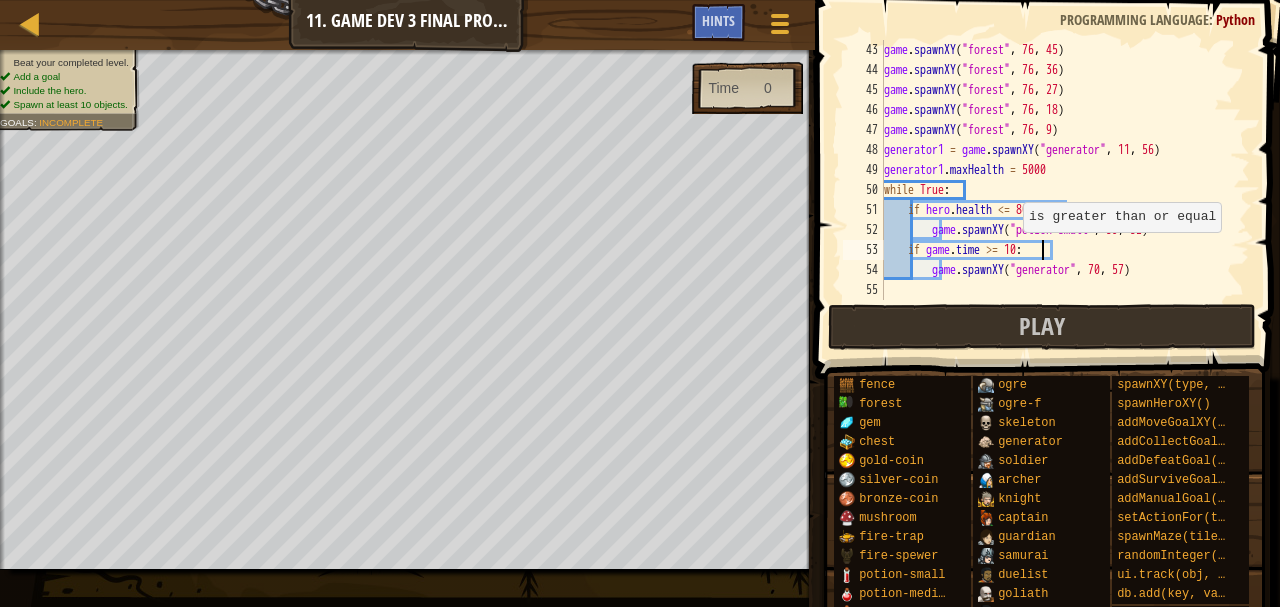 click on "game . spawnXY ( "forest" ,   76 ,   45 ) game . spawnXY ( "forest" ,   76 ,   36 ) game . spawnXY ( "forest" ,   76 ,   27 ) game . spawnXY ( "forest" ,   76 ,   18 ) game . spawnXY ( "forest" ,   76 ,   9 ) generator1   =   game . spawnXY ( "generator" ,   11 ,   56 ) generator1 . maxHealth   =   5000 while   True :      if   hero . health   <=   80 :          game . spawnXY ( "potion-small" ,   39 ,   32 )      if   game . time   >=   10 :          game . spawnXY ( "generator" ,   70 ,   57 )" at bounding box center [1057, 190] 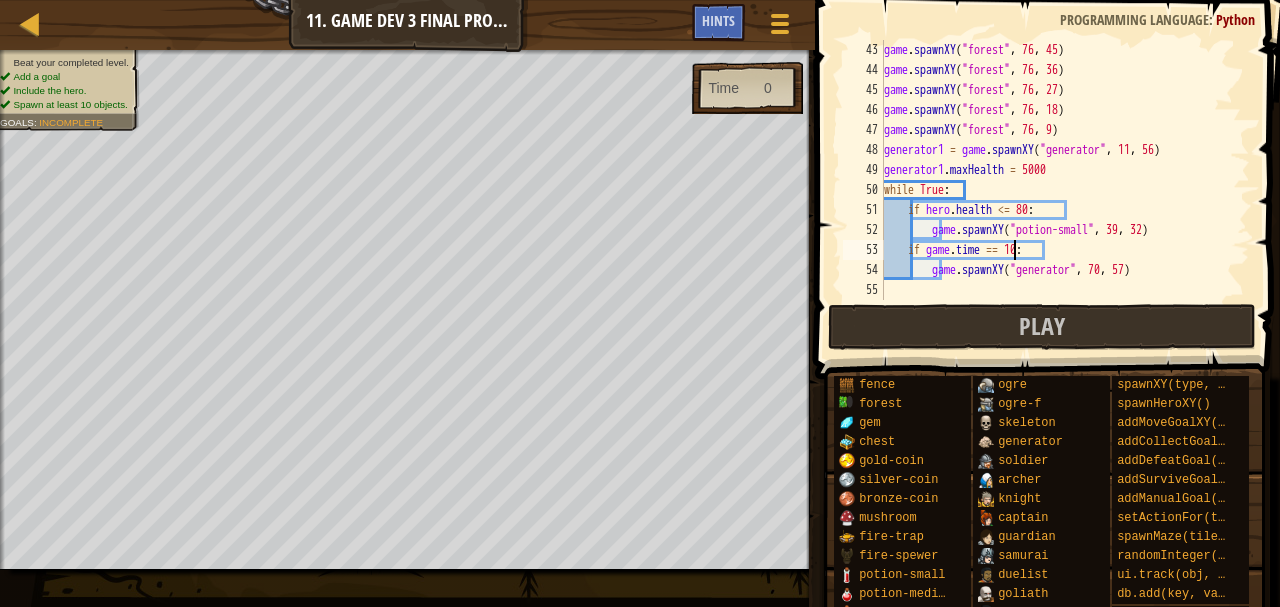 scroll, scrollTop: 9, scrollLeft: 10, axis: both 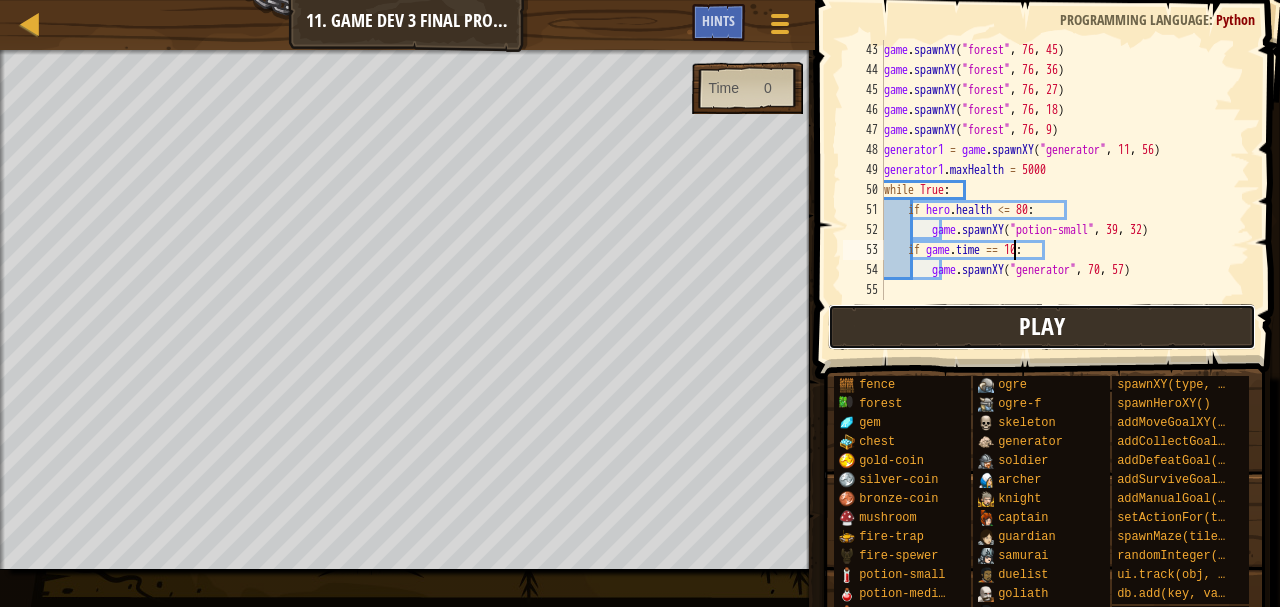 click on "Play" at bounding box center (1042, 327) 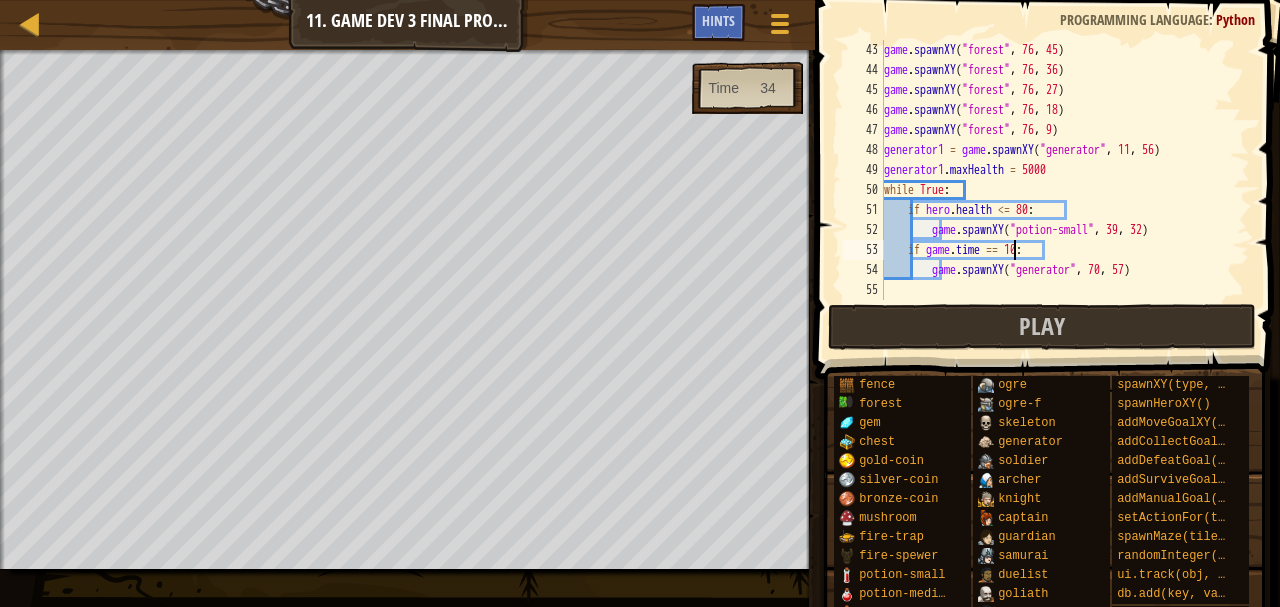 click on "game . spawnXY ( "forest" ,   76 ,   45 ) game . spawnXY ( "forest" ,   76 ,   36 ) game . spawnXY ( "forest" ,   76 ,   27 ) game . spawnXY ( "forest" ,   76 ,   18 ) game . spawnXY ( "forest" ,   76 ,   9 ) generator1   =   game . spawnXY ( "generator" ,   11 ,   56 ) generator1 . maxHealth   =   5000 while   True :      if   hero . health   <=   80 :          game . spawnXY ( "potion-small" ,   39 ,   32 )      if   game . time   ==   10 :          game . spawnXY ( "generator" ,   70 ,   57 )" at bounding box center (1057, 190) 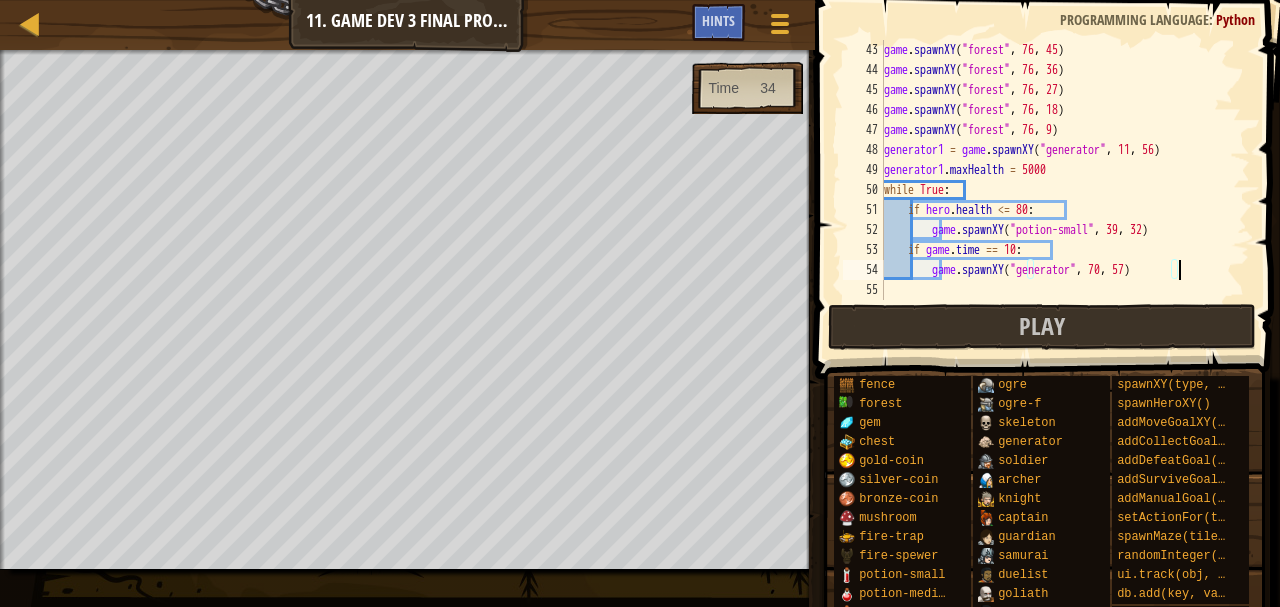 click on "game . spawnXY ( "forest" ,   76 ,   45 ) game . spawnXY ( "forest" ,   76 ,   36 ) game . spawnXY ( "forest" ,   76 ,   27 ) game . spawnXY ( "forest" ,   76 ,   18 ) game . spawnXY ( "forest" ,   76 ,   9 ) generator1   =   game . spawnXY ( "generator" ,   11 ,   56 ) generator1 . maxHealth   =   5000 while   True :      if   hero . health   <=   80 :          game . spawnXY ( "potion-small" ,   39 ,   32 )      if   game . time   ==   10 :          game . spawnXY ( "generator" ,   70 ,   57 )" at bounding box center [1057, 190] 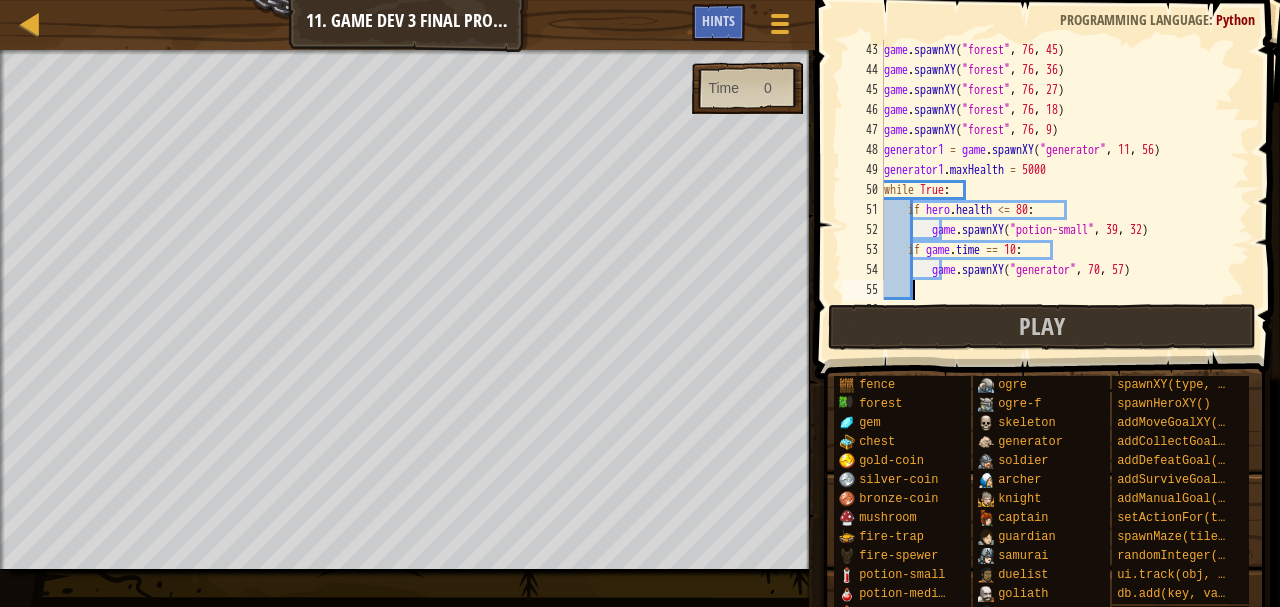 scroll, scrollTop: 9, scrollLeft: 1, axis: both 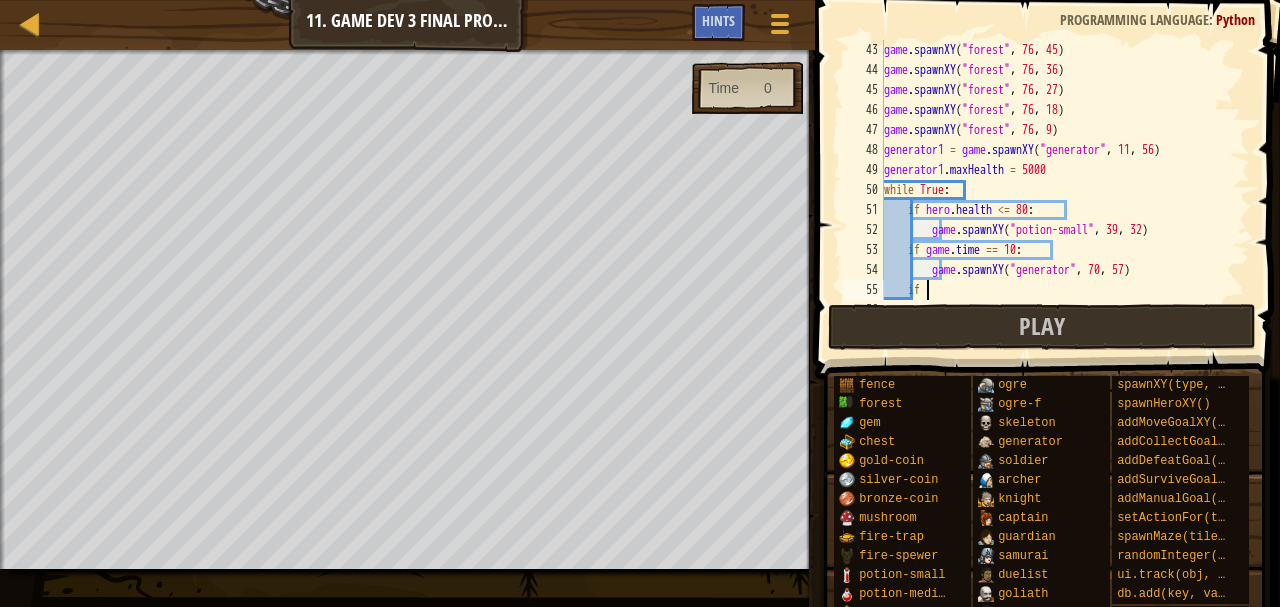 type on "i" 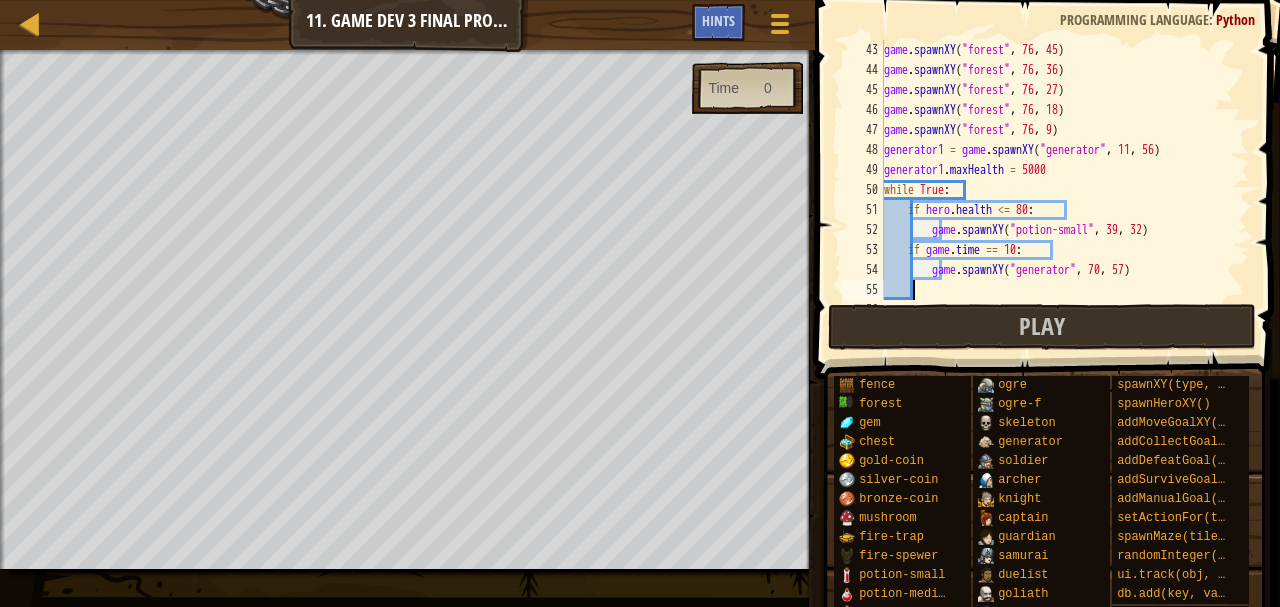 scroll, scrollTop: 9, scrollLeft: 1, axis: both 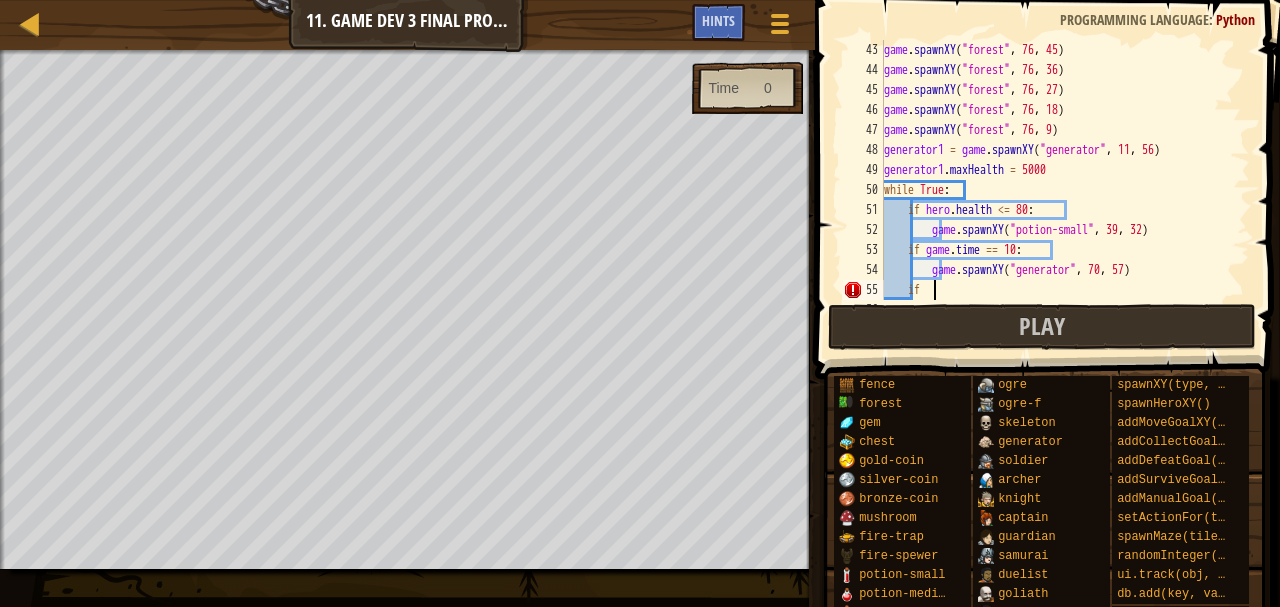 type on "i" 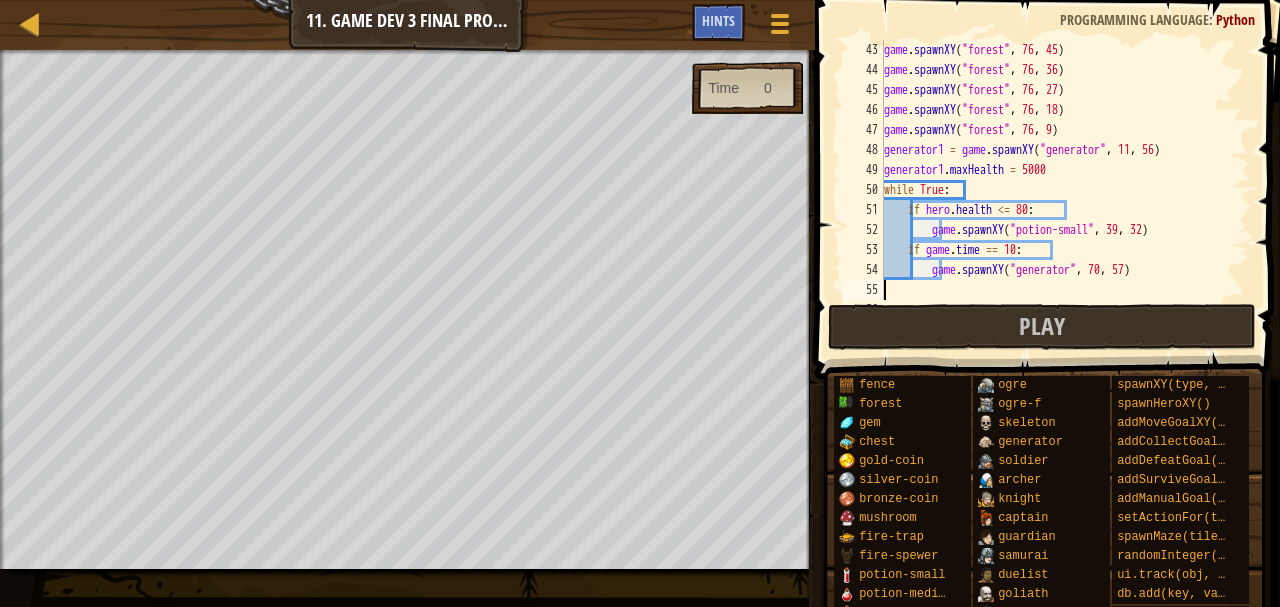 scroll, scrollTop: 9, scrollLeft: 0, axis: vertical 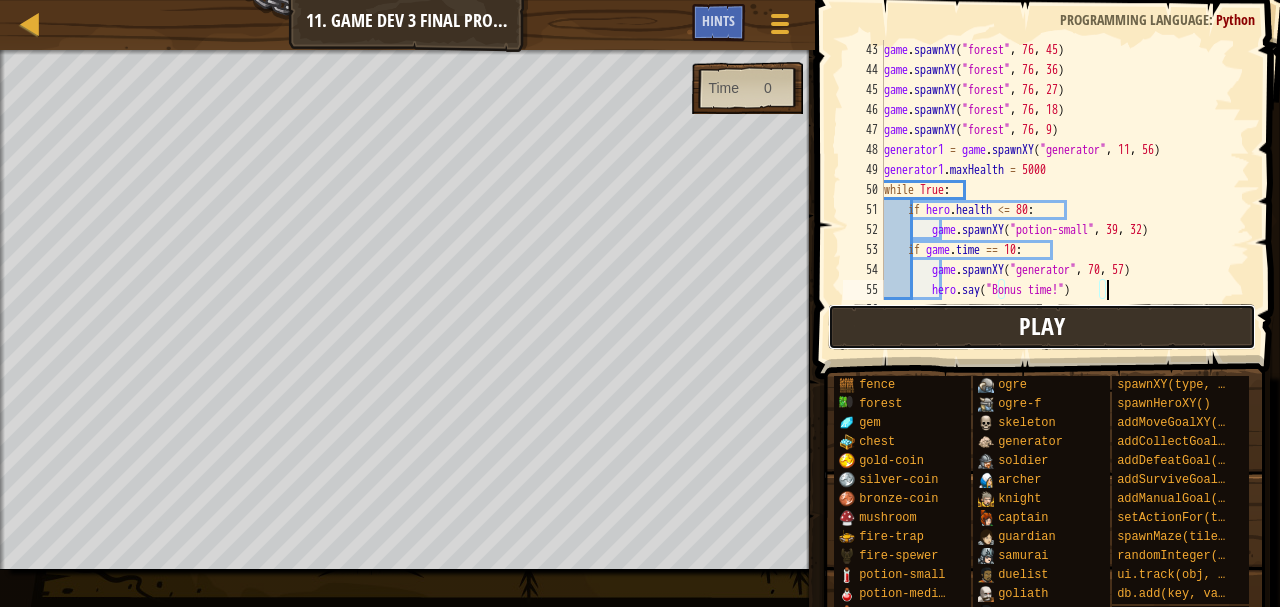 click on "Play" at bounding box center [1042, 327] 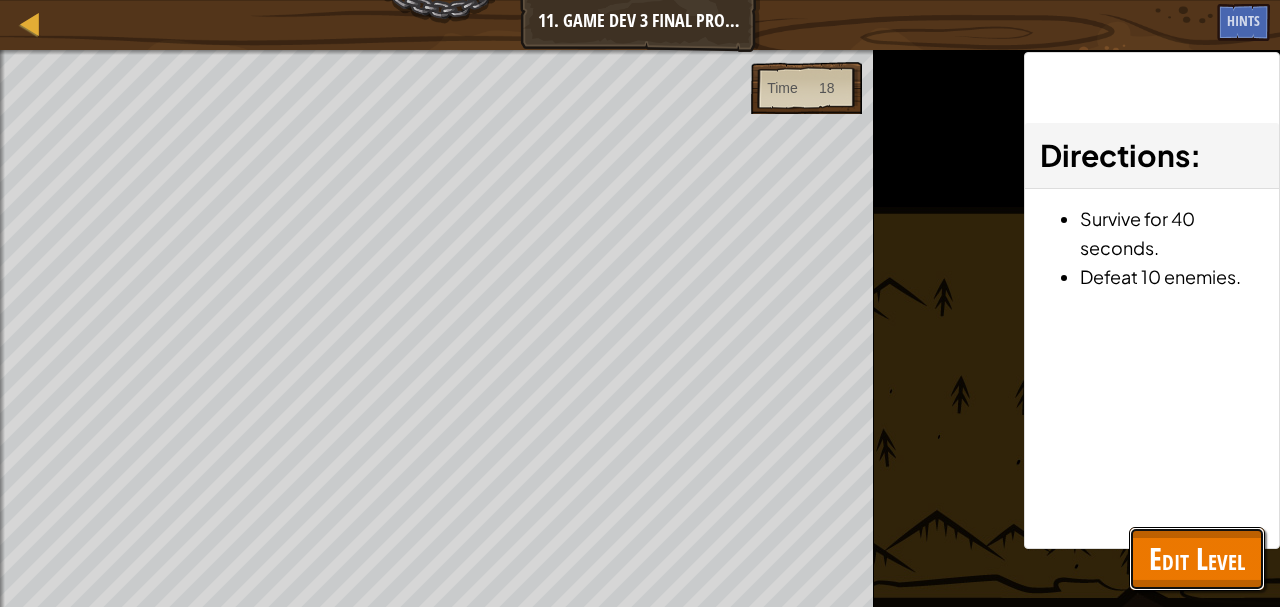 click on "Edit Level" at bounding box center (1197, 559) 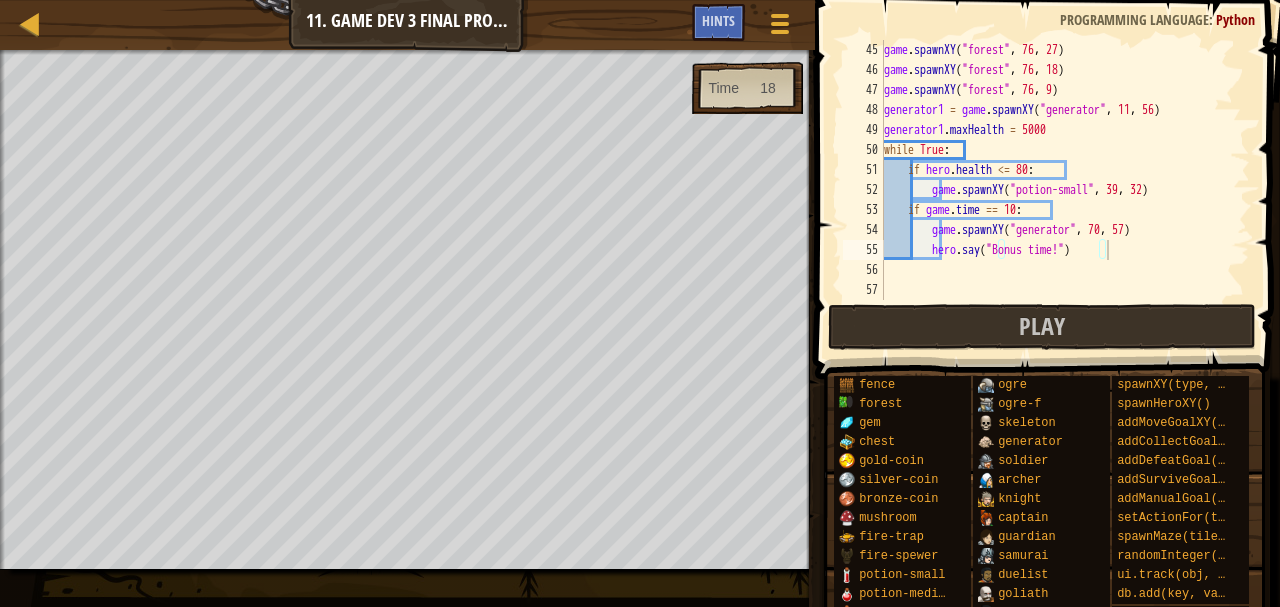 scroll, scrollTop: 0, scrollLeft: 0, axis: both 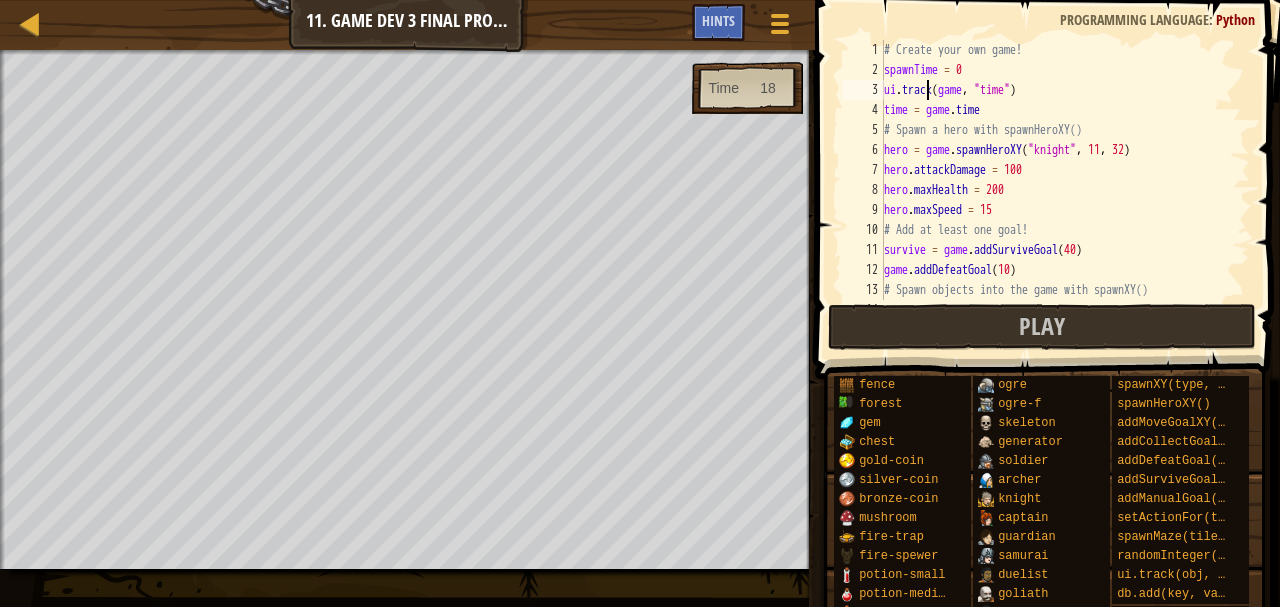 click on "# Create your own game! spawnTime   =   0 ui . track ( game ,   "time" ) time   =   game . time # Spawn a hero with spawnHeroXY() hero   =   game . spawnHeroXY ( "knight" ,   11 ,   32 ) hero . attackDamage   =   100 hero . maxHealth   =   200 hero . maxSpeed   =   15 # Add at least one goal! survive   =   game . addSurviveGoal ( 40 ) game . addDefeatGoal ( 10 ) # Spawn objects into the game with spawnXY() game . spawnXY ( "forest" ,   4 ,   63 )" at bounding box center [1057, 190] 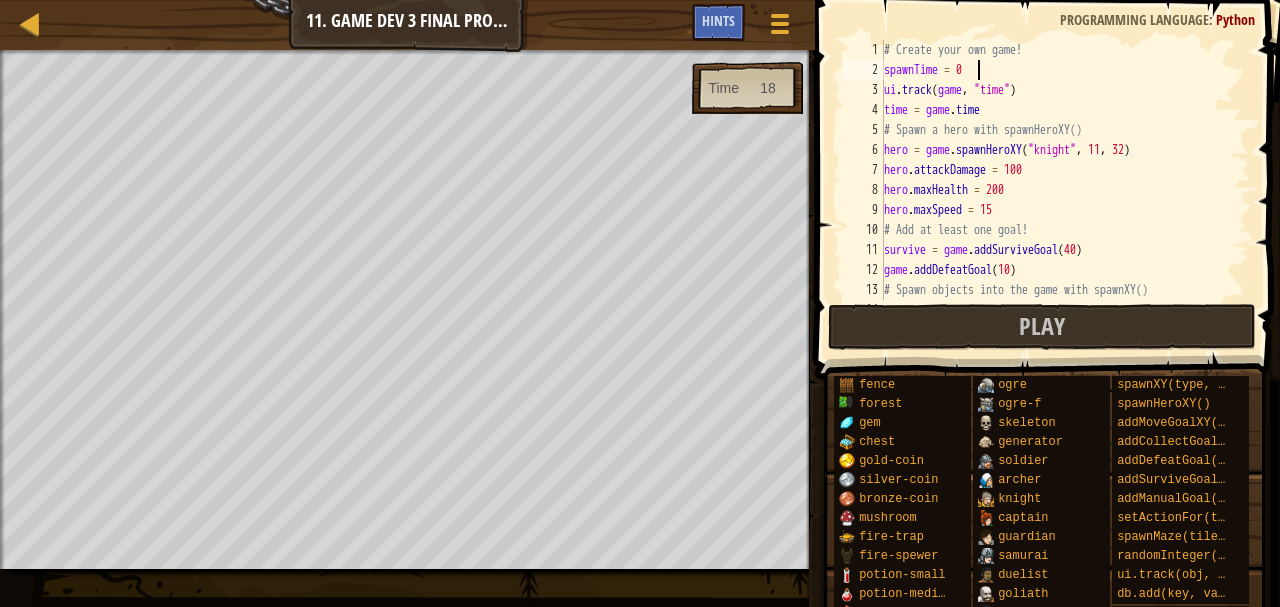 scroll, scrollTop: 9, scrollLeft: 7, axis: both 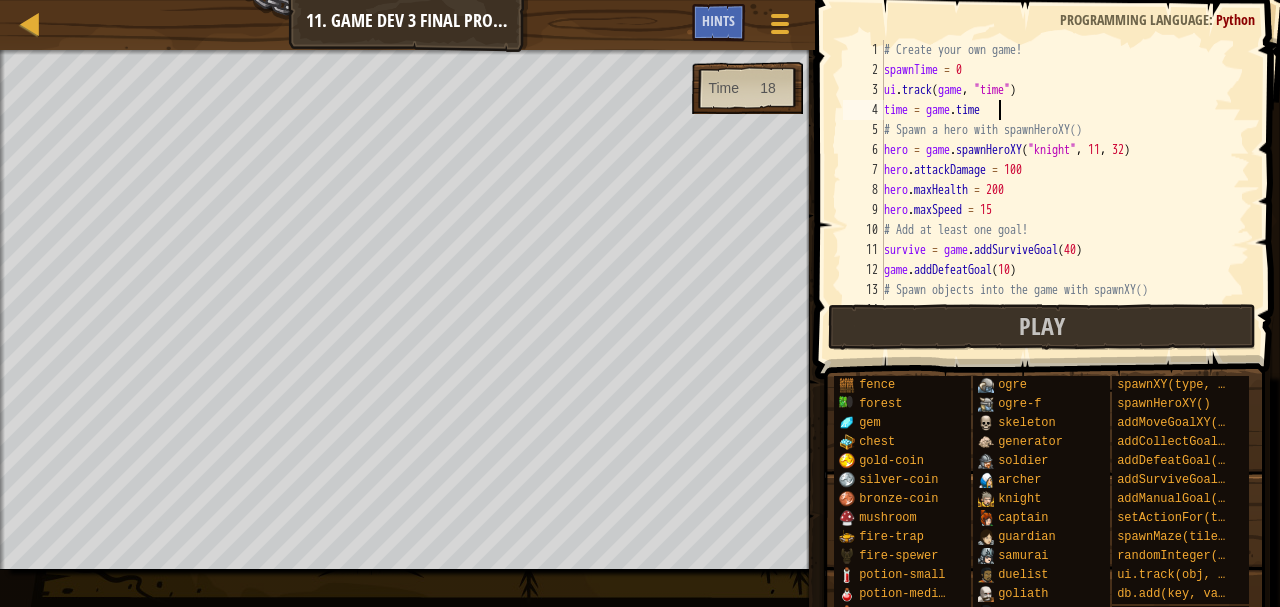click on "# Create your own game! spawnTime   =   0 ui . track ( game ,   "time" ) time   =   game . time # Spawn a hero with spawnHeroXY() hero   =   game . spawnHeroXY ( "knight" ,   11 ,   32 ) hero . attackDamage   =   100 hero . maxHealth   =   200 hero . maxSpeed   =   15 # Add at least one goal! survive   =   game . addSurviveGoal ( 40 ) game . addDefeatGoal ( 10 ) # Spawn objects into the game with spawnXY() game . spawnXY ( "forest" ,   4 ,   63 )" at bounding box center (1057, 190) 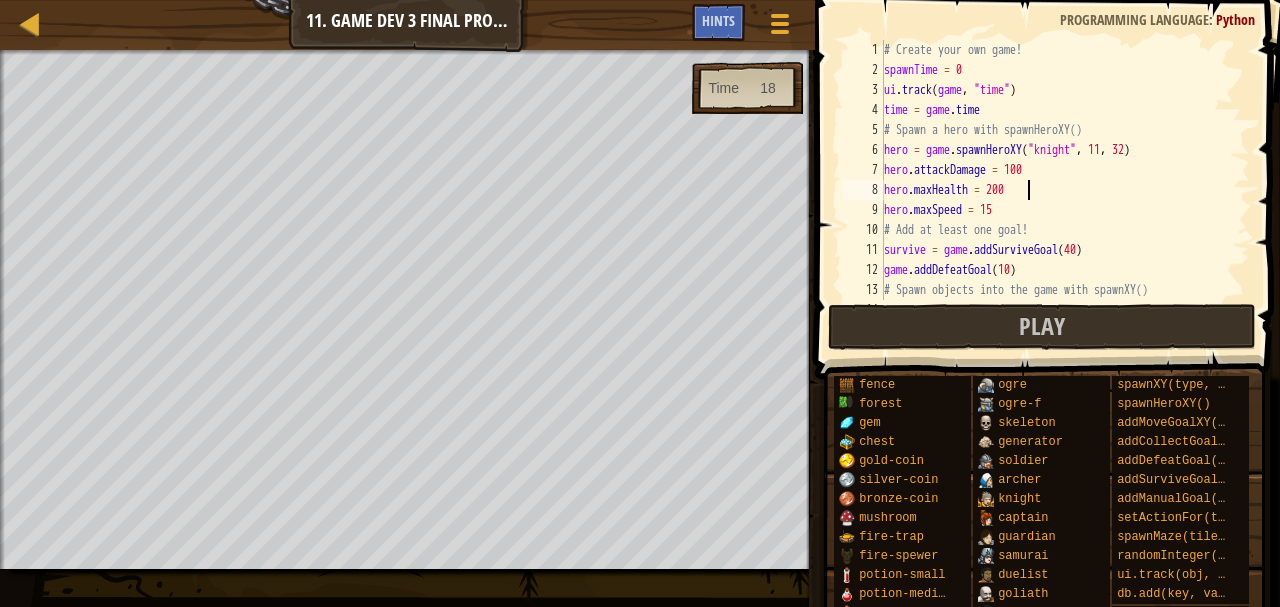 click on "# Create your own game! spawnTime   =   0 ui . track ( game ,   "time" ) time   =   game . time # Spawn a hero with spawnHeroXY() hero   =   game . spawnHeroXY ( "knight" ,   11 ,   32 ) hero . attackDamage   =   100 hero . maxHealth   =   200 hero . maxSpeed   =   15 # Add at least one goal! survive   =   game . addSurviveGoal ( 40 ) game . addDefeatGoal ( 10 ) # Spawn objects into the game with spawnXY() game . spawnXY ( "forest" ,   4 ,   63 )" at bounding box center (1057, 190) 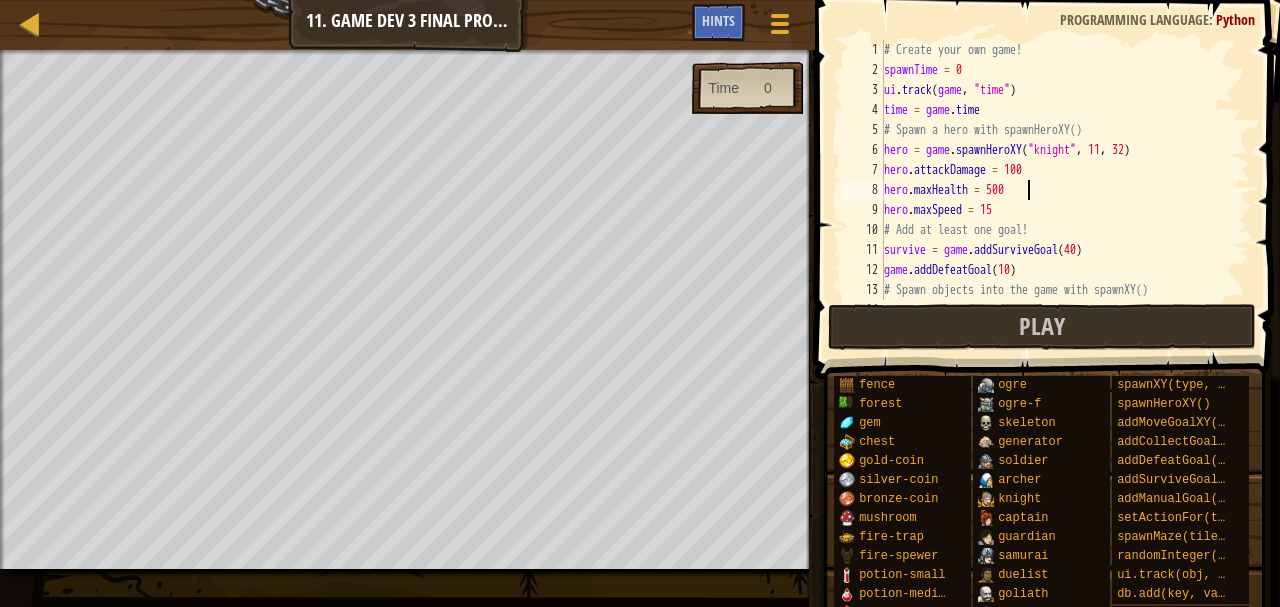 scroll, scrollTop: 9, scrollLeft: 11, axis: both 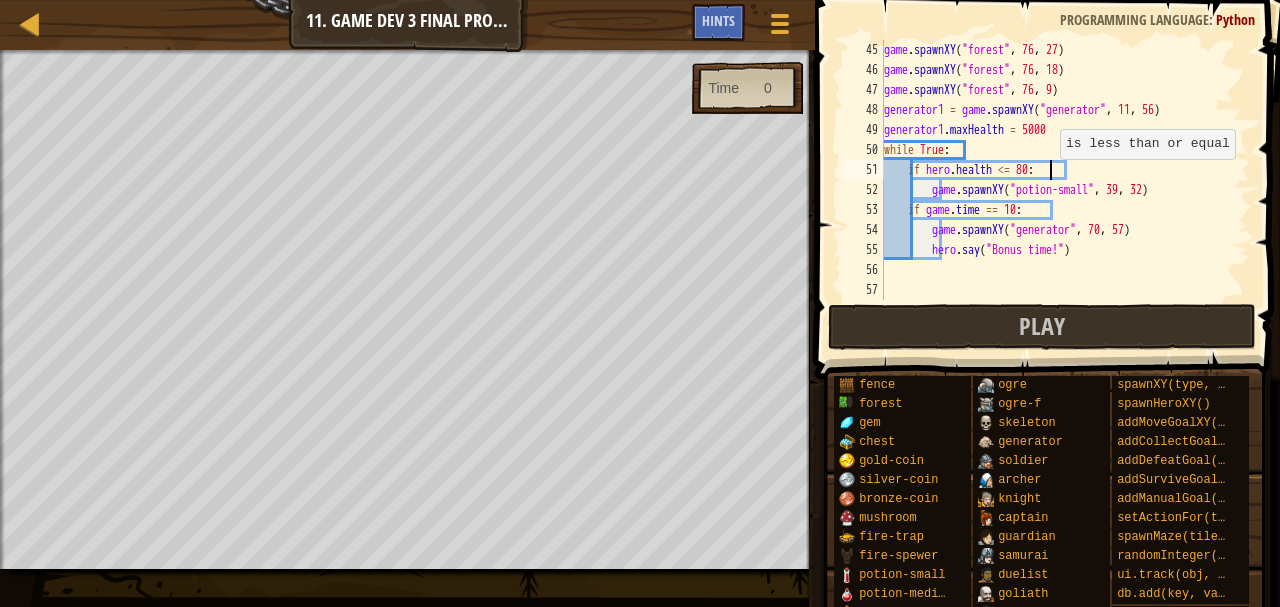 click on "game . spawnXY ( "forest" ,   76 ,   27 ) game . spawnXY ( "forest" ,   76 ,   18 ) game . spawnXY ( "forest" ,   76 ,   9 ) generator1   =   game . spawnXY ( "generator" ,   11 ,   56 ) generator1 . maxHealth   =   5000 while   True :      if   hero . health   <=   80 :          game . spawnXY ( "potion-small" ,   39 ,   32 )      if   game . time   ==   10 :          game . spawnXY ( "generator" ,   70 ,   57 )          hero . say ( "Bonus time!" )" at bounding box center [1057, 190] 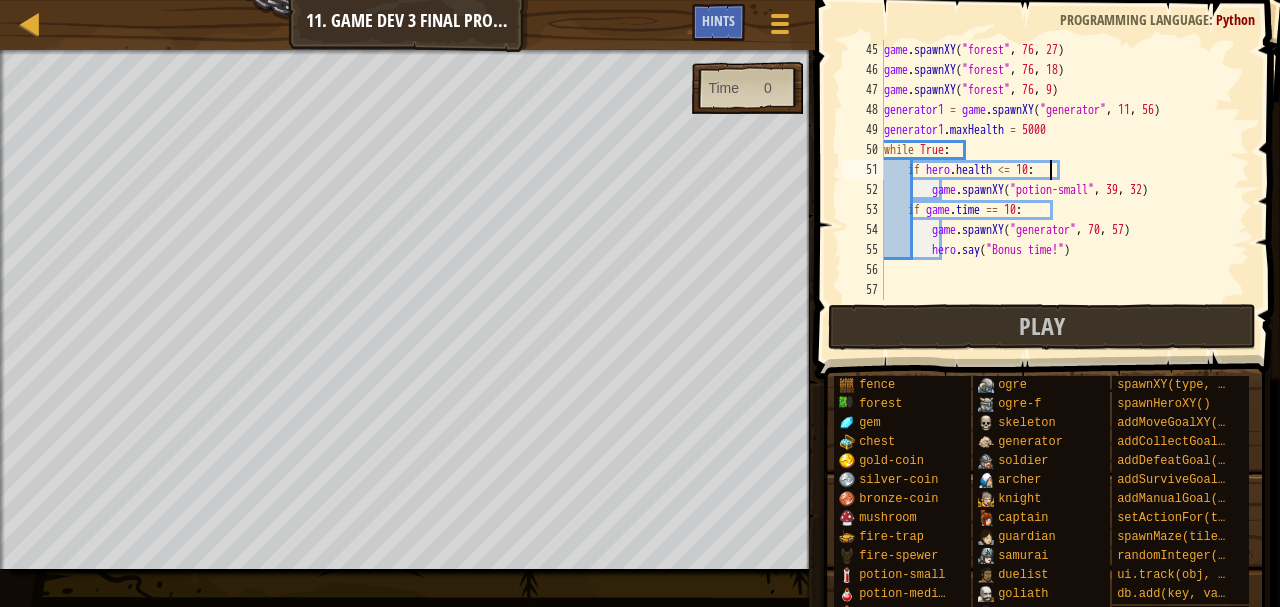 scroll, scrollTop: 9, scrollLeft: 14, axis: both 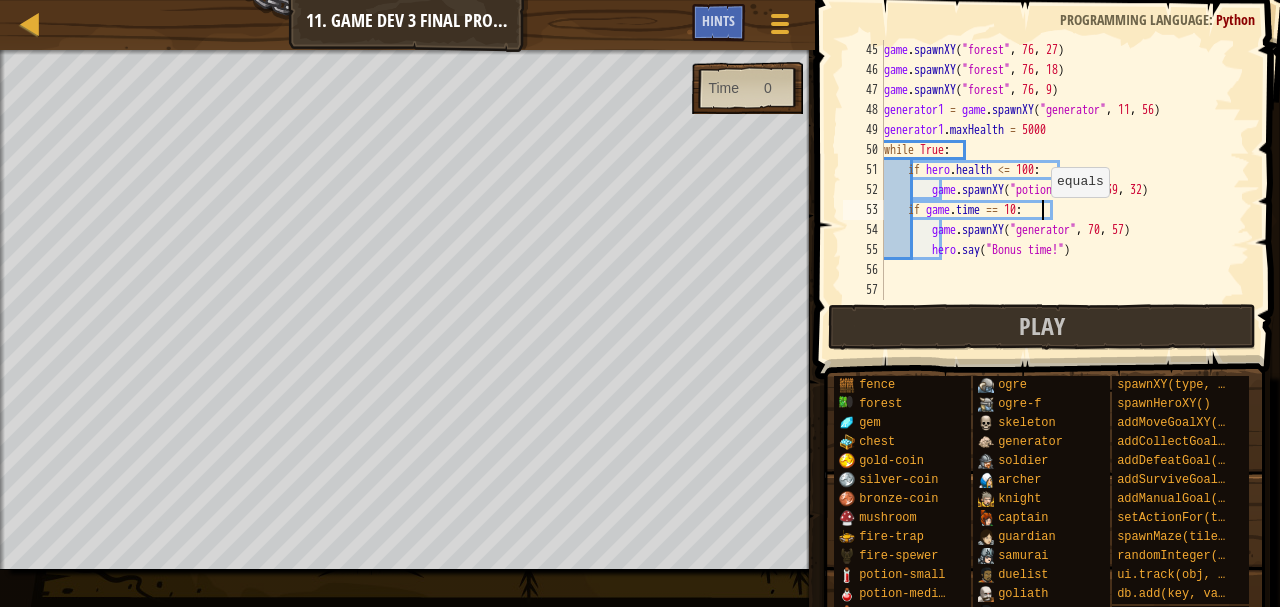 click on "game . spawnXY ( "forest" ,   76 ,   27 ) game . spawnXY ( "forest" ,   76 ,   18 ) game . spawnXY ( "forest" ,   76 ,   9 ) generator1   =   game . spawnXY ( "generator" ,   11 ,   56 ) generator1 . maxHealth   =   5000 while   True :      if   hero . health   <=   100 :          game . spawnXY ( "potion-small" ,   39 ,   32 )      if   game . time   ==   10 :          game . spawnXY ( "generator" ,   70 ,   57 )          hero . say ( "Bonus time!" )" at bounding box center [1057, 190] 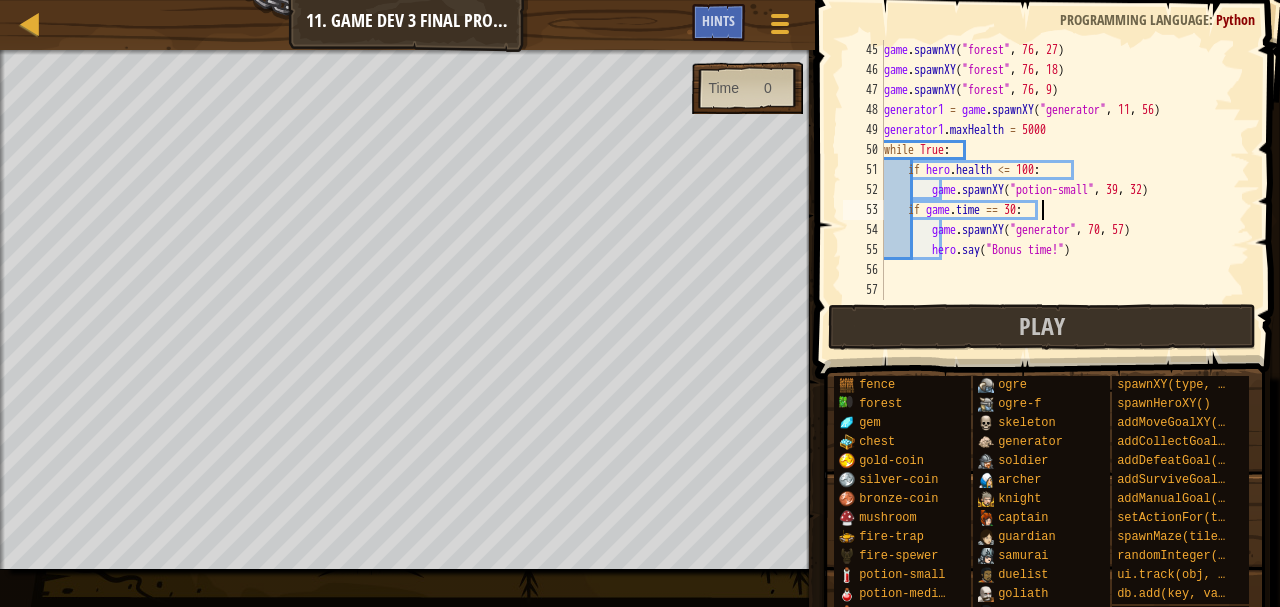 scroll, scrollTop: 9, scrollLeft: 12, axis: both 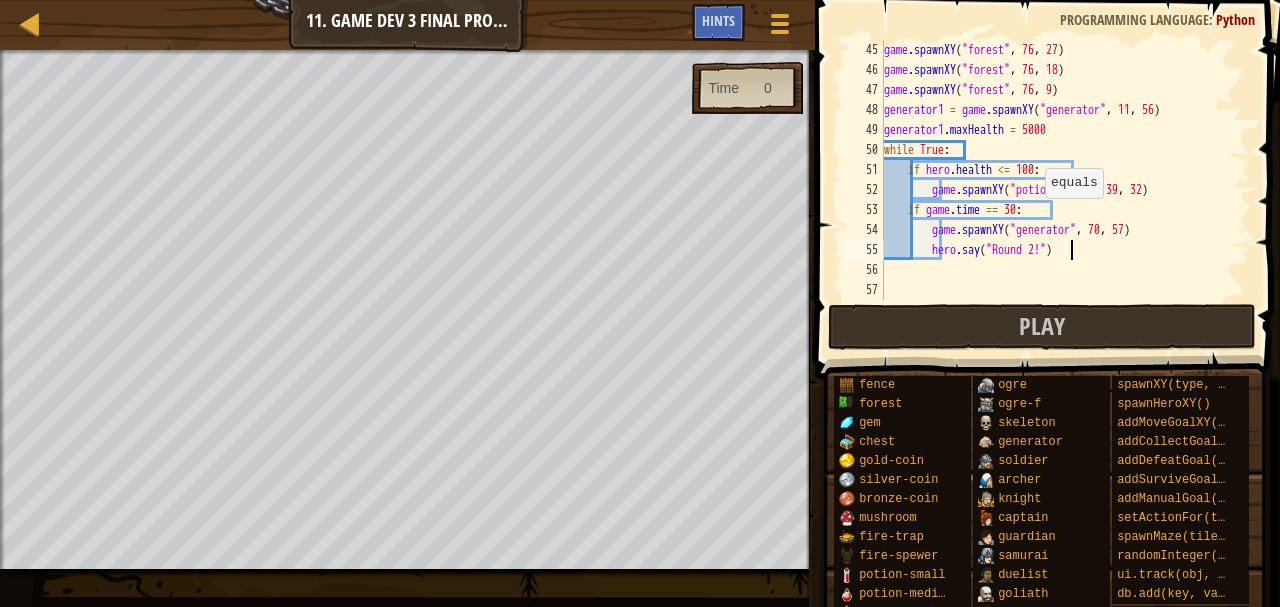 click on "game . spawnXY ( "forest" ,   76 ,   27 ) game . spawnXY ( "forest" ,   76 ,   18 ) game . spawnXY ( "forest" ,   76 ,   9 ) generator1   =   game . spawnXY ( "generator" ,   11 ,   56 ) generator1 . maxHealth   =   5000 while   True :      if   hero . health   <=   100 :          game . spawnXY ( "potion-small" ,   39 ,   32 )      if   game . time   ==   30 :          game . spawnXY ( "generator" ,   70 ,   57 )          hero . say ( "Round 2!" )" at bounding box center (1057, 190) 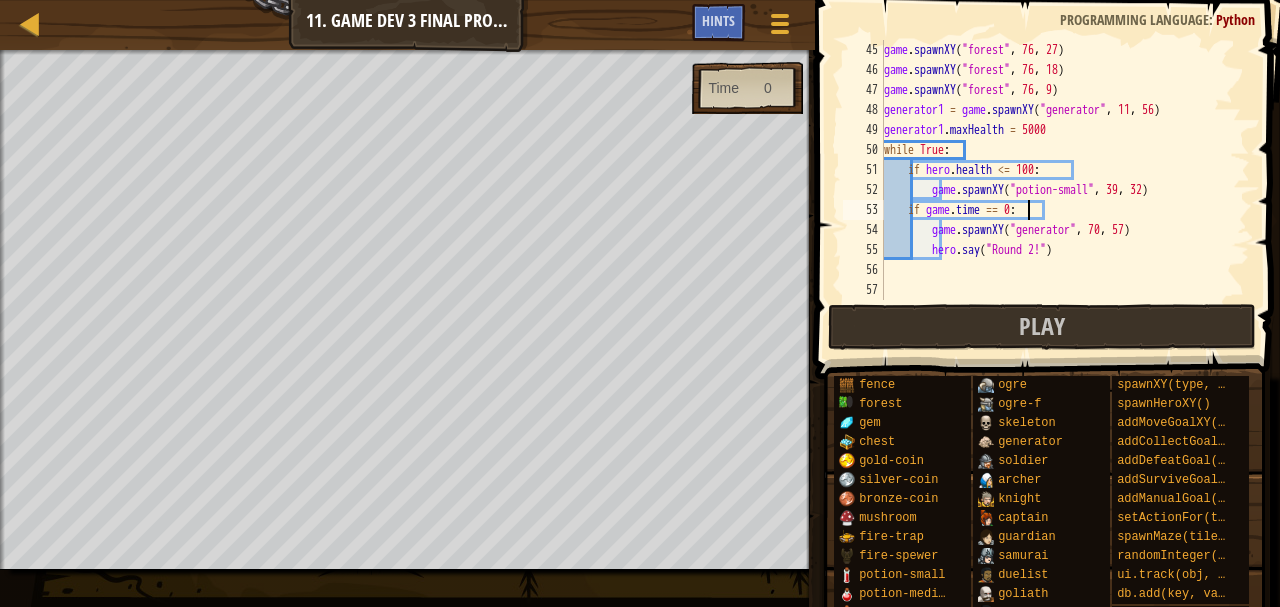 scroll, scrollTop: 9, scrollLeft: 12, axis: both 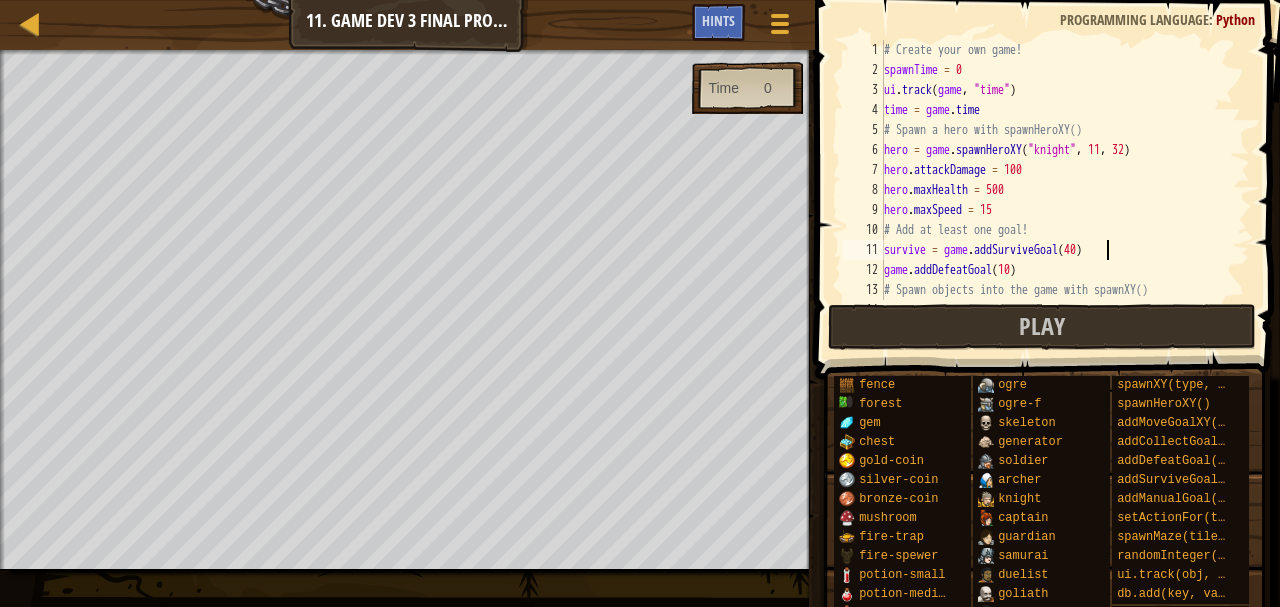 click on "# Create your own game! spawnTime   =   0 ui . track ( game ,   "time" ) time   =   game . time # Spawn a hero with spawnHeroXY() hero   =   game . spawnHeroXY ( "knight" ,   11 ,   32 ) hero . attackDamage   =   100 hero . maxHealth   =   500 hero . maxSpeed   =   15 # Add at least one goal! survive   =   game . addSurviveGoal ( 40 ) game . addDefeatGoal ( 10 ) # Spawn objects into the game with spawnXY() game . spawnXY ( "forest" ,   4 ,   63 )" at bounding box center (1057, 190) 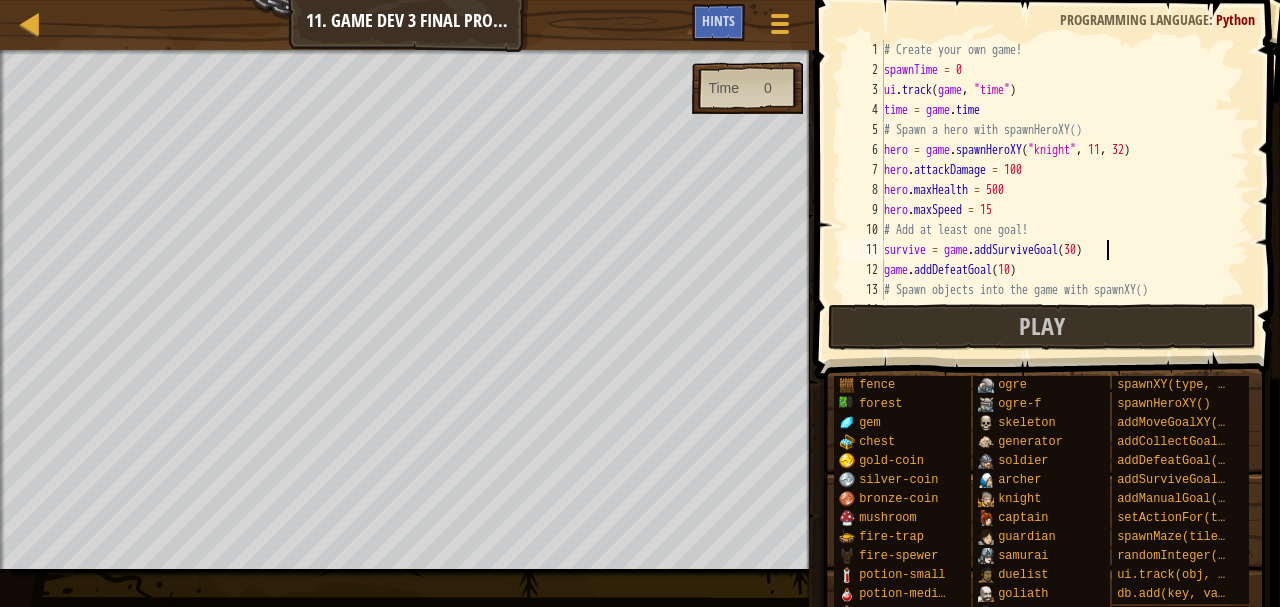 scroll, scrollTop: 9, scrollLeft: 18, axis: both 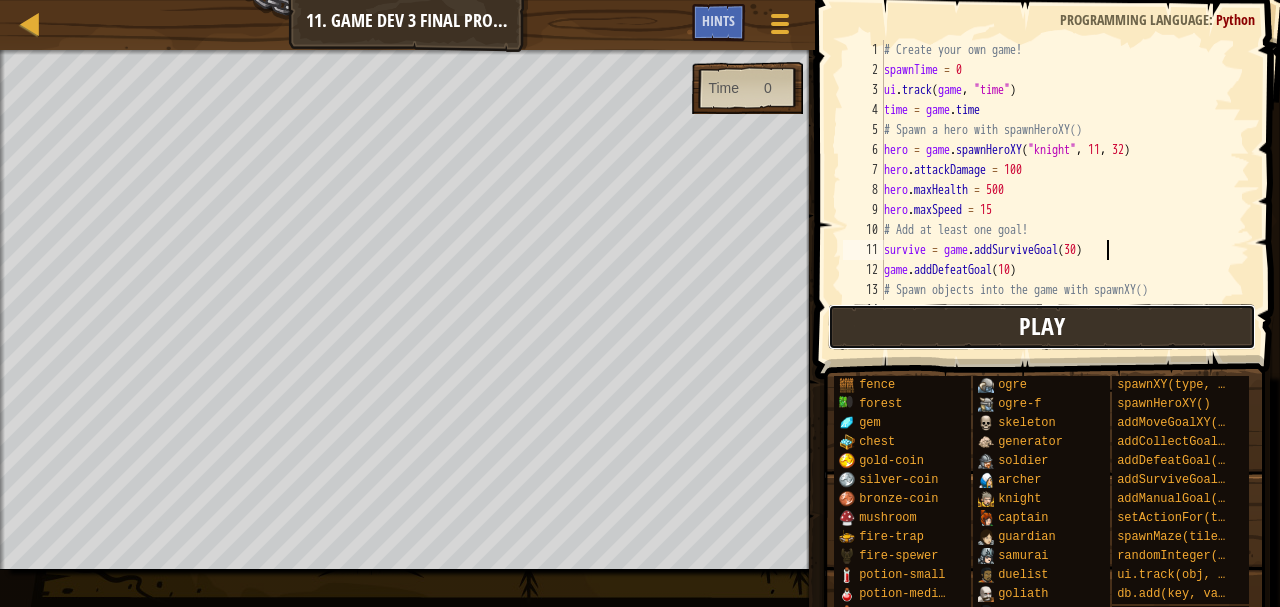 click on "Play" at bounding box center (1042, 327) 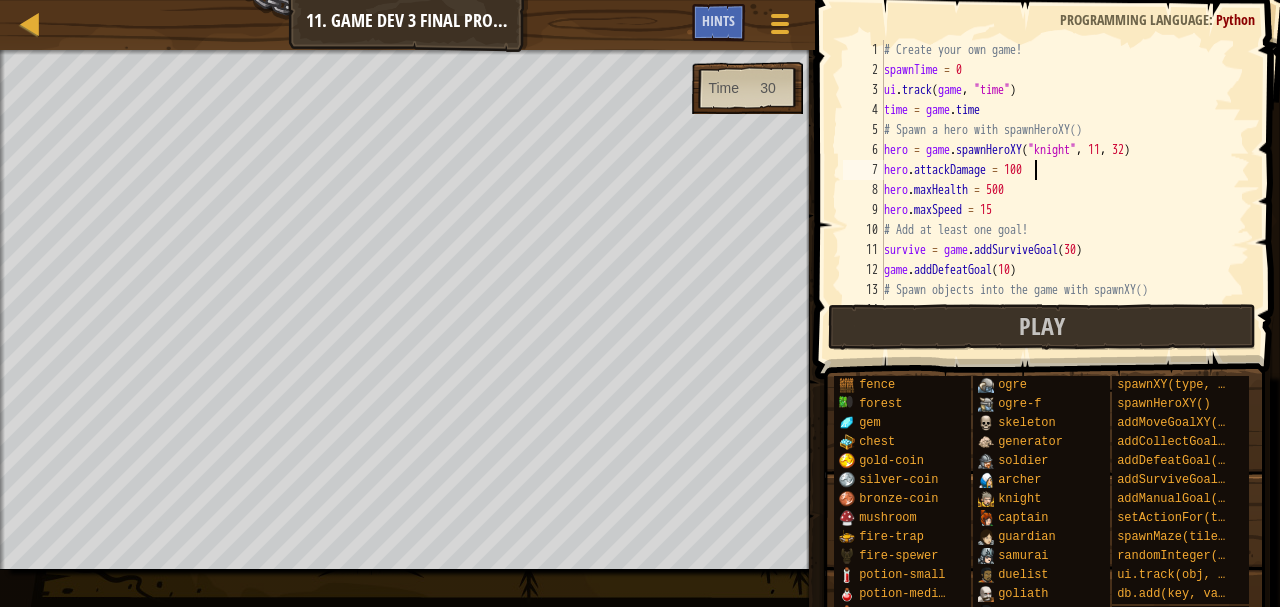 click on "# Create your own game! spawnTime   =   0 ui . track ( game ,   "time" ) time   =   game . time # Spawn a hero with spawnHeroXY() hero   =   game . spawnHeroXY ( "knight" ,   11 ,   32 ) hero . attackDamage   =   100 hero . maxHealth   =   500 hero . maxSpeed   =   15 # Add at least one goal! survive   =   game . addSurviveGoal ( 30 ) game . addDefeatGoal ( 10 ) # Spawn objects into the game with spawnXY() game . spawnXY ( "forest" ,   4 ,   63 )" at bounding box center [1057, 190] 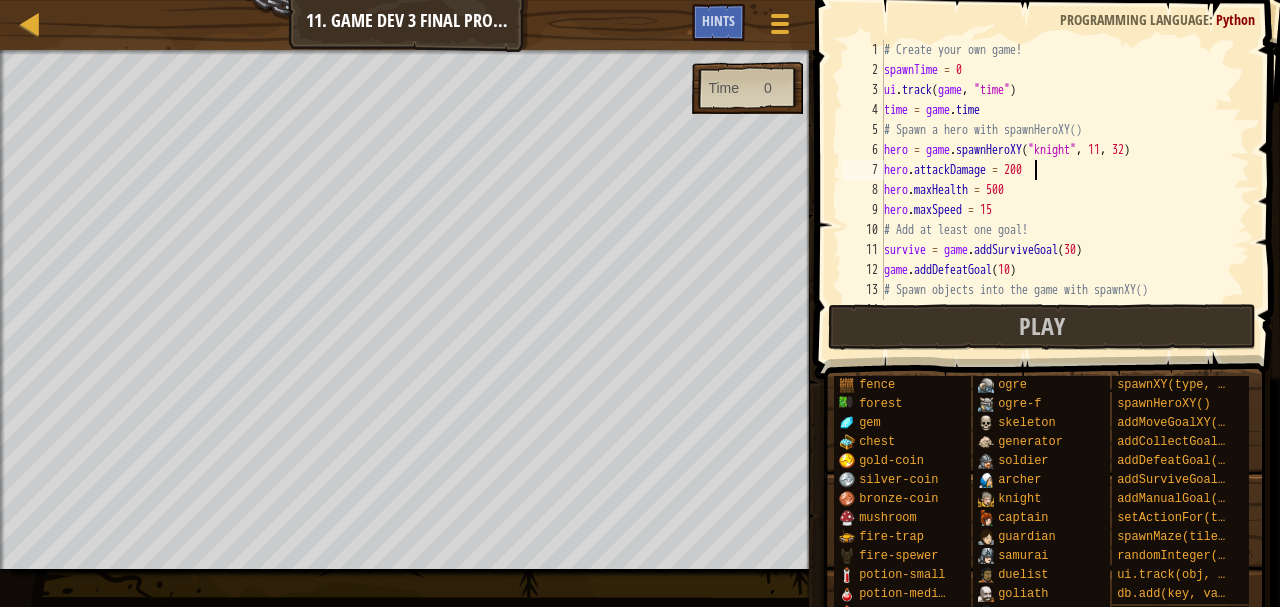 click on "# Create your own game! spawnTime   =   0 ui . track ( game ,   "time" ) time   =   game . time # Spawn a hero with spawnHeroXY() hero   =   game . spawnHeroXY ( "knight" ,   11 ,   32 ) hero . attackDamage   =   200 hero . maxHealth   =   500 hero . maxSpeed   =   15 # Add at least one goal! survive   =   game . addSurviveGoal ( 30 ) game . addDefeatGoal ( 10 ) # Spawn objects into the game with spawnXY() game . spawnXY ( "forest" ,   4 ,   63 )" at bounding box center (1057, 190) 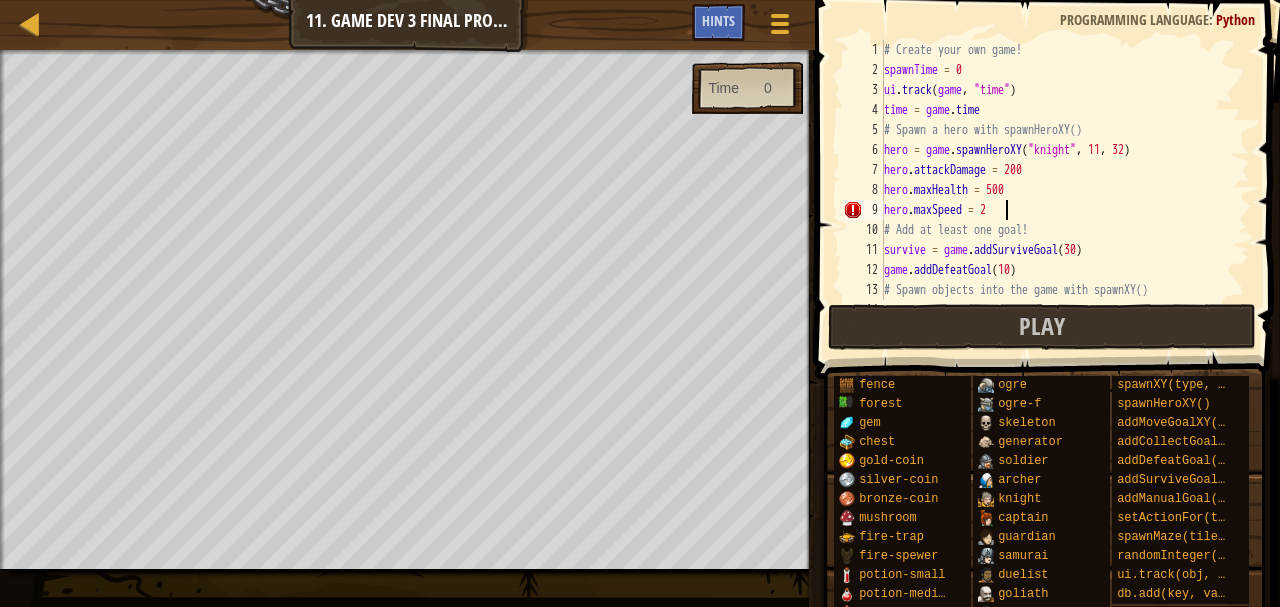 scroll, scrollTop: 9, scrollLeft: 9, axis: both 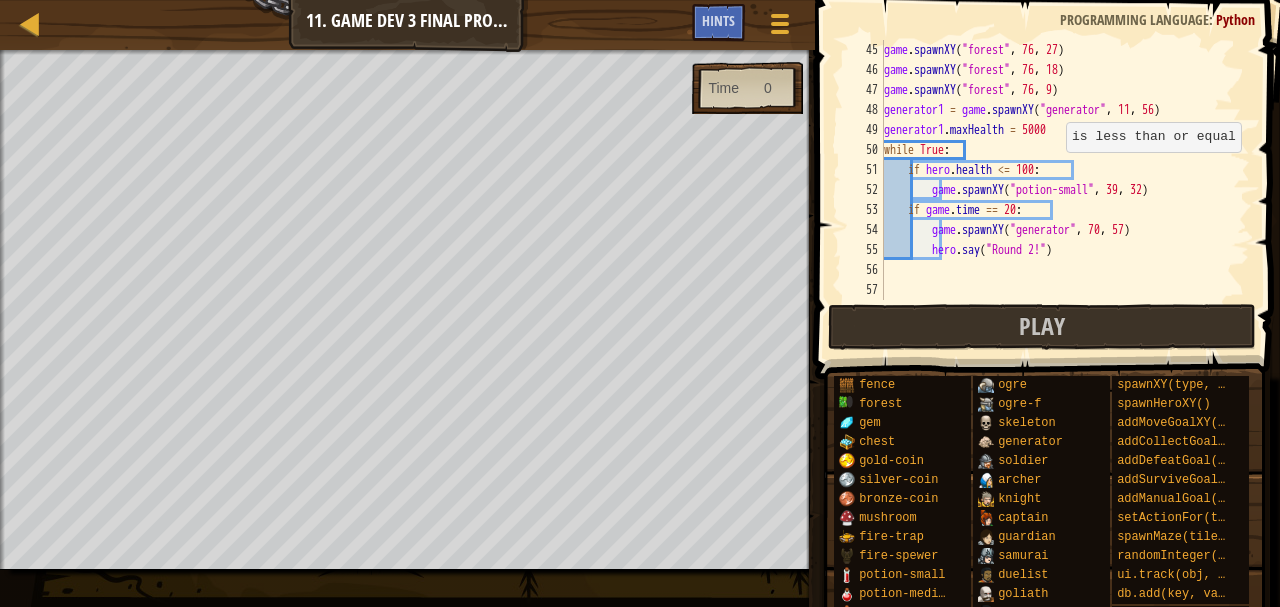 click on "game . spawnXY ( "forest" ,   76 ,   27 ) game . spawnXY ( "forest" ,   76 ,   18 ) game . spawnXY ( "forest" ,   76 ,   9 ) generator1   =   game . spawnXY ( "generator" ,   11 ,   56 ) generator1 . maxHealth   =   5000 while   True :      if   hero . health   <=   100 :          game . spawnXY ( "potion-small" ,   39 ,   32 )      if   game . time   ==   20 :          game . spawnXY ( "generator" ,   70 ,   57 )          hero . say ( "Round 2!" )" at bounding box center [1057, 190] 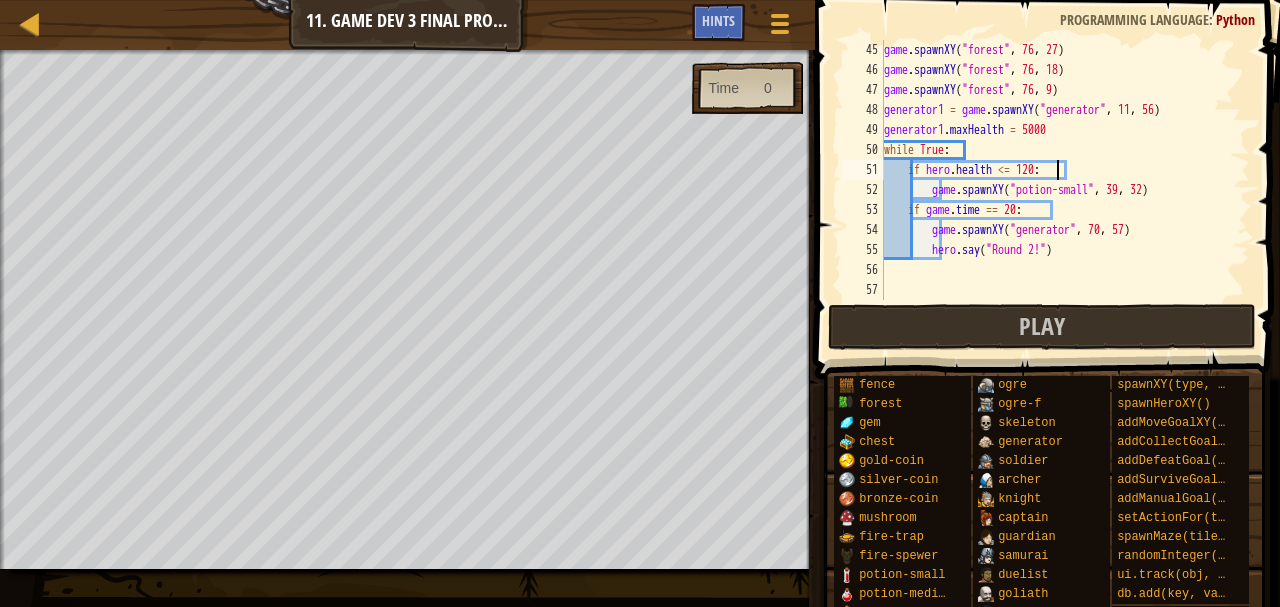 scroll, scrollTop: 9, scrollLeft: 14, axis: both 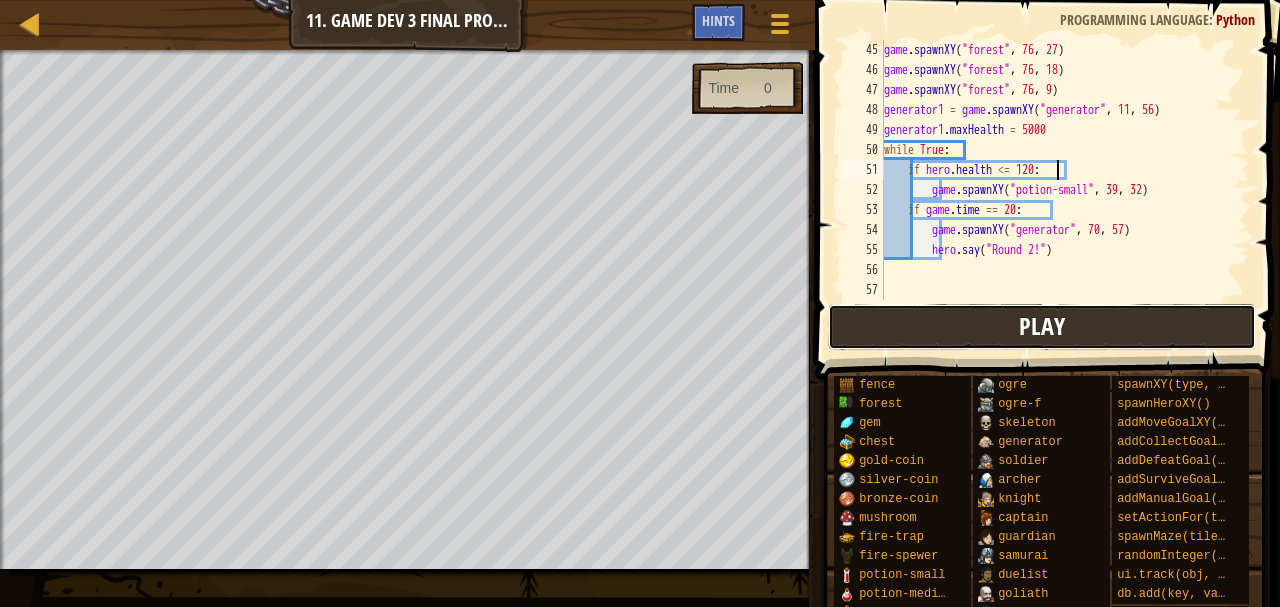 click on "Play" at bounding box center (1042, 327) 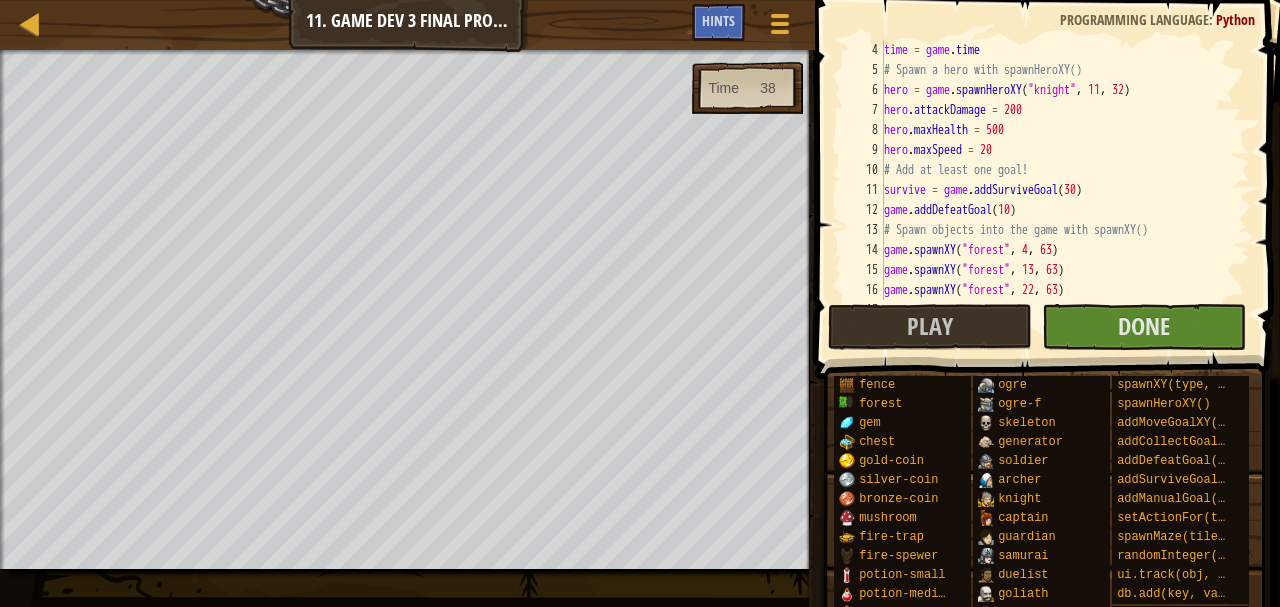 scroll, scrollTop: 60, scrollLeft: 0, axis: vertical 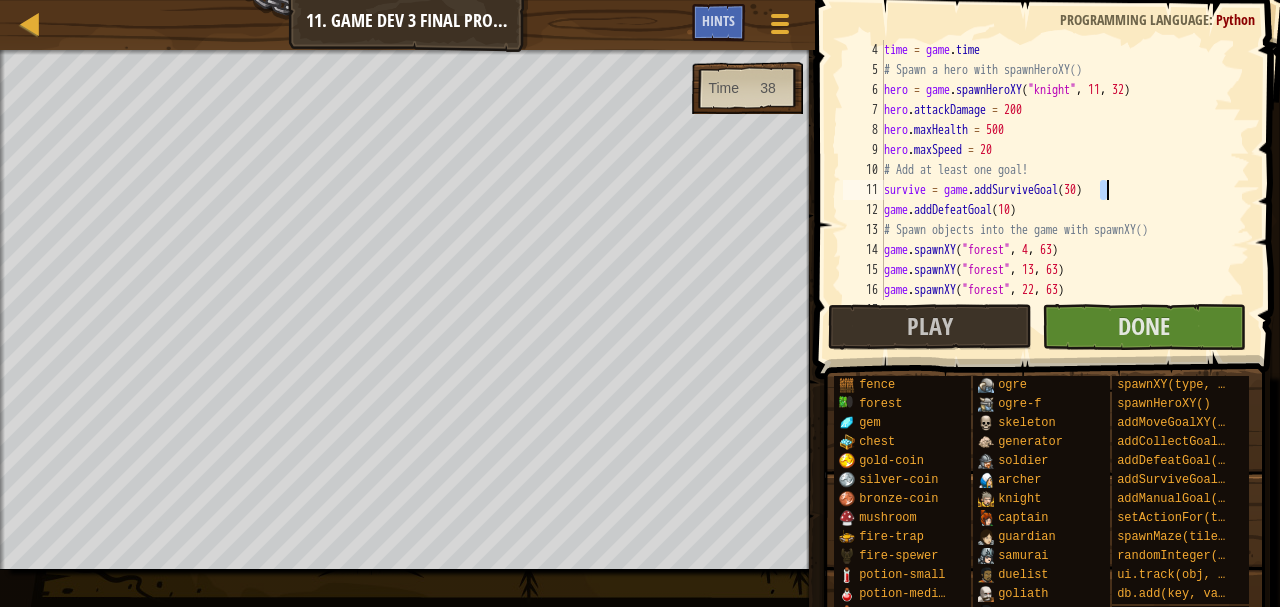 click on "time   =   game . time # Spawn a hero with spawnHeroXY() hero   =   game . spawnHeroXY ( "knight" ,   11 ,   32 ) hero . attackDamage   =   200 hero . maxHealth   =   500 hero . maxSpeed   =   20 # Add at least one goal! survive   =   game . addSurviveGoal ( 30 ) game . addDefeatGoal ( 10 ) # Spawn objects into the game with spawnXY() game . spawnXY ( "forest" ,   4 ,   63 ) game . spawnXY ( "forest" ,   13 ,   63 ) game . spawnXY ( "forest" ,   22 ,   63 ) game . spawnXY ( "forest" ,   31 ,   63 )" at bounding box center [1057, 190] 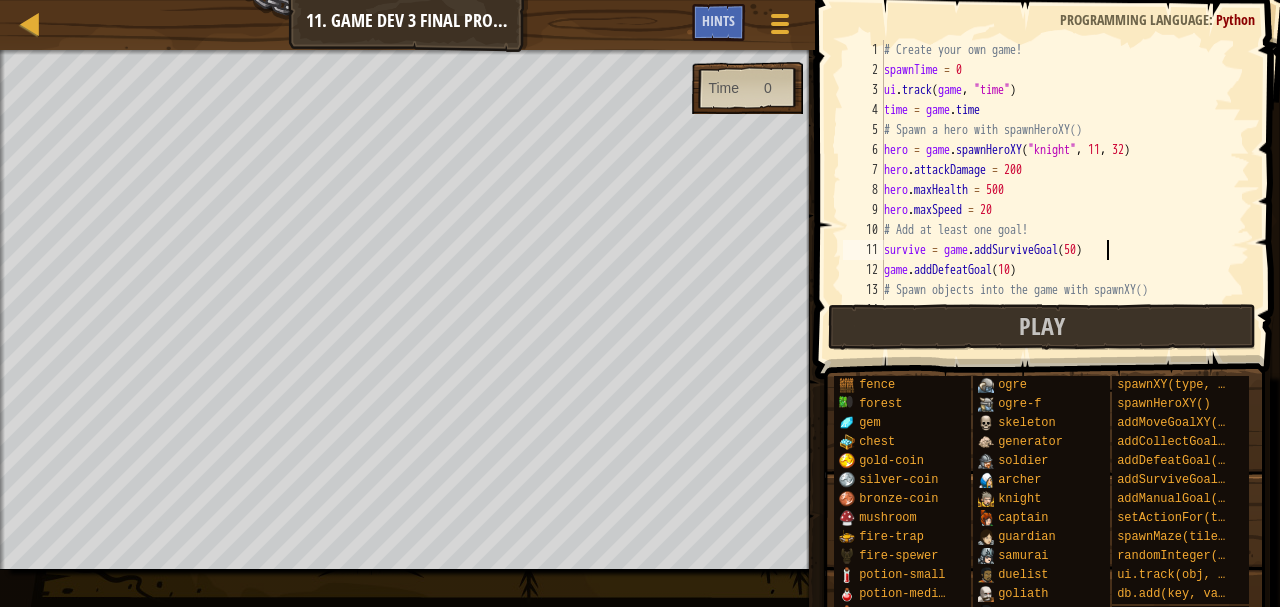 scroll, scrollTop: 880, scrollLeft: 0, axis: vertical 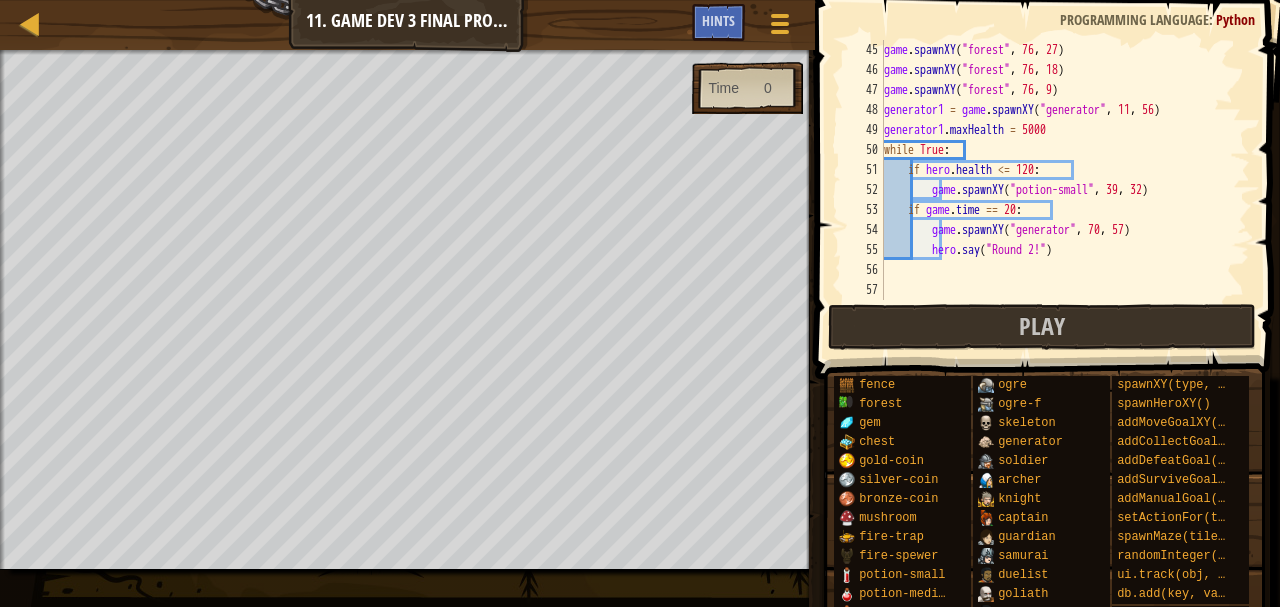 click on "game . spawnXY ( "forest" ,   76 ,   27 ) game . spawnXY ( "forest" ,   76 ,   18 ) game . spawnXY ( "forest" ,   76 ,   9 ) generator1   =   game . spawnXY ( "generator" ,   11 ,   56 ) generator1 . maxHealth   =   5000 while   True :      if   hero . health   <=   120 :          game . spawnXY ( "potion-small" ,   39 ,   32 )      if   game . time   ==   20 :          game . spawnXY ( "generator" ,   70 ,   57 )          hero . say ( "Round 2!" )" at bounding box center [1057, 190] 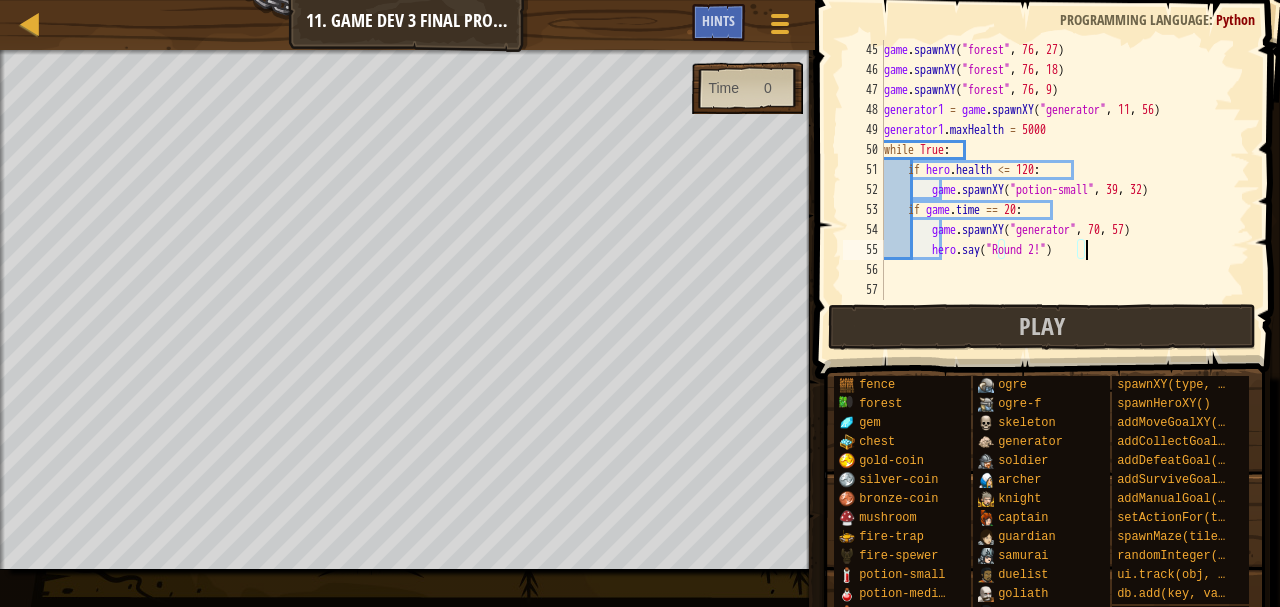 scroll, scrollTop: 9, scrollLeft: 16, axis: both 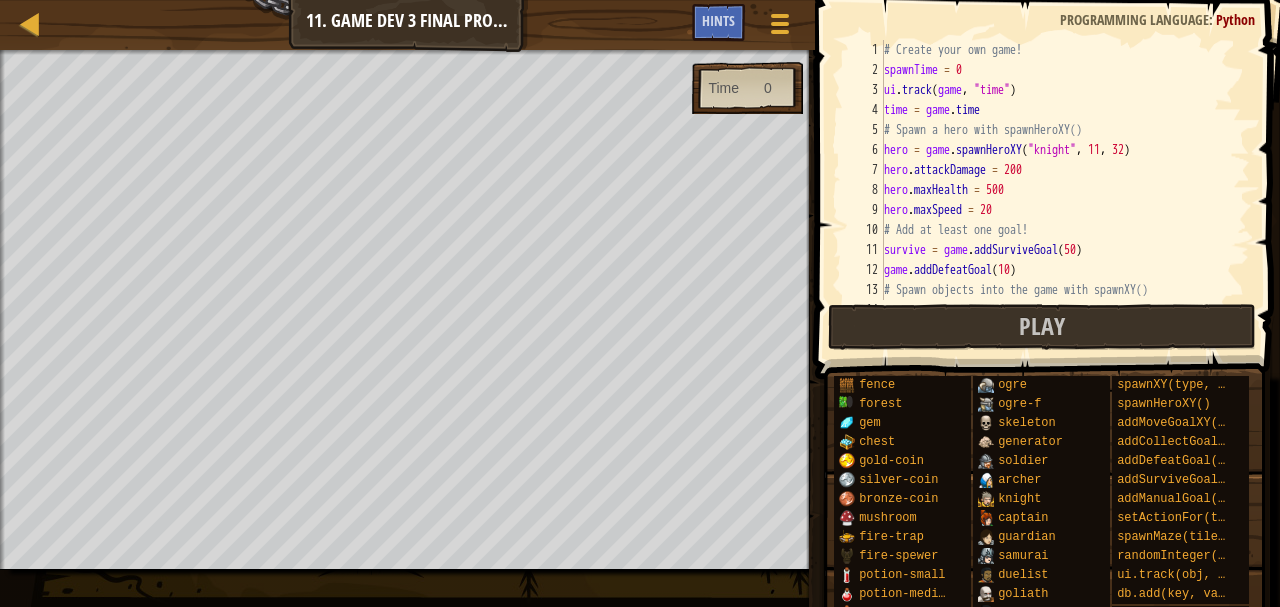 click on "# Create your own game! spawnTime   =   0 ui . track ( game ,   "time" ) time   =   game . time # Spawn a hero with spawnHeroXY() hero   =   game . spawnHeroXY ( "knight" ,   11 ,   32 ) hero . attackDamage   =   200 hero . maxHealth   =   500 hero . maxSpeed   =   20 # Add at least one goal! survive   =   game . addSurviveGoal ( 50 ) game . addDefeatGoal ( 10 ) # Spawn objects into the game with spawnXY() game . spawnXY ( "forest" ,   4 ,   63 )" at bounding box center (1057, 190) 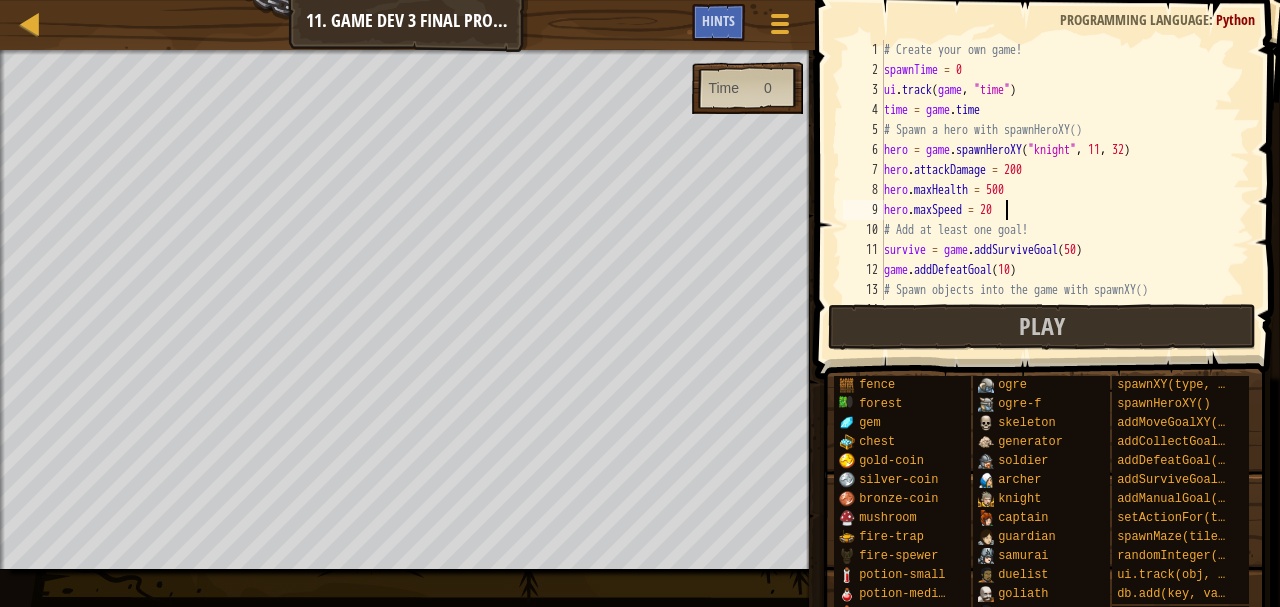 scroll, scrollTop: 9, scrollLeft: 10, axis: both 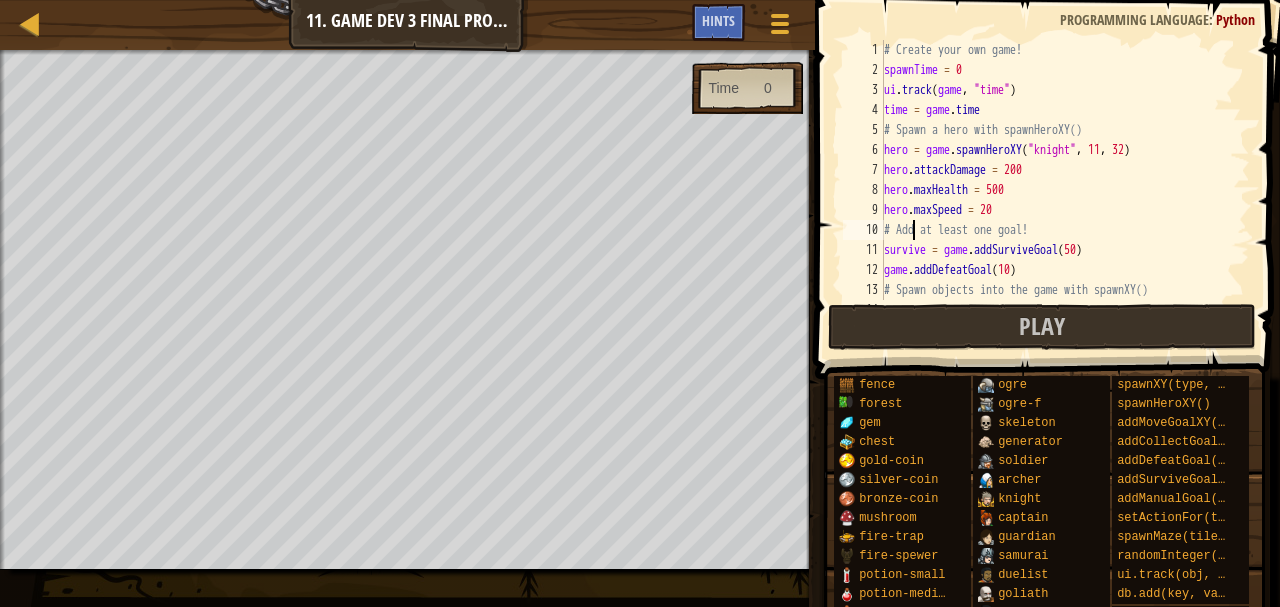 click on "# Create your own game! spawnTime   =   0 ui . track ( game ,   "time" ) time   =   game . time # Spawn a hero with spawnHeroXY() hero   =   game . spawnHeroXY ( "knight" ,   11 ,   32 ) hero . attackDamage   =   200 hero . maxHealth   =   500 hero . maxSpeed   =   20 # Add at least one goal! survive   =   game . addSurviveGoal ( 50 ) game . addDefeatGoal ( 10 ) # Spawn objects into the game with spawnXY() game . spawnXY ( "forest" ,   4 ,   63 )" at bounding box center (1057, 190) 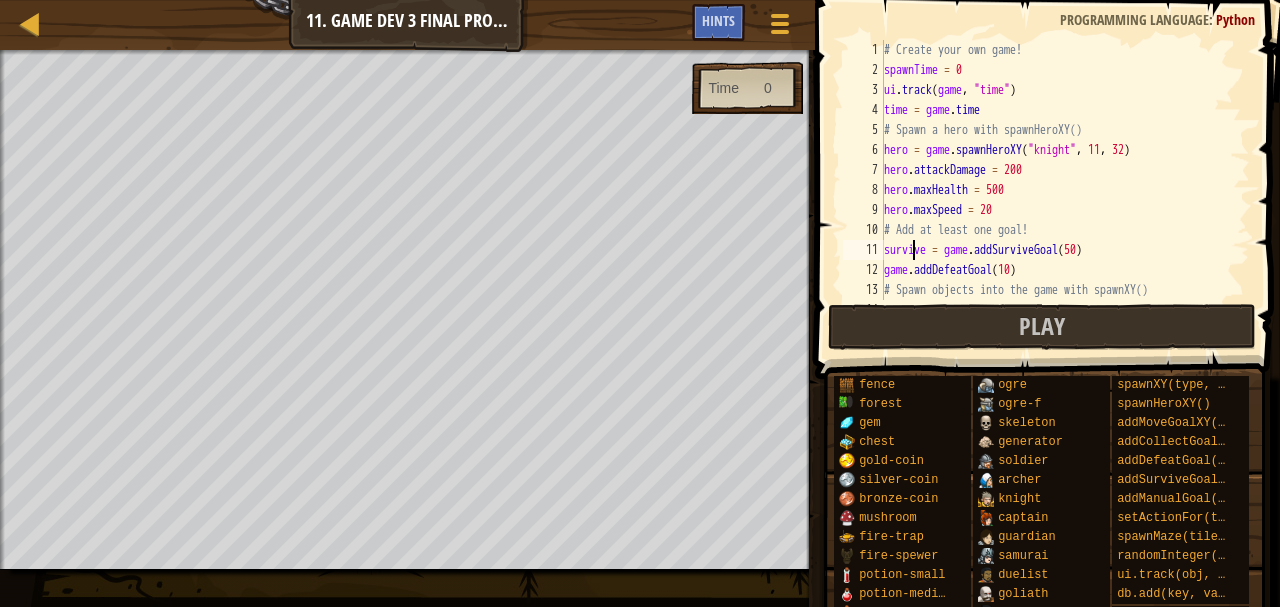 click on "# Create your own game! spawnTime   =   0 ui . track ( game ,   "time" ) time   =   game . time # Spawn a hero with spawnHeroXY() hero   =   game . spawnHeroXY ( "knight" ,   11 ,   32 ) hero . attackDamage   =   200 hero . maxHealth   =   500 hero . maxSpeed   =   20 # Add at least one goal! survive   =   game . addSurviveGoal ( 50 ) game . addDefeatGoal ( 10 ) # Spawn objects into the game with spawnXY() game . spawnXY ( "forest" ,   4 ,   63 )" at bounding box center [1057, 190] 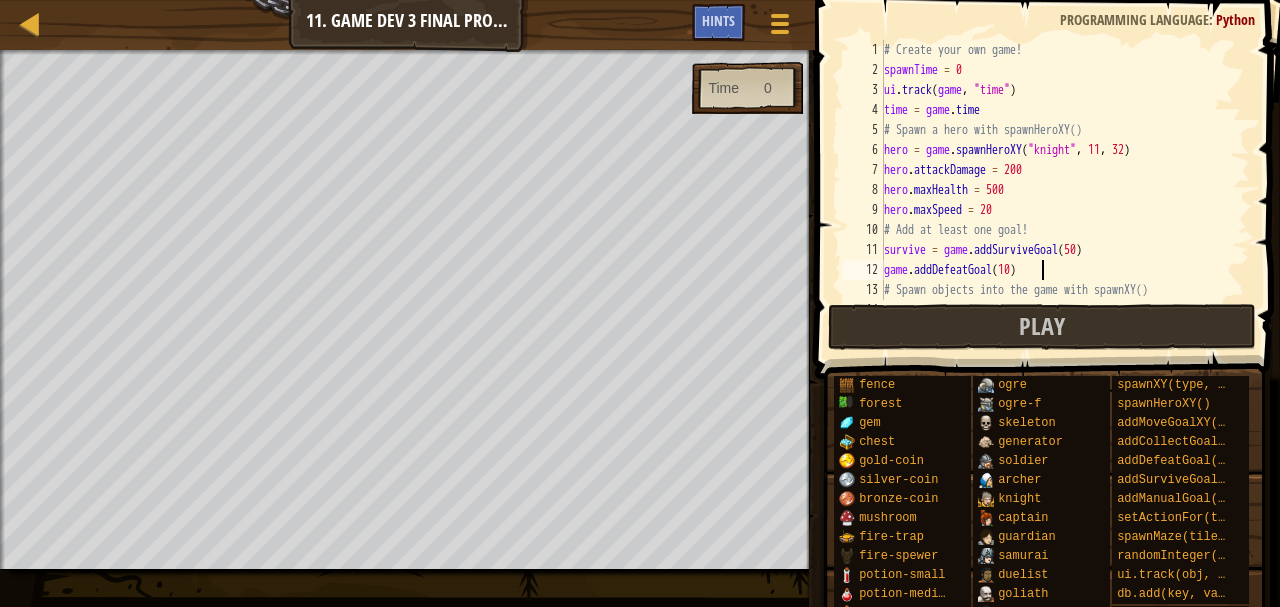 click on "# Create your own game! spawnTime   =   0 ui . track ( game ,   "time" ) time   =   game . time # Spawn a hero with spawnHeroXY() hero   =   game . spawnHeroXY ( "knight" ,   11 ,   32 ) hero . attackDamage   =   200 hero . maxHealth   =   500 hero . maxSpeed   =   20 # Add at least one goal! survive   =   game . addSurviveGoal ( 50 ) game . addDefeatGoal ( 10 ) # Spawn objects into the game with spawnXY() game . spawnXY ( "forest" ,   4 ,   63 )" at bounding box center [1057, 190] 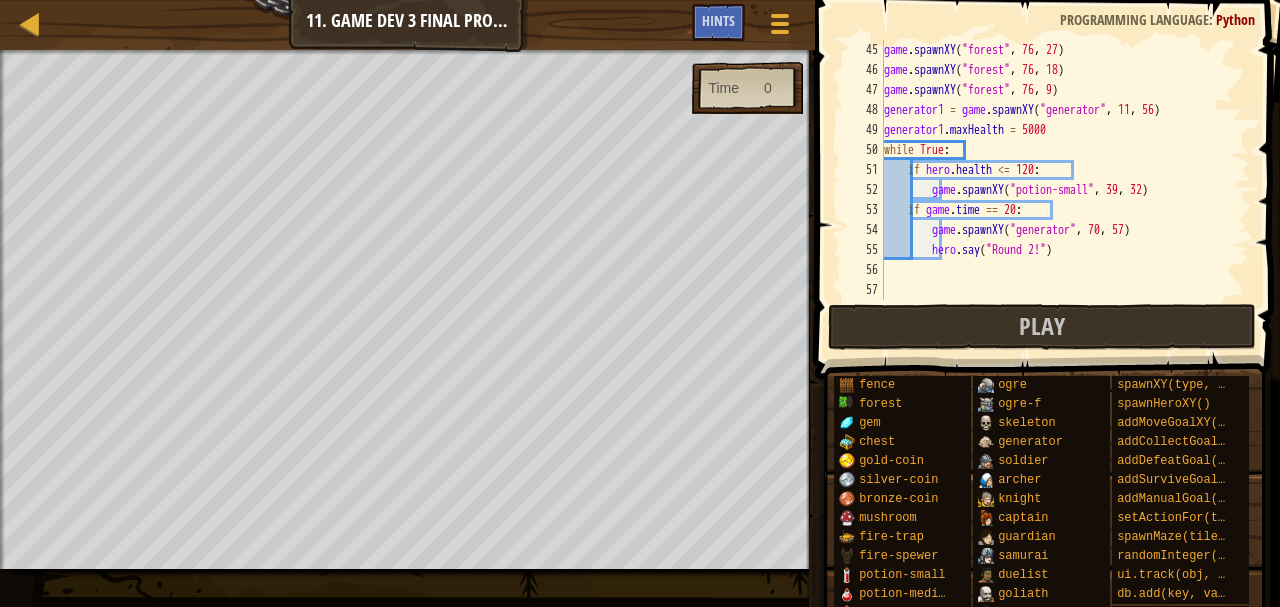 scroll, scrollTop: 0, scrollLeft: 0, axis: both 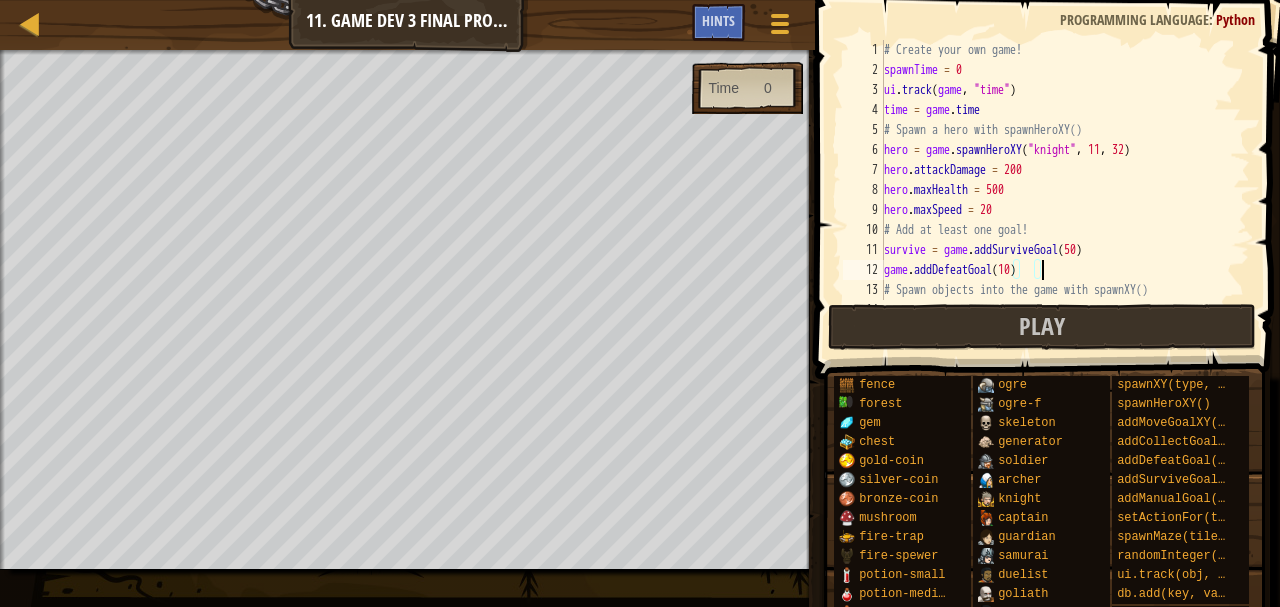 click on "# Create your own game! spawnTime   =   0 ui . track ( game ,   "time" ) time   =   game . time # Spawn a hero with spawnHeroXY() hero   =   game . spawnHeroXY ( "knight" ,   11 ,   32 ) hero . attackDamage   =   200 hero . maxHealth   =   500 hero . maxSpeed   =   20 # Add at least one goal! survive   =   game . addSurviveGoal ( 50 ) game . addDefeatGoal ( 10 ) # Spawn objects into the game with spawnXY() game . spawnXY ( "forest" ,   4 ,   63 )" at bounding box center (1057, 190) 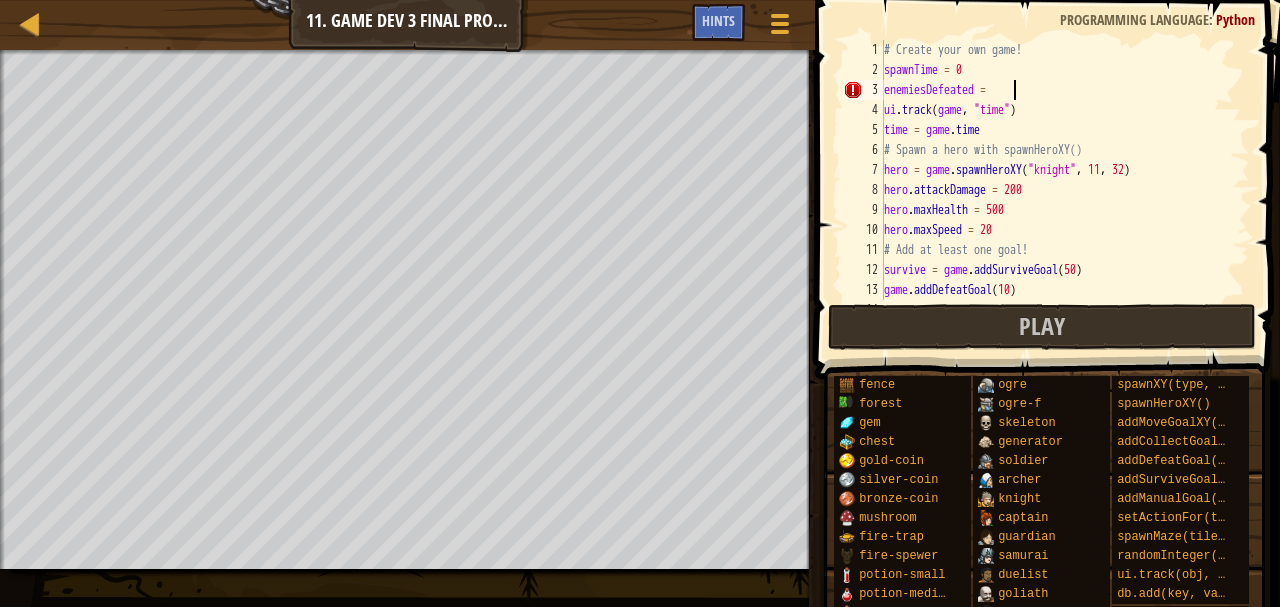 scroll, scrollTop: 9, scrollLeft: 10, axis: both 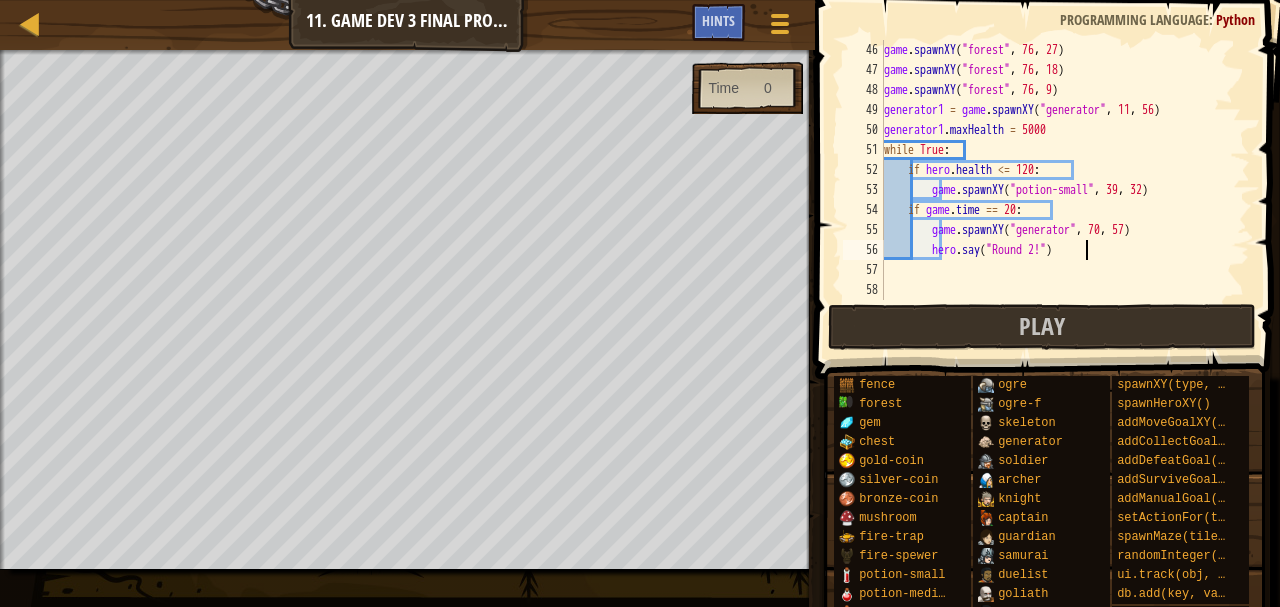 click on "game . spawnXY ( "forest" ,   76 ,   27 ) game . spawnXY ( "forest" ,   76 ,   18 ) game . spawnXY ( "forest" ,   76 ,   9 ) generator1   =   game . spawnXY ( "generator" ,   11 ,   56 ) generator1 . maxHealth   =   5000 while   True :      if   hero . health   <=   120 :          game . spawnXY ( "potion-small" ,   39 ,   32 )      if   game . time   ==   20 :          game . spawnXY ( "generator" ,   70 ,   57 )          hero . say ( "Round 2!" )" at bounding box center [1057, 190] 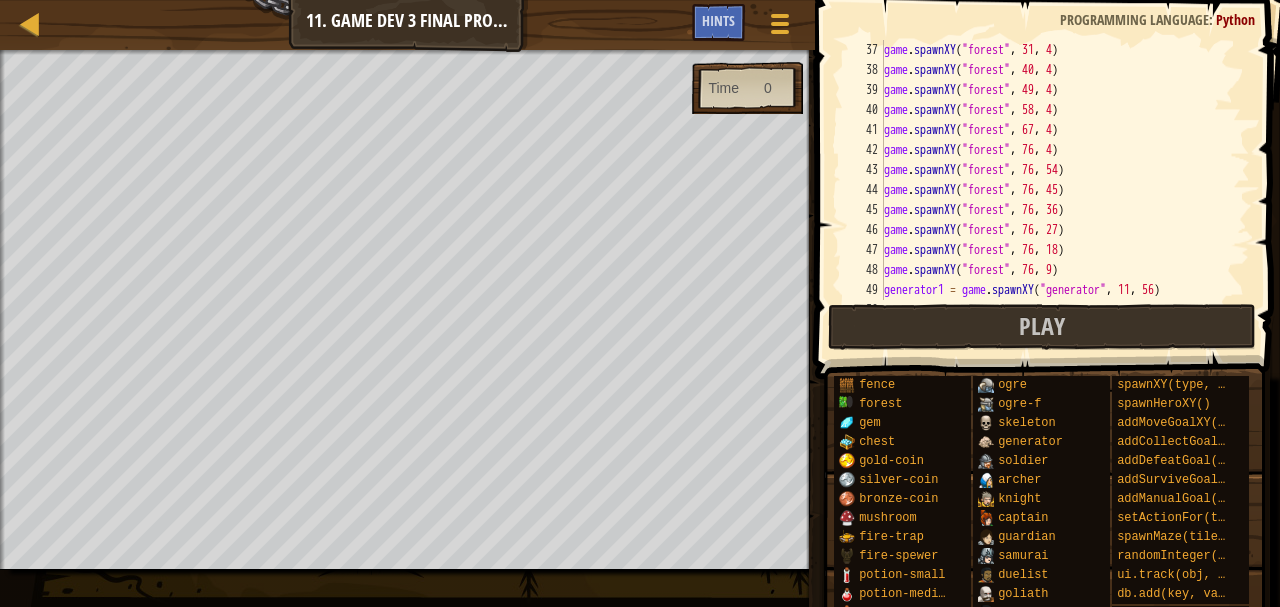 scroll, scrollTop: 900, scrollLeft: 0, axis: vertical 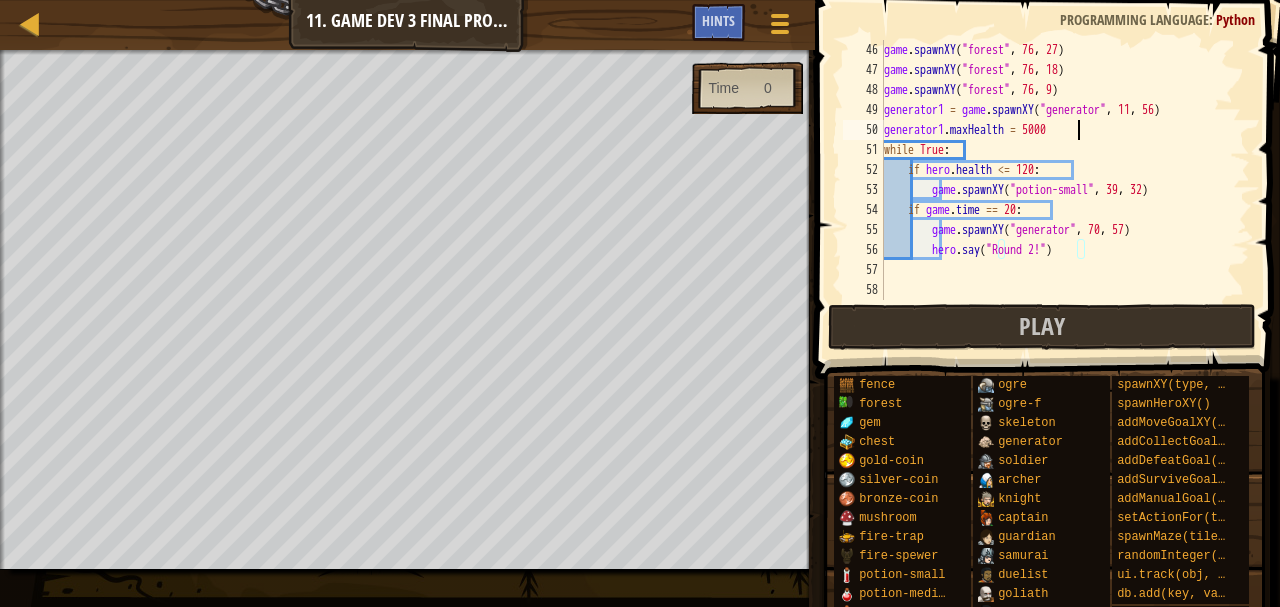 click on "game . spawnXY ( "forest" ,   76 ,   27 ) game . spawnXY ( "forest" ,   76 ,   18 ) game . spawnXY ( "forest" ,   76 ,   9 ) generator1   =   game . spawnXY ( "generator" ,   11 ,   56 ) generator1 . maxHealth   =   5000 while   True :      if   hero . health   <=   120 :          game . spawnXY ( "potion-small" ,   39 ,   32 )      if   game . time   ==   20 :          game . spawnXY ( "generator" ,   70 ,   57 )          hero . say ( "Round 2!" )" at bounding box center [1057, 190] 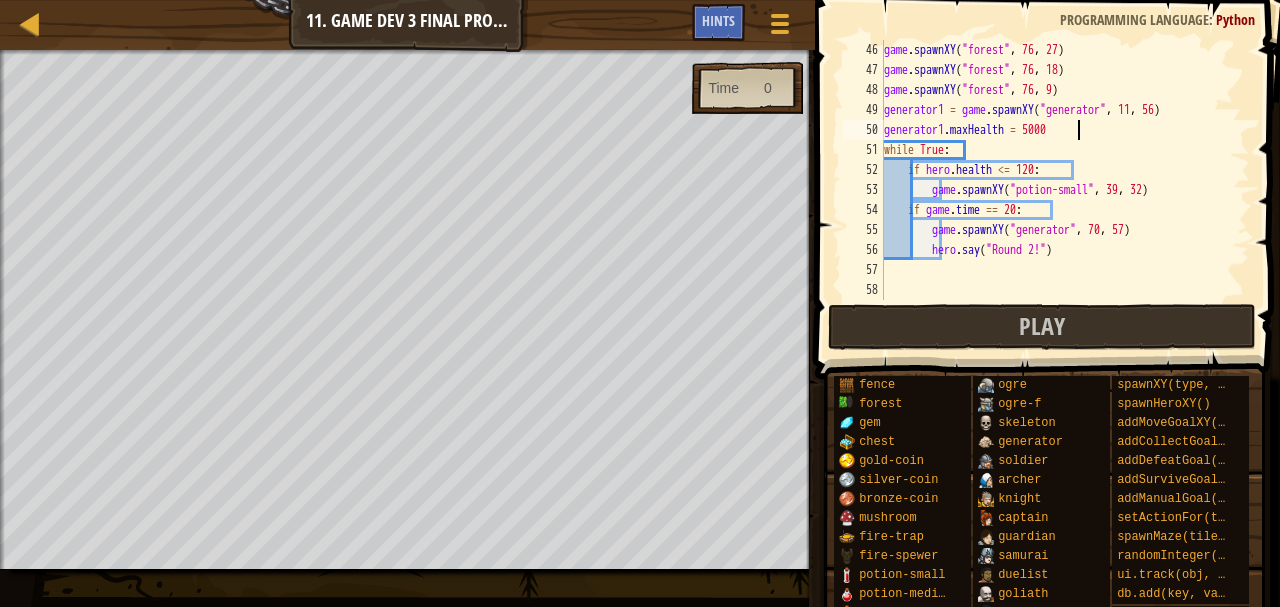 click on "game . spawnXY ( "forest" ,   76 ,   27 ) game . spawnXY ( "forest" ,   76 ,   18 ) game . spawnXY ( "forest" ,   76 ,   9 ) generator1   =   game . spawnXY ( "generator" ,   11 ,   56 ) generator1 . maxHealth   =   5000 while   True :      if   hero . health   <=   120 :          game . spawnXY ( "potion-small" ,   39 ,   32 )      if   game . time   ==   20 :          game . spawnXY ( "generator" ,   70 ,   57 )          hero . say ( "Round 2!" )" at bounding box center [1057, 190] 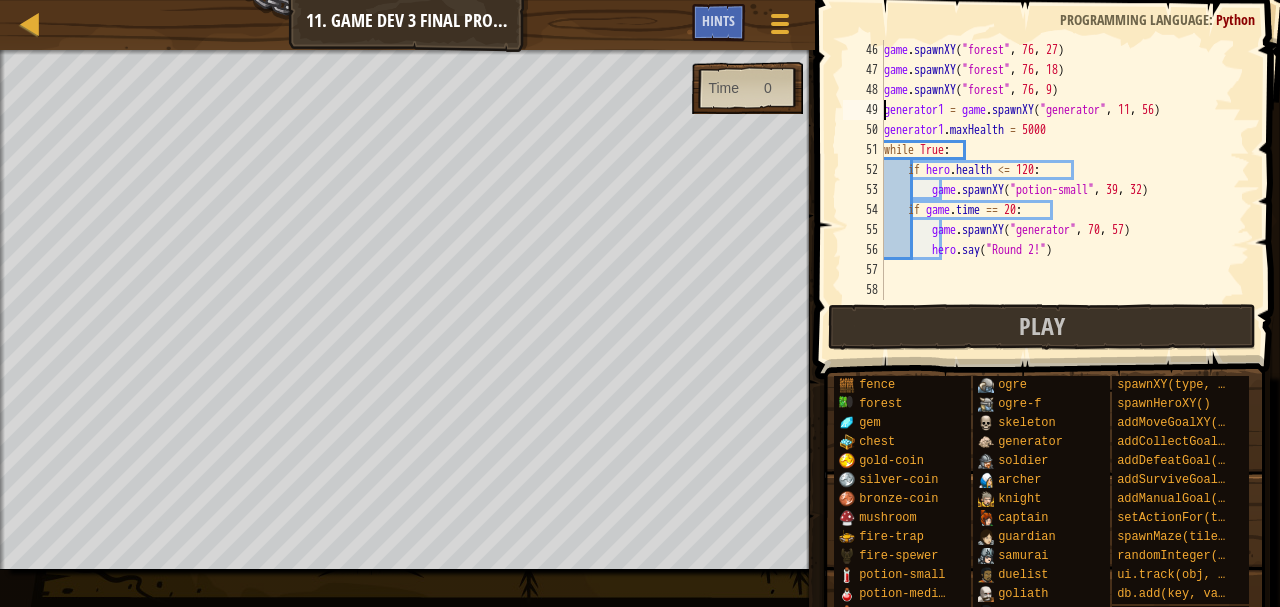 click on "game . spawnXY ( "forest" ,   76 ,   27 ) game . spawnXY ( "forest" ,   76 ,   18 ) game . spawnXY ( "forest" ,   76 ,   9 ) generator1   =   game . spawnXY ( "generator" ,   11 ,   56 ) generator1 . maxHealth   =   5000 while   True :      if   hero . health   <=   120 :          game . spawnXY ( "potion-small" ,   39 ,   32 )      if   game . time   ==   20 :          game . spawnXY ( "generator" ,   70 ,   57 )          hero . say ( "Round 2!" )" at bounding box center [1057, 190] 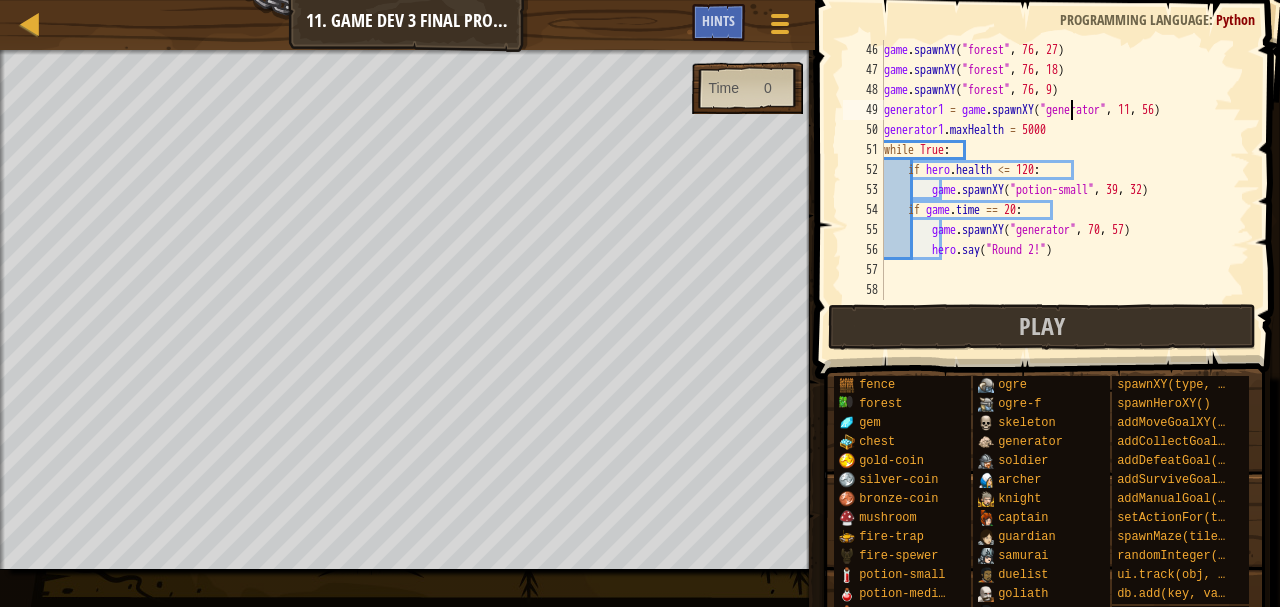 drag, startPoint x: 1073, startPoint y: 113, endPoint x: 1078, endPoint y: 148, distance: 35.35534 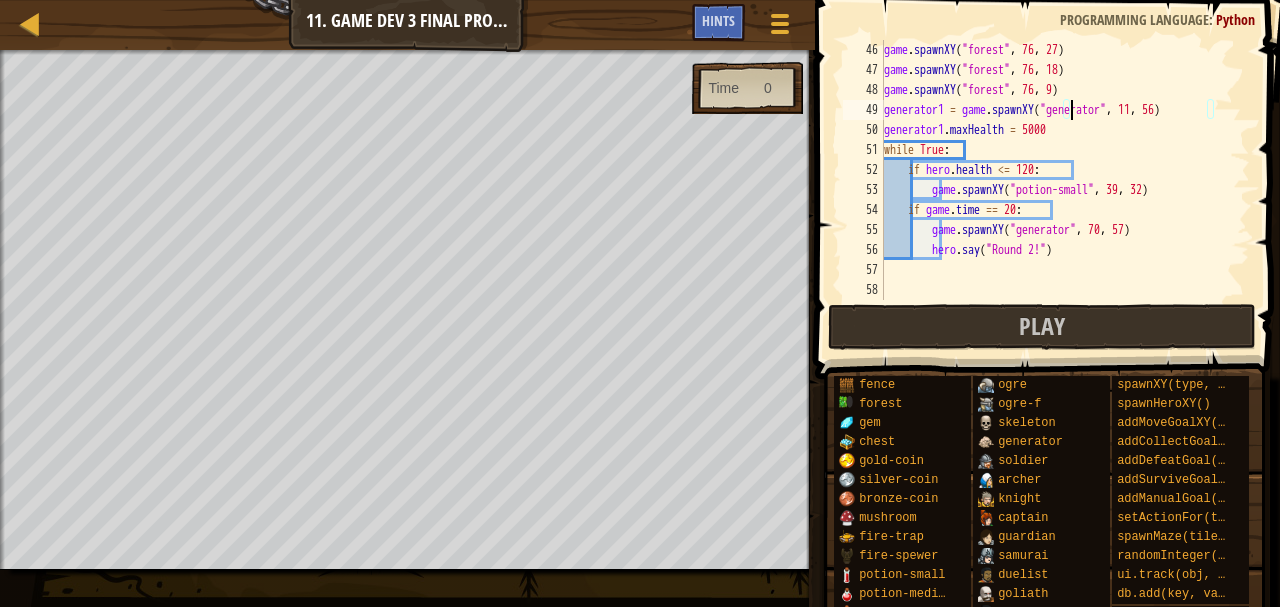click on "game . spawnXY ( "forest" ,   76 ,   27 ) game . spawnXY ( "forest" ,   76 ,   18 ) game . spawnXY ( "forest" ,   76 ,   9 ) generator1   =   game . spawnXY ( "generator" ,   11 ,   56 ) generator1 . maxHealth   =   5000 while   True :      if   hero . health   <=   120 :          game . spawnXY ( "potion-small" ,   39 ,   32 )      if   game . time   ==   20 :          game . spawnXY ( "generator" ,   70 ,   57 )          hero . say ( "Round 2!" )" at bounding box center (1057, 190) 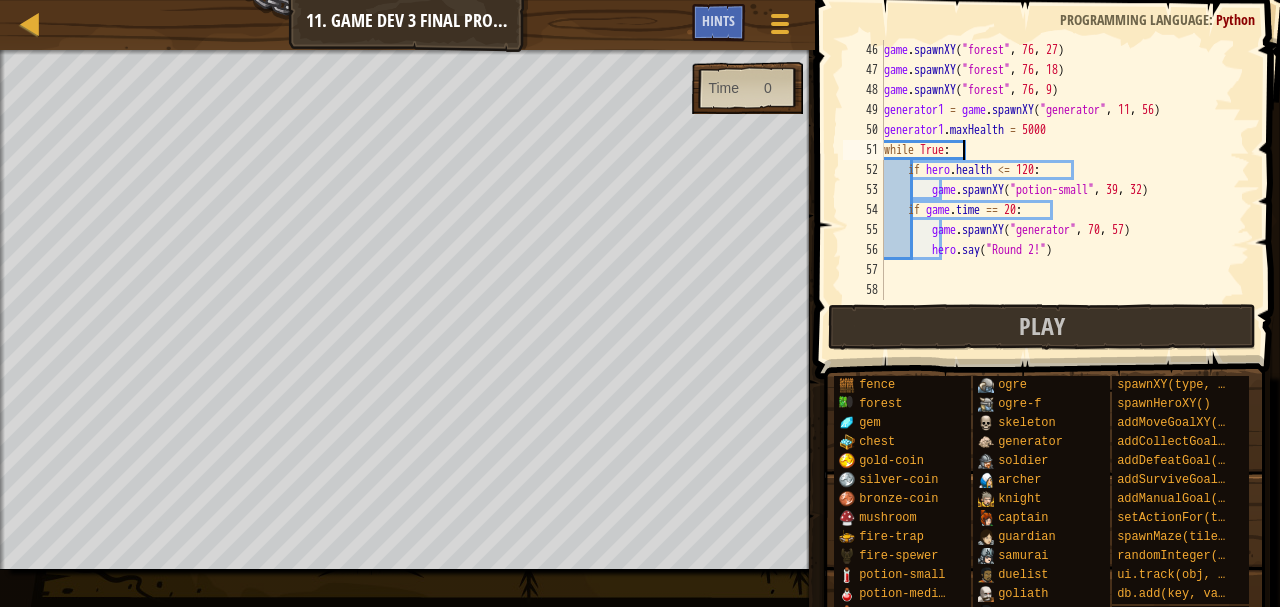 scroll, scrollTop: 9, scrollLeft: 5, axis: both 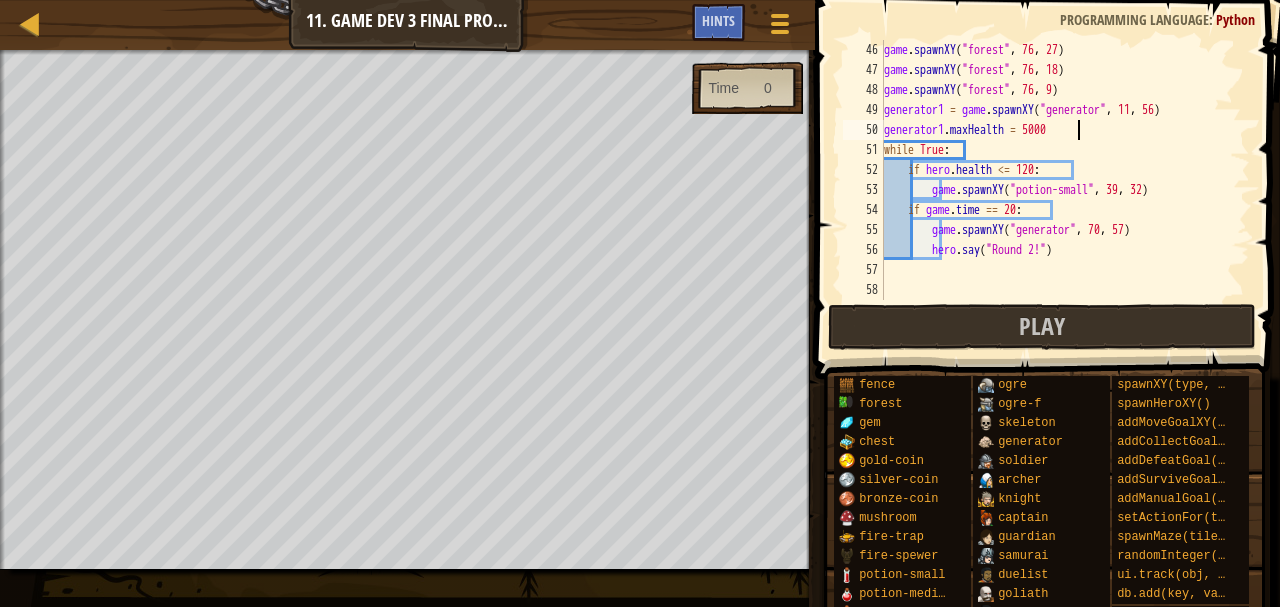 click on "game . spawnXY ( "forest" ,   76 ,   27 ) game . spawnXY ( "forest" ,   76 ,   18 ) game . spawnXY ( "forest" ,   76 ,   9 ) generator1   =   game . spawnXY ( "generator" ,   11 ,   56 ) generator1 . maxHealth   =   5000 while   True :      if   hero . health   <=   120 :          game . spawnXY ( "potion-small" ,   39 ,   32 )      if   game . time   ==   20 :          game . spawnXY ( "generator" ,   70 ,   57 )          hero . say ( "Round 2!" )" at bounding box center [1057, 190] 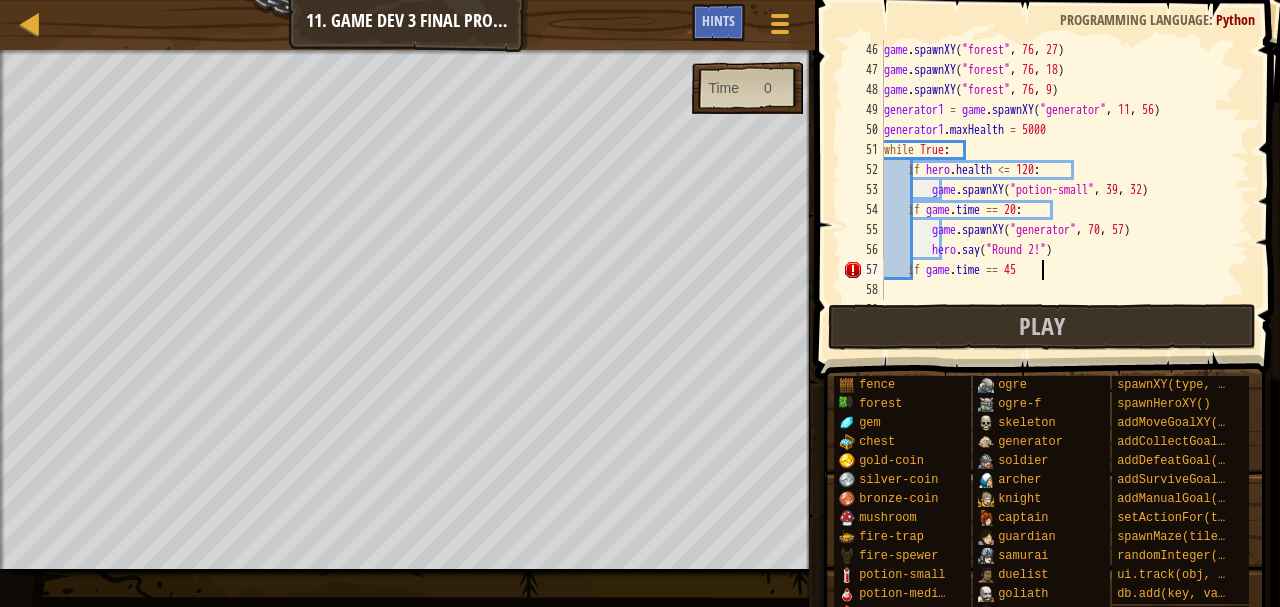 scroll, scrollTop: 9, scrollLeft: 12, axis: both 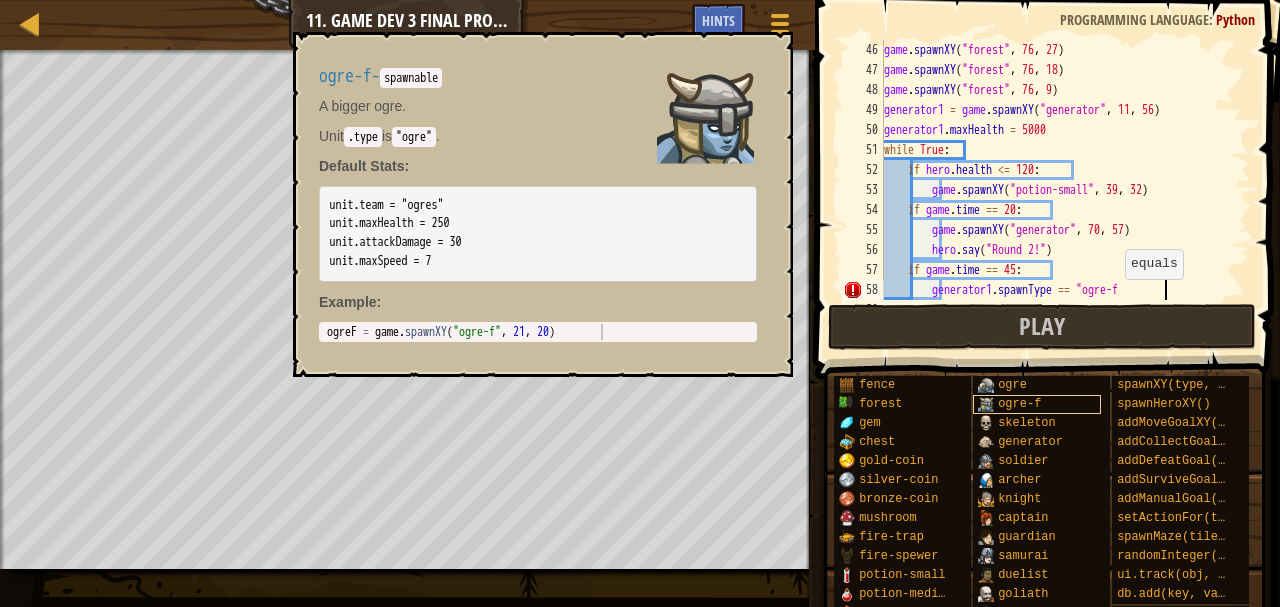 type on "generator1.spawnType == "ogre-f"" 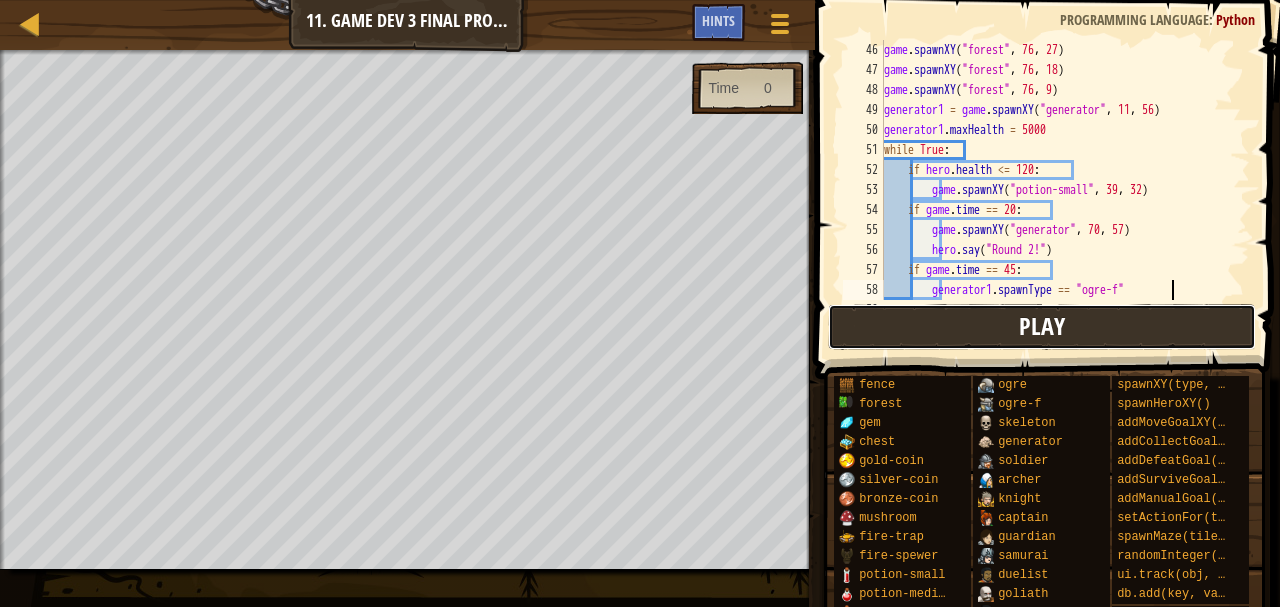 click on "Play" at bounding box center [1042, 326] 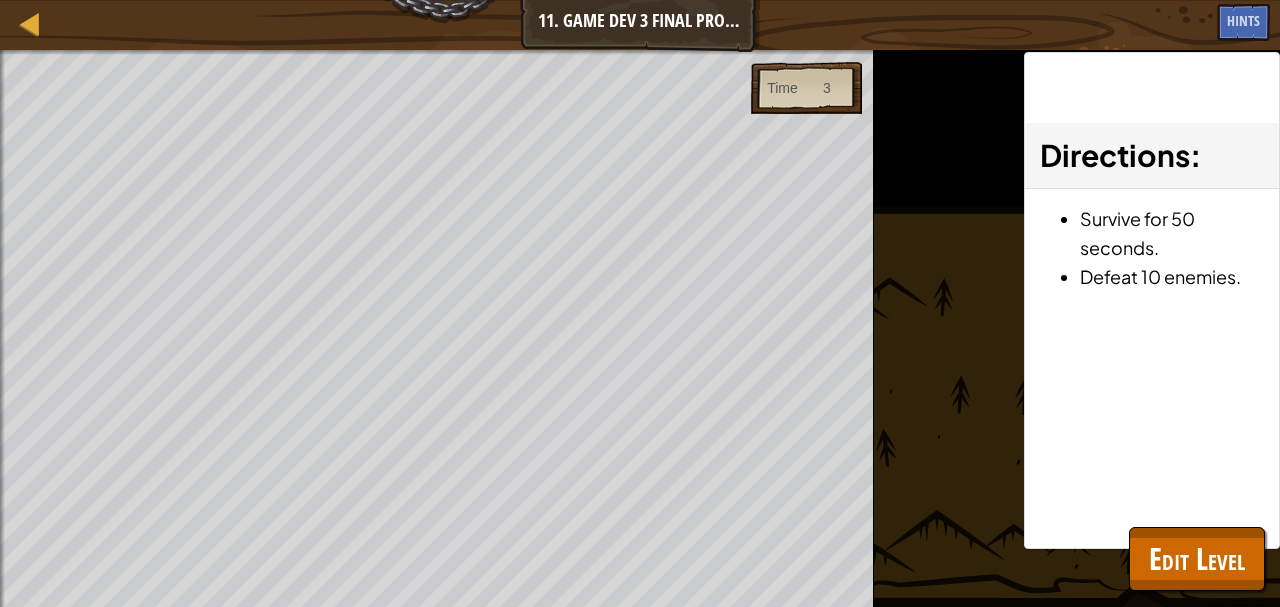click on "Beat your completed level. Add a goal Include the hero. Spawn at least 10 objects. Goals : Ran out of time Time 3 ♫ Game 500 x: 11 y: 32 No target" at bounding box center (640, 328) 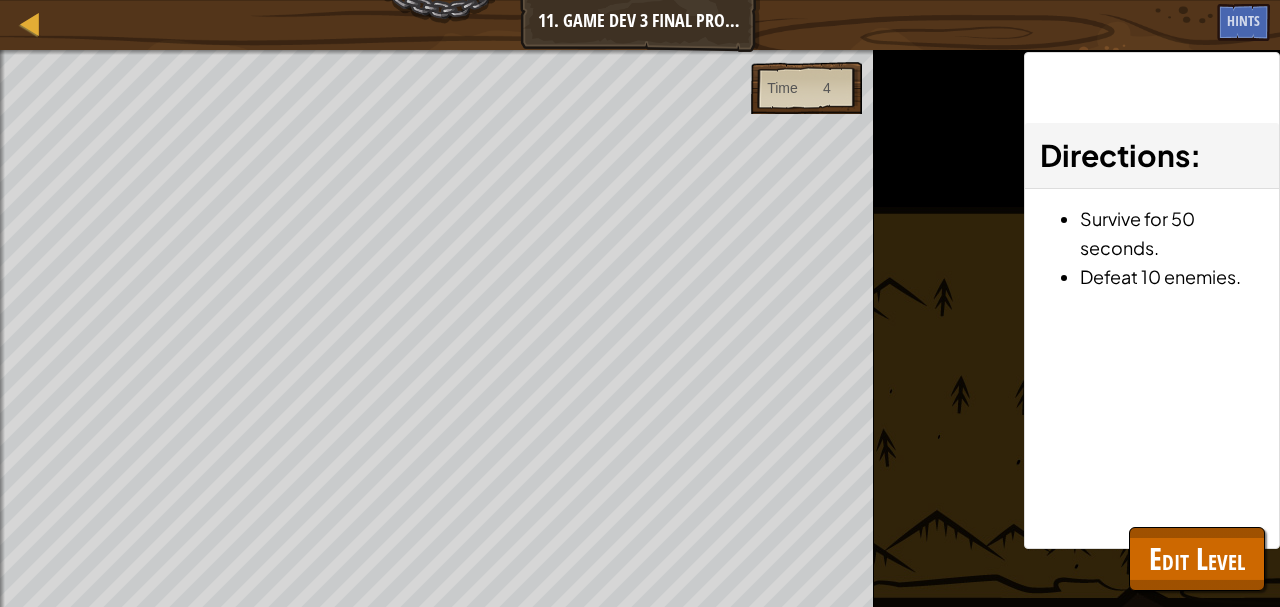 click on "Beat your completed level. Add a goal Include the hero. Spawn at least 10 objects. Goals : Ran out of time Time 4 ♫ Game 500 x: 11 y: 32 No target" at bounding box center [640, 328] 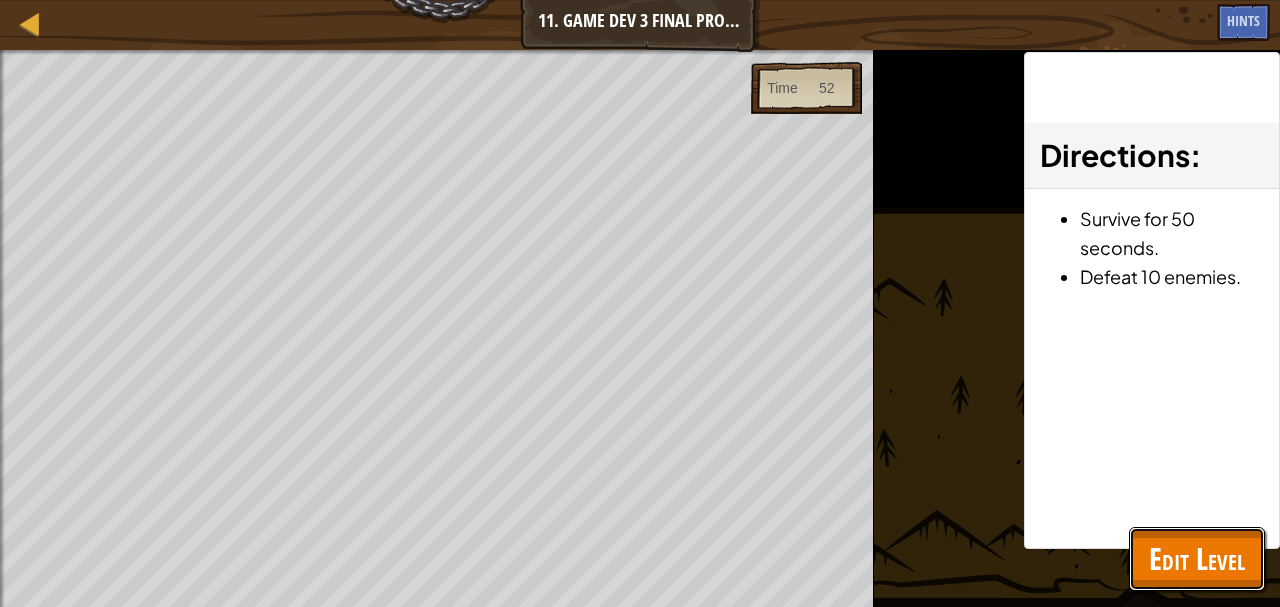 type 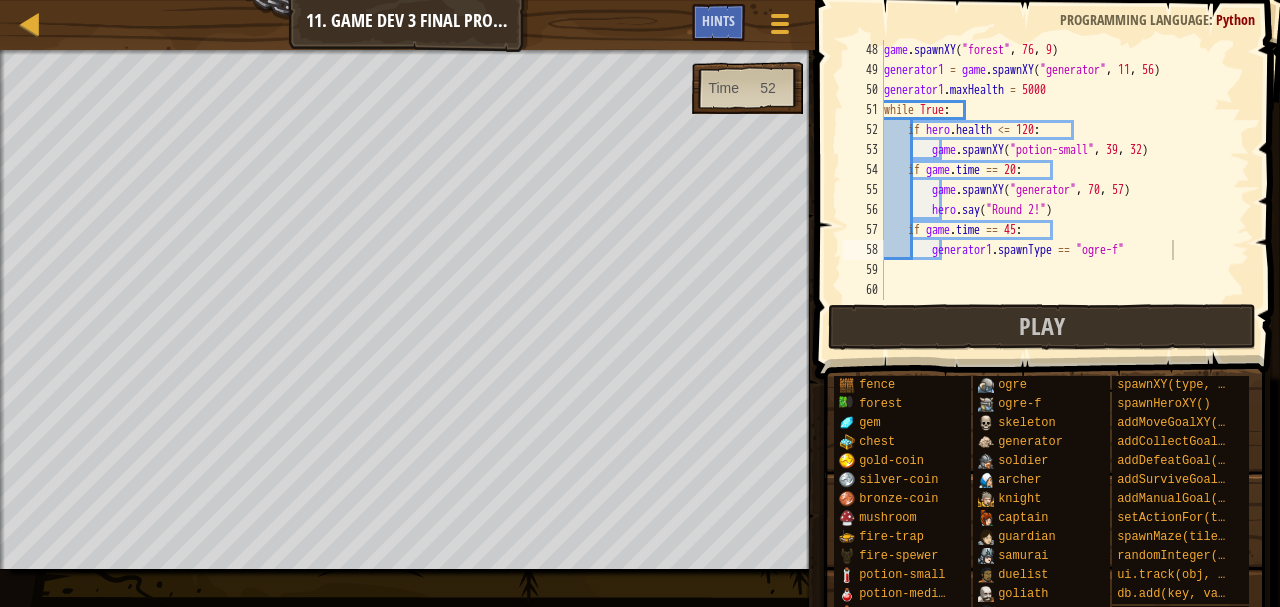 scroll, scrollTop: 880, scrollLeft: 0, axis: vertical 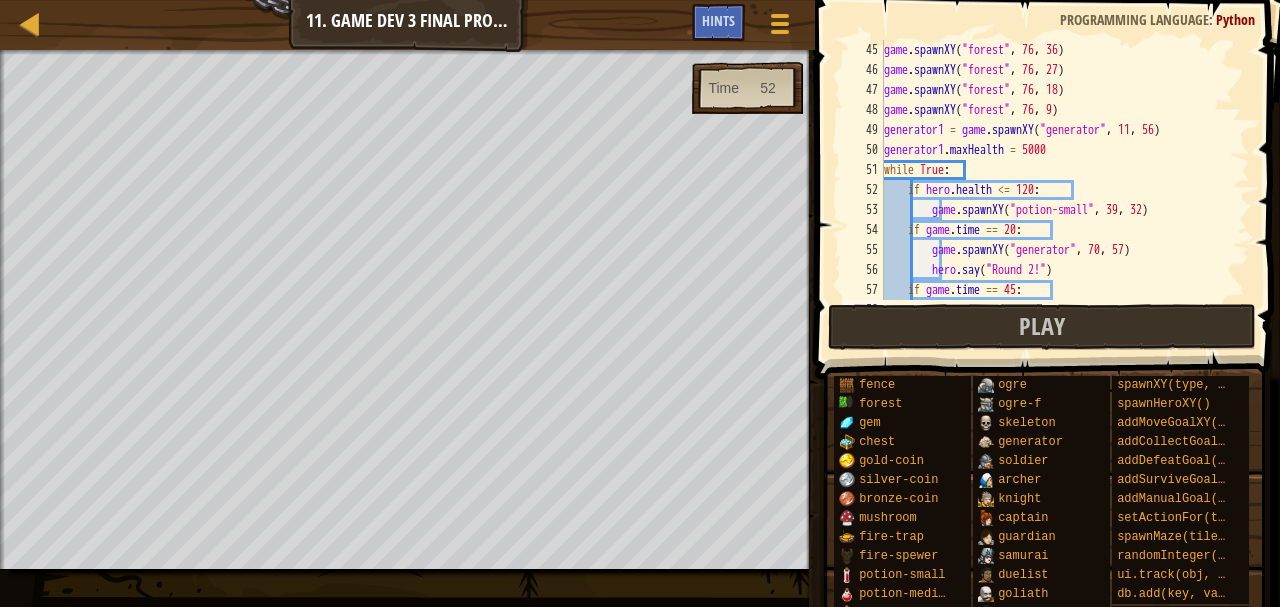 click on "game . spawnXY ( "forest" ,   76 ,   36 ) game . spawnXY ( "forest" ,   76 ,   27 ) game . spawnXY ( "forest" ,   76 ,   18 ) game . spawnXY ( "forest" ,   76 ,   9 ) generator1   =   game . spawnXY ( "generator" ,   11 ,   56 ) generator1 . maxHealth   =   5000 while   True :      if   hero . health   <=   120 :          game . spawnXY ( "potion-small" ,   39 ,   32 )      if   game . time   ==   20 :          game . spawnXY ( "generator" ,   70 ,   57 )          hero . say ( "Round 2!" )      if   game . time   ==   45 :          generator1 . spawnType   ==   "ogre-f"" at bounding box center [1057, 190] 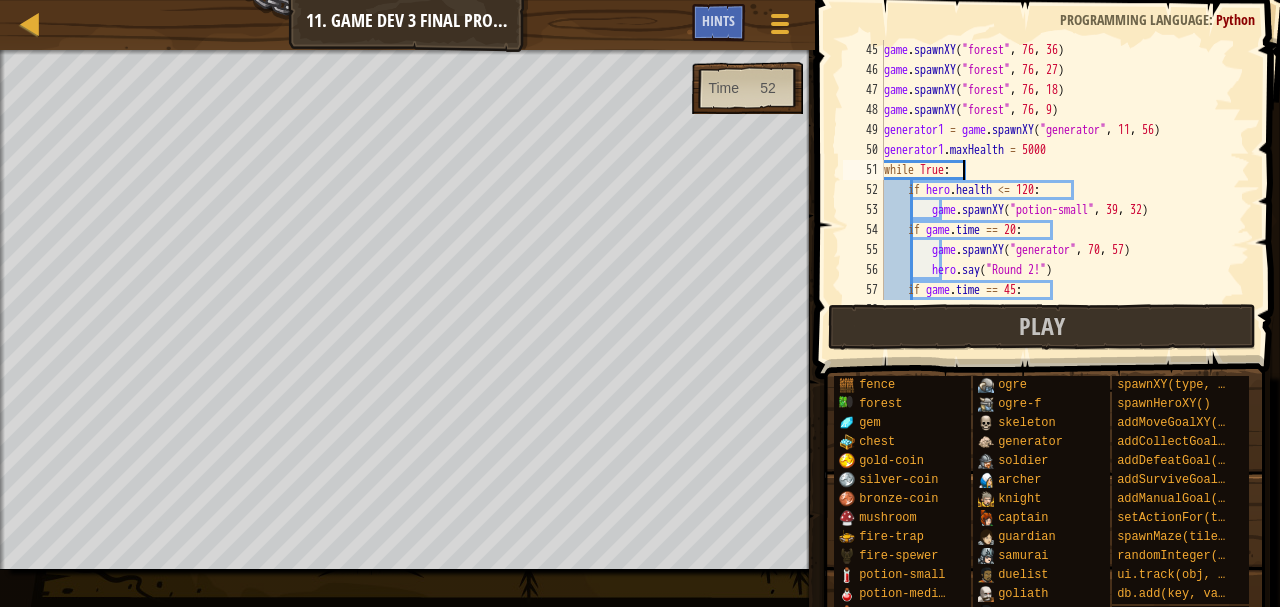 click on "game . spawnXY ( "forest" ,   76 ,   36 ) game . spawnXY ( "forest" ,   76 ,   27 ) game . spawnXY ( "forest" ,   76 ,   18 ) game . spawnXY ( "forest" ,   76 ,   9 ) generator1   =   game . spawnXY ( "generator" ,   11 ,   56 ) generator1 . maxHealth   =   5000 while   True :      if   hero . health   <=   120 :          game . spawnXY ( "potion-small" ,   39 ,   32 )      if   game . time   ==   20 :          game . spawnXY ( "generator" ,   70 ,   57 )          hero . say ( "Round 2!" )      if   game . time   ==   45 :          generator1 . spawnType   ==   "ogre-f"" at bounding box center (1057, 190) 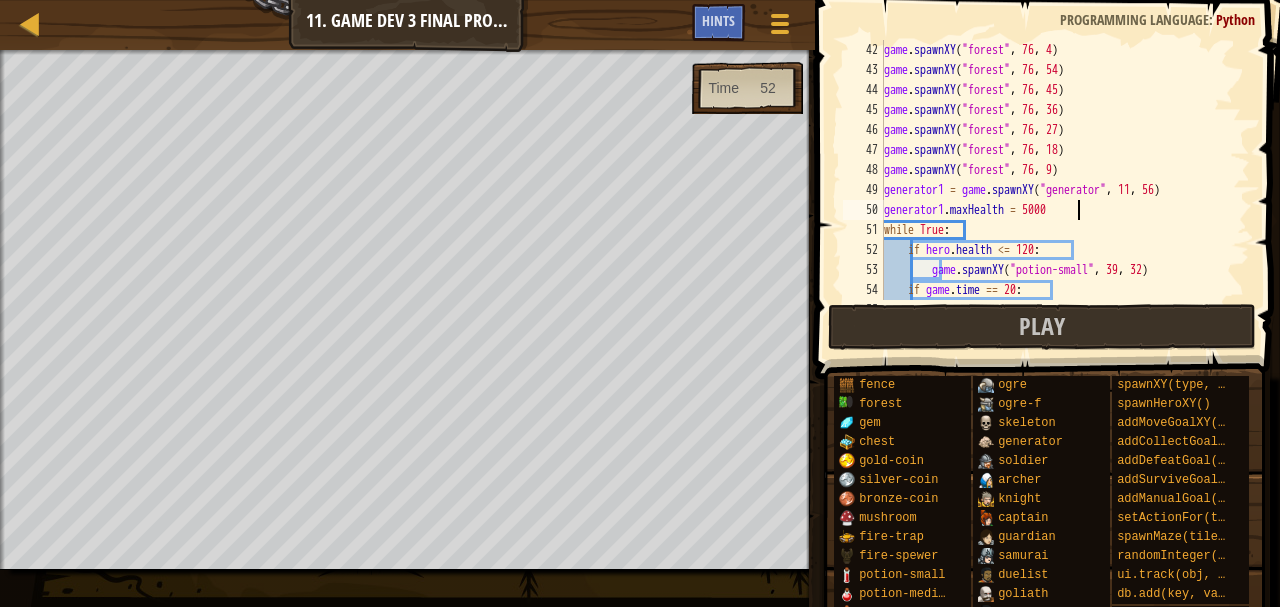 scroll, scrollTop: 940, scrollLeft: 0, axis: vertical 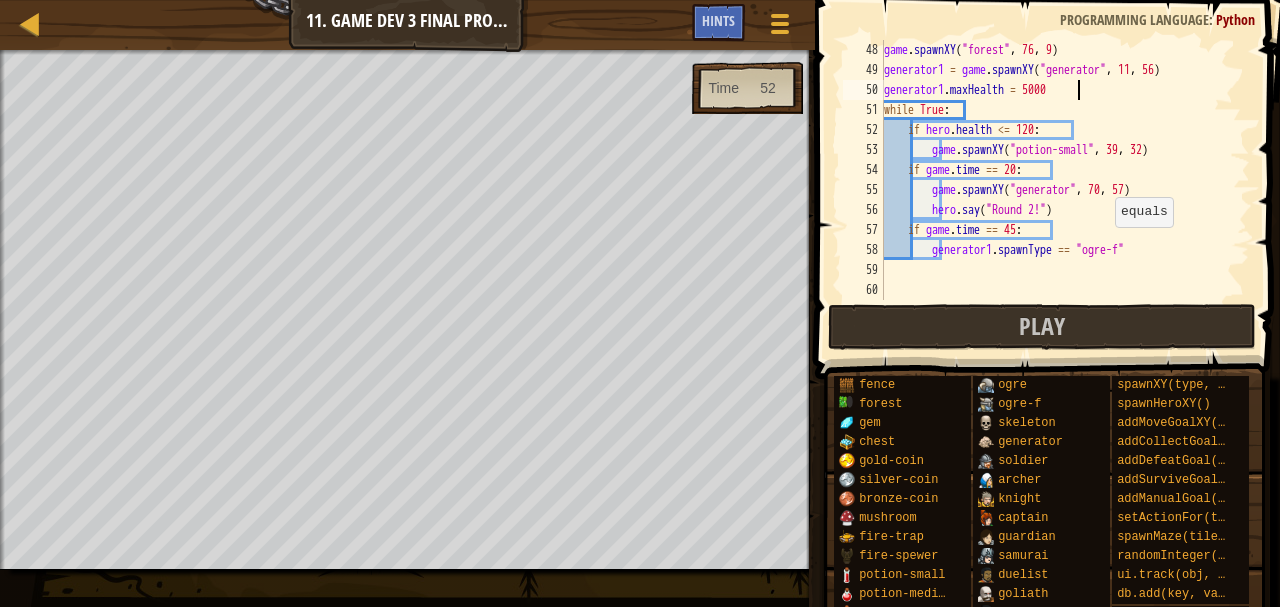 click on "game . spawnXY ( "forest" ,   76 ,   9 ) generator1   =   game . spawnXY ( "generator" ,   11 ,   56 ) generator1 . maxHealth   =   5000 while   True :      if   hero . health   <=   120 :          game . spawnXY ( "potion-small" ,   39 ,   32 )      if   game . time   ==   20 :          game . spawnXY ( "generator" ,   70 ,   57 )          hero . say ( "Round 2!" )      if   game . time   ==   45 :          generator1 . spawnType   ==   "ogre-f"" at bounding box center [1057, 190] 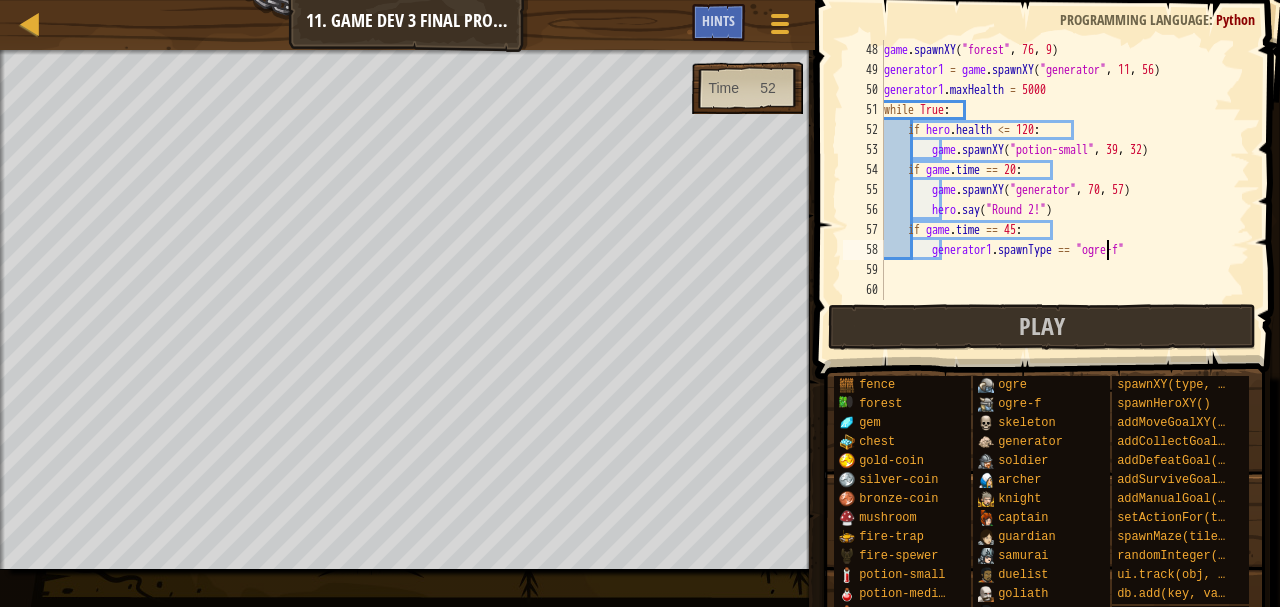 type on "generator1.spawnType = "ogre-f"" 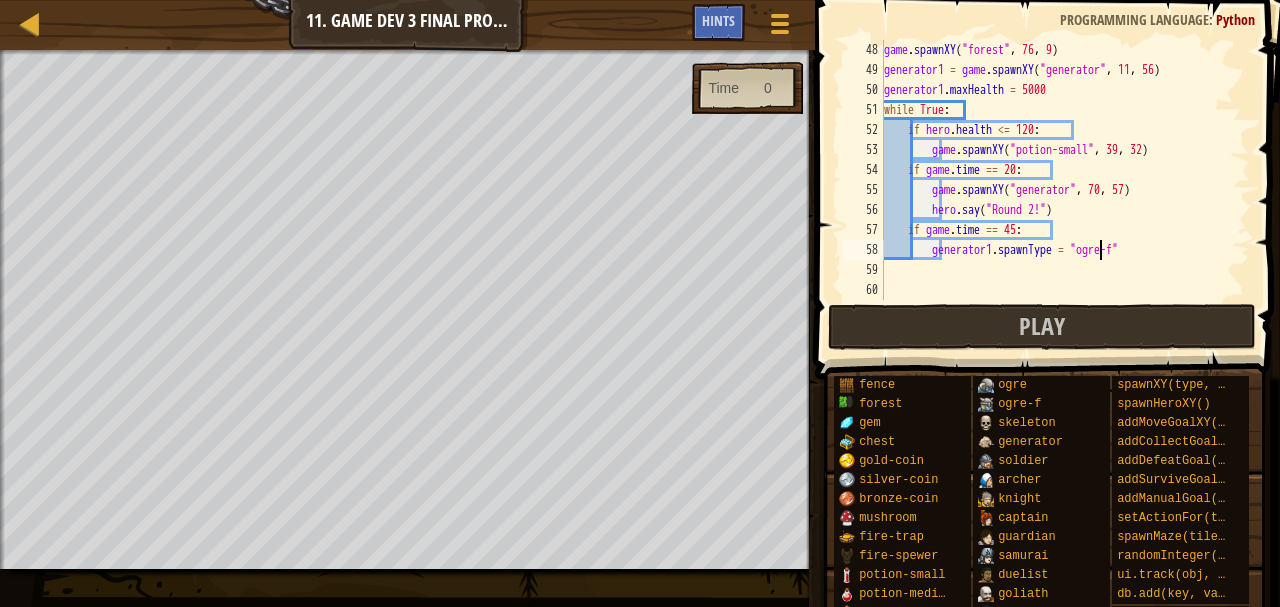 click on "game . spawnXY ( "forest" ,   76 ,   9 ) generator1   =   game . spawnXY ( "generator" ,   11 ,   56 ) generator1 . maxHealth   =   5000 while   True :      if   hero . health   <=   120 :          game . spawnXY ( "potion-small" ,   39 ,   32 )      if   game . time   ==   20 :          game . spawnXY ( "generator" ,   70 ,   57 )          hero . say ( "Round 2!" )      if   game . time   ==   45 :          generator1 . spawnType   =   "ogre-f"" at bounding box center [1057, 190] 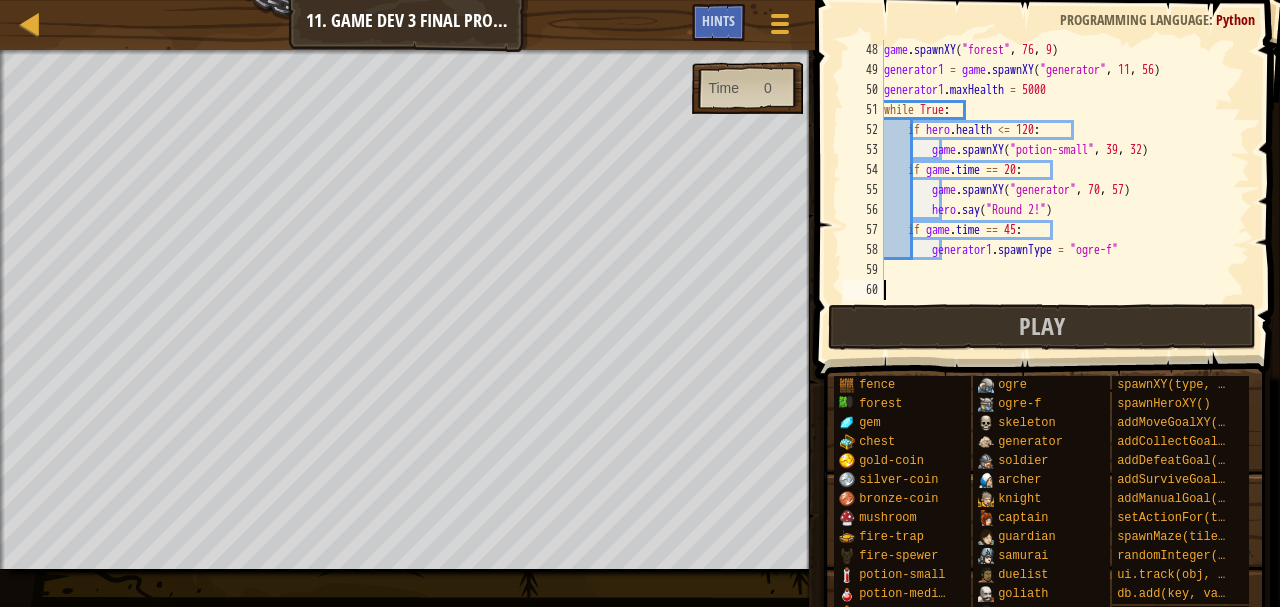 scroll, scrollTop: 9, scrollLeft: 0, axis: vertical 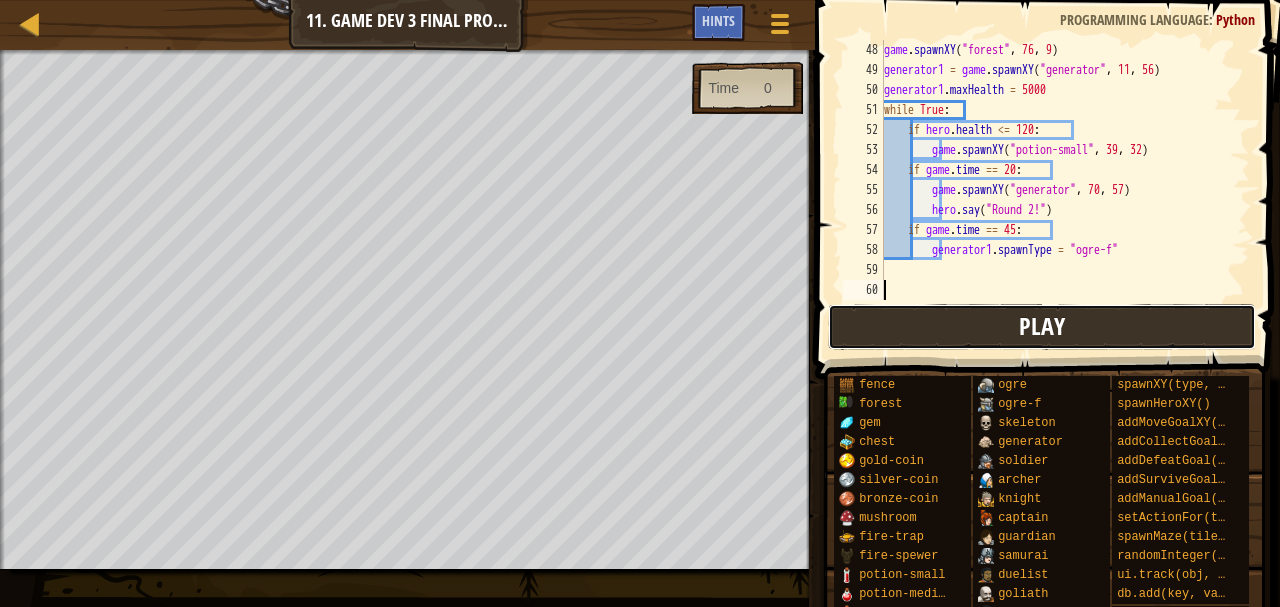 click on "Play" at bounding box center (1042, 326) 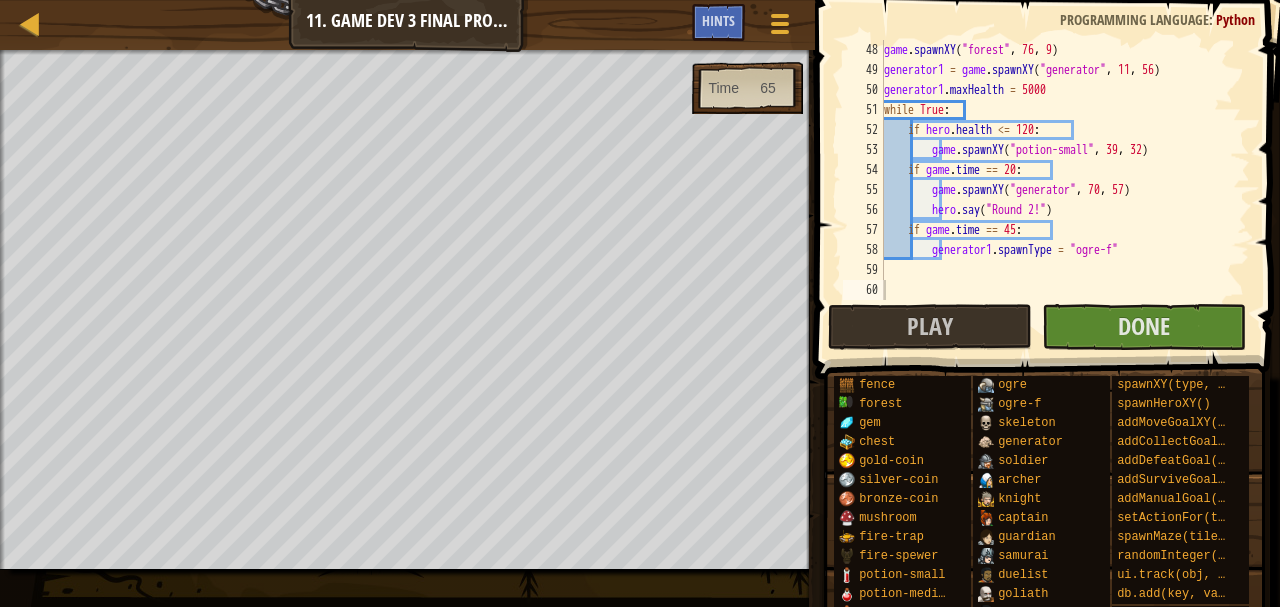 click on "game . spawnXY ( "forest" ,   76 ,   9 ) generator1   =   game . spawnXY ( "generator" ,   11 ,   56 ) generator1 . maxHealth   =   5000 while   True :      if   hero . health   <=   120 :          game . spawnXY ( "potion-small" ,   39 ,   32 )      if   game . time   ==   20 :          game . spawnXY ( "generator" ,   70 ,   57 )          hero . say ( "Round 2!" )      if   game . time   ==   45 :          generator1 . spawnType   =   "ogre-f"" at bounding box center (1057, 190) 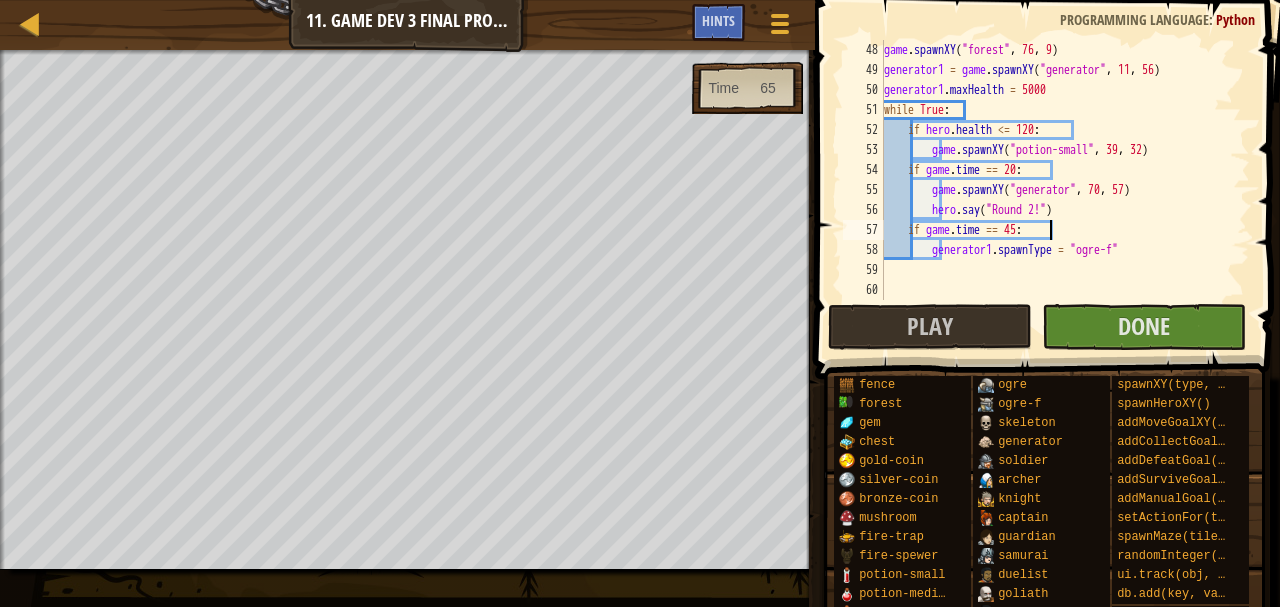 click on "game . spawnXY ( "forest" ,   76 ,   9 ) generator1   =   game . spawnXY ( "generator" ,   11 ,   56 ) generator1 . maxHealth   =   5000 while   True :      if   hero . health   <=   120 :          game . spawnXY ( "potion-small" ,   39 ,   32 )      if   game . time   ==   20 :          game . spawnXY ( "generator" ,   70 ,   57 )          hero . say ( "Round 2!" )      if   game . time   ==   45 :          generator1 . spawnType   =   "ogre-f"" at bounding box center (1057, 190) 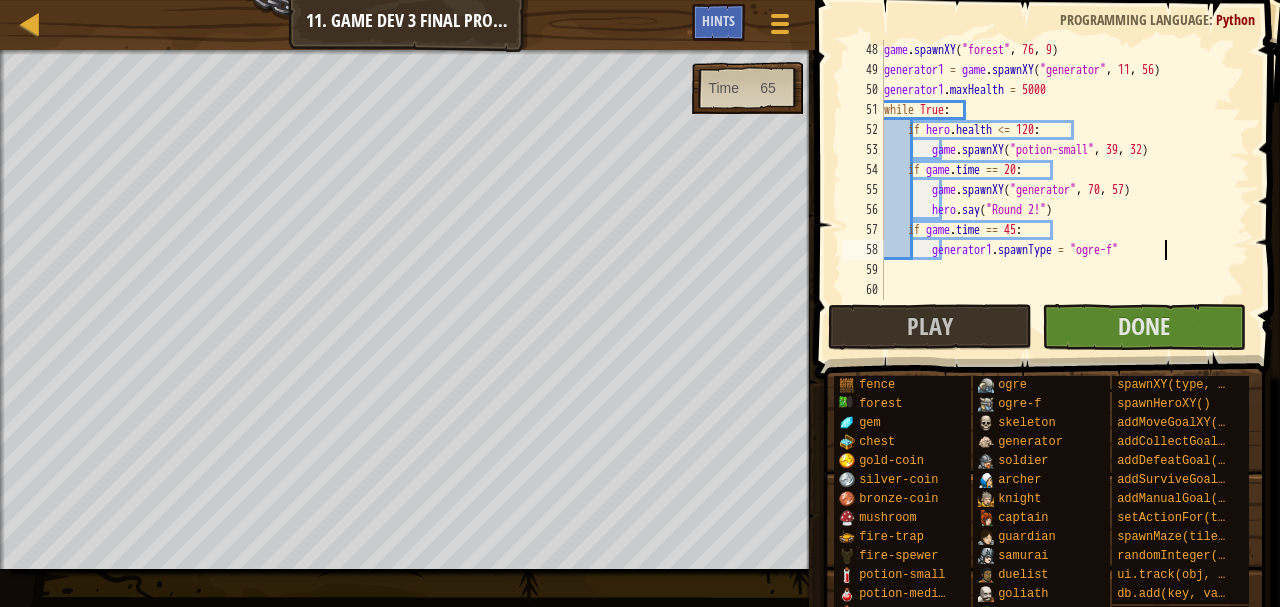 scroll, scrollTop: 940, scrollLeft: 0, axis: vertical 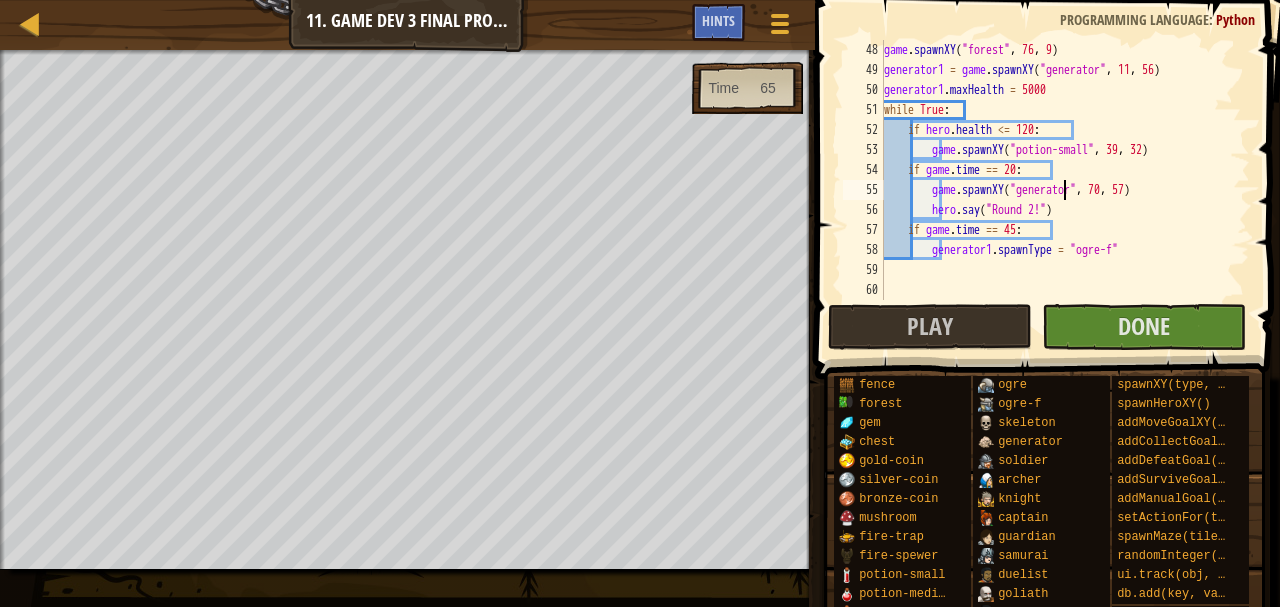 click on "game . spawnXY ( "forest" ,   76 ,   9 ) generator1   =   game . spawnXY ( "generator" ,   11 ,   56 ) generator1 . maxHealth   =   5000 while   True :      if   hero . health   <=   120 :          game . spawnXY ( "potion-small" ,   39 ,   32 )      if   game . time   ==   20 :          game . spawnXY ( "generator" ,   70 ,   57 )          hero . say ( "Round 2!" )      if   game . time   ==   45 :          generator1 . spawnType   =   "ogre-f"" at bounding box center (1057, 190) 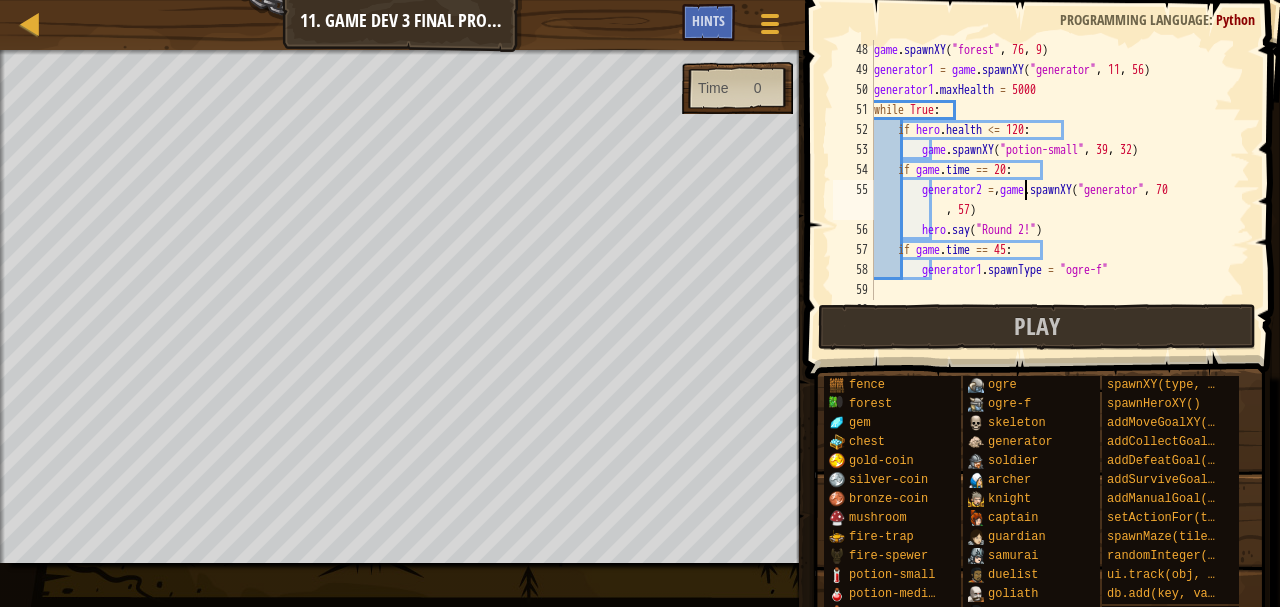 scroll, scrollTop: 9, scrollLeft: 12, axis: both 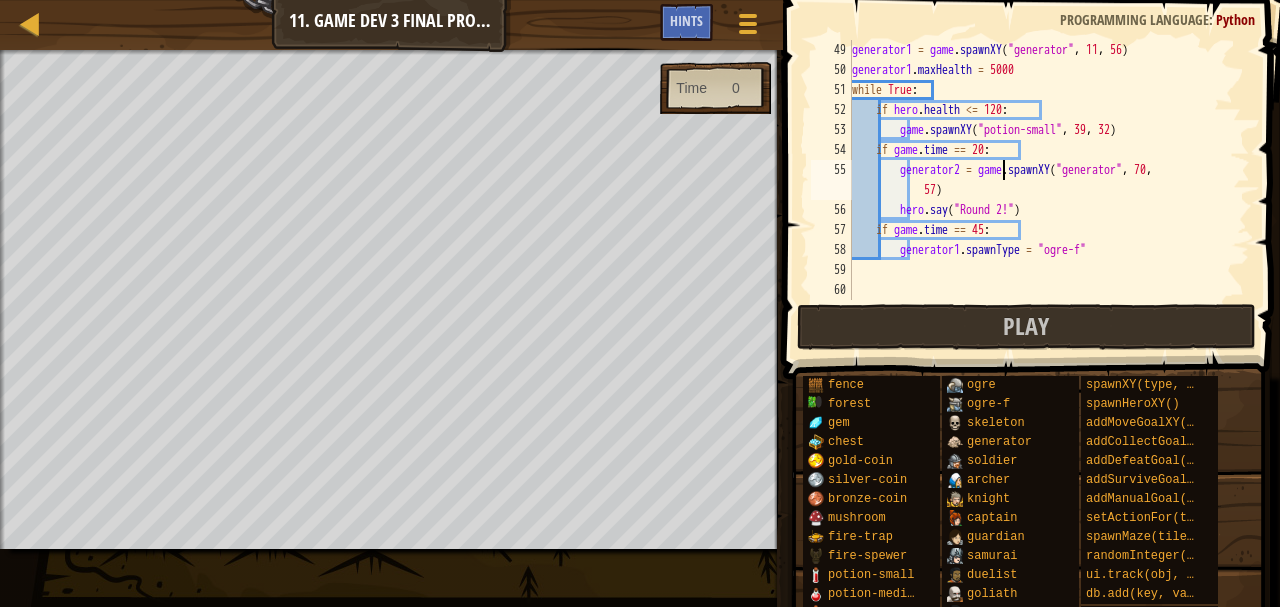 click on "generator1   =   game . spawnXY ( "generator" ,   11 ,   56 ) generator1 . maxHealth   =   5000 while   True :      if   hero . health   <=   120 :          game . spawnXY ( "potion-small" ,   39 ,   32 )      if   game . time   ==   20 :          generator2   =   game . spawnXY ( "generator" ,   70 ,                57 )          hero . say ( "Round 2!" )      if   game . time   ==   45 :          generator1 . spawnType   =   "ogre-f"" at bounding box center (1041, 190) 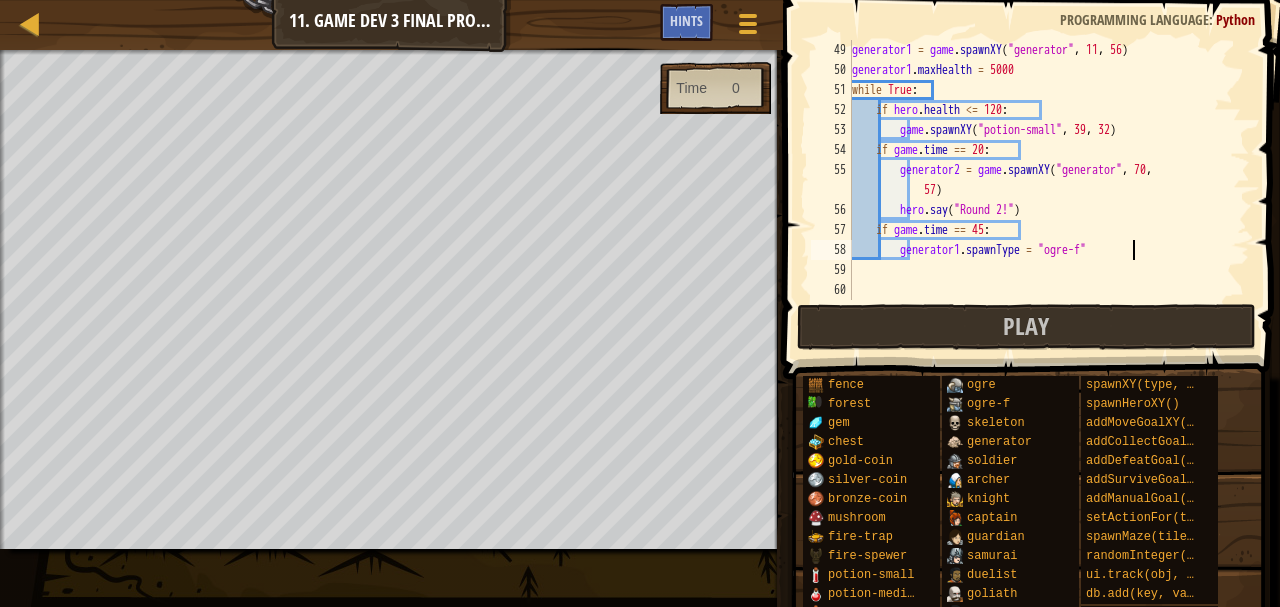 click on "generator1   =   game . spawnXY ( "generator" ,   11 ,   56 ) generator1 . maxHealth   =   5000 while   True :      if   hero . health   <=   120 :          game . spawnXY ( "potion-small" ,   39 ,   32 )      if   game . time   ==   20 :          generator2   =   game . spawnXY ( "generator" ,   70 ,                57 )          hero . say ( "Round 2!" )      if   game . time   ==   45 :          generator1 . spawnType   =   "ogre-f"" at bounding box center (1041, 190) 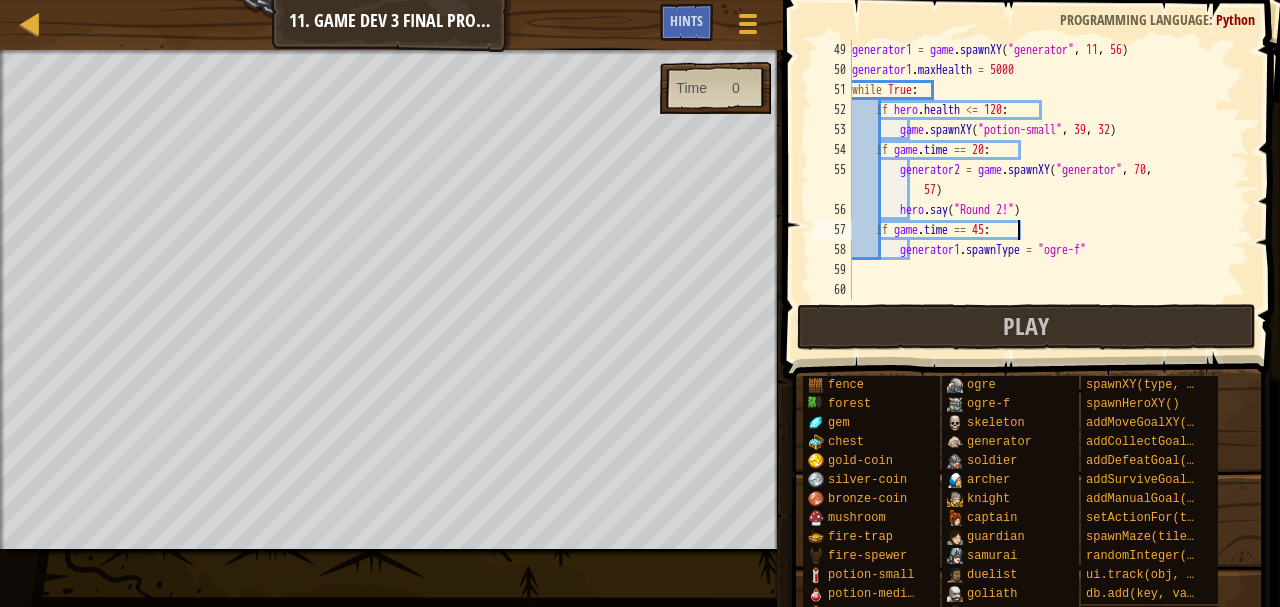 click on "generator1   =   game . spawnXY ( "generator" ,   11 ,   56 ) generator1 . maxHealth   =   5000 while   True :      if   hero . health   <=   120 :          game . spawnXY ( "potion-small" ,   39 ,   32 )      if   game . time   ==   20 :          generator2   =   game . spawnXY ( "generator" ,   70 ,                57 )          hero . say ( "Round 2!" )      if   game . time   ==   45 :          generator1 . spawnType   =   "ogre-f"" at bounding box center (1041, 190) 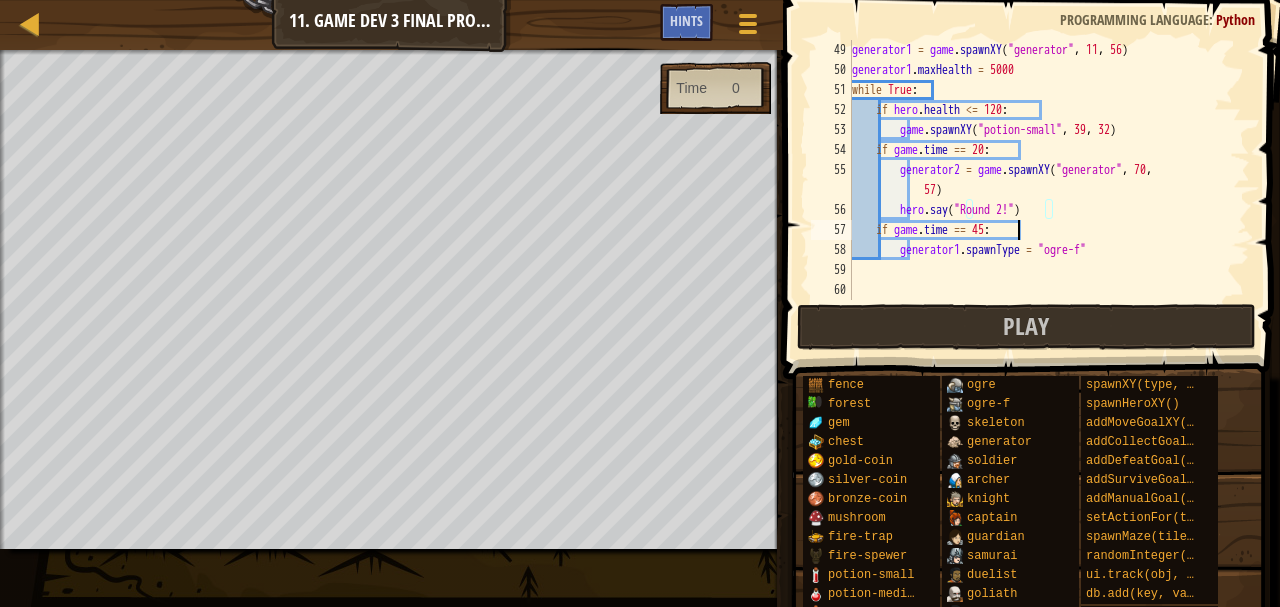 click on "generator1   =   game . spawnXY ( "generator" ,   11 ,   56 ) generator1 . maxHealth   =   5000 while   True :      if   hero . health   <=   120 :          game . spawnXY ( "potion-small" ,   39 ,   32 )      if   game . time   ==   20 :          generator2   =   game . spawnXY ( "generator" ,   70 ,                57 )          hero . say ( "Round 2!" )      if   game . time   ==   45 :          generator1 . spawnType   =   "ogre-f"" at bounding box center (1041, 190) 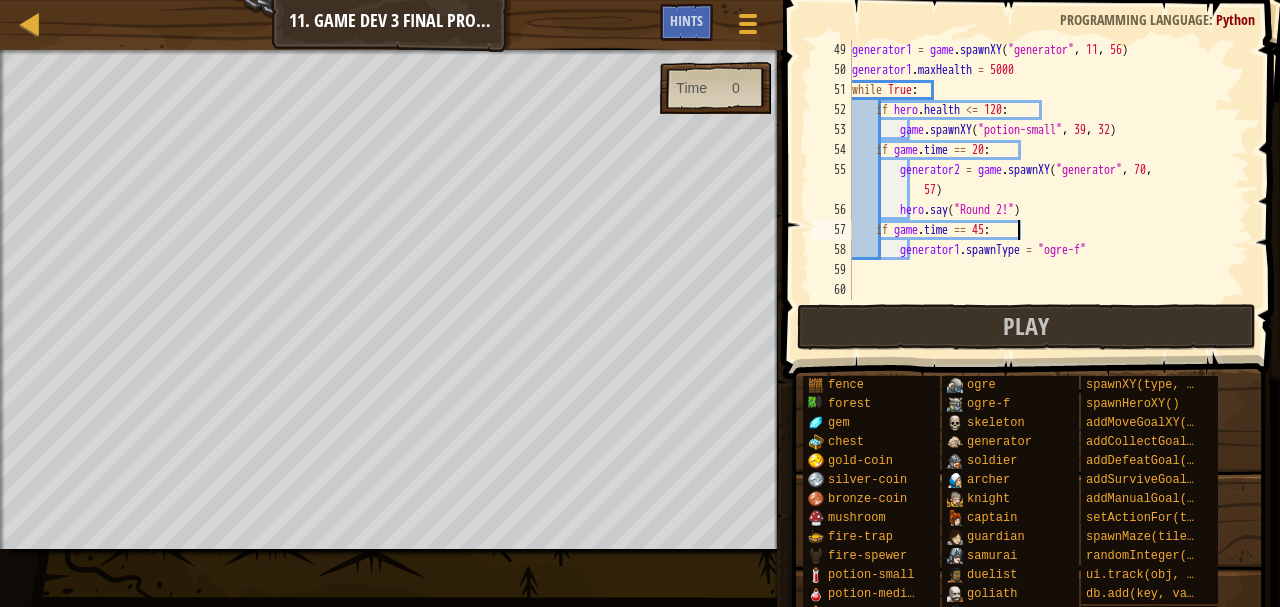 click on "generator1   =   game . spawnXY ( "generator" ,   11 ,   56 ) generator1 . maxHealth   =   5000 while   True :      if   hero . health   <=   120 :          game . spawnXY ( "potion-small" ,   39 ,   32 )      if   game . time   ==   20 :          generator2   =   game . spawnXY ( "generator" ,   70 ,                57 )          hero . say ( "Round 2!" )      if   game . time   ==   45 :          generator1 . spawnType   =   "ogre-f"" at bounding box center (1041, 190) 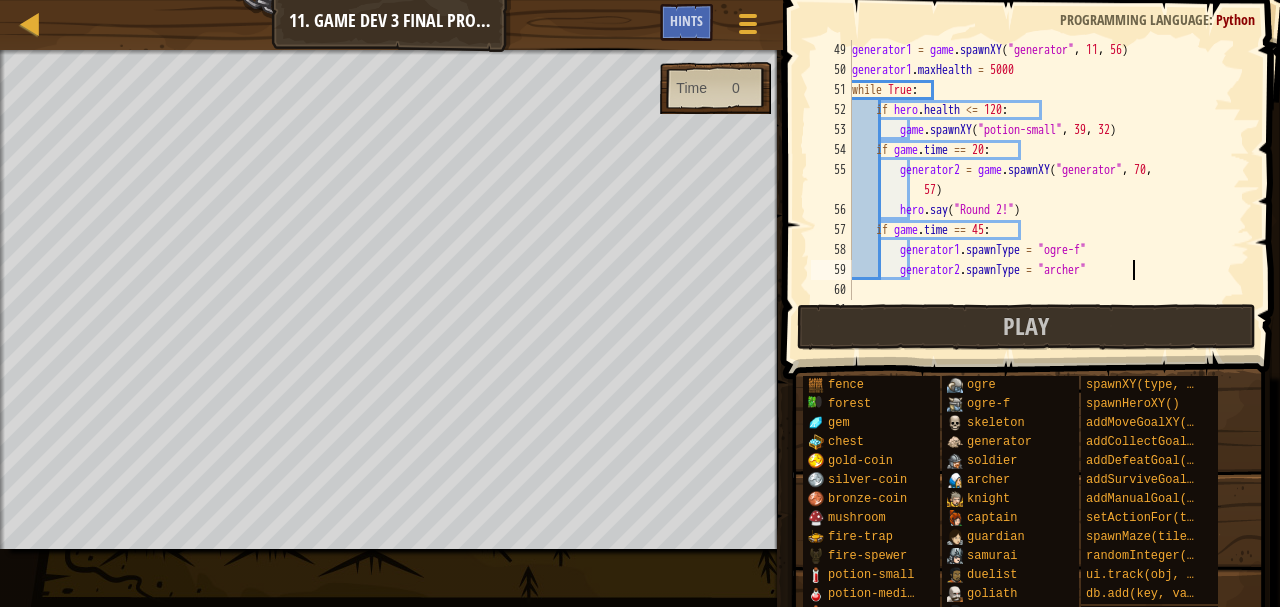 scroll, scrollTop: 9, scrollLeft: 22, axis: both 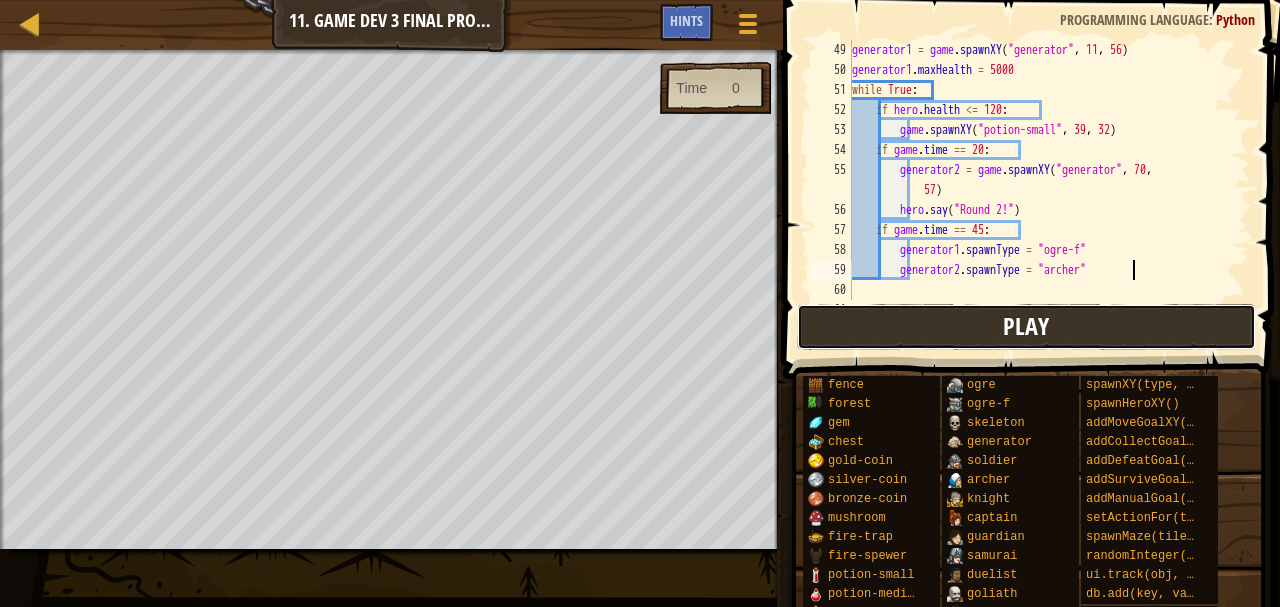 click on "Play" at bounding box center [1026, 327] 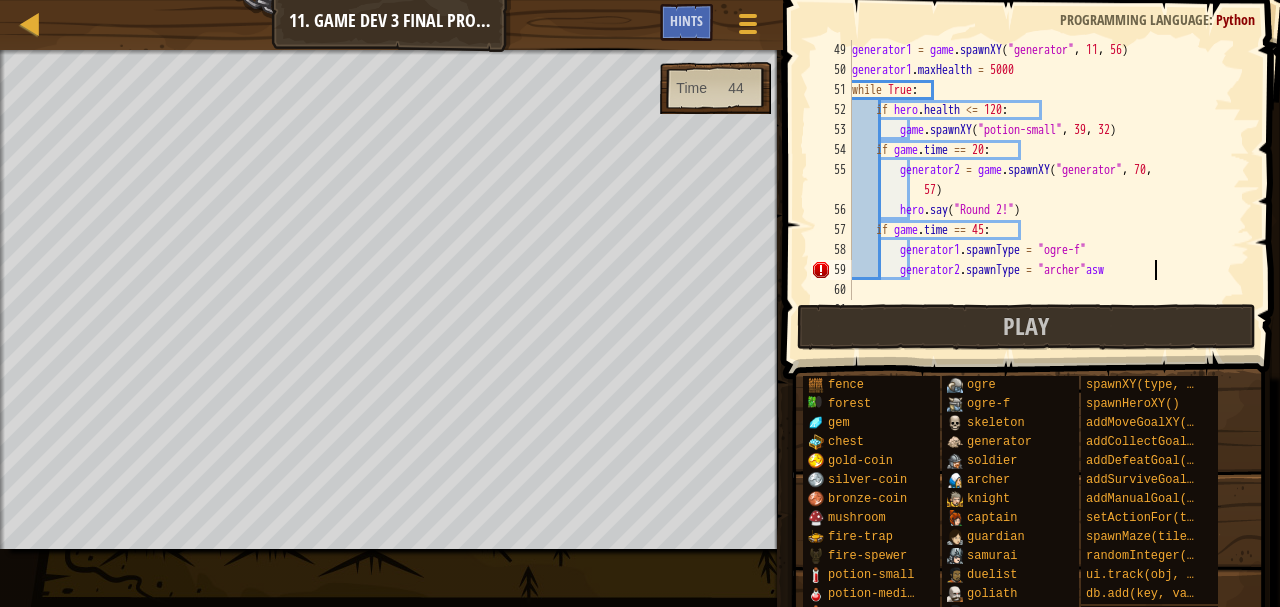scroll, scrollTop: 9, scrollLeft: 24, axis: both 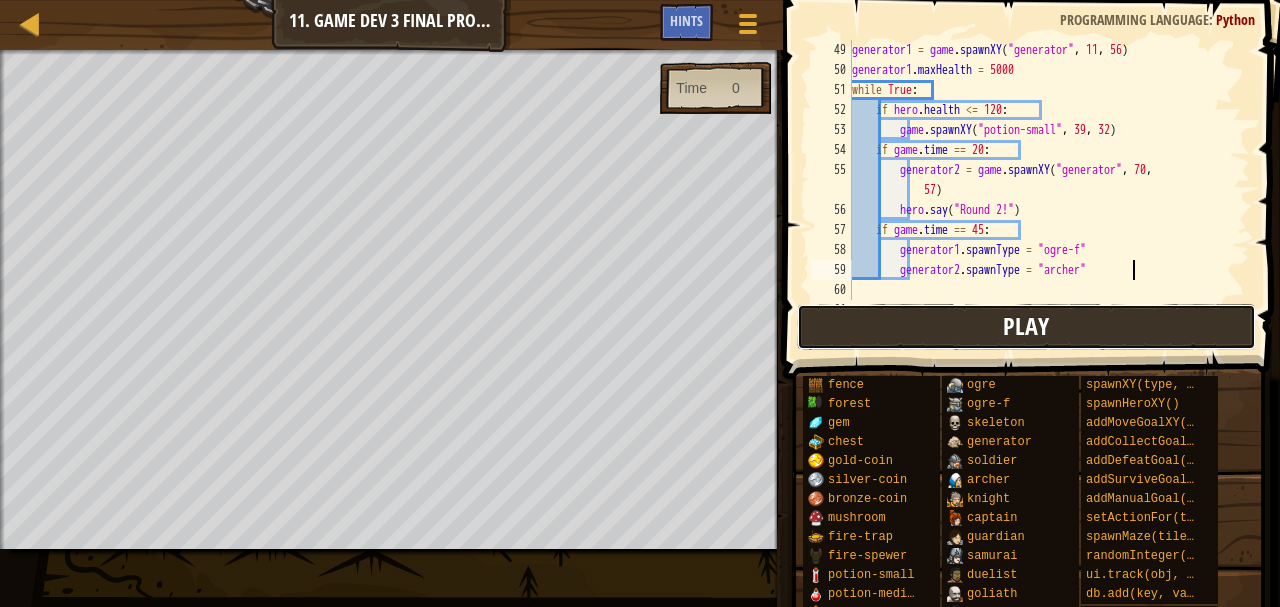 click on "Play" at bounding box center [1026, 327] 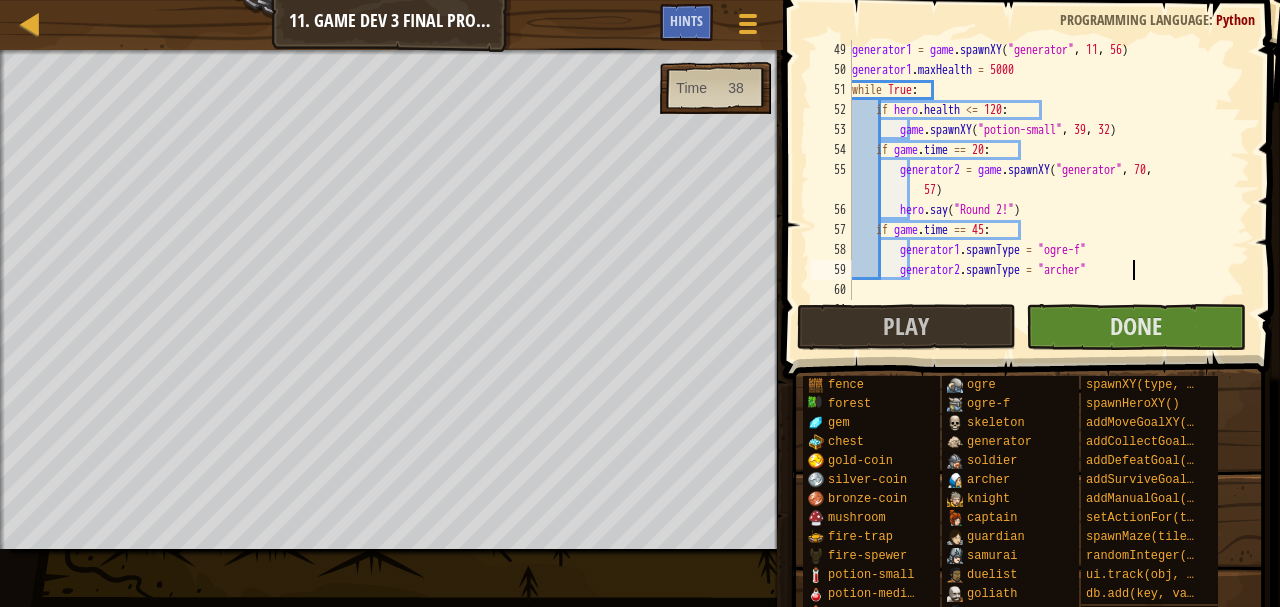 scroll, scrollTop: 9, scrollLeft: 22, axis: both 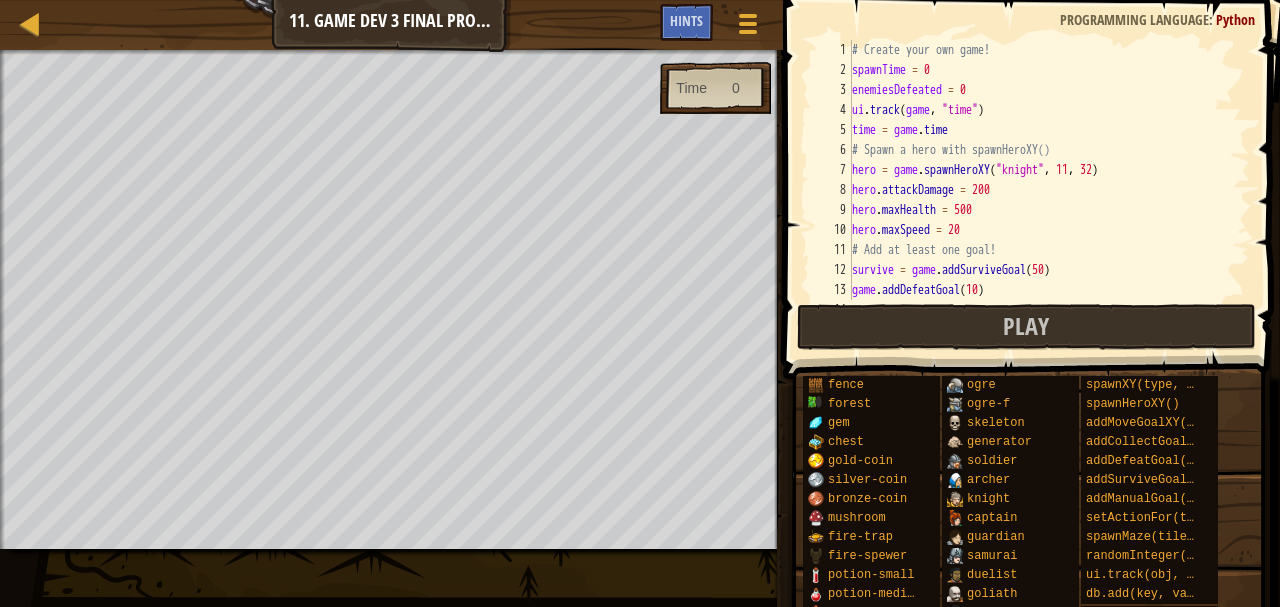 click on "# Create your own game! spawnTime   =   0 enemiesDefeated   =   0 ui . track ( game ,   "time" ) time   =   game . time # Spawn a hero with spawnHeroXY() hero   =   game . spawnHeroXY ( "knight" ,   11 ,   32 ) hero . attackDamage   =   200 hero . maxHealth   =   500 hero . maxSpeed   =   20 # Add at least one goal! survive   =   game . addSurviveGoal ( 50 ) game . addDefeatGoal ( 10 ) # Spawn objects into the game with spawnXY()" at bounding box center (1041, 190) 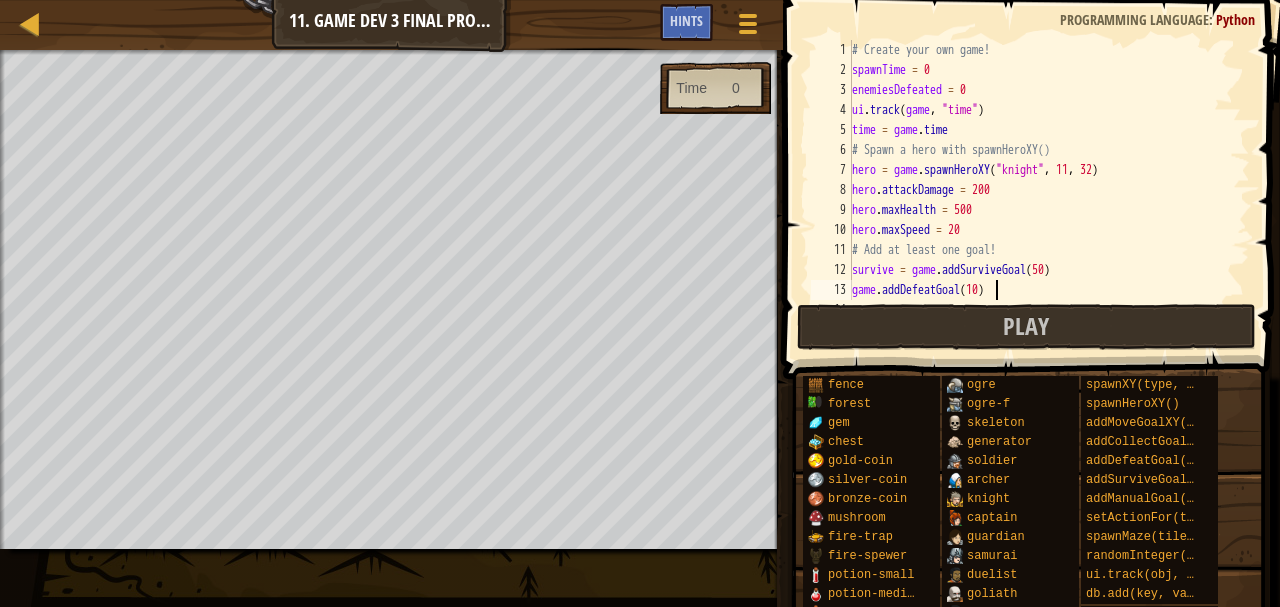 type on "game.addDefeatGoal(20)" 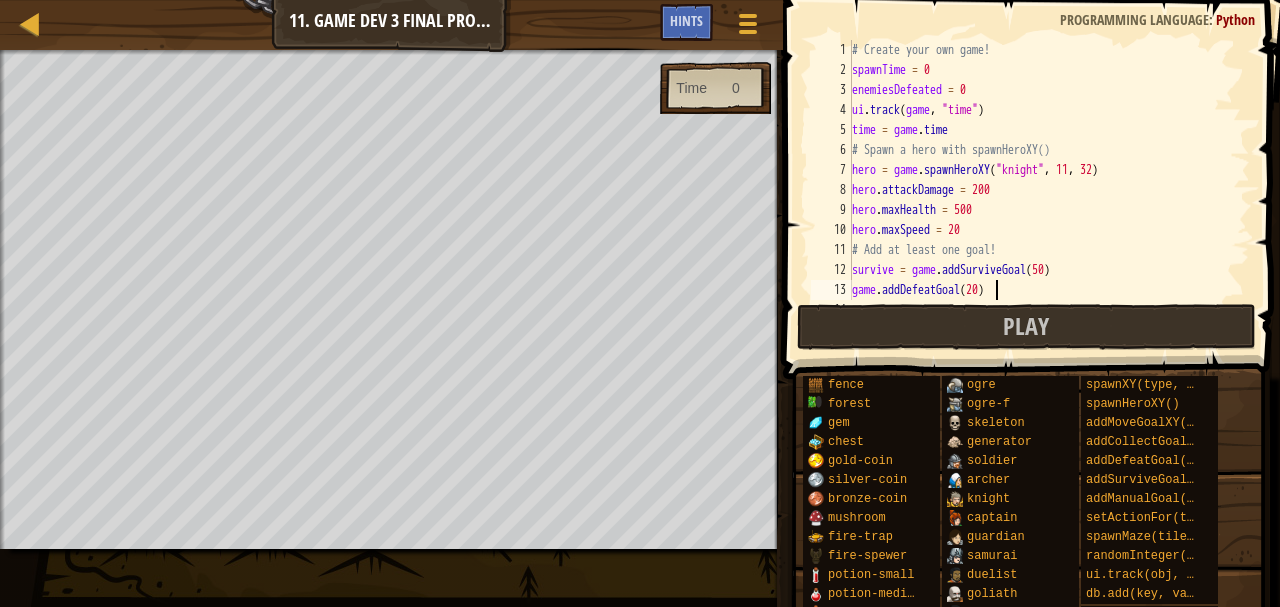 scroll, scrollTop: 9, scrollLeft: 11, axis: both 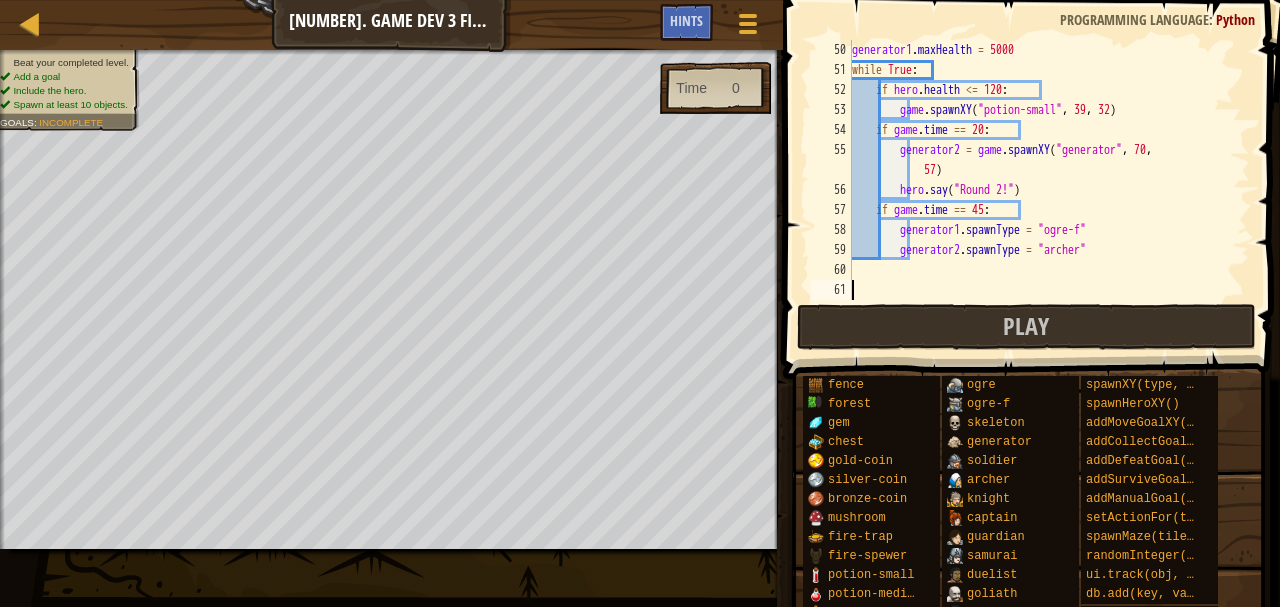 click on "generator1 . maxHealth   =   5000 while   True :      if   hero . health   <=   120 :          game . spawnXY ( "potion-small" ,   39 ,   32 )      if   game . time   ==   20 :          generator2   =   game . spawnXY ( "generator" ,   70 ,                57 )          hero . say ( "Round 2!" )      if   game . time   ==   45 :          generator1 . spawnType   =   "ogre-f"          generator2 . spawnType   =   "archer"" at bounding box center [1041, 190] 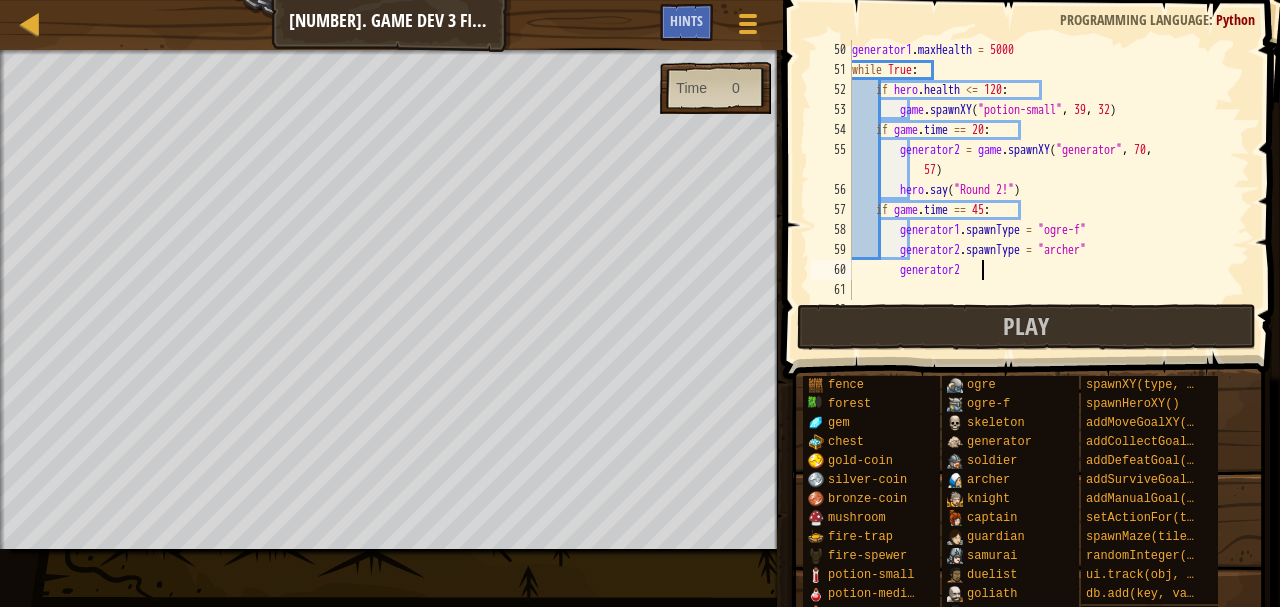 scroll, scrollTop: 9, scrollLeft: 9, axis: both 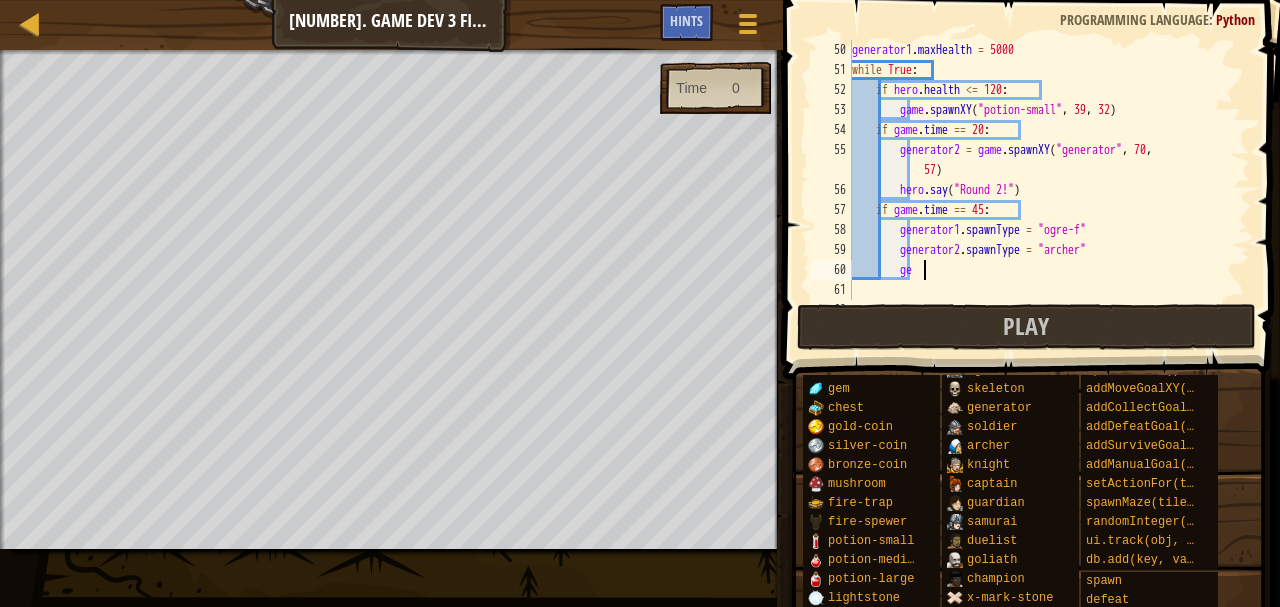type on "g" 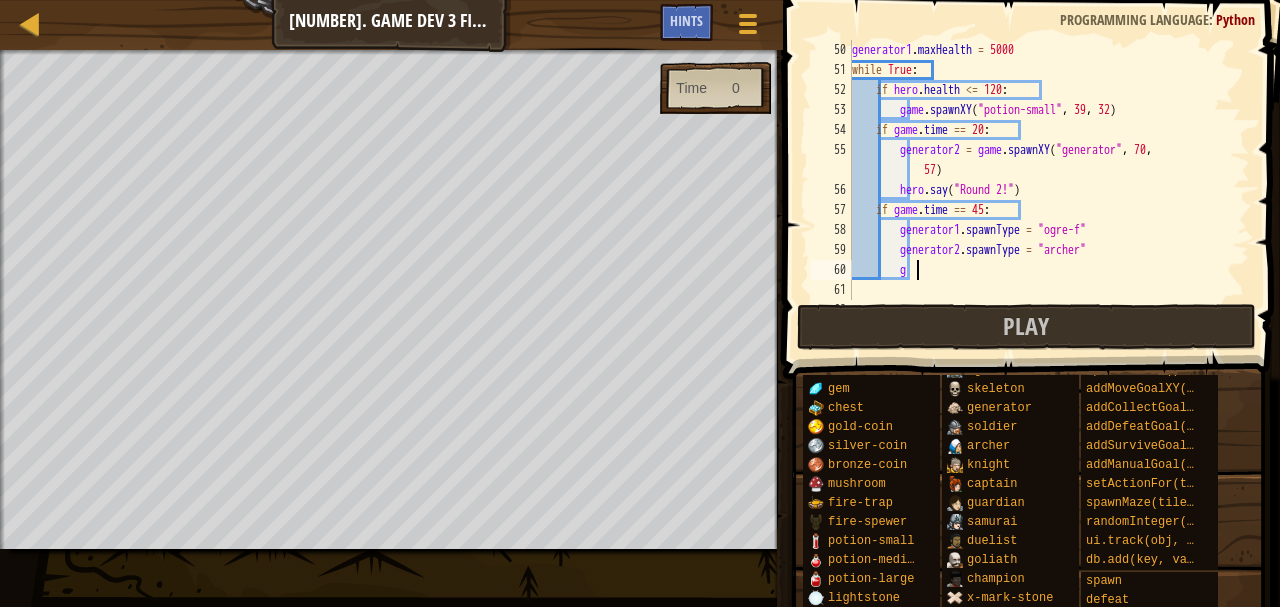 scroll, scrollTop: 9, scrollLeft: 4, axis: both 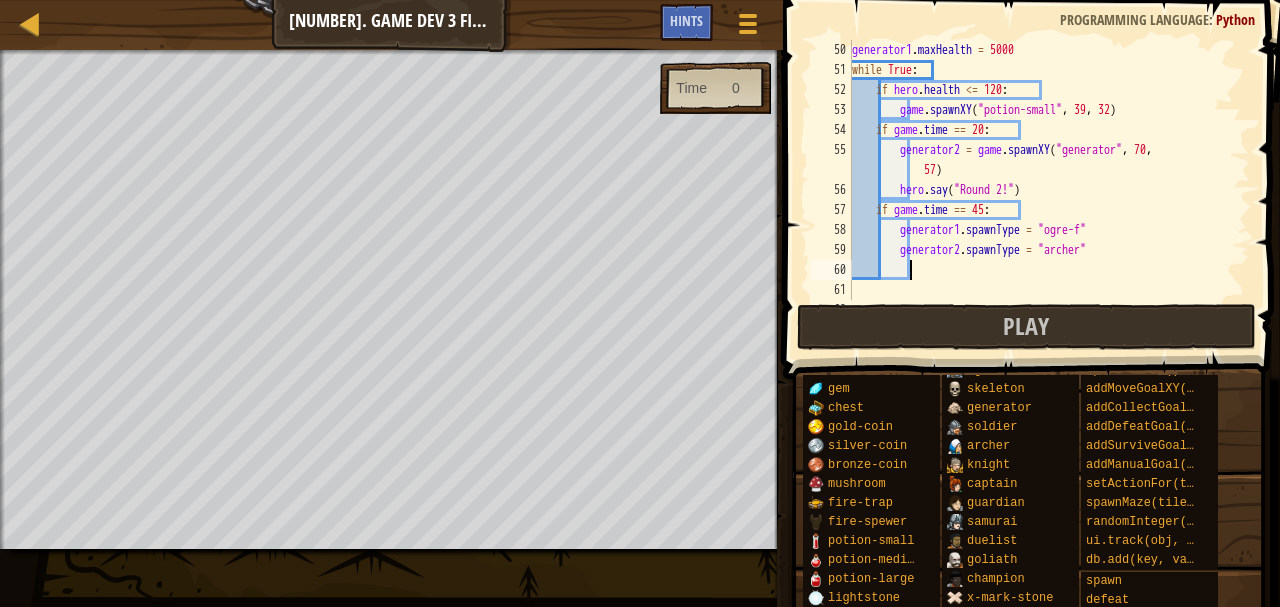 click on "generator1 . maxHealth   =   5000 while   True :      if   hero . health   <=   120 :          game . spawnXY ( "potion-small" ,   39 ,   32 )      if   game . time   ==   20 :          generator2   =   game . spawnXY ( "generator" ,   70 ,                57 )          hero . say ( "Round 2!" )      if   game . time   ==   45 :          generator1 . spawnType   =   "ogre-f"          generator2 . spawnType   =   "archer"" at bounding box center (1041, 190) 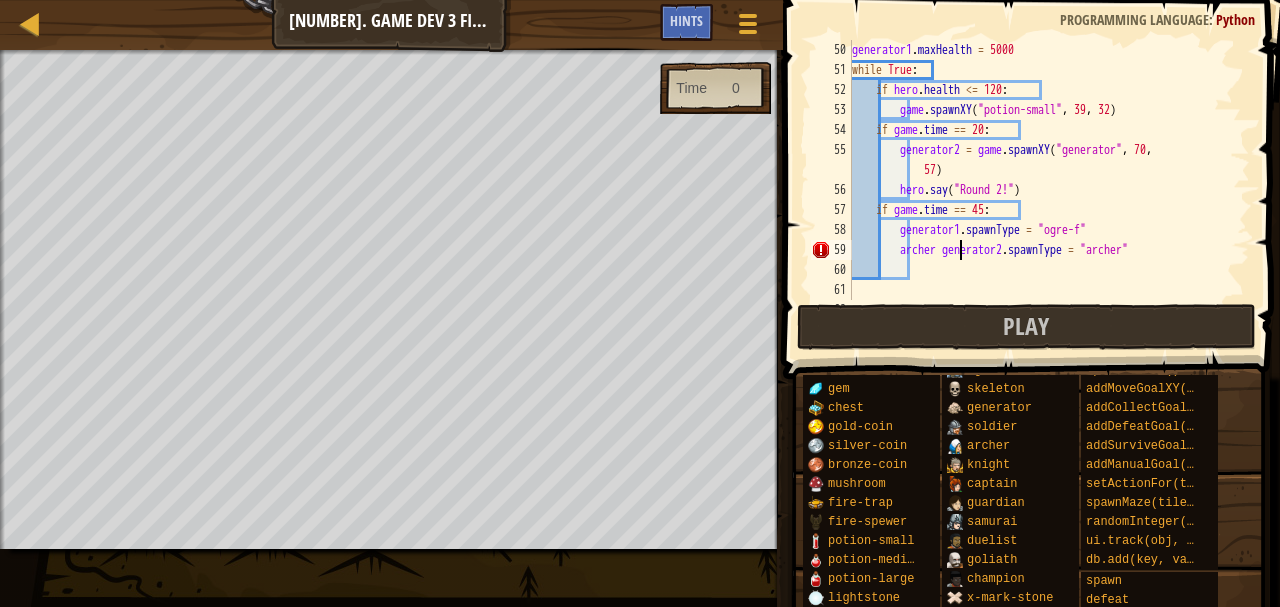 scroll, scrollTop: 9, scrollLeft: 9, axis: both 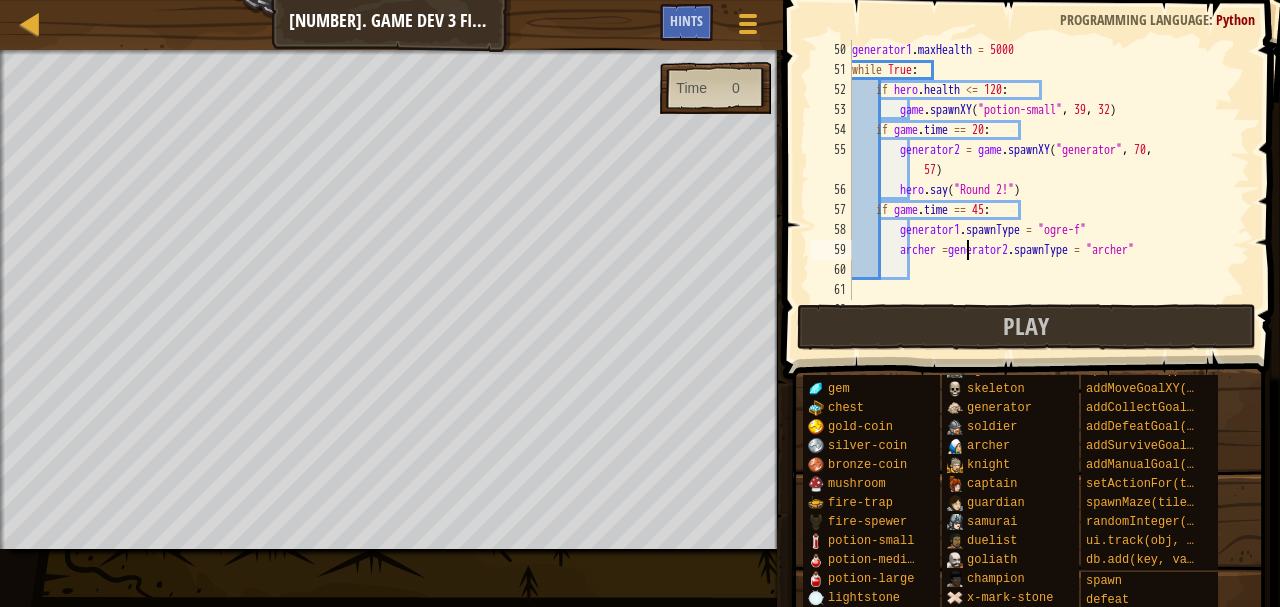 type on "archer = generator2.spawnType = "archer"" 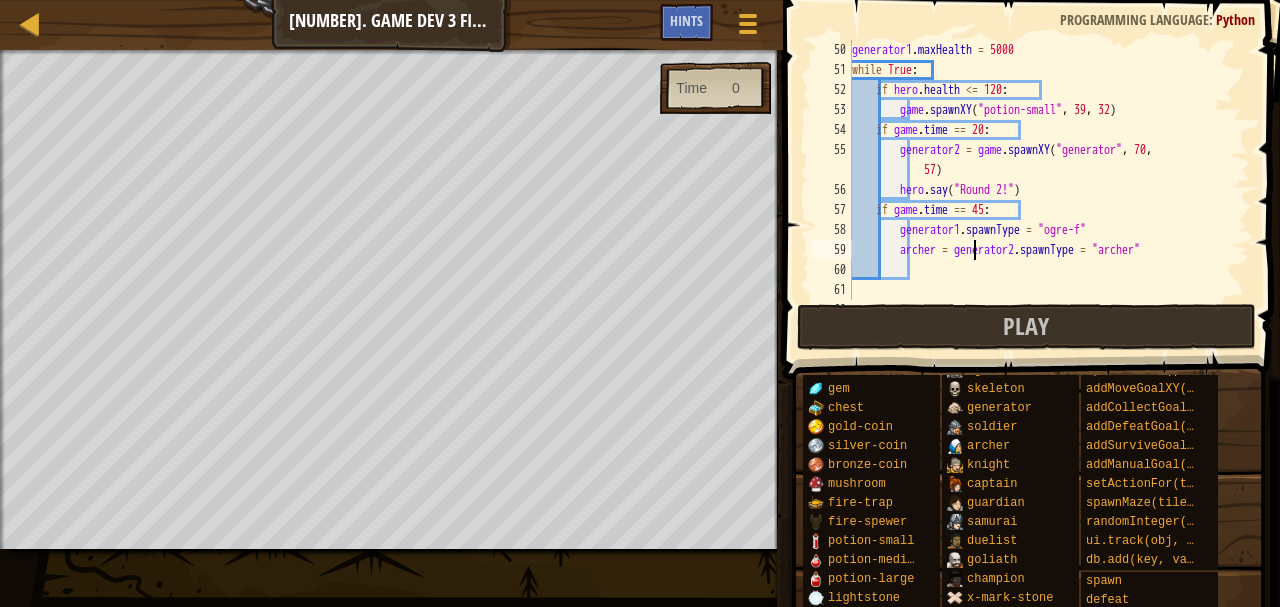 click on "generator1 . maxHealth   =   5000 while   True :      if   hero . health   <=   120 :          game . spawnXY ( "potion-small" ,   39 ,   32 )      if   game . time   ==   20 :          generator2   =   game . spawnXY ( "generator" ,   70 ,                57 )          hero . say ( "Round 2!" )      if   game . time   ==   45 :          generator1 . spawnType   =   "ogre-f"          archer   =   generator2 . spawnType   =   "archer"" at bounding box center (1041, 190) 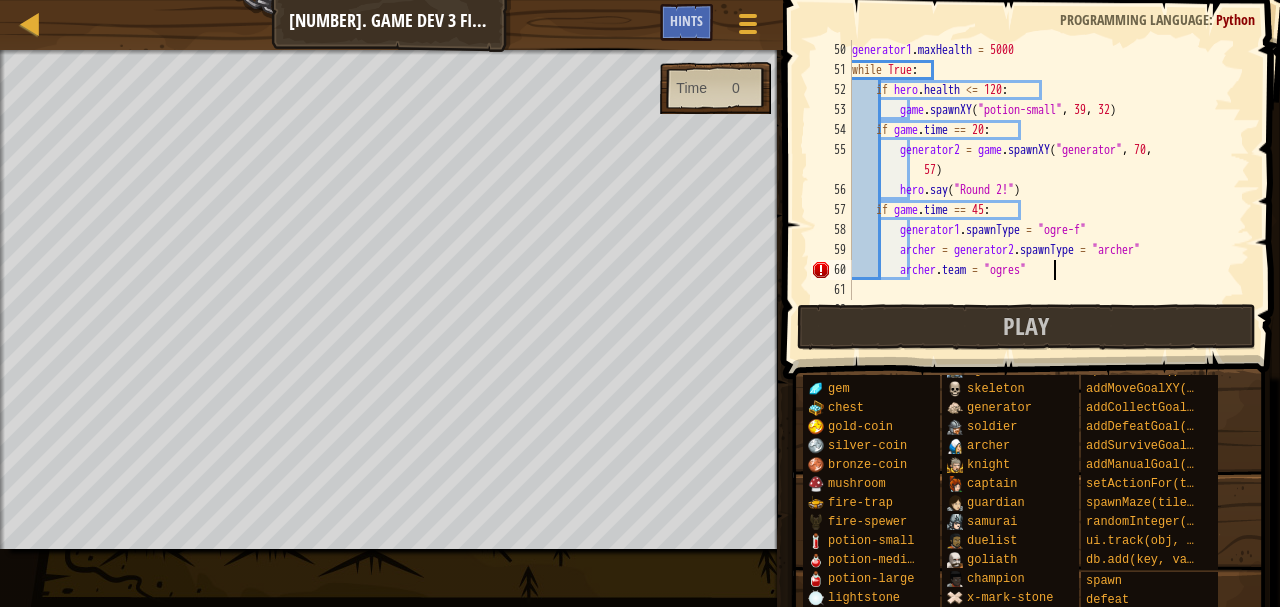 scroll, scrollTop: 9, scrollLeft: 16, axis: both 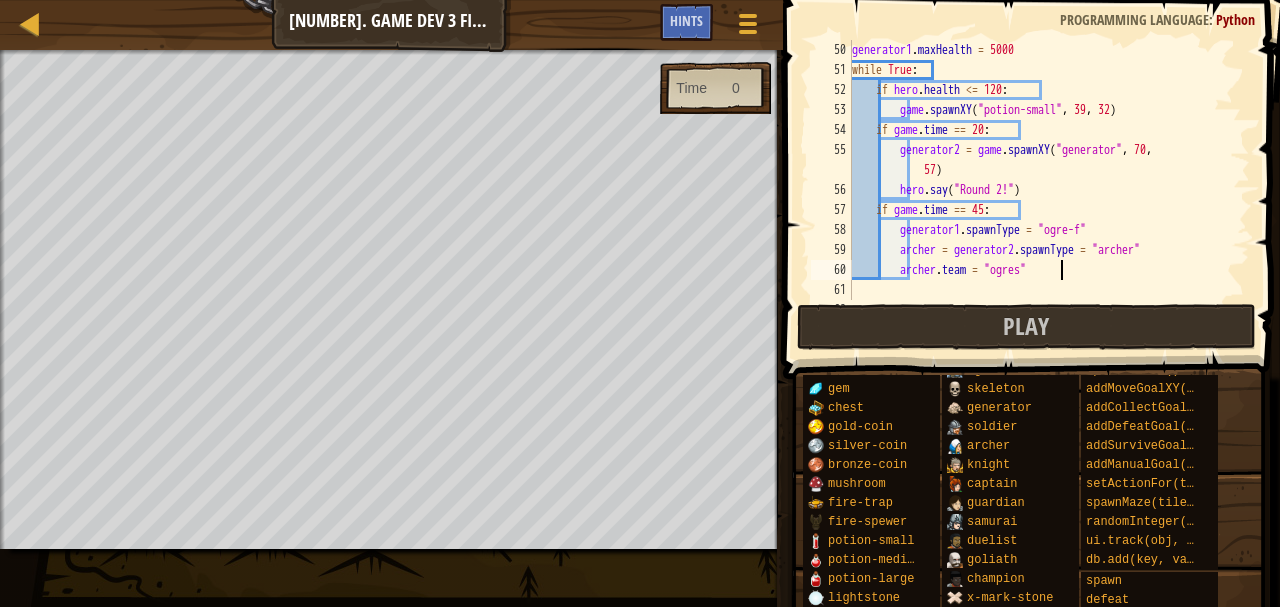 click on "generator1 . maxHealth   =   5000 while   True :      if   hero . health   <=   120 :          game . spawnXY ( "potion-small" ,   39 ,   32 )      if   game . time   ==   20 :          generator2   =   game . spawnXY ( "generator" ,   70 ,                57 )          hero . say ( "Round 2!" )      if   game . time   ==   45 :          generator1 . spawnType   =   "ogre-f"          archer   =   generator2 . spawnType   =   "archer"          archer . team   =   "ogres"" at bounding box center (1041, 190) 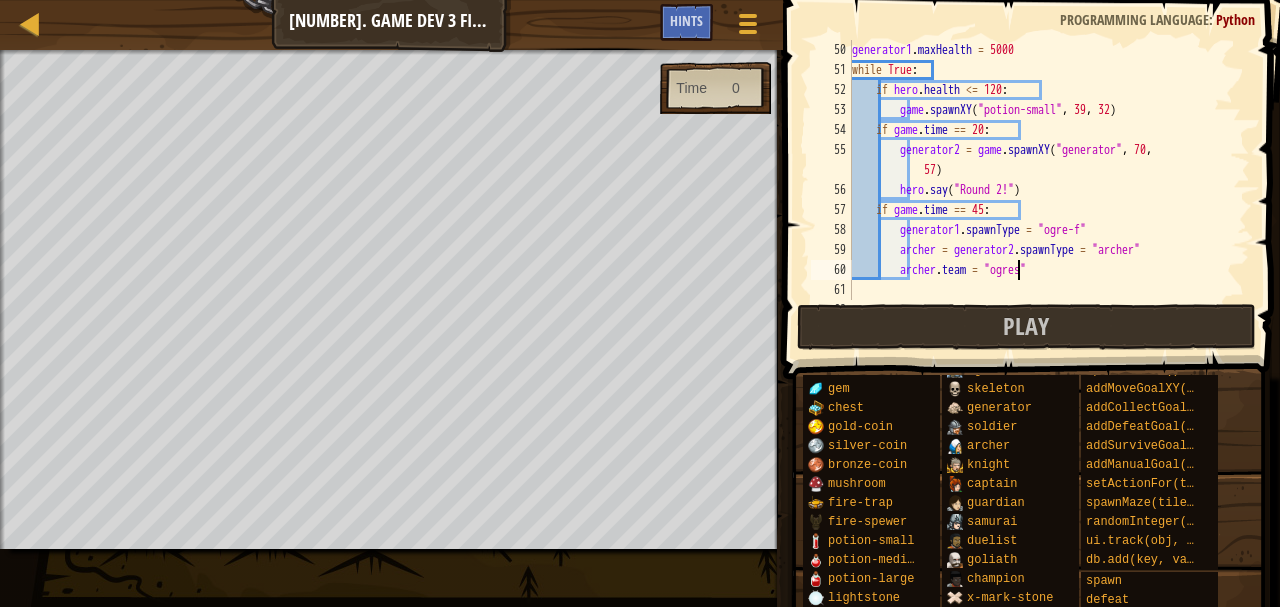 click on "generator1 . maxHealth   =   5000 while   True :      if   hero . health   <=   120 :          game . spawnXY ( "potion-small" ,   39 ,   32 )      if   game . time   ==   20 :          generator2   =   game . spawnXY ( "generator" ,   70 ,                57 )          hero . say ( "Round 2!" )      if   game . time   ==   45 :          generator1 . spawnType   =   "ogre-f"          archer   =   generator2 . spawnType   =   "archer"          archer . team   =   "ogres"" at bounding box center (1041, 190) 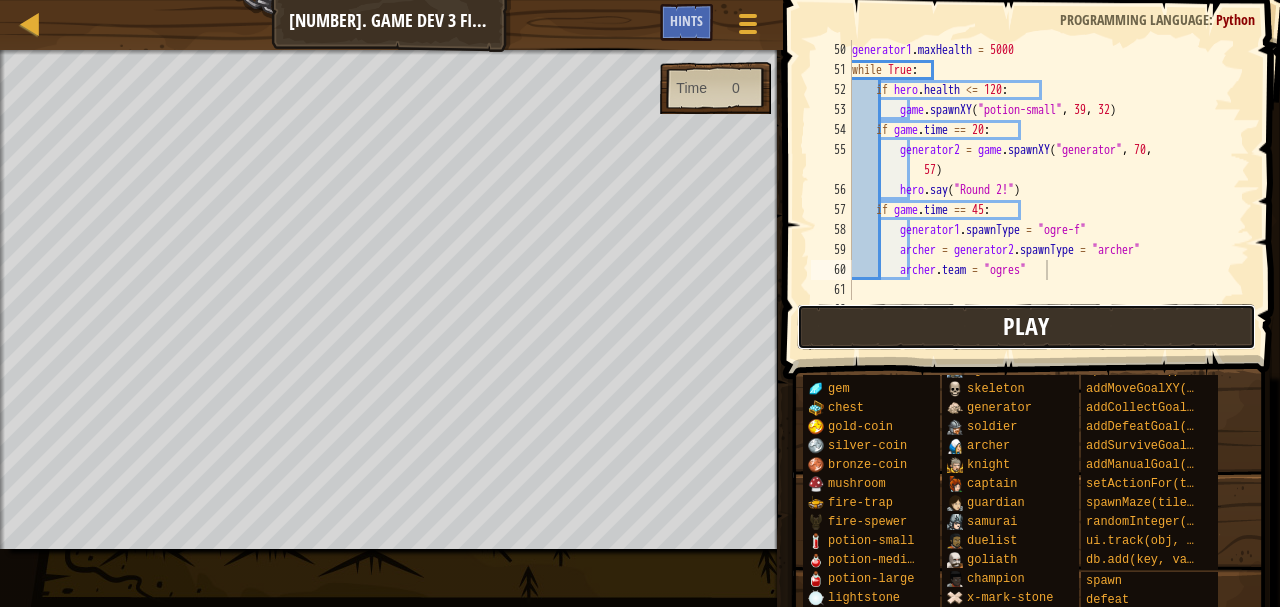 click on "Play" at bounding box center (1026, 327) 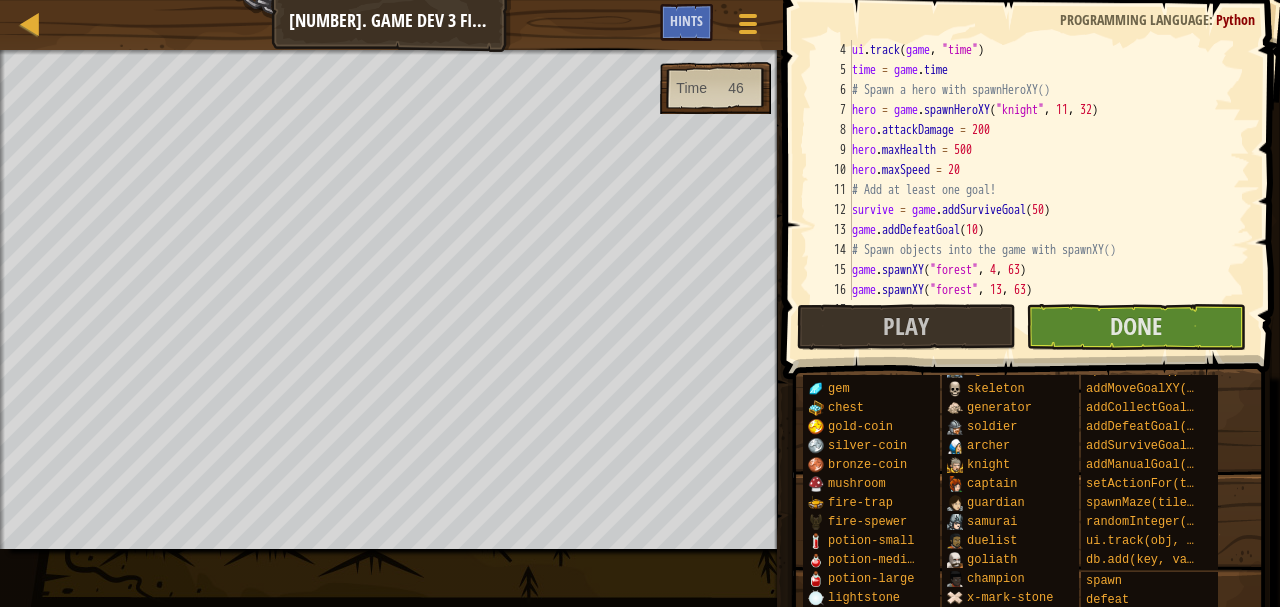 scroll, scrollTop: 60, scrollLeft: 0, axis: vertical 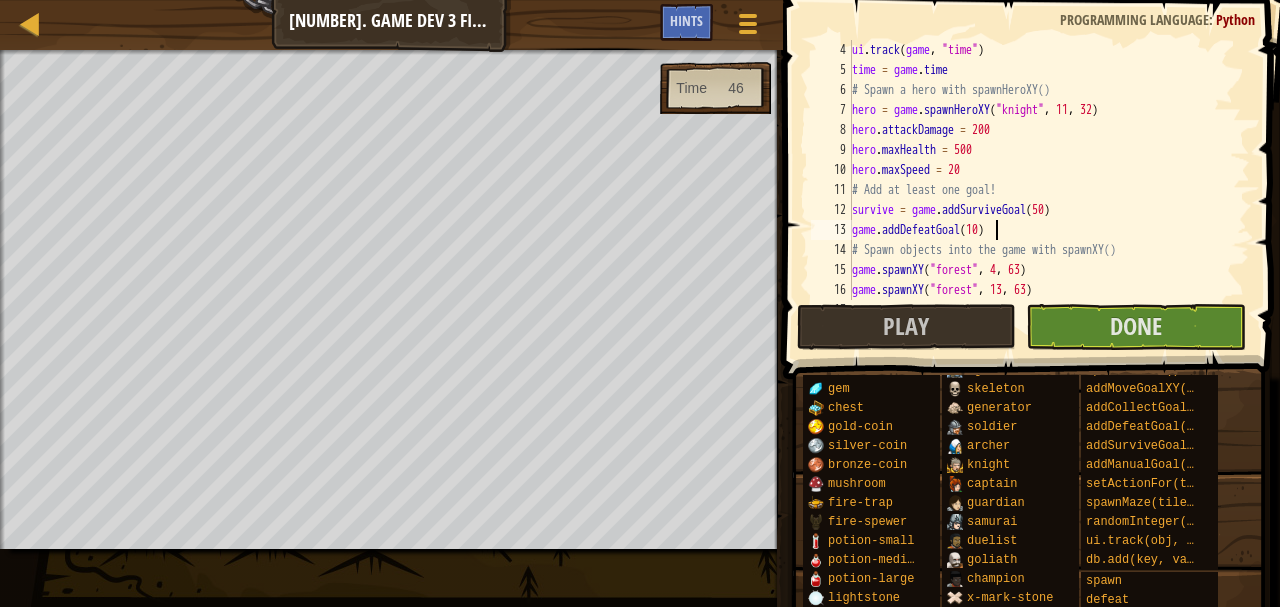 click on "ui . track ( game ,   "time" ) time   =   game . time # Spawn a hero with spawnHeroXY() hero   =   game . spawnHeroXY ( "knight" ,   11 ,   32 ) hero . attackDamage   =   200 hero . maxHealth   =   500 hero . maxSpeed   =   20 # Add at least one goal! survive   =   game . addSurviveGoal ( 50 ) game . addDefeatGoal ( 10 ) # Spawn objects into the game with spawnXY() game . spawnXY ( "forest" ,   4 ,   63 ) game . spawnXY ( "forest" ,   13 ,   63 ) game . spawnXY ( "forest" ,   22 ,   63 )" at bounding box center [1041, 190] 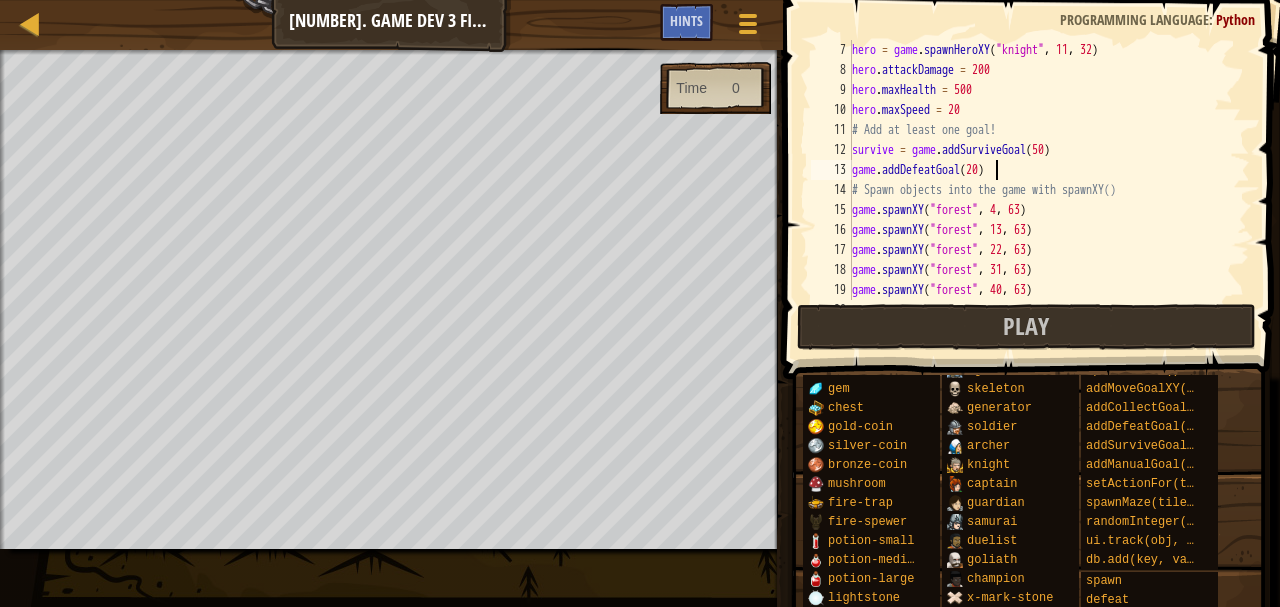 scroll, scrollTop: 120, scrollLeft: 0, axis: vertical 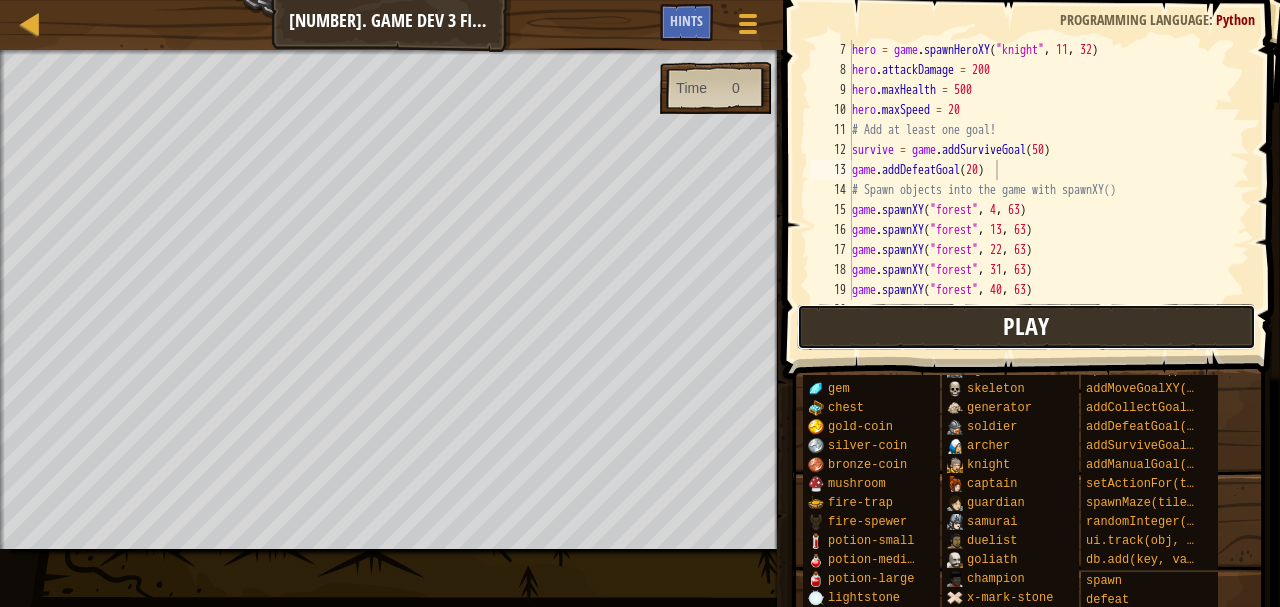 click on "Play" at bounding box center (1026, 327) 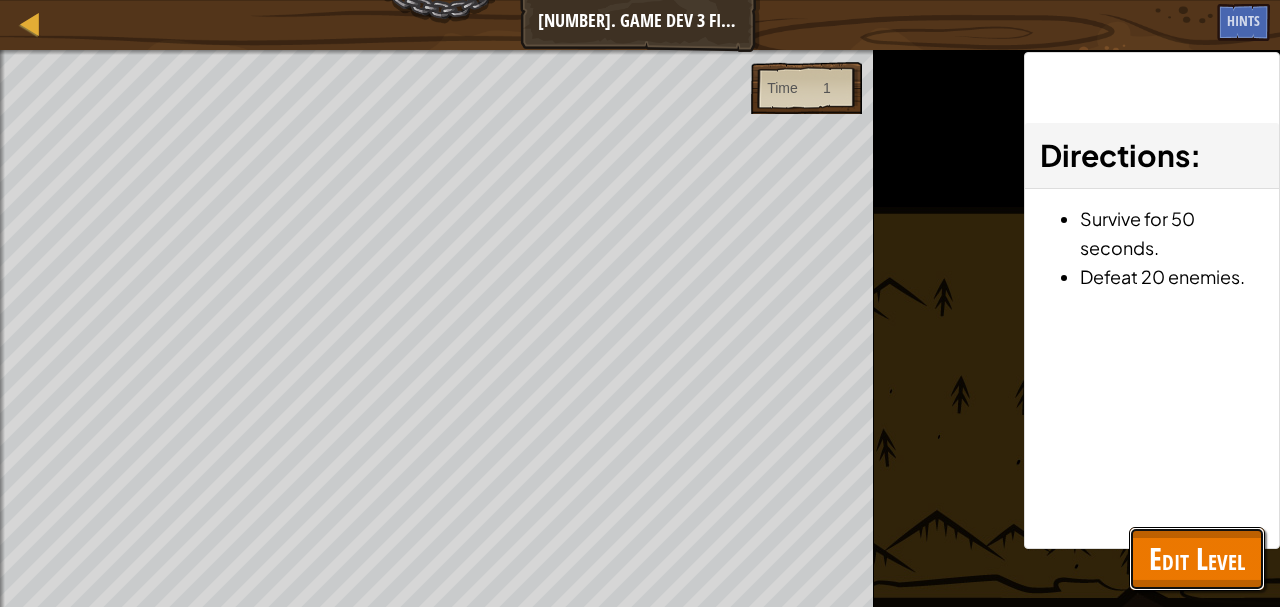 click on "Edit Level" at bounding box center (1197, 559) 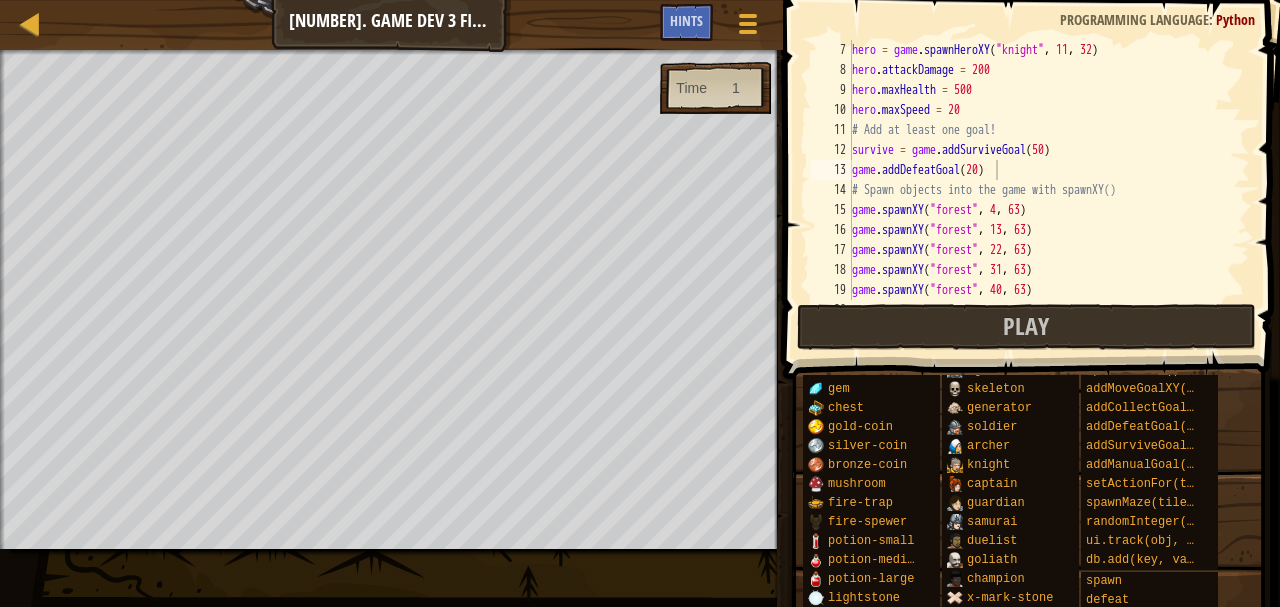 click on "hero   =   game . spawnHeroXY ( "knight" ,   11 ,   32 ) hero . attackDamage   =   200 hero . maxHealth   =   500 hero . maxSpeed   =   20 # Add at least one goal! survive   =   game . addSurviveGoal ( 50 ) game . addDefeatGoal ( 20 ) # Spawn objects into the game with spawnXY() game . spawnXY ( "forest" ,   4 ,   63 ) game . spawnXY ( "forest" ,   13 ,   63 ) game . spawnXY ( "forest" ,   22 ,   63 ) game . spawnXY ( "forest" ,   31 ,   63 ) game . spawnXY ( "forest" ,   40 ,   63 ) game . spawnXY ( "forest" ,   49 ,   63 )" at bounding box center (1041, 190) 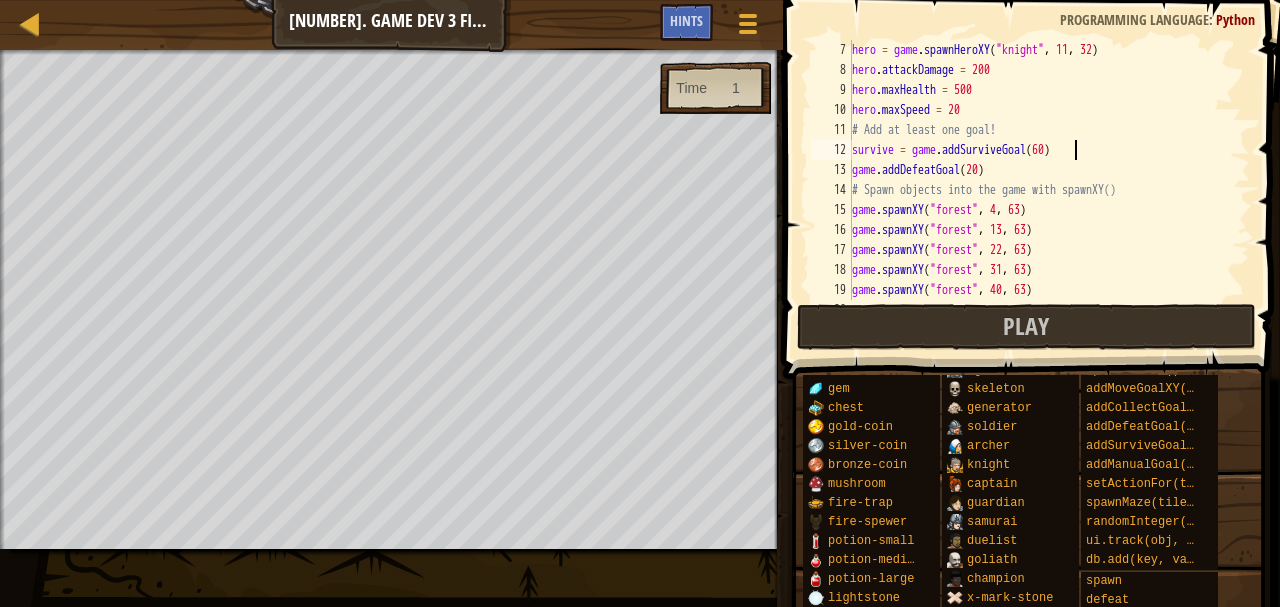 scroll, scrollTop: 9, scrollLeft: 18, axis: both 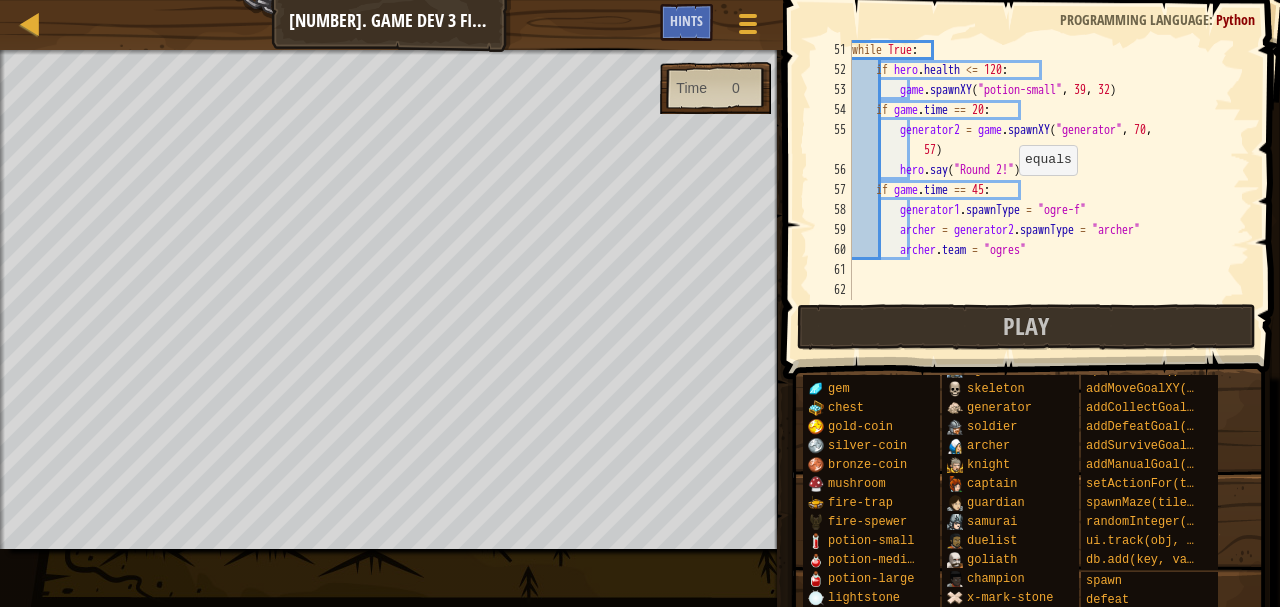 click on "while   True :      if   hero . health   <=   120 :          game . spawnXY ( "potion-small" ,   39 ,   32 )      if   game . time   ==   20 :          generator2   =   game . spawnXY ( "generator" ,   70 ,                57 )          hero . say ( "Round 2!" )      if   game . time   ==   45 :          generator1 . spawnType   =   "ogre-f"          archer   =   generator2 . spawnType   =   "archer"          archer . team   =   "ogres"" at bounding box center [1041, 190] 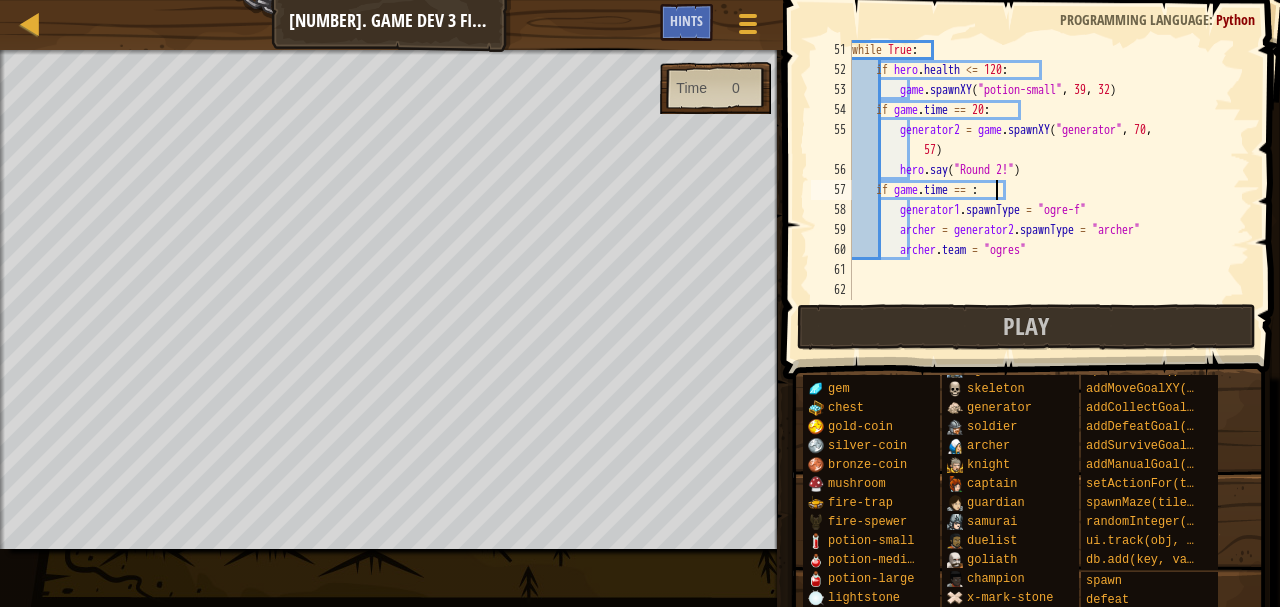 scroll, scrollTop: 9, scrollLeft: 12, axis: both 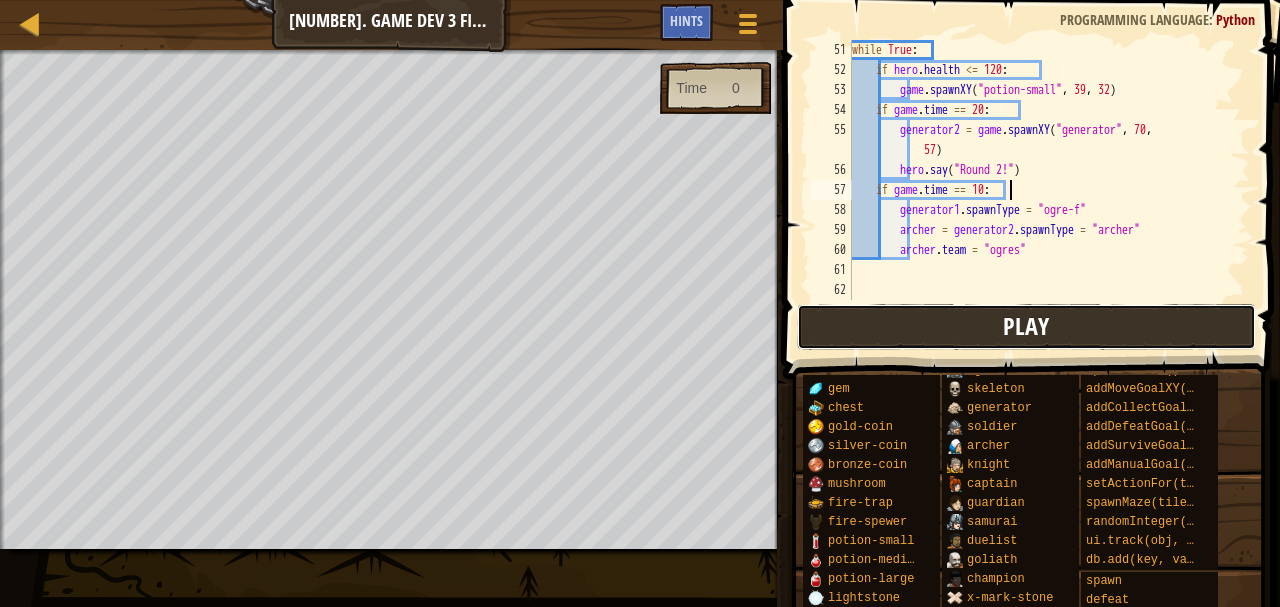 click on "Play" at bounding box center [1026, 327] 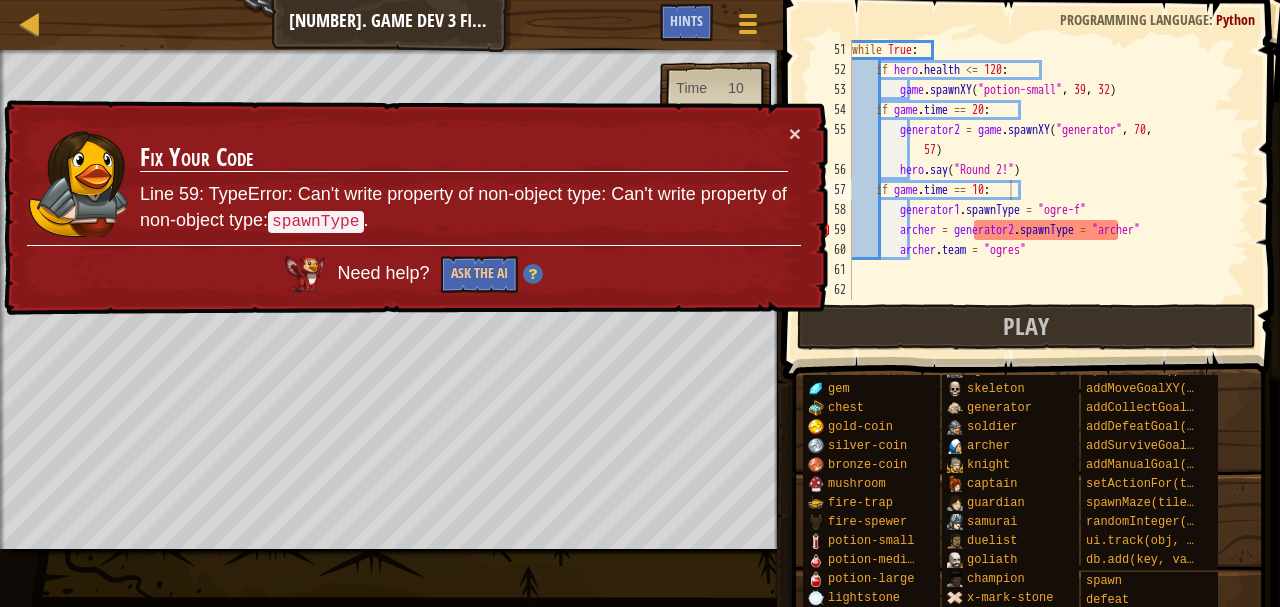 click on "× Fix Your Code Line 59: TypeError: Can't write property of non-object type: Can't write property of non-object type:  spawnType .
Need help? Ask the AI" at bounding box center [414, 208] 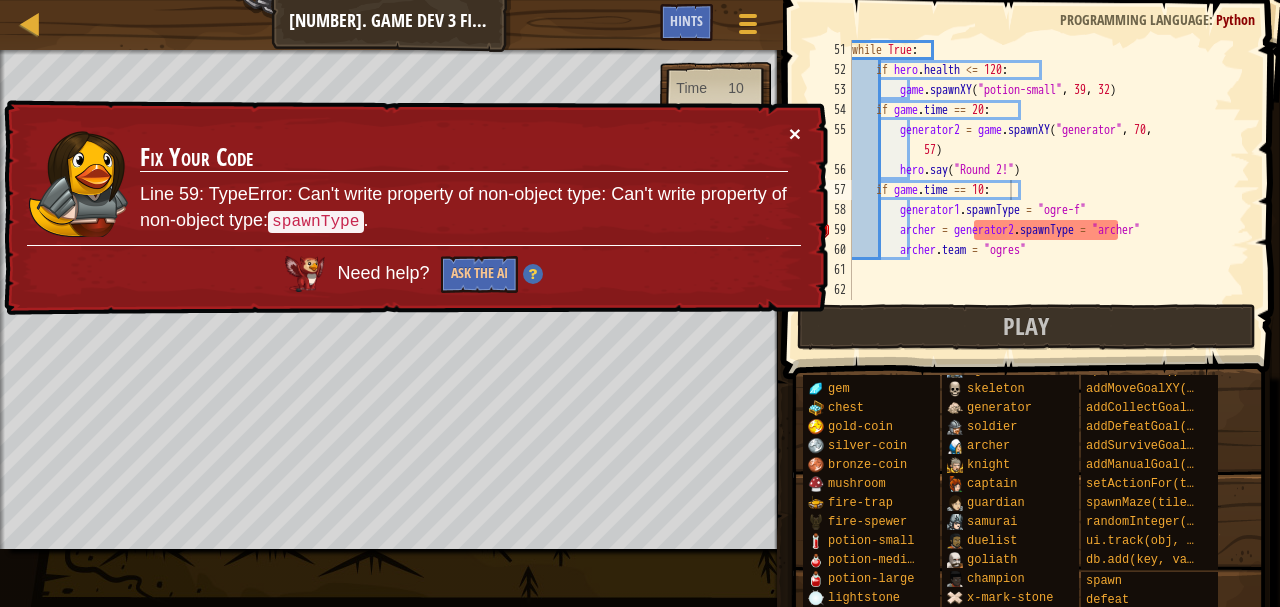 click on "×" at bounding box center (795, 133) 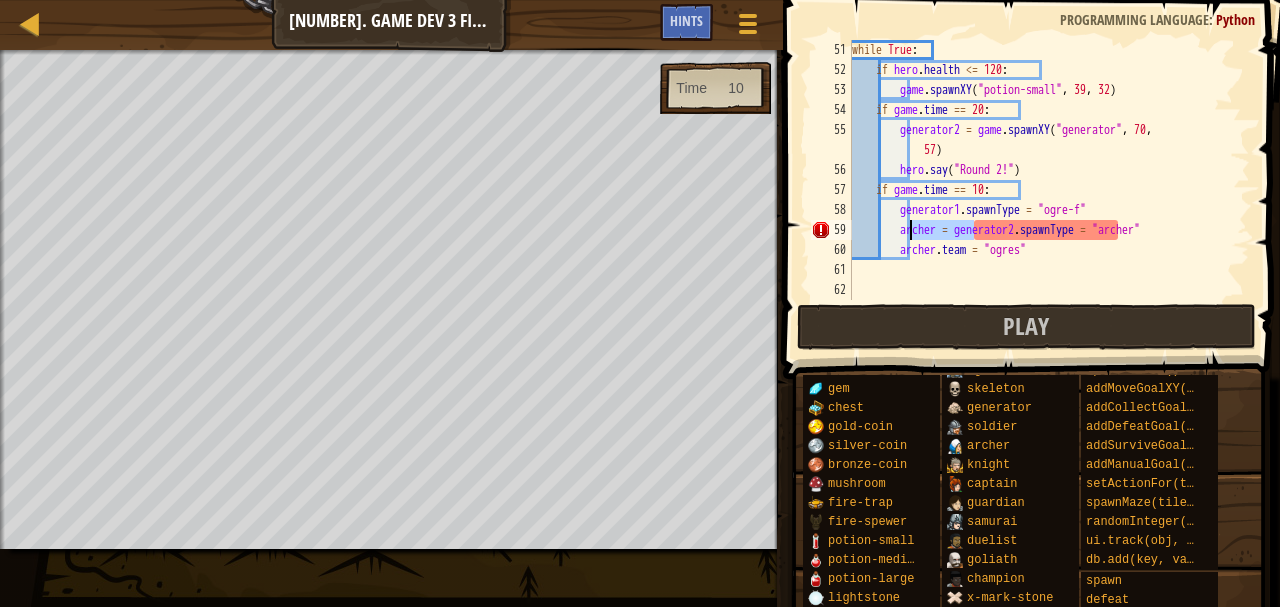 drag, startPoint x: 977, startPoint y: 230, endPoint x: 913, endPoint y: 224, distance: 64.28063 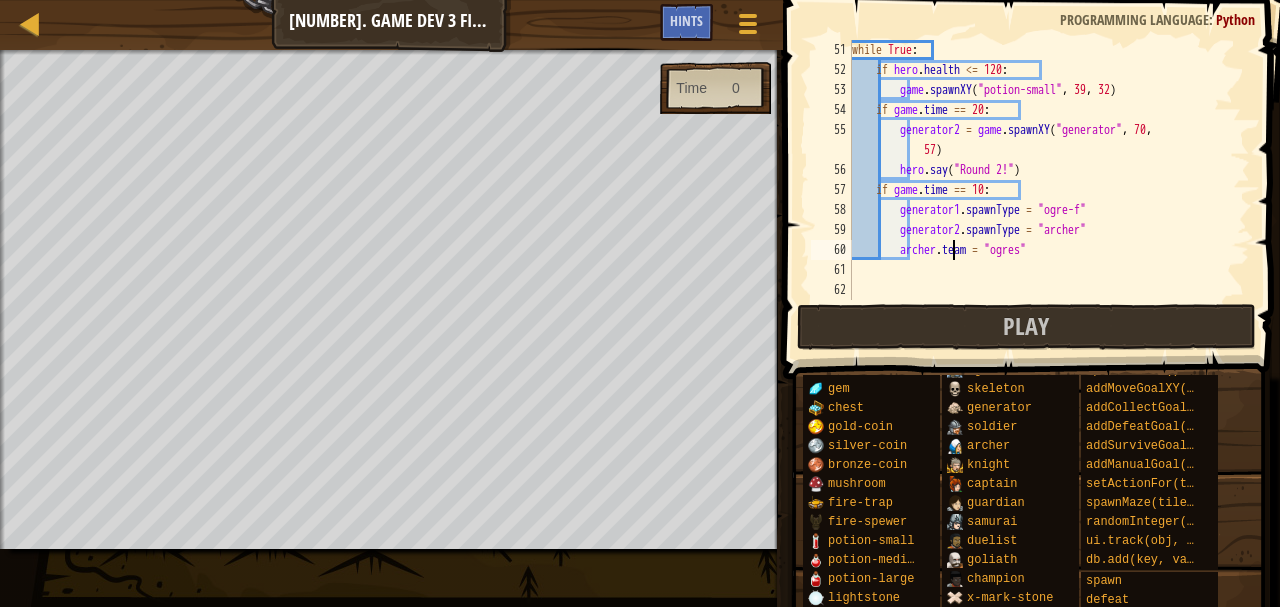 click on "while   True :      if   hero . health   <=   120 :          game . spawnXY ( "potion-small" ,   39 ,   32 )      if   game . time   ==   20 :          generator2   =   game . spawnXY ( "generator" ,   70 ,                57 )          hero . say ( "Round 2!" )      if   game . time   ==   10 :          generator1 . spawnType   =   "ogre-f"          generator2 . spawnType   =   "archer"          archer . team   =   "ogres"" at bounding box center [1041, 190] 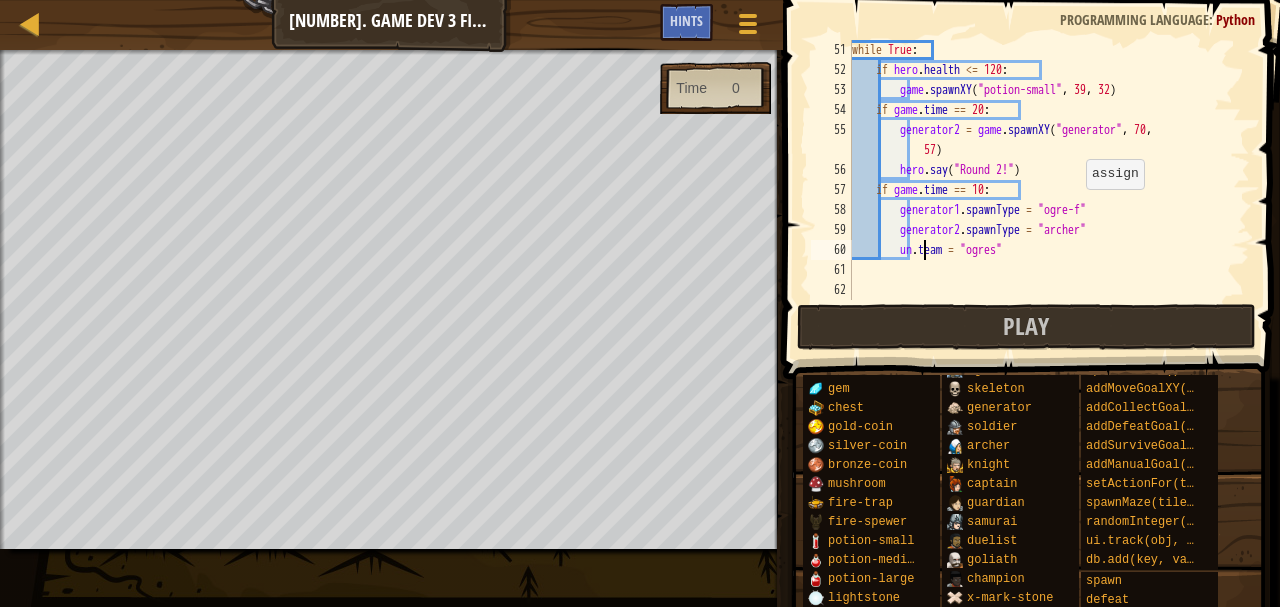 scroll, scrollTop: 9, scrollLeft: 6, axis: both 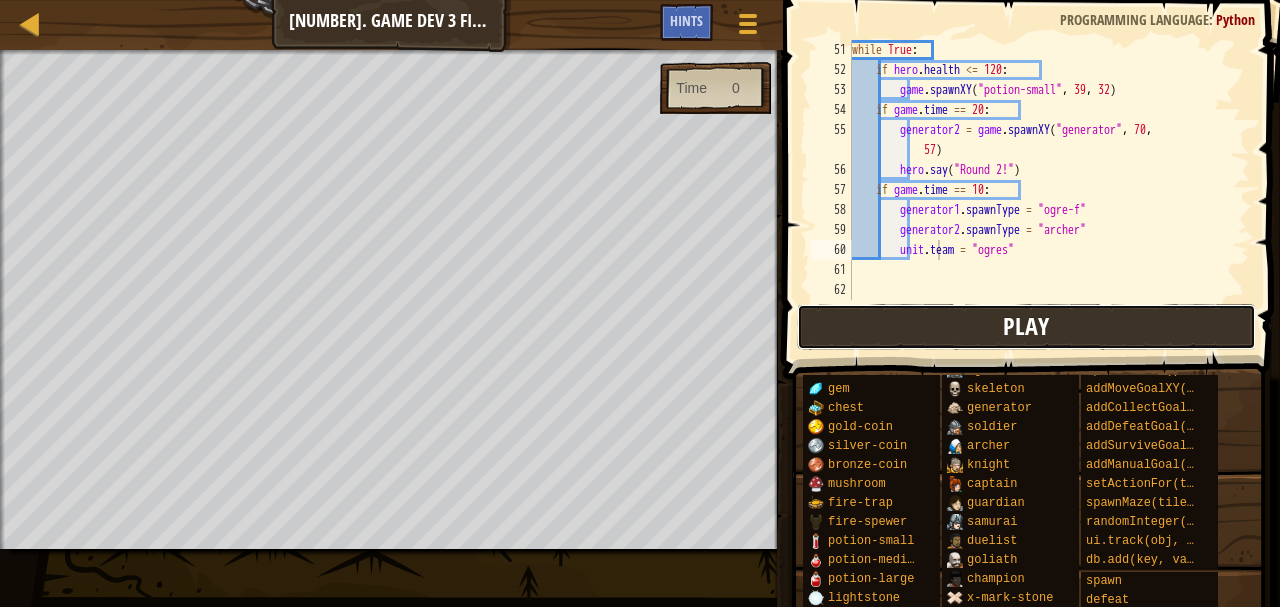click on "Play" at bounding box center (1026, 327) 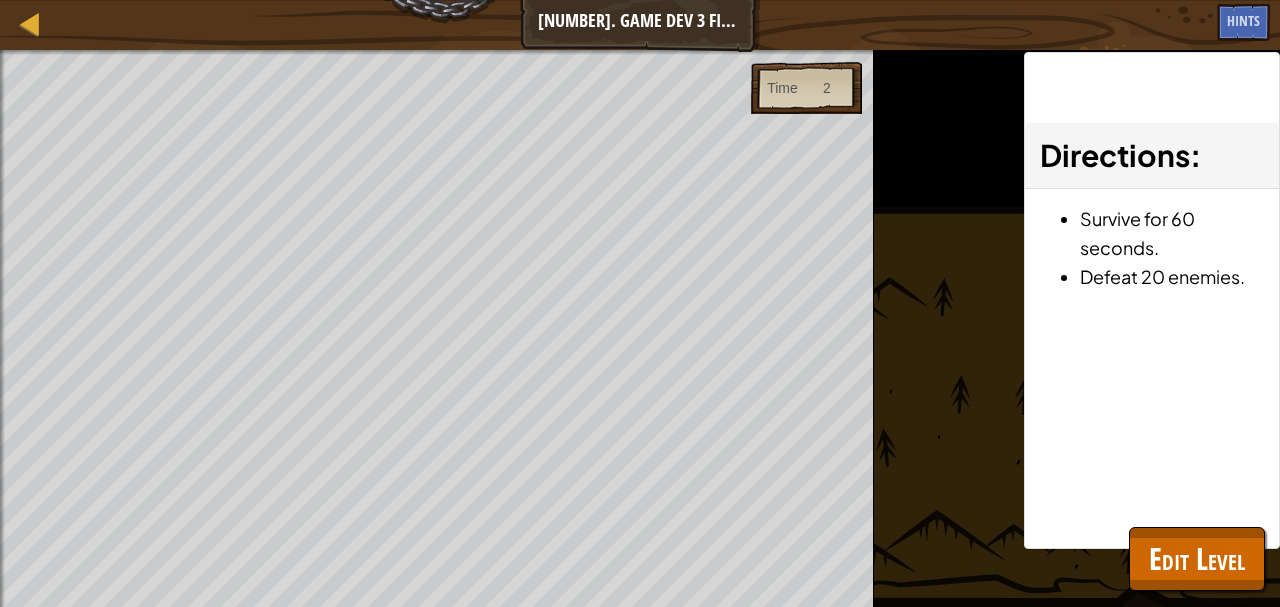 click on "Beat your completed level. Add a goal Include the hero. Spawn at least 10 objects. Goals : Ran out of time Time 2 ♫ Game 500 x: 11 y: 32 No target" at bounding box center (640, 328) 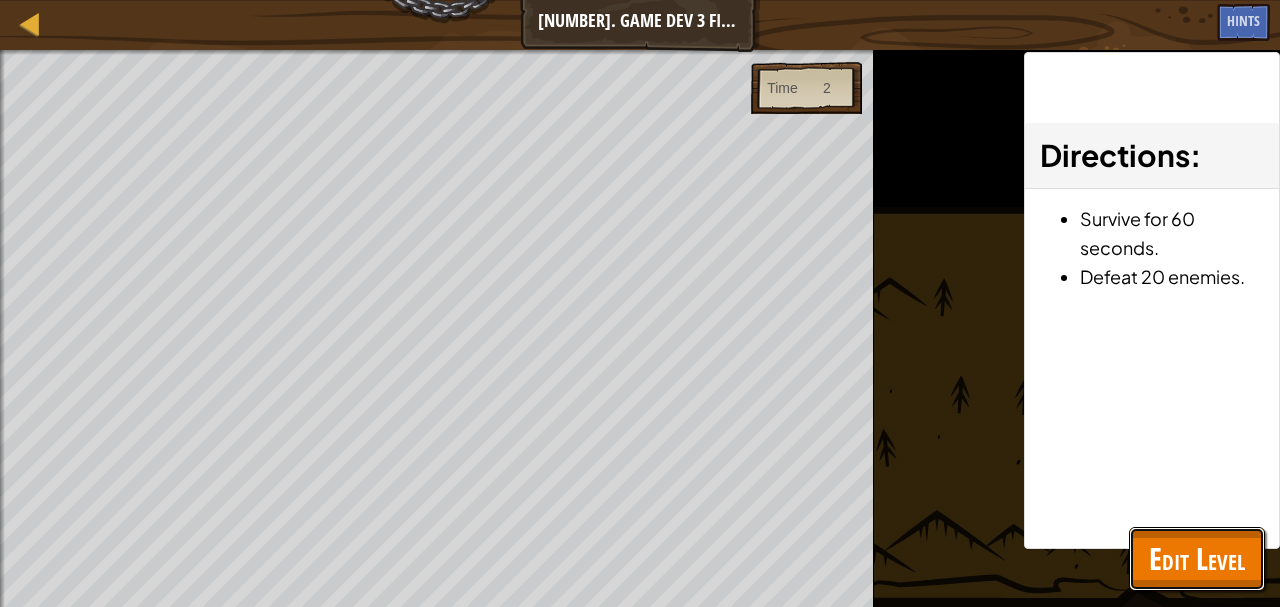 click on "Edit Level" at bounding box center [1197, 559] 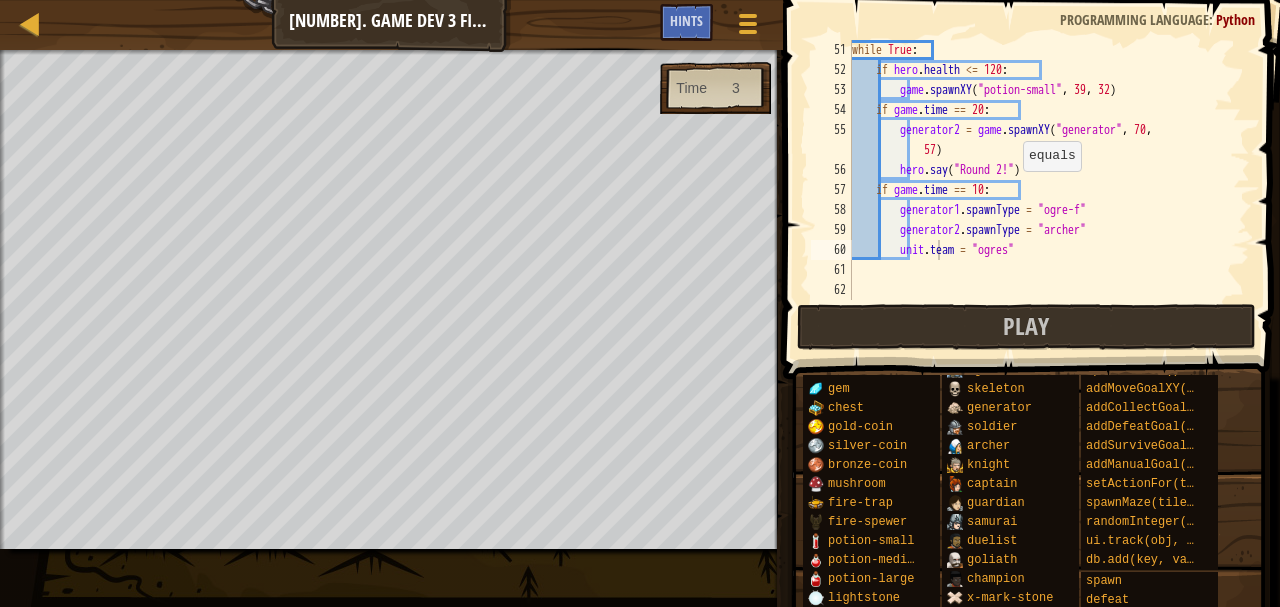 click on "while   True :      if   hero . health   <=   120 :          game . spawnXY ( "potion-small" ,   39 ,   32 )      if   game . time   ==   20 :          generator2   =   game . spawnXY ( "generator" ,   70 ,                57 )          hero . say ( "Round 2!" )      if   game . time   ==   10 :          generator1 . spawnType   =   "ogre-f"          generator2 . spawnType   =   "archer"          unit . team   =   "ogres"" at bounding box center [1041, 190] 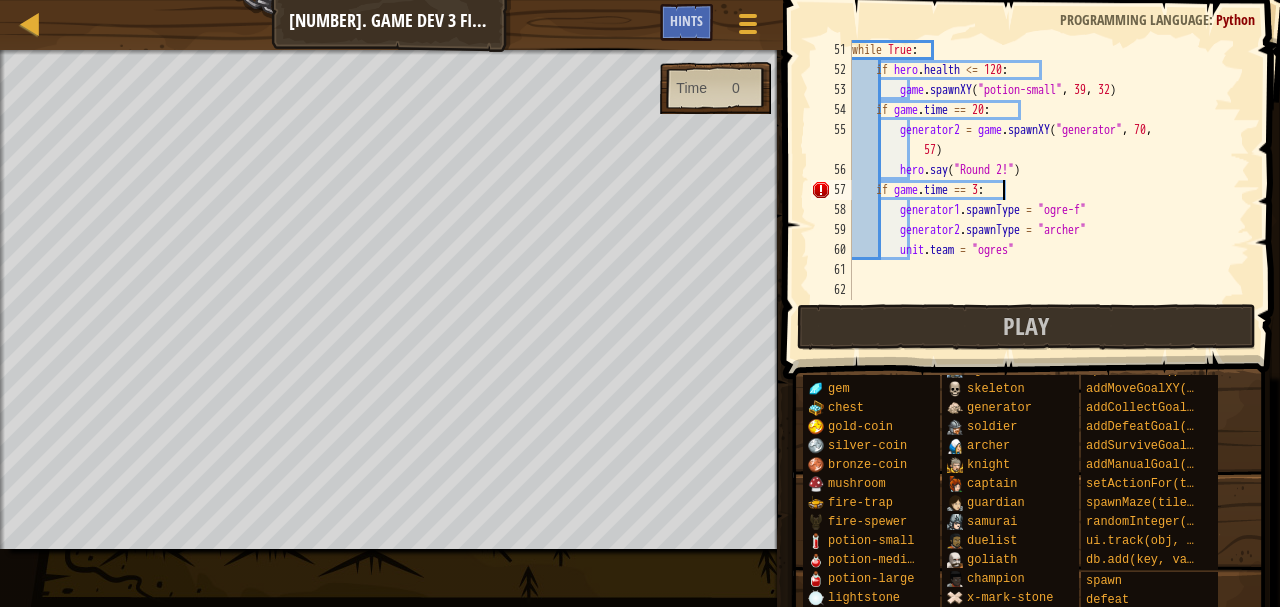 scroll, scrollTop: 9, scrollLeft: 12, axis: both 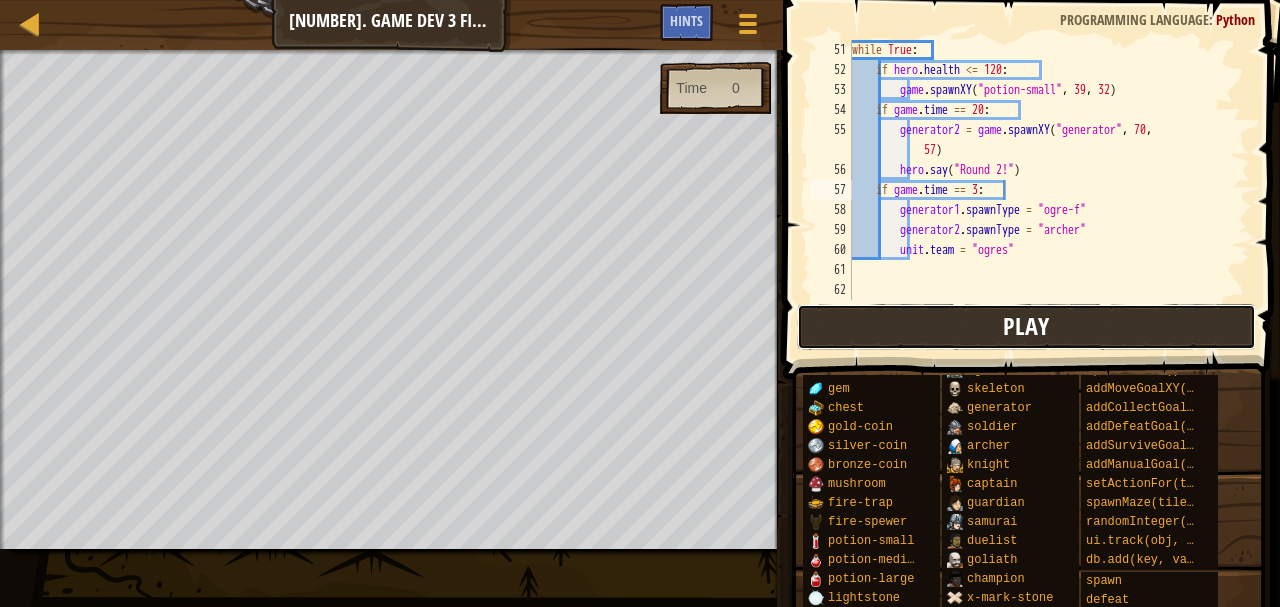 click on "Play" at bounding box center [1026, 327] 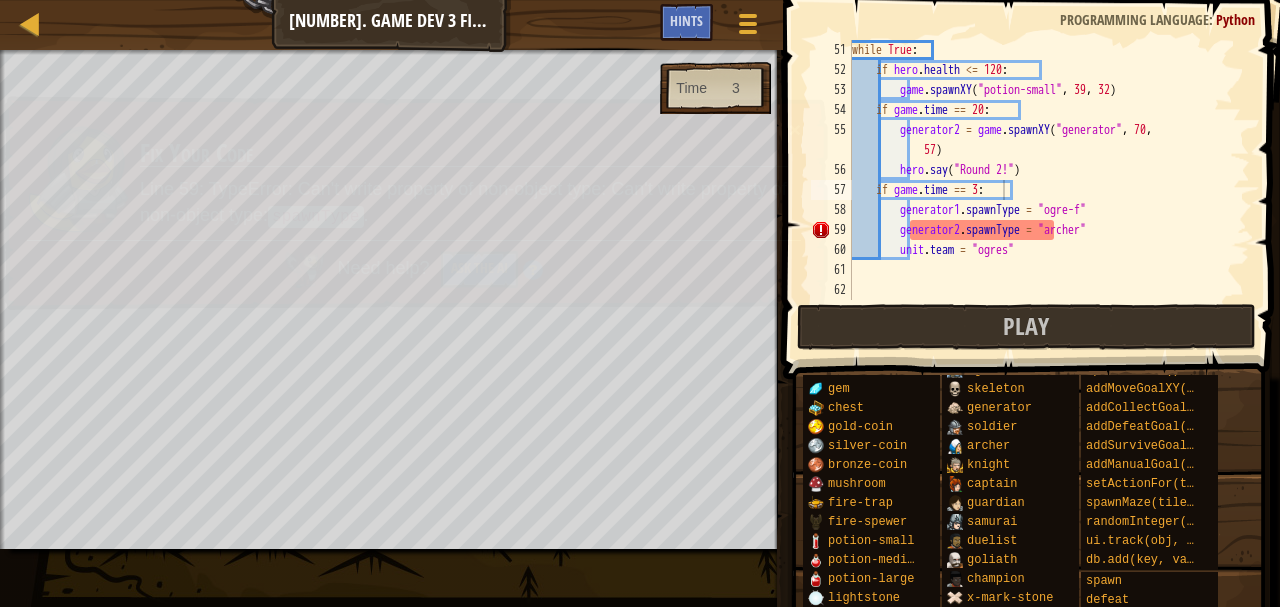 click on "Need help? Ask the AI" at bounding box center [413, 264] 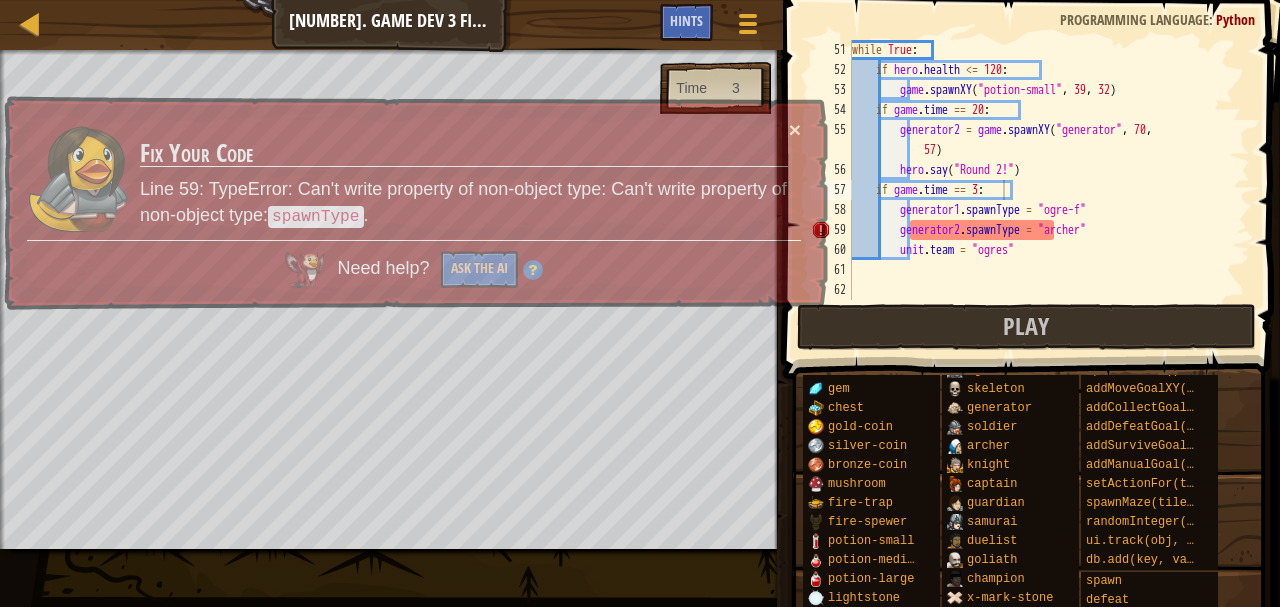click on "Need help? Ask the AI" at bounding box center [414, 264] 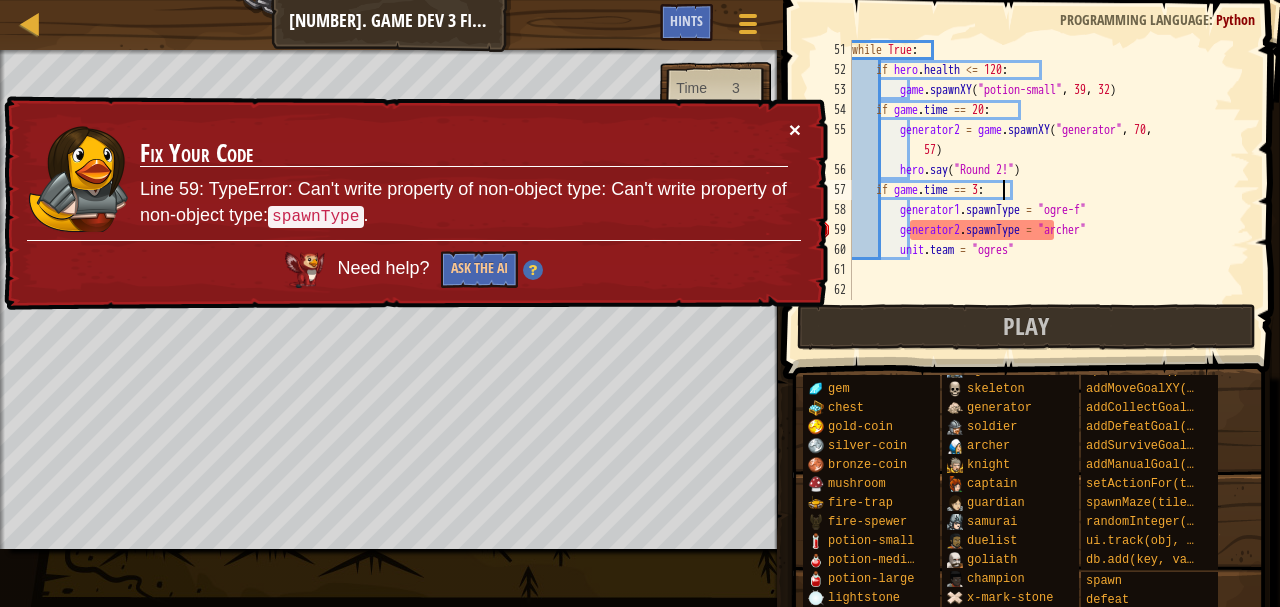 click on "×" at bounding box center [795, 129] 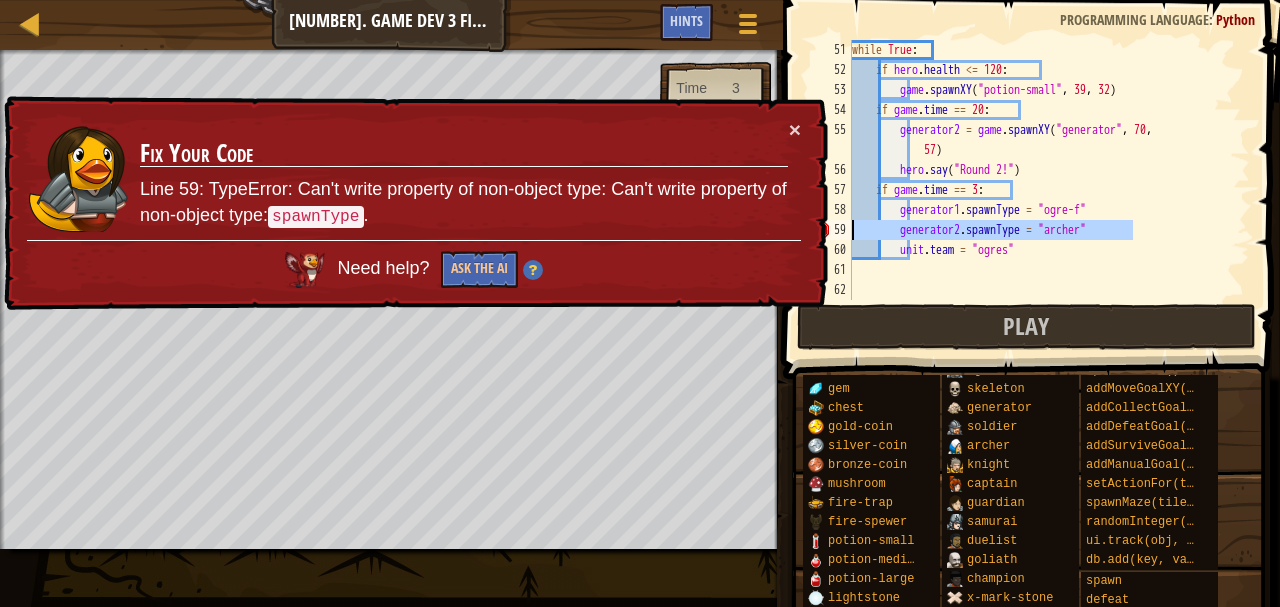 drag, startPoint x: 1135, startPoint y: 230, endPoint x: 830, endPoint y: 231, distance: 305.00165 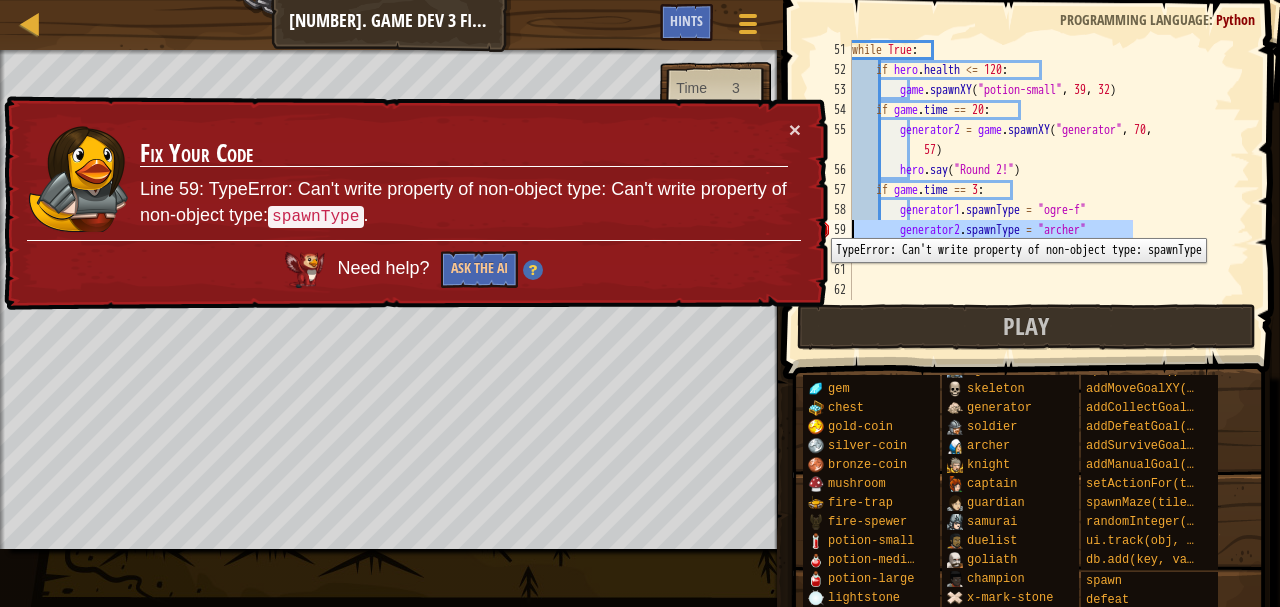 scroll, scrollTop: 9, scrollLeft: 0, axis: vertical 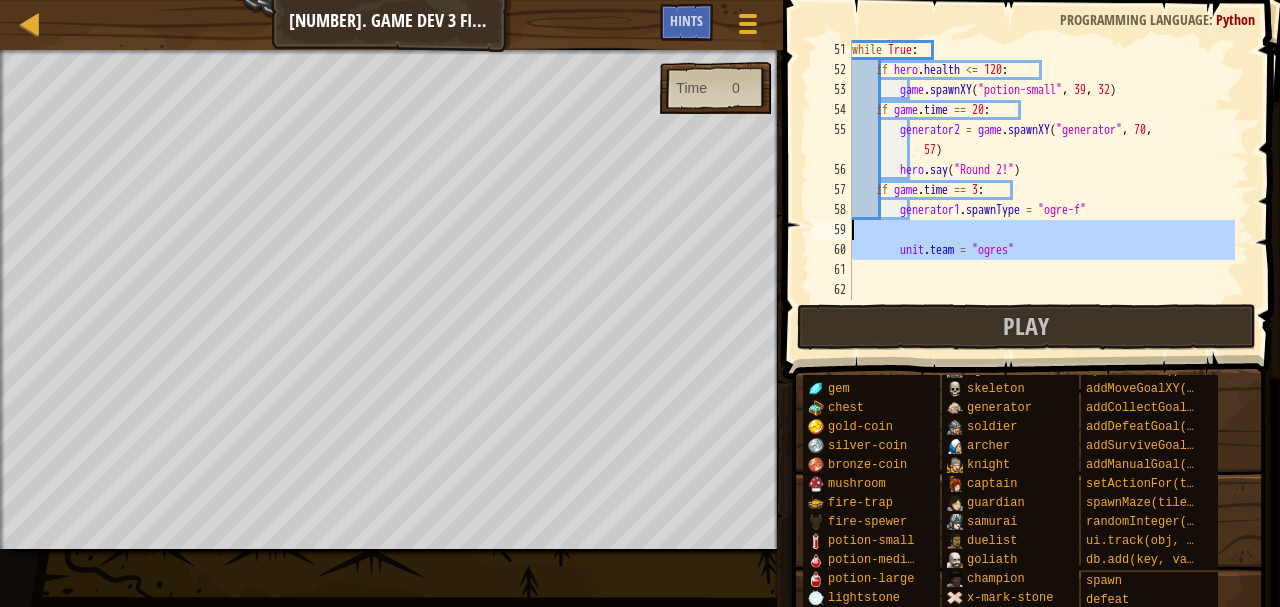 drag, startPoint x: 1090, startPoint y: 261, endPoint x: 810, endPoint y: 226, distance: 282.17902 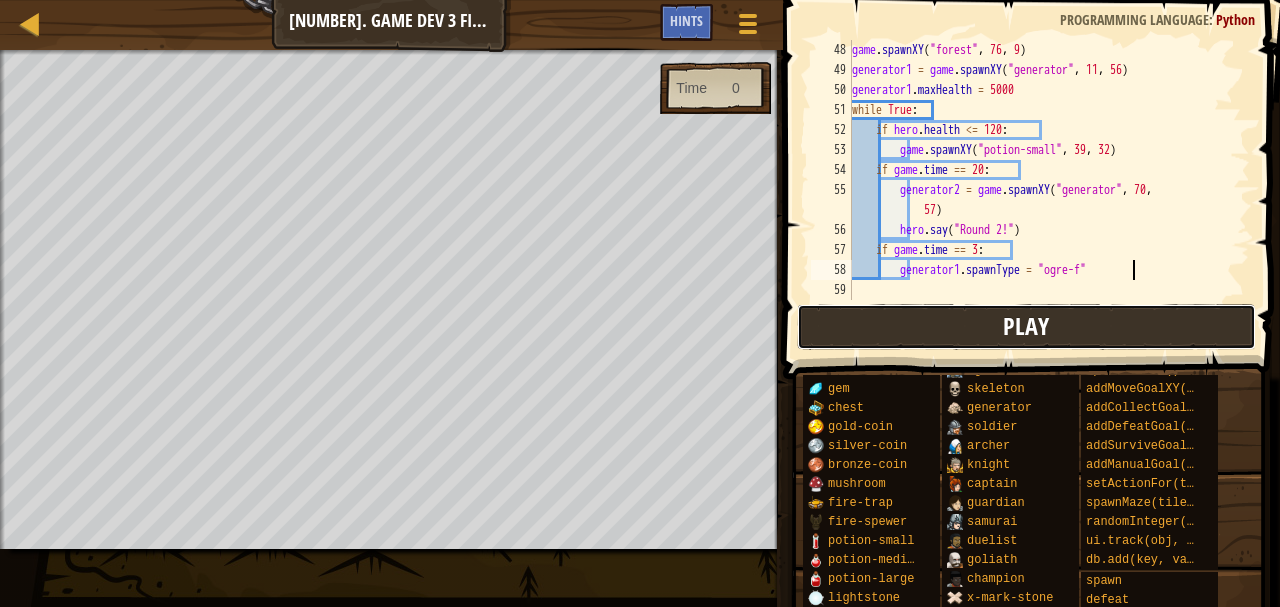 scroll, scrollTop: 940, scrollLeft: 0, axis: vertical 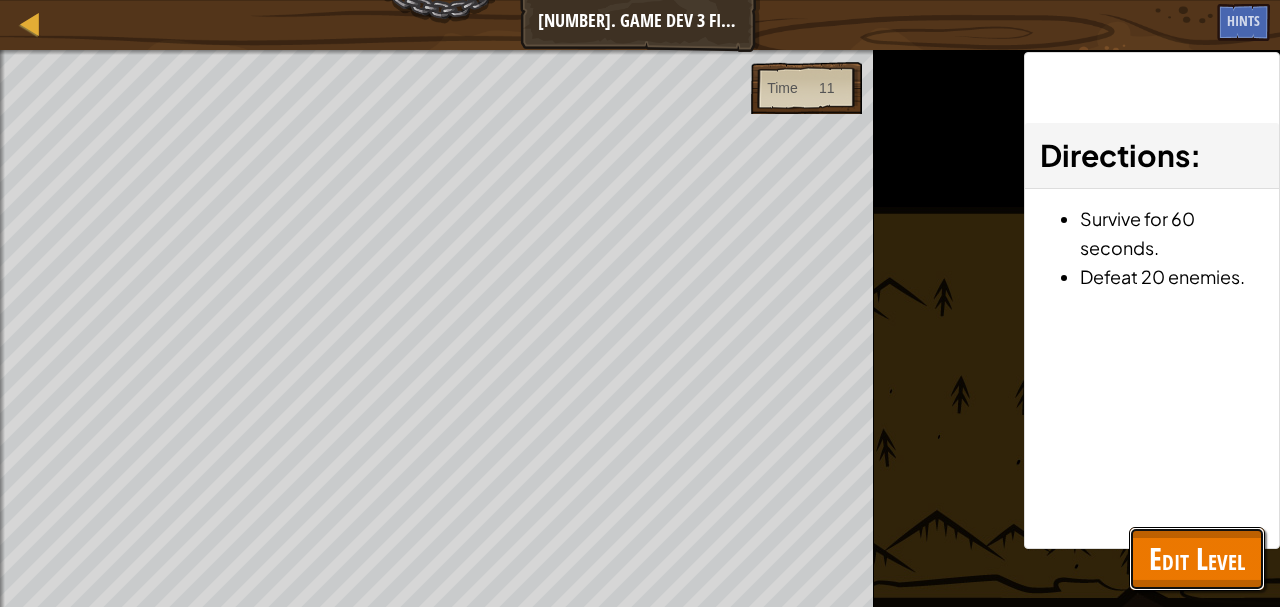 click on "Edit Level" at bounding box center (1197, 558) 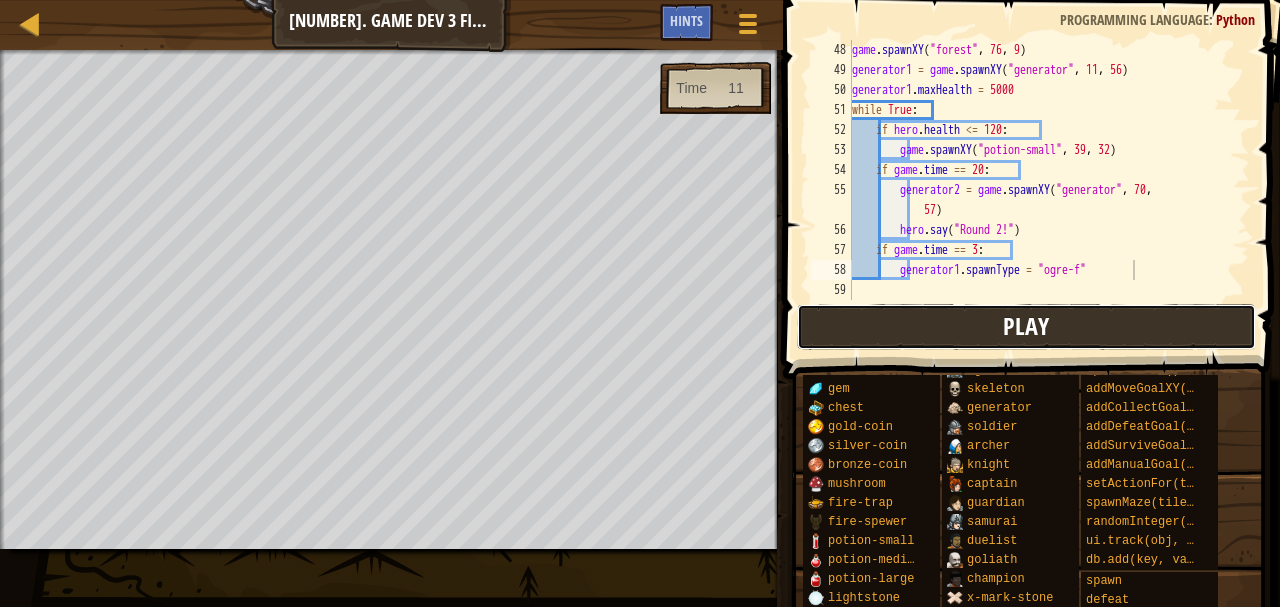 click on "Play" at bounding box center [1026, 327] 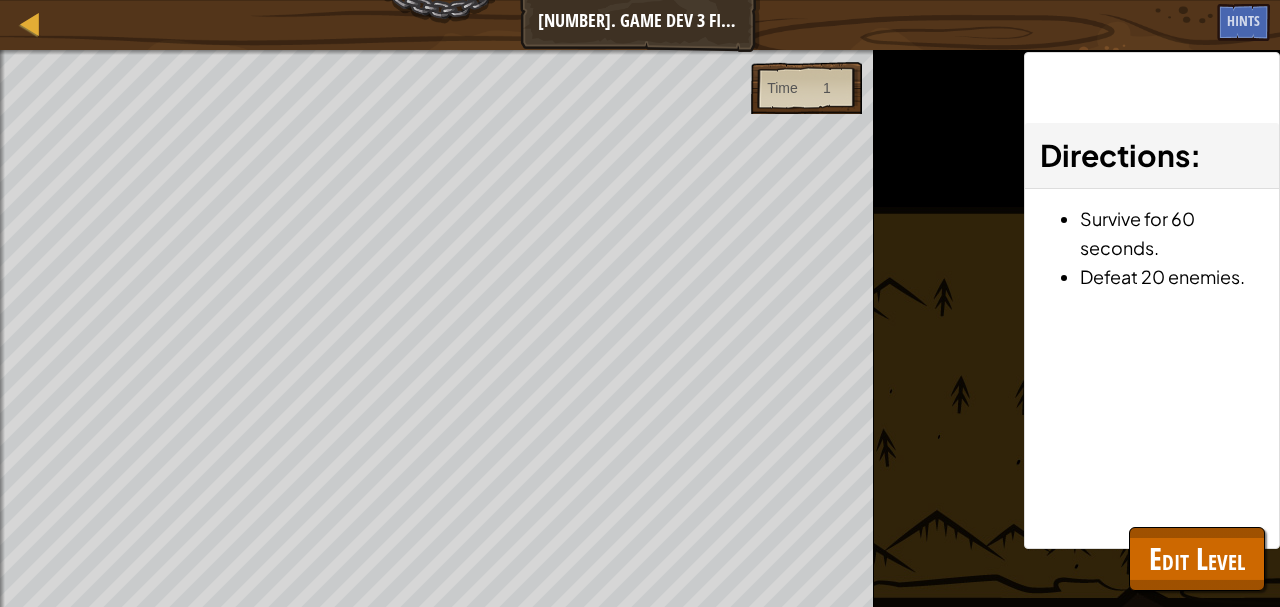 click on "Directions : Survive for 60 seconds. Defeat 20 enemies." at bounding box center (1152, 300) 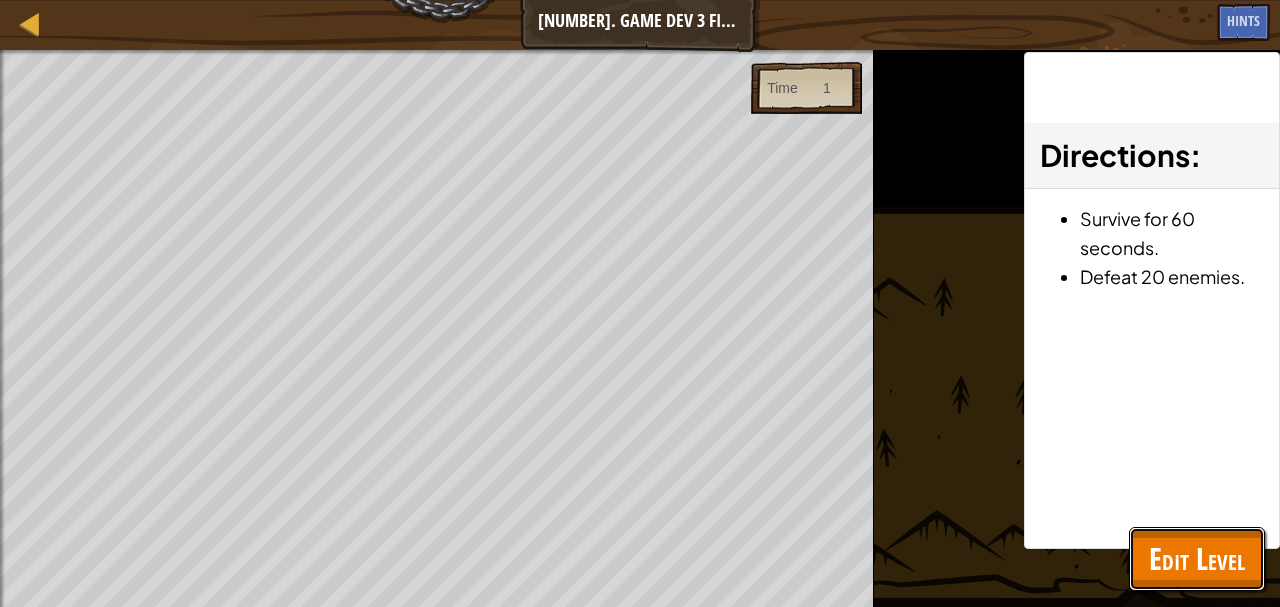 click on "Edit Level" at bounding box center [1197, 558] 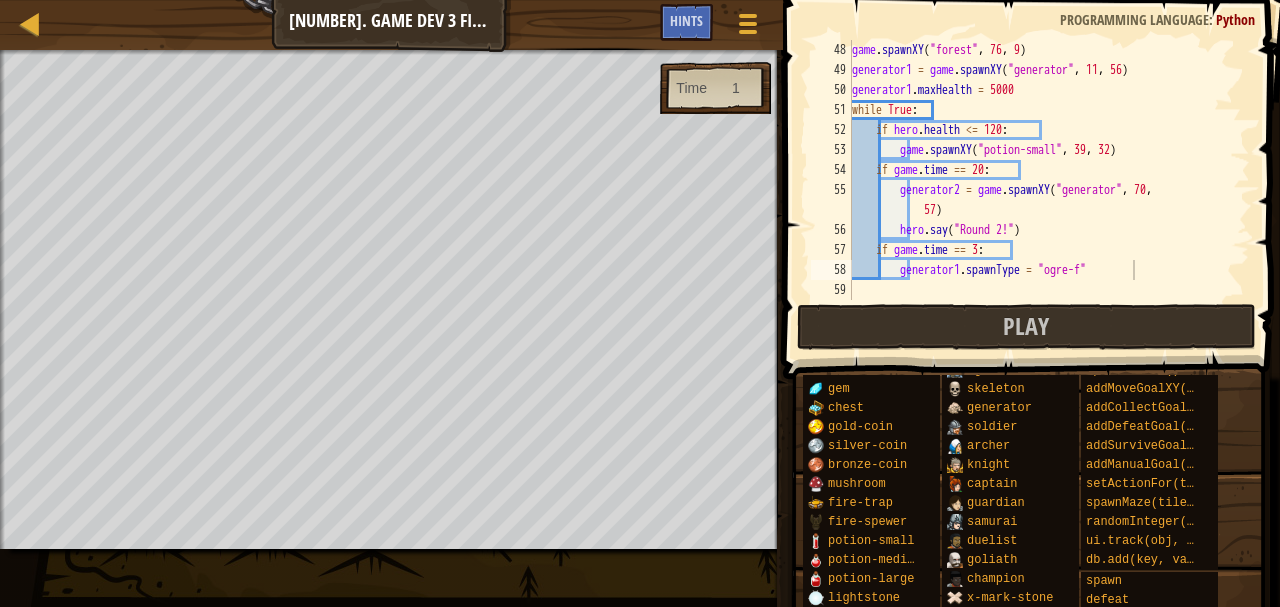 click on "game . spawnXY ( "forest" ,   76 ,   9 ) generator1   =   game . spawnXY ( "generator" ,   11 ,   56 ) generator1 . maxHealth   =   5000 while   True :      if   hero . health   <=   120 :          game . spawnXY ( "potion-small" ,   39 ,   32 )      if   game . time   ==   20 :          generator2   =   game . spawnXY ( "generator" ,   70 ,                57 )          hero . say ( "Round 2!" )      if   game . time   ==   3 :          generator1 . spawnType   =   "ogre-f"" at bounding box center [1041, 190] 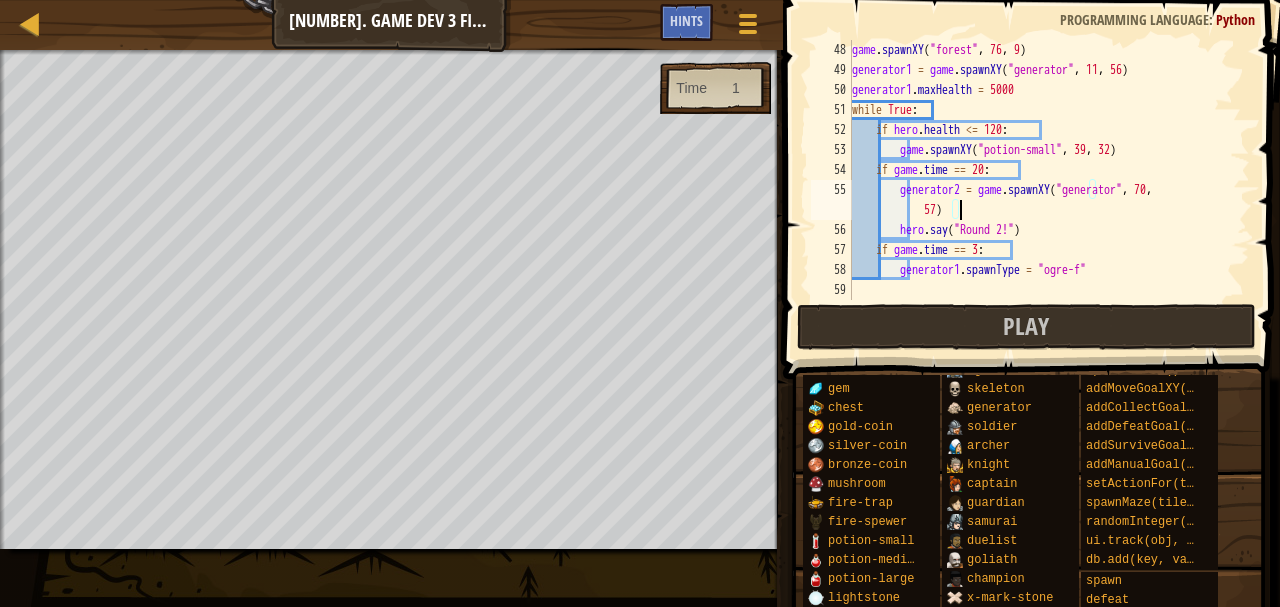 click on "game . spawnXY ( "forest" ,   76 ,   9 ) generator1   =   game . spawnXY ( "generator" ,   11 ,   56 ) generator1 . maxHealth   =   5000 while   True :      if   hero . health   <=   120 :          game . spawnXY ( "potion-small" ,   39 ,   32 )      if   game . time   ==   20 :          generator2   =   game . spawnXY ( "generator" ,   70 ,                57 )          hero . say ( "Round 2!" )      if   game . time   ==   3 :          generator1 . spawnType   =   "ogre-f"" at bounding box center [1041, 190] 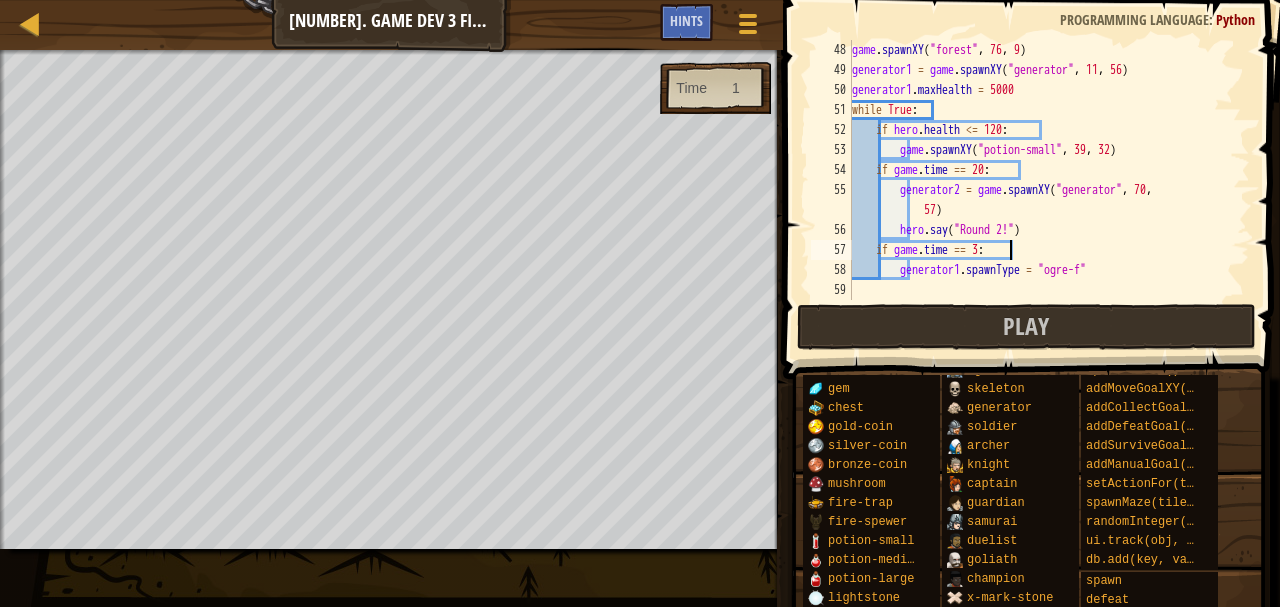 click on "game . spawnXY ( "forest" ,   76 ,   9 ) generator1   =   game . spawnXY ( "generator" ,   11 ,   56 ) generator1 . maxHealth   =   5000 while   True :      if   hero . health   <=   120 :          game . spawnXY ( "potion-small" ,   39 ,   32 )      if   game . time   ==   20 :          generator2   =   game . spawnXY ( "generator" ,   70 ,                57 )          hero . say ( "Round 2!" )      if   game . time   ==   3 :          generator1 . spawnType   =   "ogre-f"" at bounding box center (1041, 190) 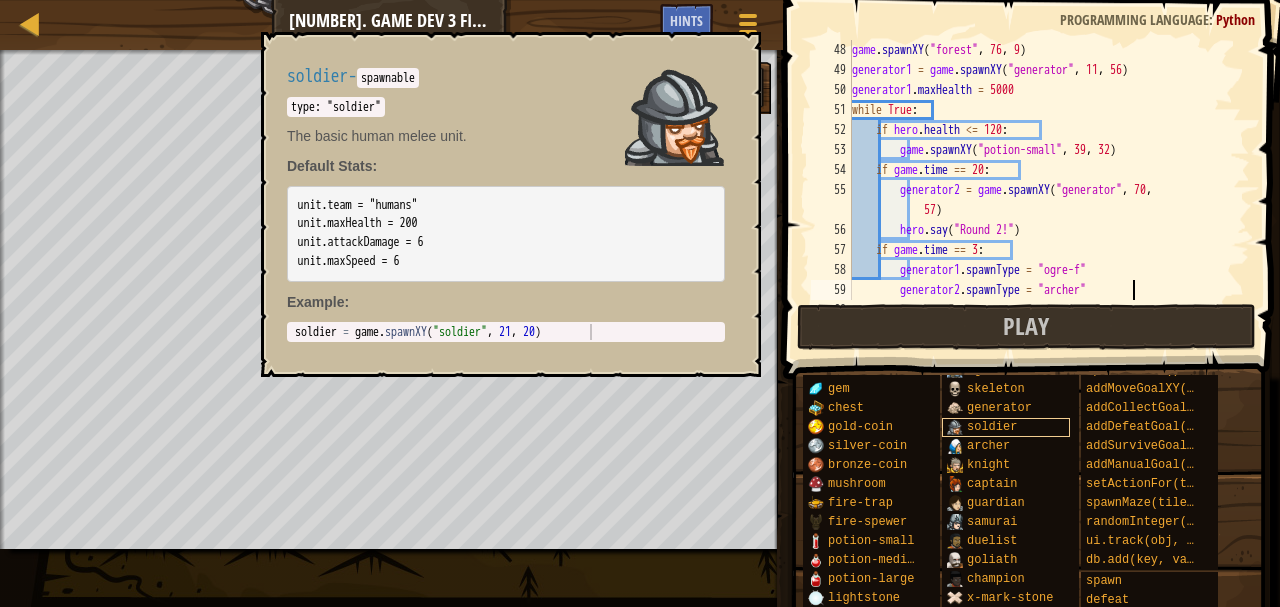 scroll, scrollTop: 9, scrollLeft: 22, axis: both 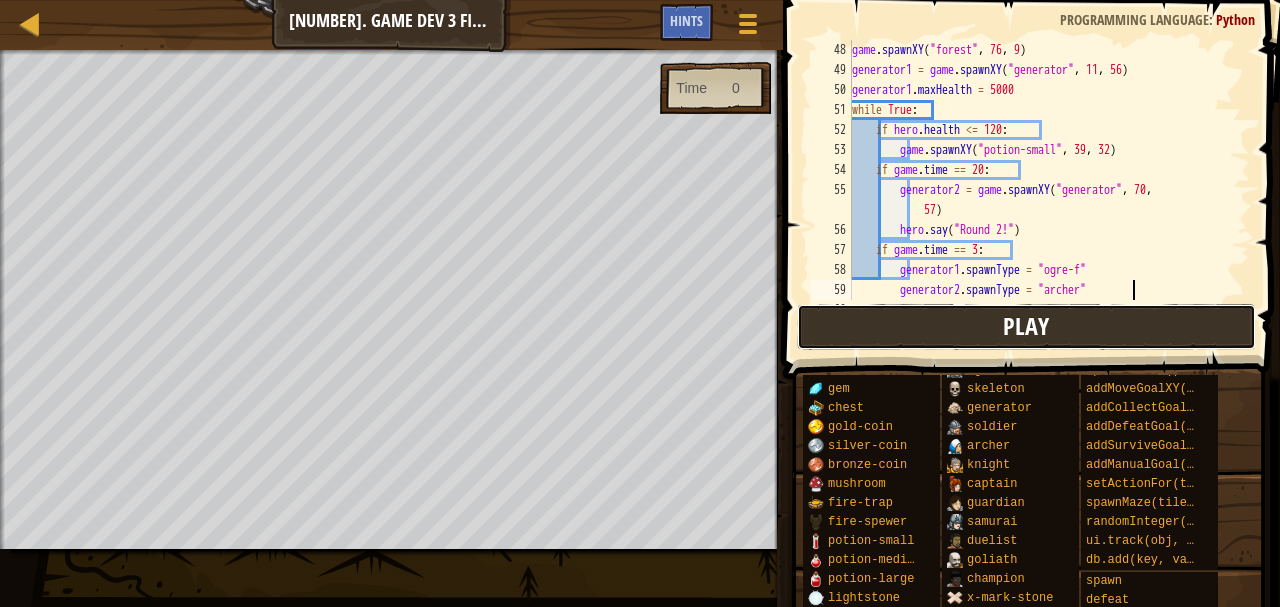 click on "Play" at bounding box center [1026, 327] 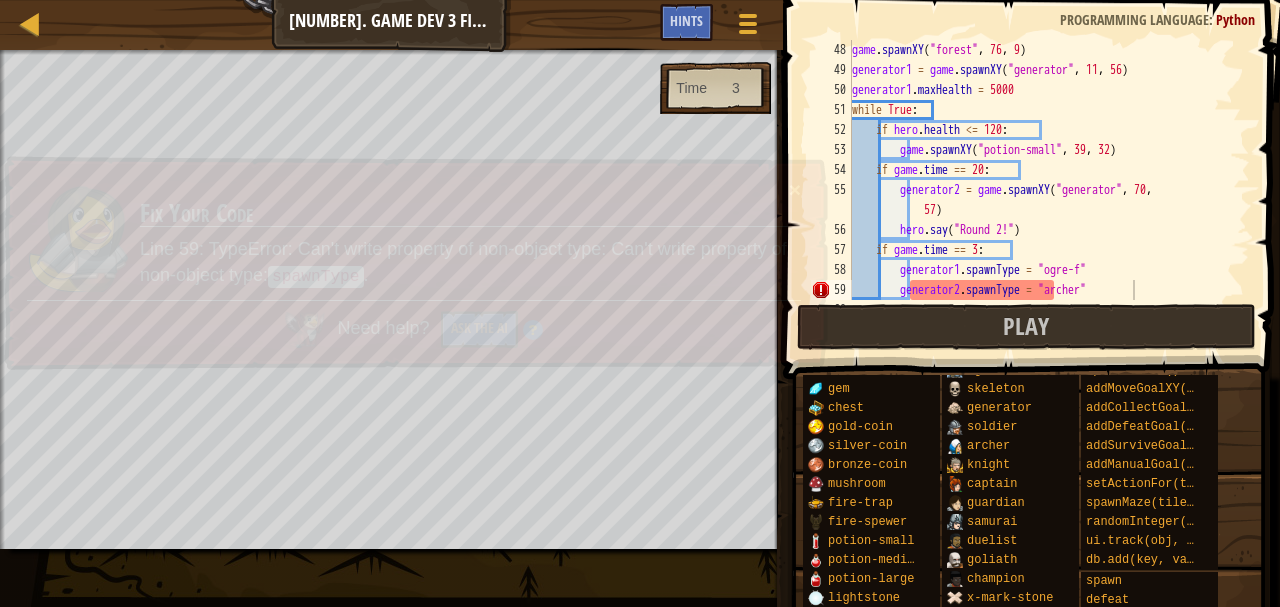 click on "Fix Your Code" at bounding box center [465, 214] 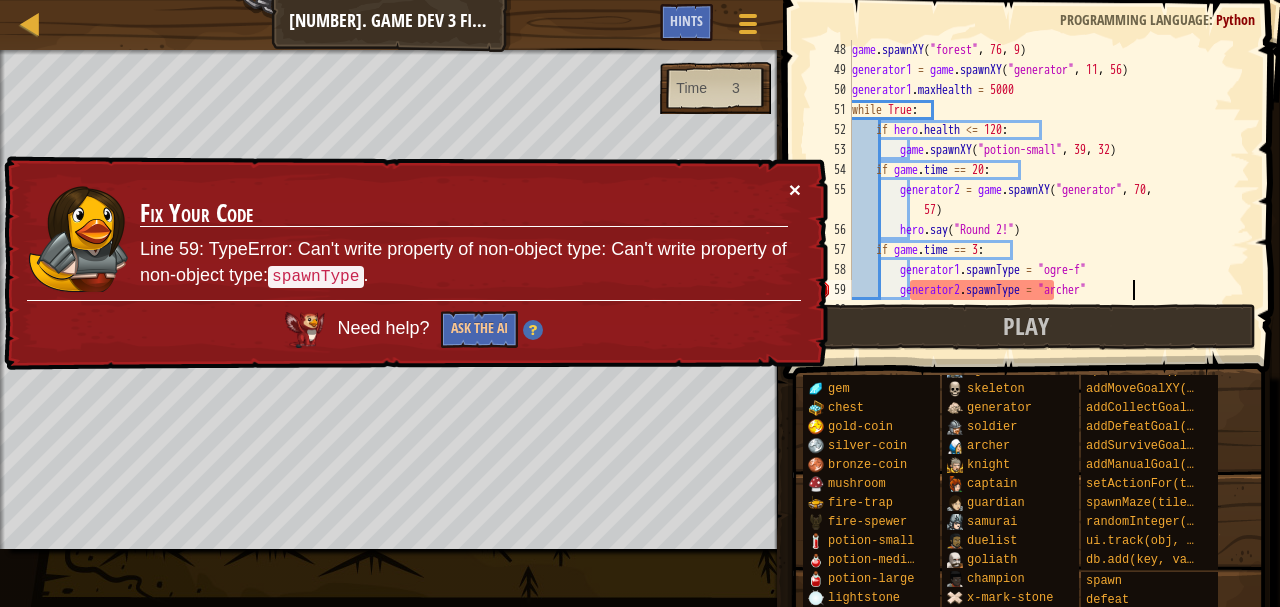 click on "×" at bounding box center [795, 189] 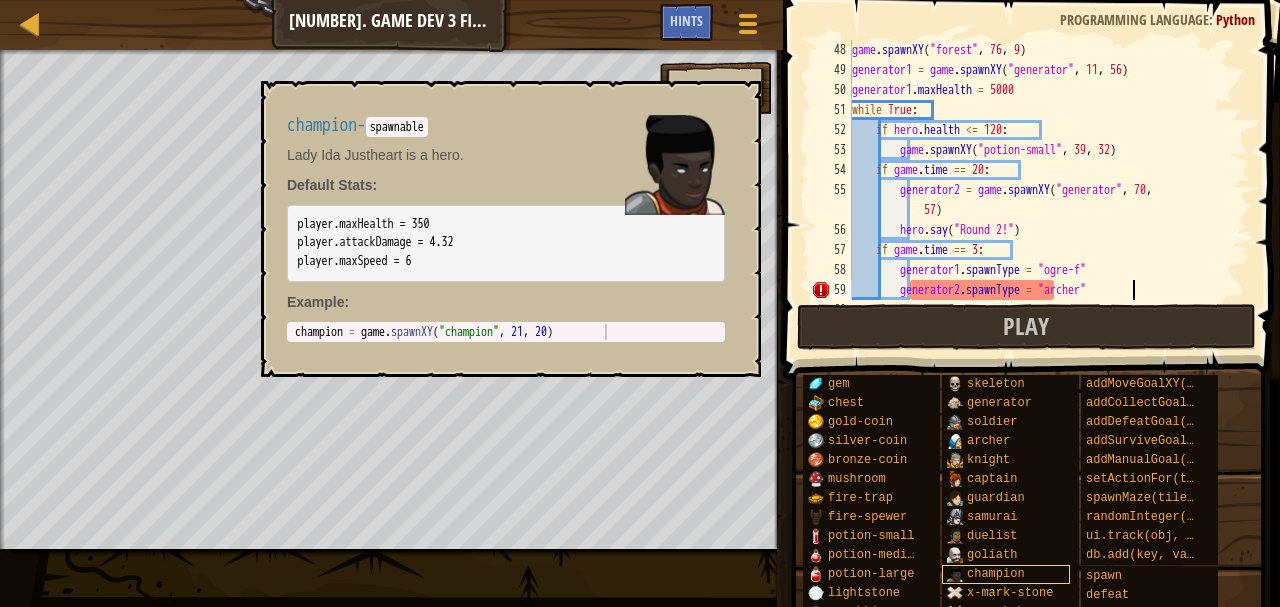 scroll, scrollTop: 114, scrollLeft: 0, axis: vertical 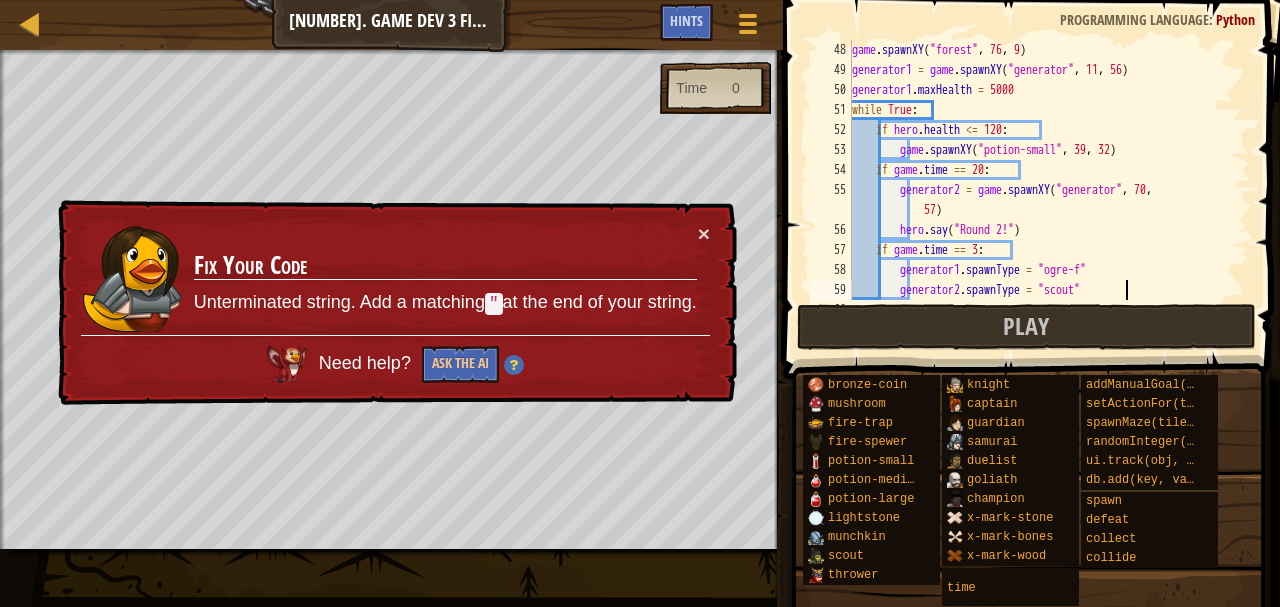click on "Fix Your Code Unterminated string. Add a matching  "  at the end of your string." at bounding box center (445, 279) 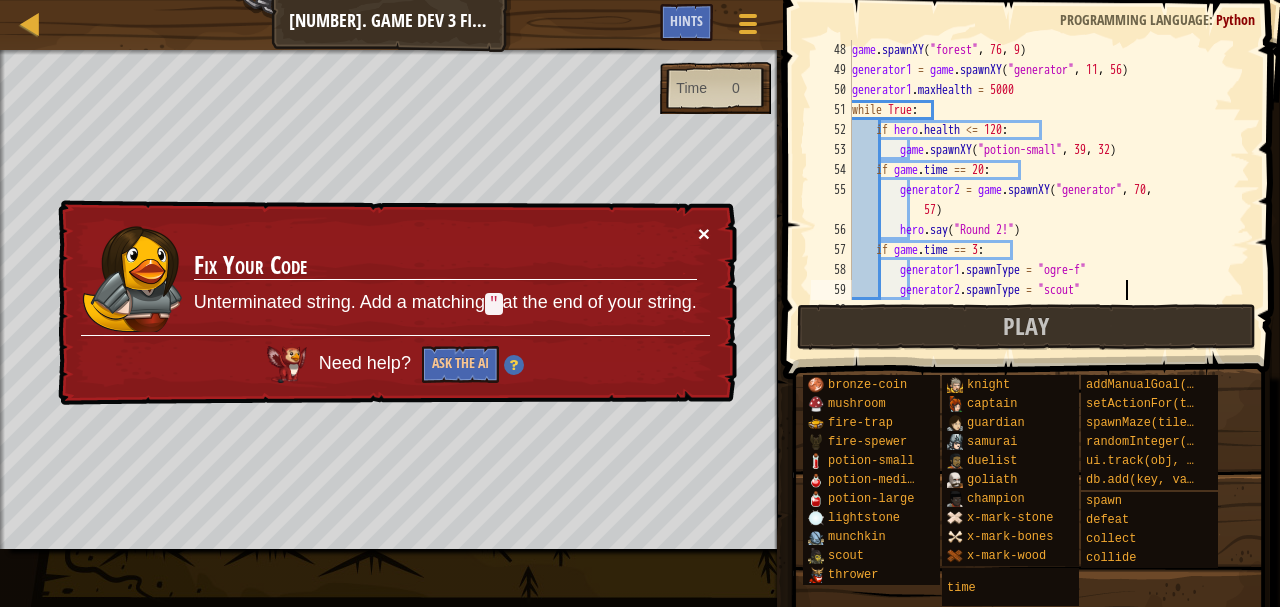 click on "×" at bounding box center [704, 233] 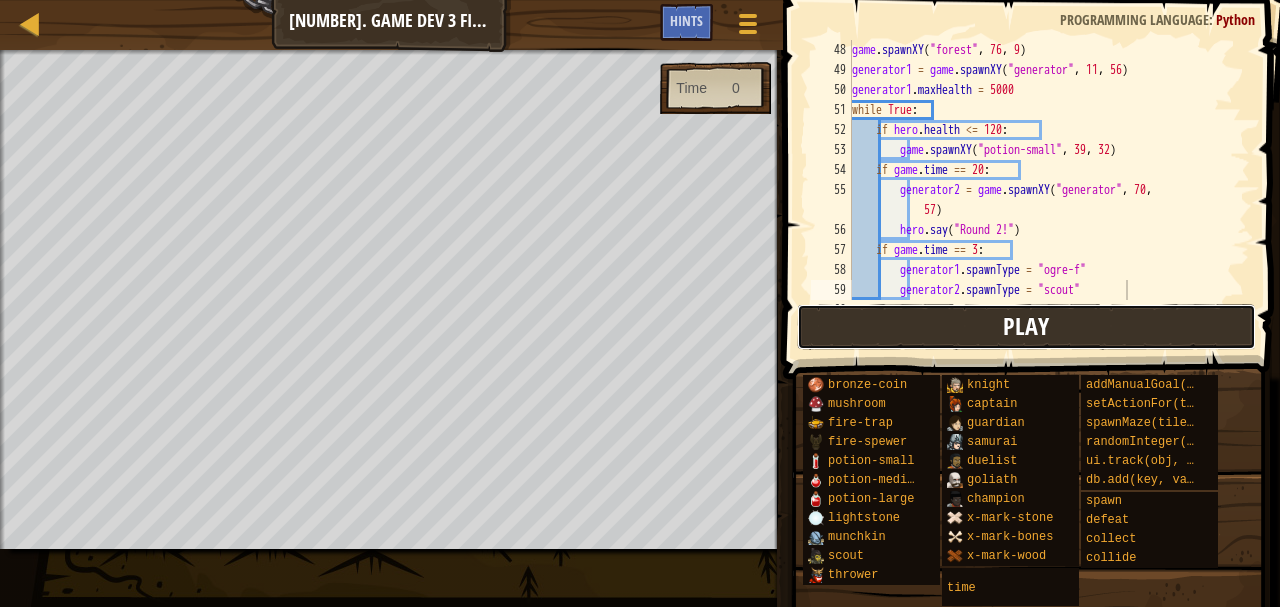 click on "Play" at bounding box center [1026, 327] 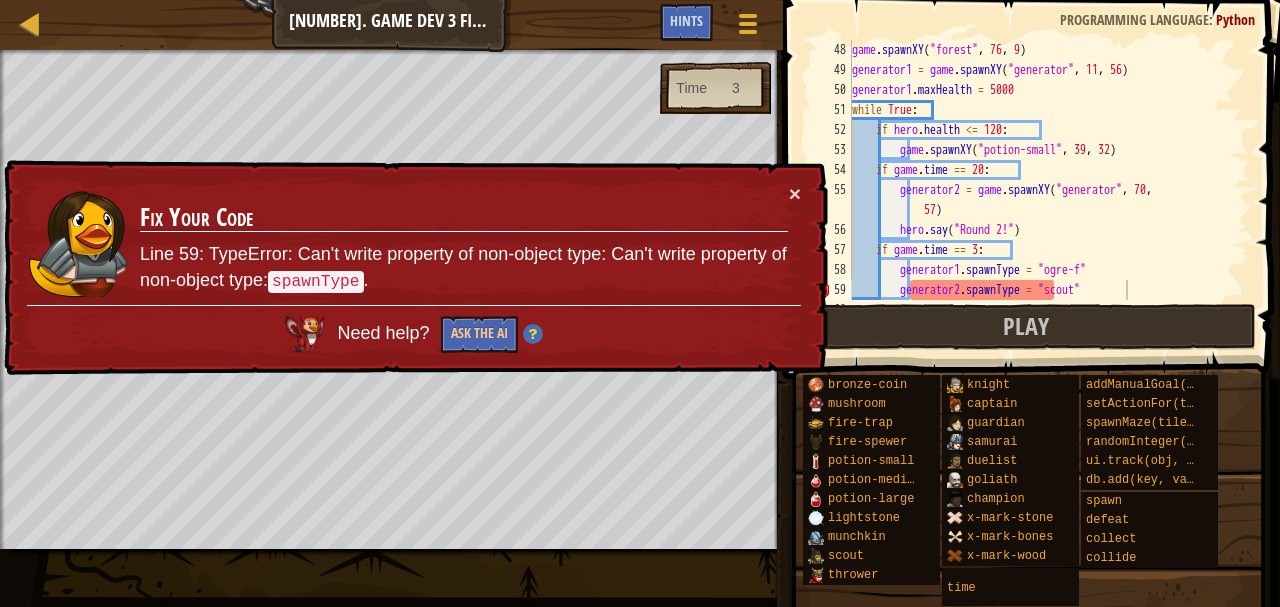 click on "Fix Your Code Line 59: TypeError: Can't write property of non-object type: Can't write property of non-object type:  spawnType ." at bounding box center (464, 244) 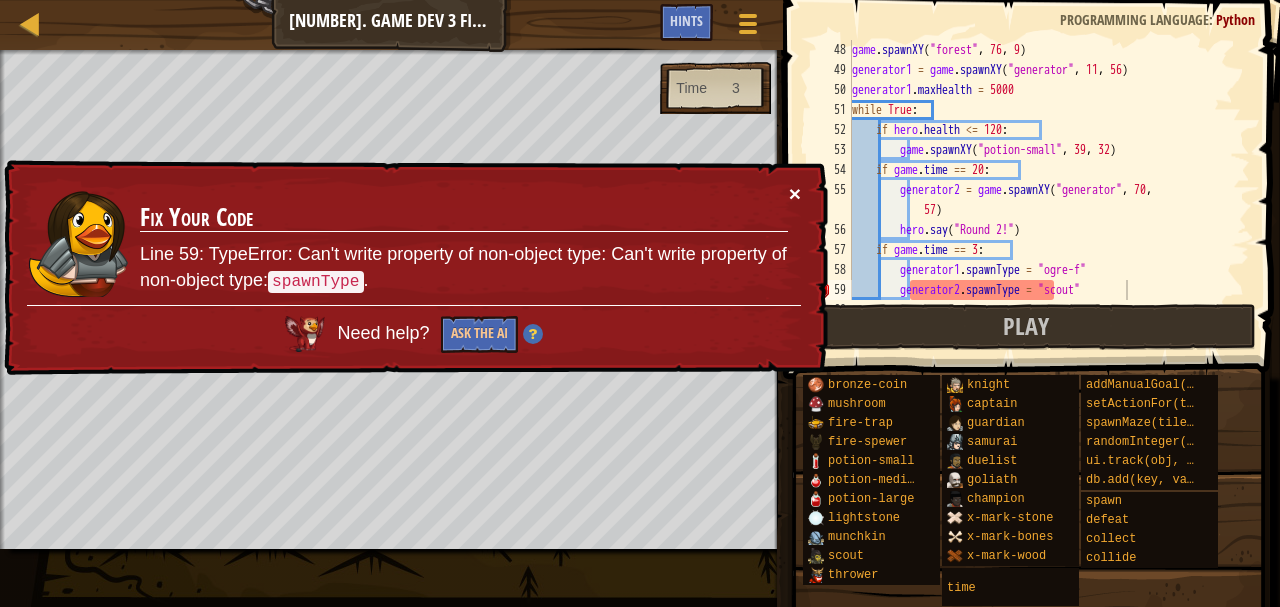 click on "×" at bounding box center [795, 193] 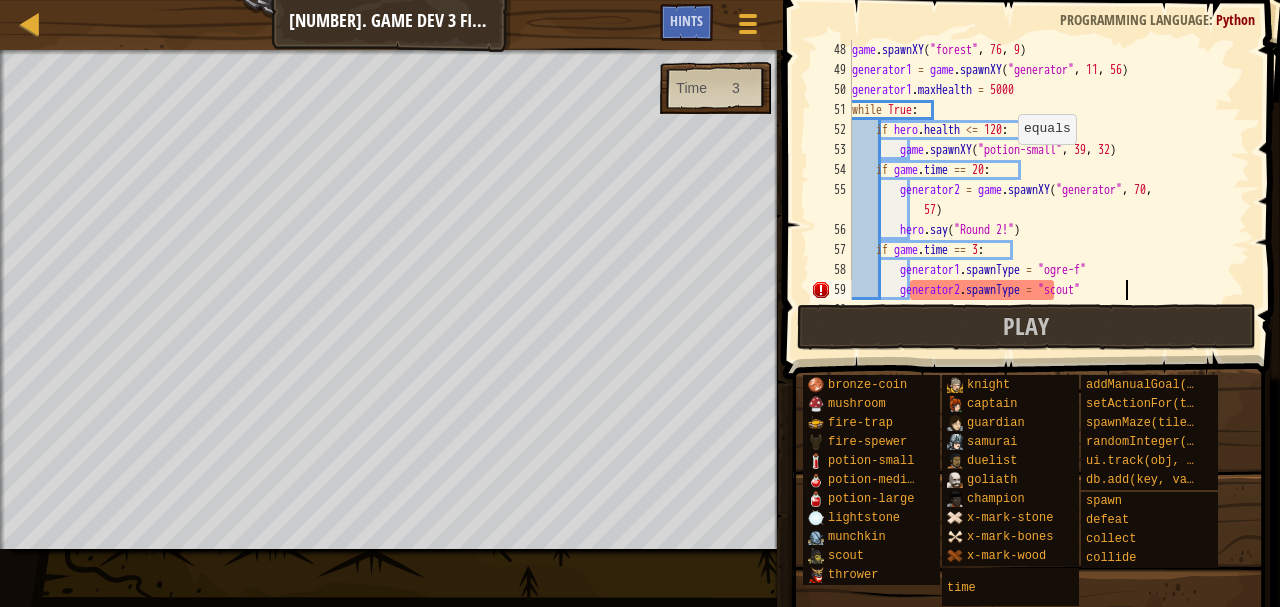 click on "game . spawnXY ( "forest" ,   76 ,   9 ) generator1   =   game . spawnXY ( "generator" ,   11 ,   56 ) generator1 . maxHealth   =   5000 while   True :      if   hero . health   <=   120 :          game . spawnXY ( "potion-small" ,   39 ,   32 )      if   game . time   ==   20 :          generator2   =   game . spawnXY ( "generator" ,   70 ,                57 )          hero . say ( "Round 2!" )      if   game . time   ==   3 :          generator1 . spawnType   =   "ogre-f"          generator2 . spawnType   =   "scout"" at bounding box center [1041, 190] 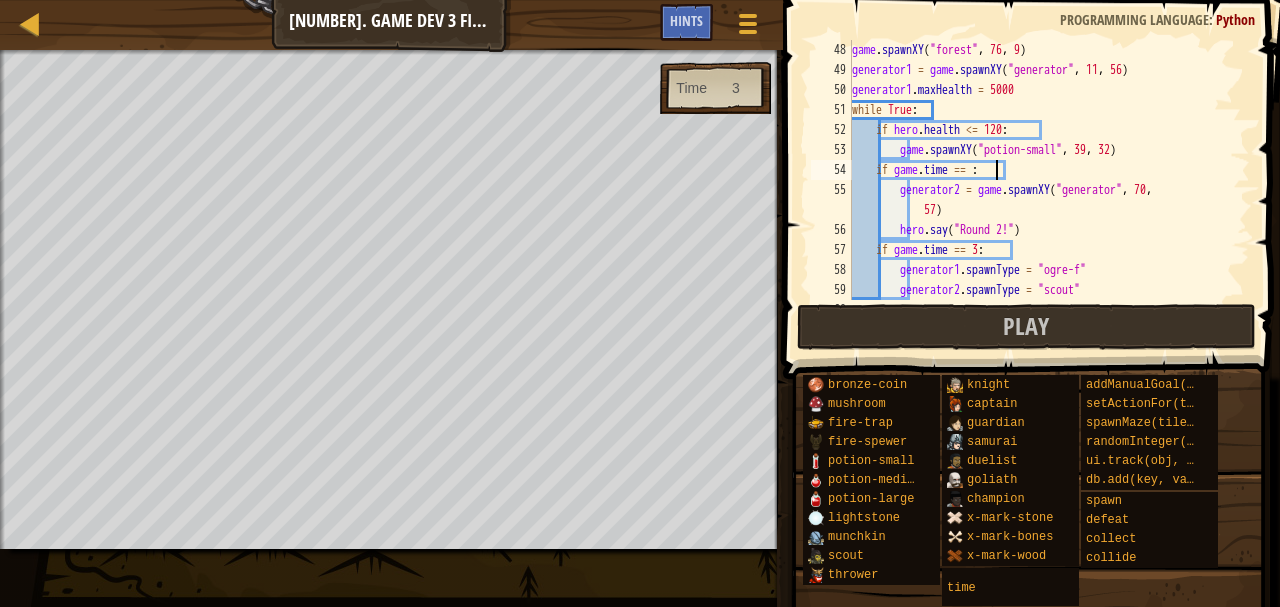scroll, scrollTop: 9, scrollLeft: 12, axis: both 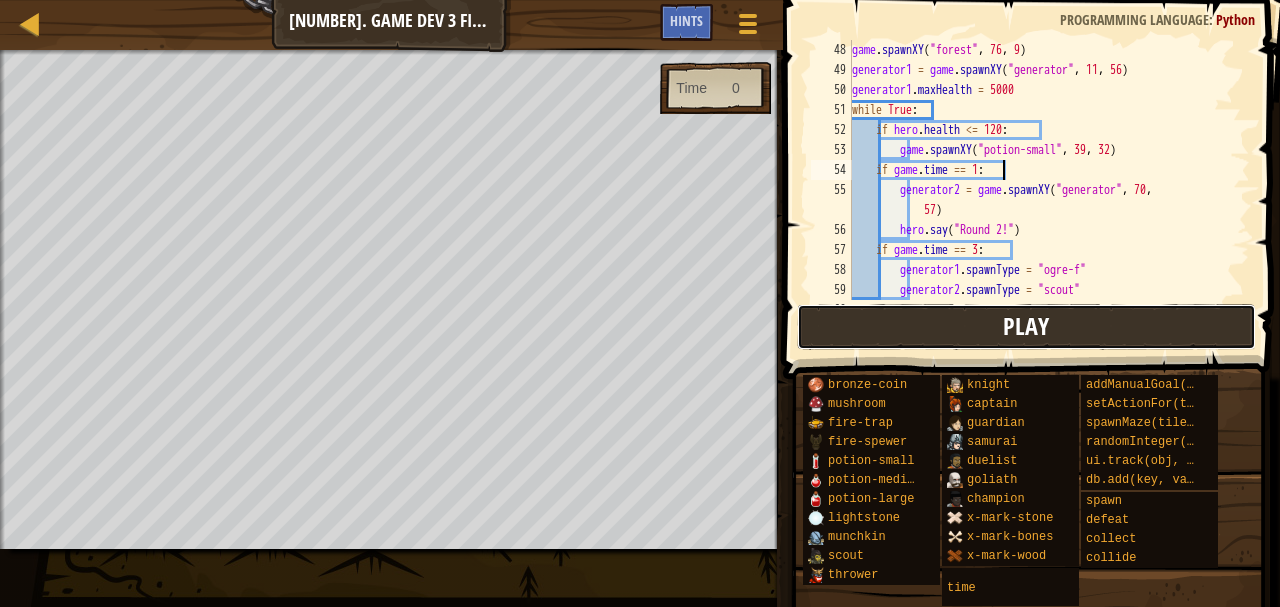 click on "Play" at bounding box center [1026, 327] 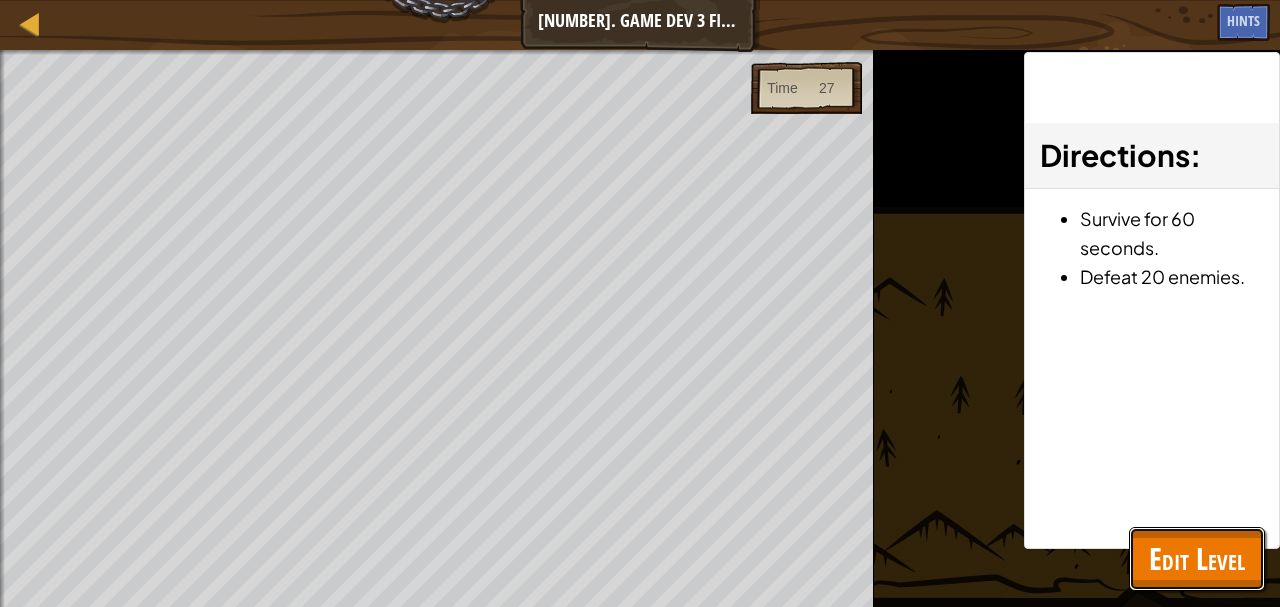 click on "Edit Level" at bounding box center (1197, 558) 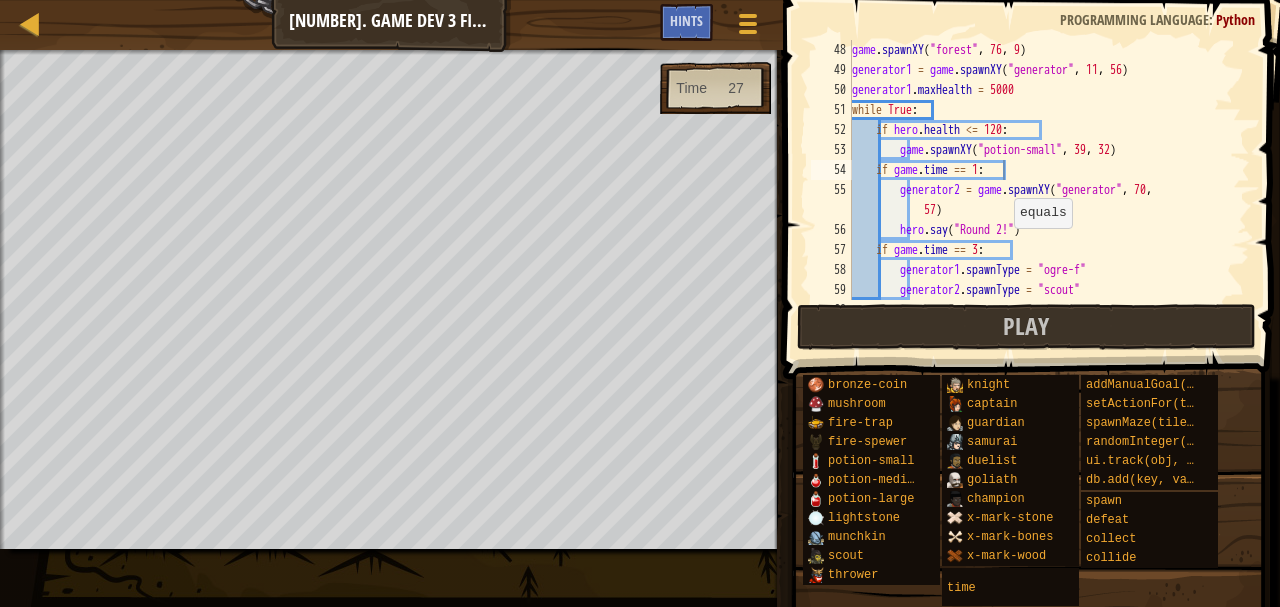 click on "game . spawnXY ( "forest" ,   76 ,   9 ) generator1   =   game . spawnXY ( "generator" ,   11 ,   56 ) generator1 . maxHealth   =   5000 while   True :      if   hero . health   <=   120 :          game . spawnXY ( "potion-small" ,   39 ,   32 )      if   game . time   ==   1 :          generator2   =   game . spawnXY ( "generator" ,   70 ,                57 )          hero . say ( "Round 2!" )      if   game . time   ==   3 :          generator1 . spawnType   =   "ogre-f"          generator2 . spawnType   =   "scout"" at bounding box center [1041, 190] 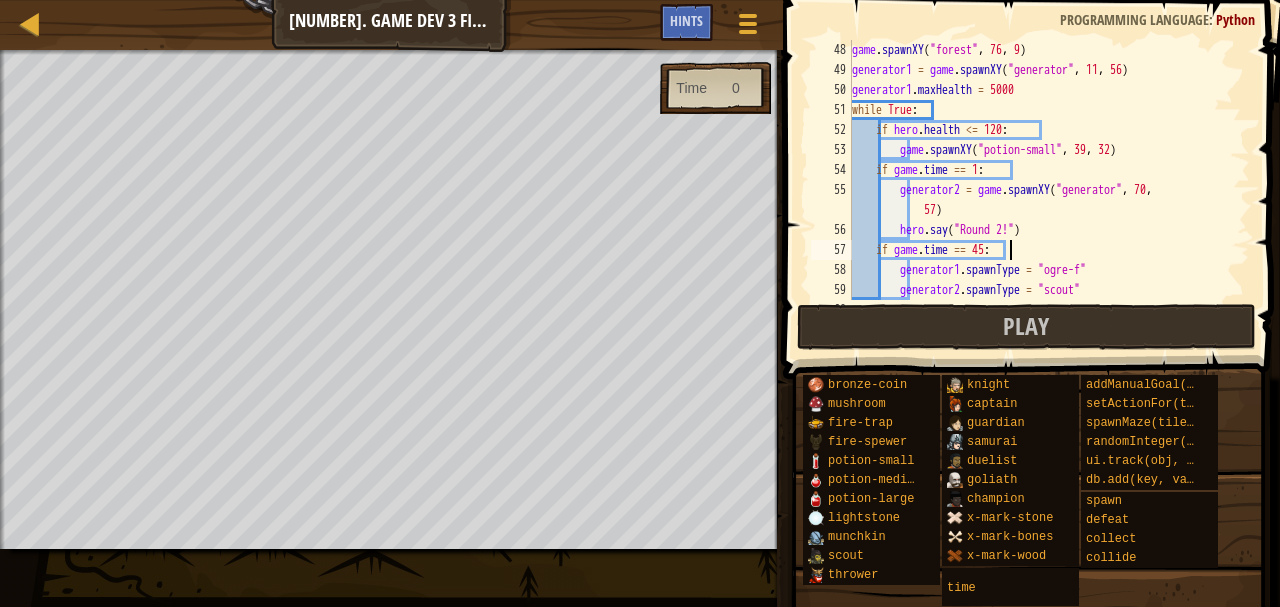 scroll, scrollTop: 9, scrollLeft: 12, axis: both 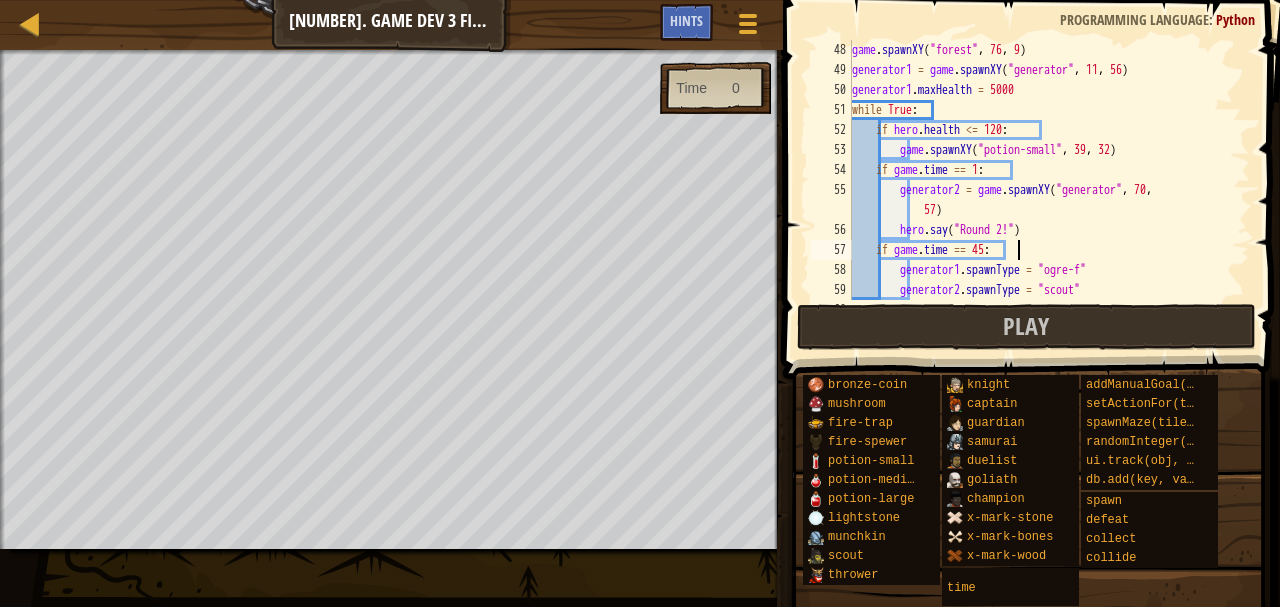 click on "game . spawnXY ( "forest" ,   76 ,   9 ) generator1   =   game . spawnXY ( "generator" ,   11 ,   56 ) generator1 . maxHealth   =   5000 while   True :      if   hero . health   <=   120 :          game . spawnXY ( "potion-small" ,   39 ,   32 )      if   game . time   ==   1 :          generator2   =   game . spawnXY ( "generator" ,   70 ,                57 )          hero . say ( "Round 2!" )      if   game . time   ==   45 :          generator1 . spawnType   =   "ogre-f"          generator2 . spawnType   =   "scout"" at bounding box center (1041, 190) 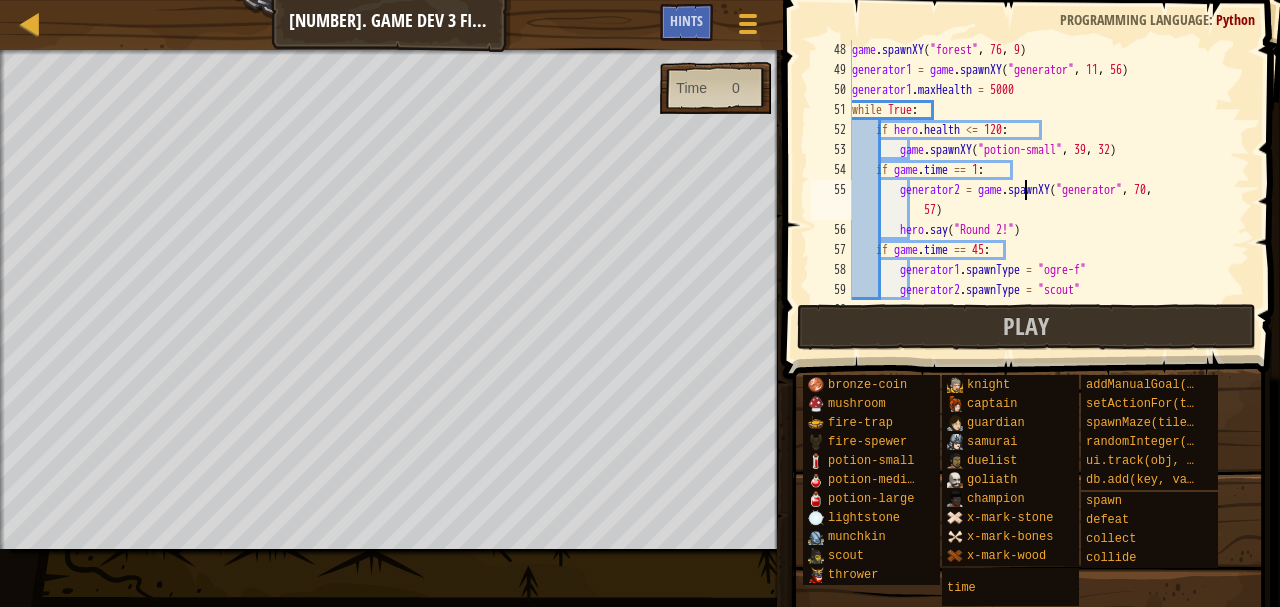 click on "game . spawnXY ( "forest" ,   76 ,   9 ) generator1   =   game . spawnXY ( "generator" ,   11 ,   56 ) generator1 . maxHealth   =   5000 while   True :      if   hero . health   <=   120 :          game . spawnXY ( "potion-small" ,   39 ,   32 )      if   game . time   ==   1 :          generator2   =   game . spawnXY ( "generator" ,   70 ,                57 )          hero . say ( "Round 2!" )      if   game . time   ==   45 :          generator1 . spawnType   =   "ogre-f"          generator2 . spawnType   =   "scout"" at bounding box center (1041, 190) 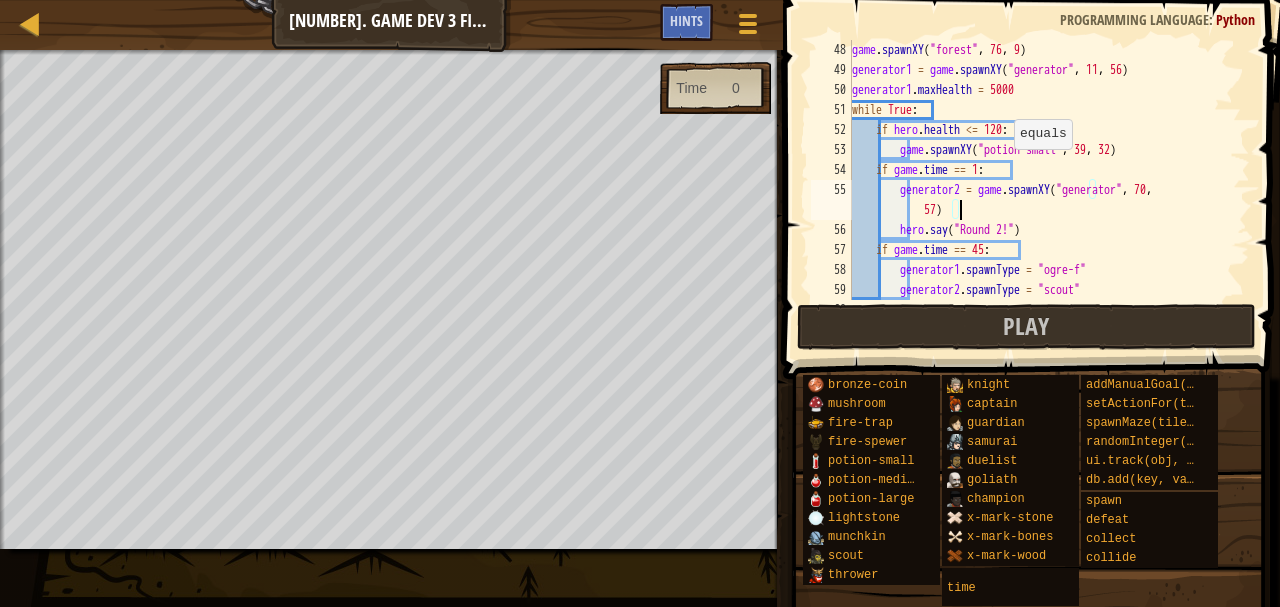 click on "game . spawnXY ( "forest" ,   76 ,   9 ) generator1   =   game . spawnXY ( "generator" ,   11 ,   56 ) generator1 . maxHealth   =   5000 while   True :      if   hero . health   <=   120 :          game . spawnXY ( "potion-small" ,   39 ,   32 )      if   game . time   ==   1 :          generator2   =   game . spawnXY ( "generator" ,   70 ,                57 )          hero . say ( "Round 2!" )      if   game . time   ==   45 :          generator1 . spawnType   =   "ogre-f"          generator2 . spawnType   =   "scout"" at bounding box center [1041, 190] 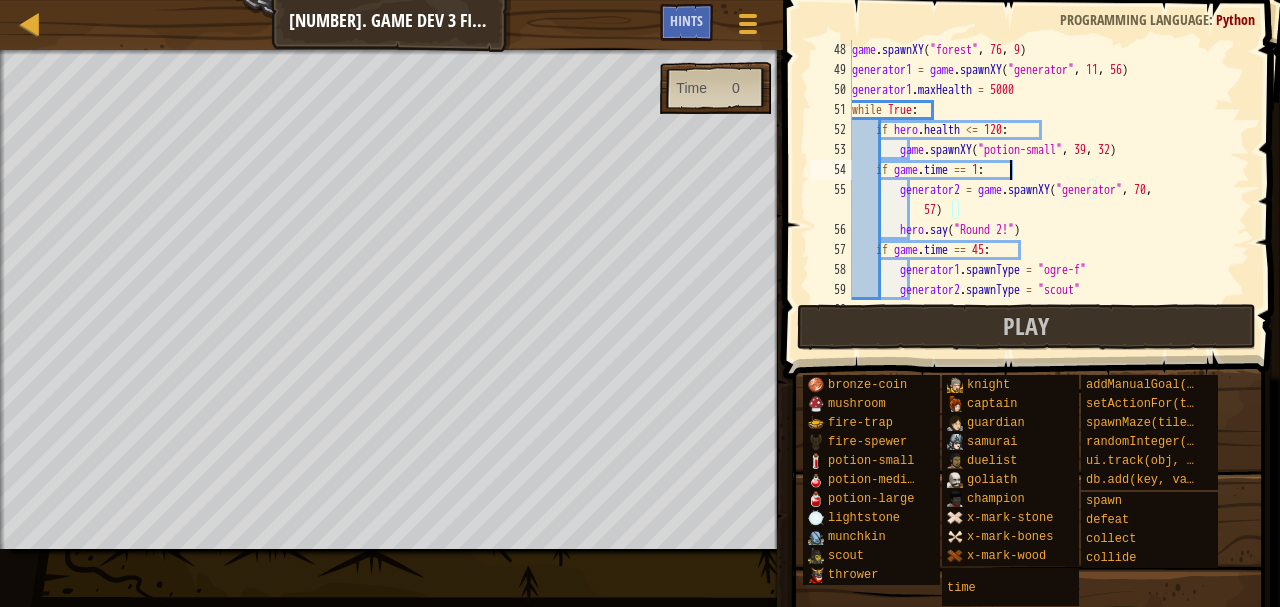 scroll, scrollTop: 9, scrollLeft: 12, axis: both 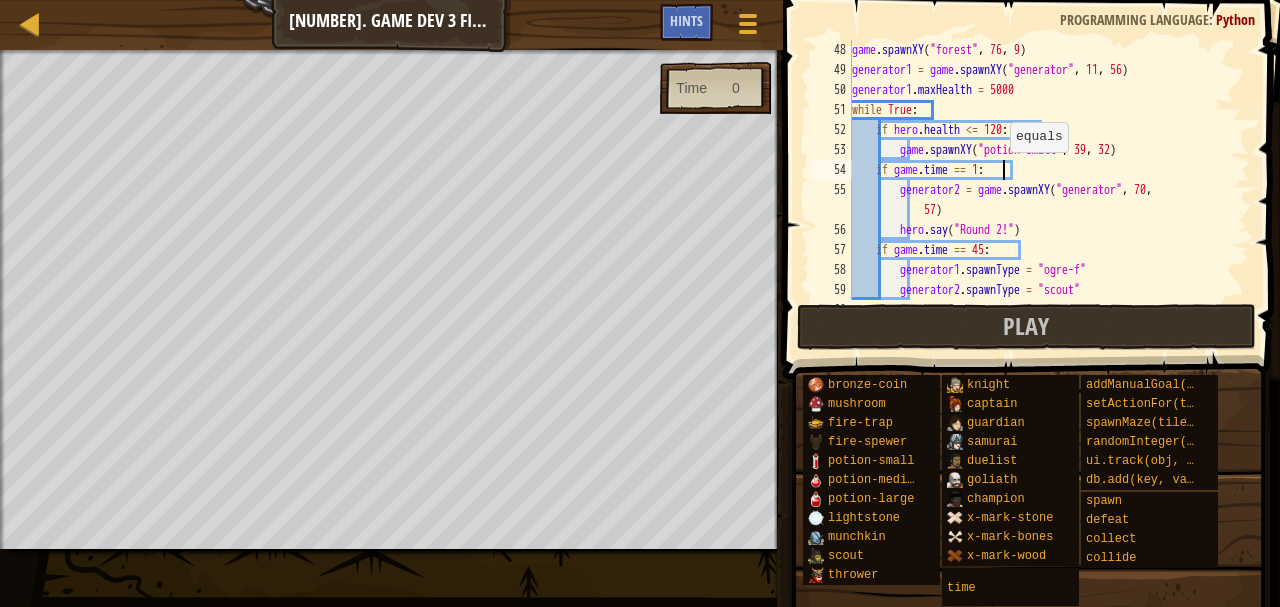 click on "game . spawnXY ( "forest" ,   76 ,   9 ) generator1   =   game . spawnXY ( "generator" ,   11 ,   56 ) generator1 . maxHealth   =   5000 while   True :      if   hero . health   <=   120 :          game . spawnXY ( "potion-small" ,   39 ,   32 )      if   game . time   ==   1 :          generator2   =   game . spawnXY ( "generator" ,   70 ,                57 )          hero . say ( "Round 2!" )      if   game . time   ==   45 :          generator1 . spawnType   =   "ogre-f"          generator2 . spawnType   =   "scout"" at bounding box center [1041, 190] 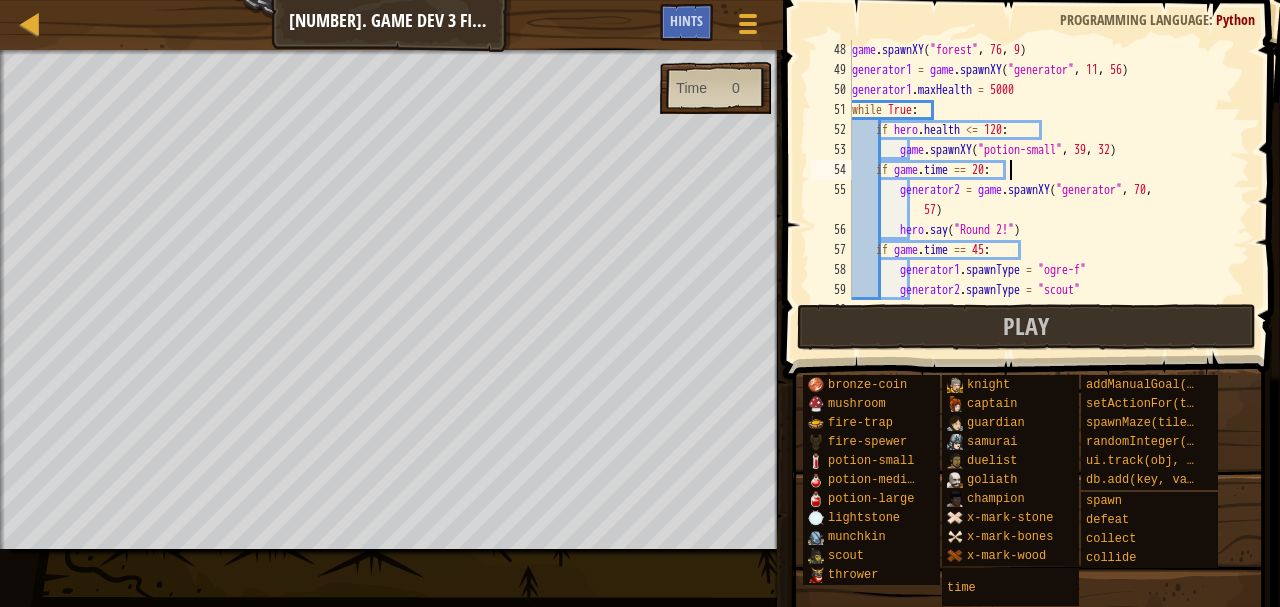 scroll, scrollTop: 9, scrollLeft: 12, axis: both 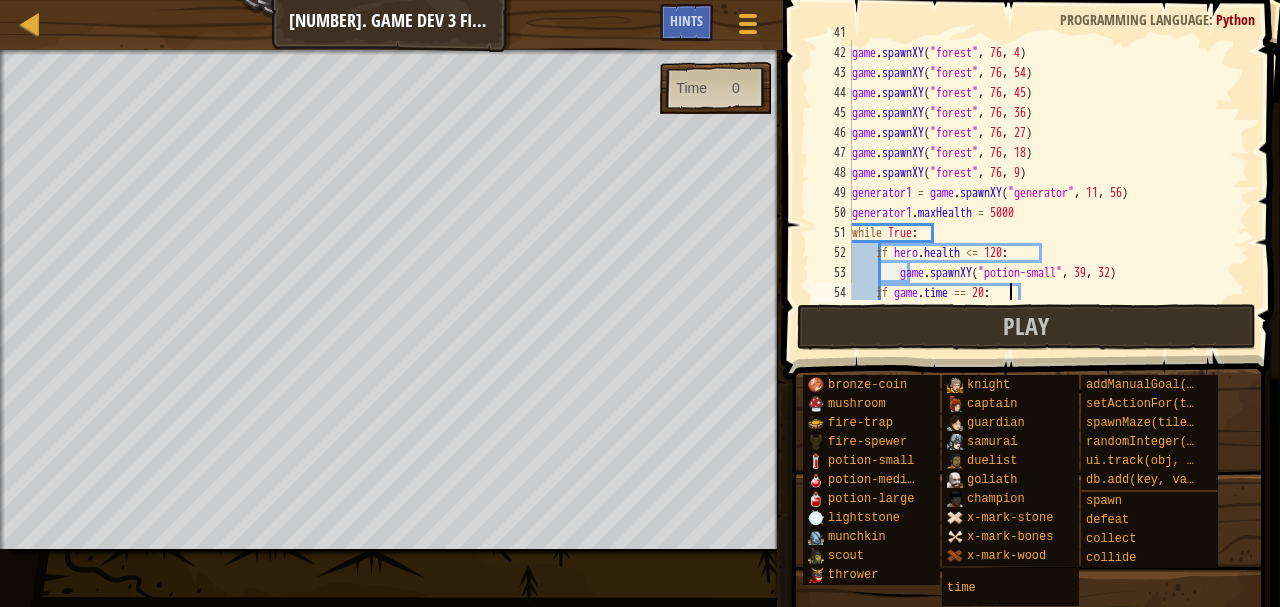 click on "game . spawnXY ( "forest" ,   67 ,   4 ) game . spawnXY ( "forest" ,   76 ,   4 ) game . spawnXY ( "forest" ,   76 ,   54 ) game . spawnXY ( "forest" ,   76 ,   45 ) game . spawnXY ( "forest" ,   76 ,   36 ) game . spawnXY ( "forest" ,   76 ,   27 ) game . spawnXY ( "forest" ,   76 ,   18 ) game . spawnXY ( "forest" ,   76 ,   9 ) generator1   =   game . spawnXY ( "generator" ,   11 ,   56 ) generator1 . maxHealth   =   5000 while   True :      if   hero . health   <=   120 :          game . spawnXY ( "potion-small" ,   39 ,   32 )      if   game . time   ==   20 :" at bounding box center (1041, 173) 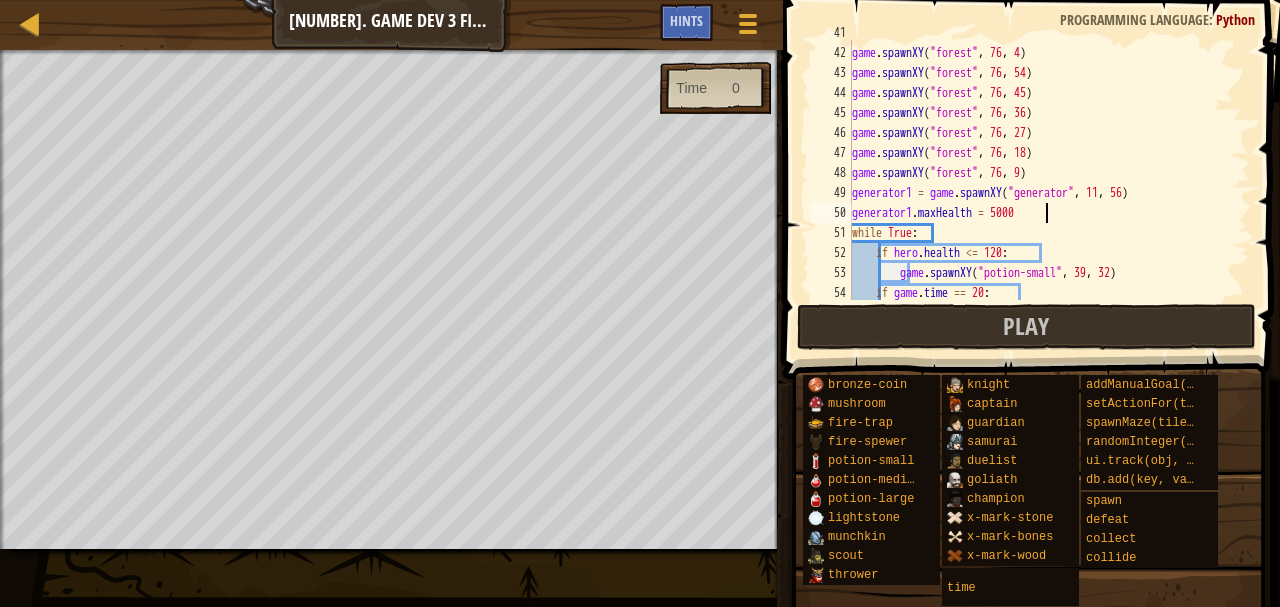 click on "game . spawnXY ( "forest" ,   67 ,   4 ) game . spawnXY ( "forest" ,   76 ,   4 ) game . spawnXY ( "forest" ,   76 ,   54 ) game . spawnXY ( "forest" ,   76 ,   45 ) game . spawnXY ( "forest" ,   76 ,   36 ) game . spawnXY ( "forest" ,   76 ,   27 ) game . spawnXY ( "forest" ,   76 ,   18 ) game . spawnXY ( "forest" ,   76 ,   9 ) generator1   =   game . spawnXY ( "generator" ,   11 ,   56 ) generator1 . maxHealth   =   5000 while   True :      if   hero . health   <=   120 :          game . spawnXY ( "potion-small" ,   39 ,   32 )      if   game . time   ==   20 :" at bounding box center (1041, 173) 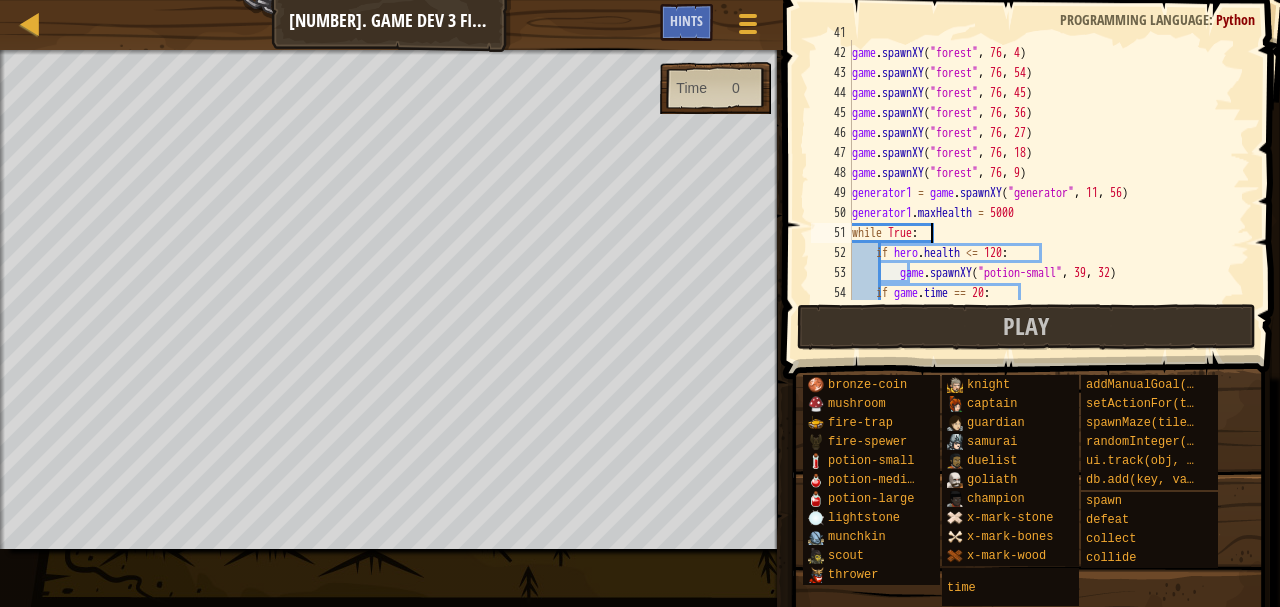 scroll, scrollTop: 9, scrollLeft: 5, axis: both 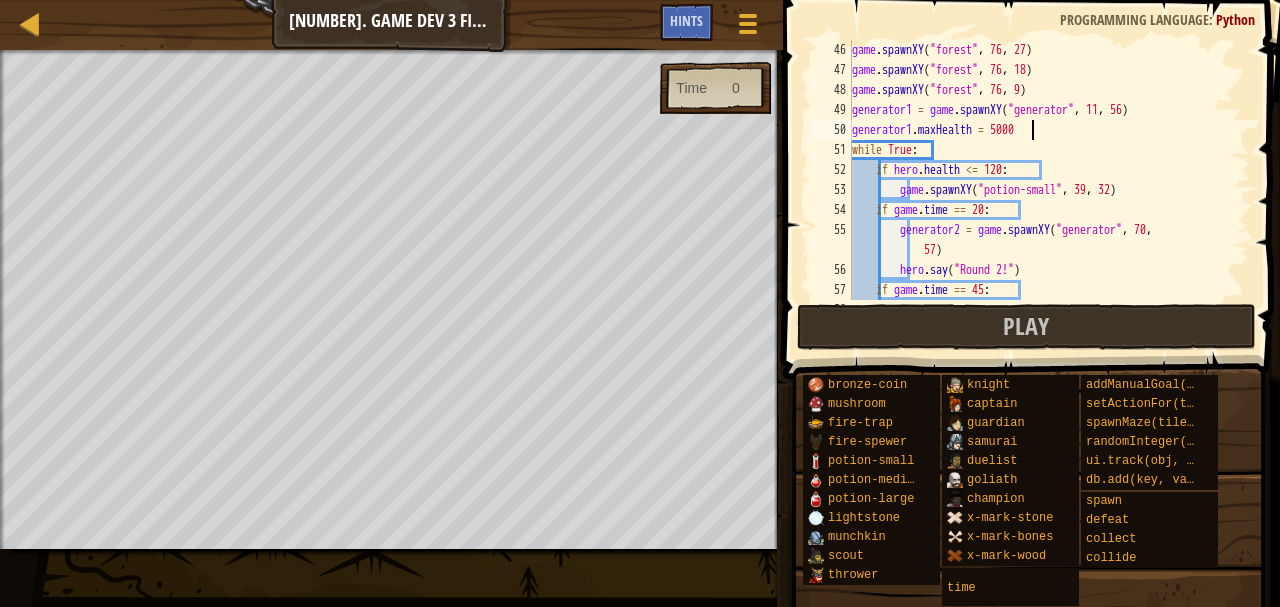 click on "game . spawnXY ( "forest" ,   76 ,   27 ) game . spawnXY ( "forest" ,   76 ,   18 ) game . spawnXY ( "forest" ,   76 ,   9 ) generator1   =   game . spawnXY ( "generator" ,   11 ,   56 ) generator1 . maxHealth   =   5000 while   True :      if   hero . health   <=   120 :          game . spawnXY ( "potion-small" ,   39 ,   32 )      if   game . time   ==   20 :          generator2   =   game . spawnXY ( "generator" ,   70 ,                57 )          hero . say ( "Round 2!" )      if   game . time   ==   45 :          generator1 . spawnType   =   "ogre-f"" at bounding box center [1041, 190] 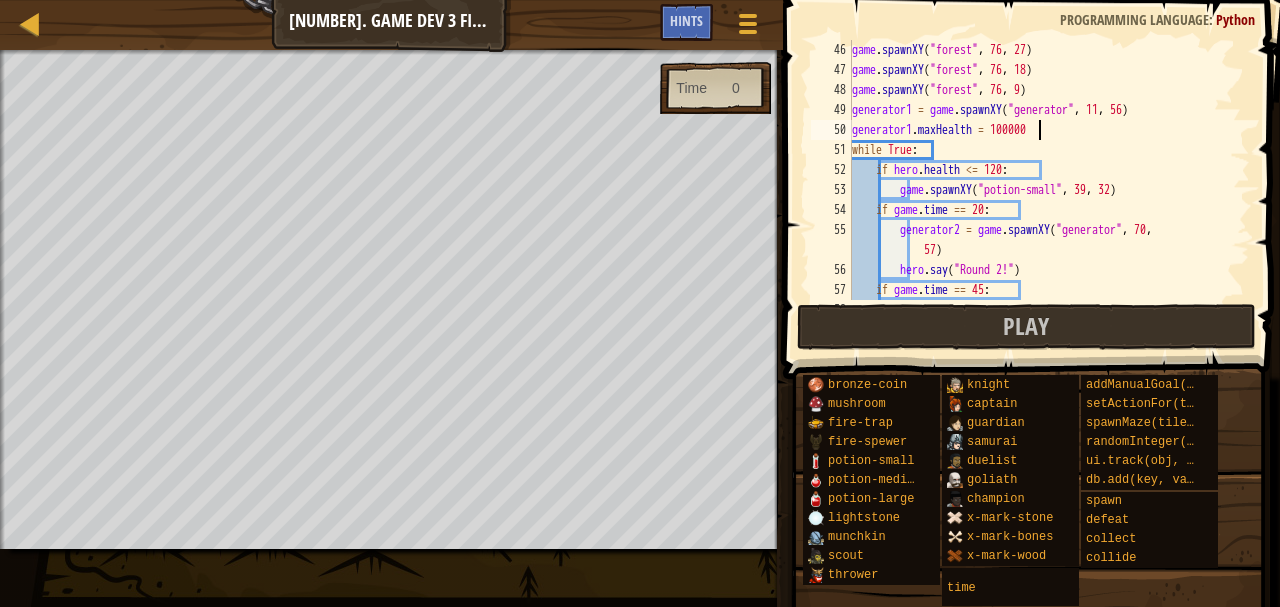 scroll, scrollTop: 9, scrollLeft: 15, axis: both 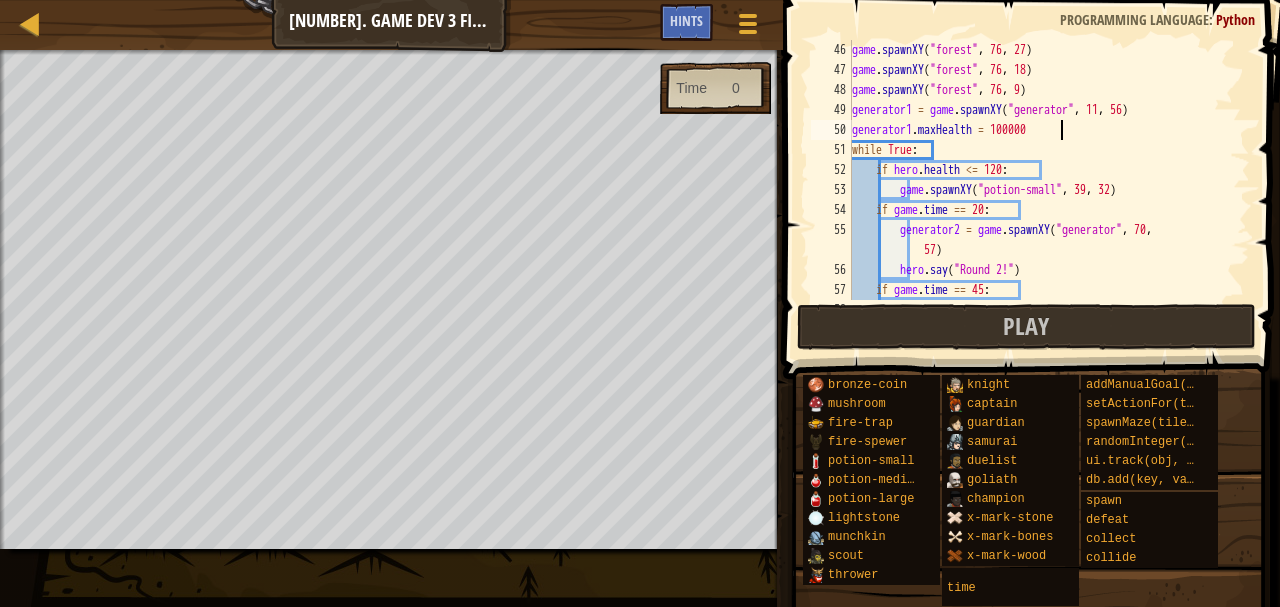 click on "game . spawnXY ( "forest" ,   76 ,   27 ) game . spawnXY ( "forest" ,   76 ,   18 ) game . spawnXY ( "forest" ,   76 ,   9 ) generator1   =   game . spawnXY ( "generator" ,   11 ,   56 ) generator1 . maxHealth   =   100000 while   True :      if   hero . health   <=   120 :          game . spawnXY ( "potion-small" ,   39 ,   32 )      if   game . time   ==   20 :          generator2   =   game . spawnXY ( "generator" ,   70 ,                57 )          hero . say ( "Round 2!" )      if   game . time   ==   45 :          generator1 . spawnType   =   "ogre-f"" at bounding box center [1041, 190] 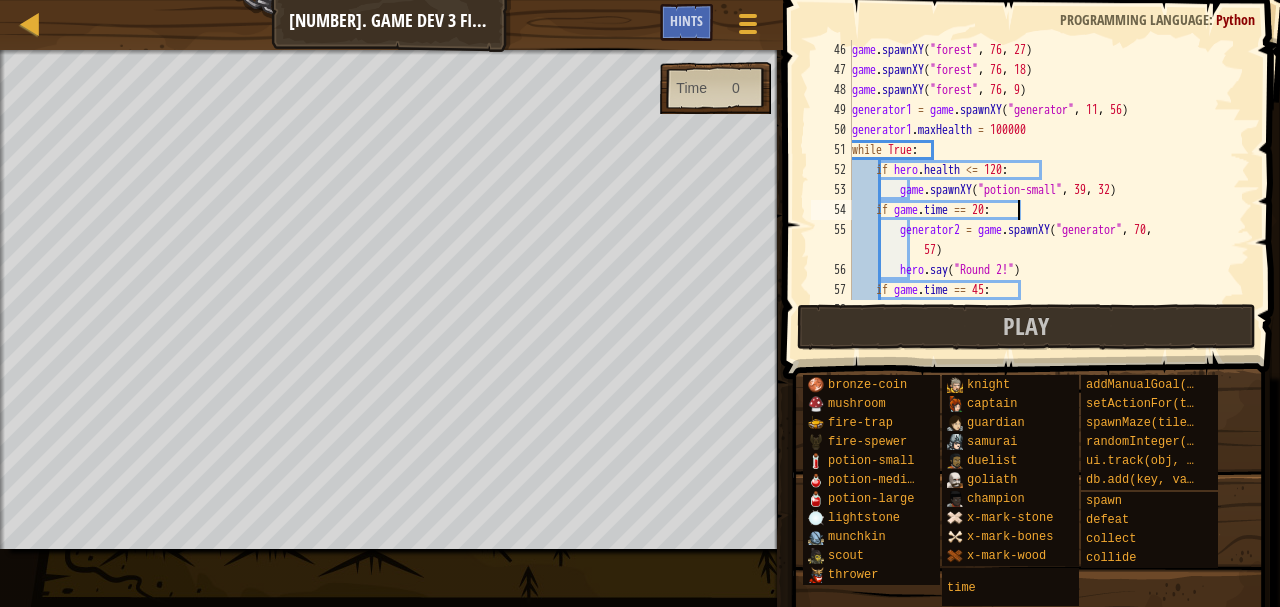 scroll, scrollTop: 9, scrollLeft: 13, axis: both 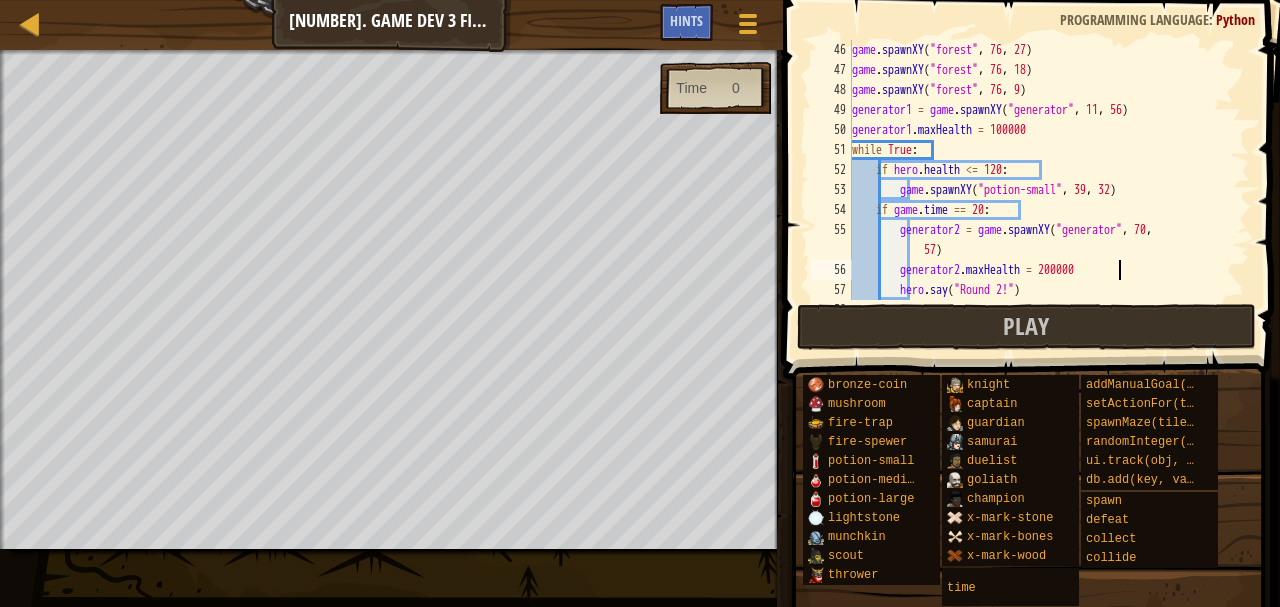 type on "generator2.maxHealth = 200000" 